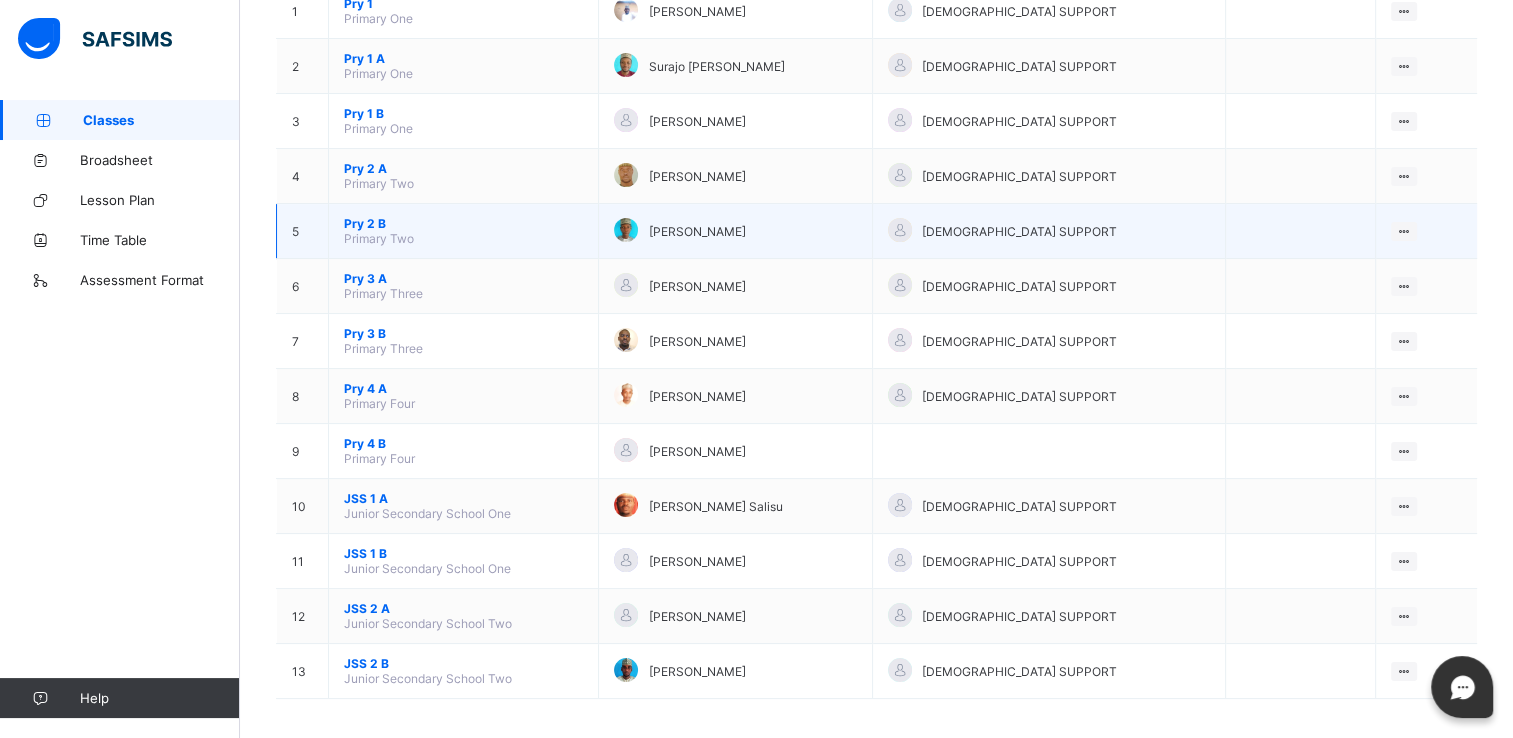 scroll, scrollTop: 264, scrollLeft: 0, axis: vertical 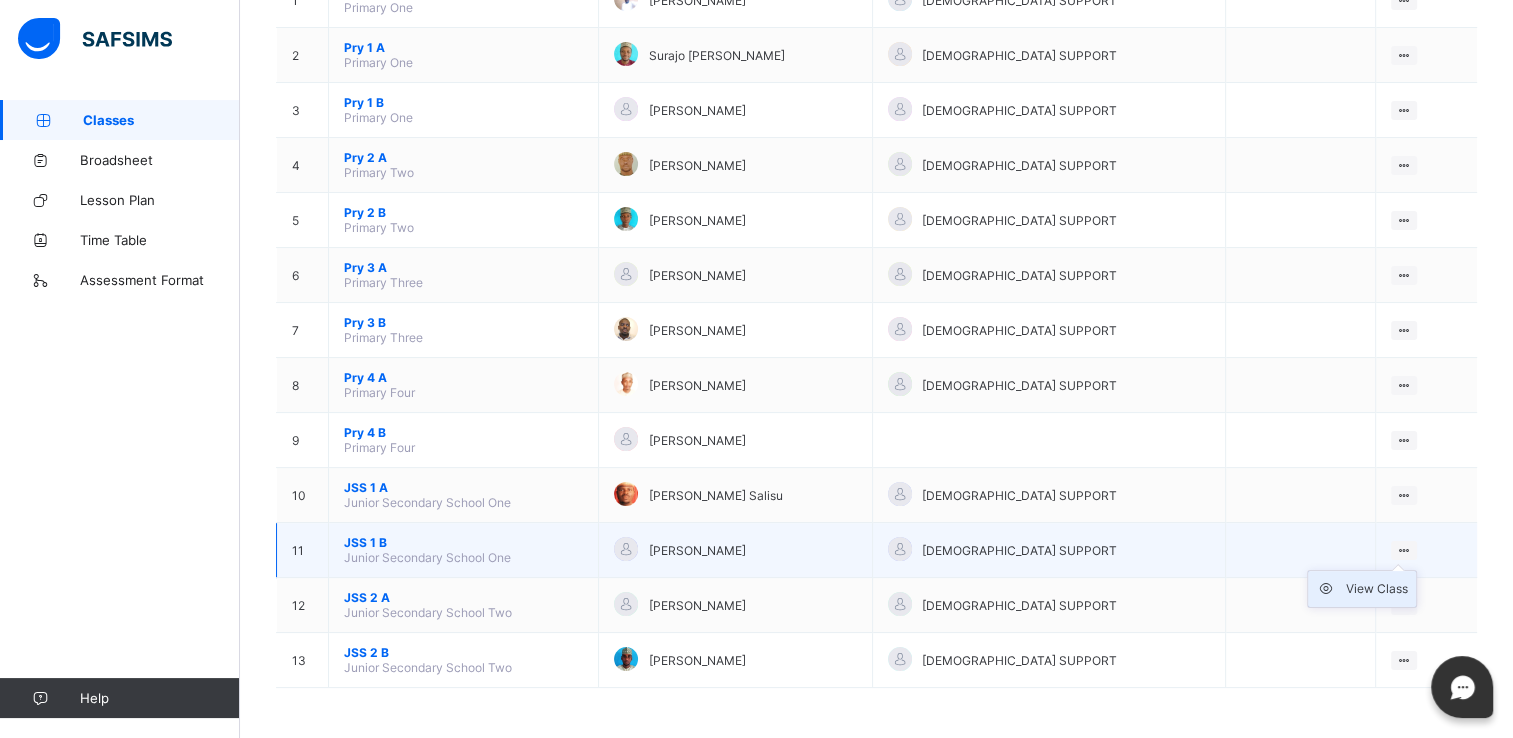 click on "View Class" at bounding box center (1377, 589) 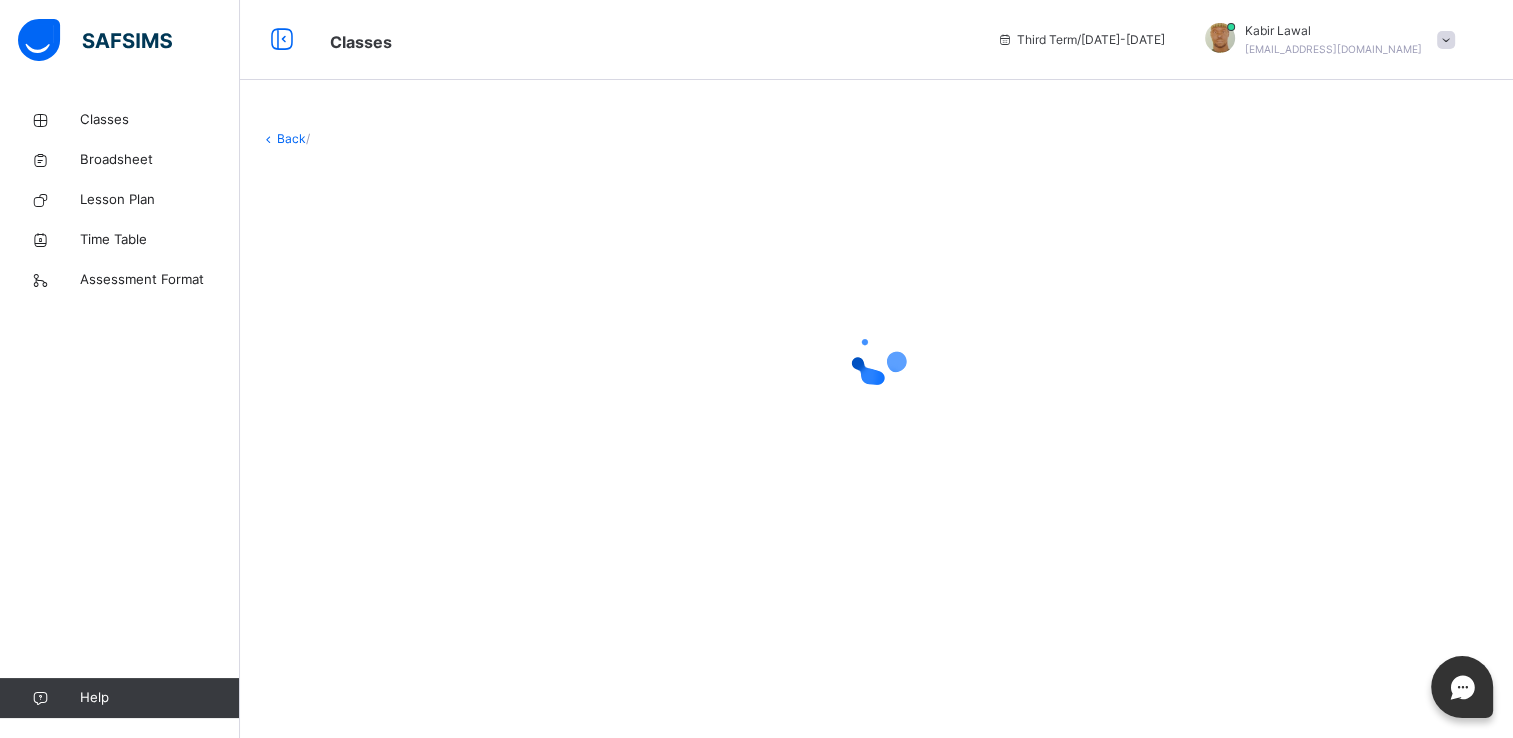 scroll, scrollTop: 0, scrollLeft: 0, axis: both 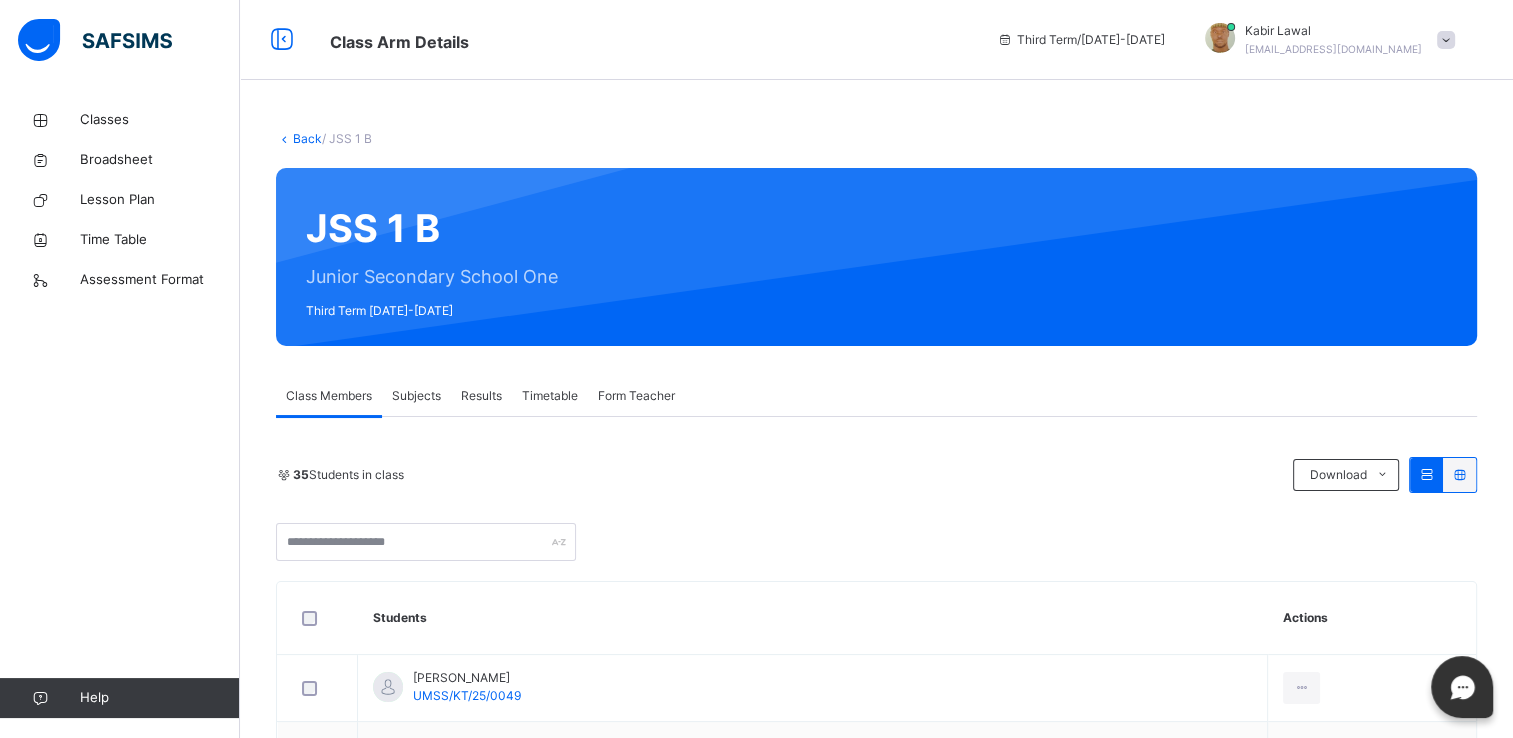 click on "Subjects" at bounding box center (416, 396) 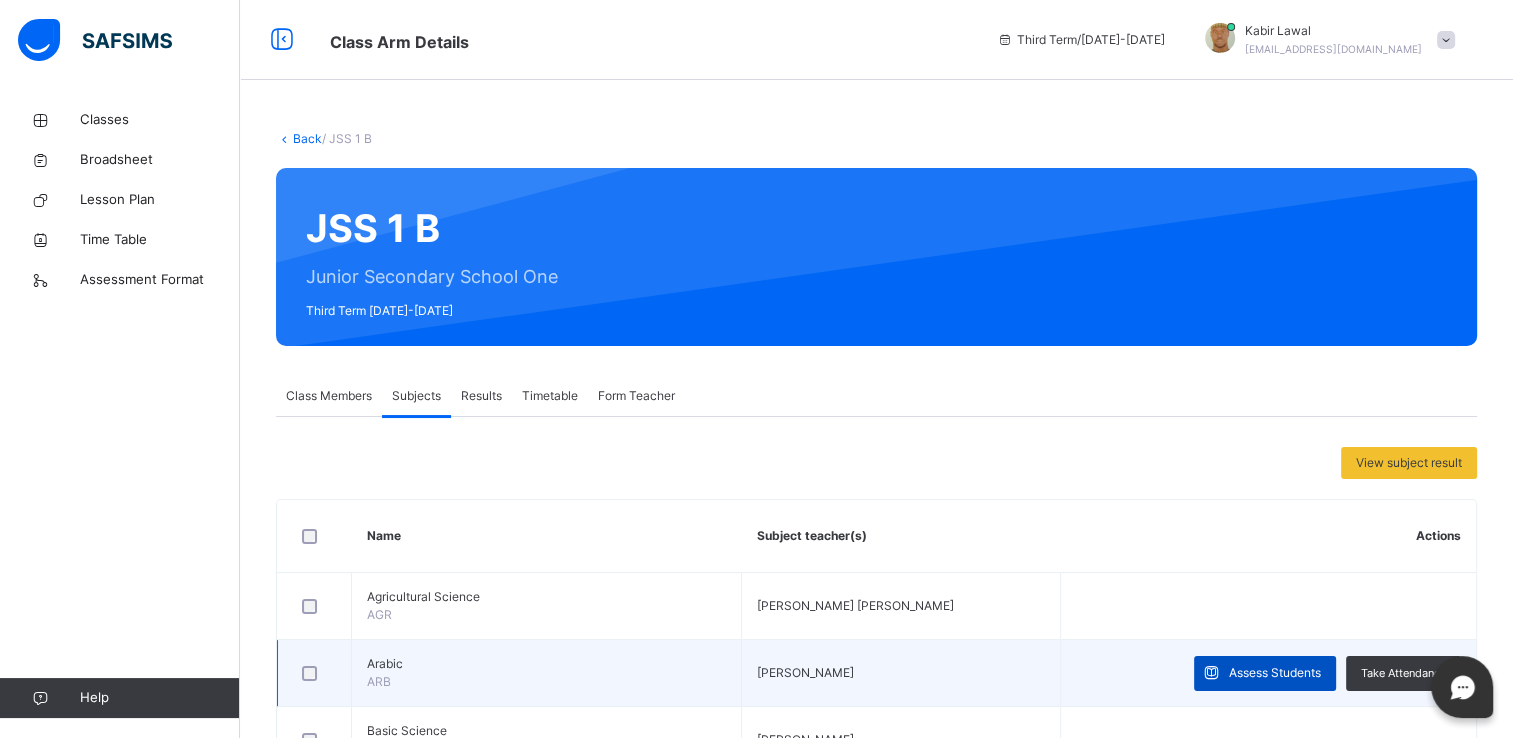 click on "Assess Students" at bounding box center (1275, 673) 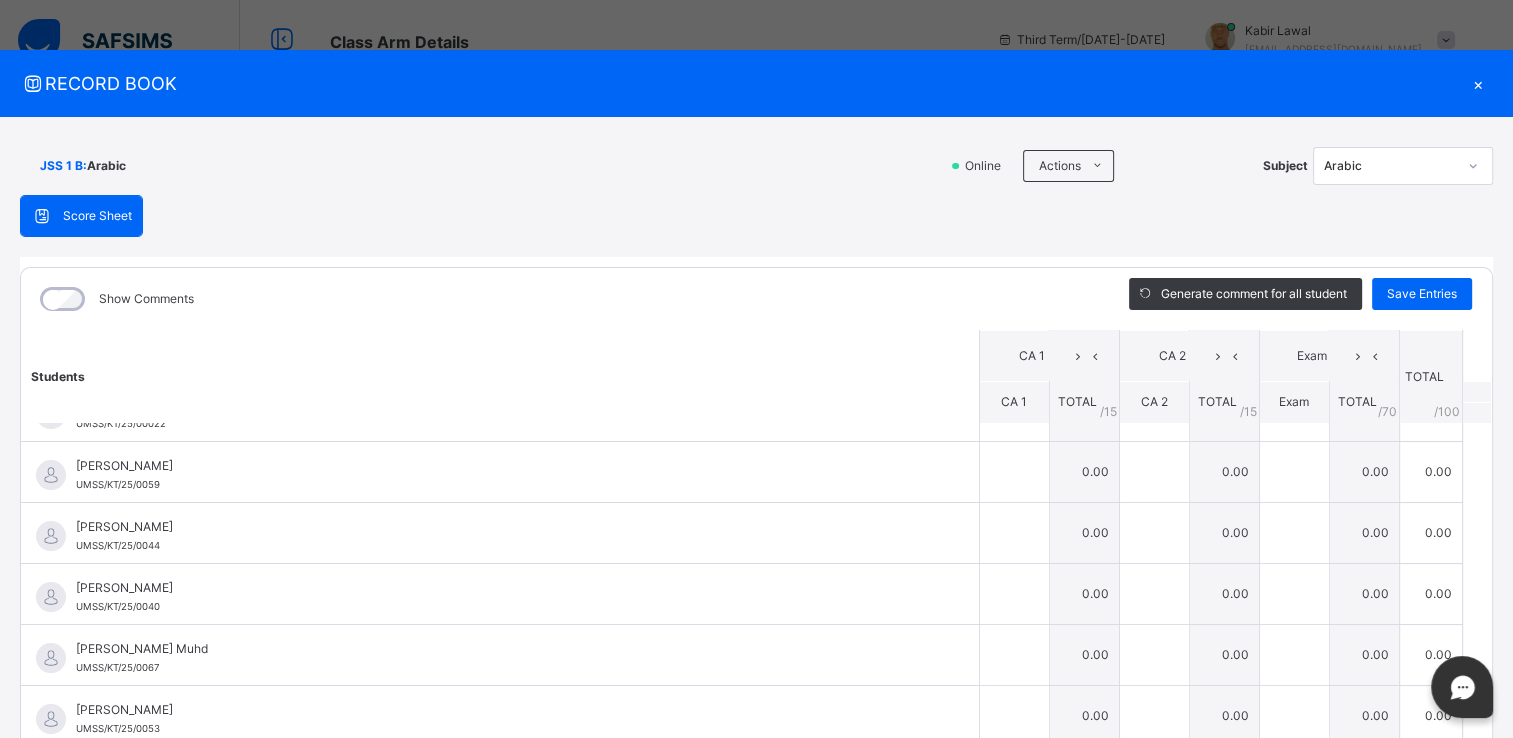 scroll, scrollTop: 119, scrollLeft: 0, axis: vertical 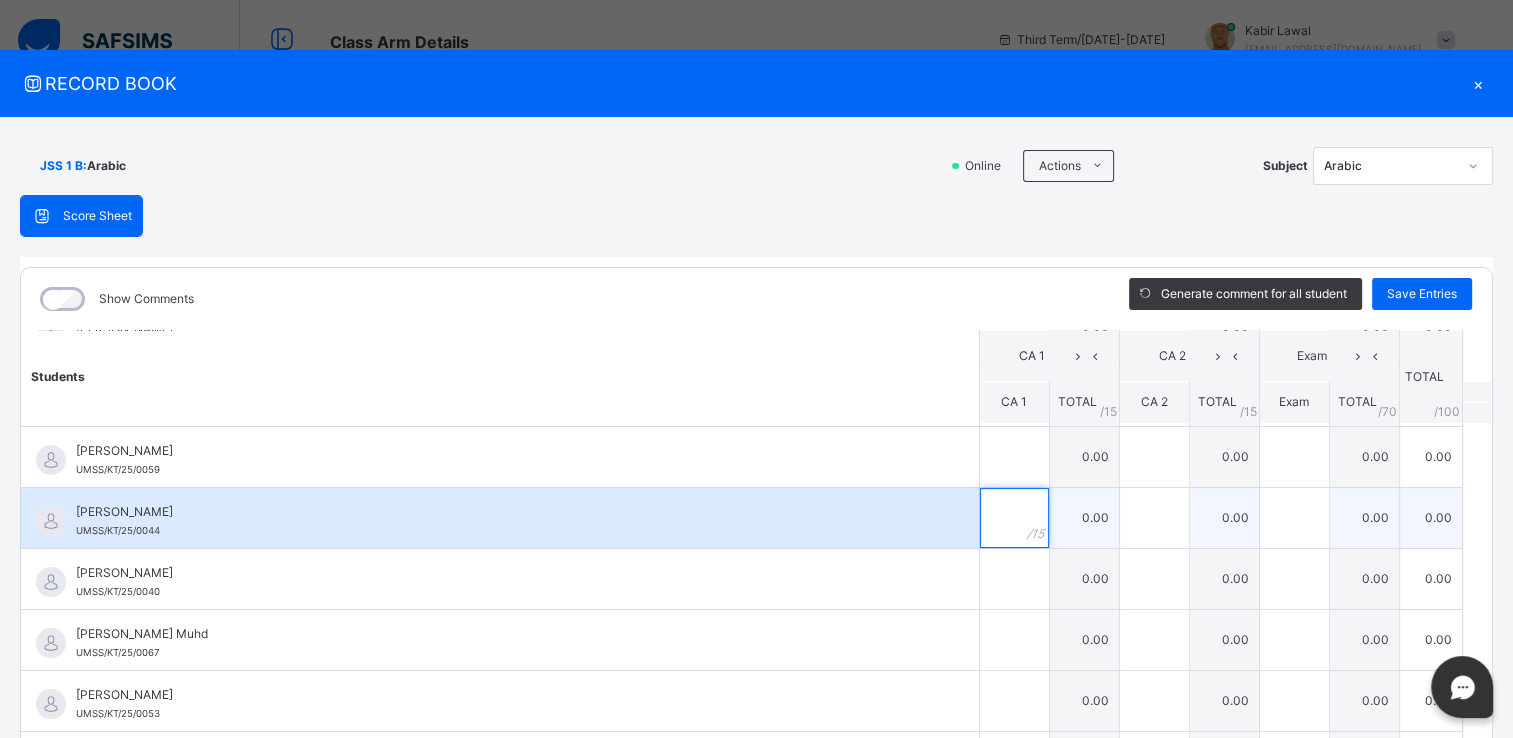 click at bounding box center [1014, 518] 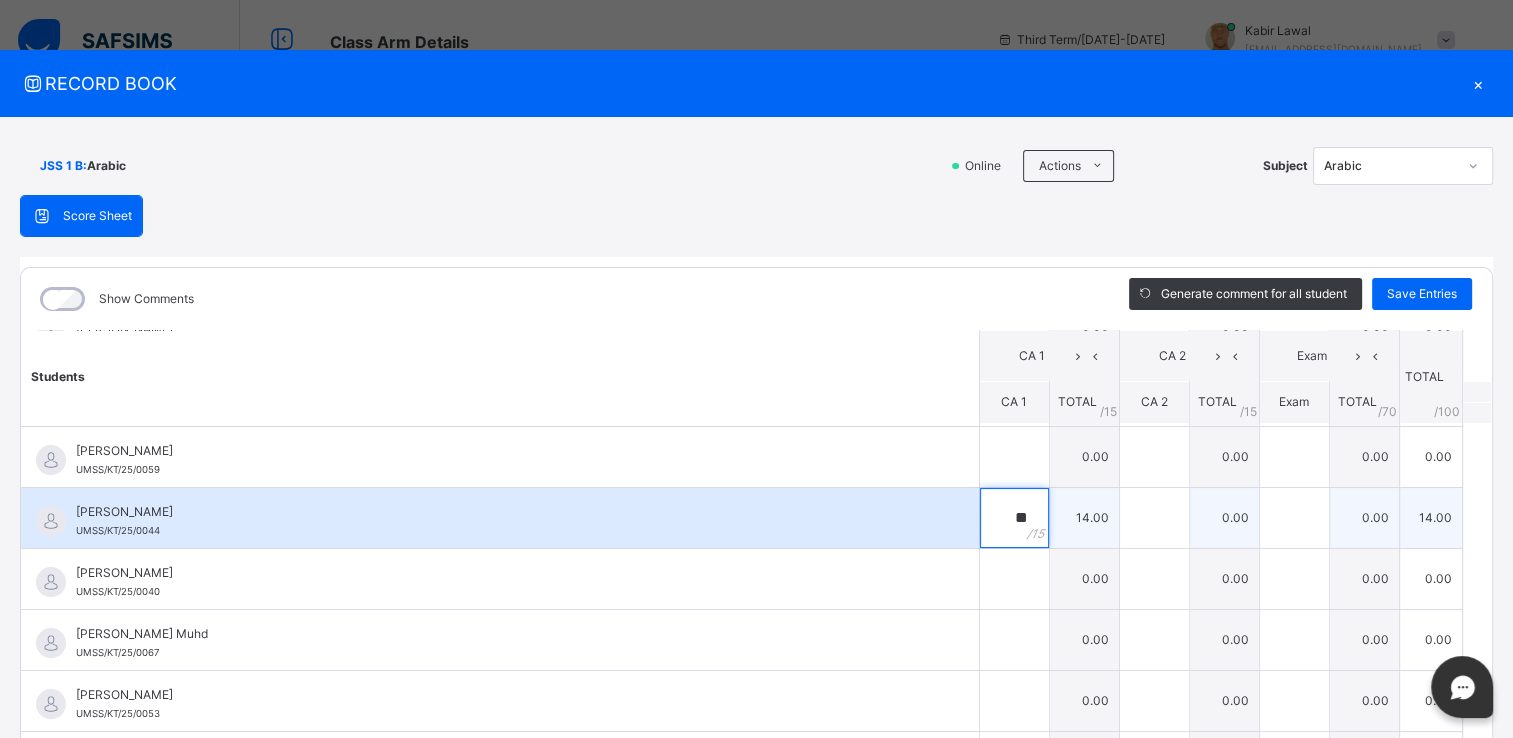 type on "**" 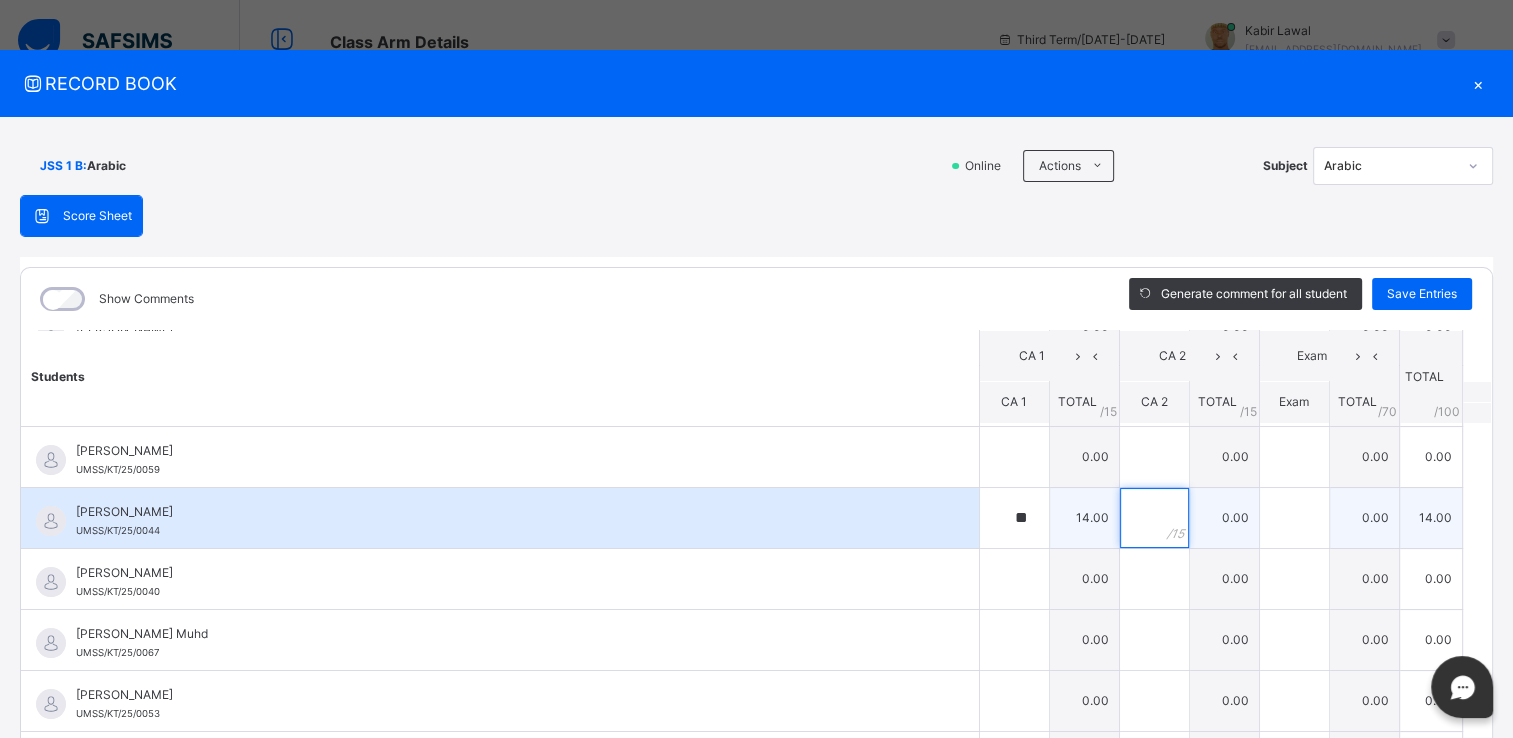 click at bounding box center (1154, 518) 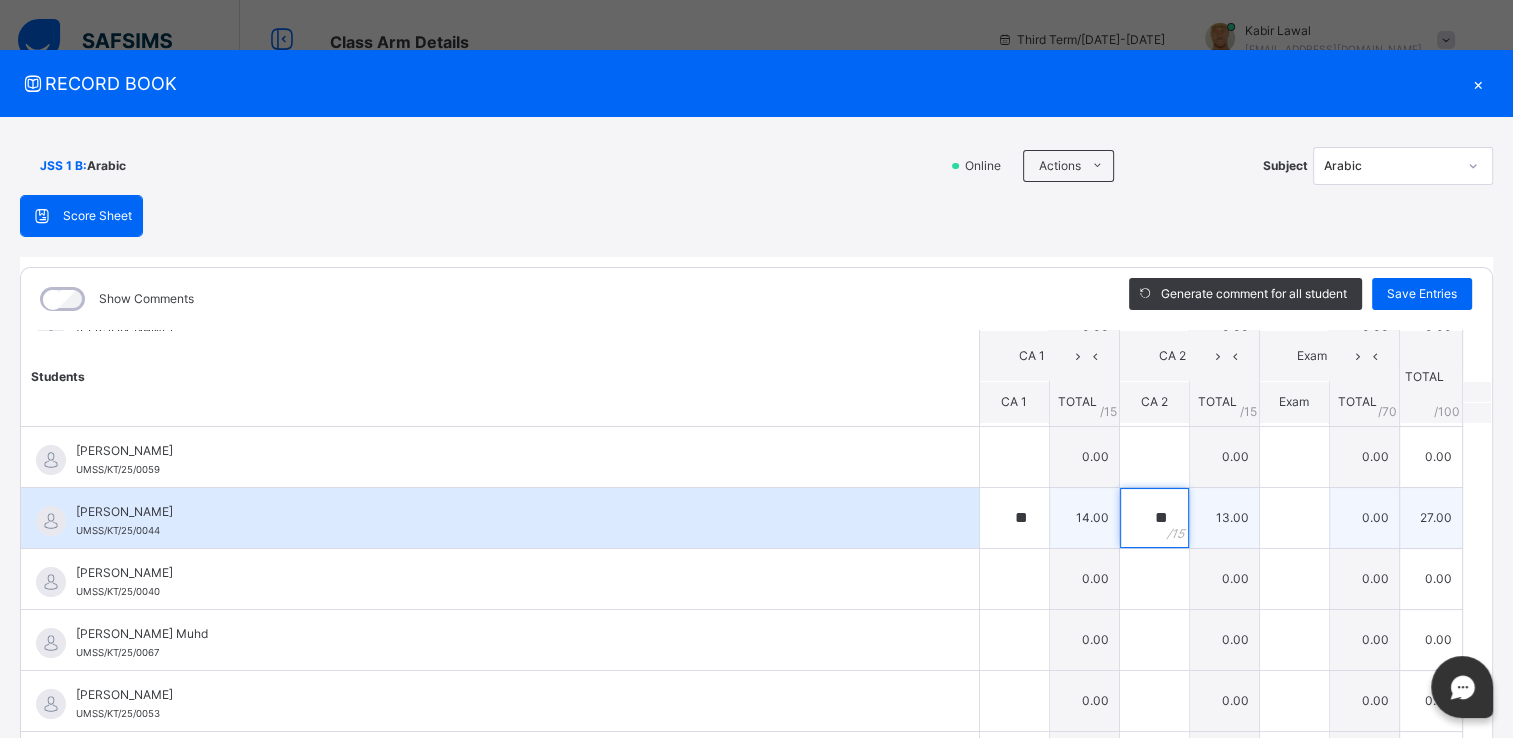 type on "**" 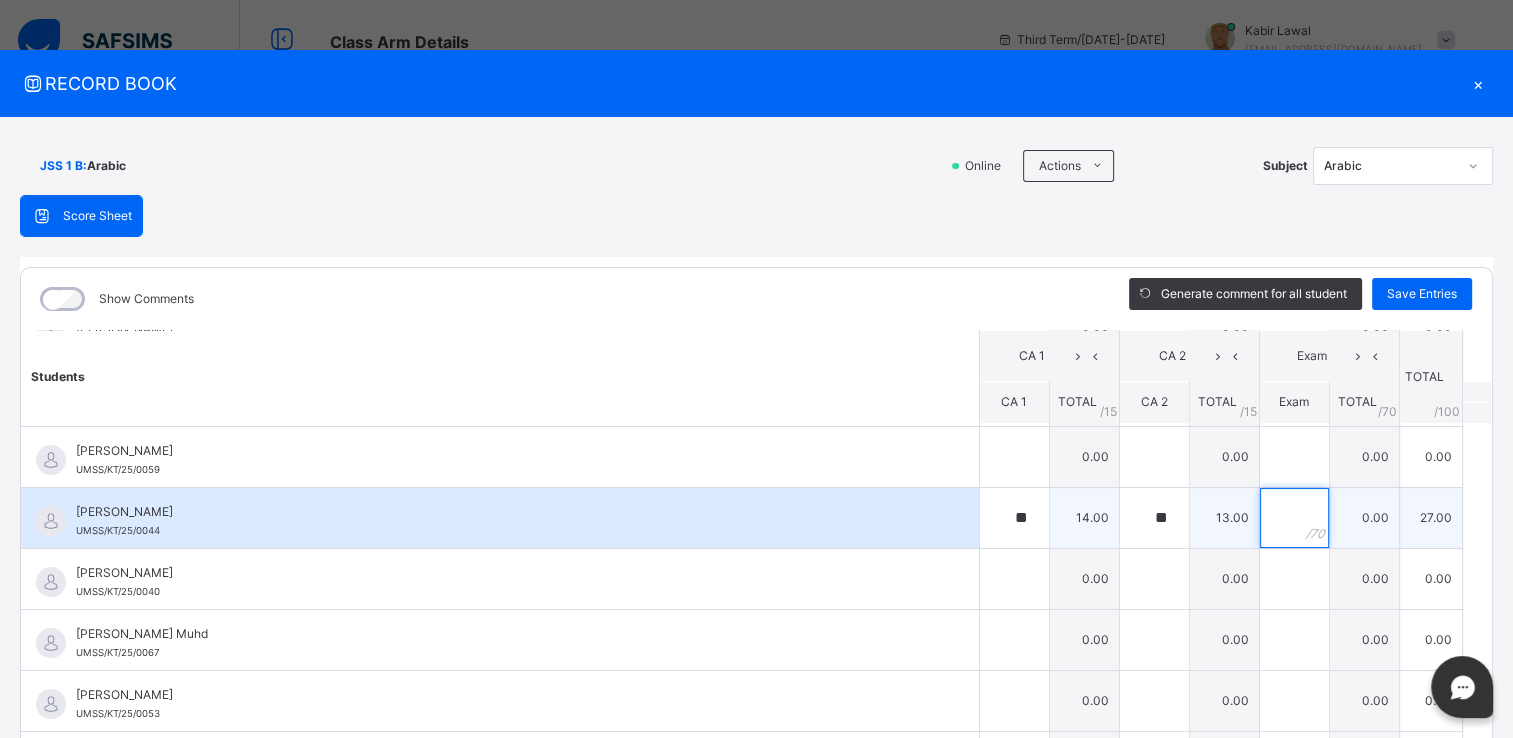 click at bounding box center [1294, 518] 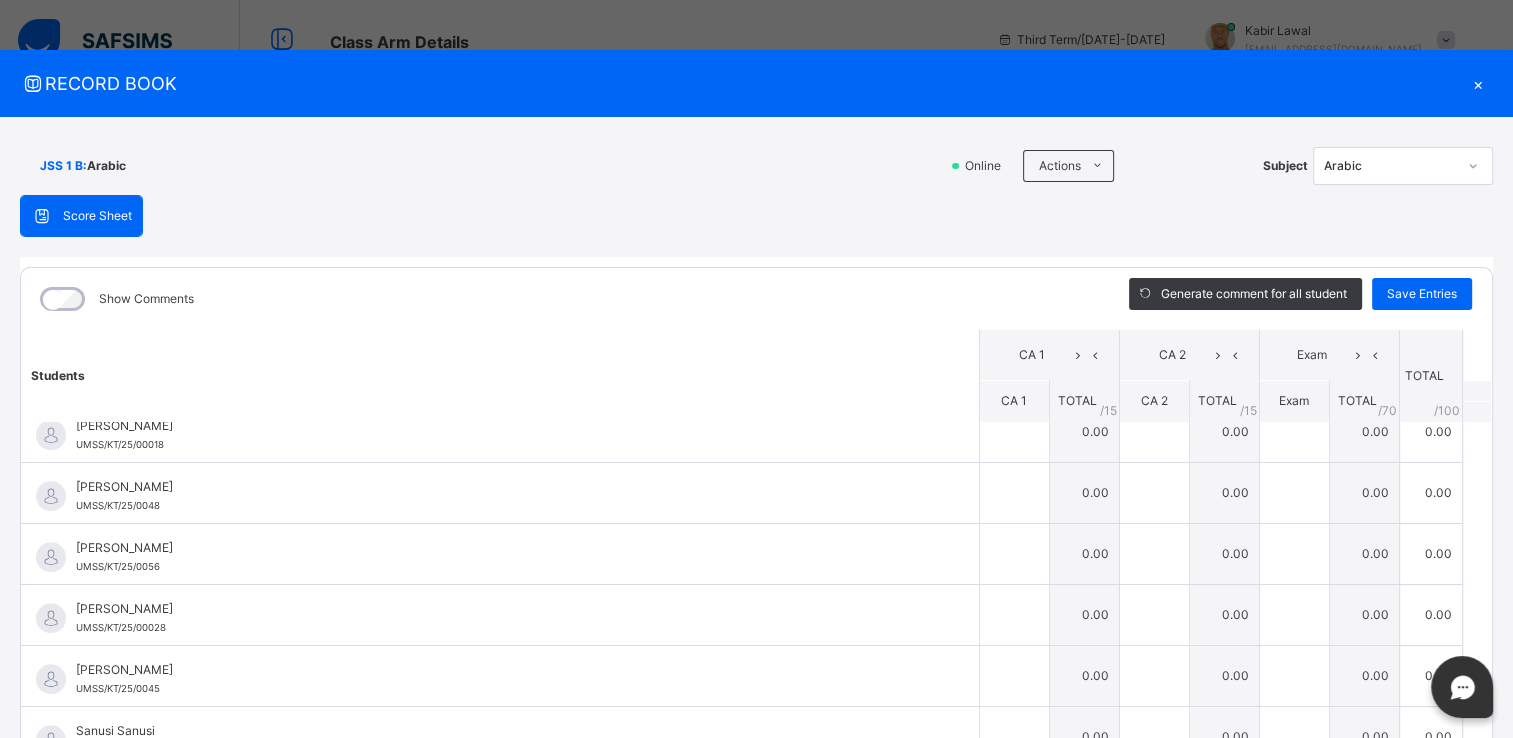 scroll, scrollTop: 1548, scrollLeft: 0, axis: vertical 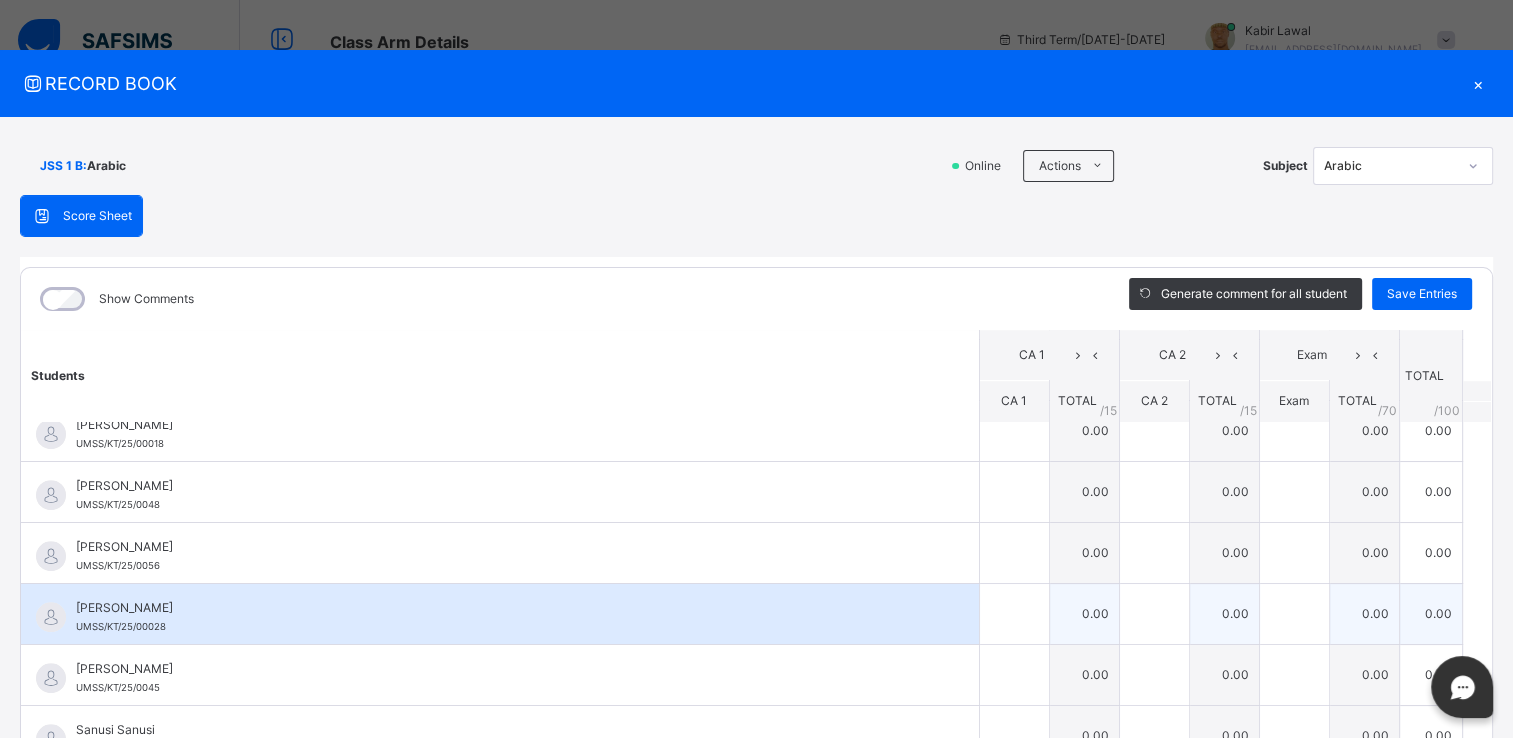 type on "**" 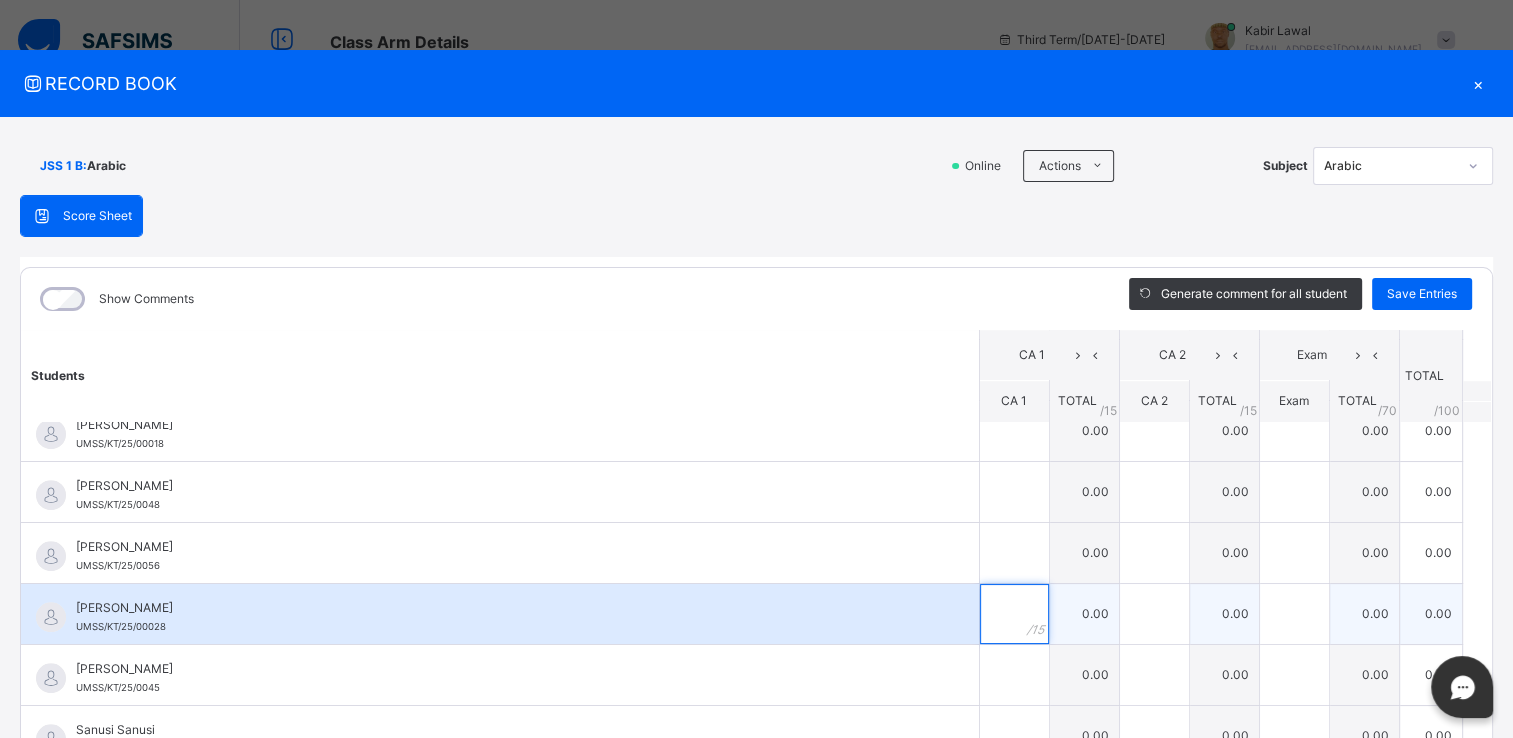 click at bounding box center (1014, 614) 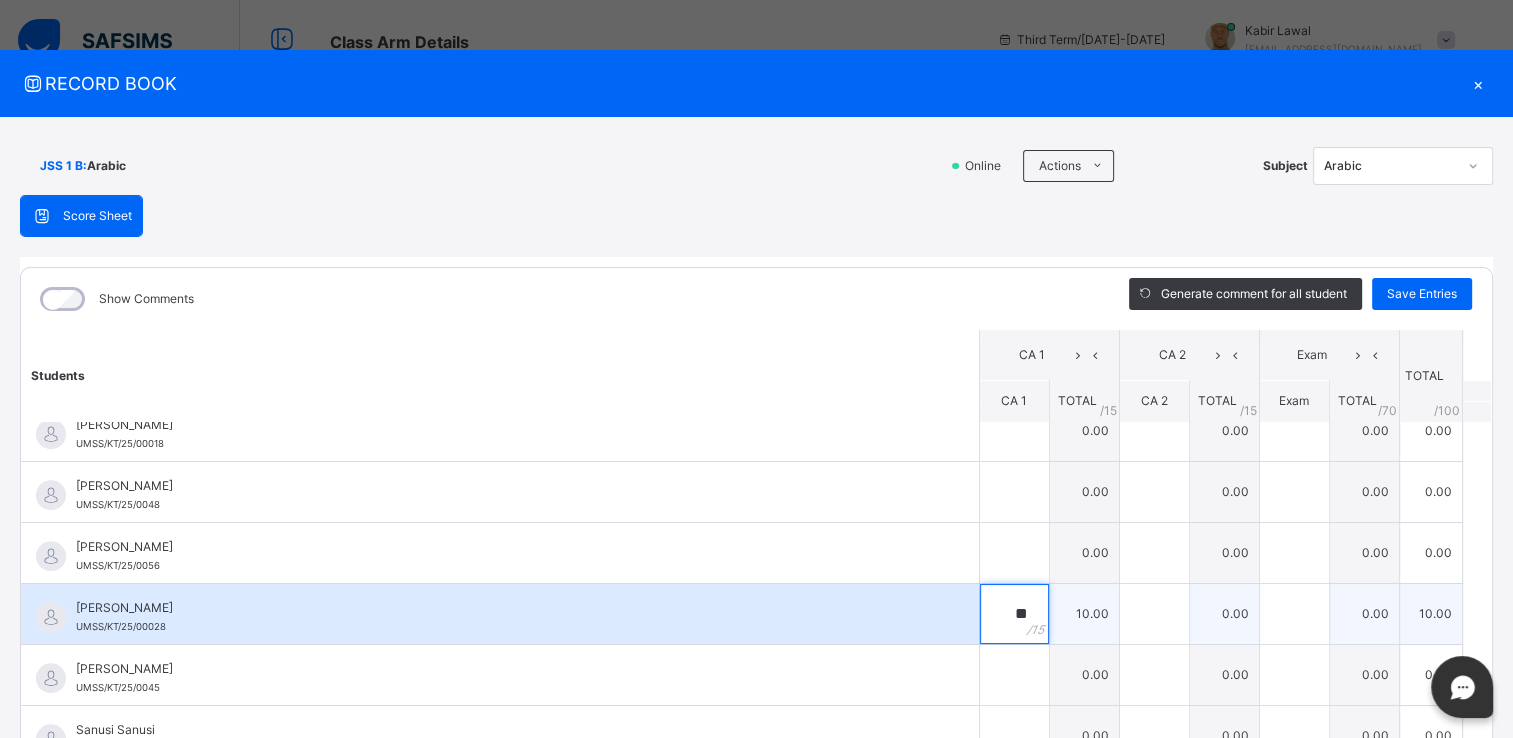 type on "**" 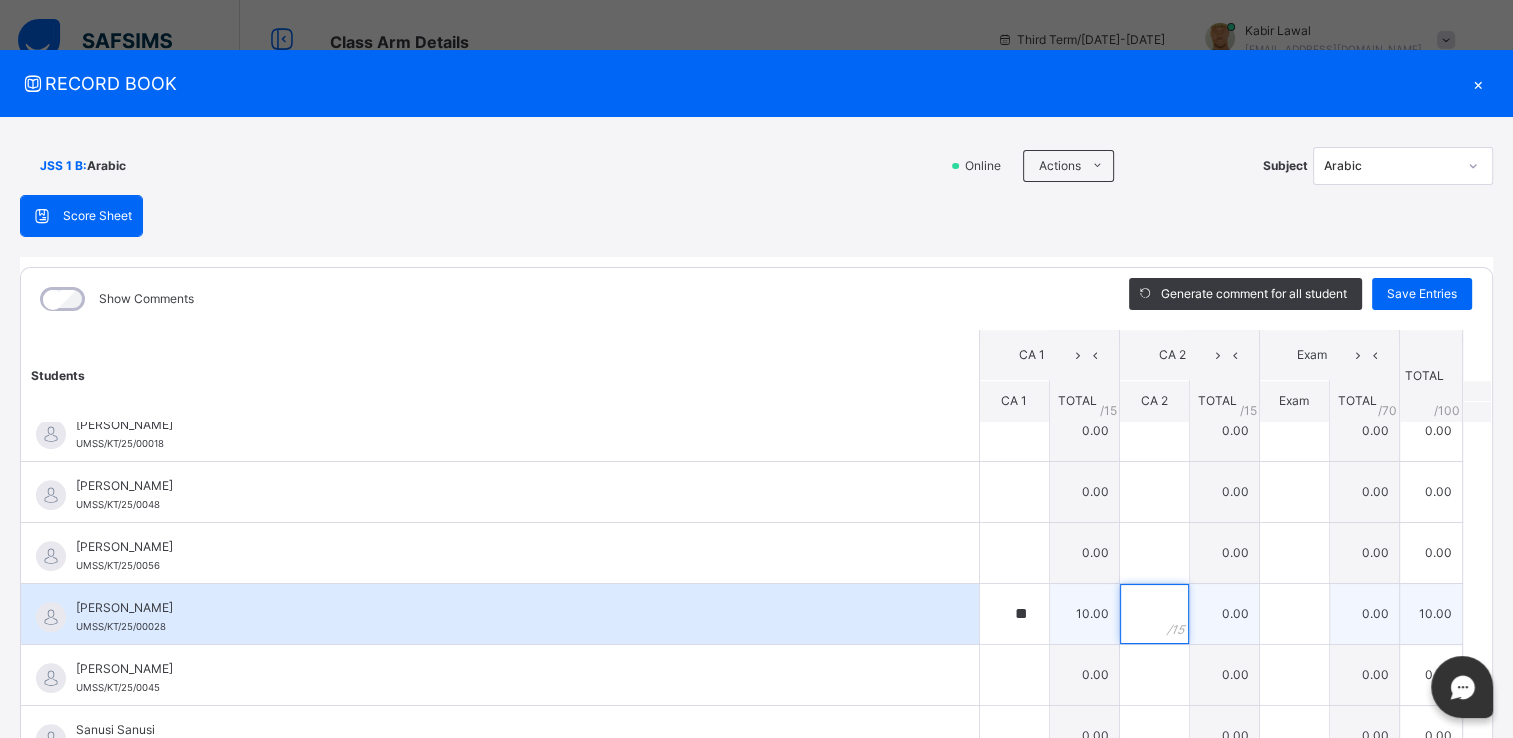 click at bounding box center [1154, 614] 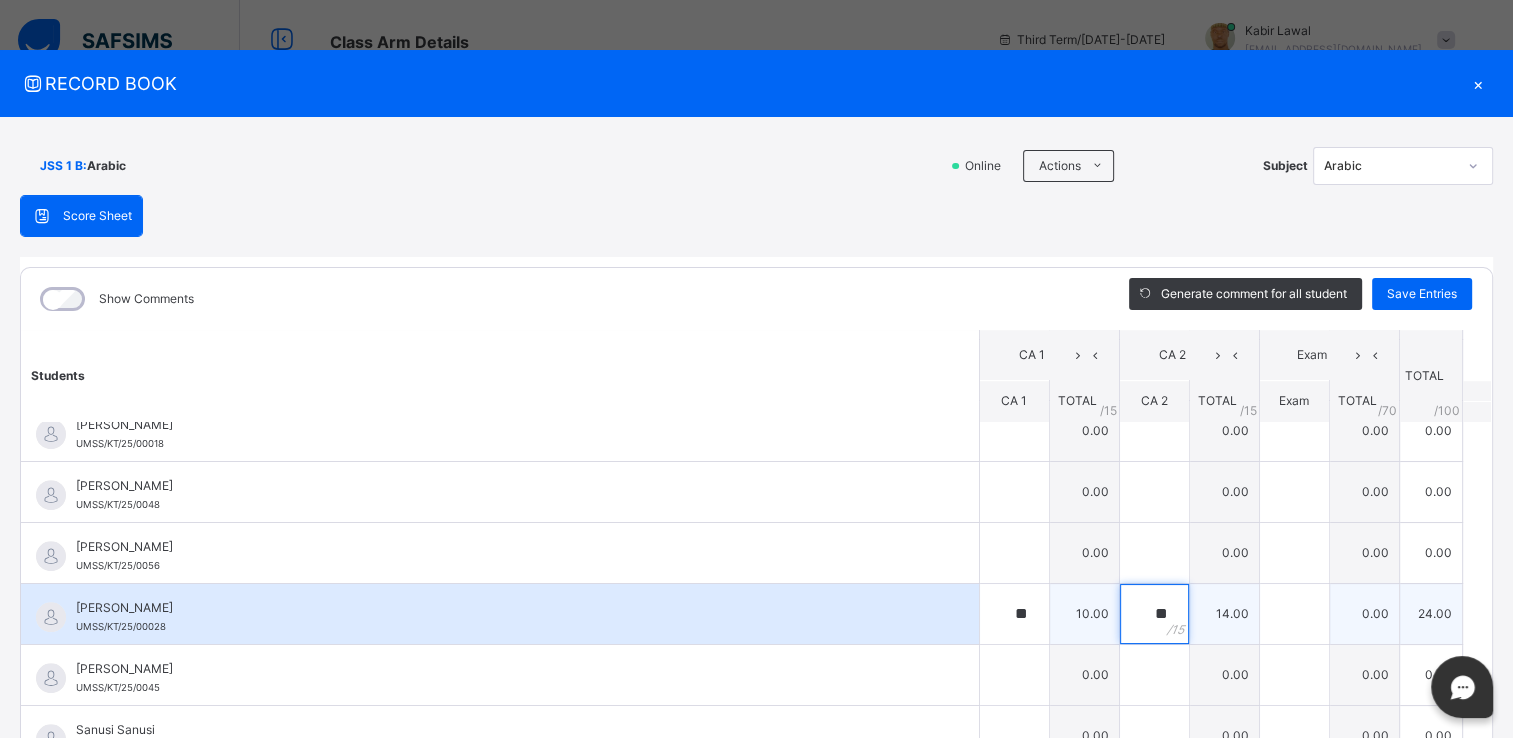 type on "**" 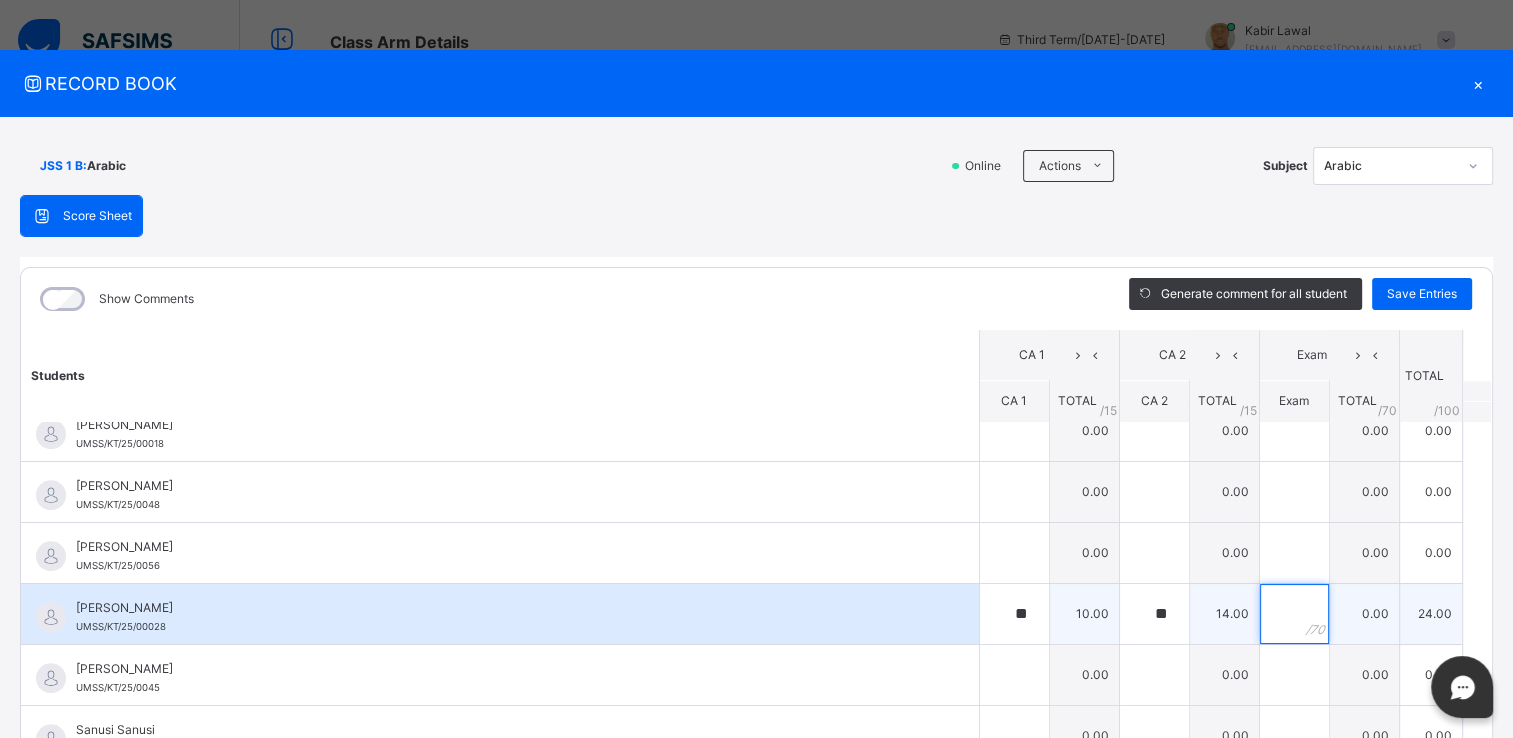 click at bounding box center [1294, 614] 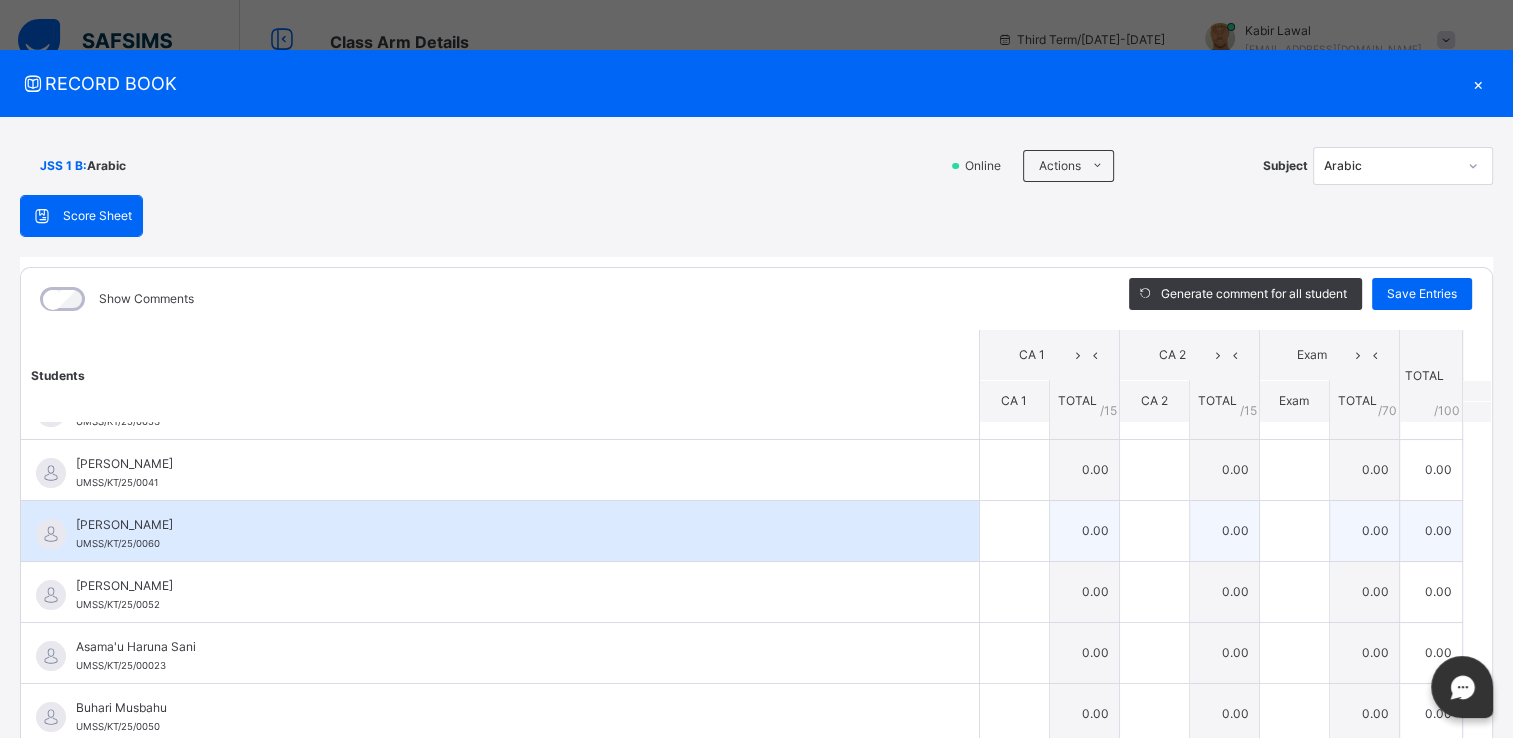 scroll, scrollTop: 412, scrollLeft: 0, axis: vertical 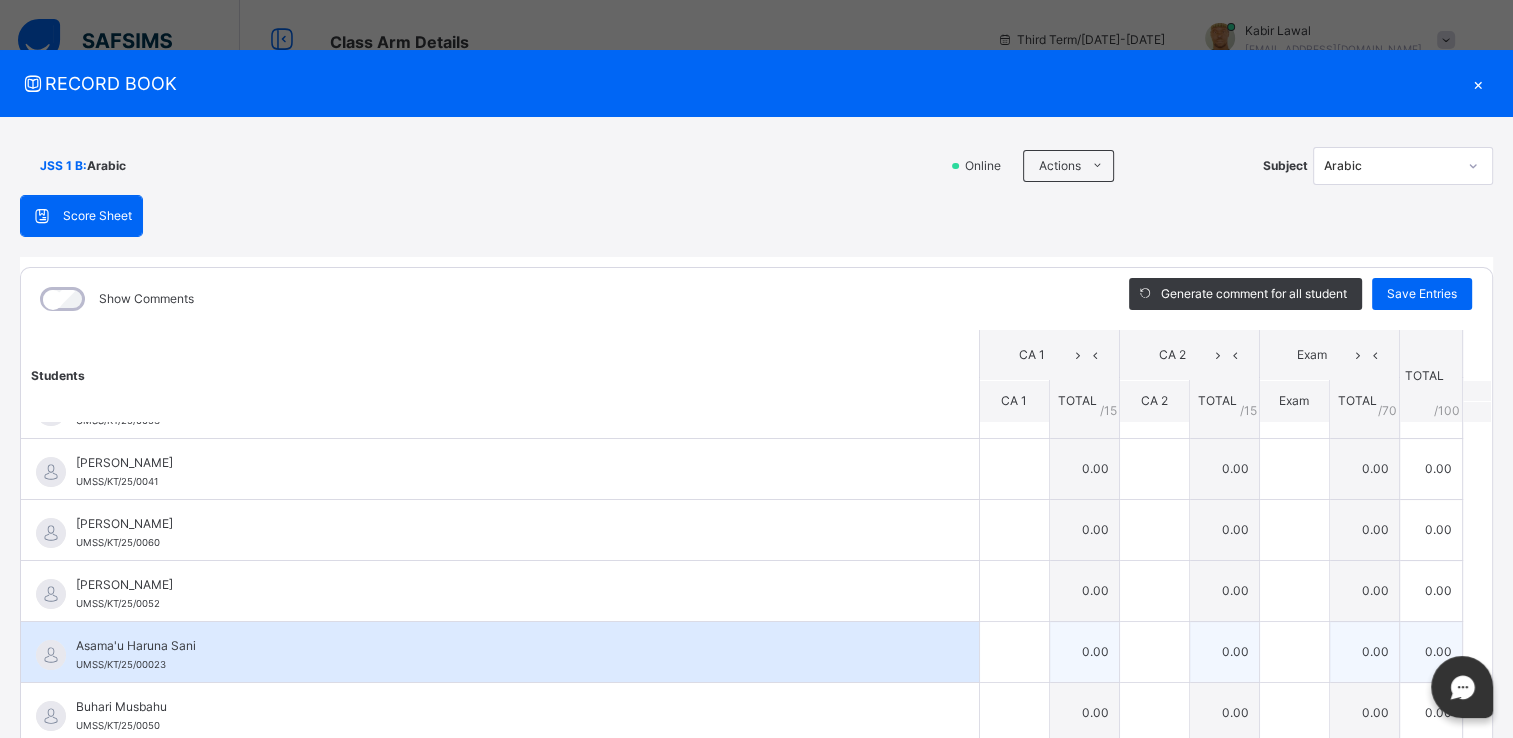 type on "**" 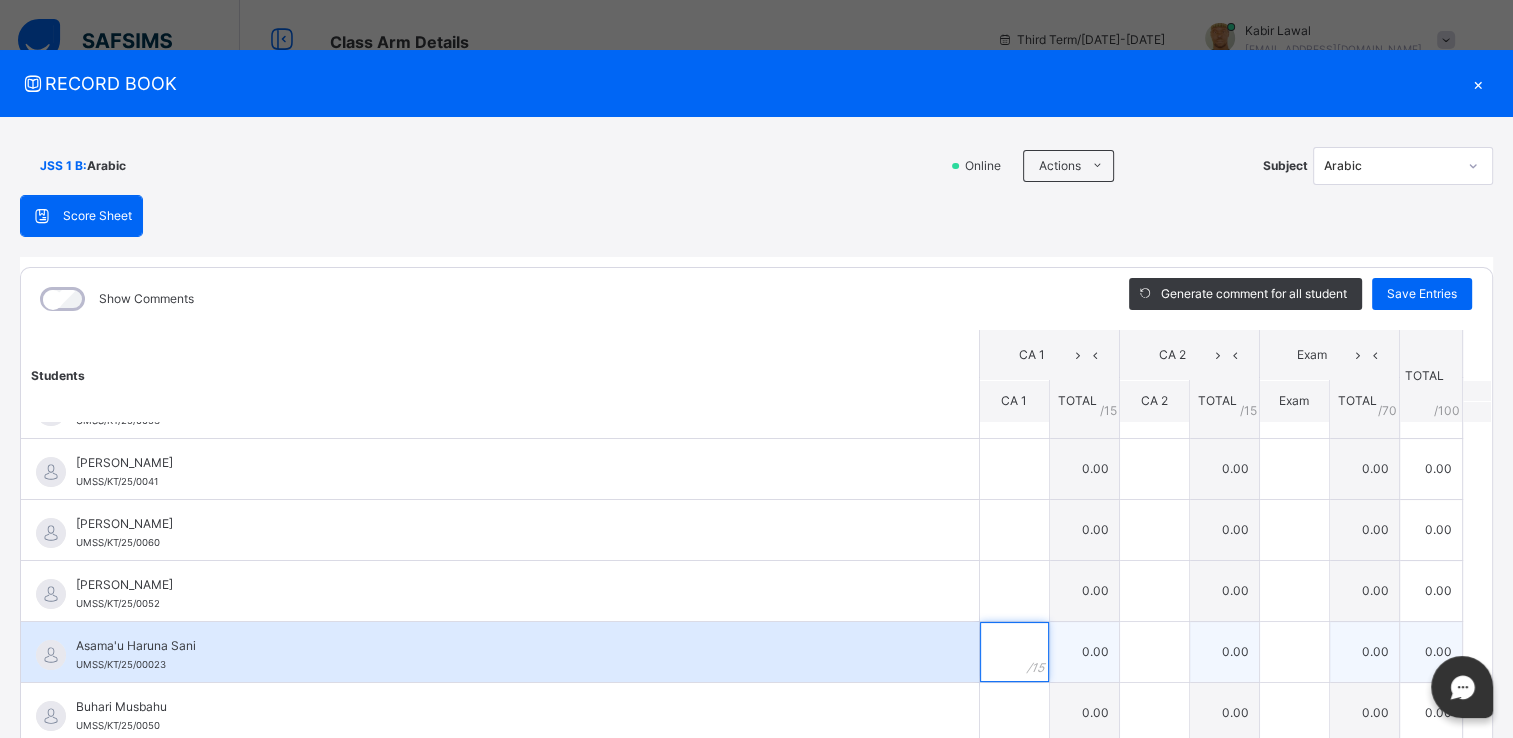 click at bounding box center (1014, 652) 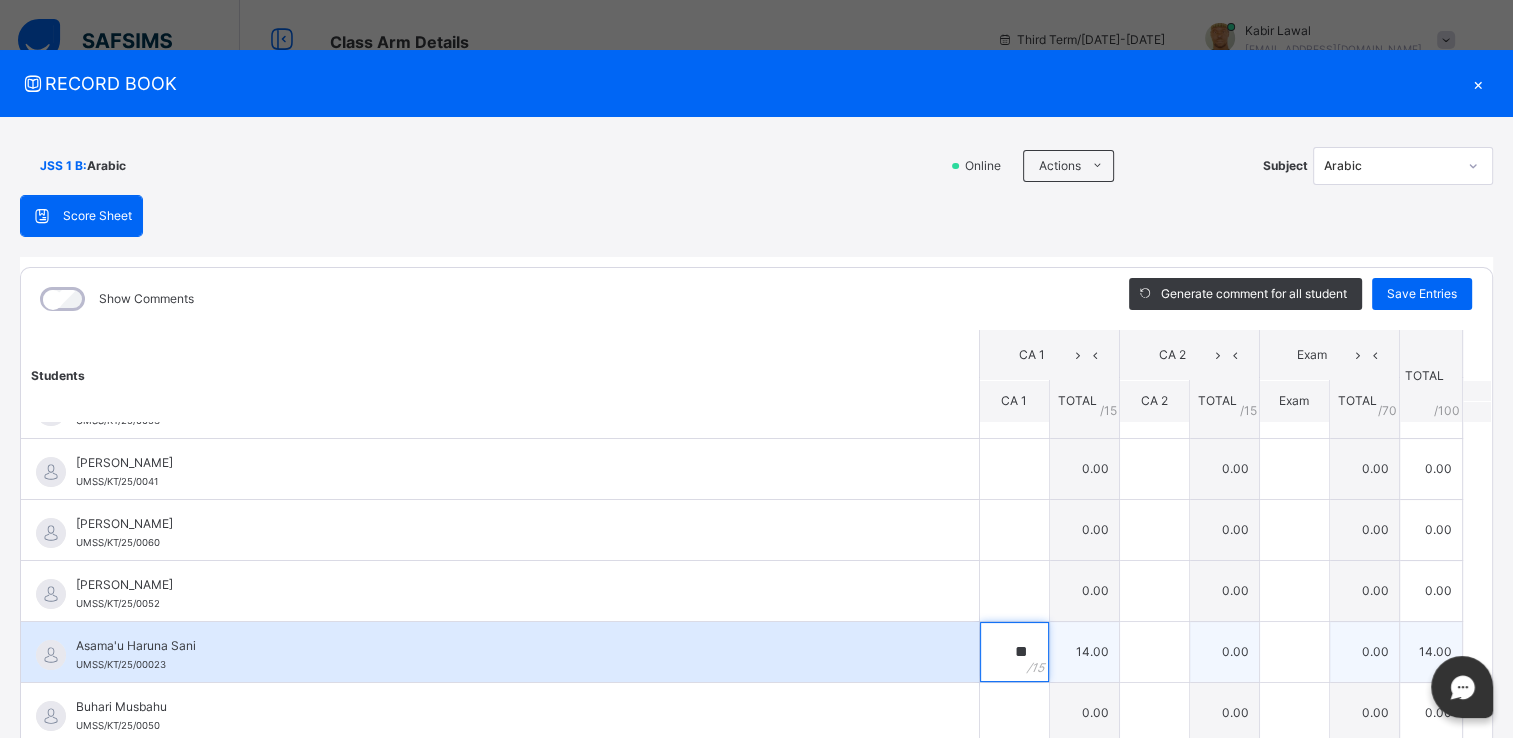 type on "**" 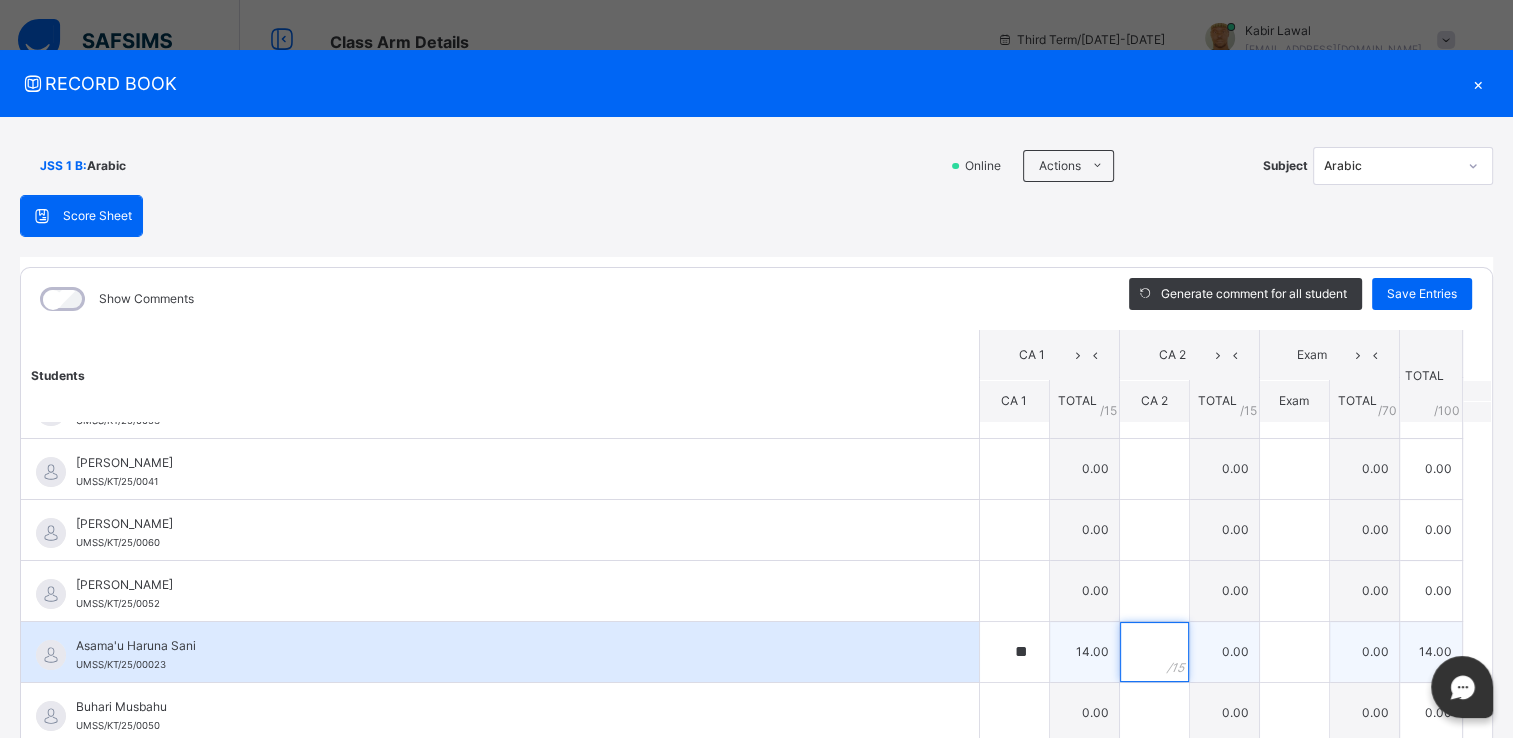 click at bounding box center (1154, 652) 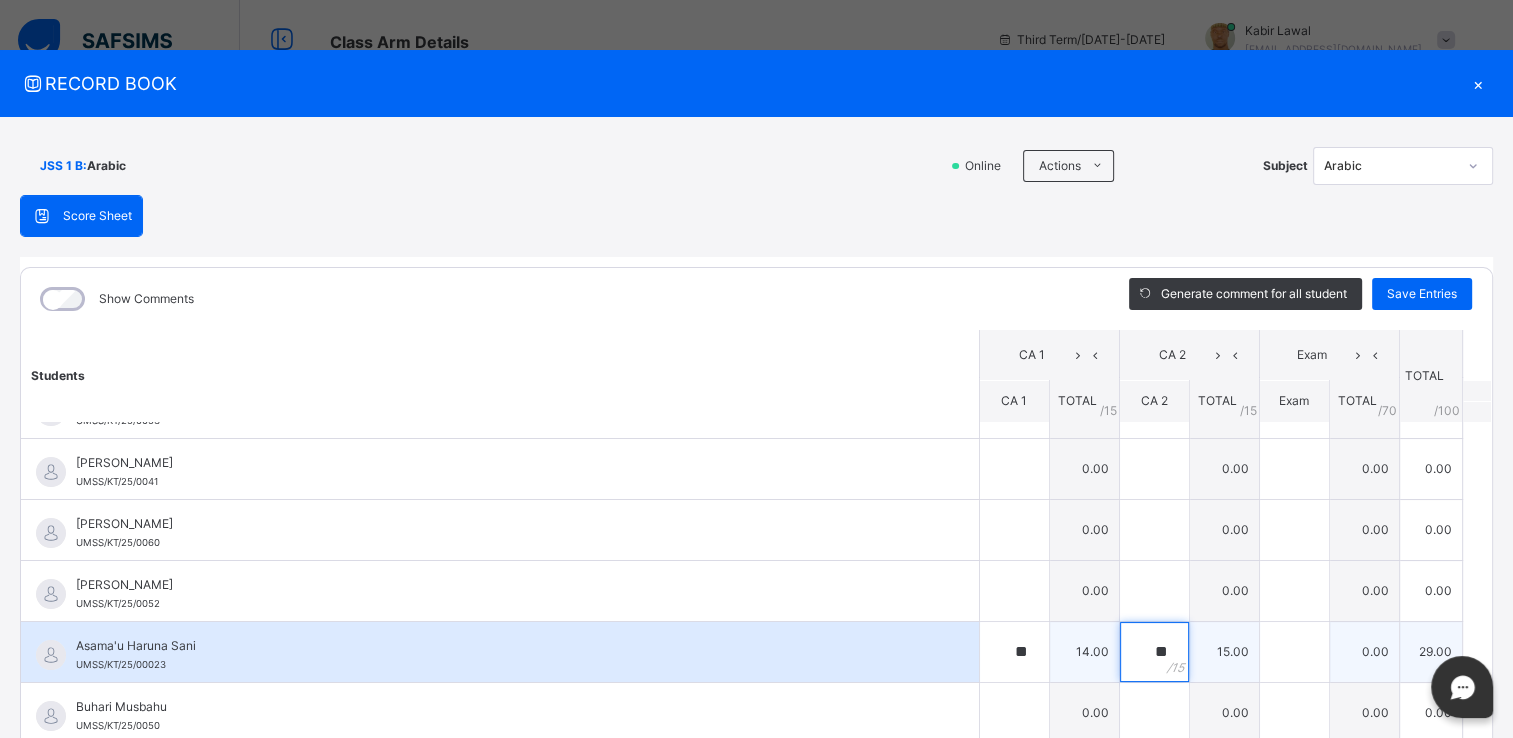type on "**" 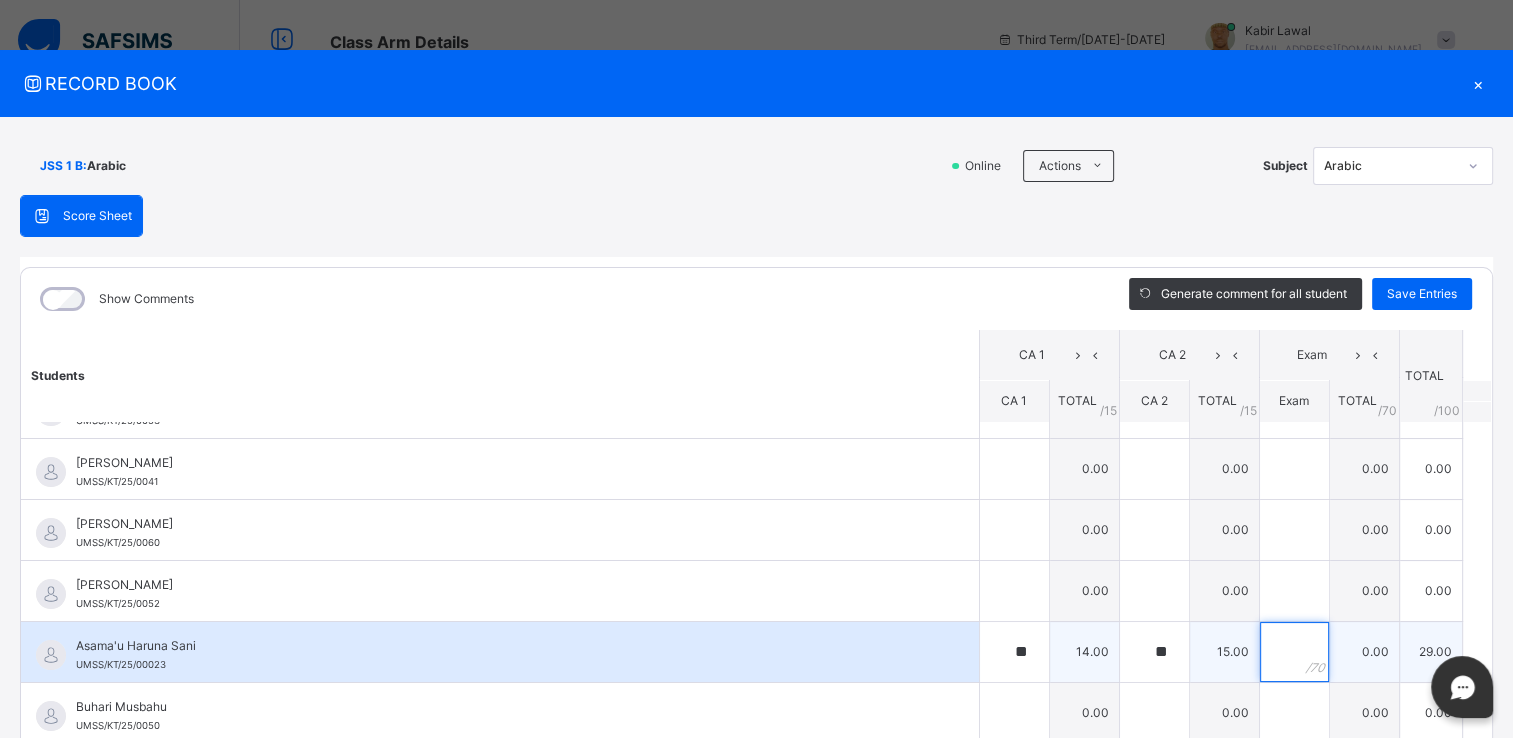 click at bounding box center (1294, 652) 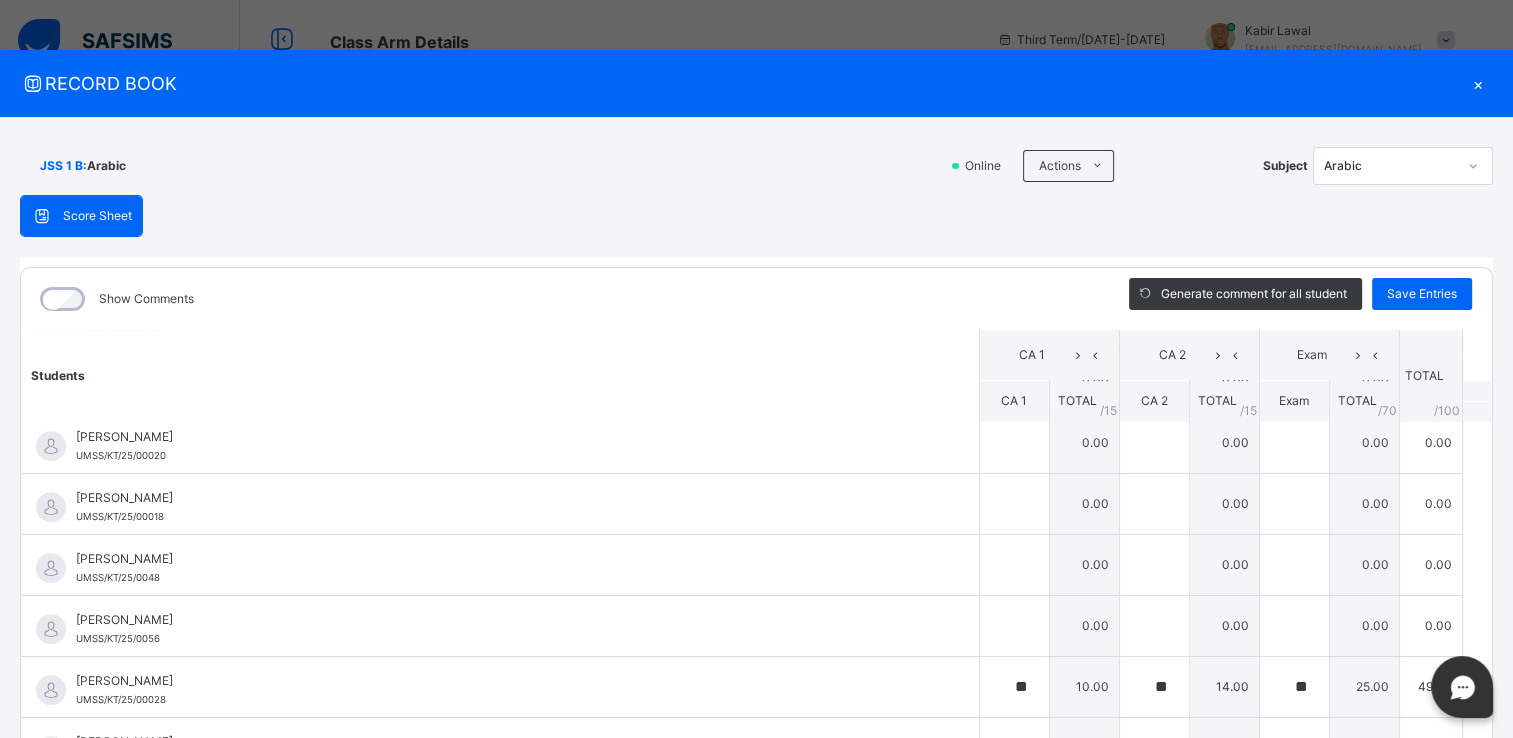 scroll, scrollTop: 1720, scrollLeft: 0, axis: vertical 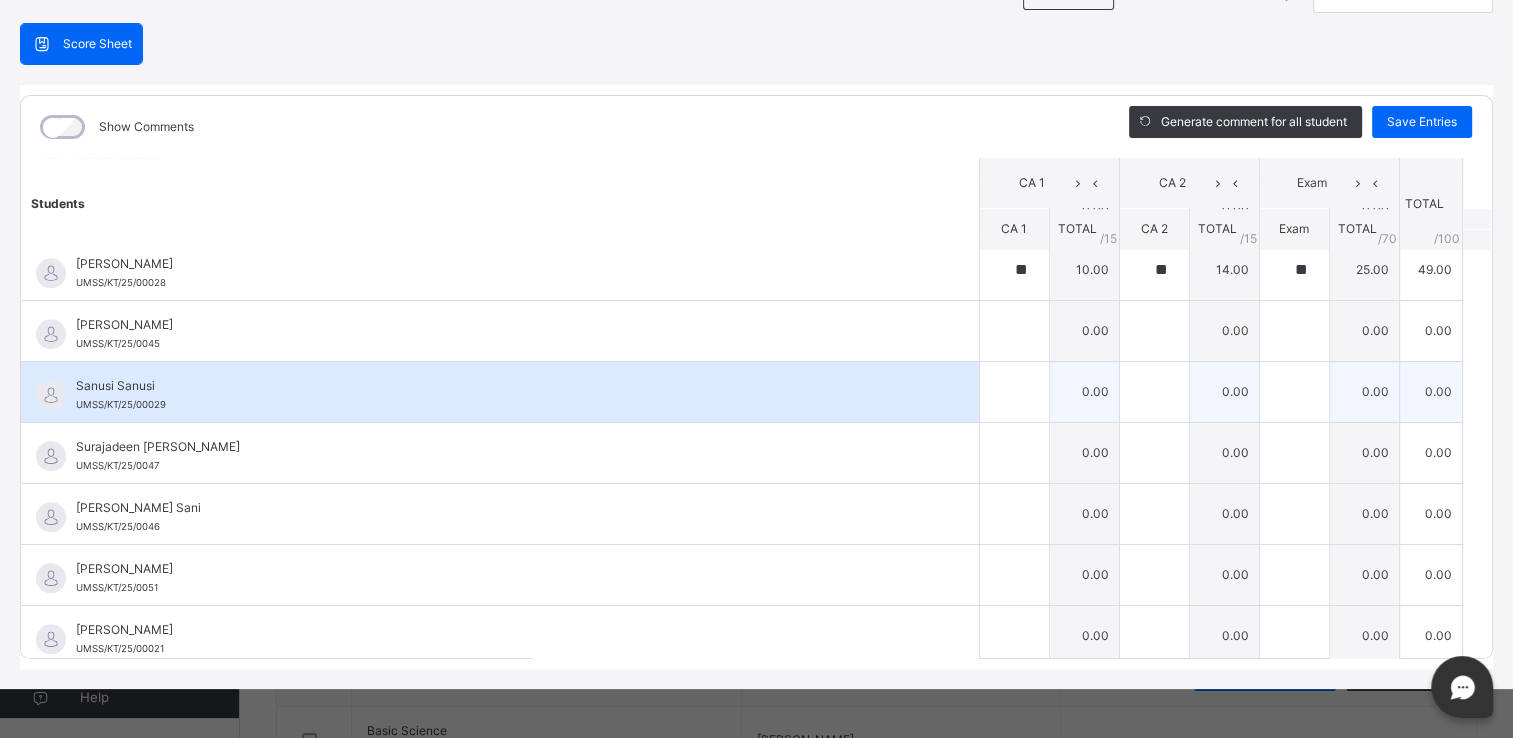 type on "**" 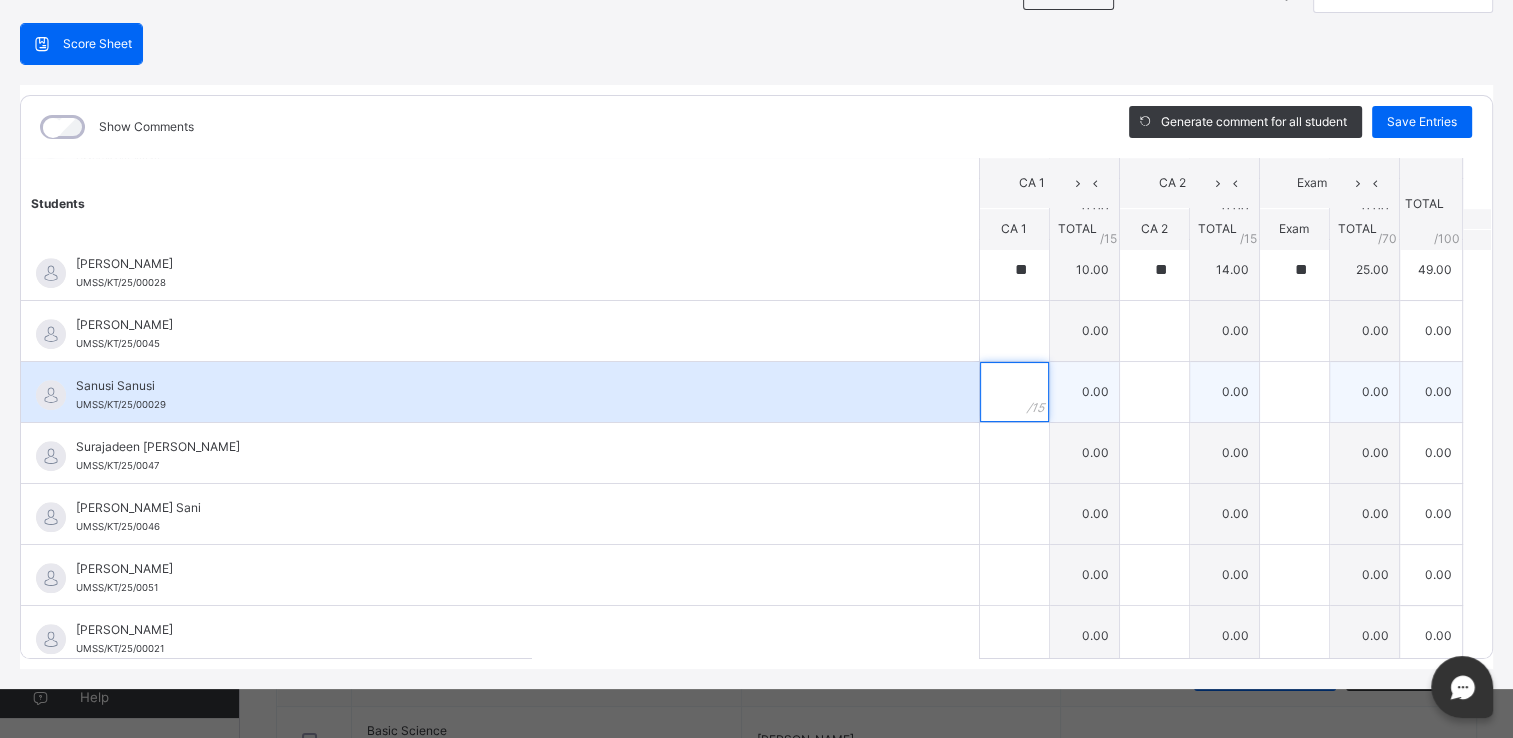 click at bounding box center (1014, 392) 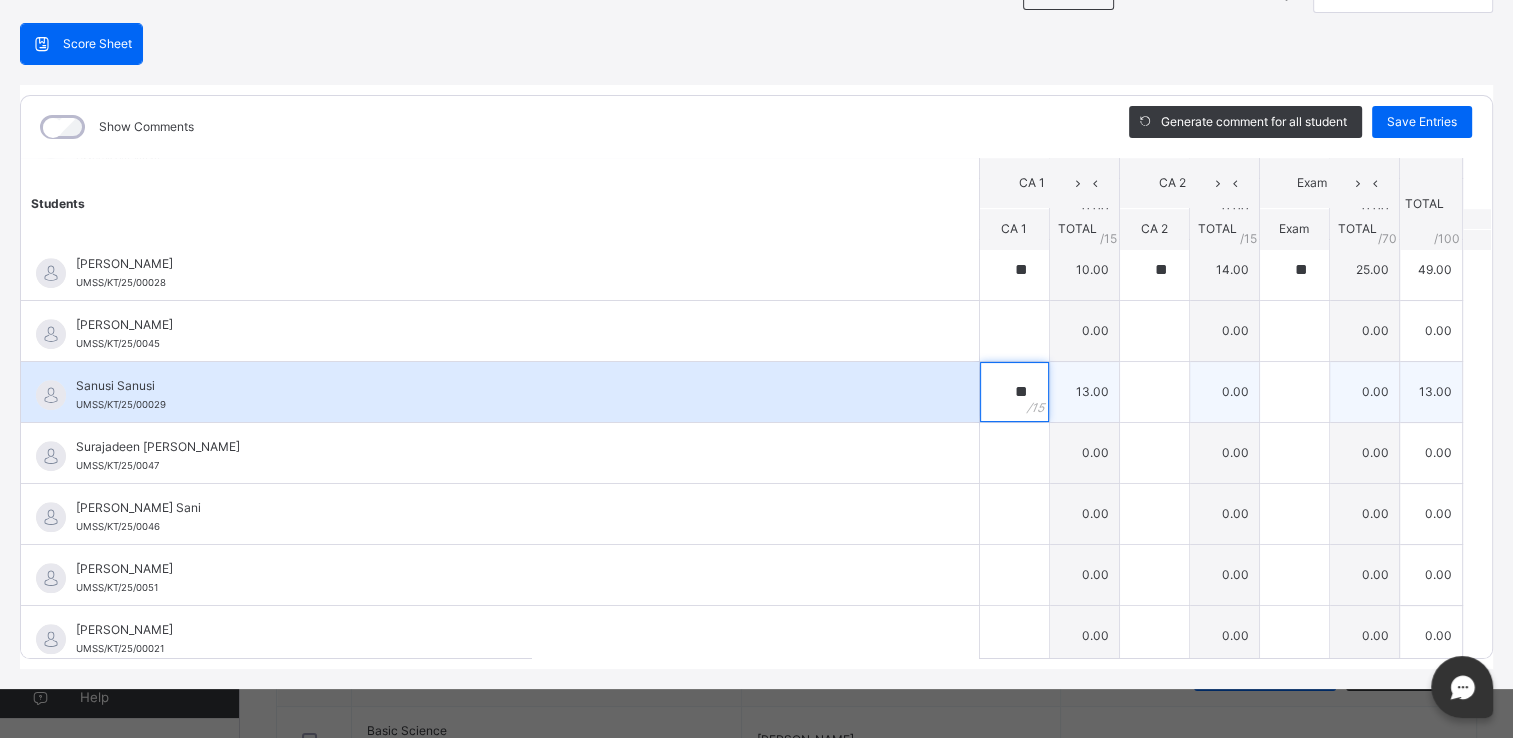 type on "**" 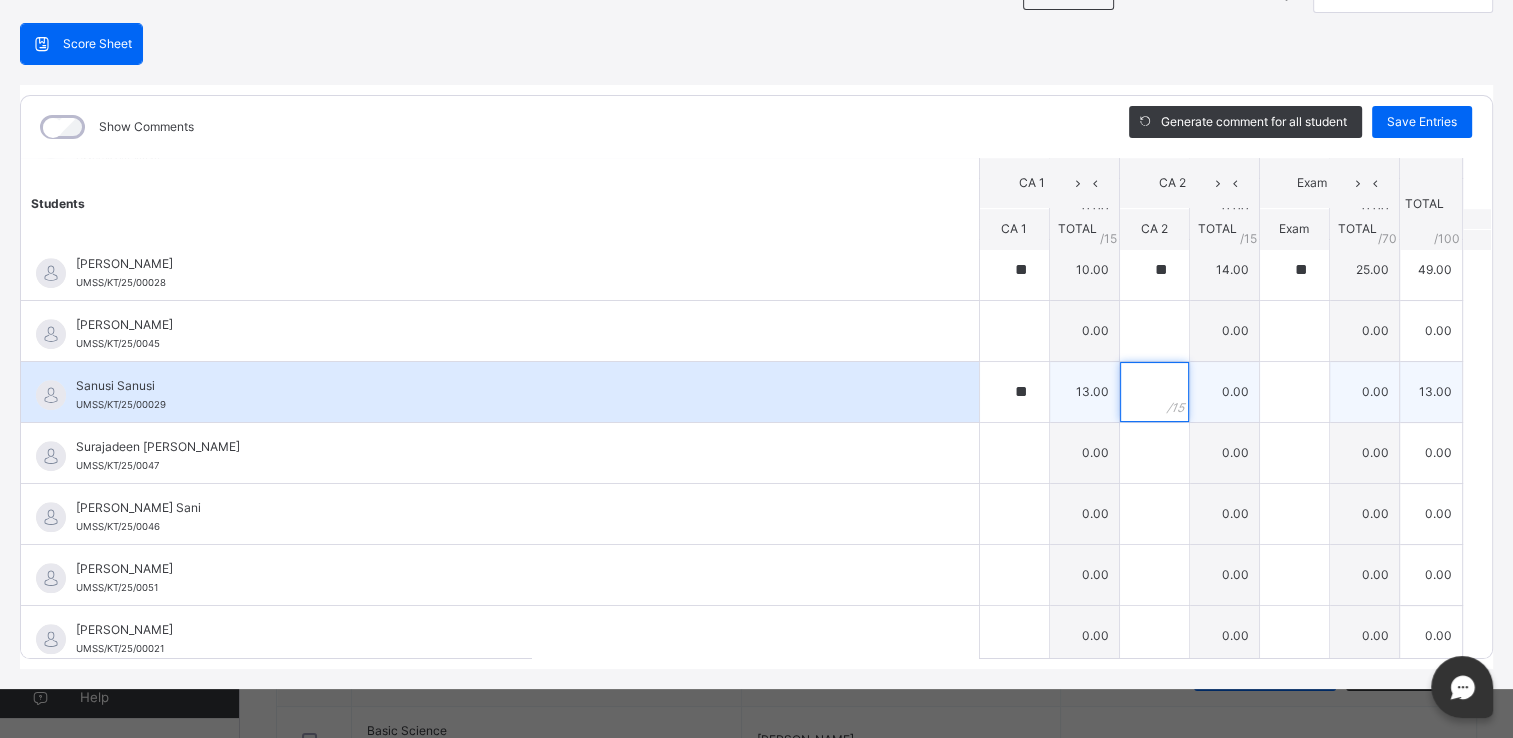 click at bounding box center [1154, 392] 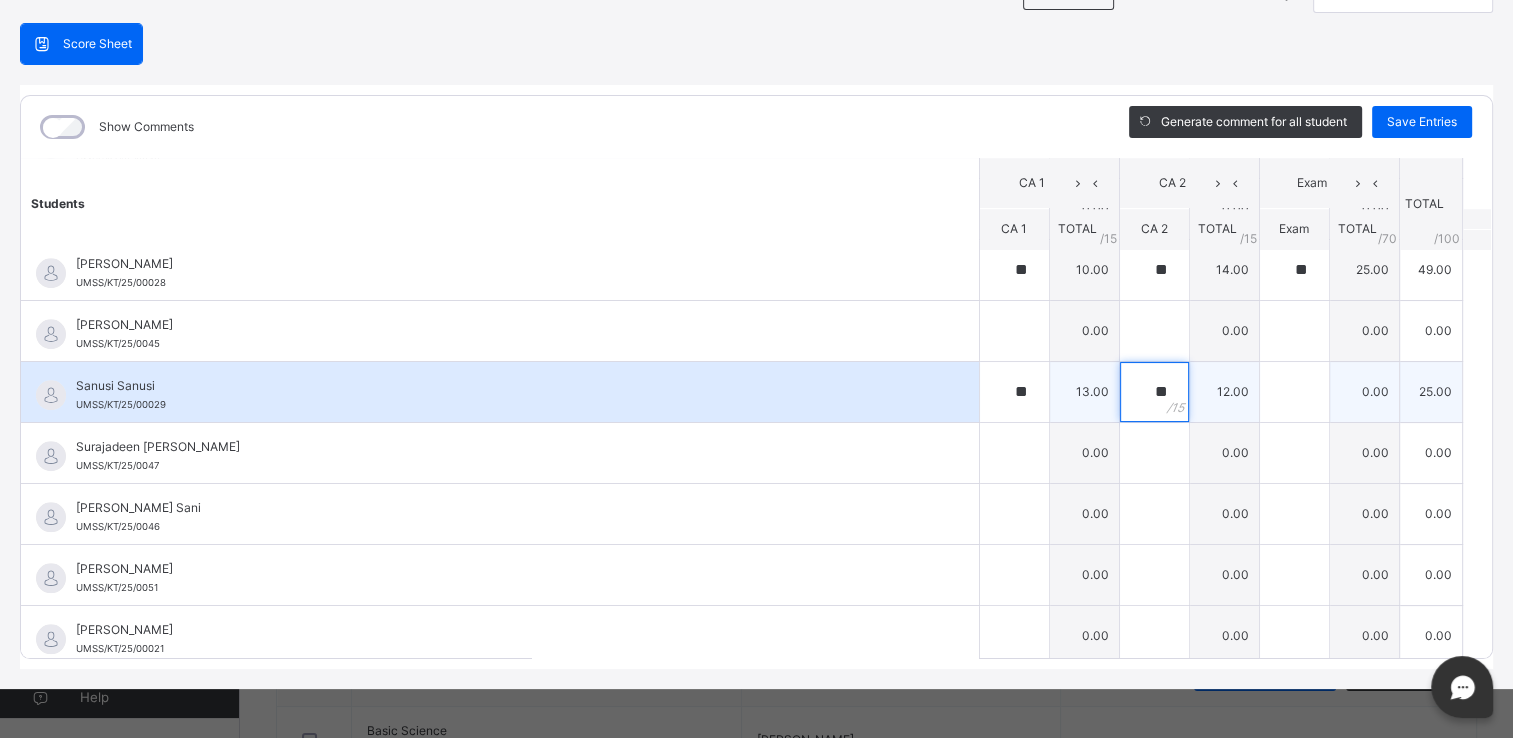 type on "**" 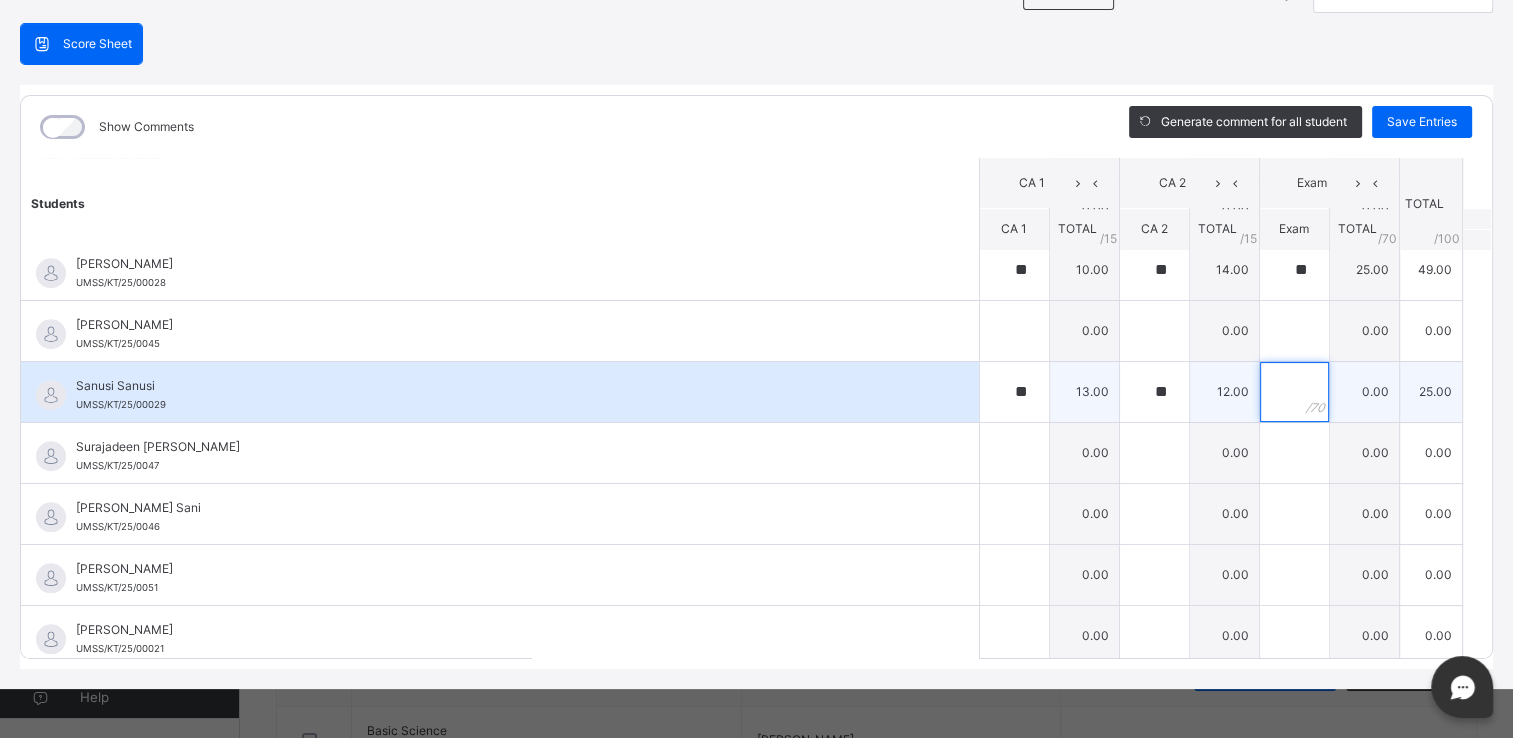 click at bounding box center [1294, 392] 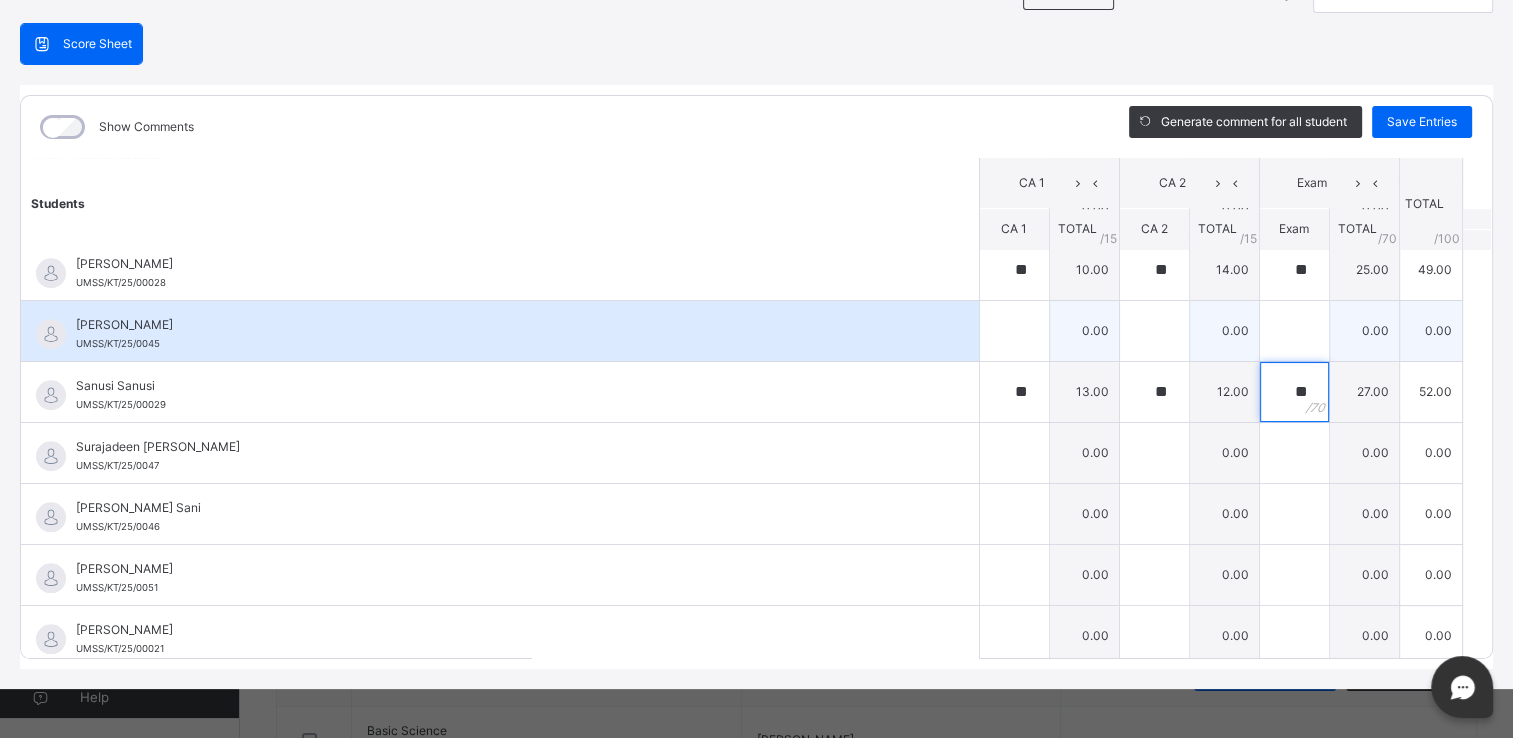 type on "**" 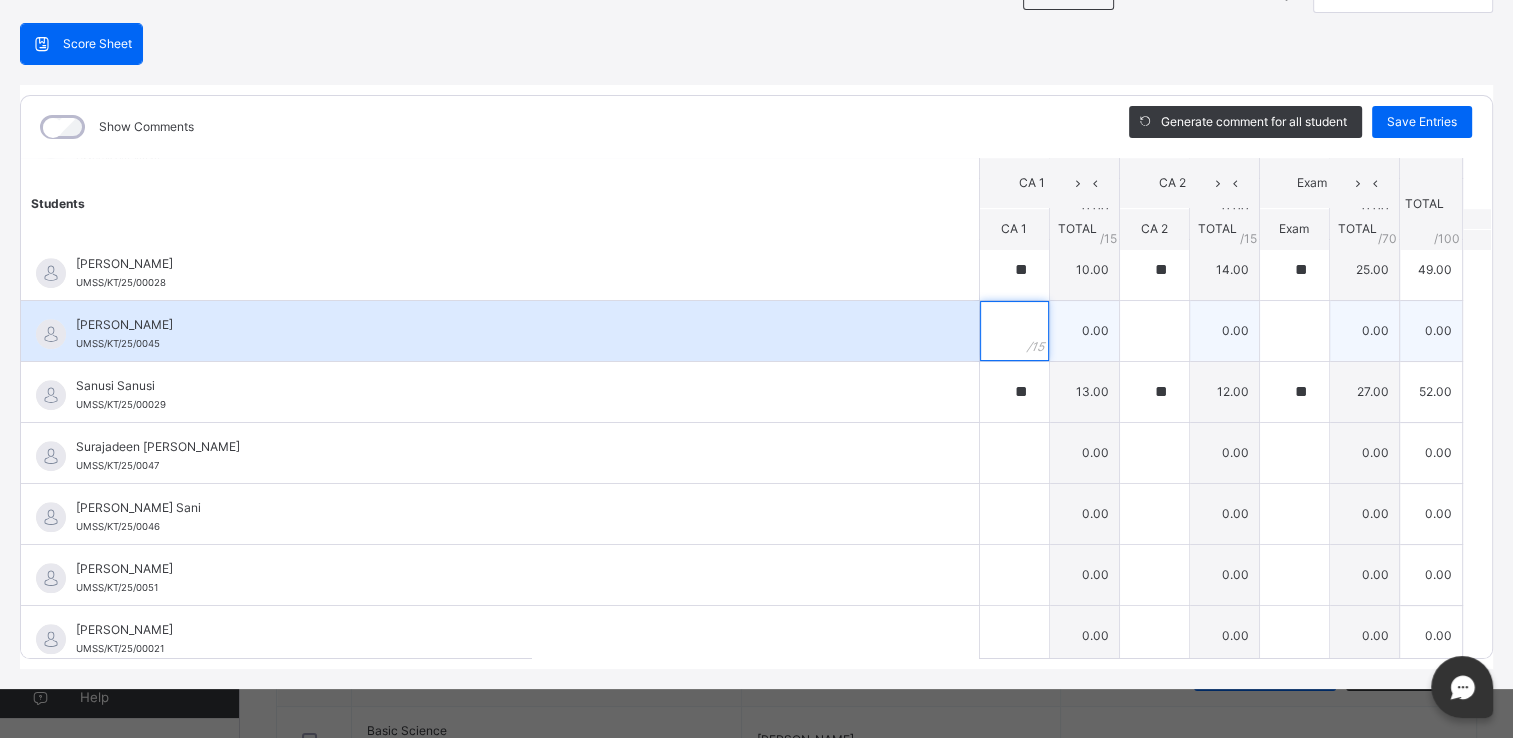 click at bounding box center [1014, 331] 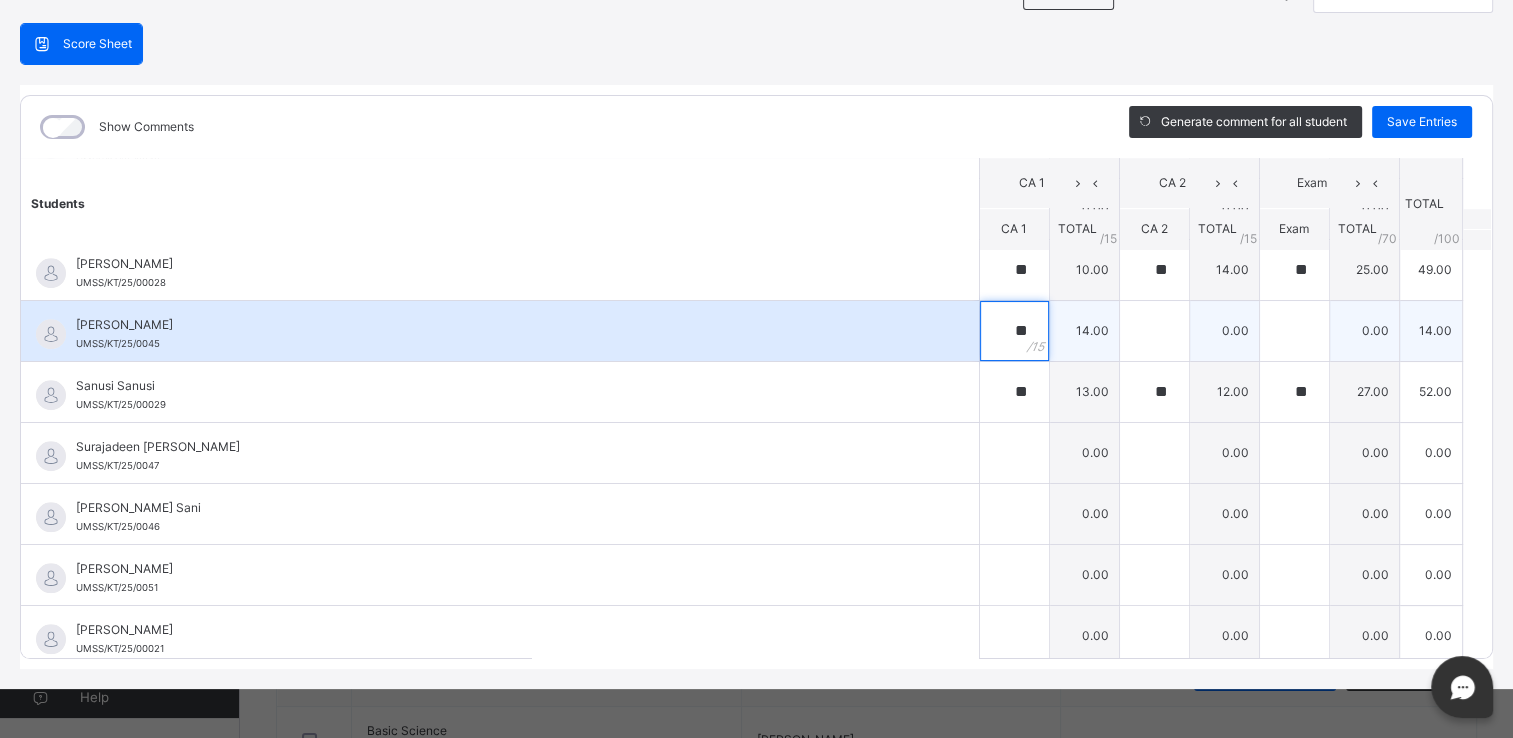 type on "**" 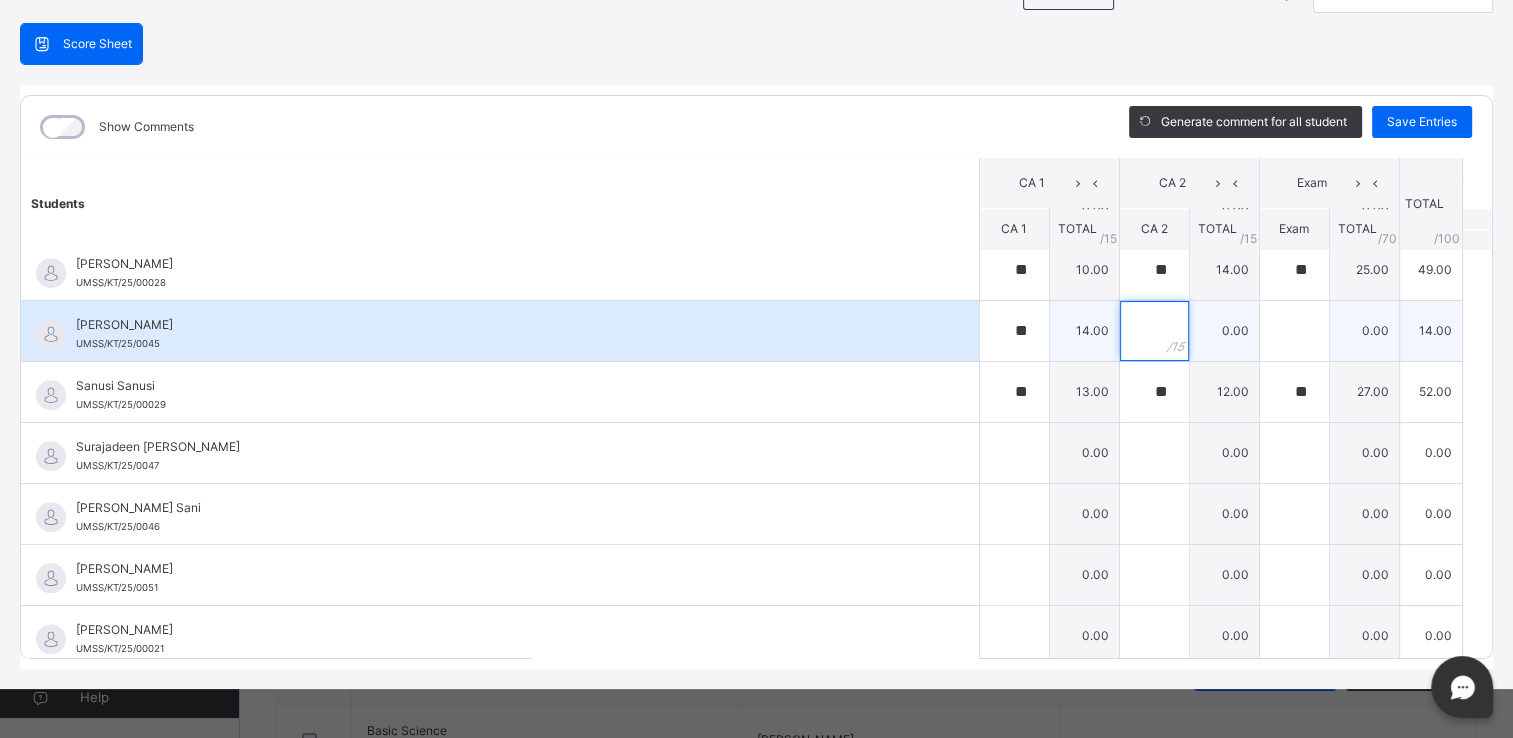 click at bounding box center [1154, 331] 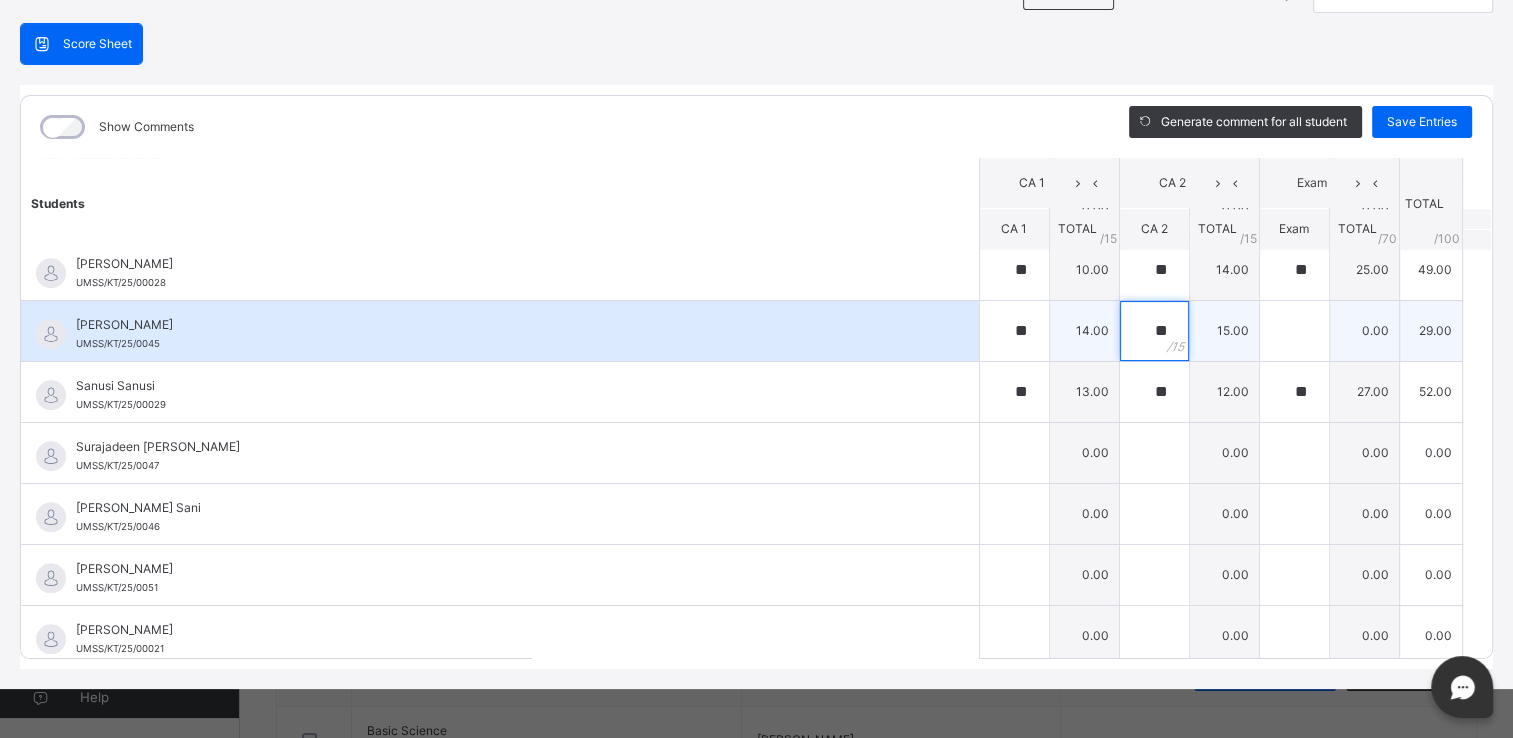 type on "**" 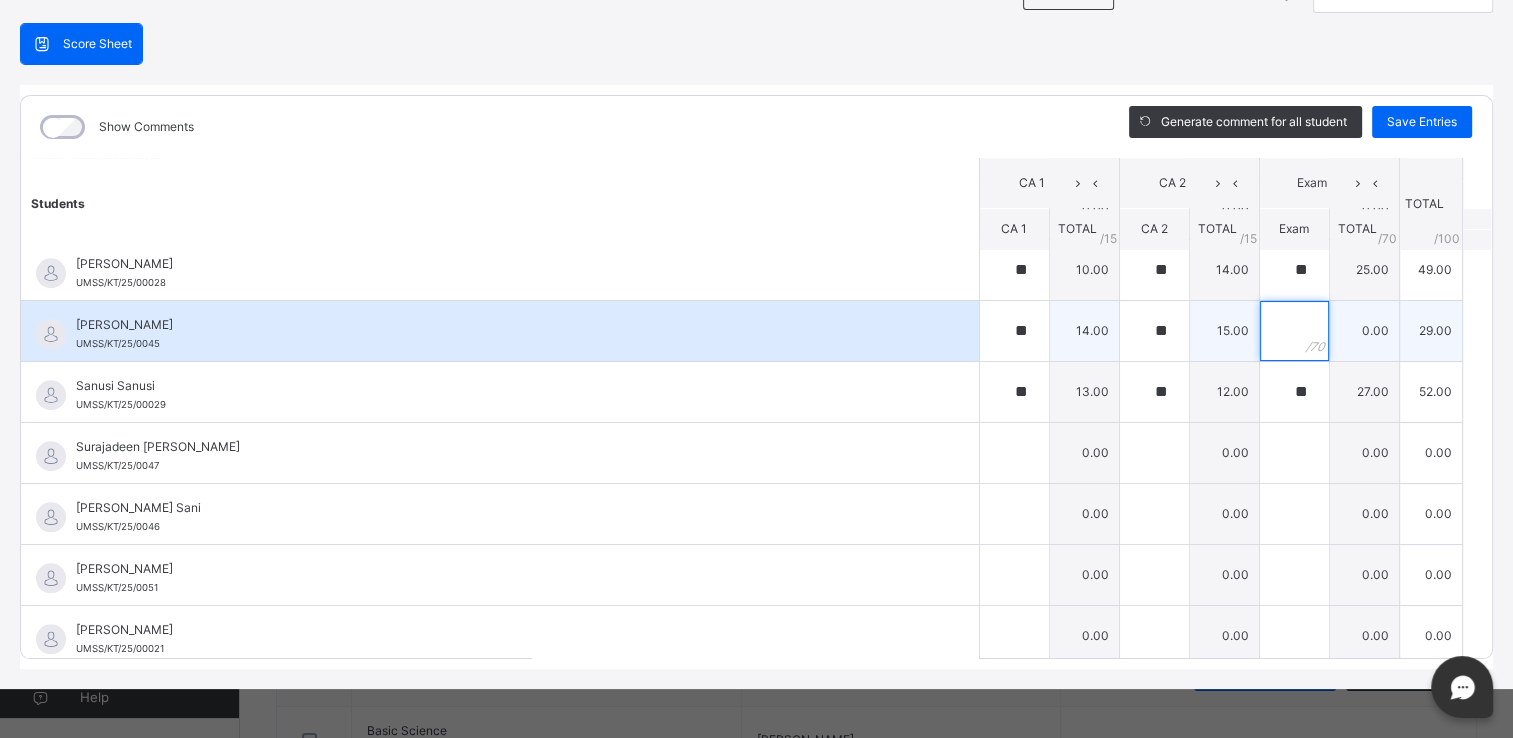 click at bounding box center (1294, 331) 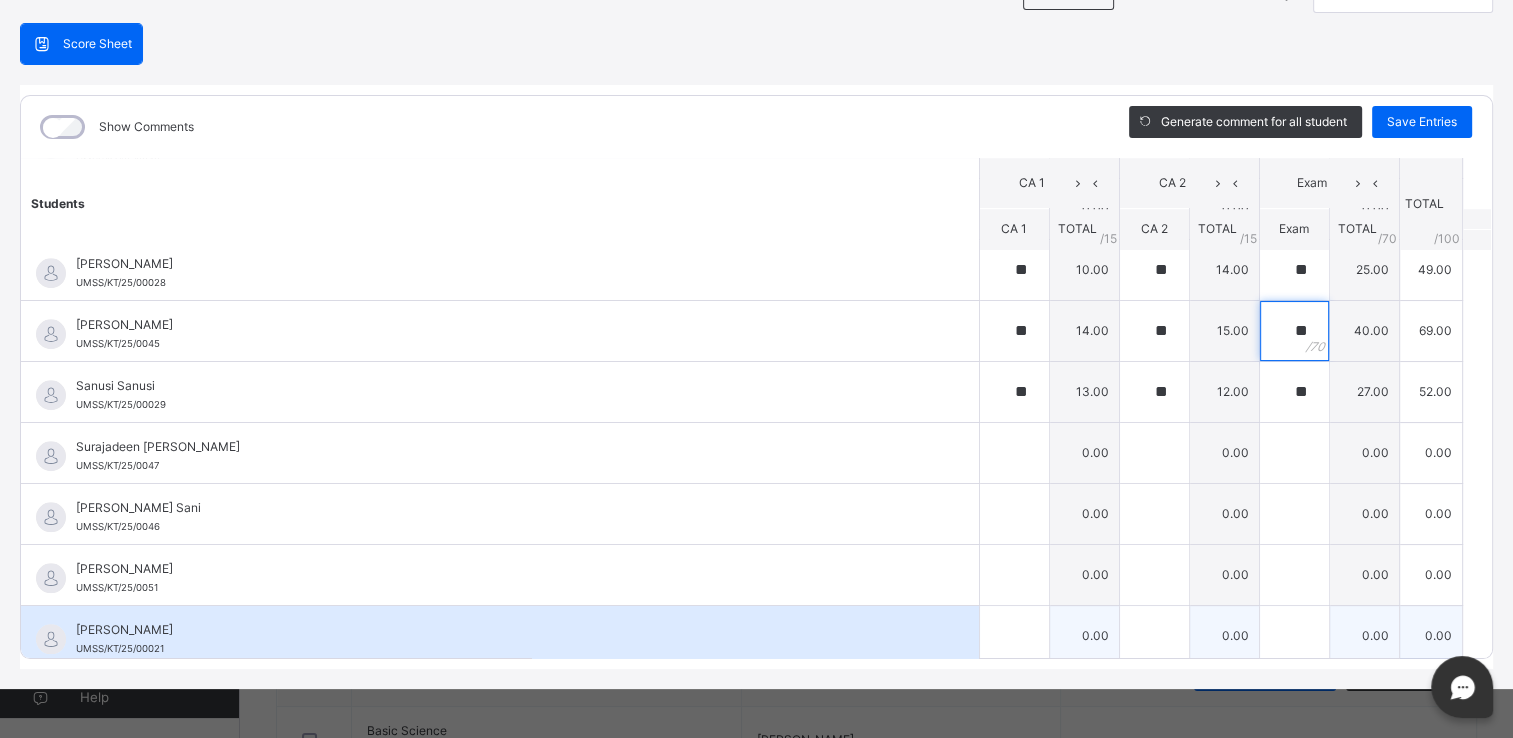 type on "**" 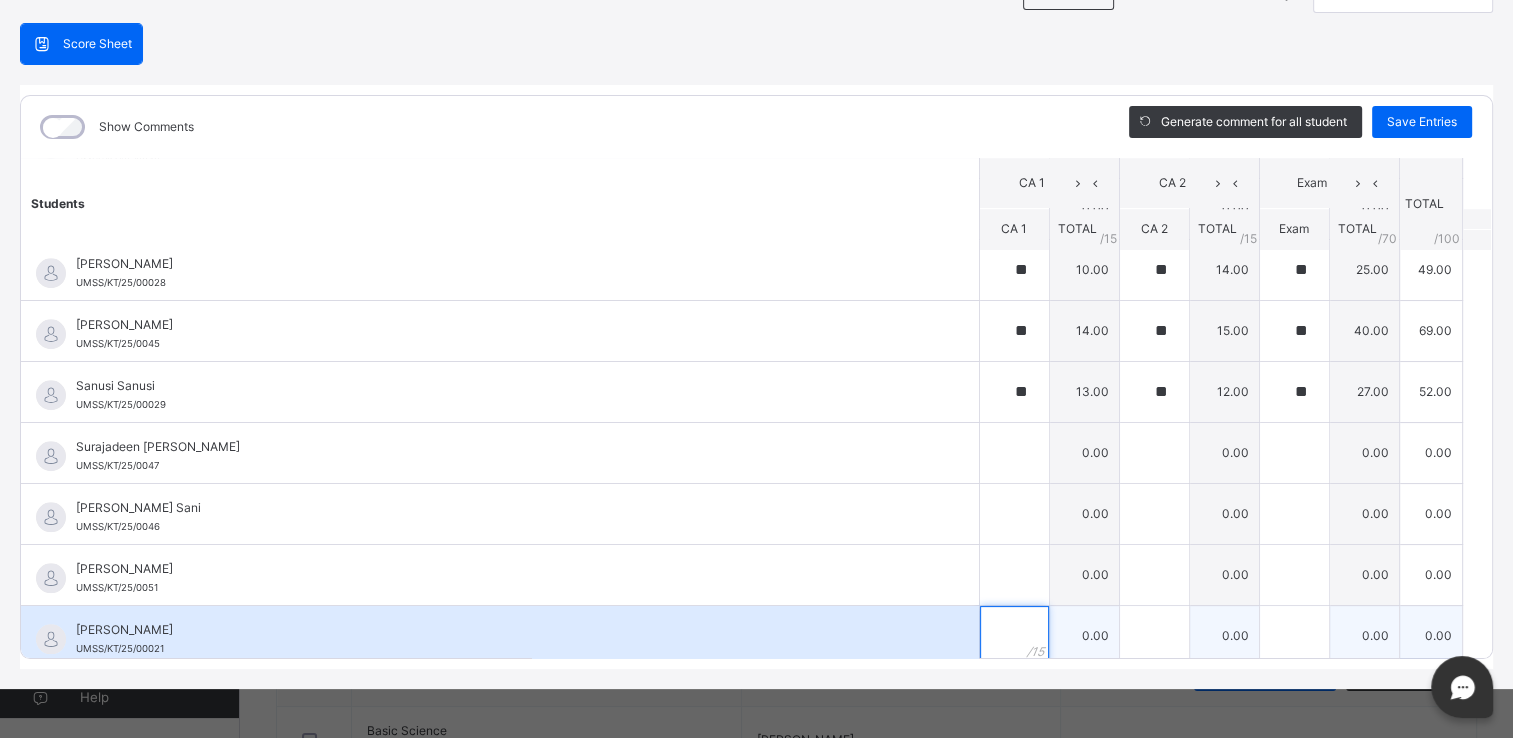 click at bounding box center [1014, 636] 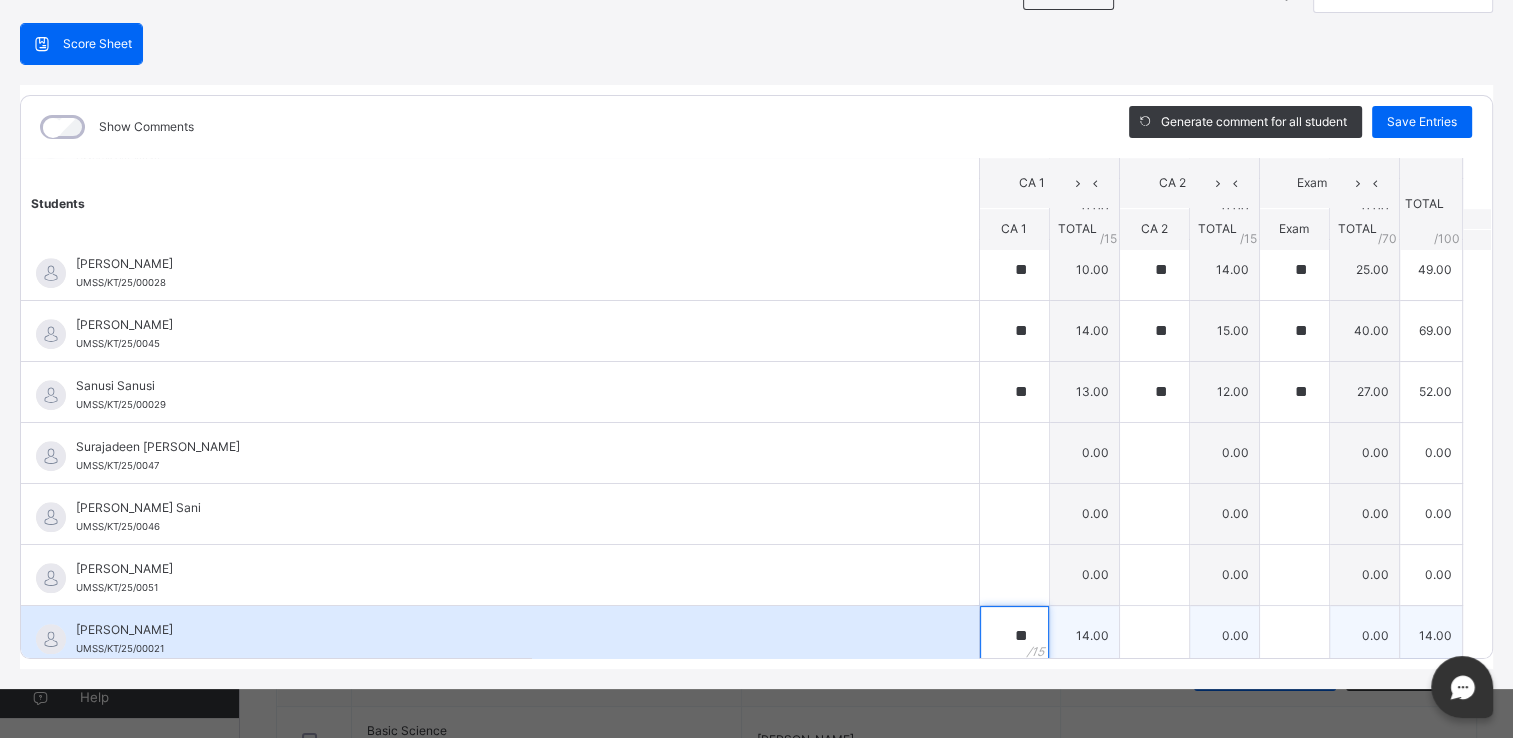 type on "**" 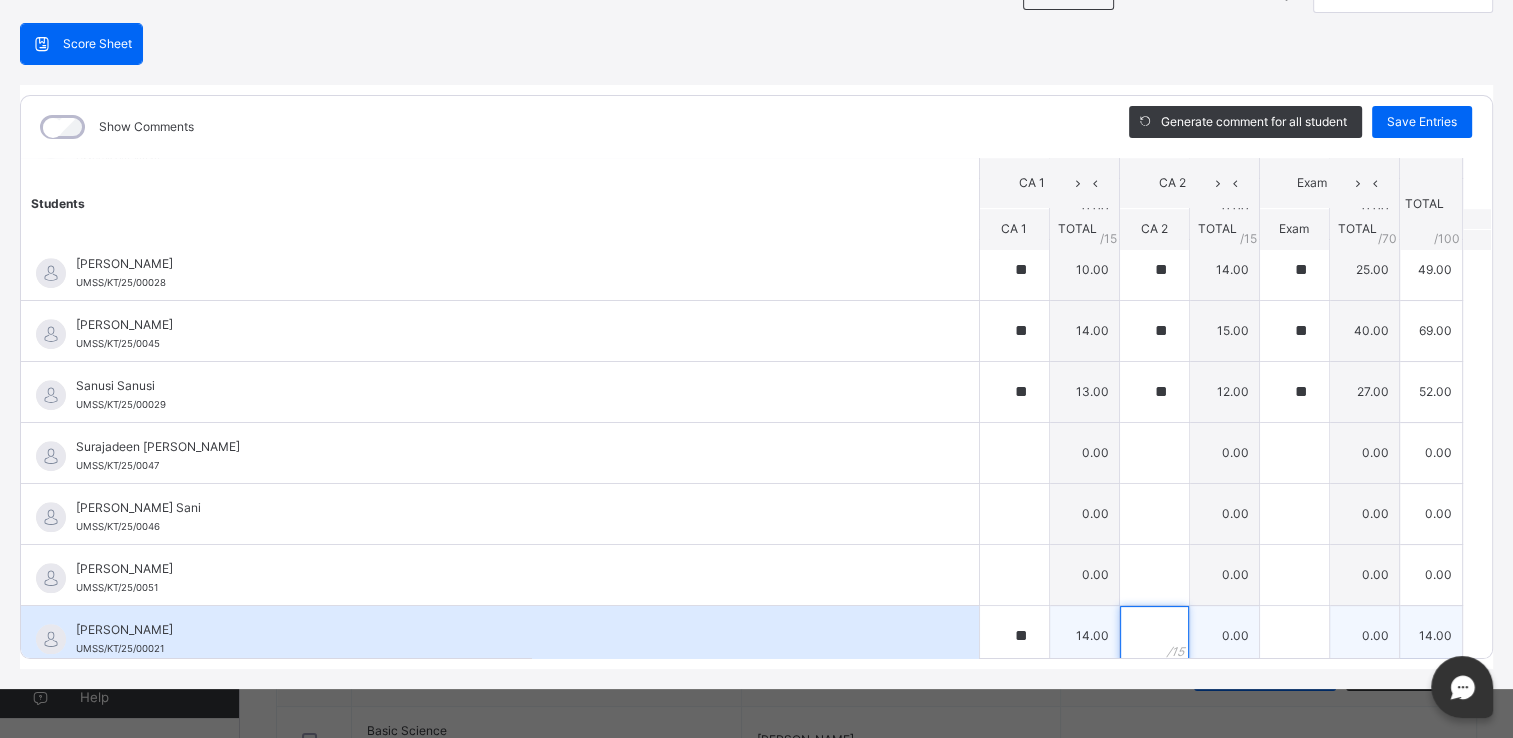 click at bounding box center (1154, 636) 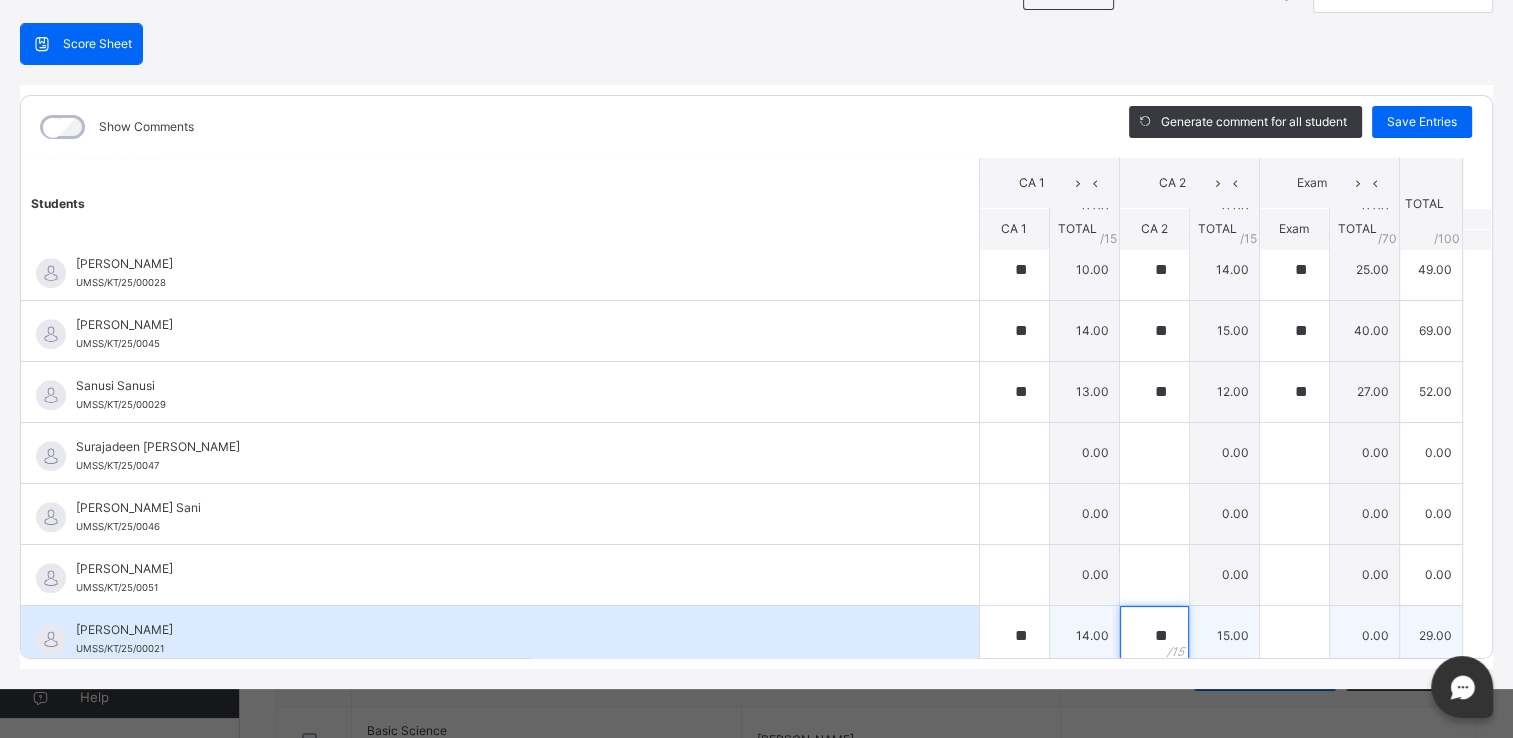 type on "**" 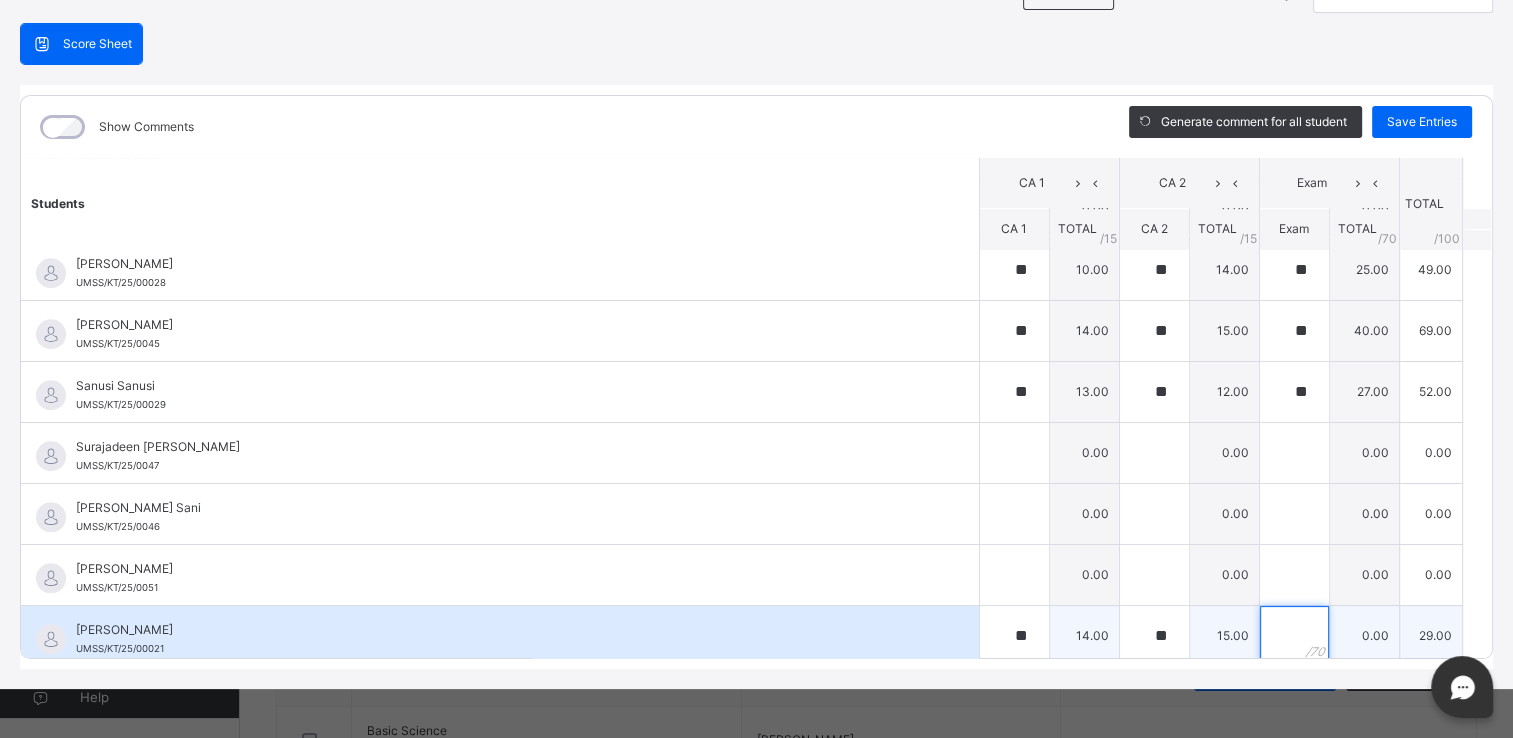 click at bounding box center (1294, 636) 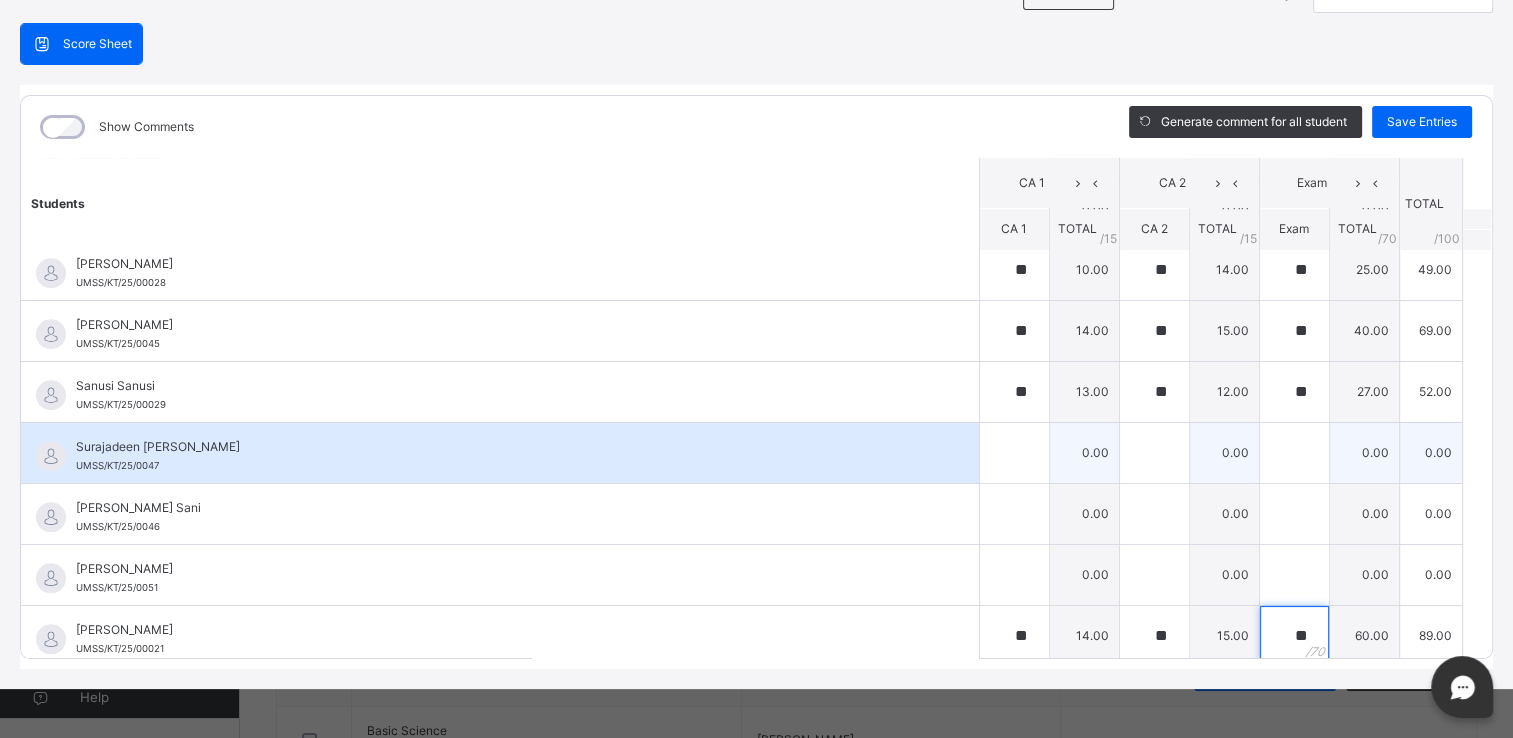type on "**" 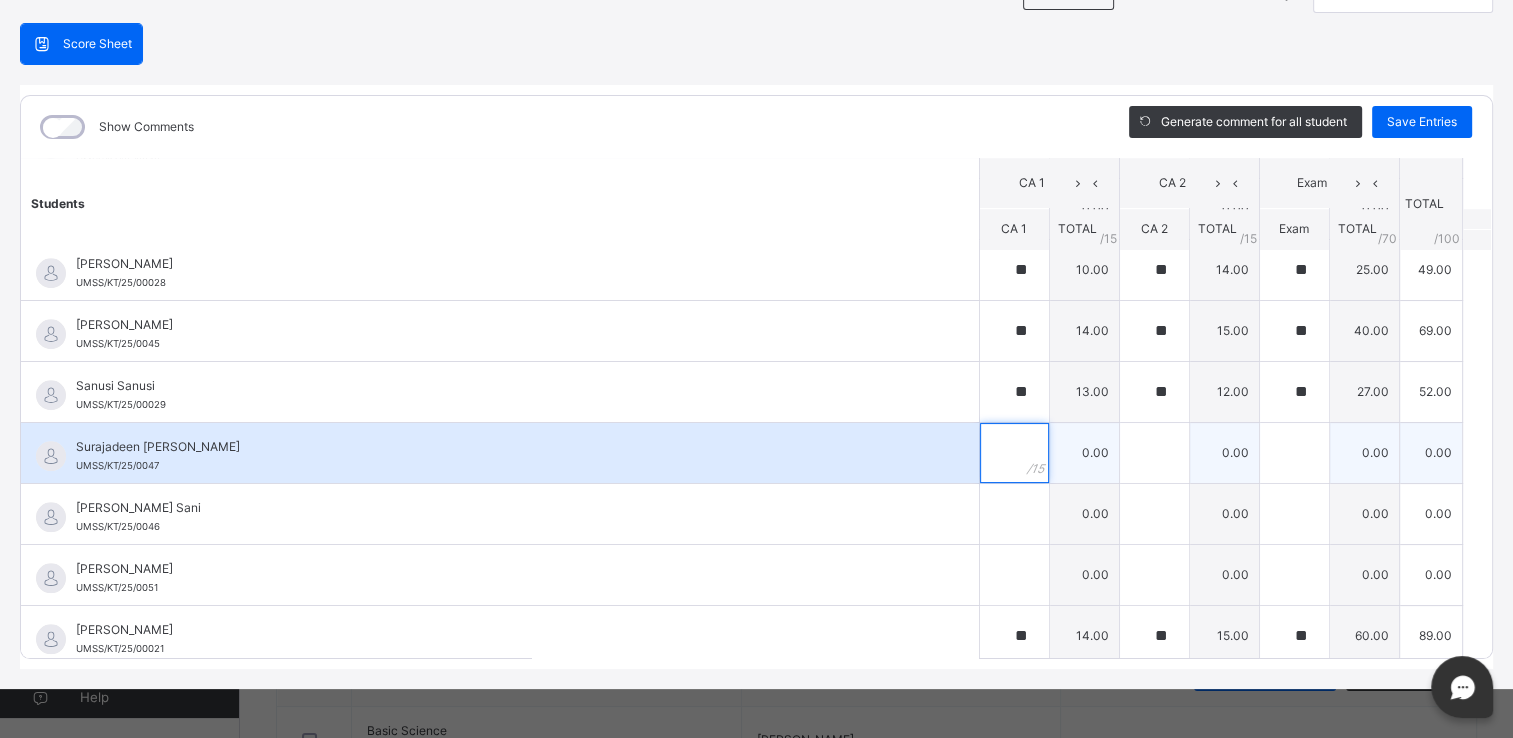 click at bounding box center [1014, 453] 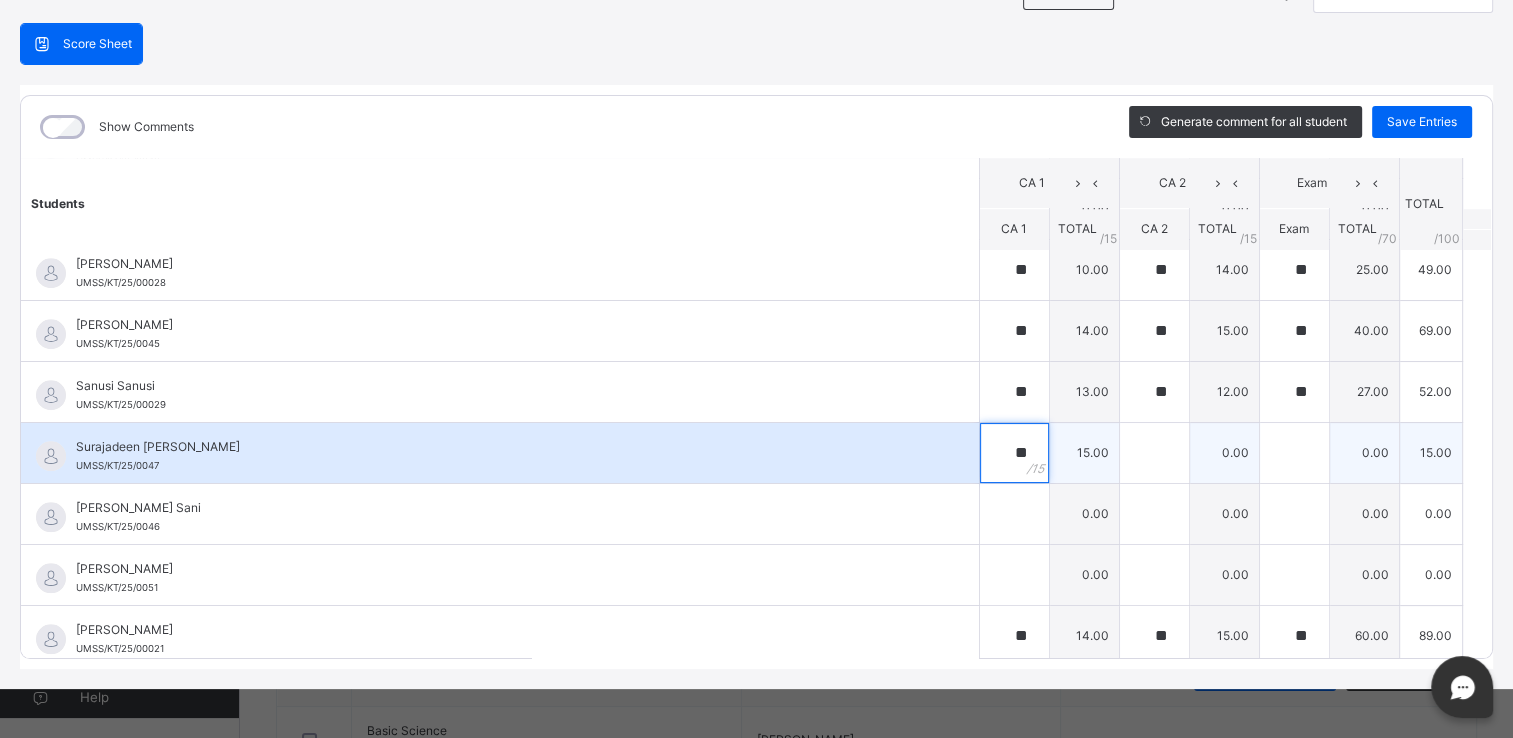 type on "**" 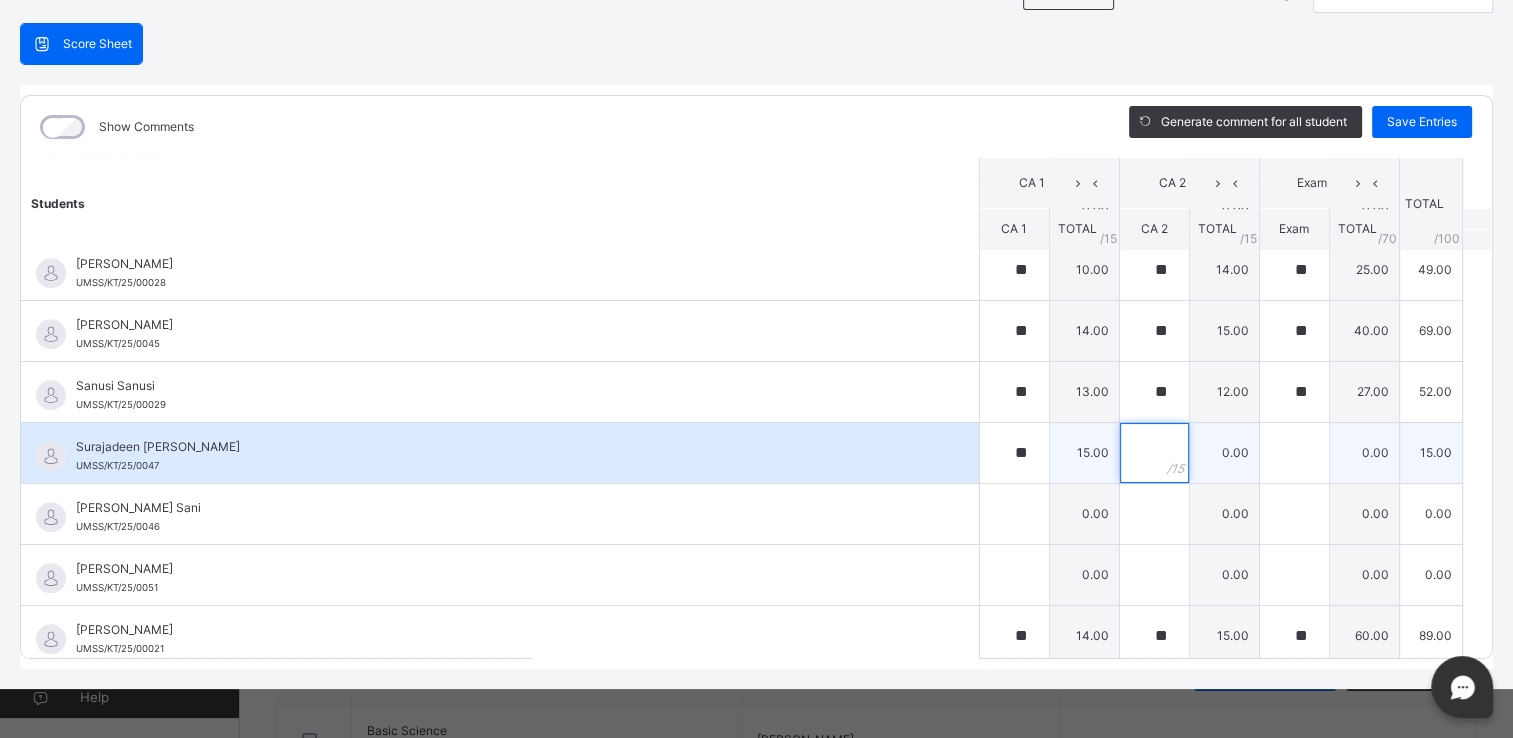 click at bounding box center (1154, 453) 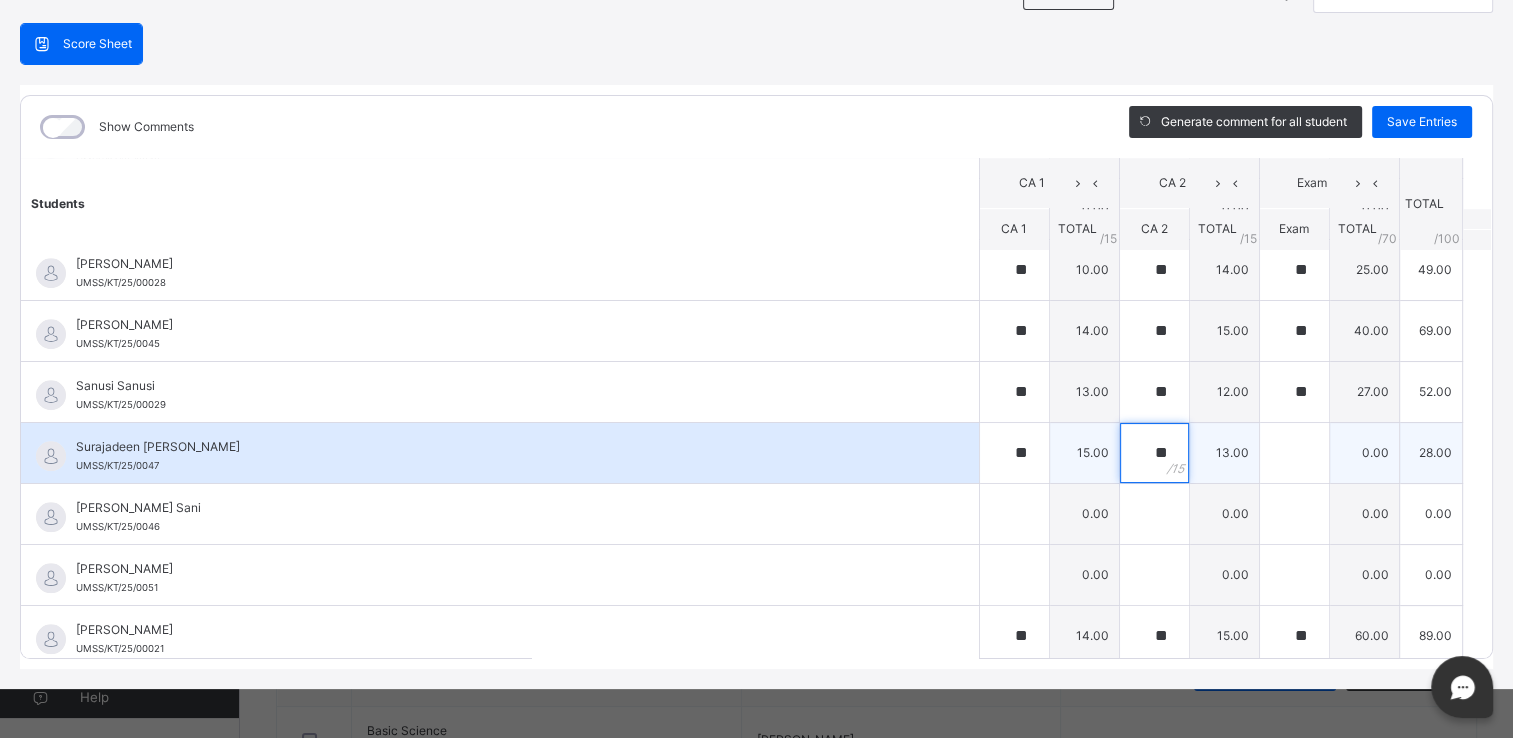 type on "**" 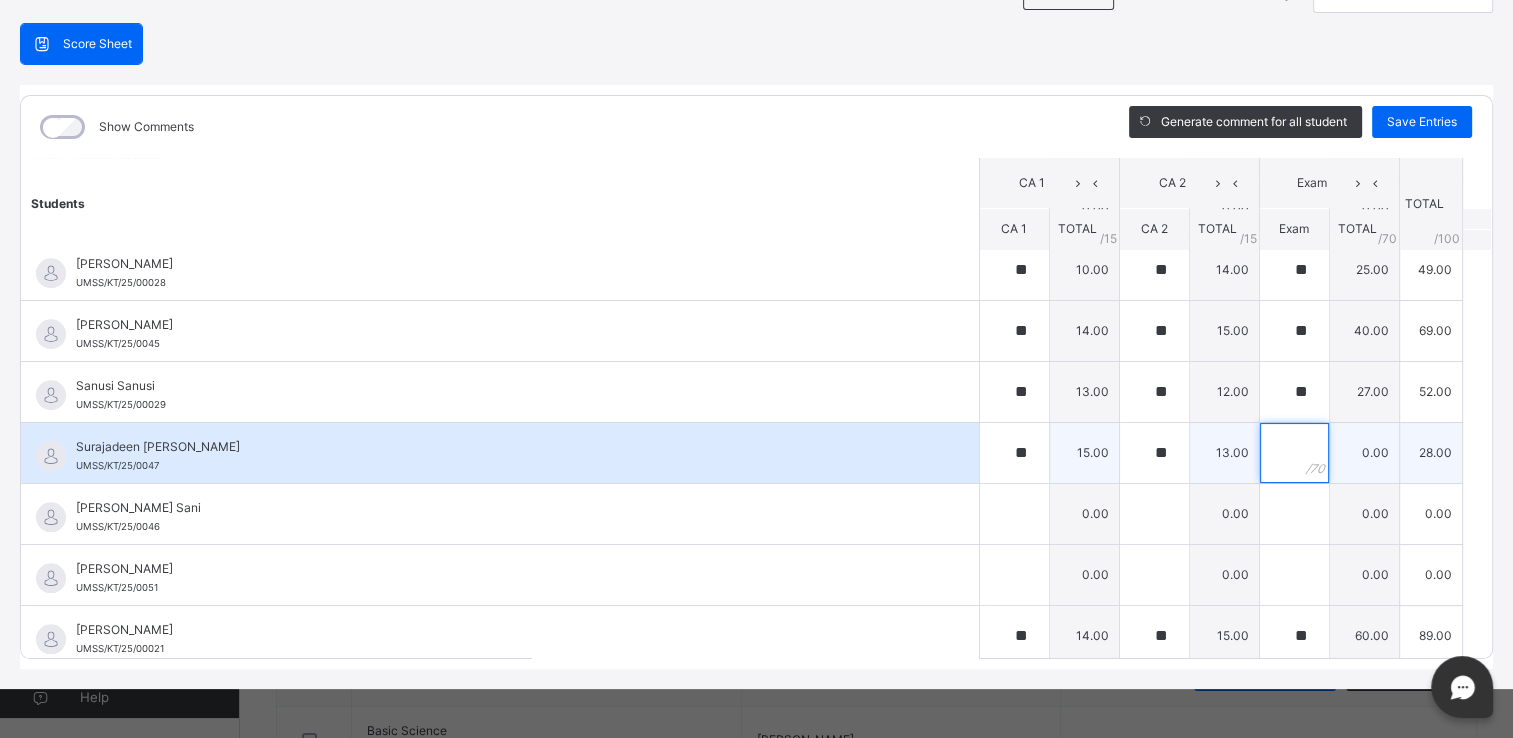 click at bounding box center (1294, 453) 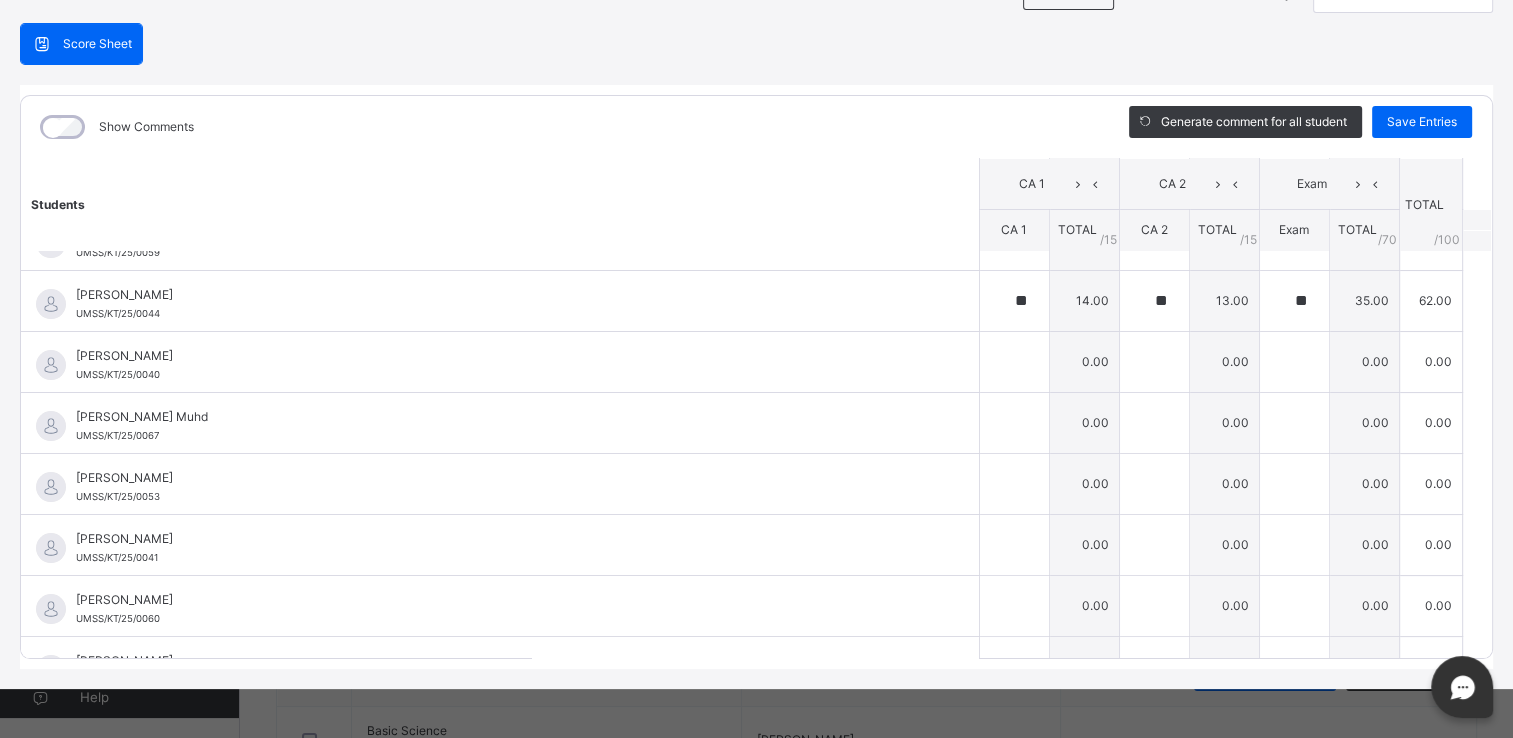 scroll, scrollTop: 166, scrollLeft: 0, axis: vertical 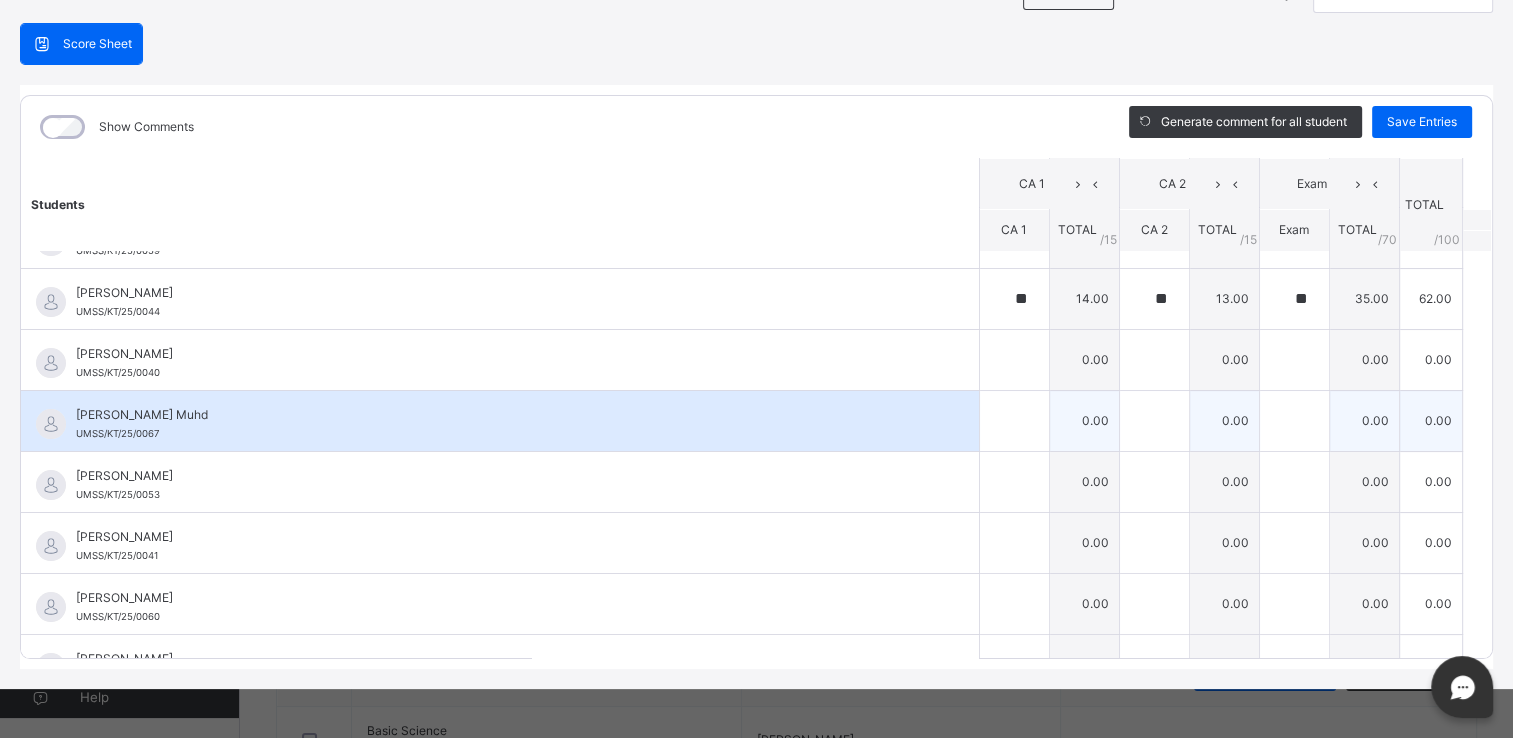type on "**" 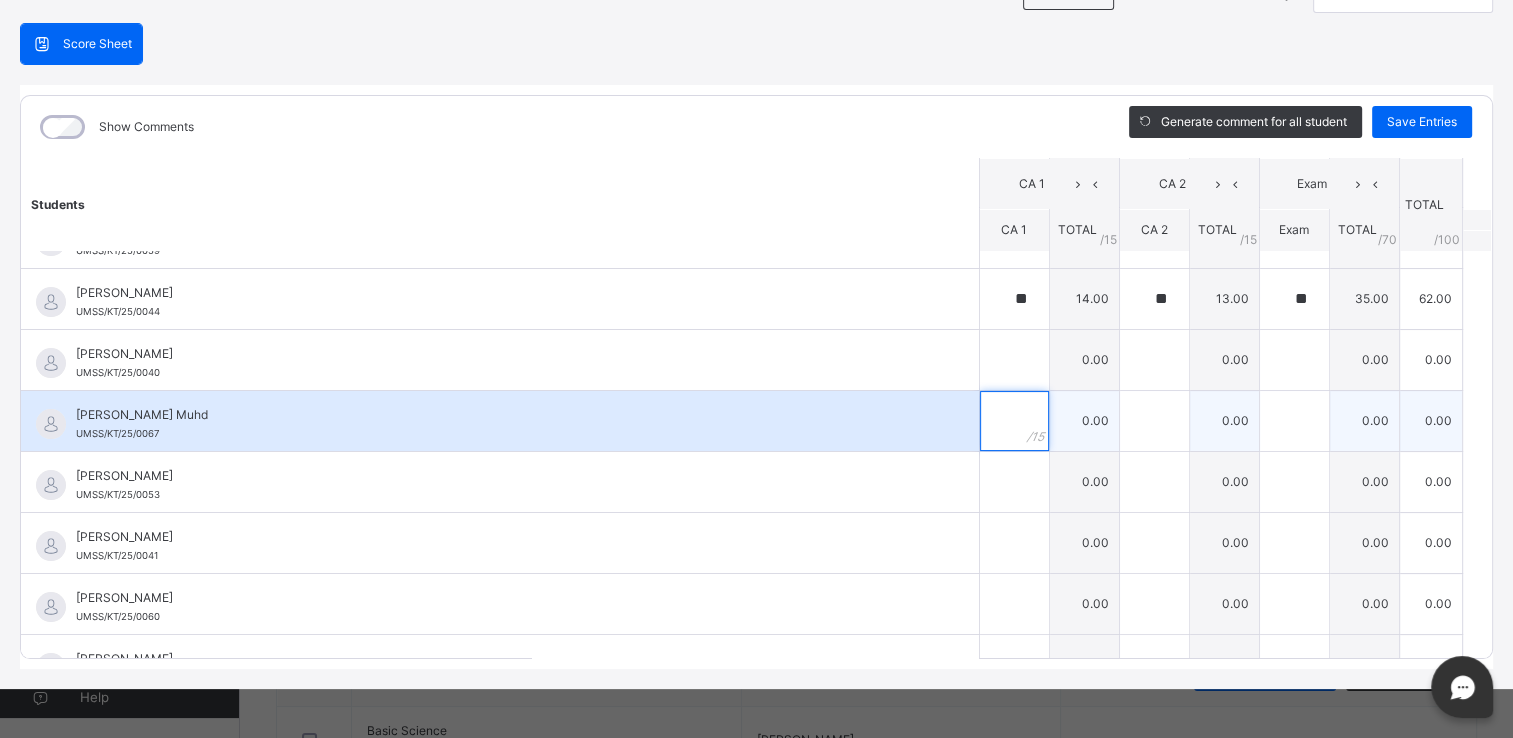 click at bounding box center [1014, 421] 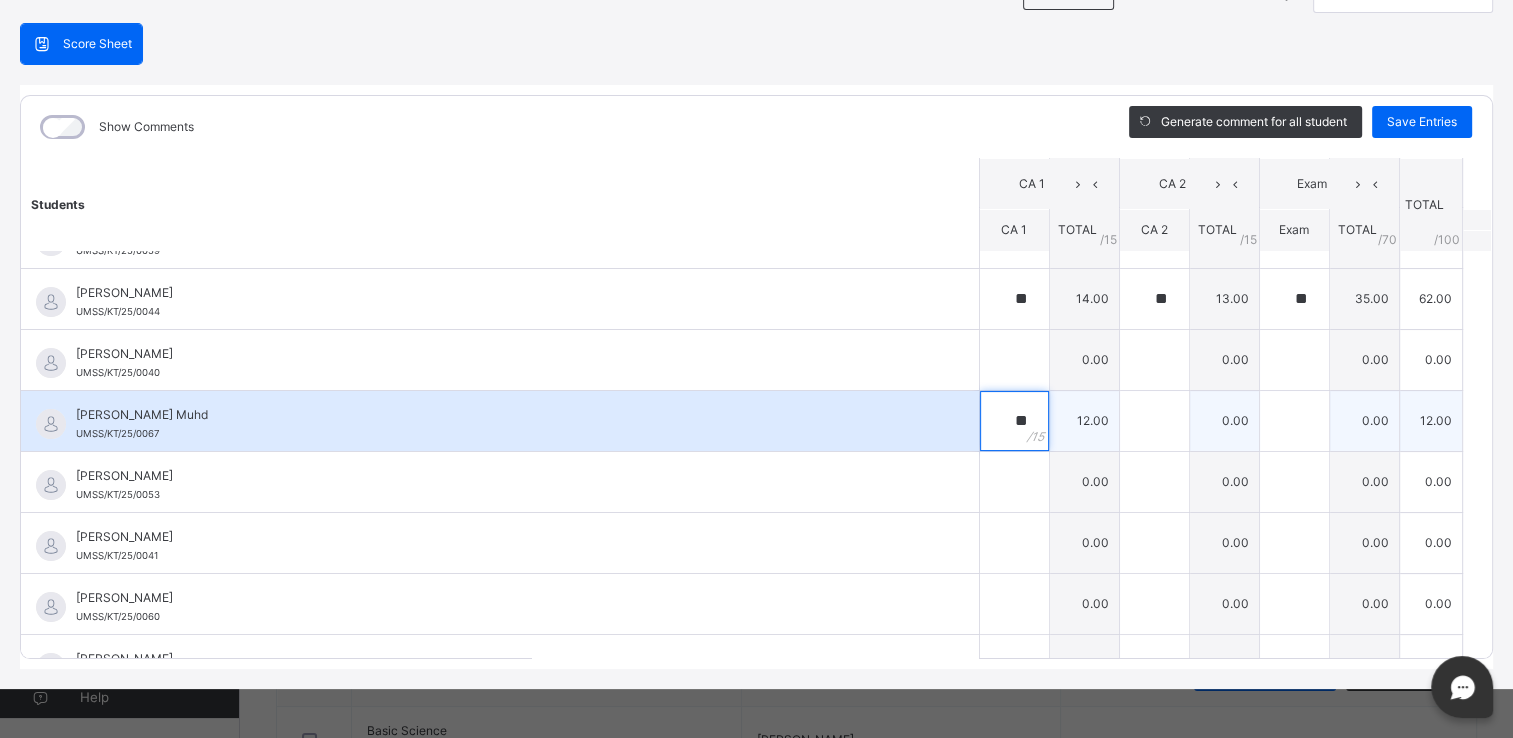 type on "**" 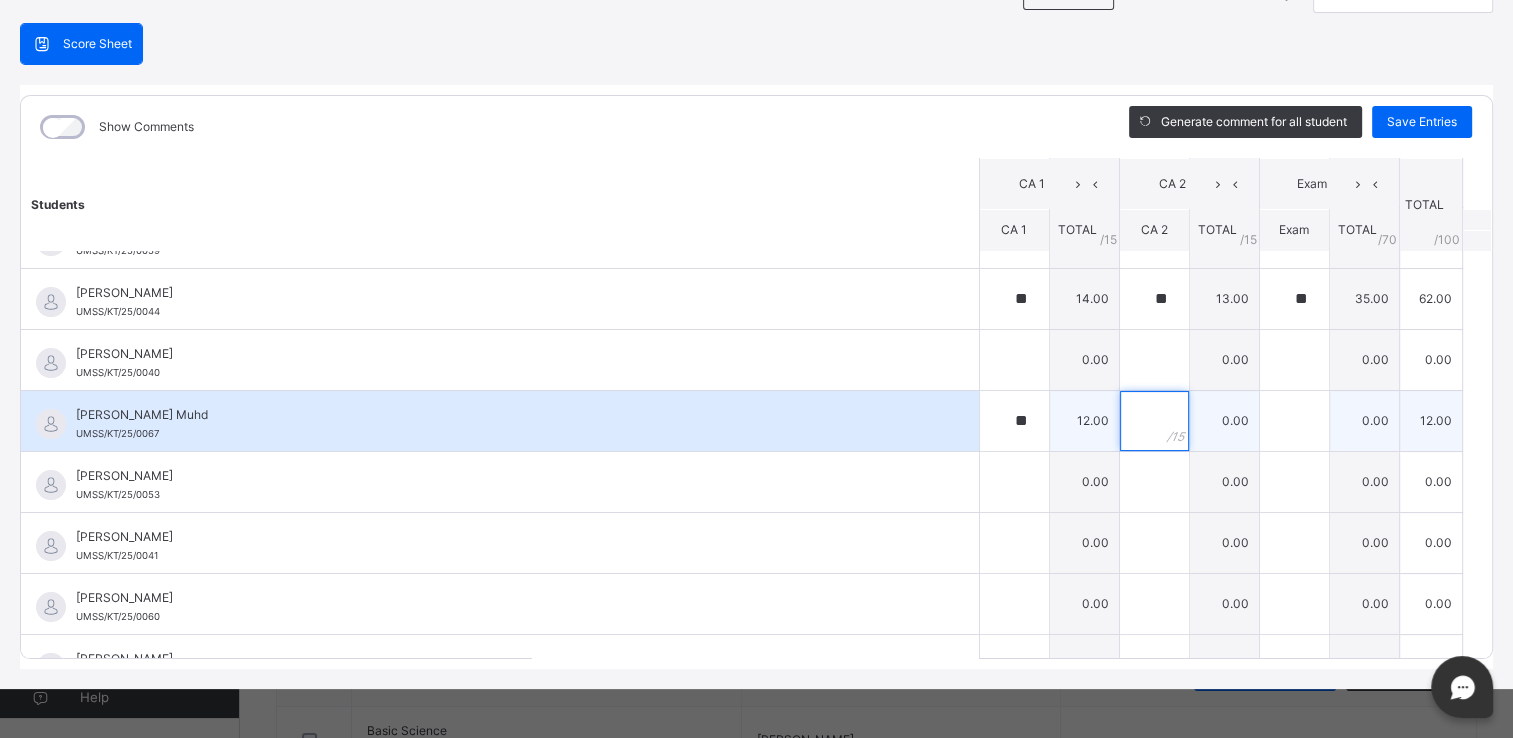 click at bounding box center (1154, 421) 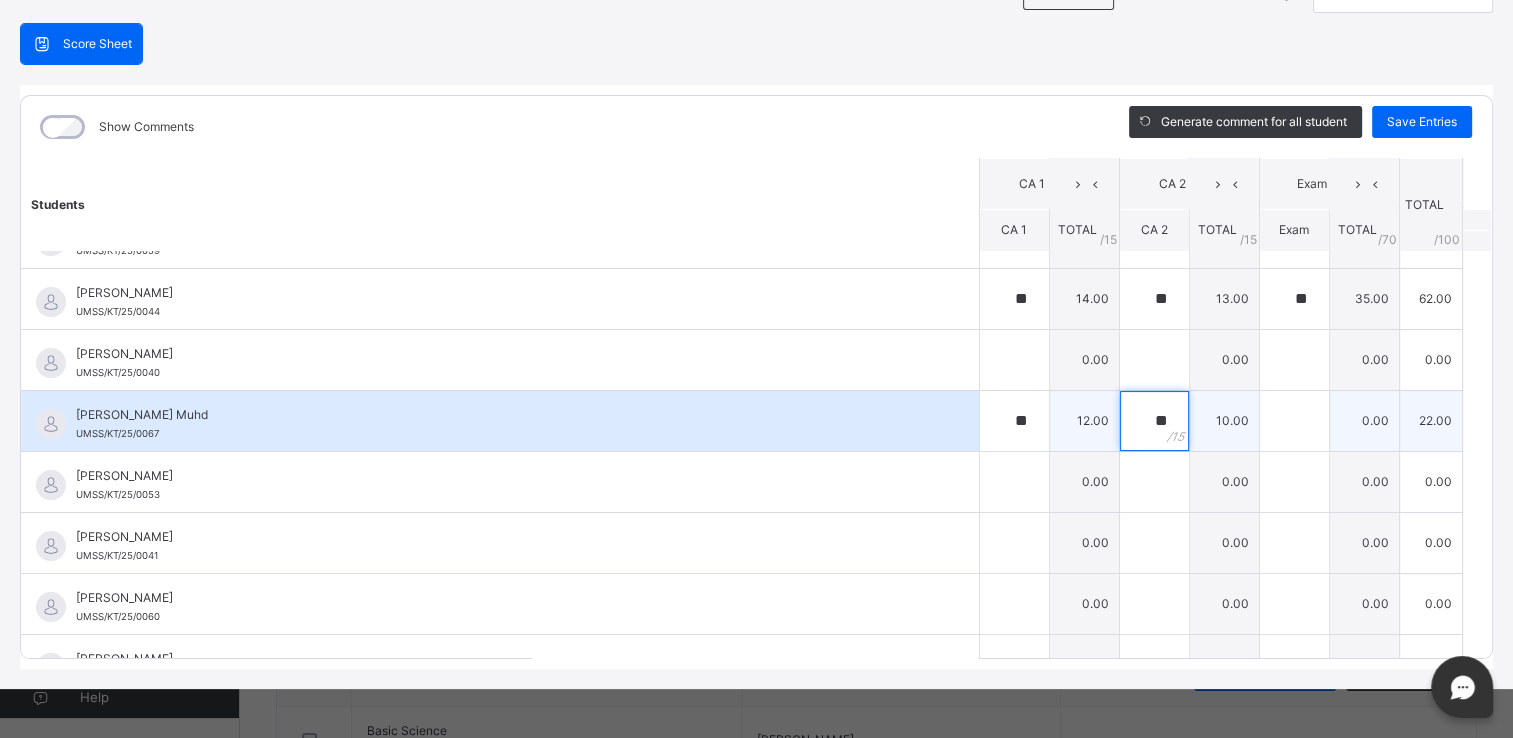 type on "**" 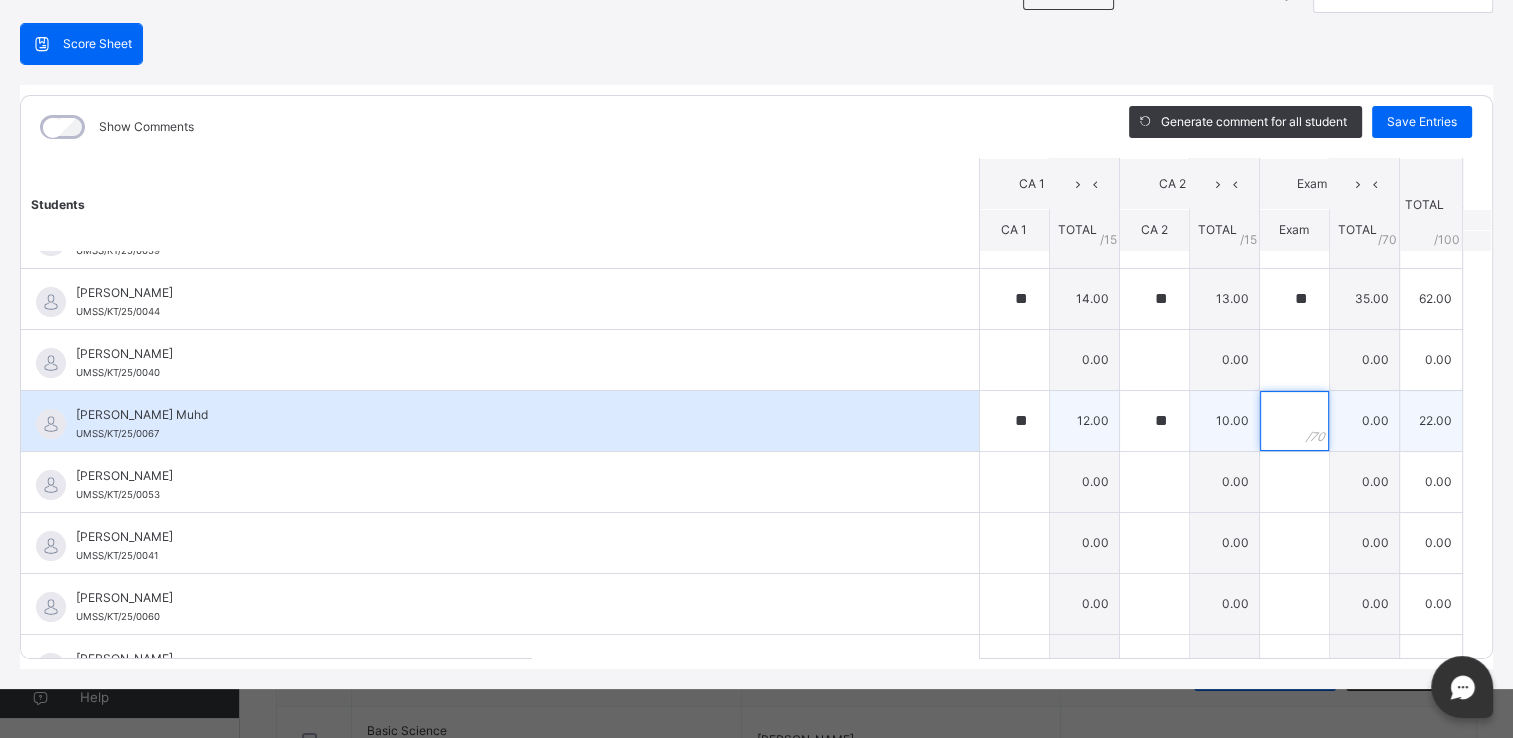 click at bounding box center (1294, 421) 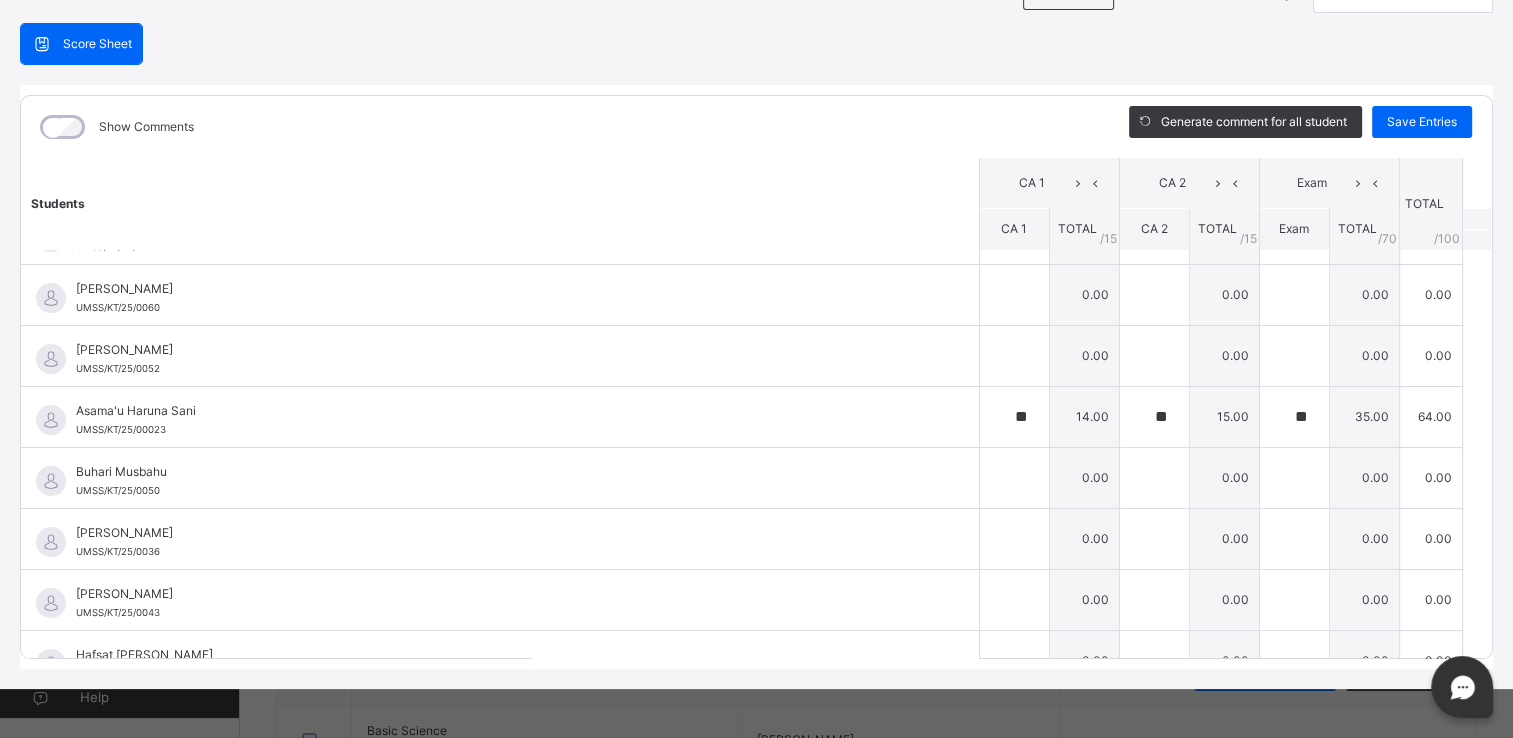 scroll, scrollTop: 491, scrollLeft: 0, axis: vertical 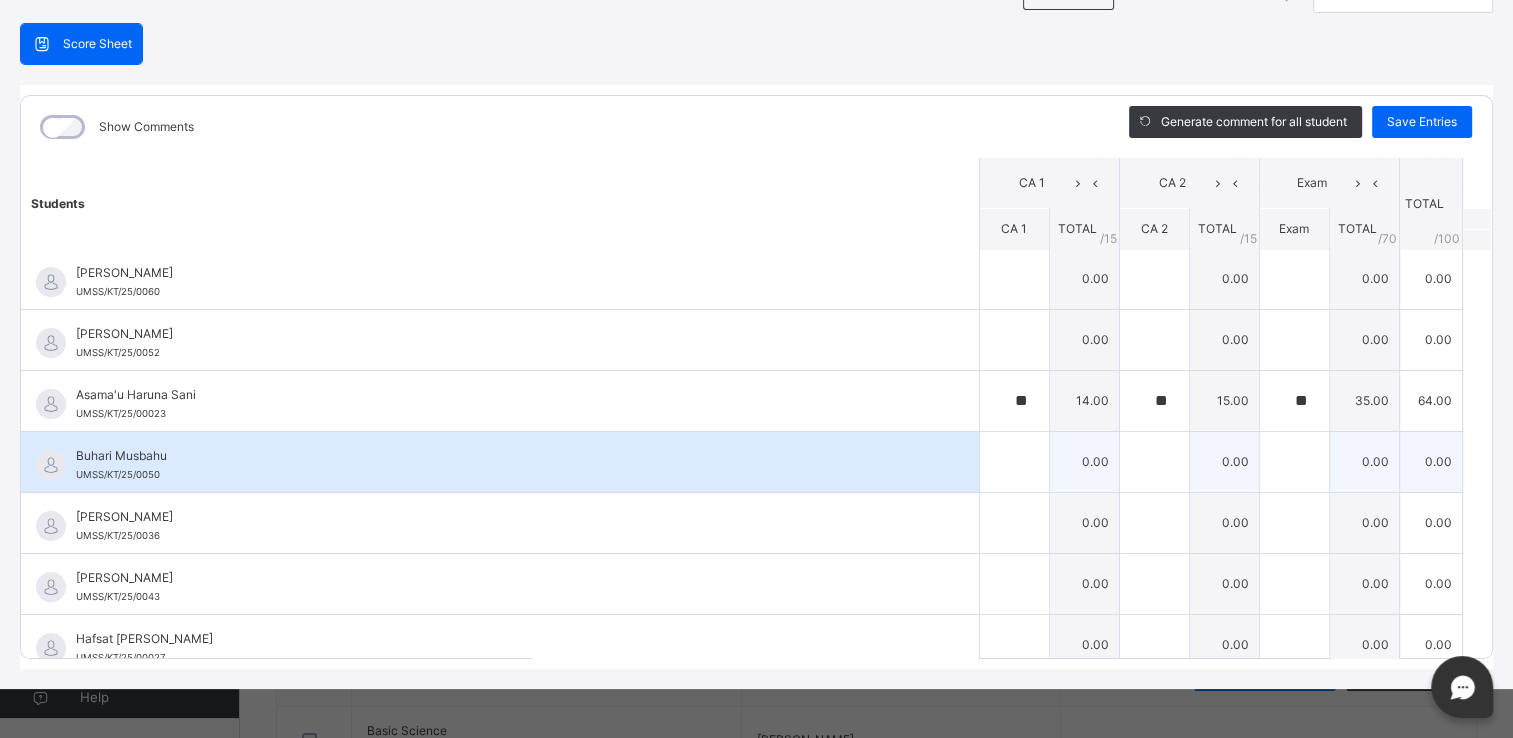type on "**" 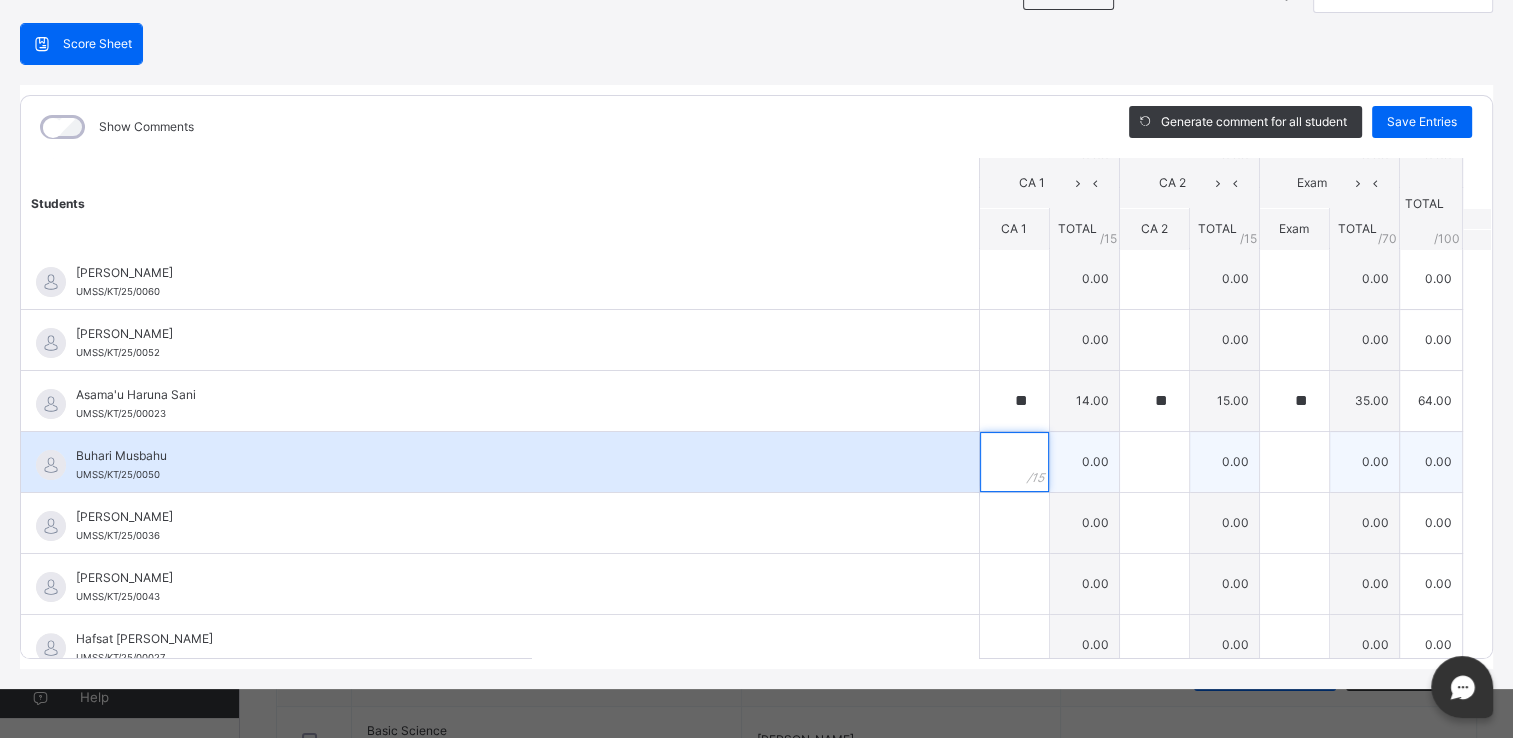 click at bounding box center (1014, 462) 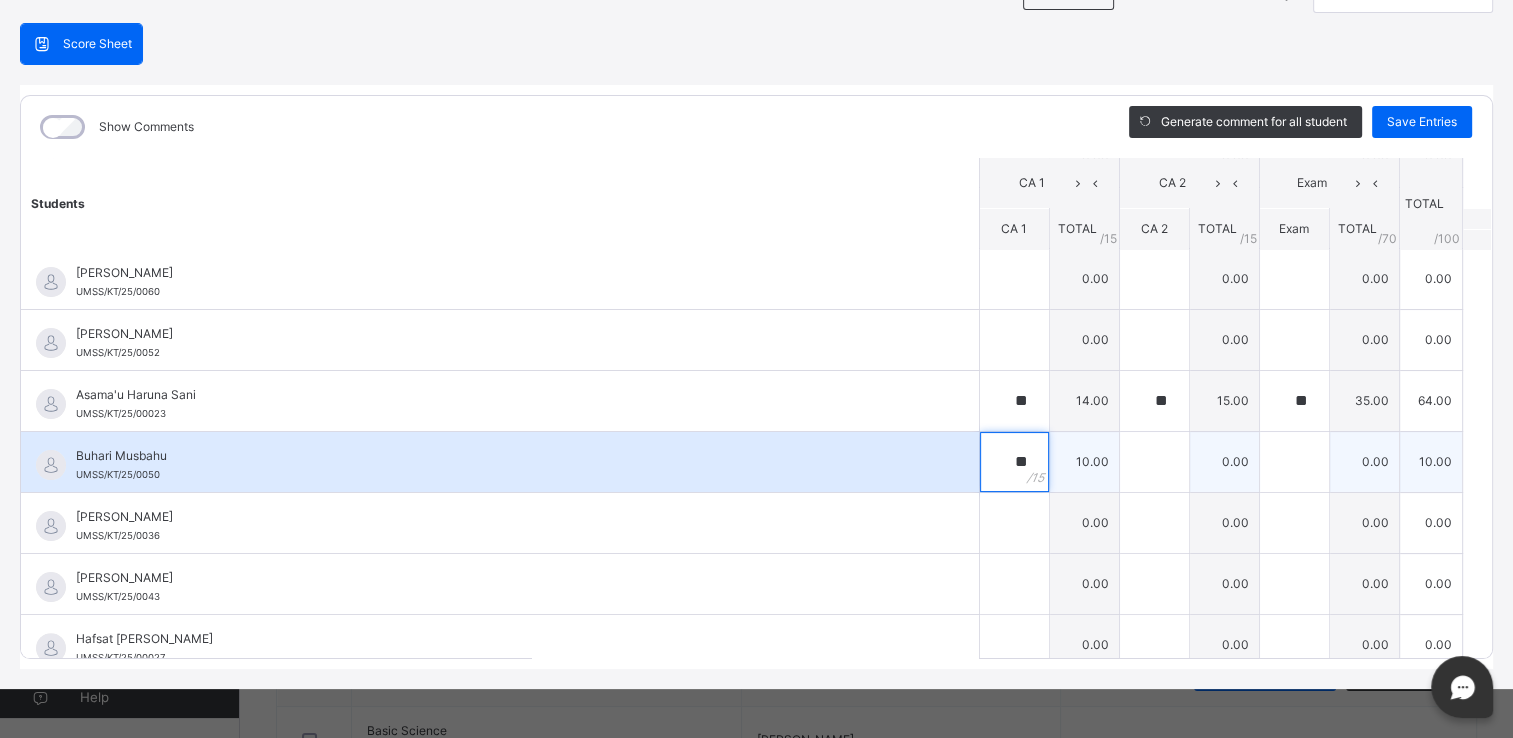 type on "**" 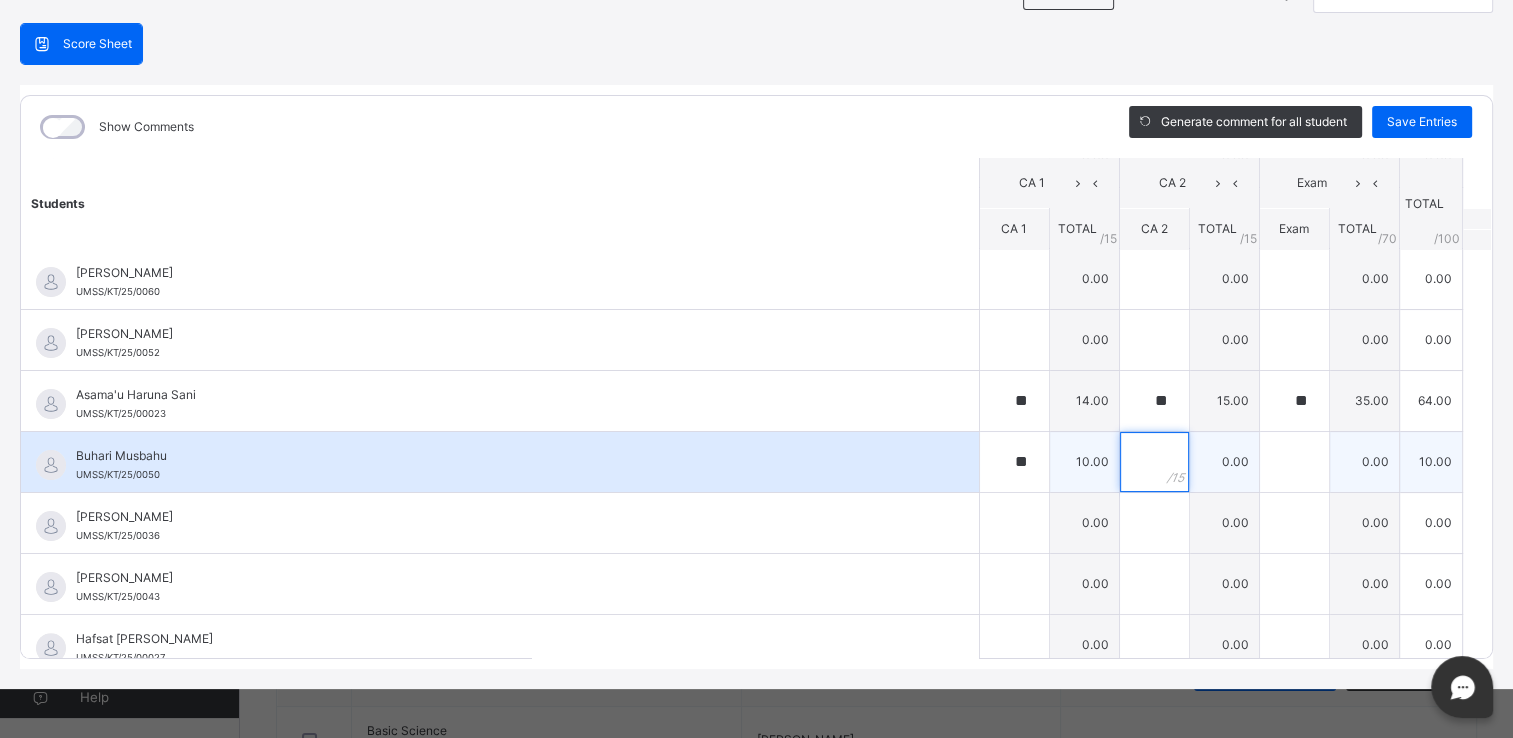 click at bounding box center (1154, 462) 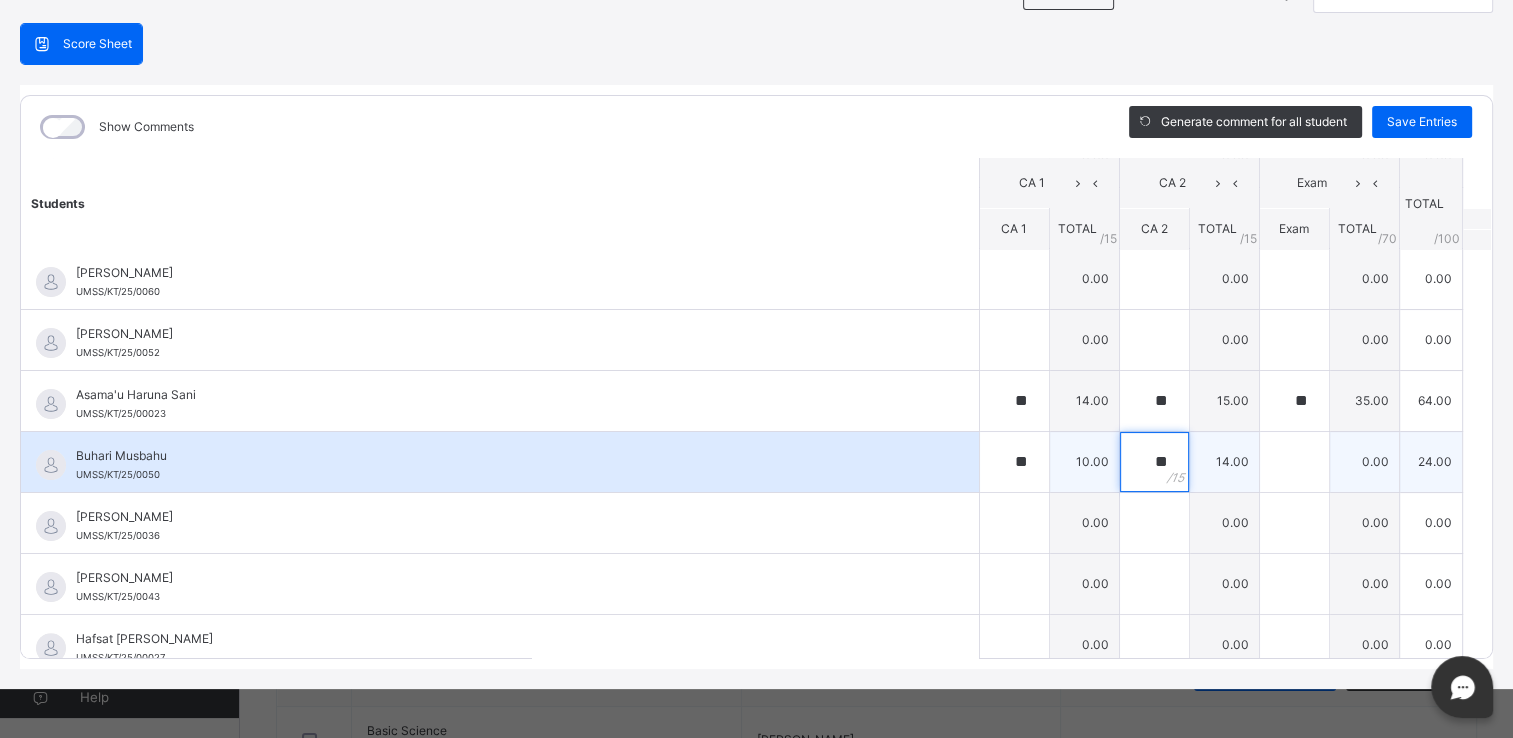 type on "**" 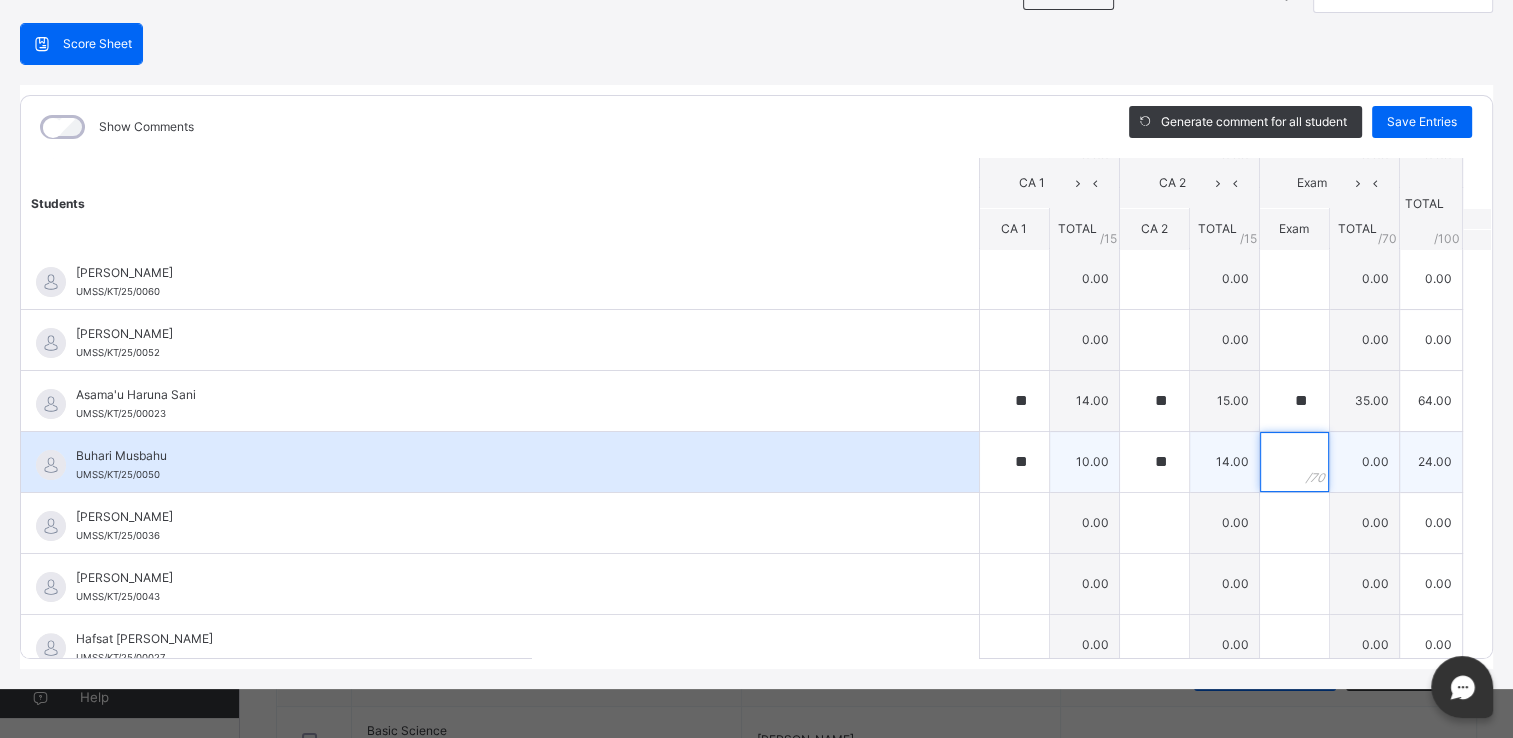 click at bounding box center [1294, 462] 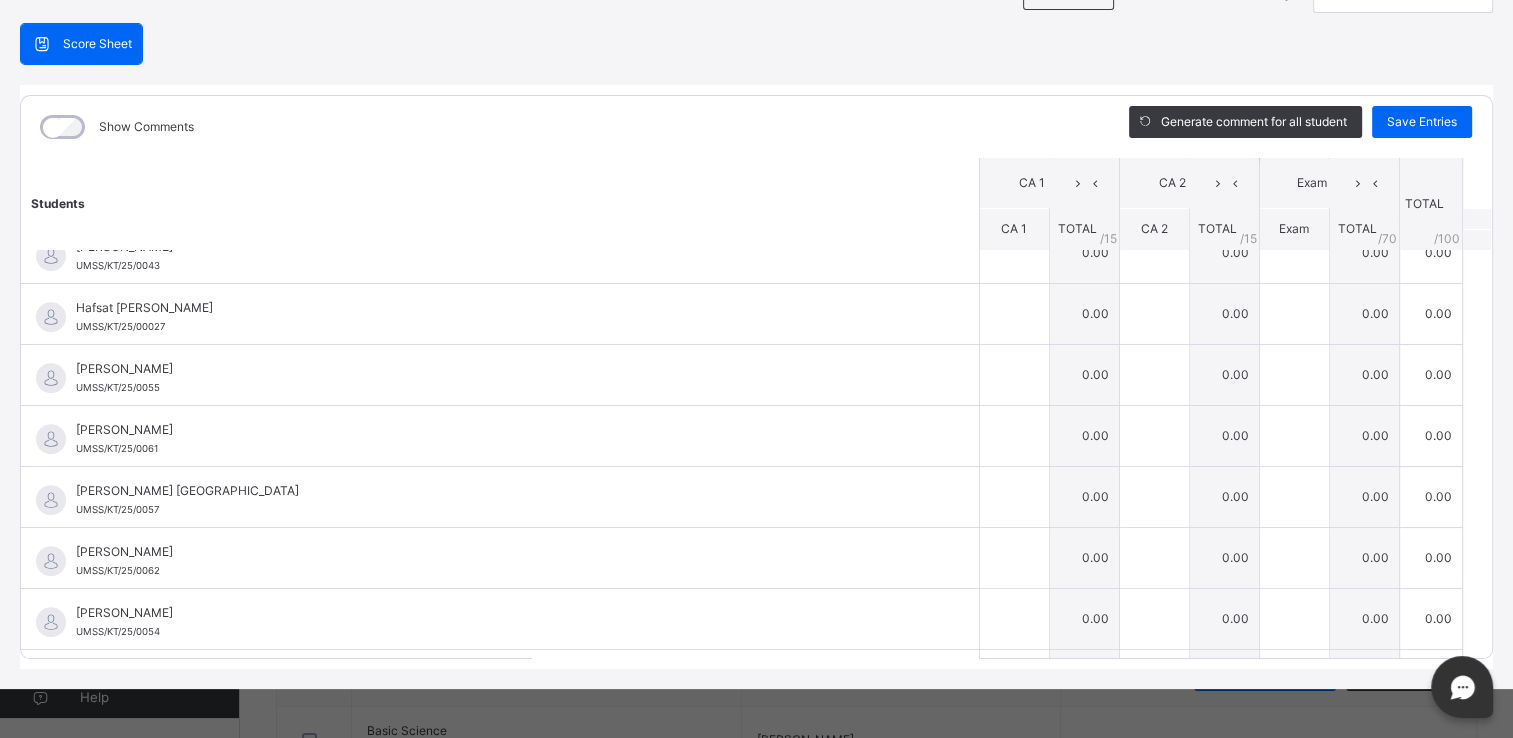 scroll, scrollTop: 820, scrollLeft: 0, axis: vertical 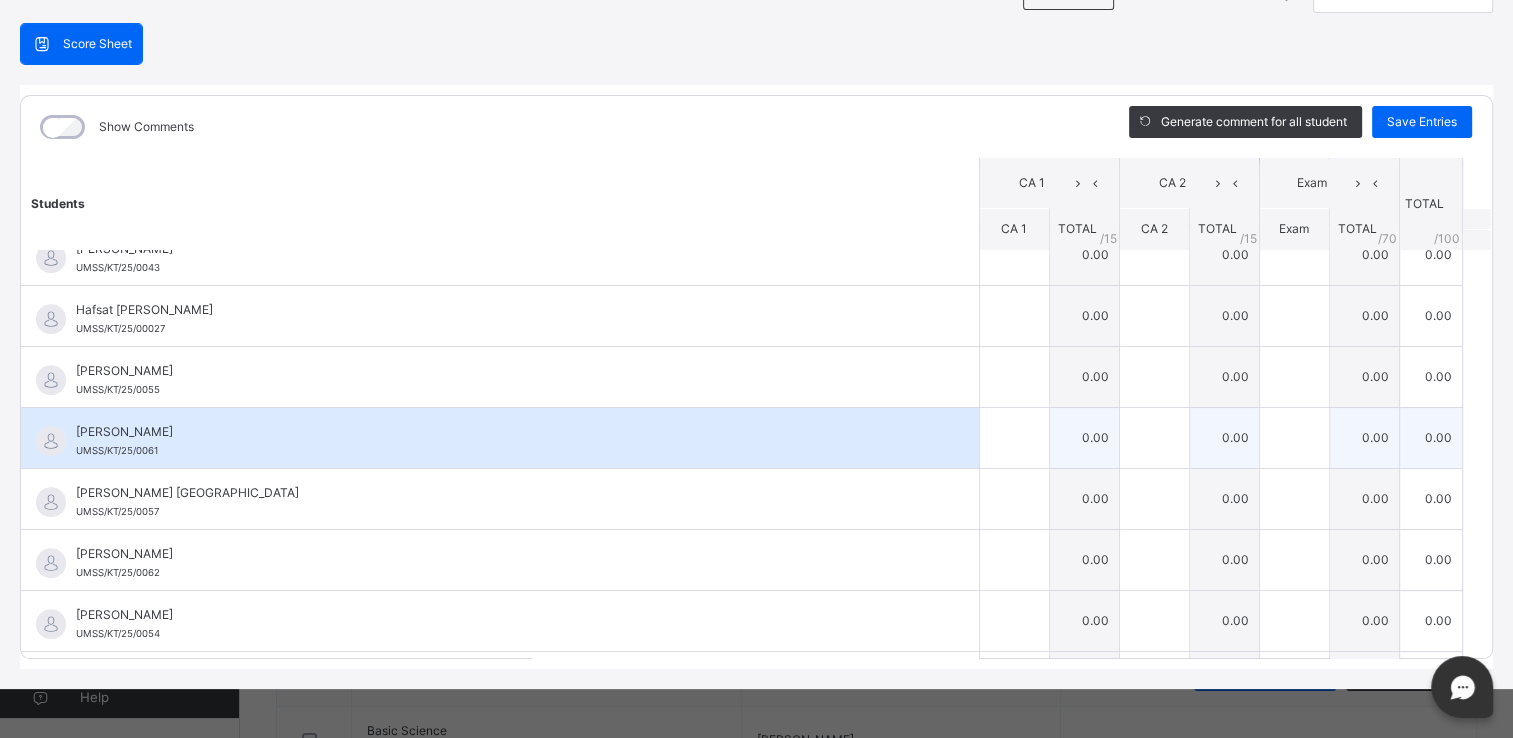 type on "**" 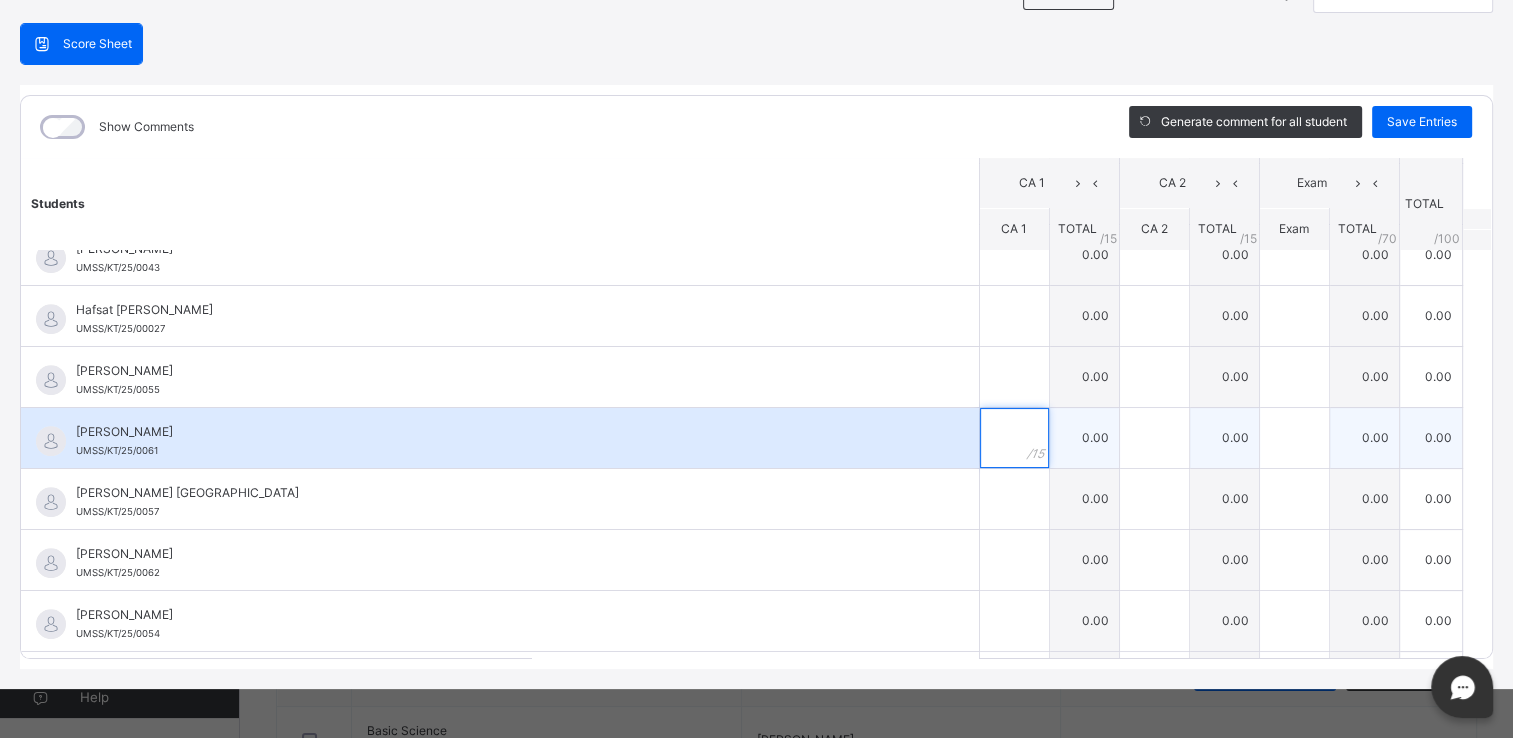 click at bounding box center (1014, 438) 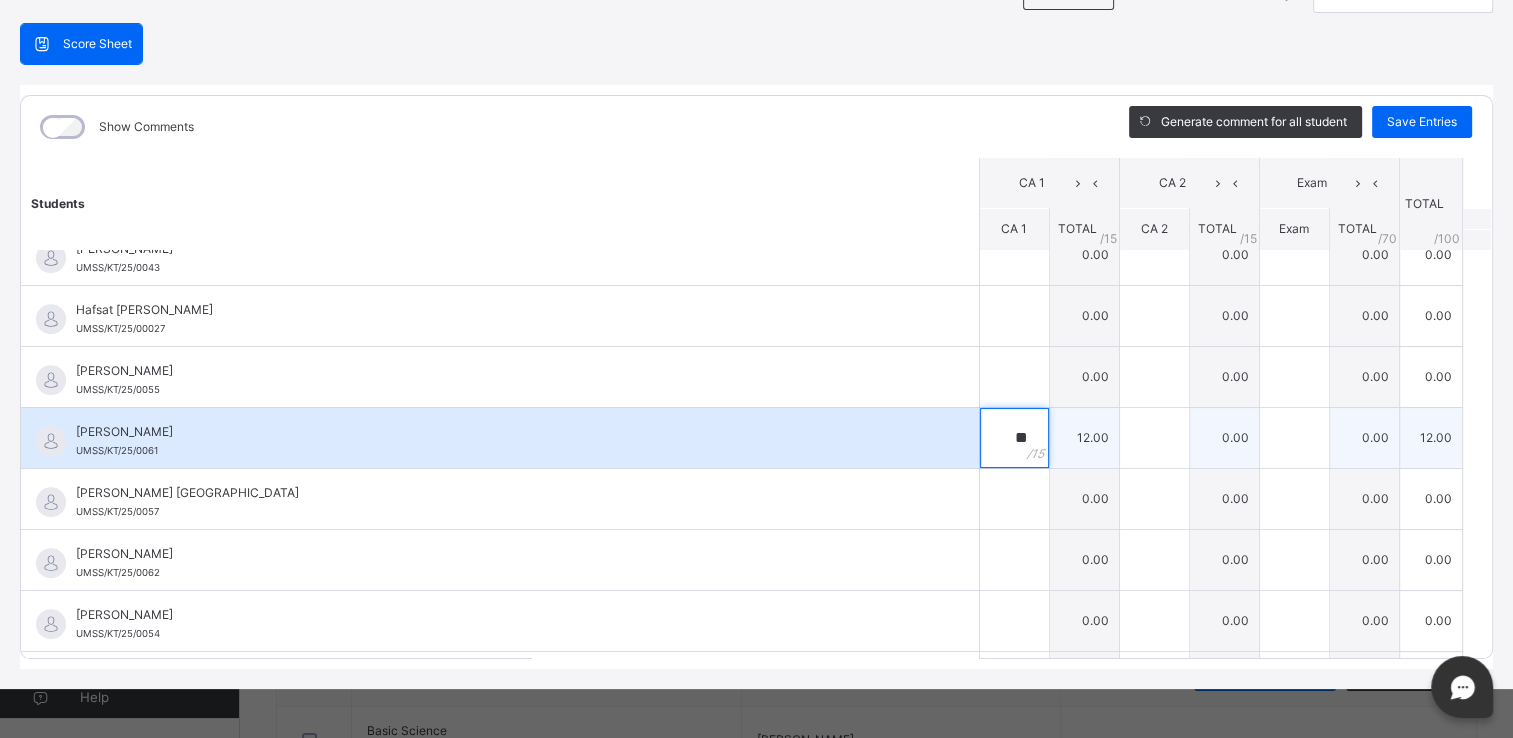 type on "**" 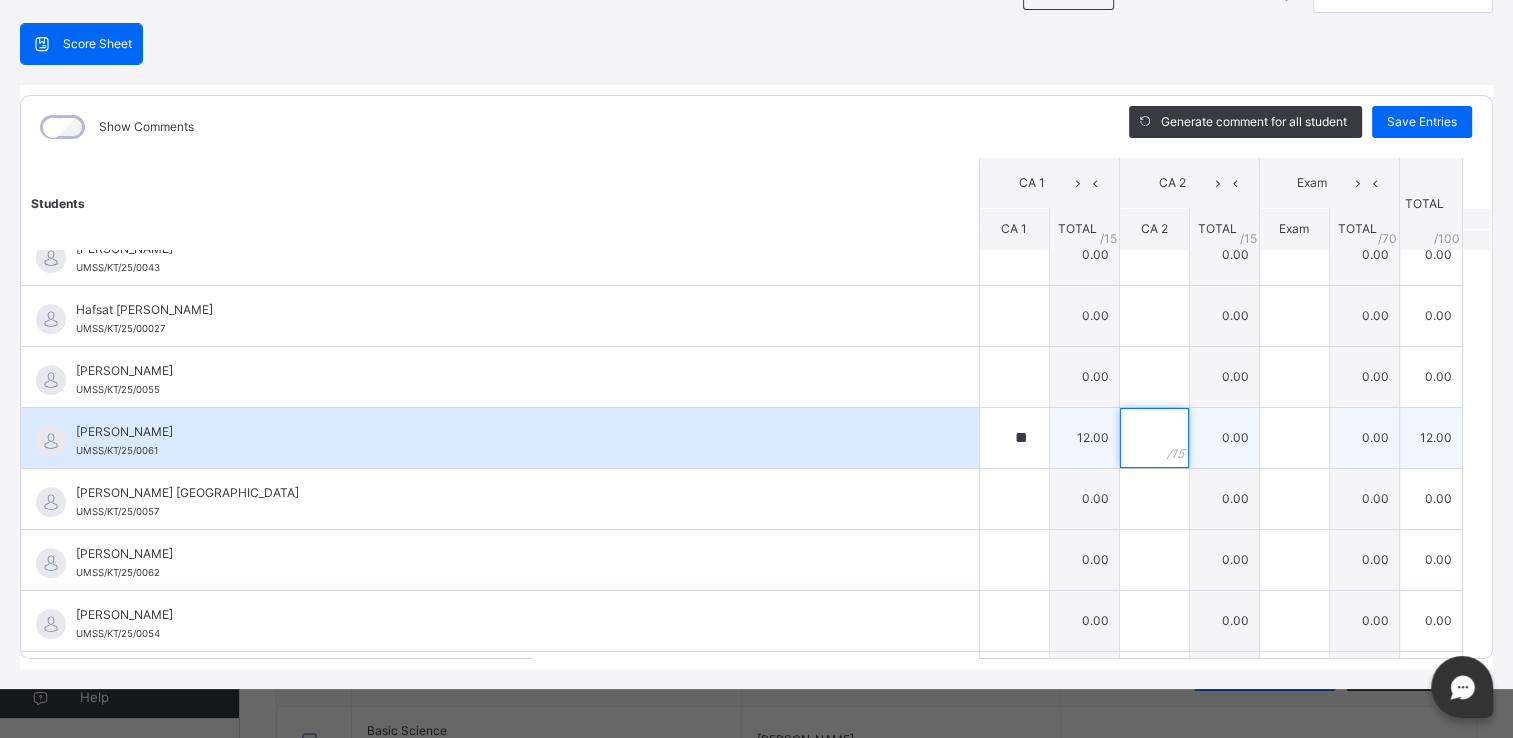 click at bounding box center (1154, 438) 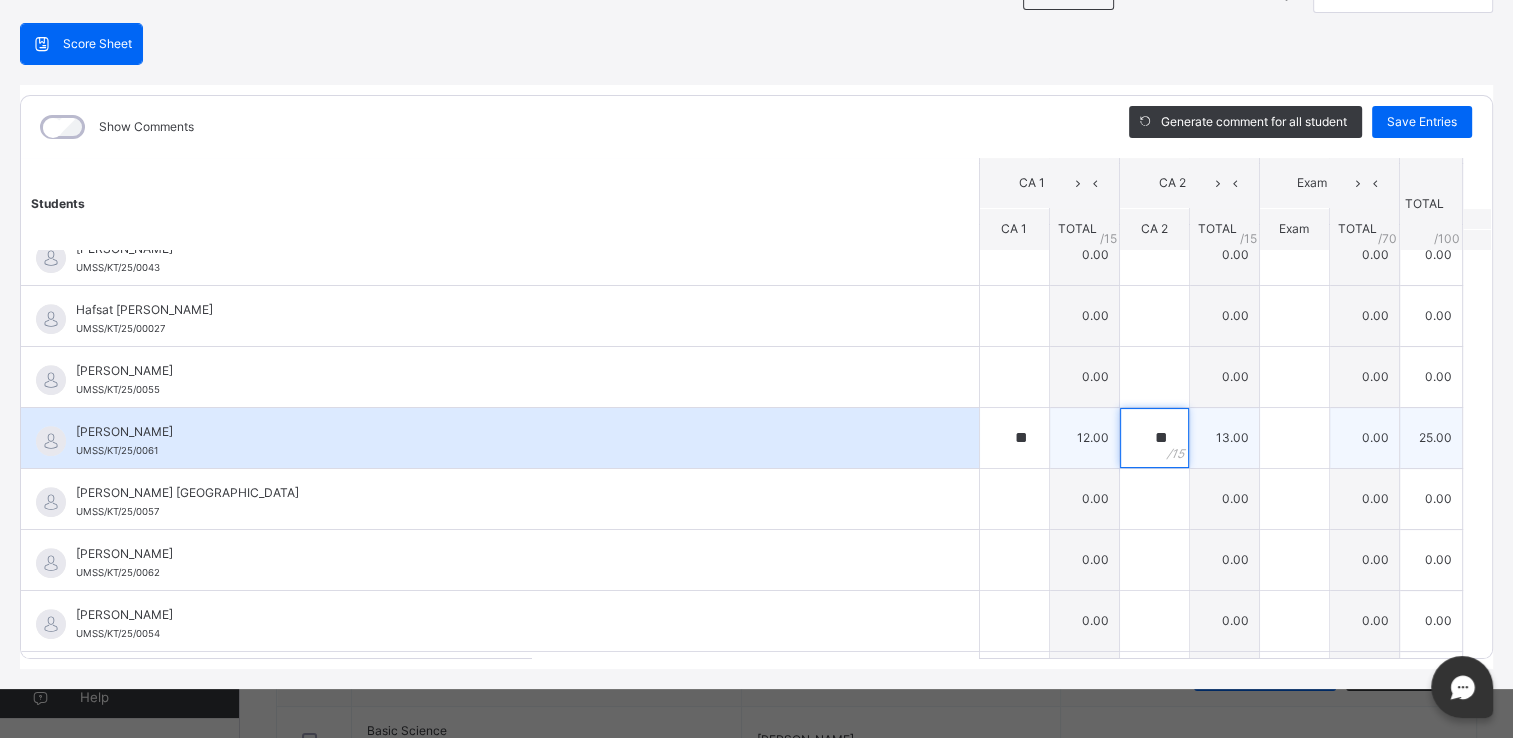 type on "**" 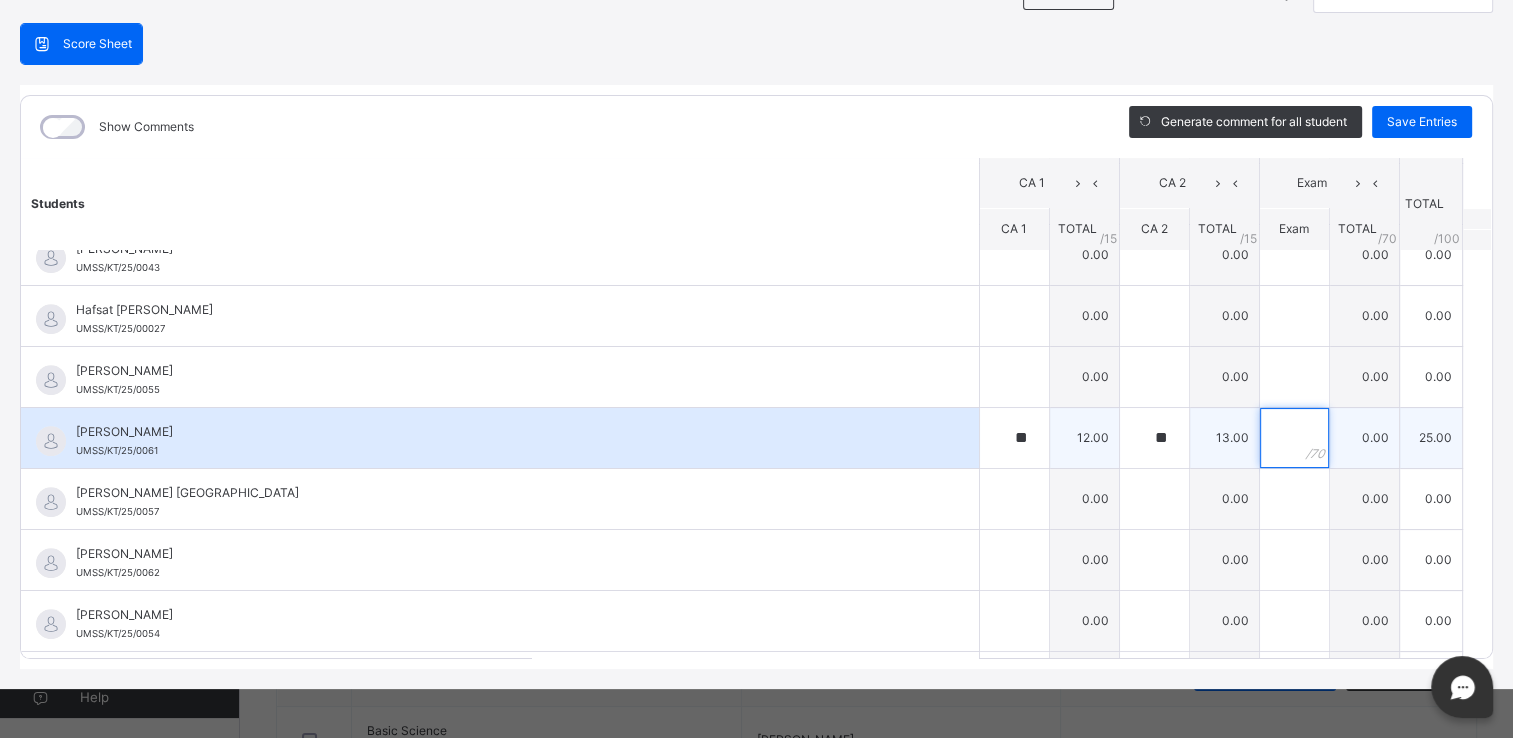 click at bounding box center (1294, 438) 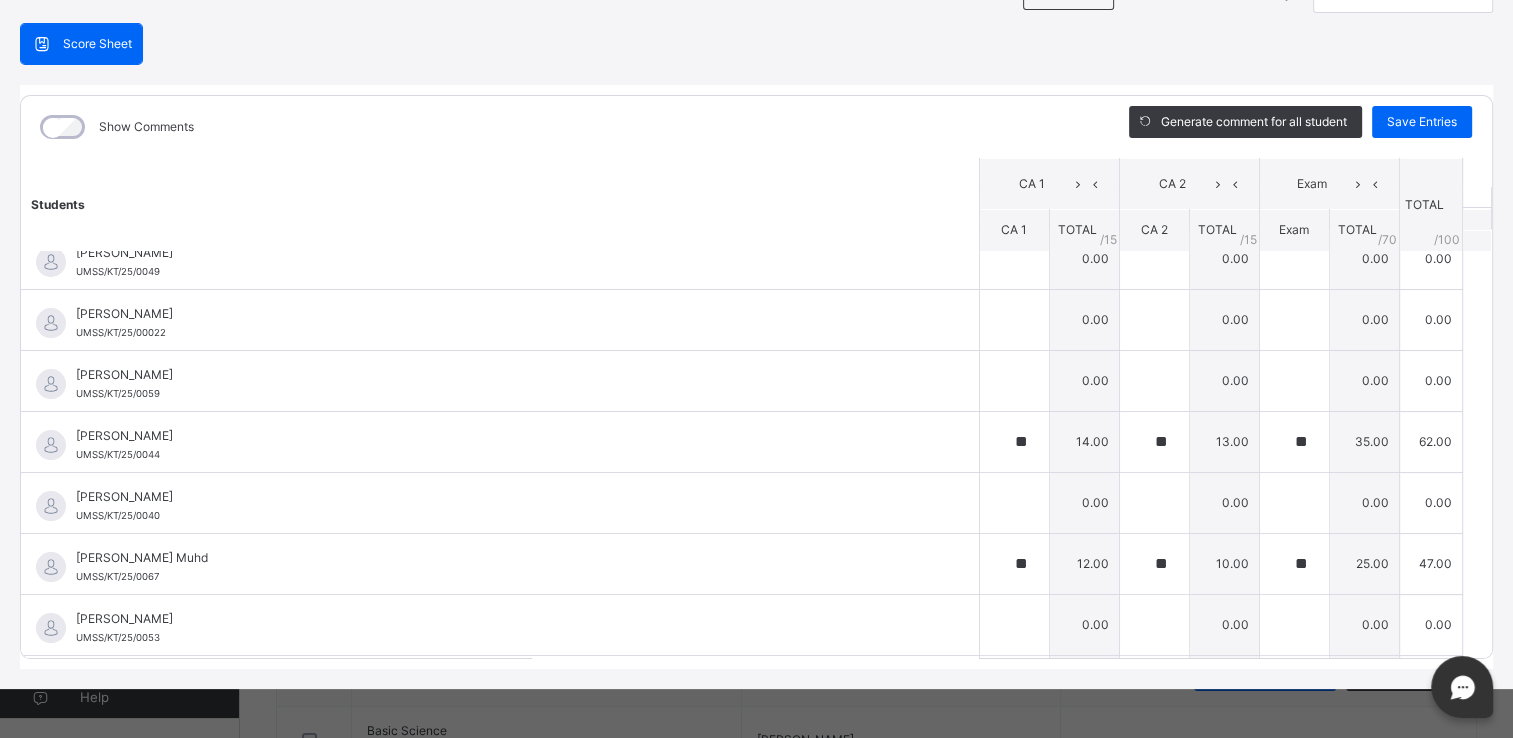 scroll, scrollTop: 0, scrollLeft: 0, axis: both 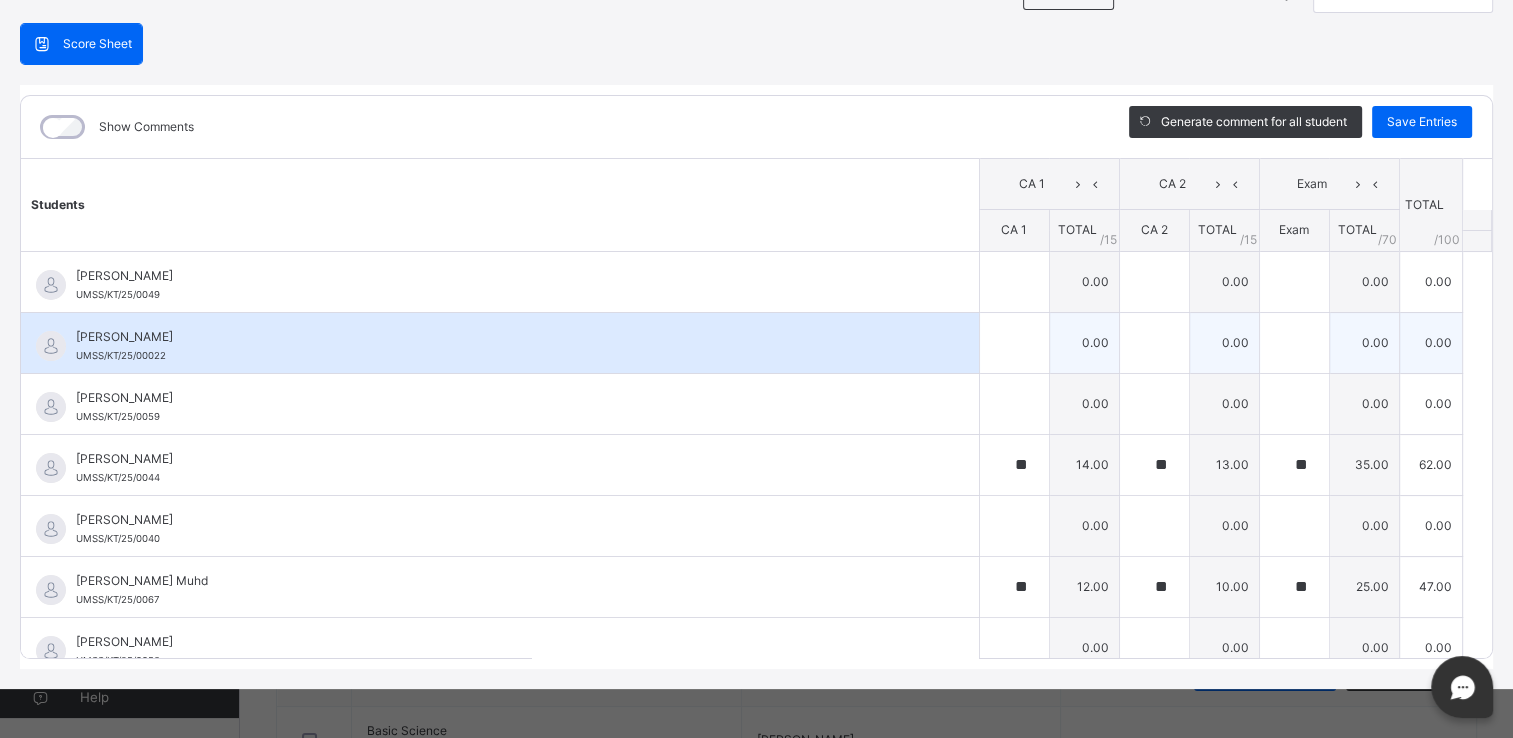 type on "**" 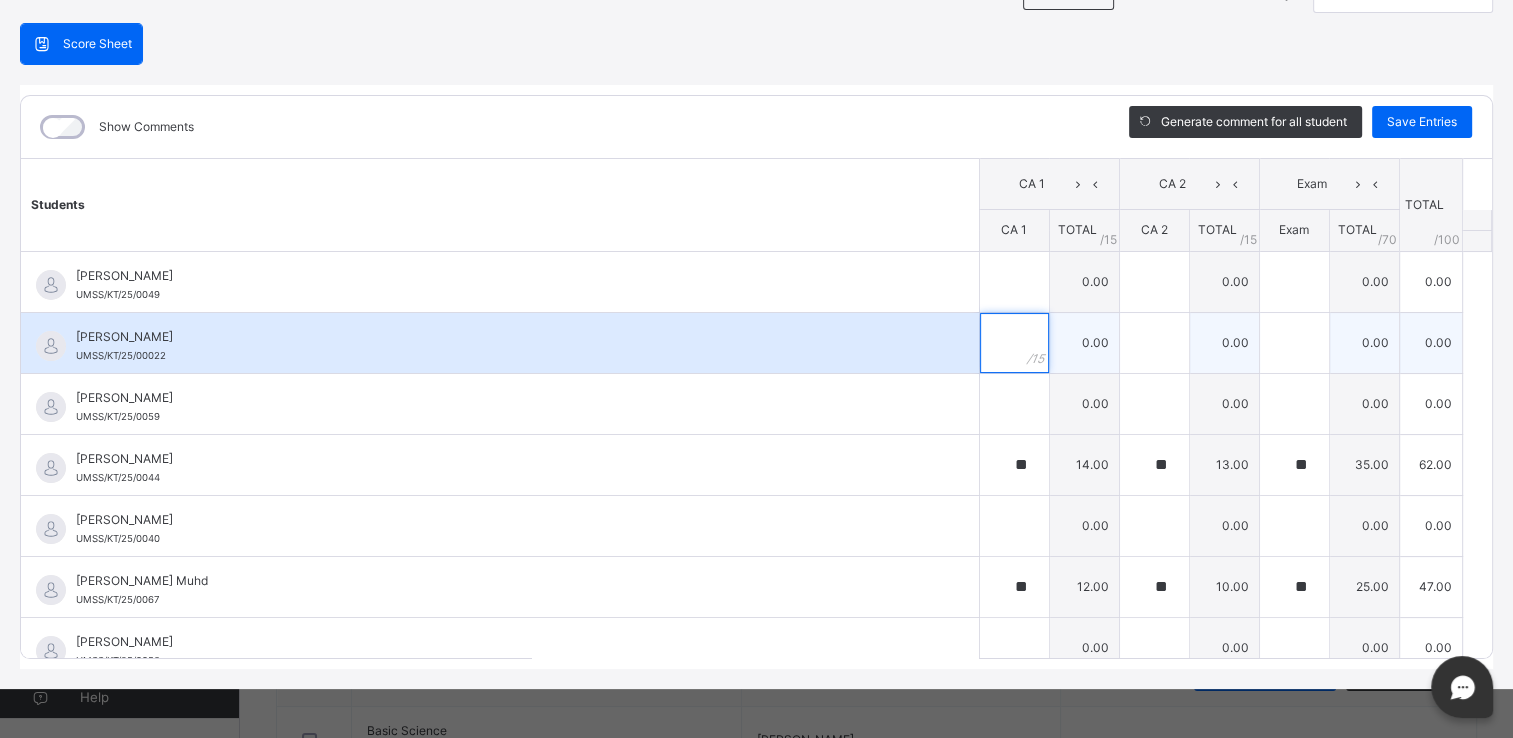 click at bounding box center [1014, 343] 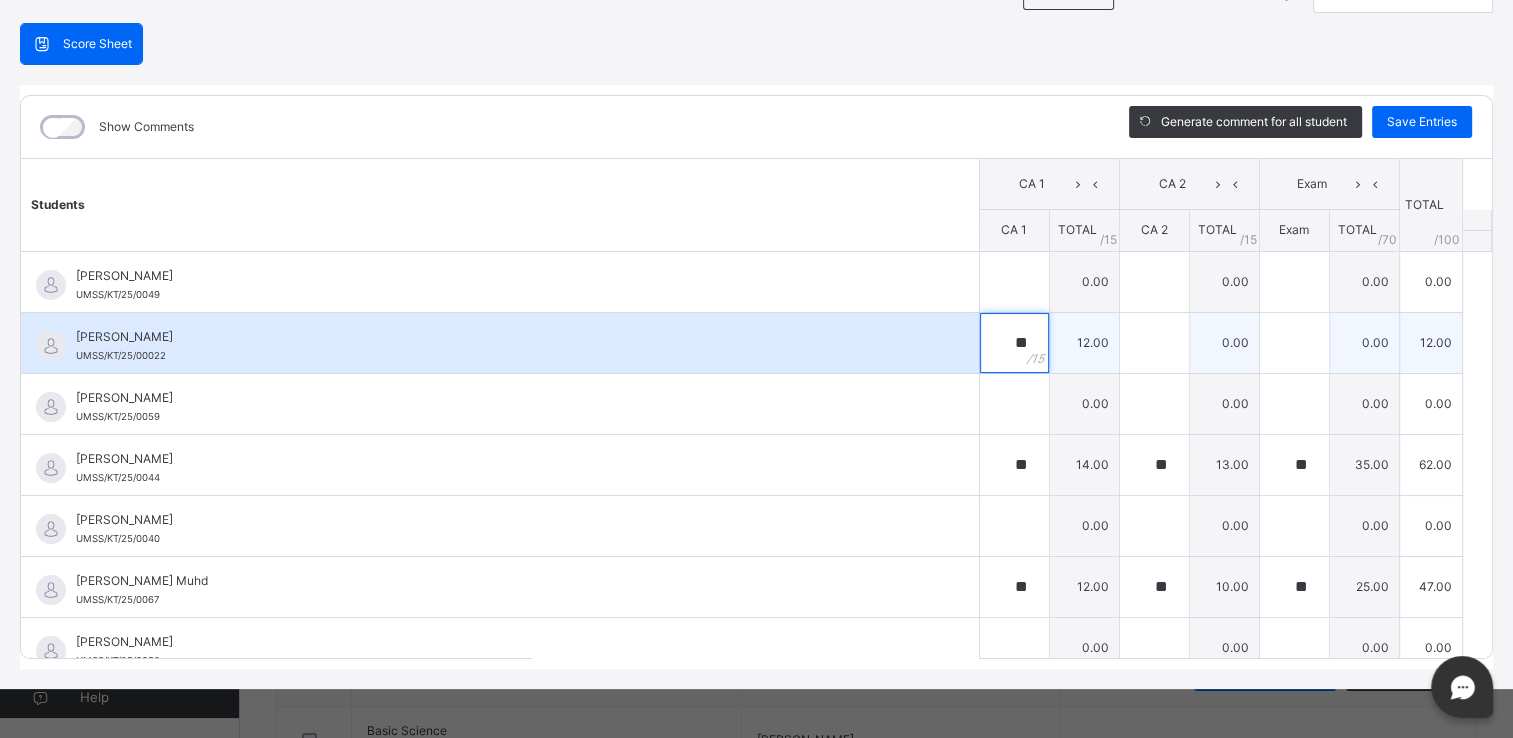 type on "**" 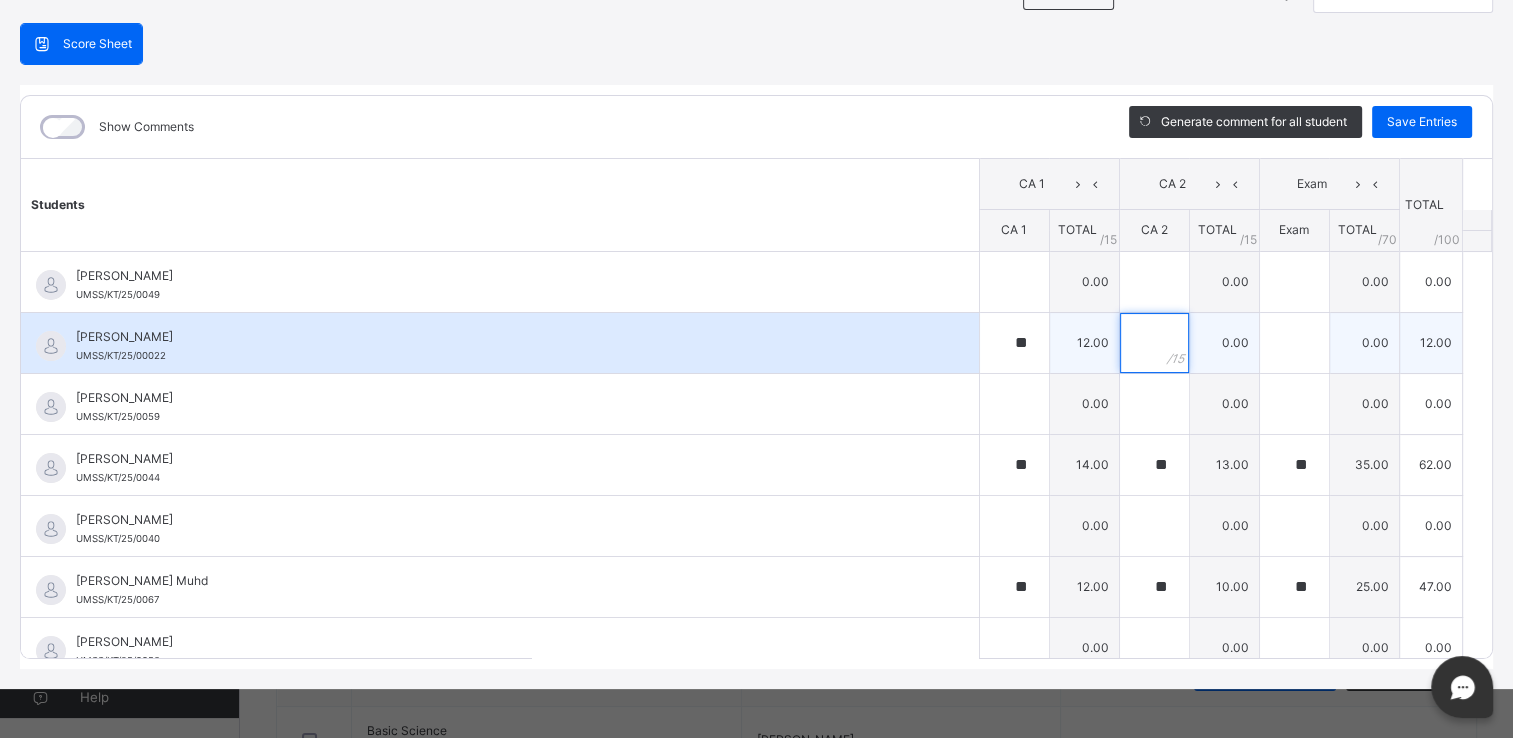 click at bounding box center [1154, 343] 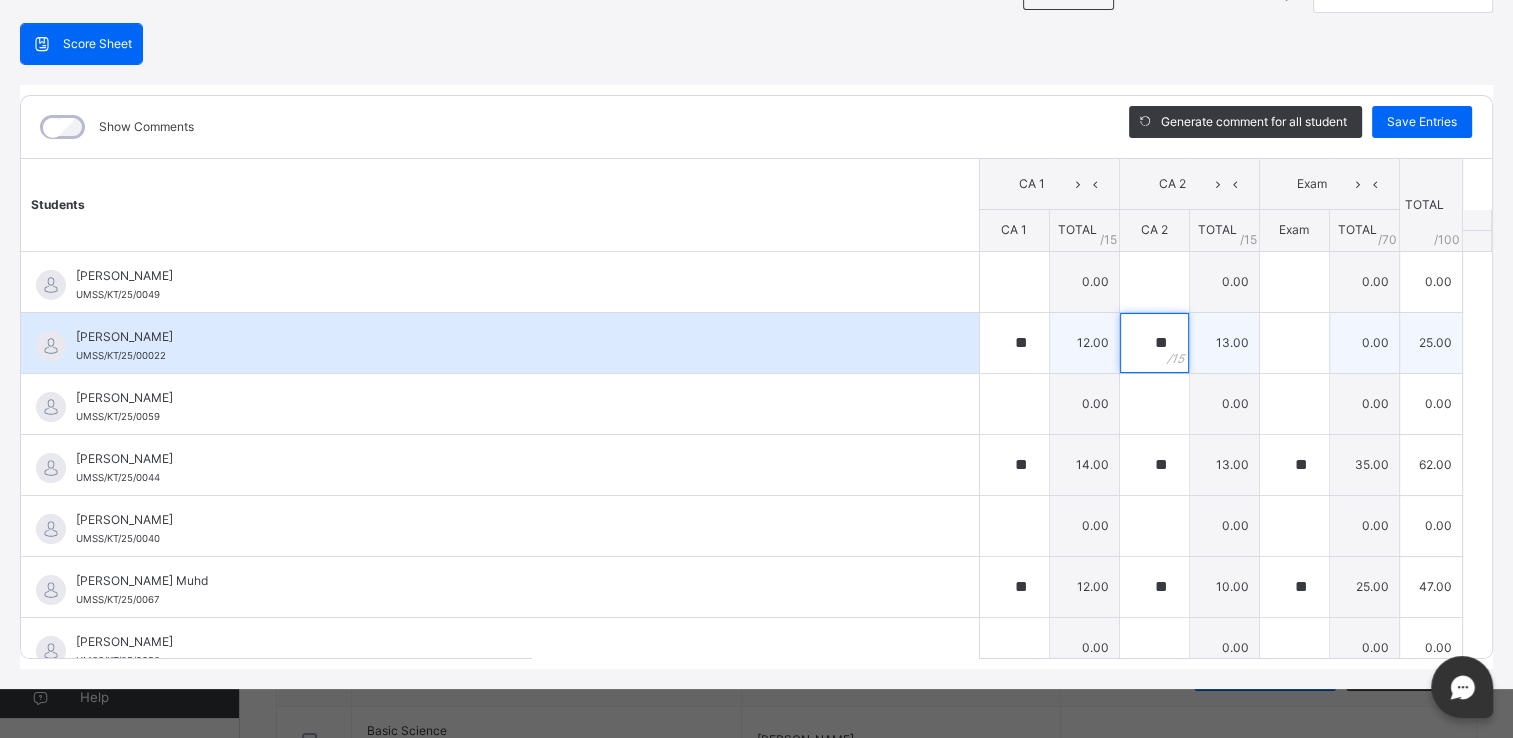 type on "**" 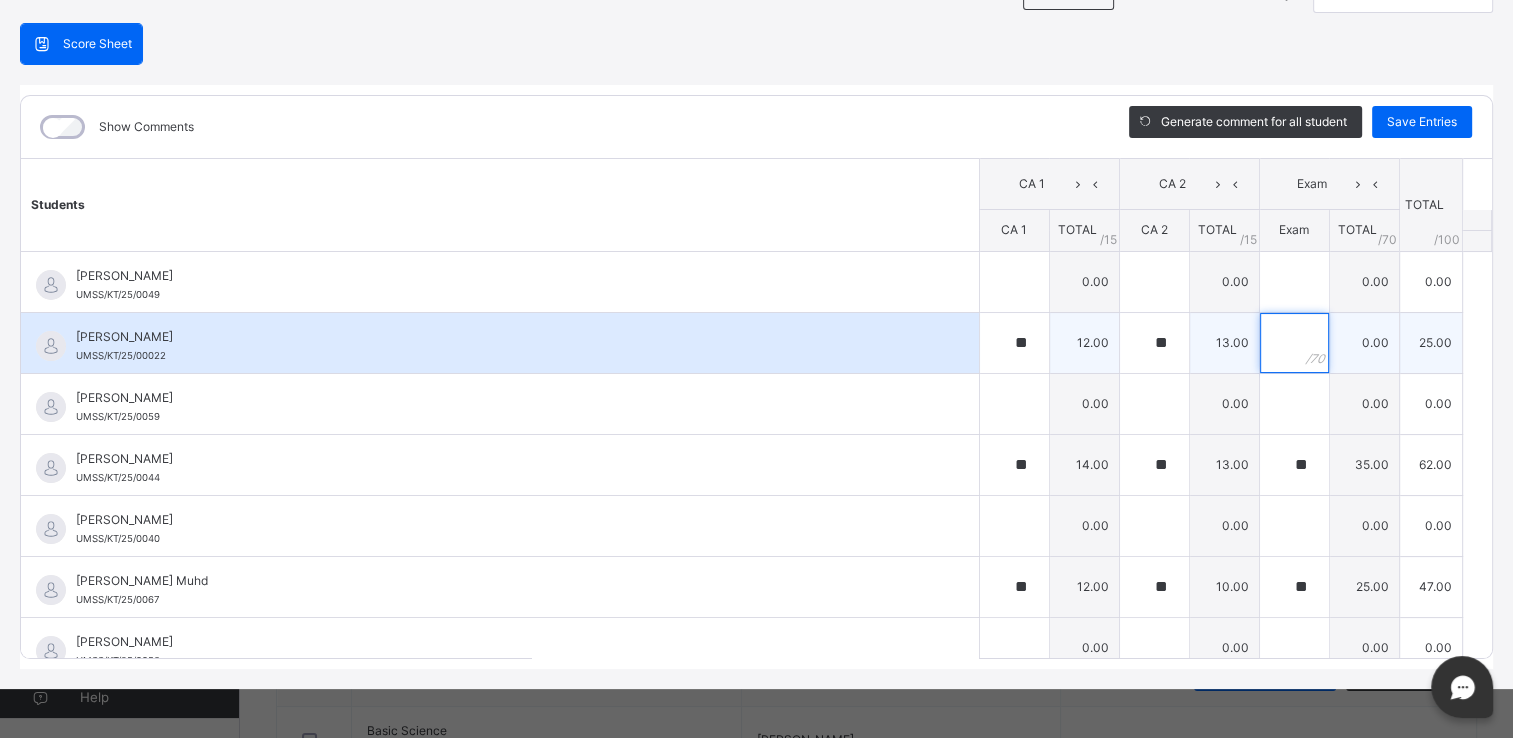 click at bounding box center [1294, 343] 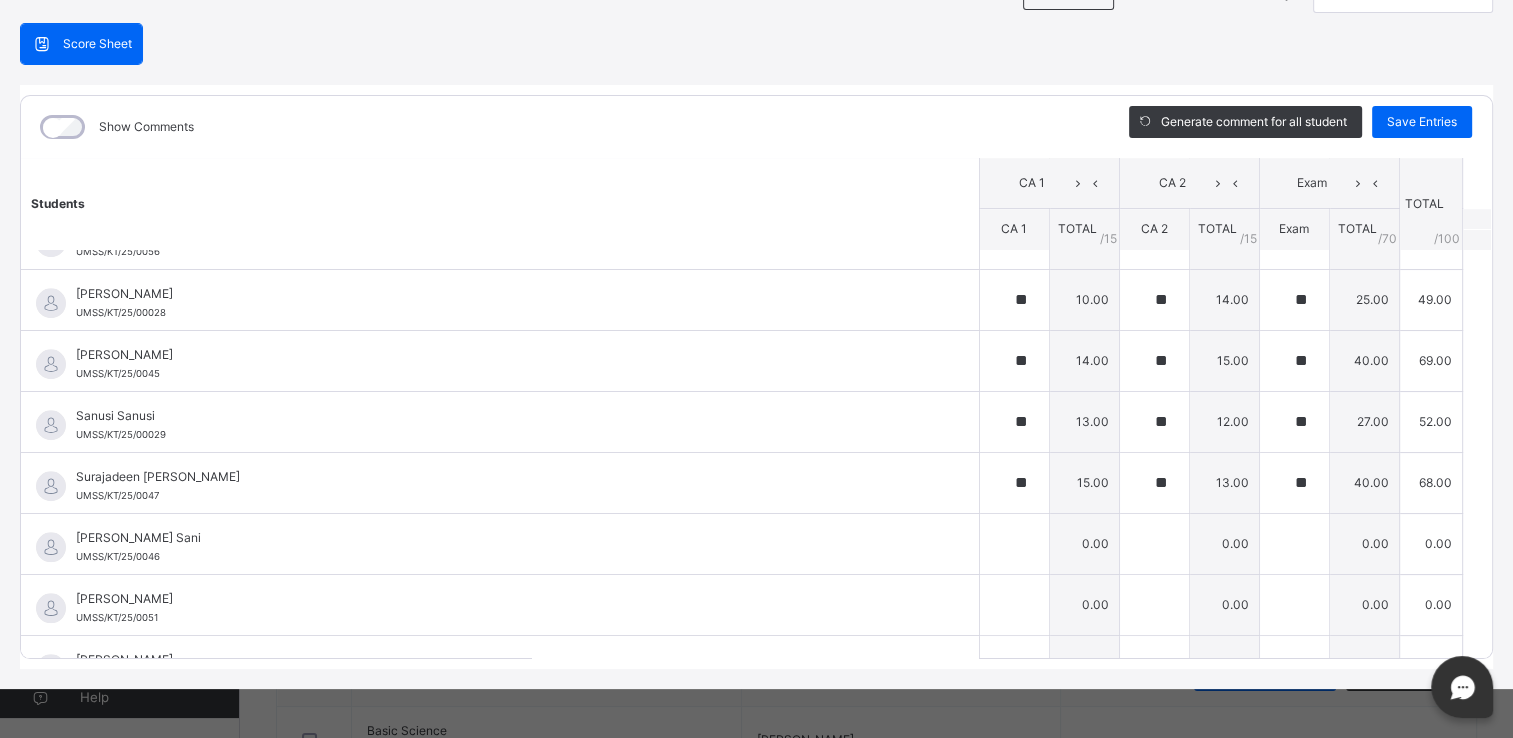 scroll, scrollTop: 1720, scrollLeft: 0, axis: vertical 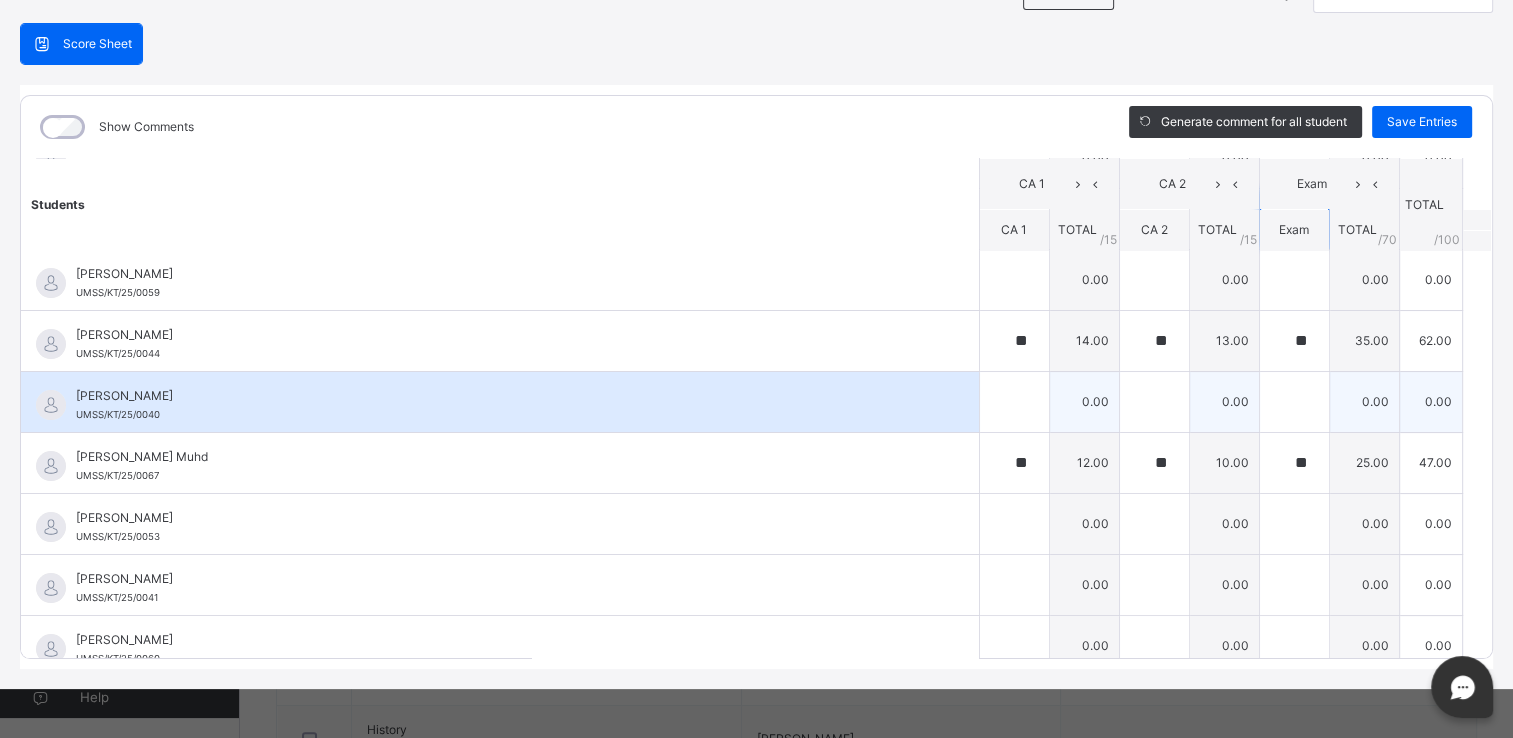 type on "**" 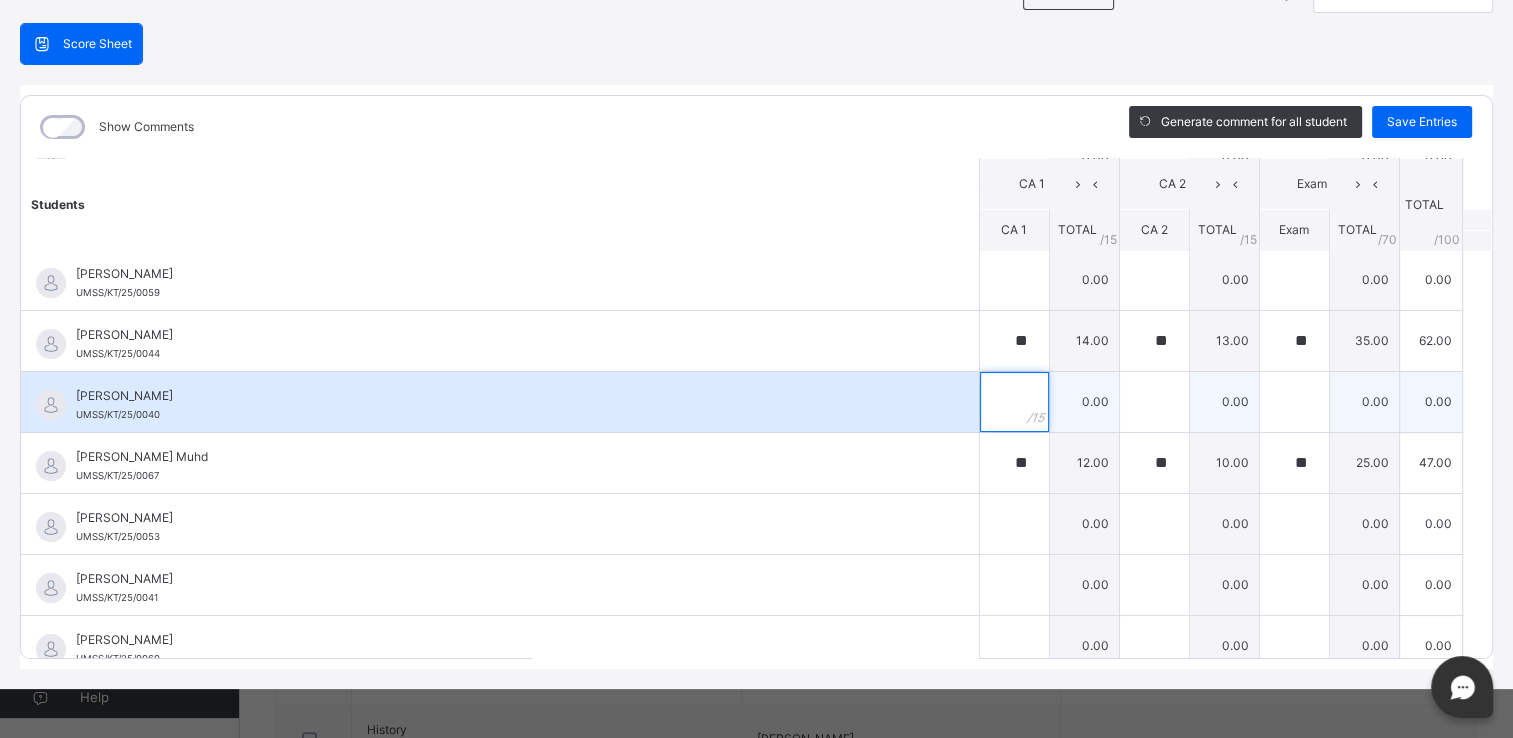 click at bounding box center [1014, 402] 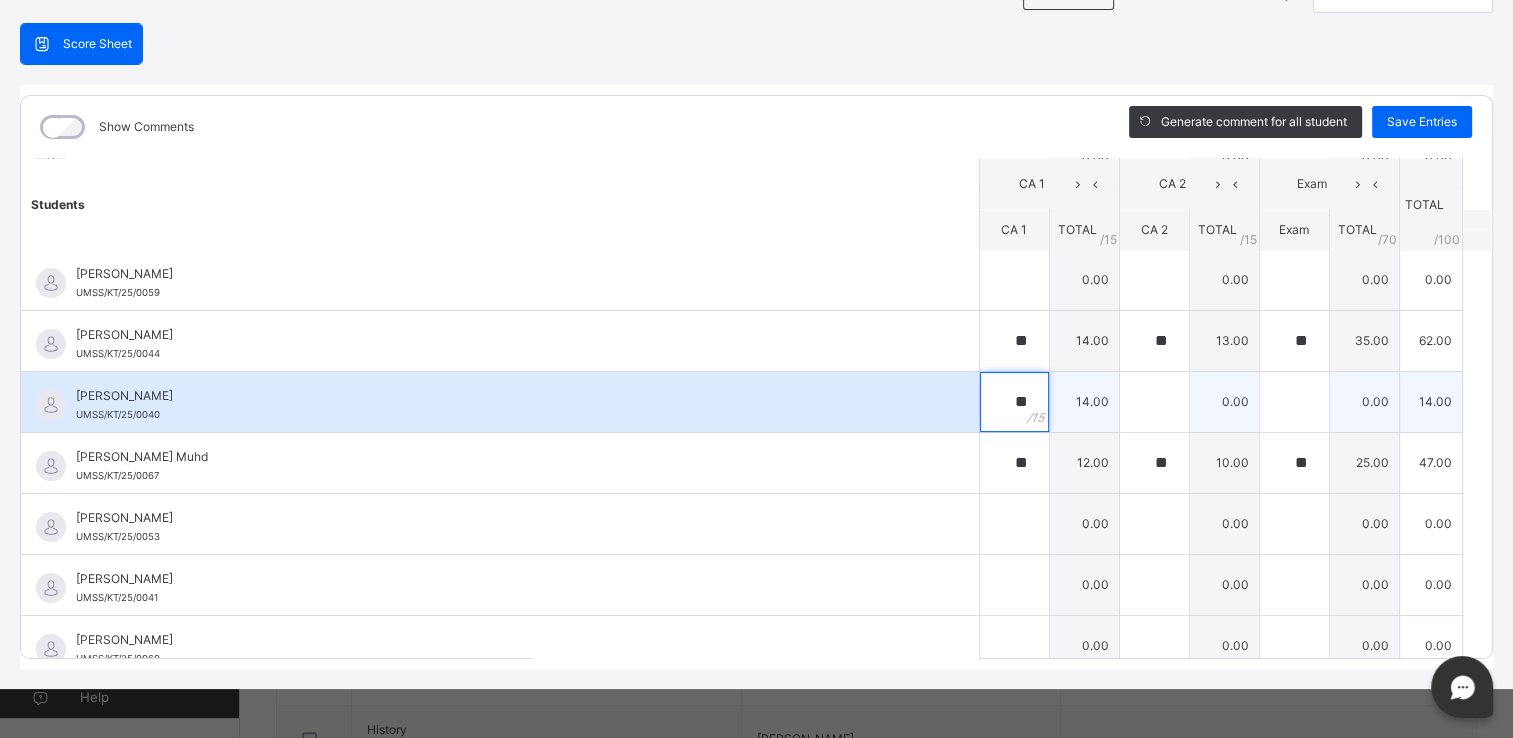 type on "**" 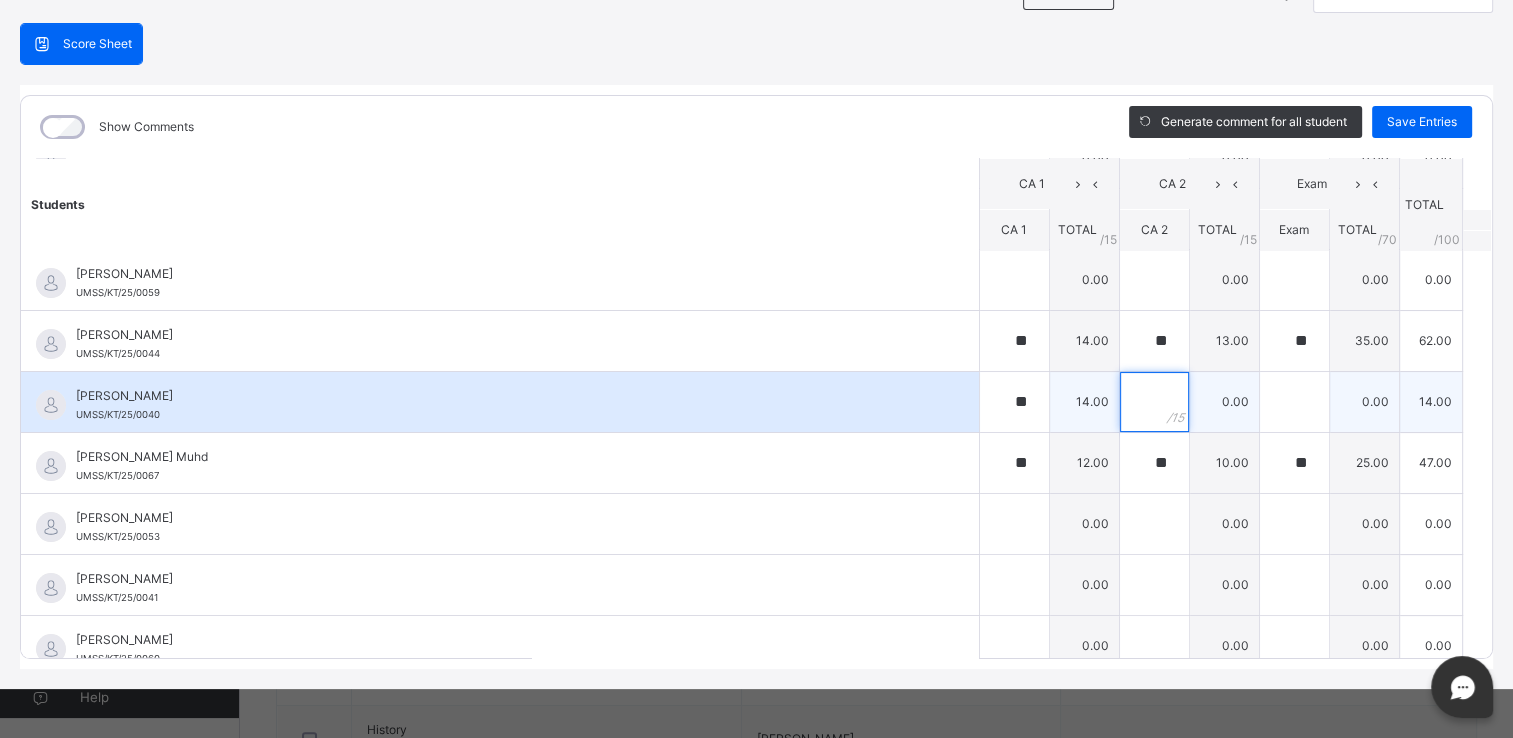 click at bounding box center (1154, 402) 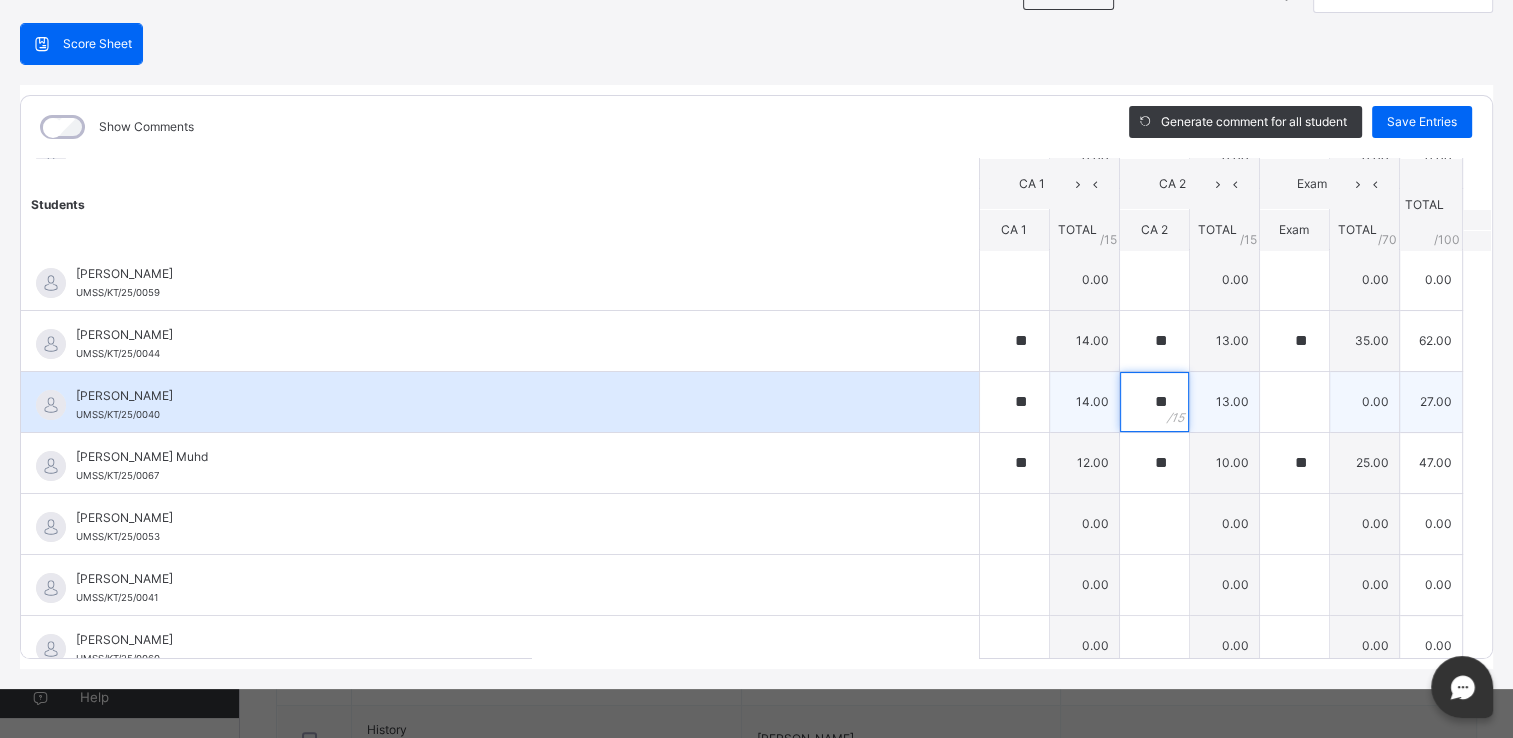 type on "**" 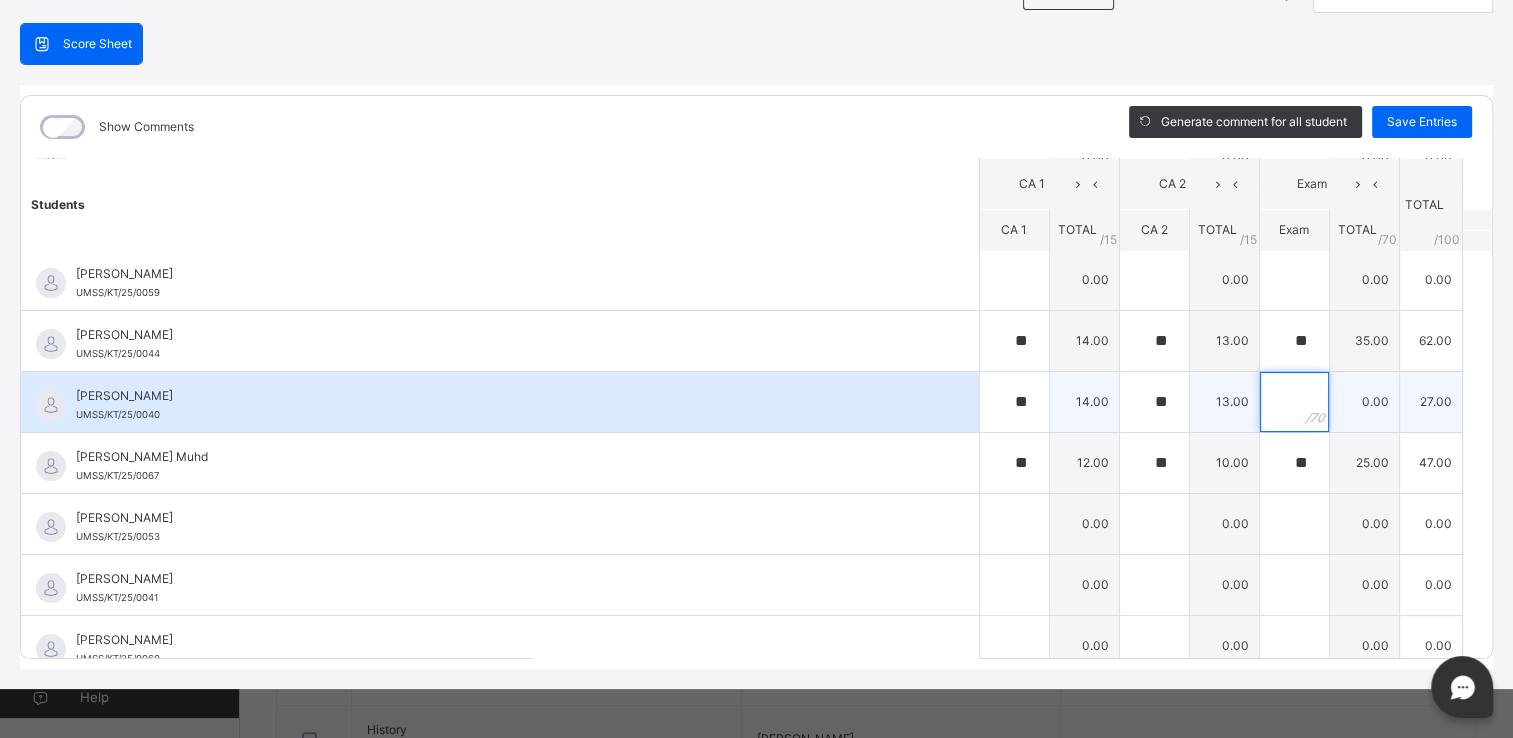 click at bounding box center (1294, 402) 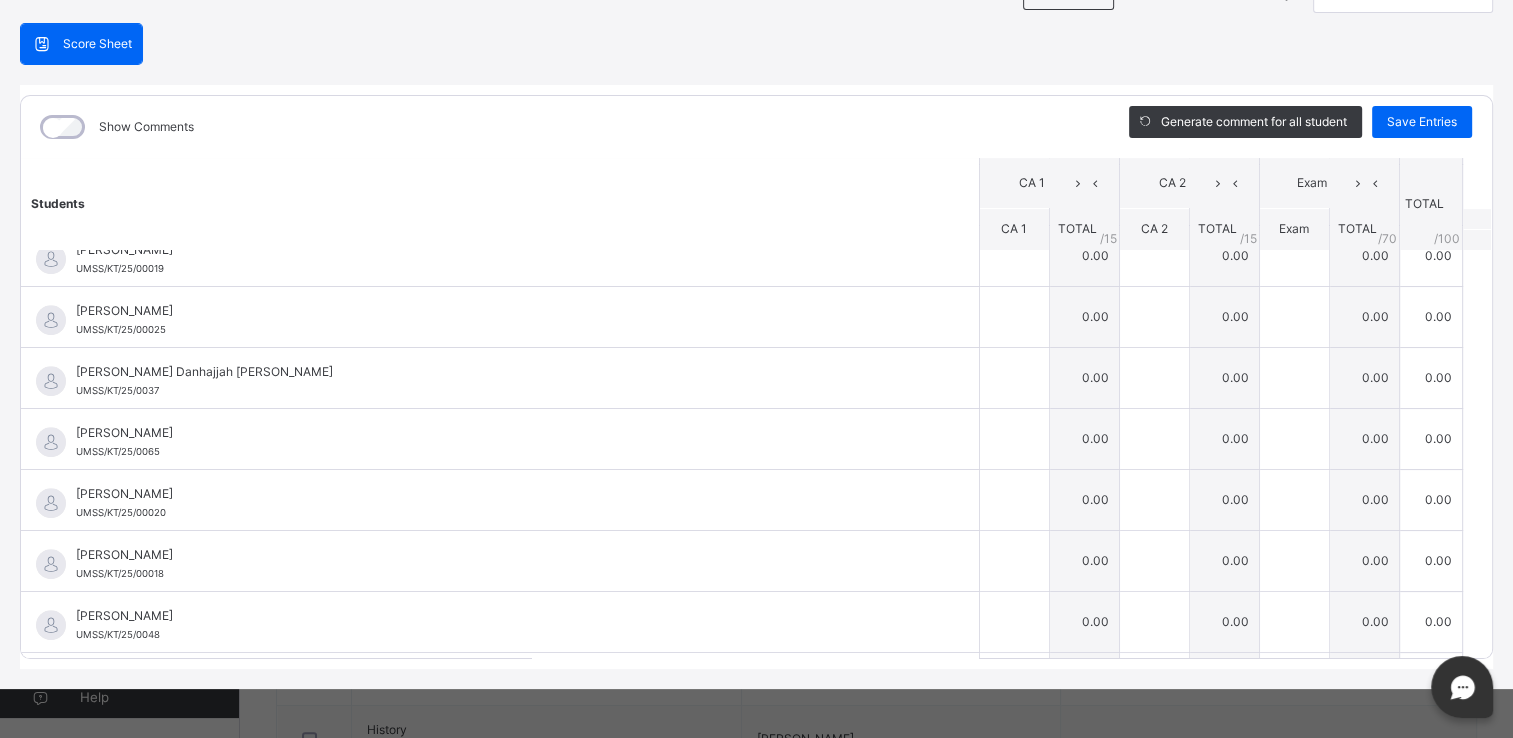 scroll, scrollTop: 1246, scrollLeft: 0, axis: vertical 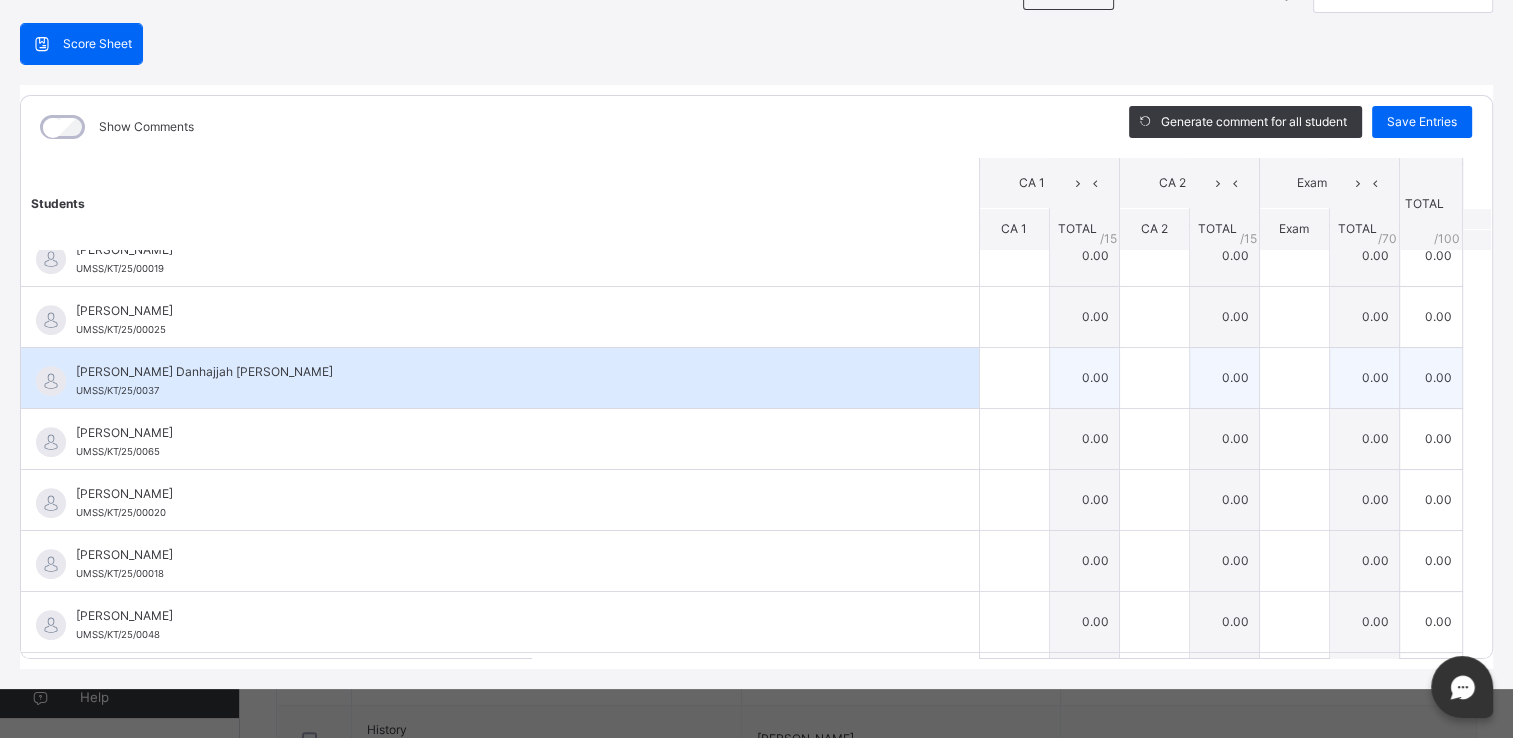 type on "**" 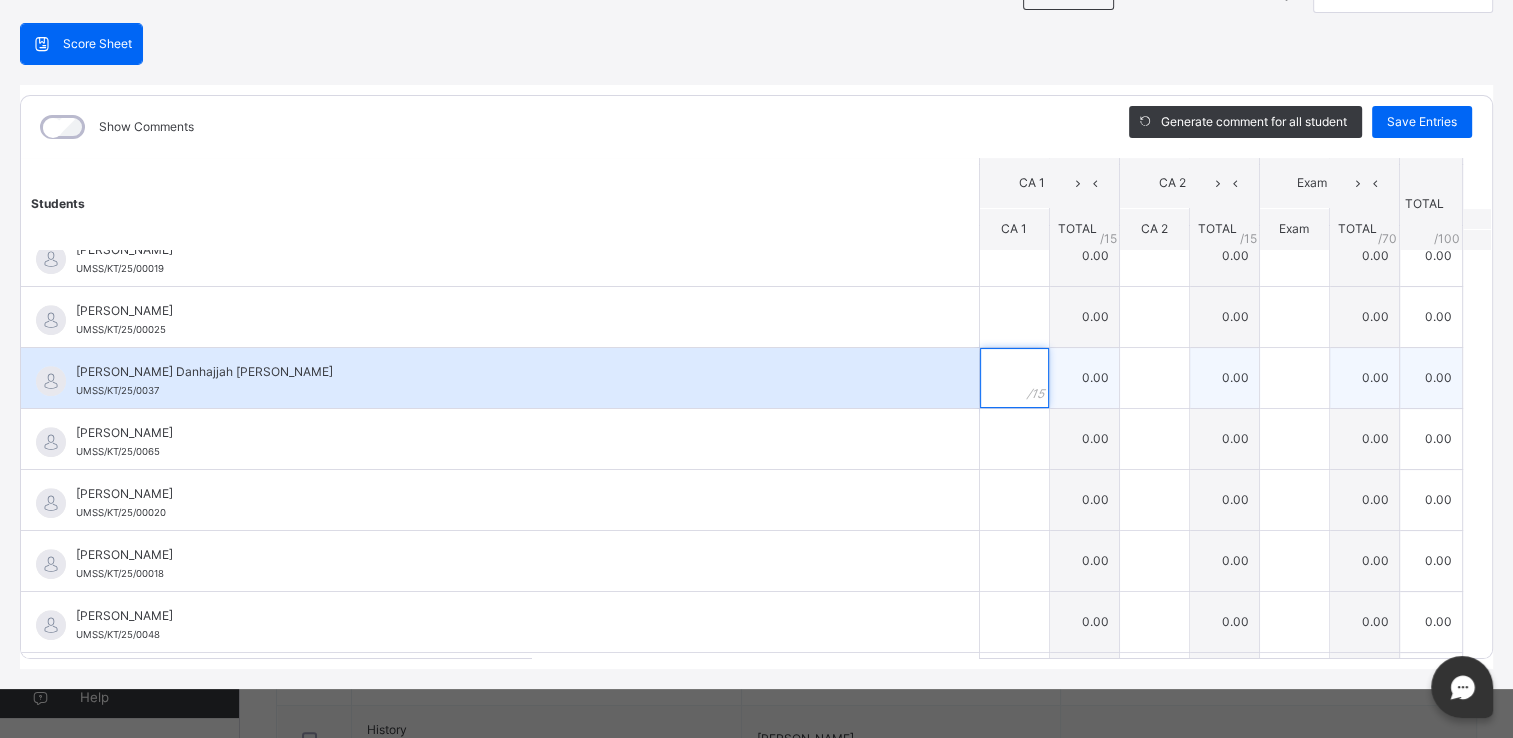 click at bounding box center (1014, 378) 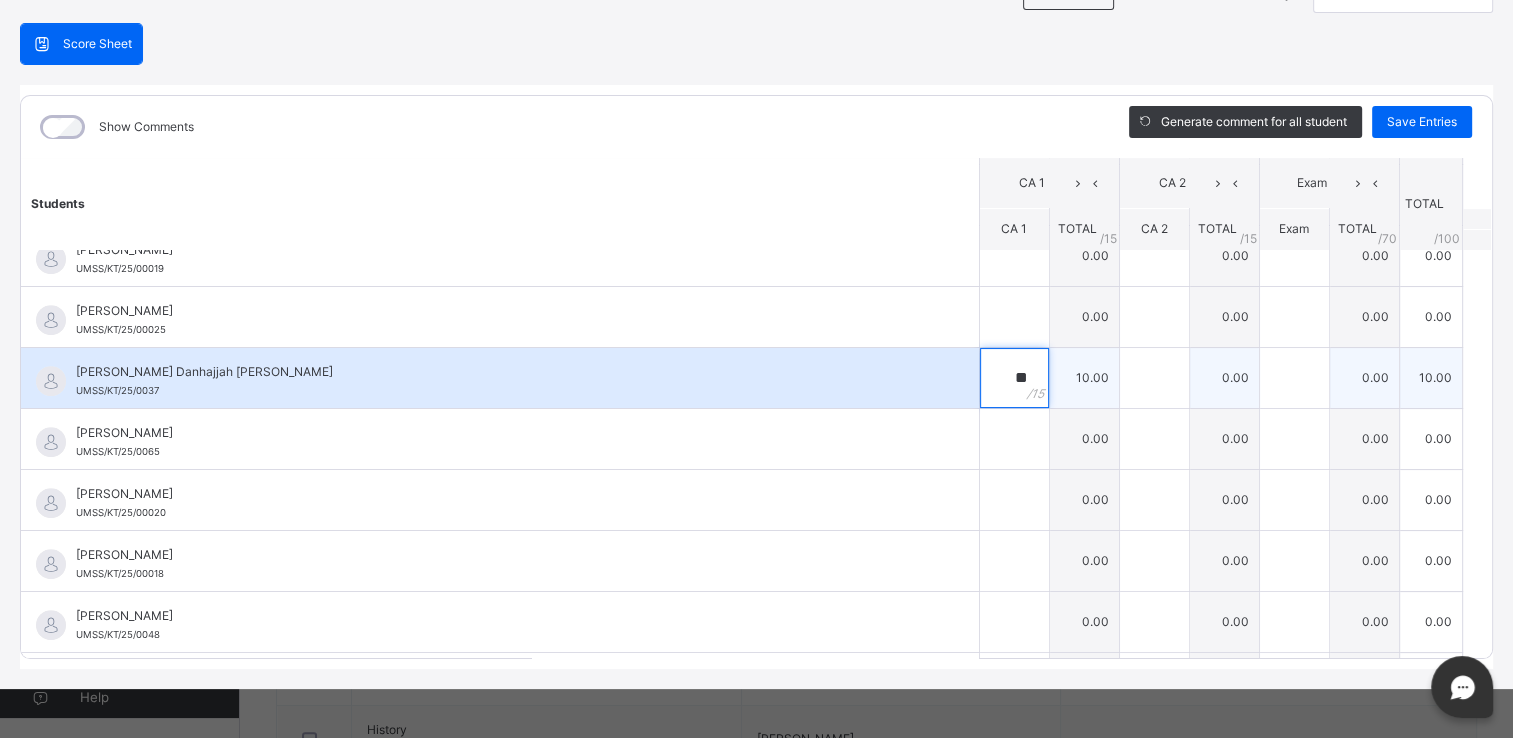 type on "**" 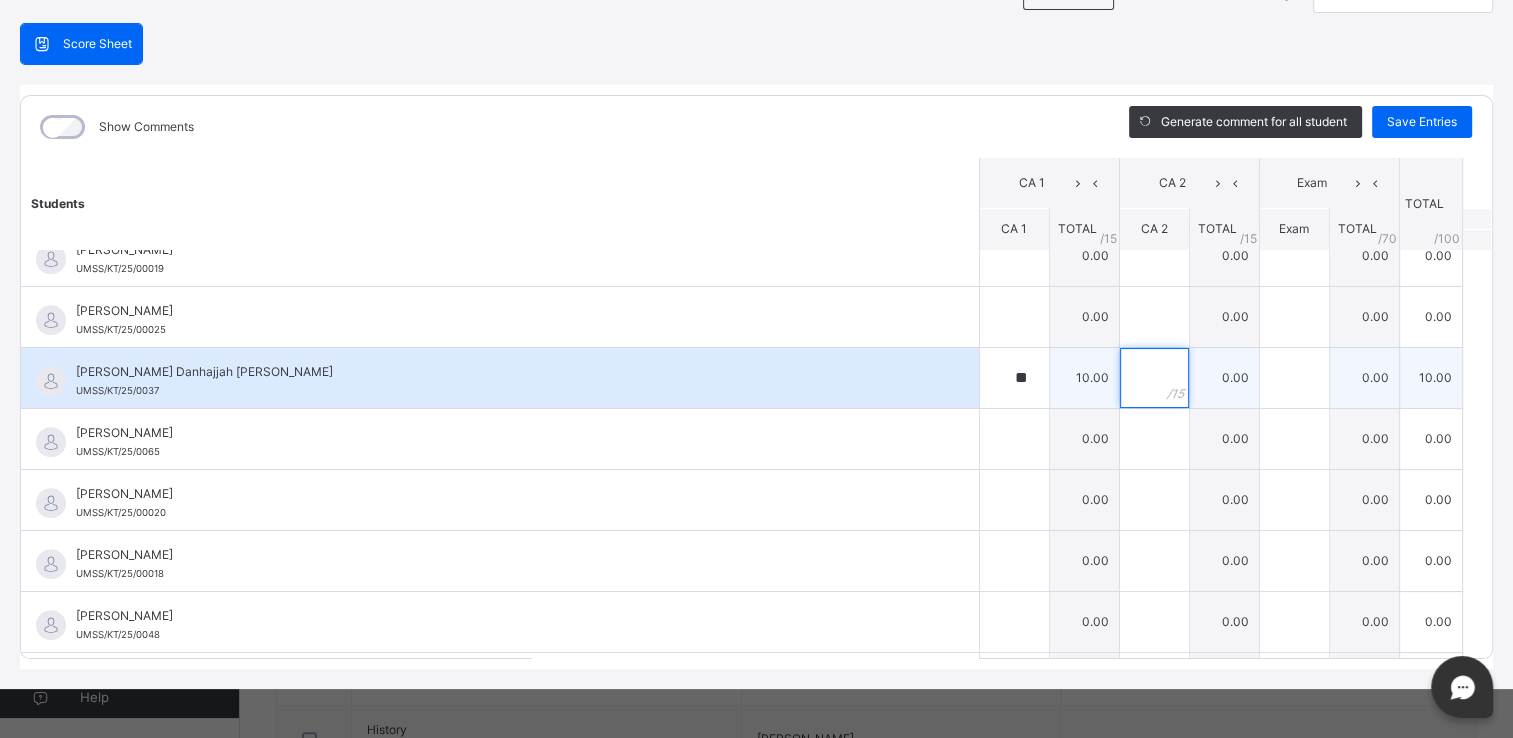 click at bounding box center (1154, 378) 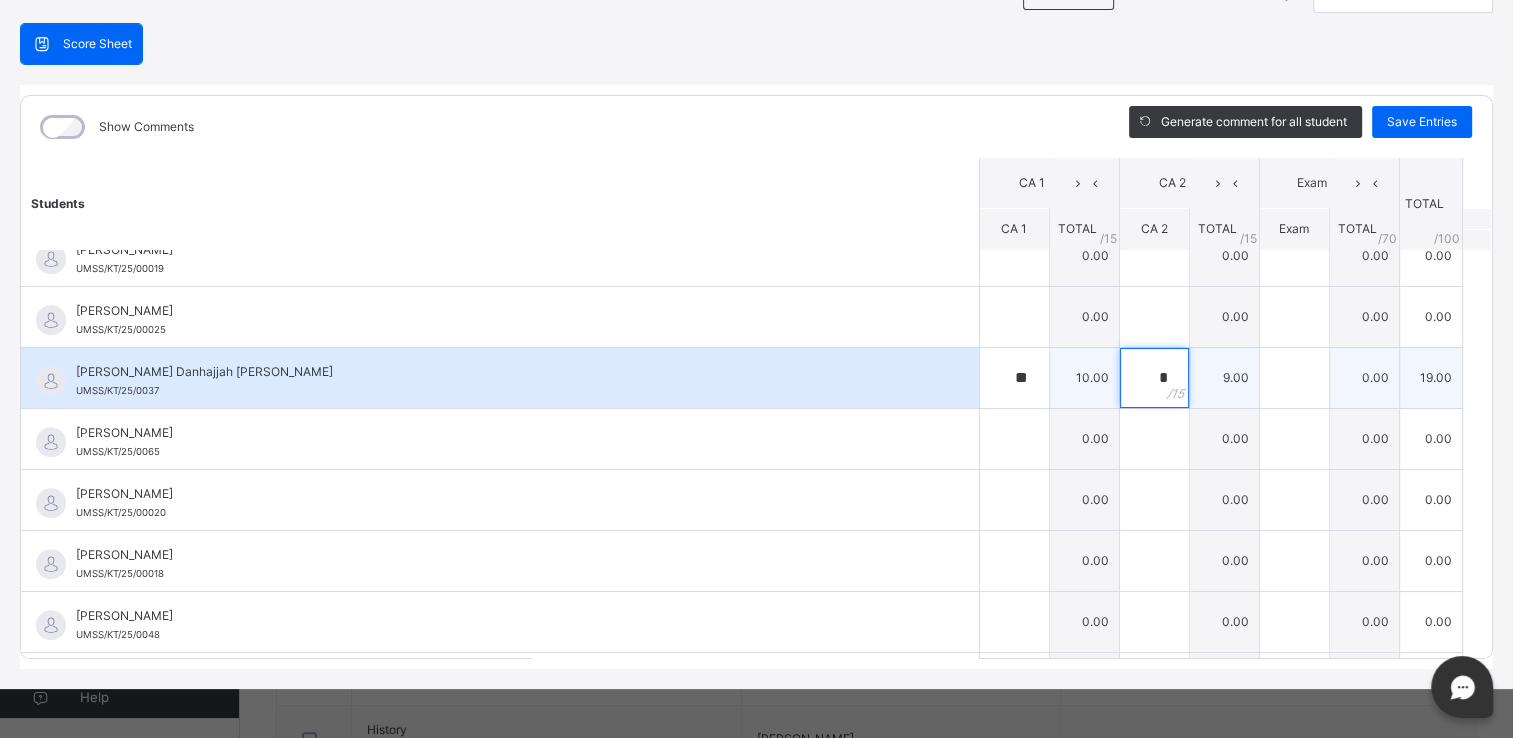 type on "*" 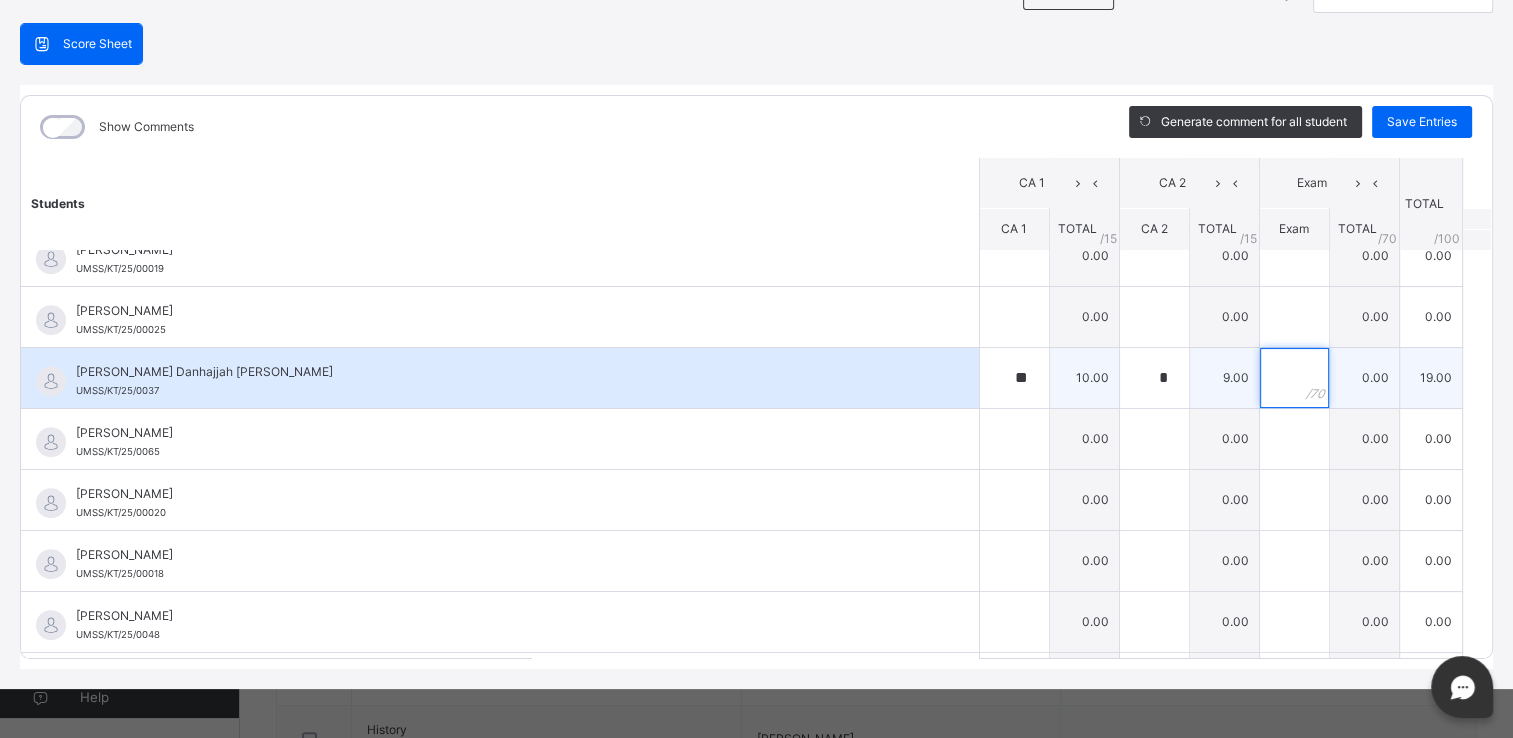 click at bounding box center (1294, 378) 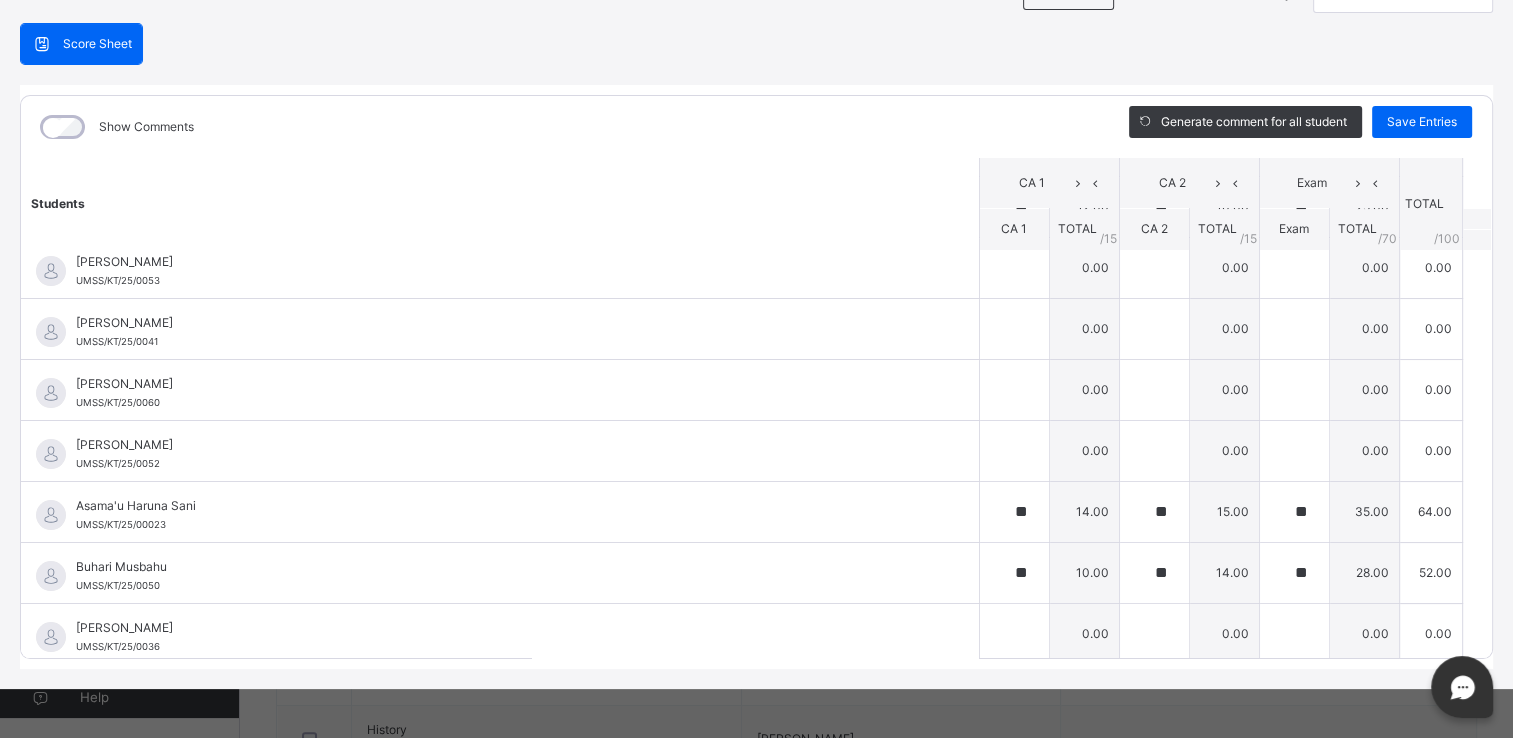 scroll, scrollTop: 328, scrollLeft: 0, axis: vertical 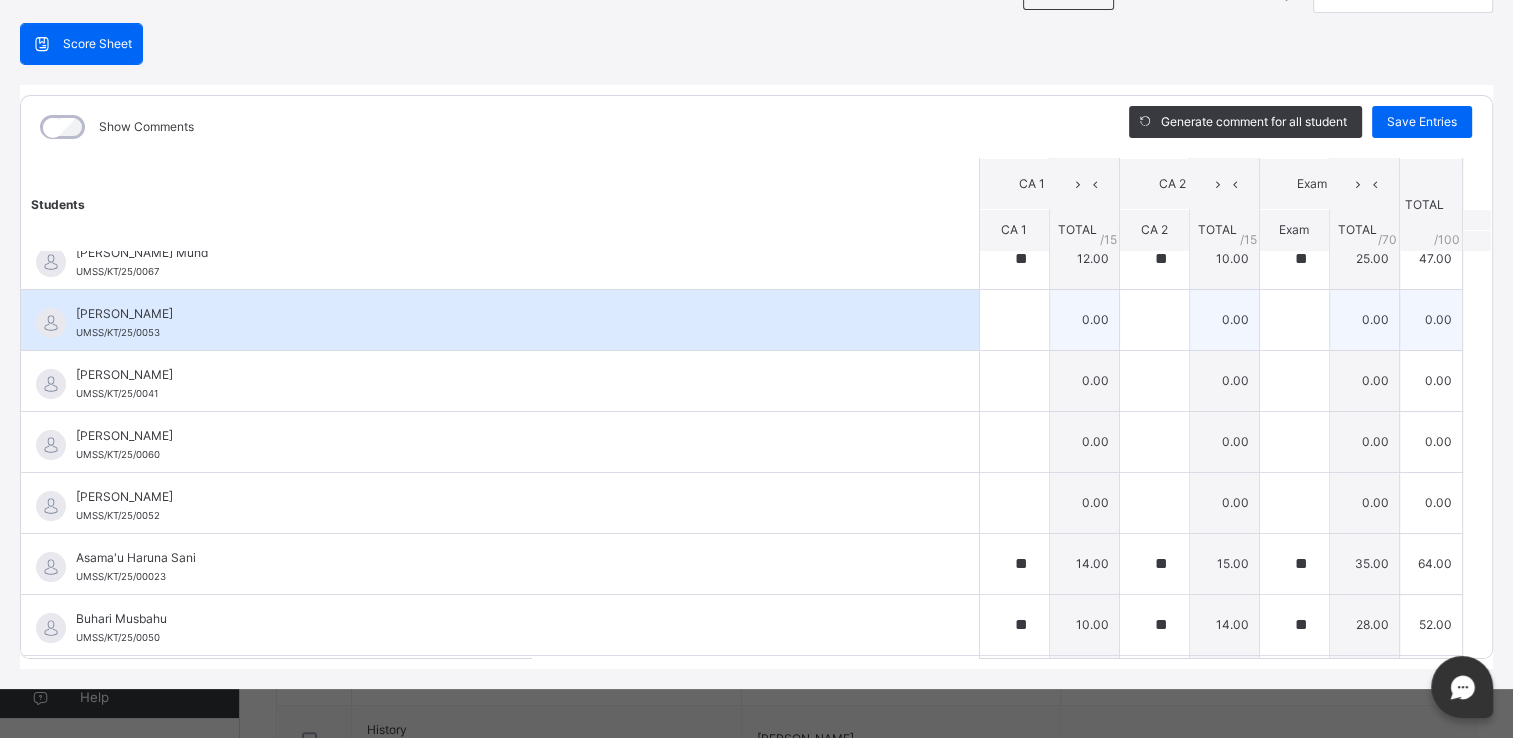 type on "**" 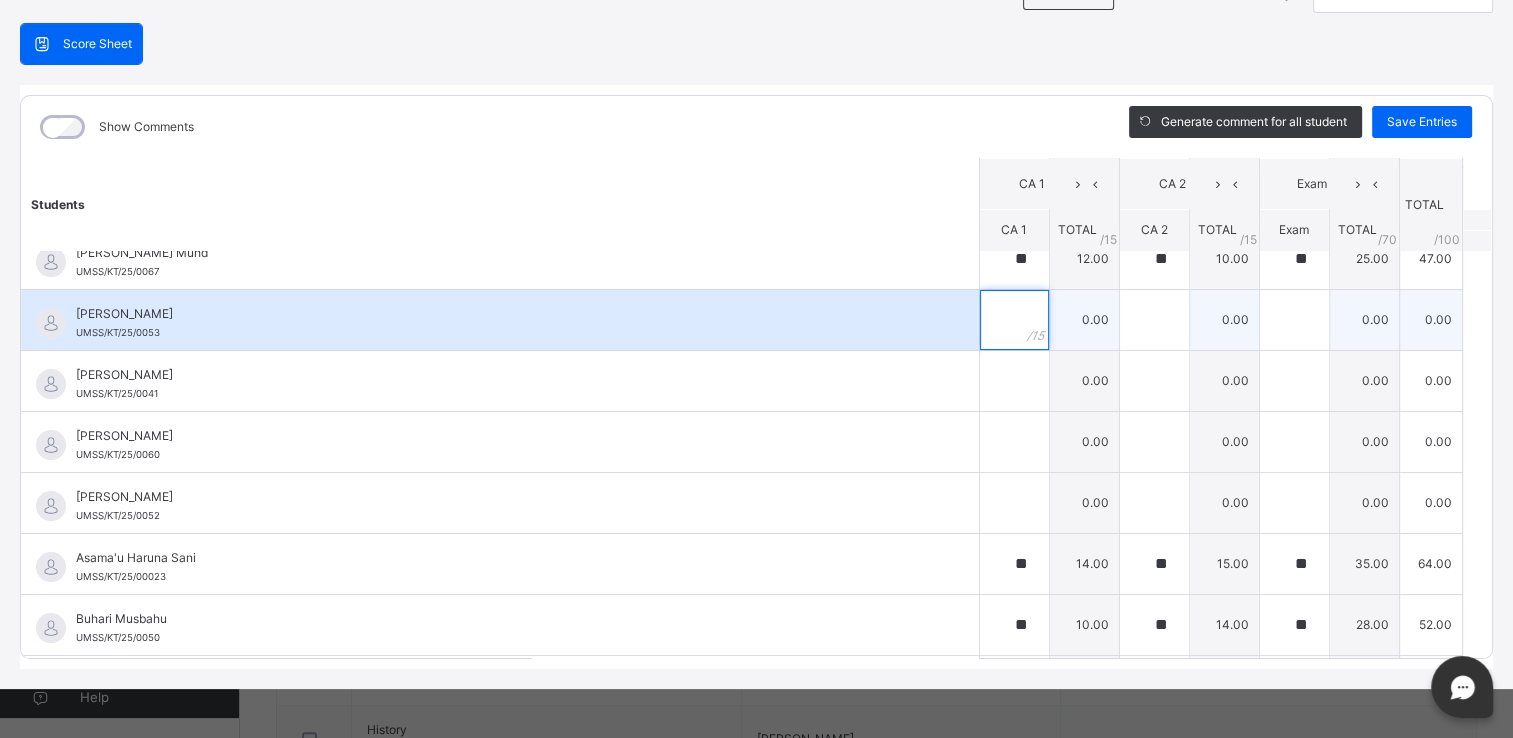 click at bounding box center [1014, 320] 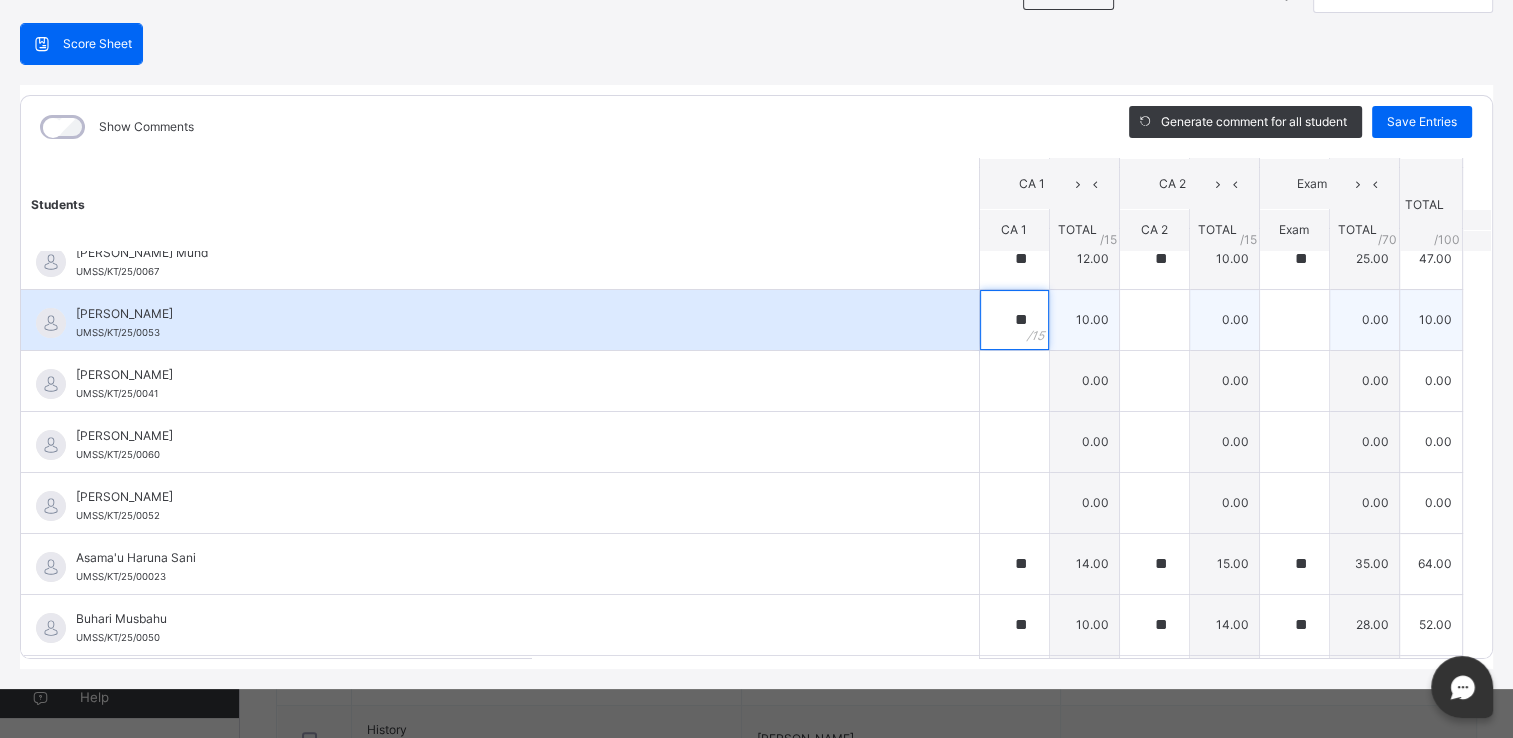 type on "**" 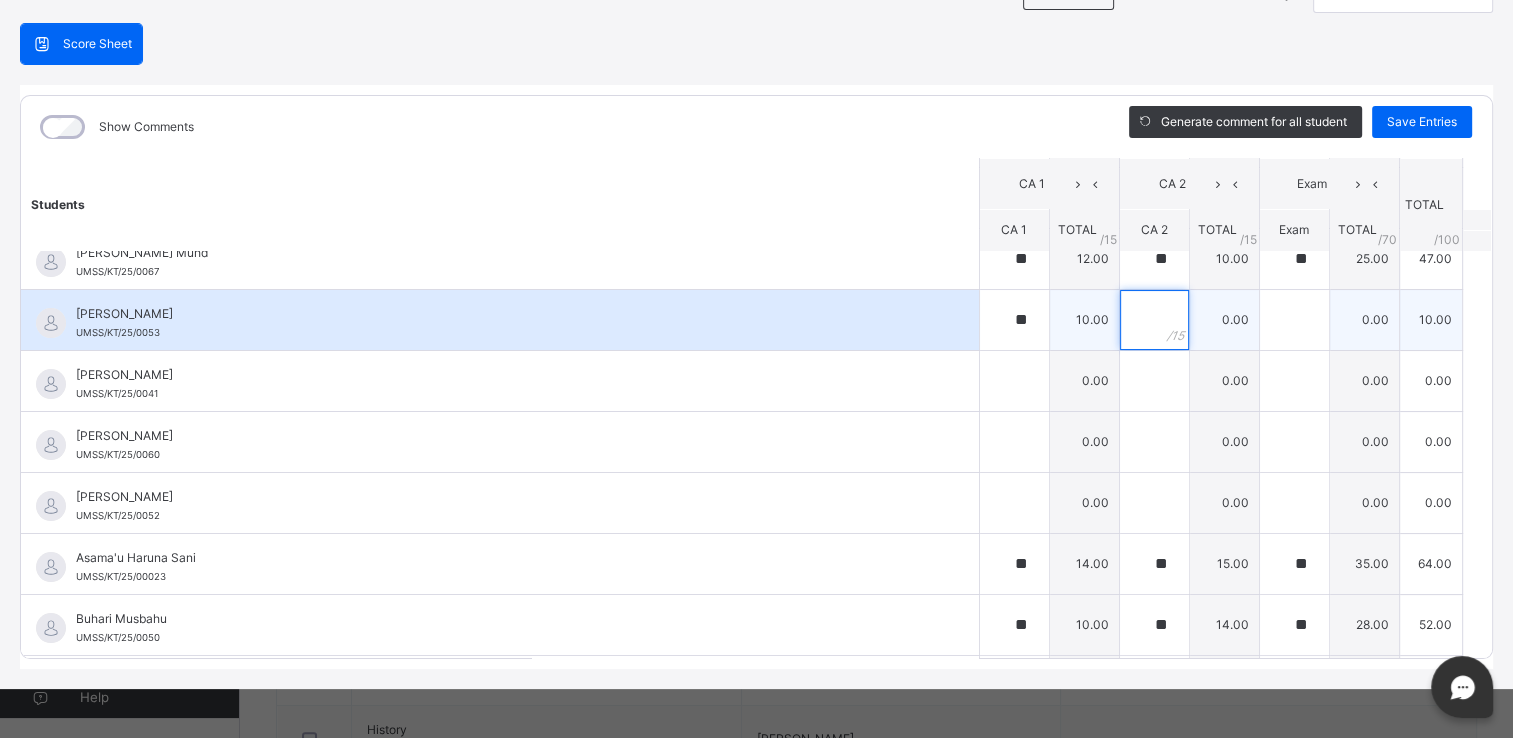 click at bounding box center [1154, 320] 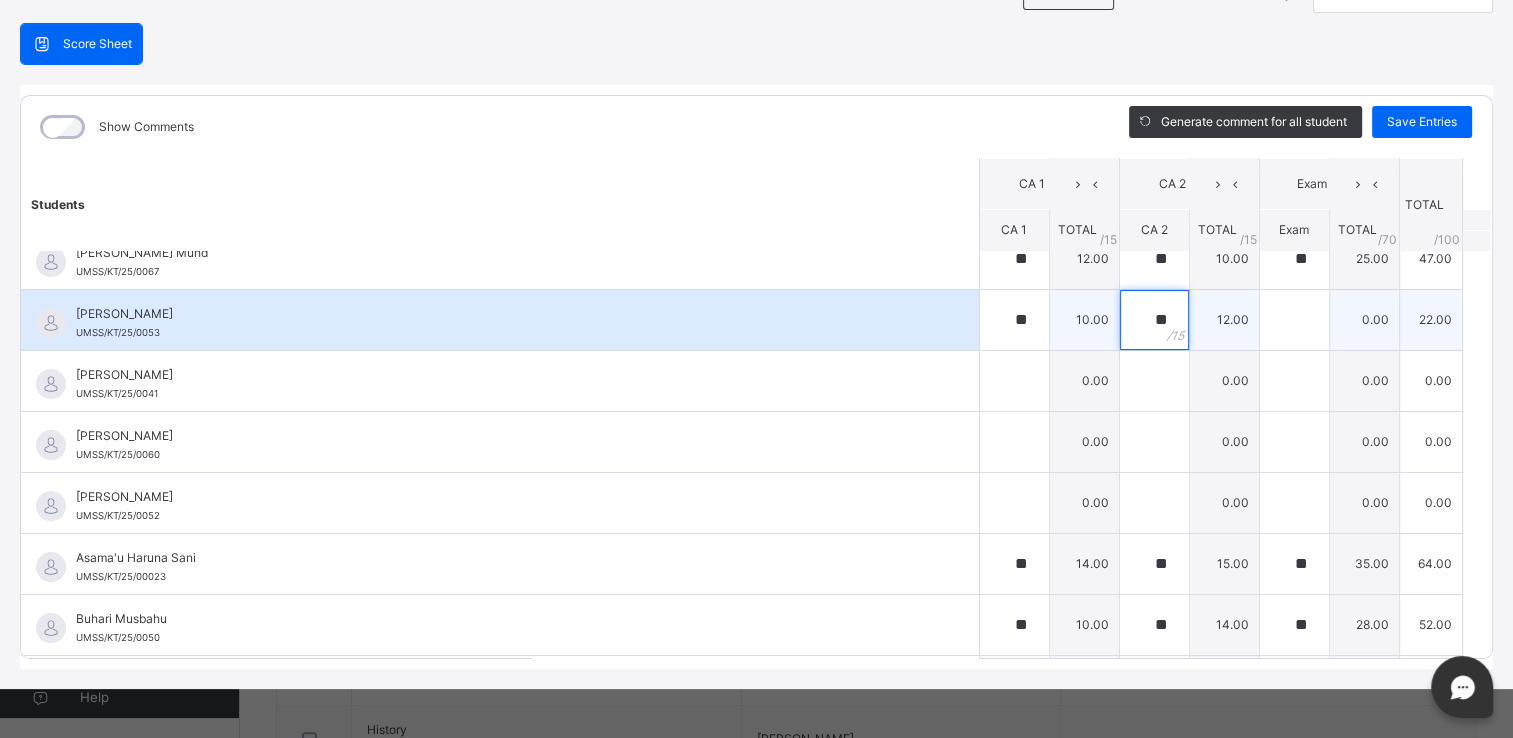 type on "**" 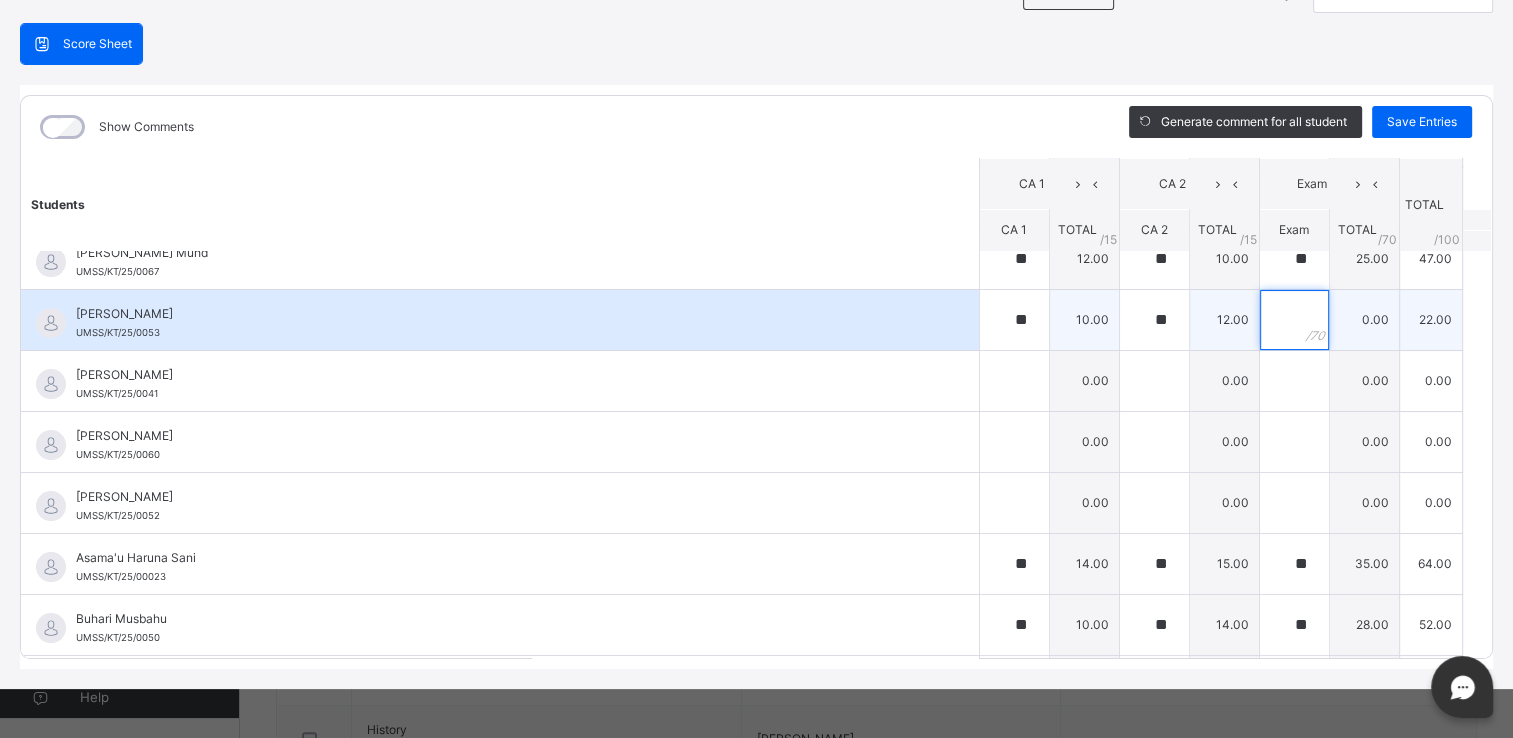click at bounding box center [1294, 320] 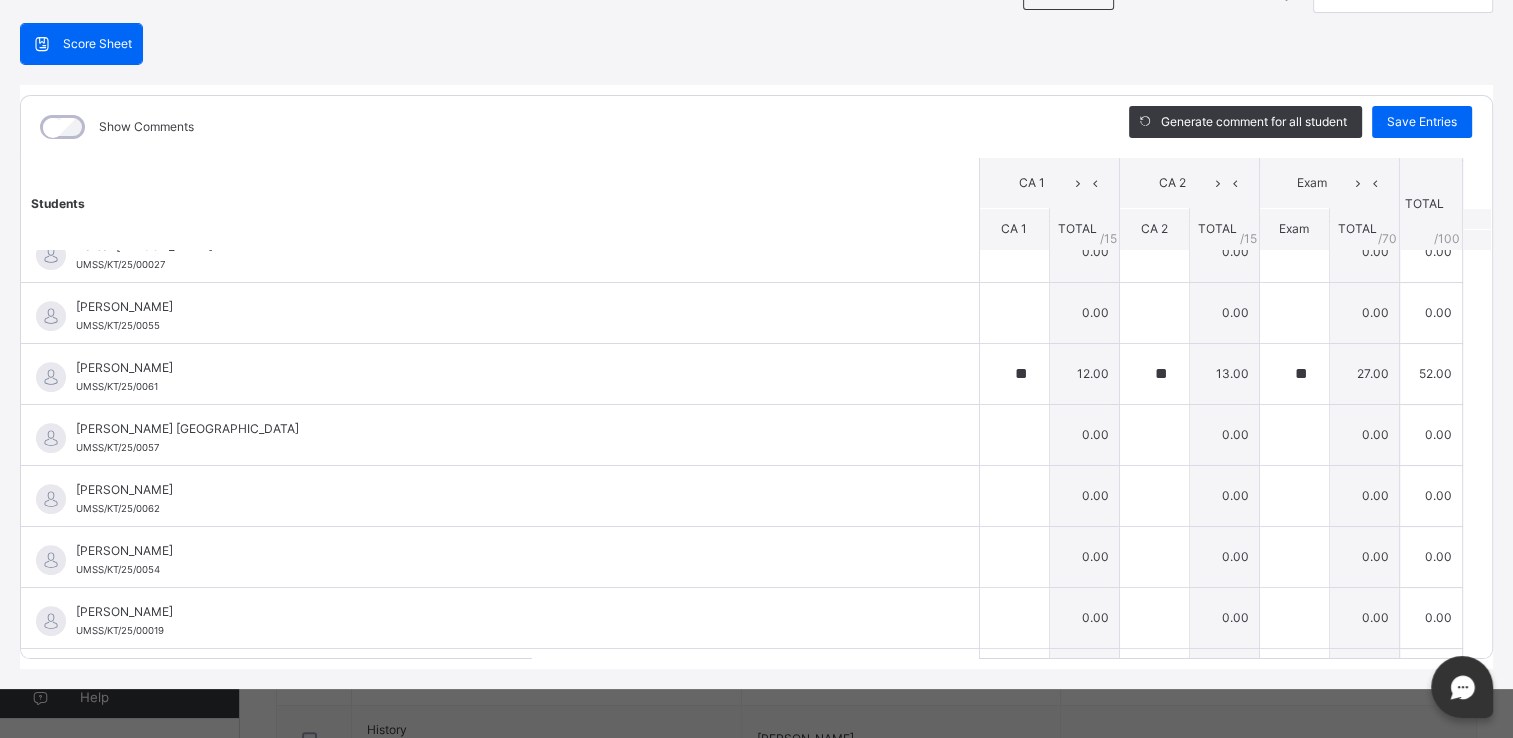 scroll, scrollTop: 884, scrollLeft: 0, axis: vertical 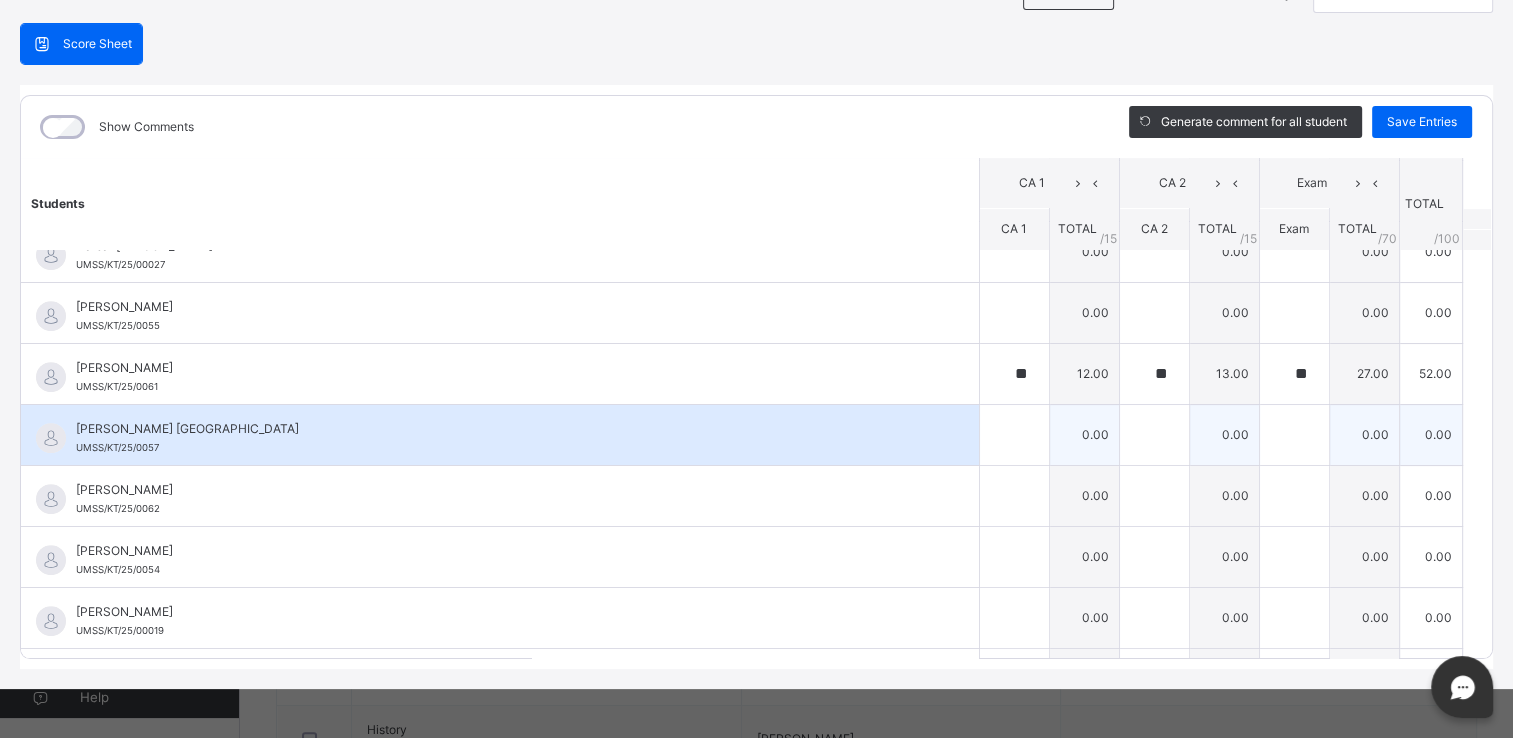 type on "**" 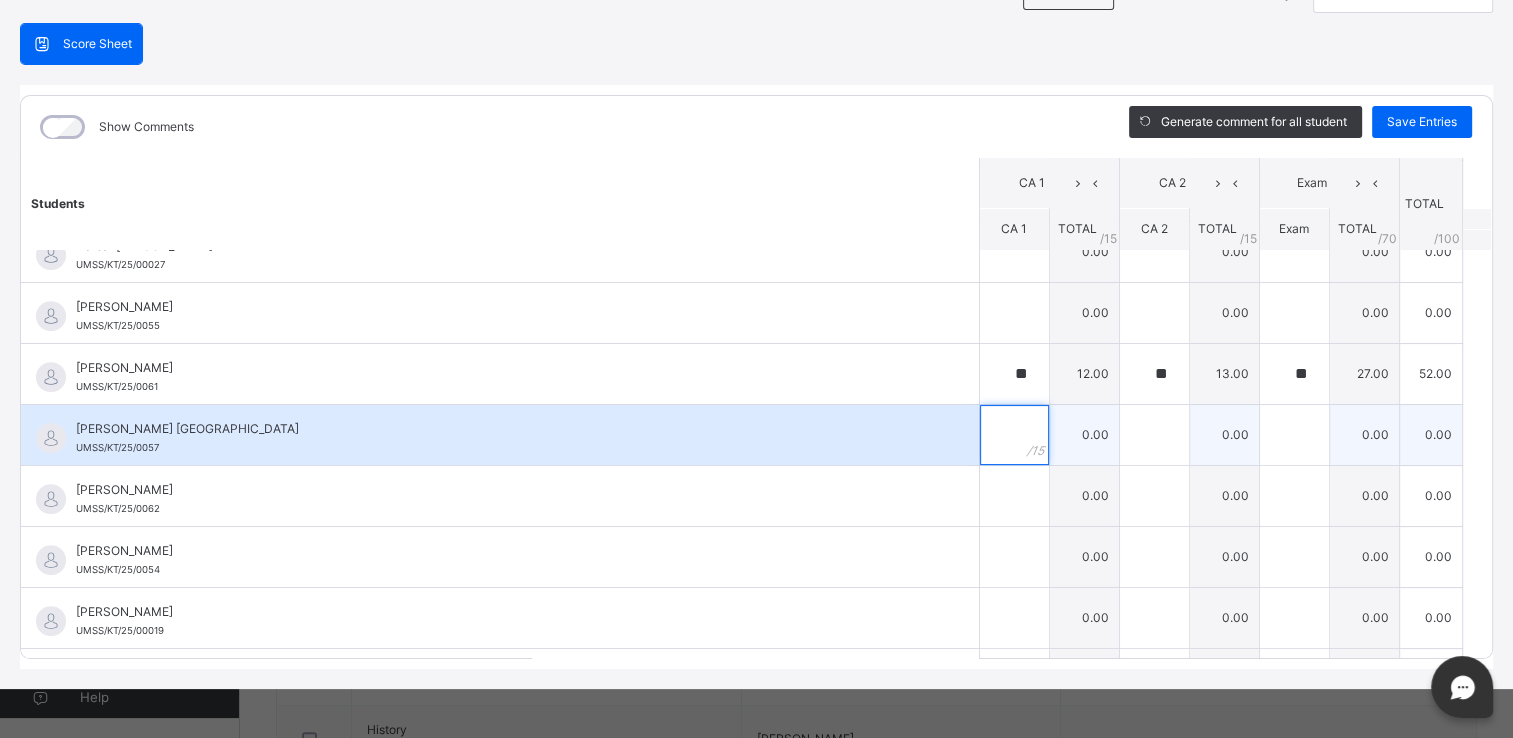 click at bounding box center (1014, 435) 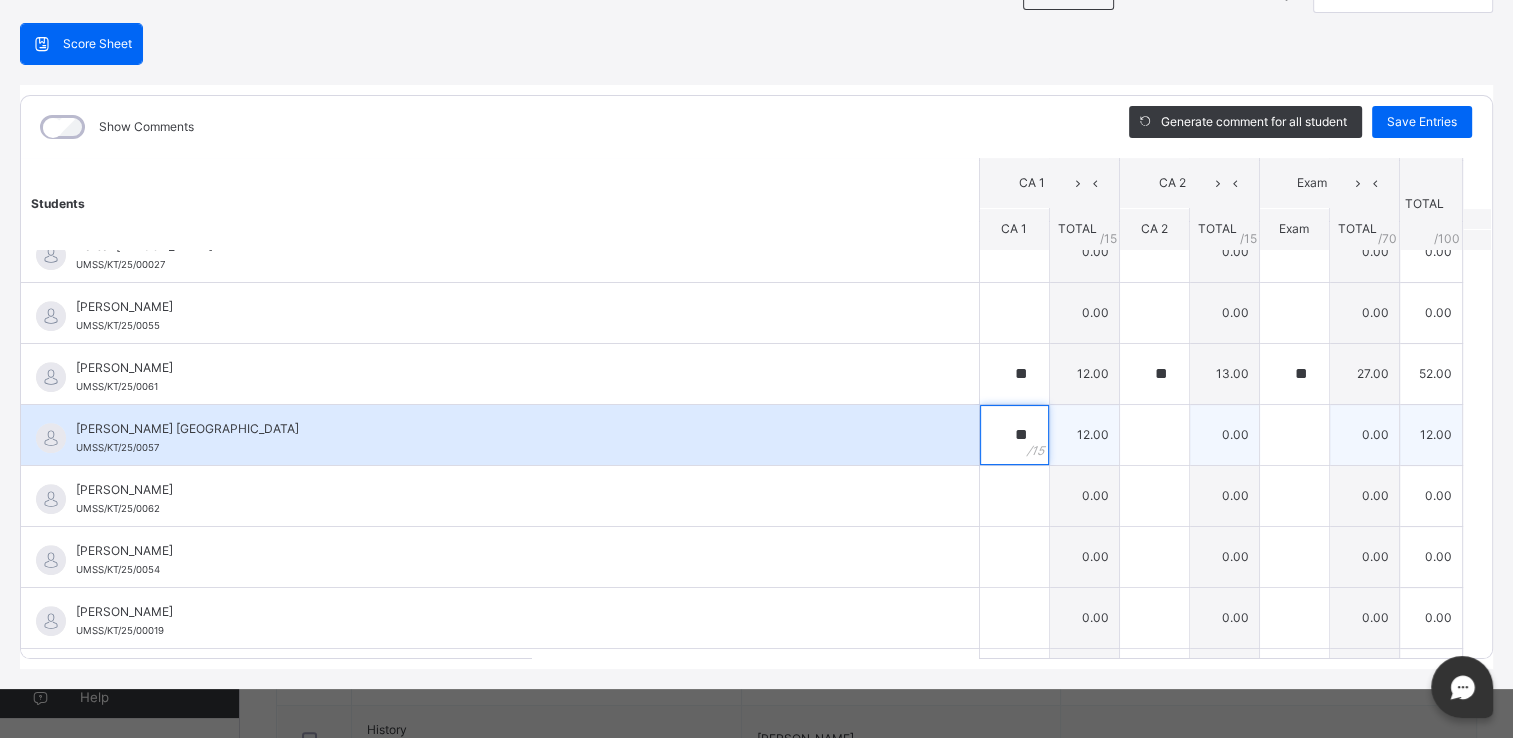 type on "**" 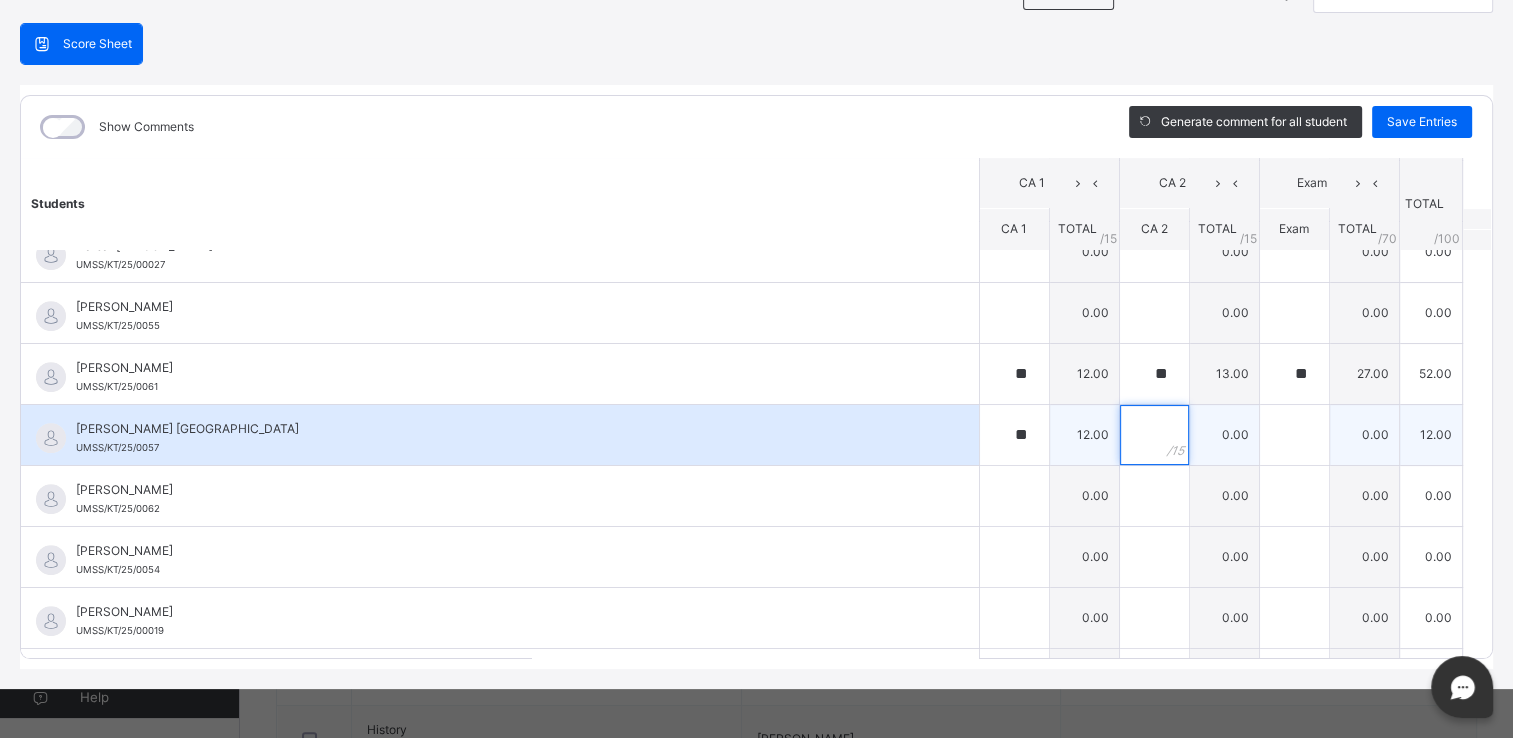 click at bounding box center [1154, 435] 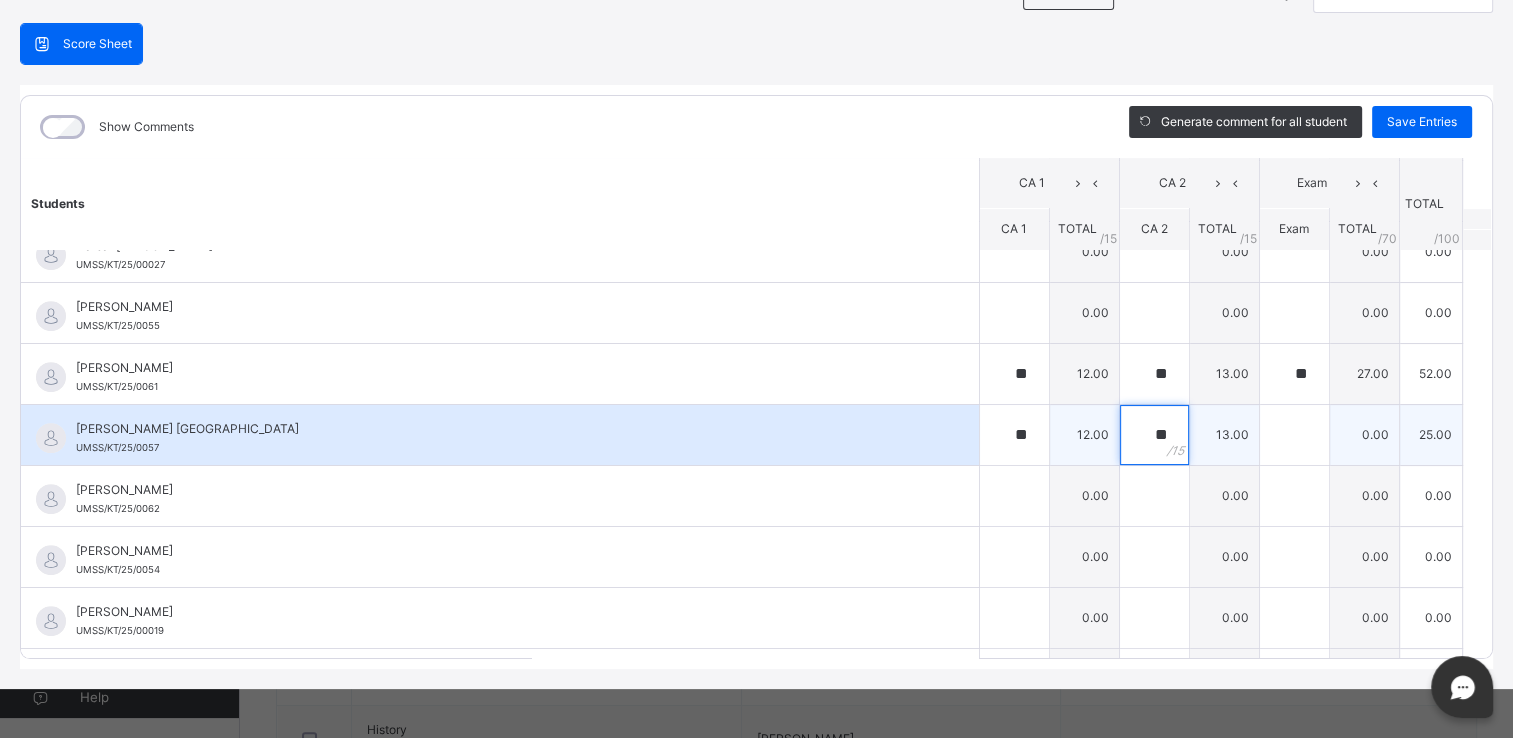 type on "**" 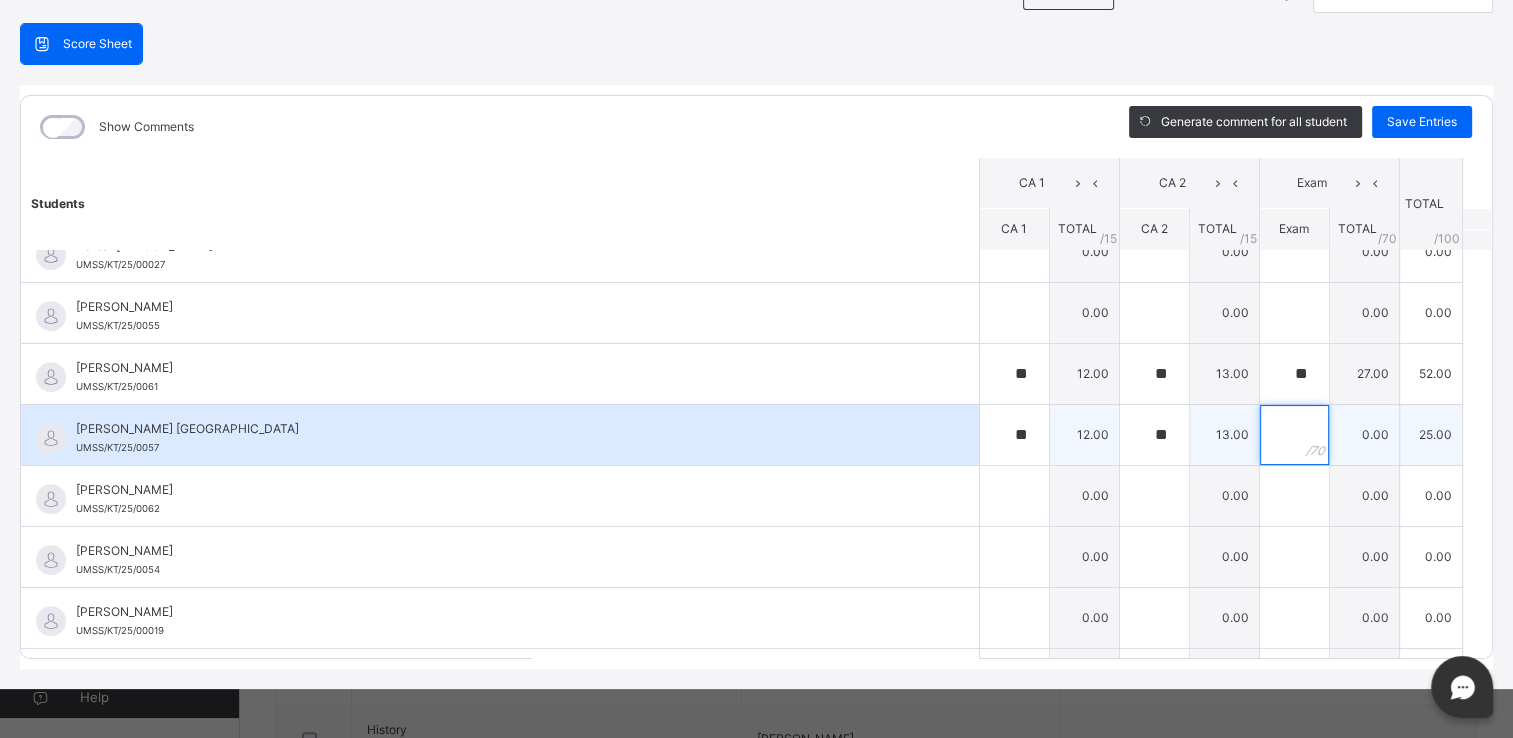 click at bounding box center [1294, 435] 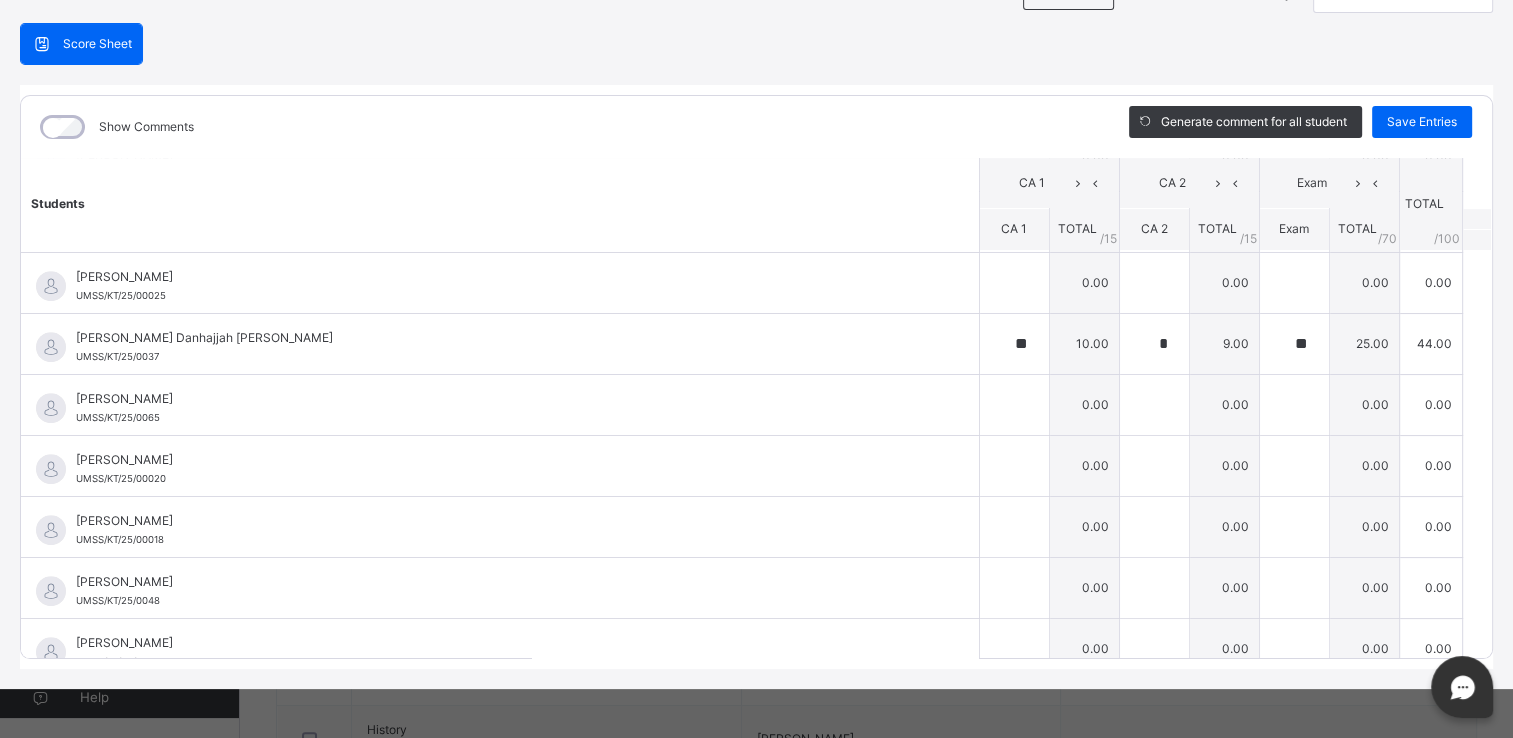scroll, scrollTop: 1227, scrollLeft: 0, axis: vertical 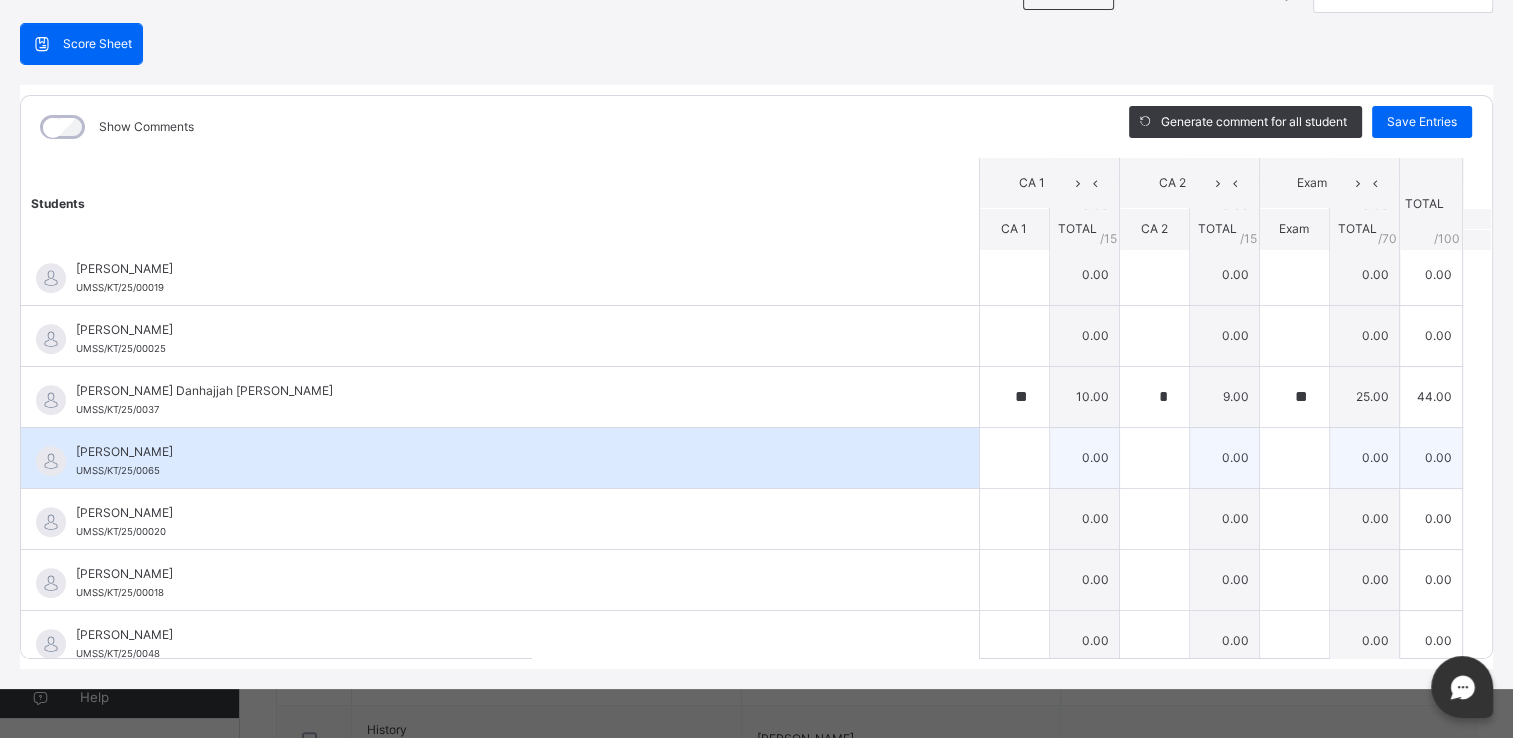type on "**" 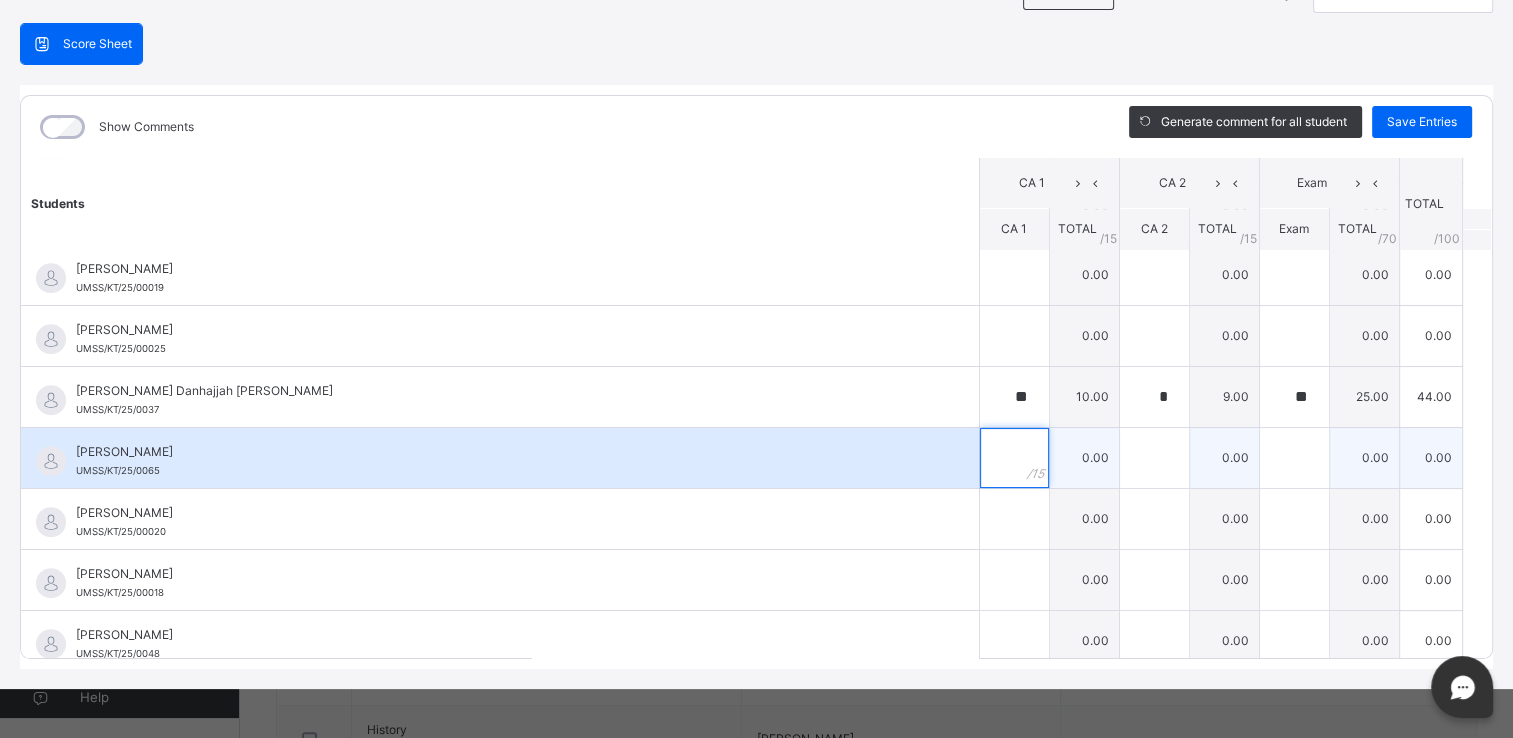click at bounding box center [1014, 458] 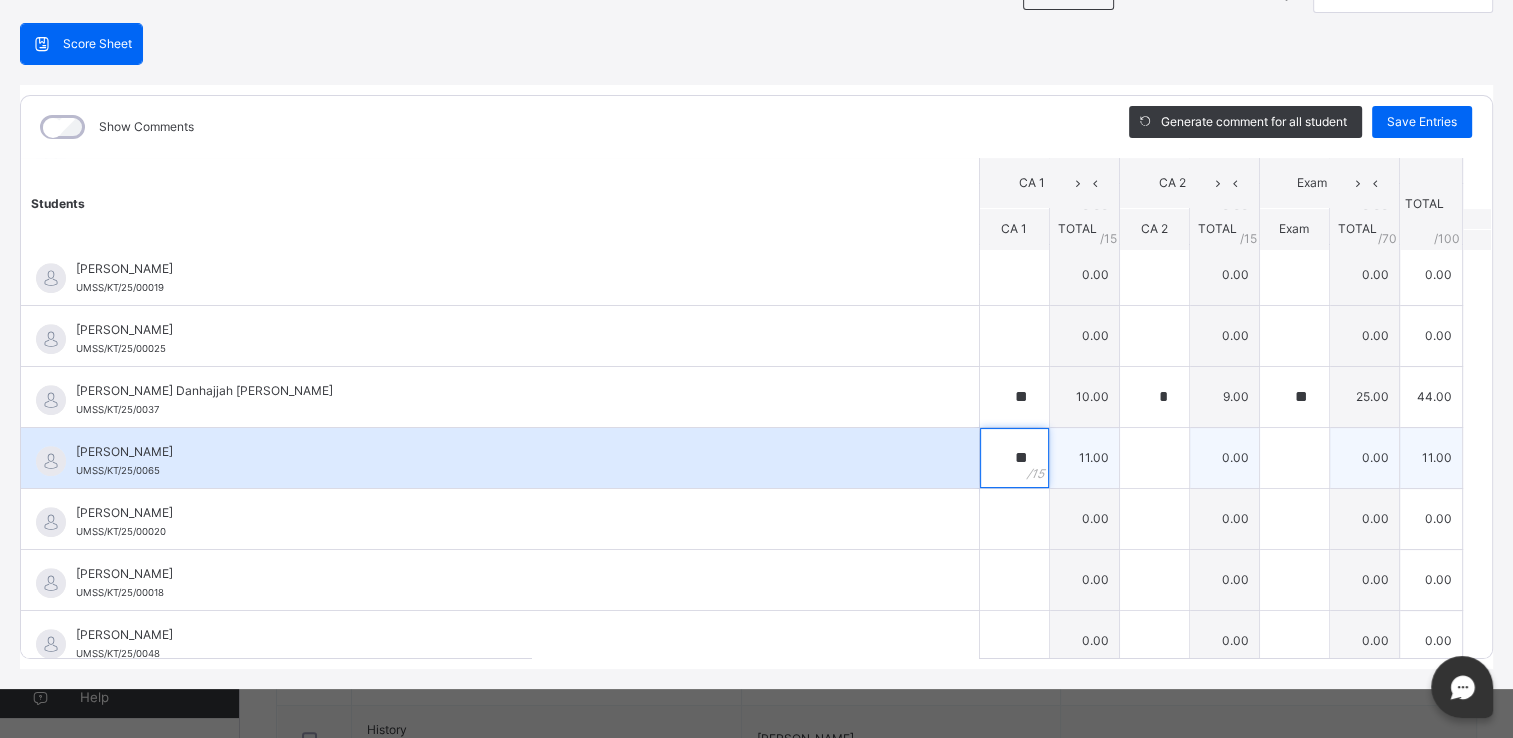 type on "**" 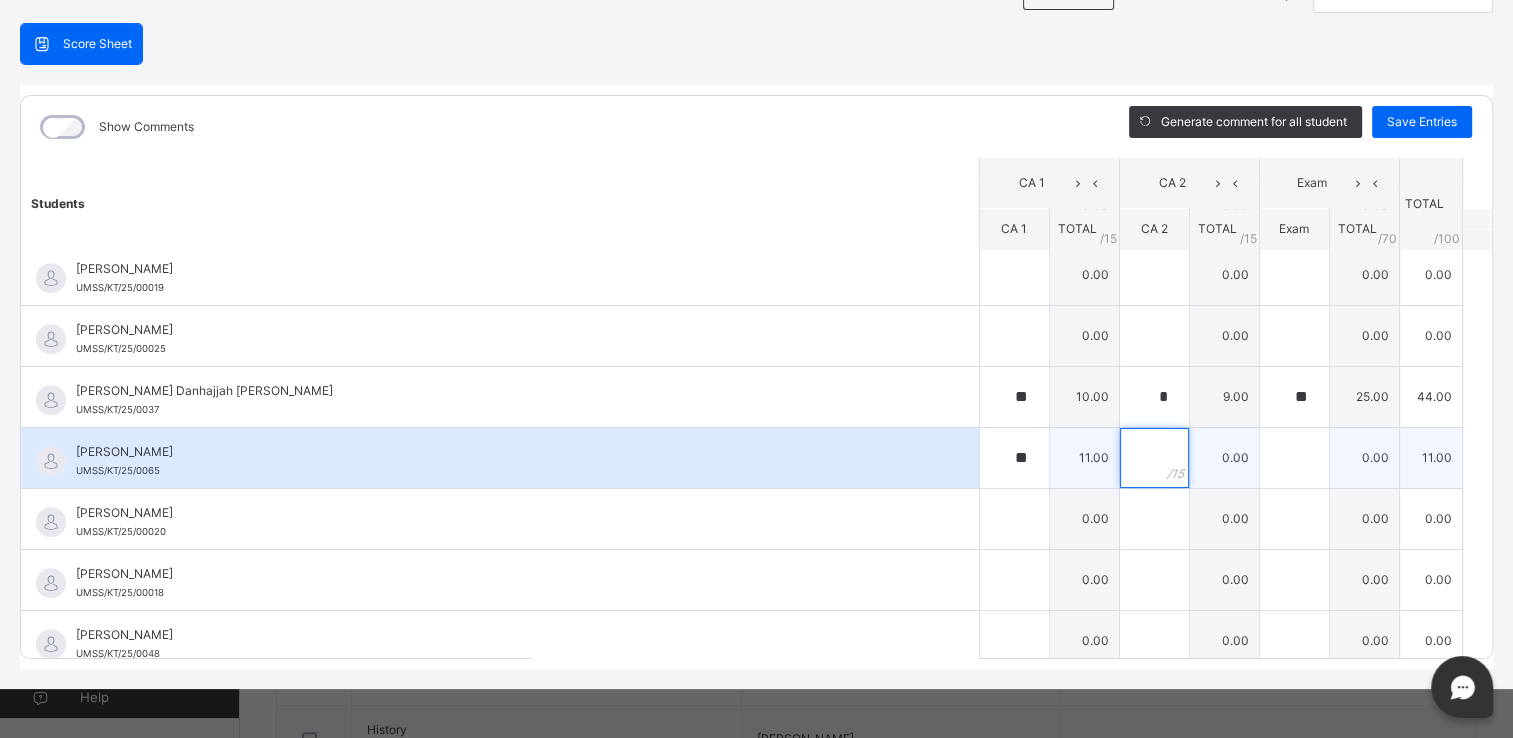 click at bounding box center [1154, 458] 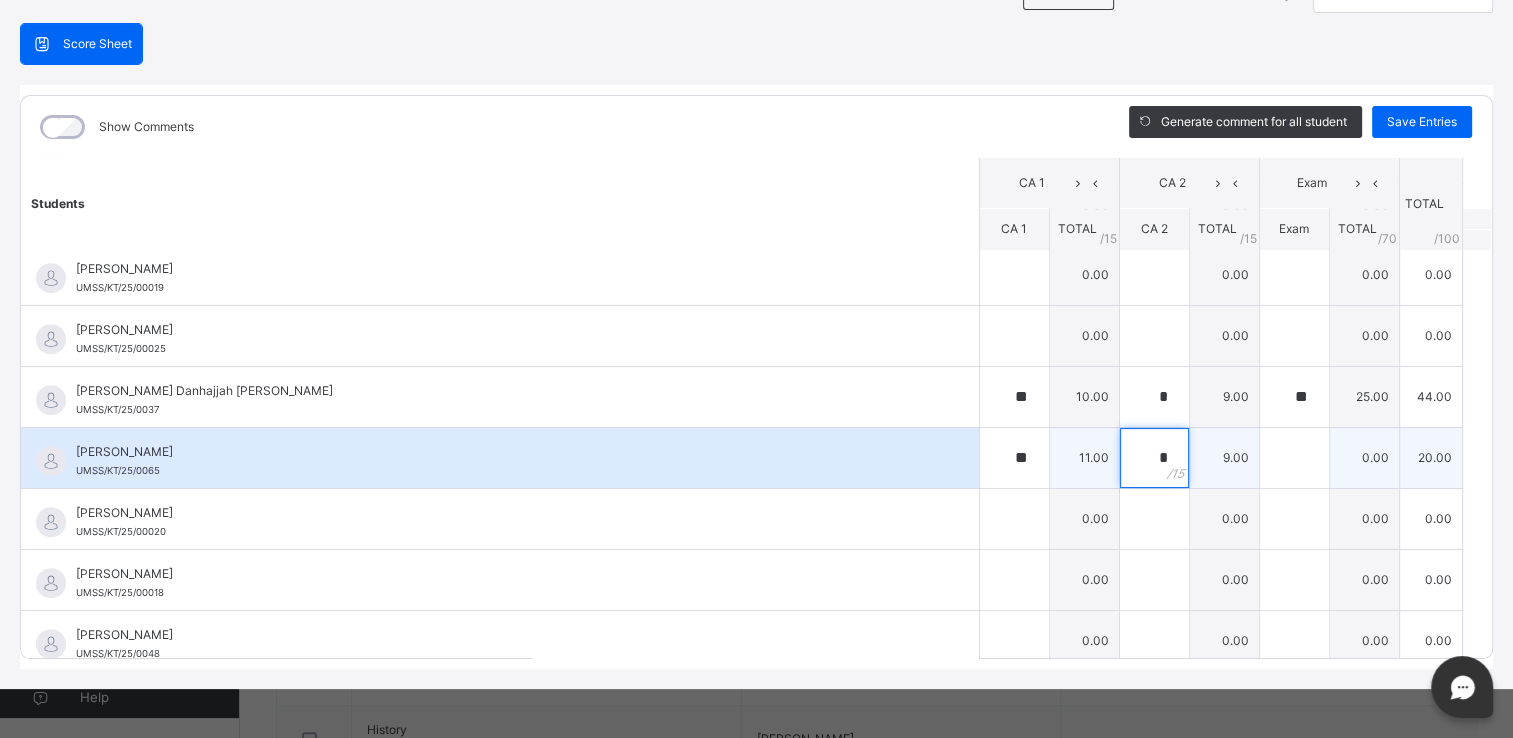 type on "*" 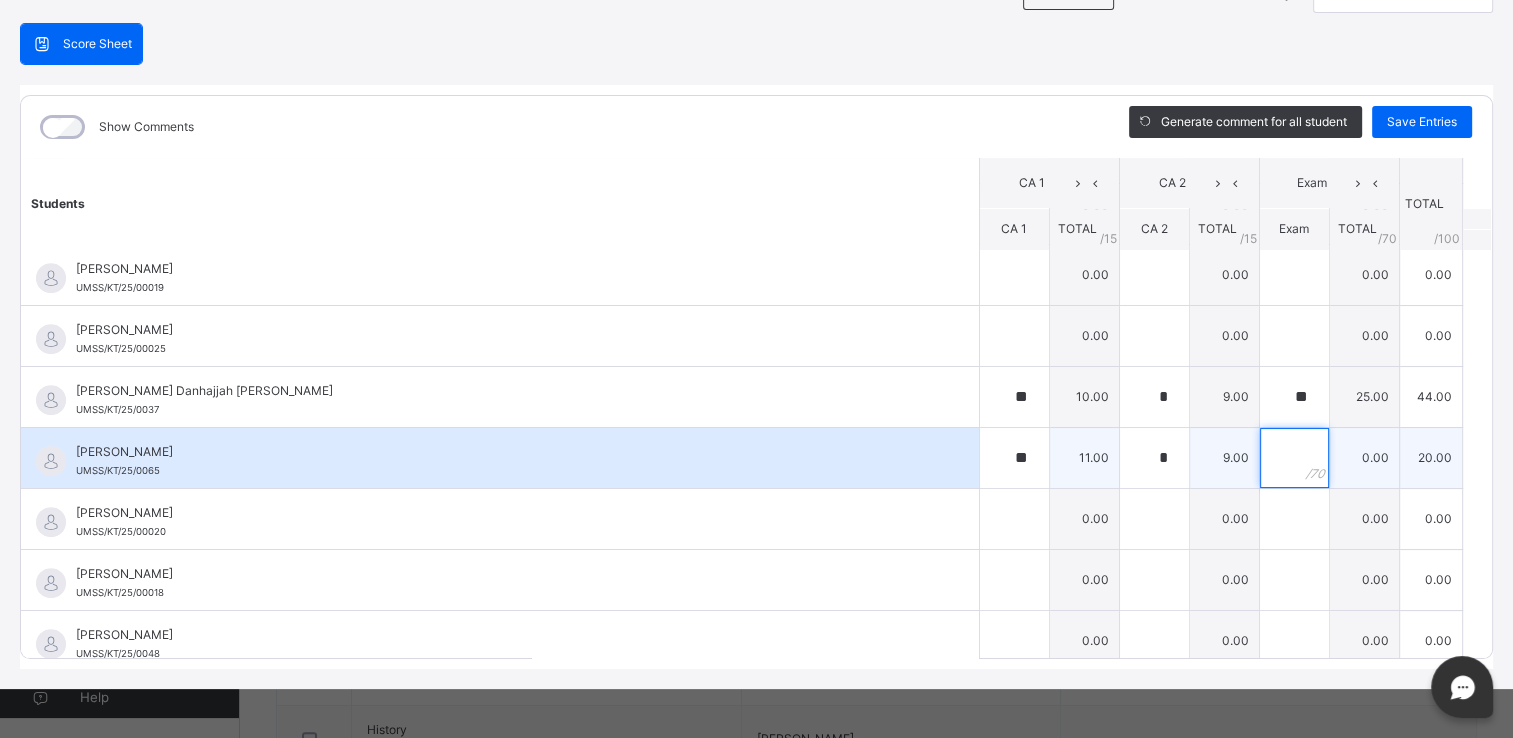 click at bounding box center [1294, 458] 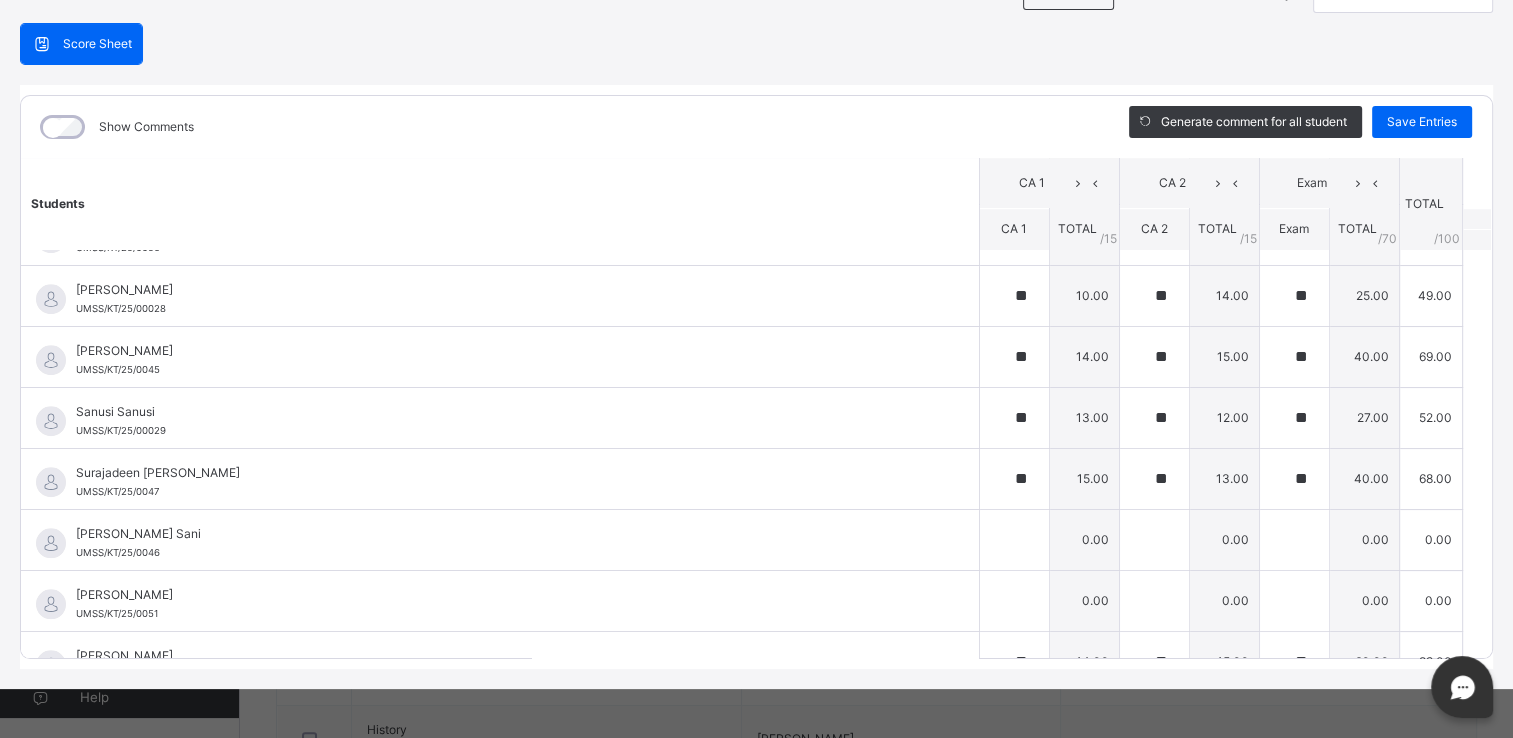 scroll, scrollTop: 1720, scrollLeft: 0, axis: vertical 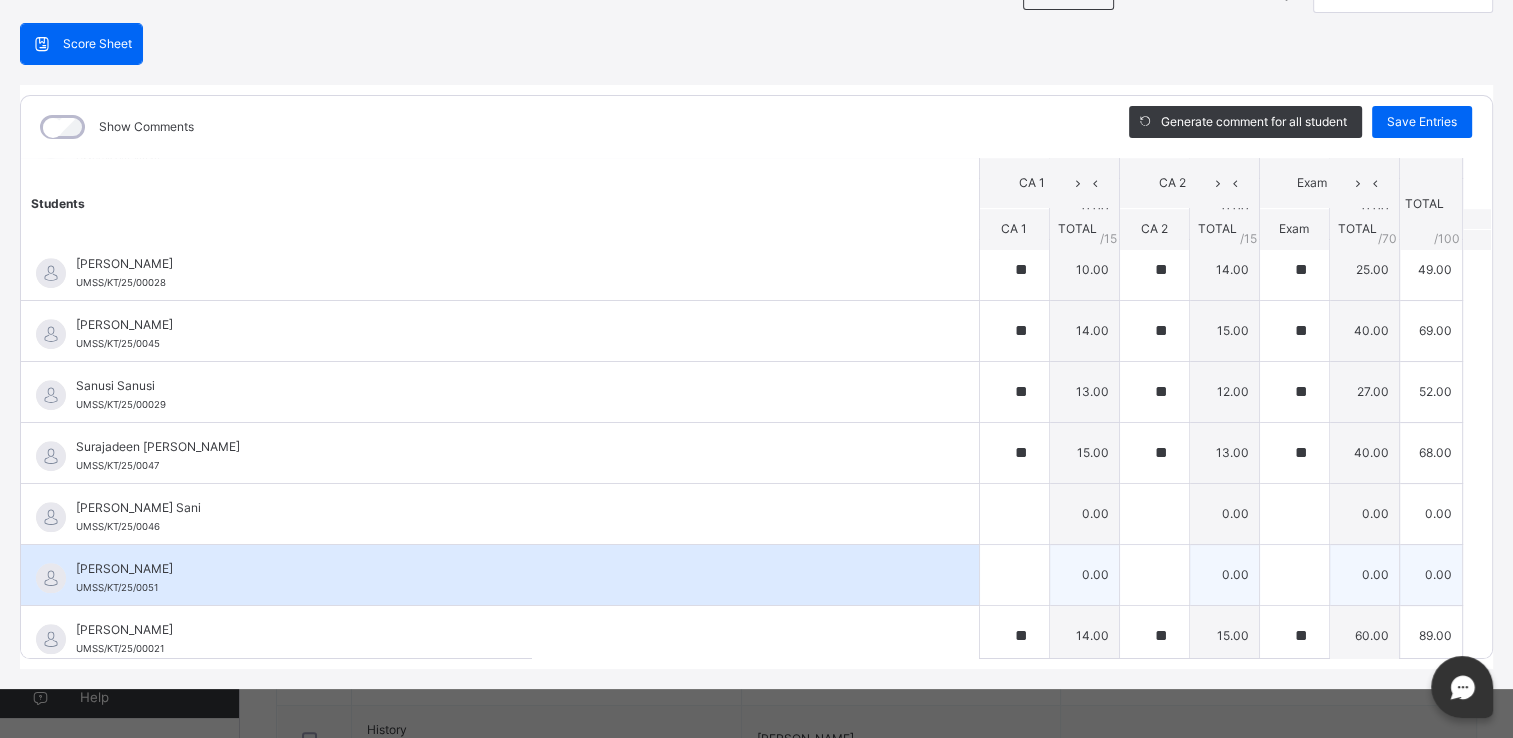 type on "**" 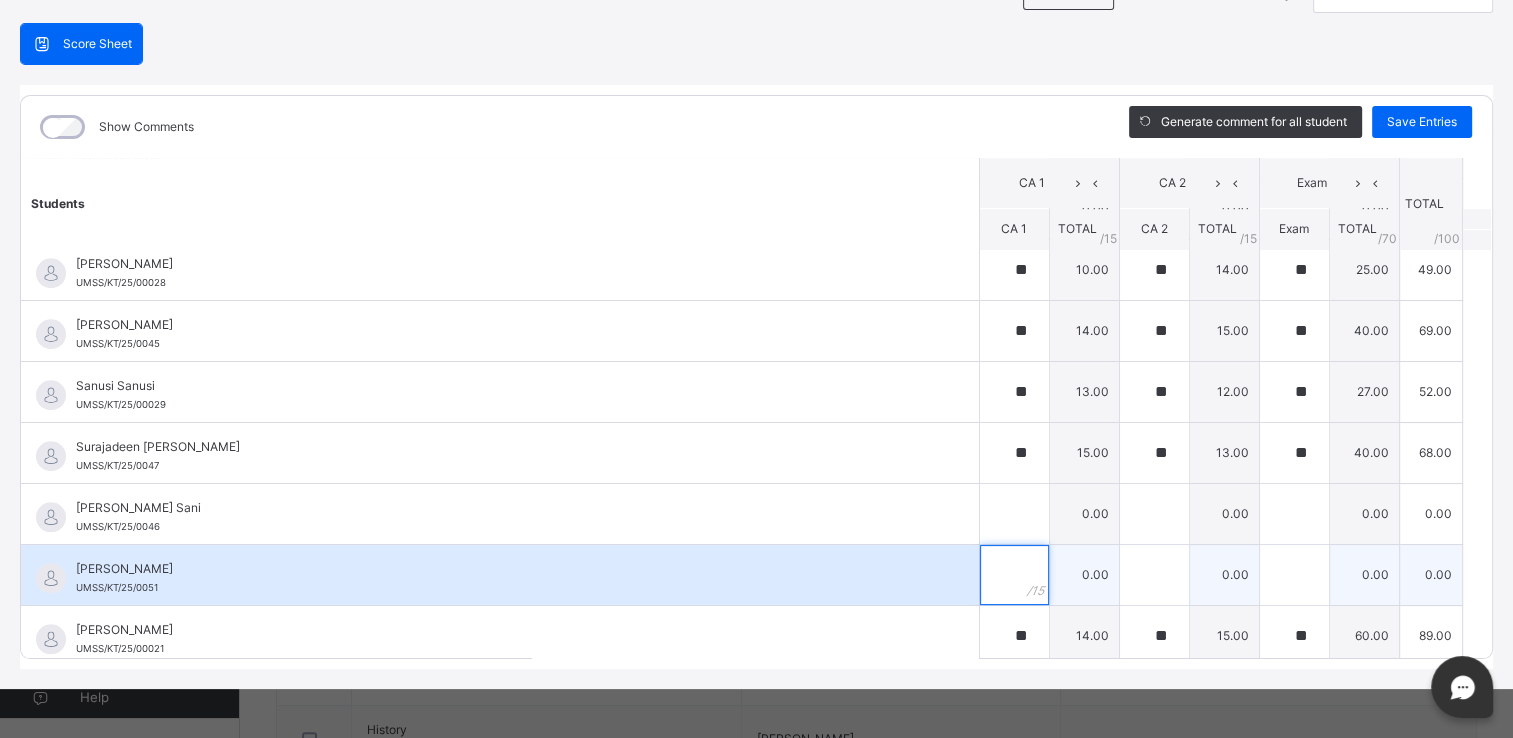click at bounding box center [1014, 575] 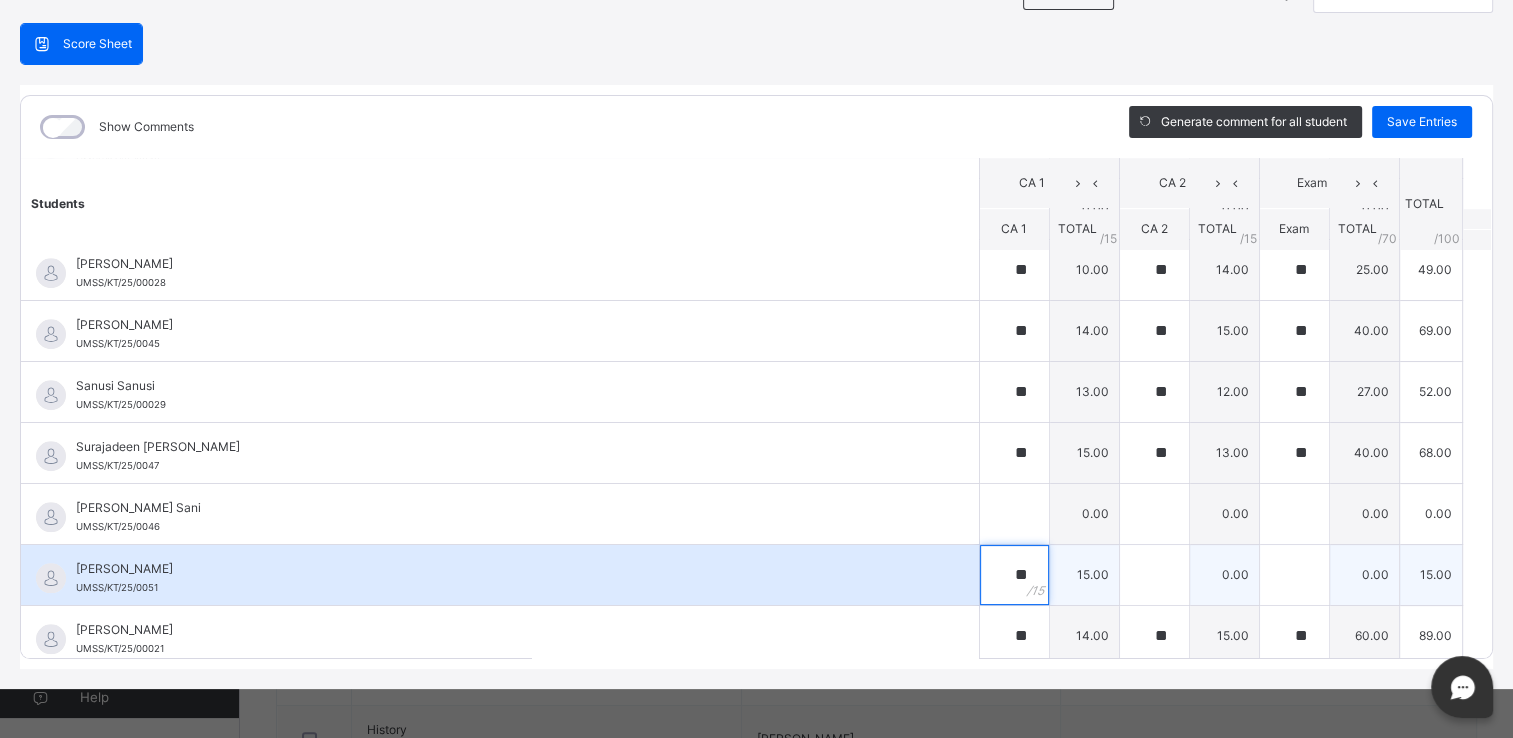 type on "**" 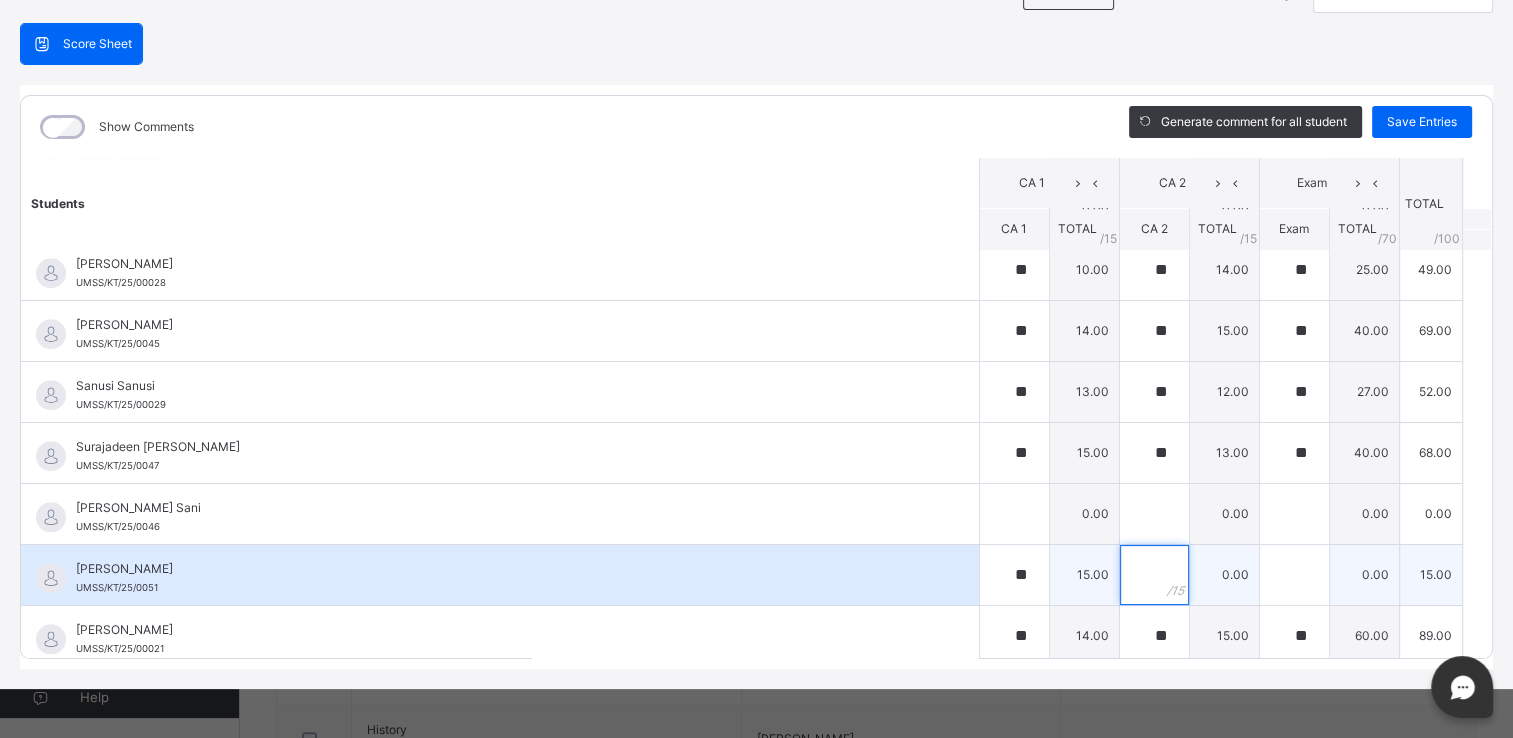 click at bounding box center (1154, 575) 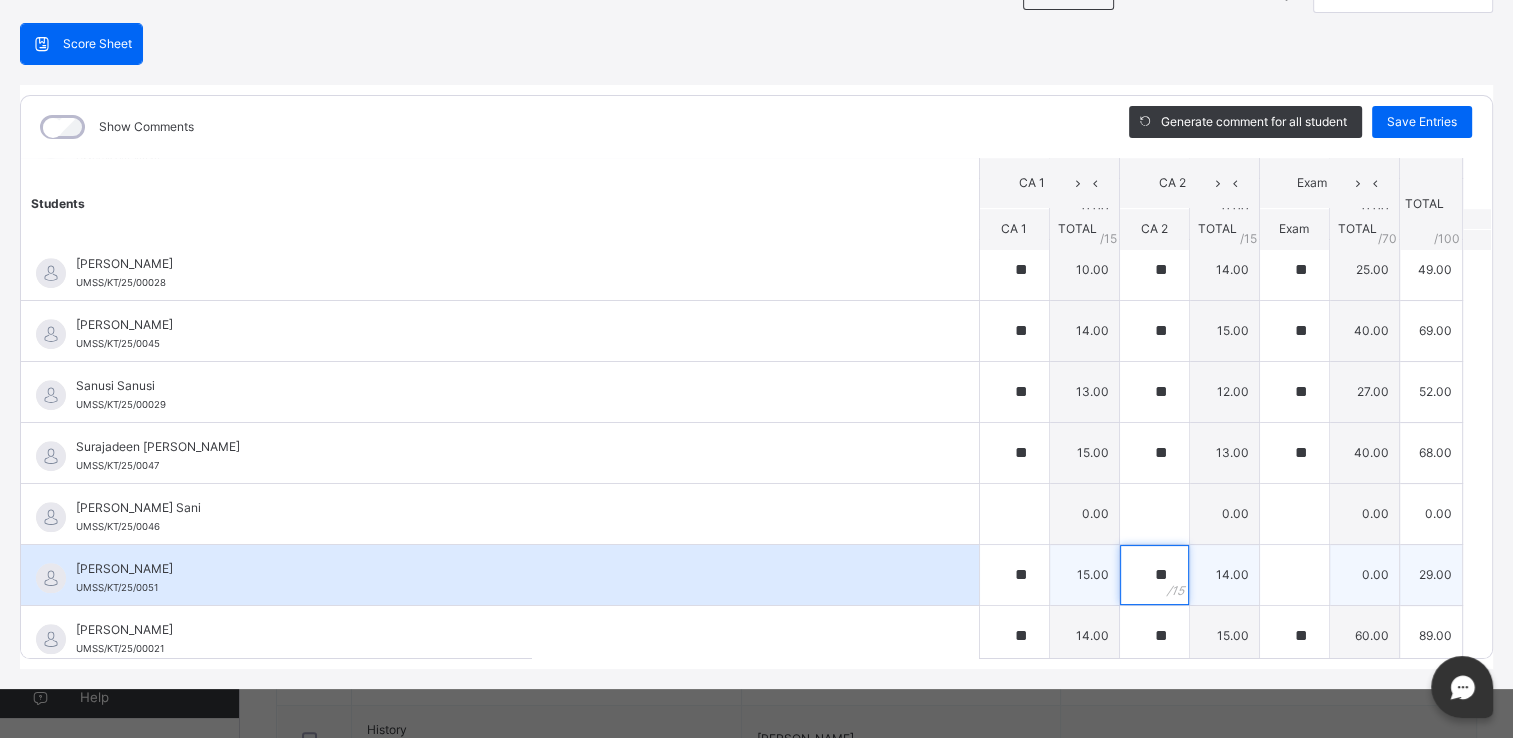 type on "**" 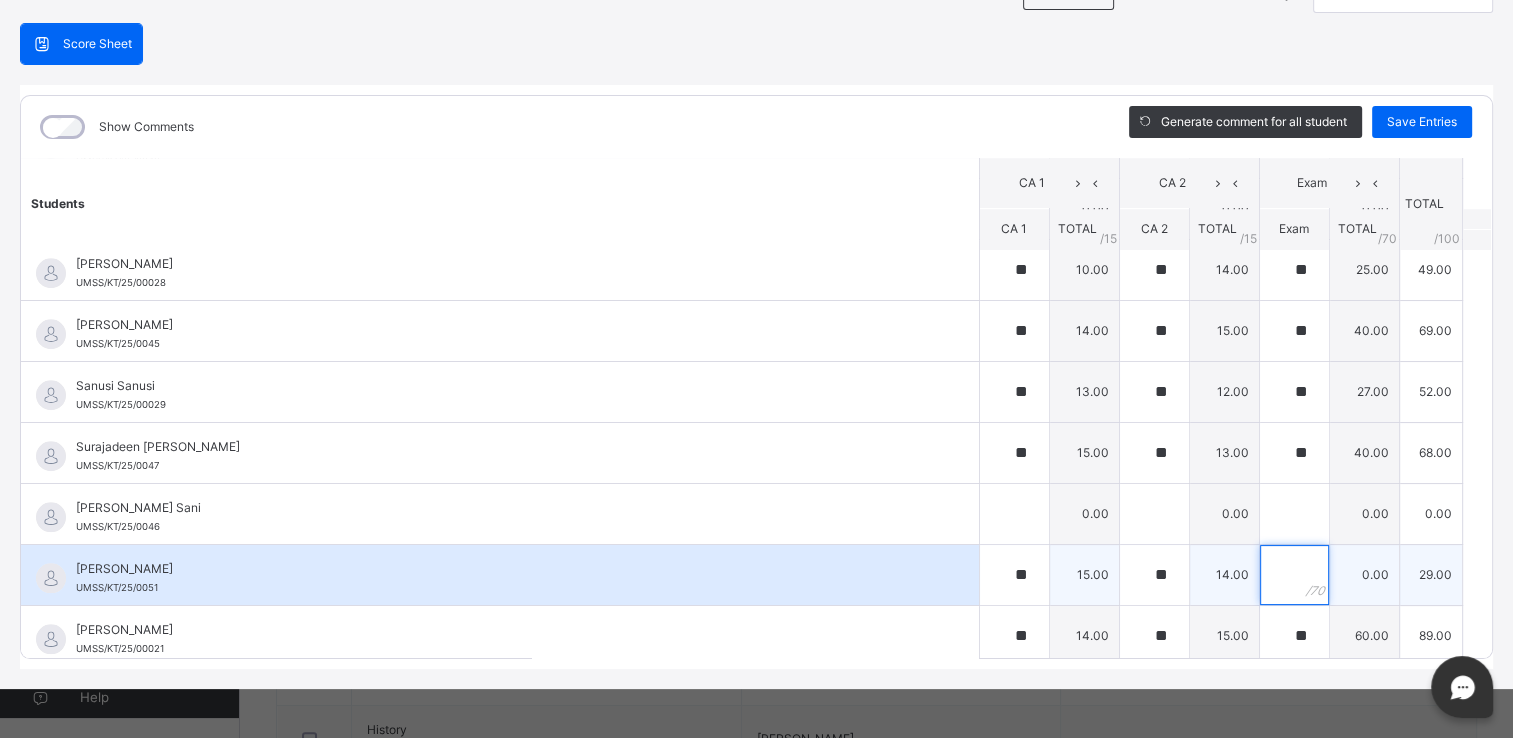 click at bounding box center [1294, 575] 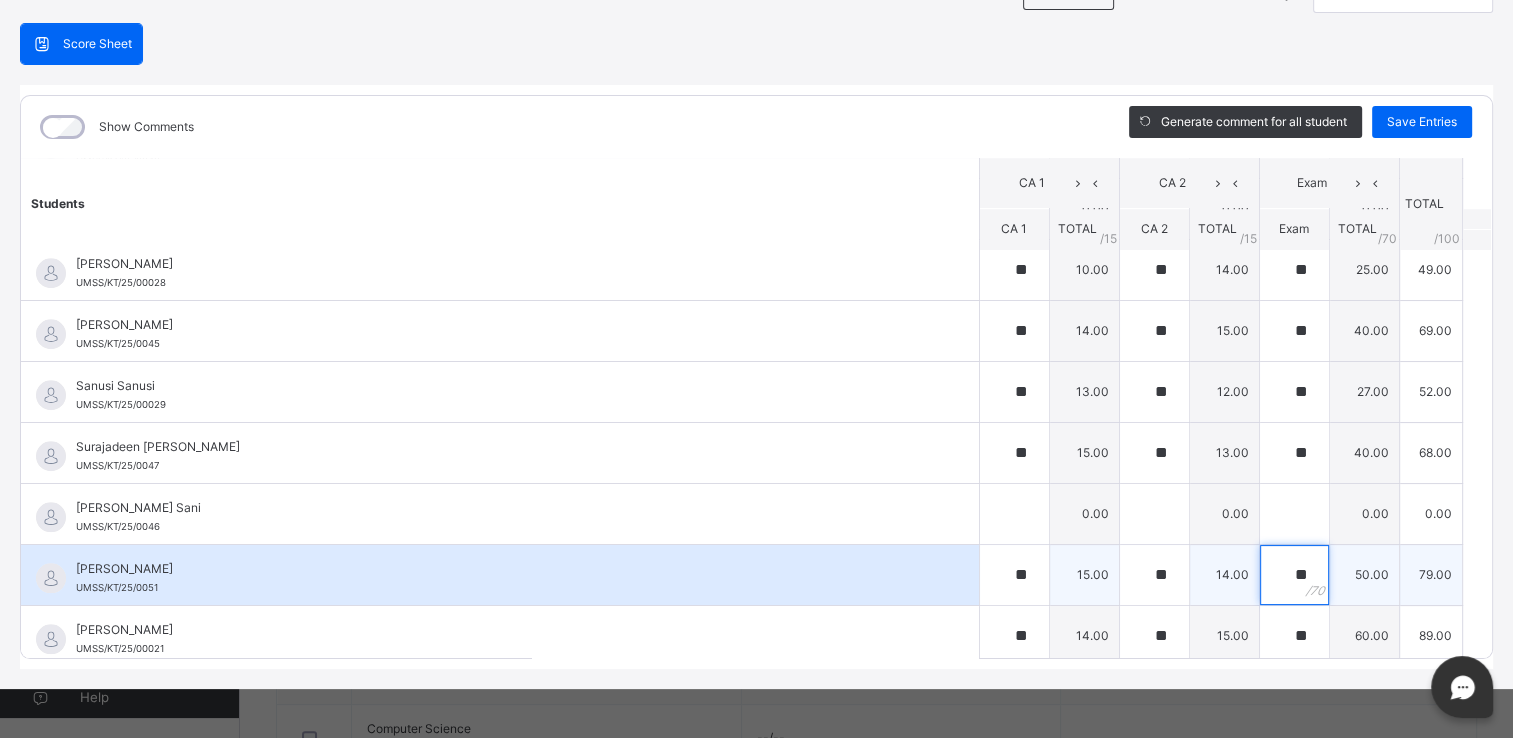 scroll, scrollTop: 252, scrollLeft: 0, axis: vertical 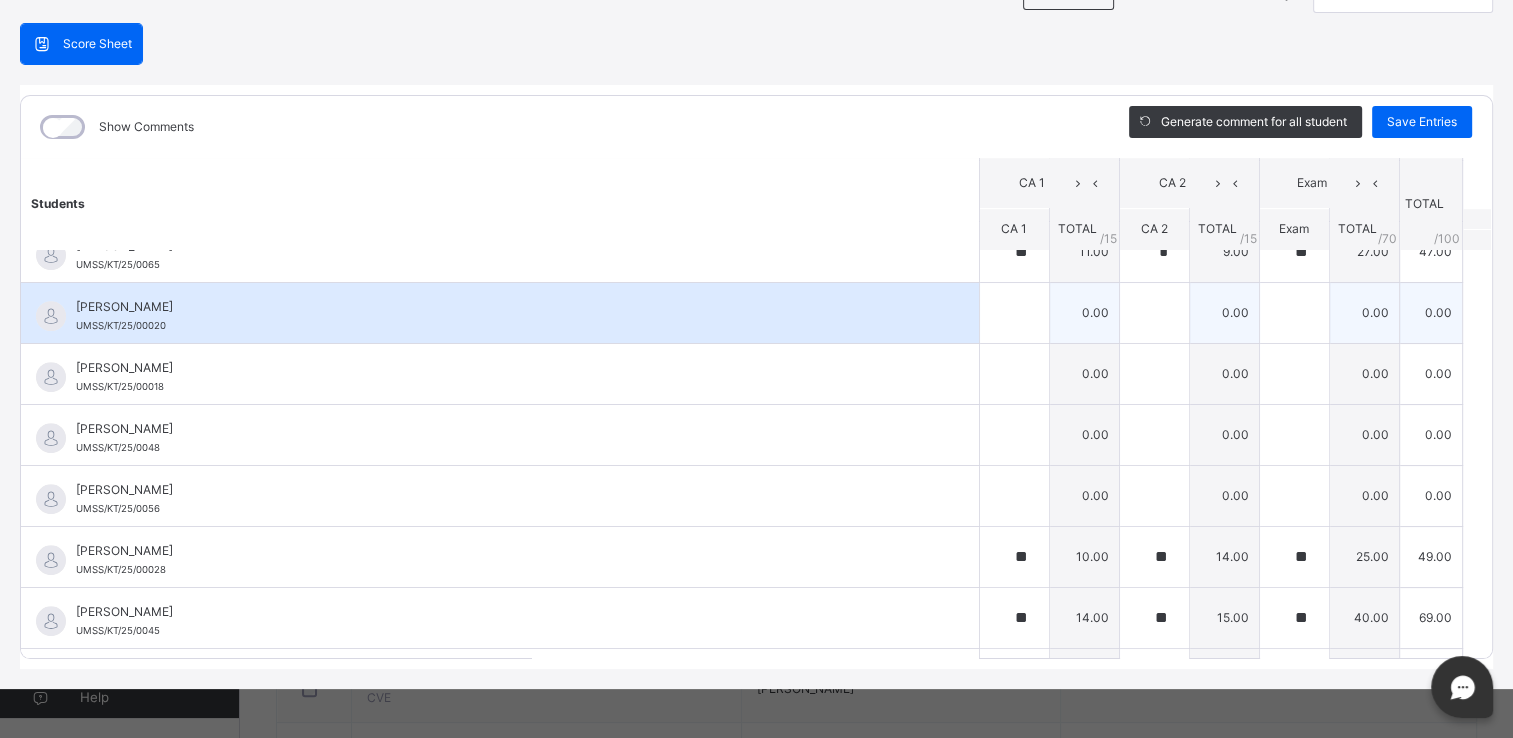 type on "**" 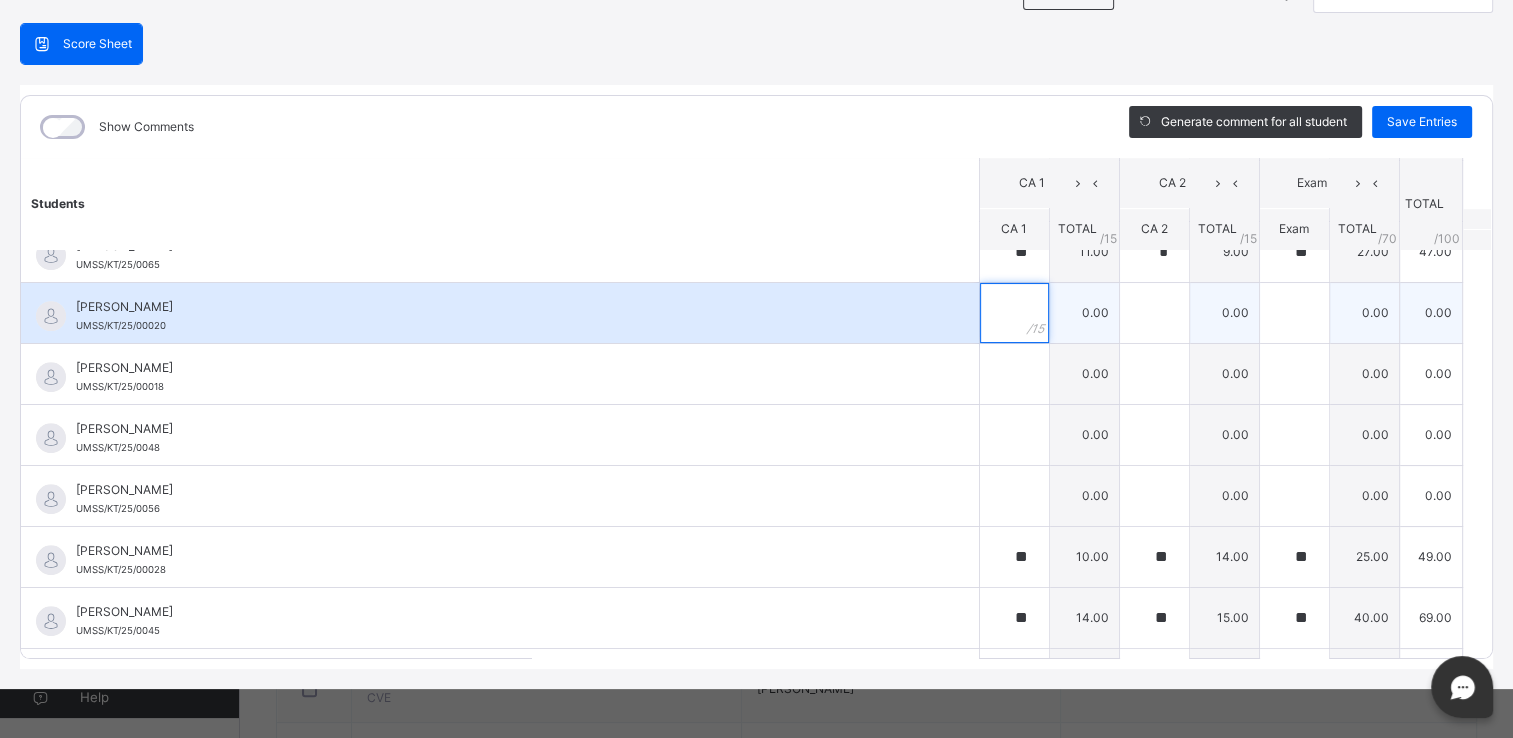 click at bounding box center [1014, 313] 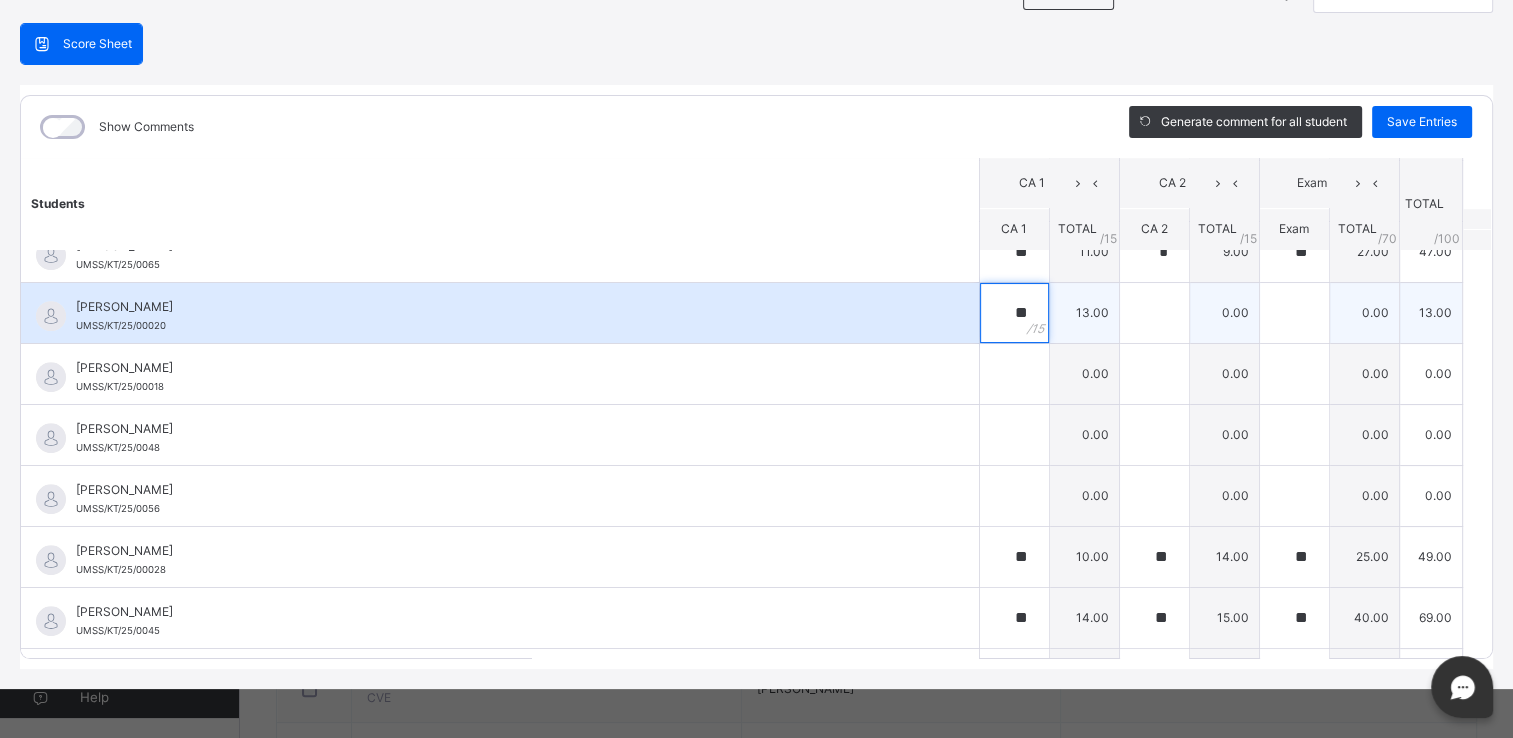 type on "**" 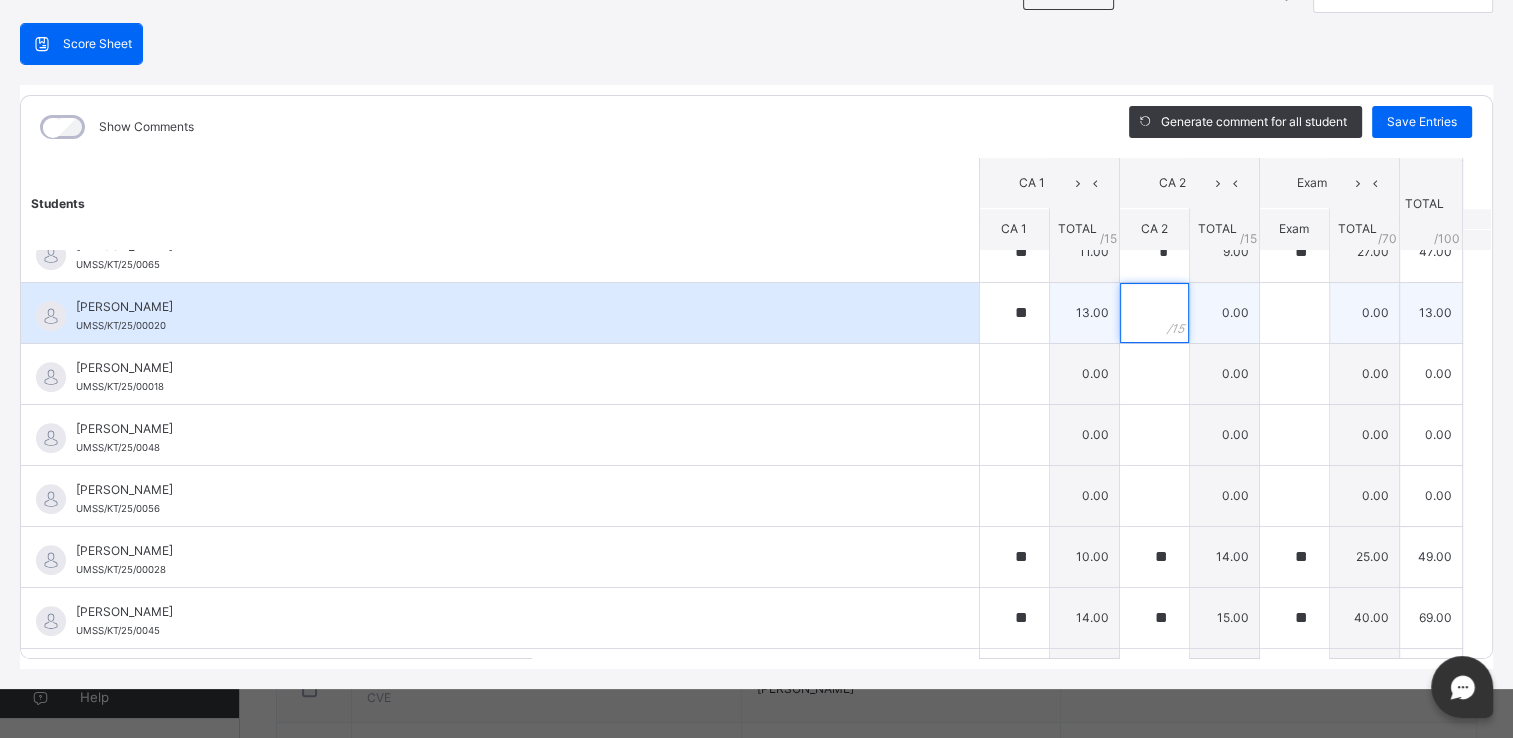 click at bounding box center [1154, 313] 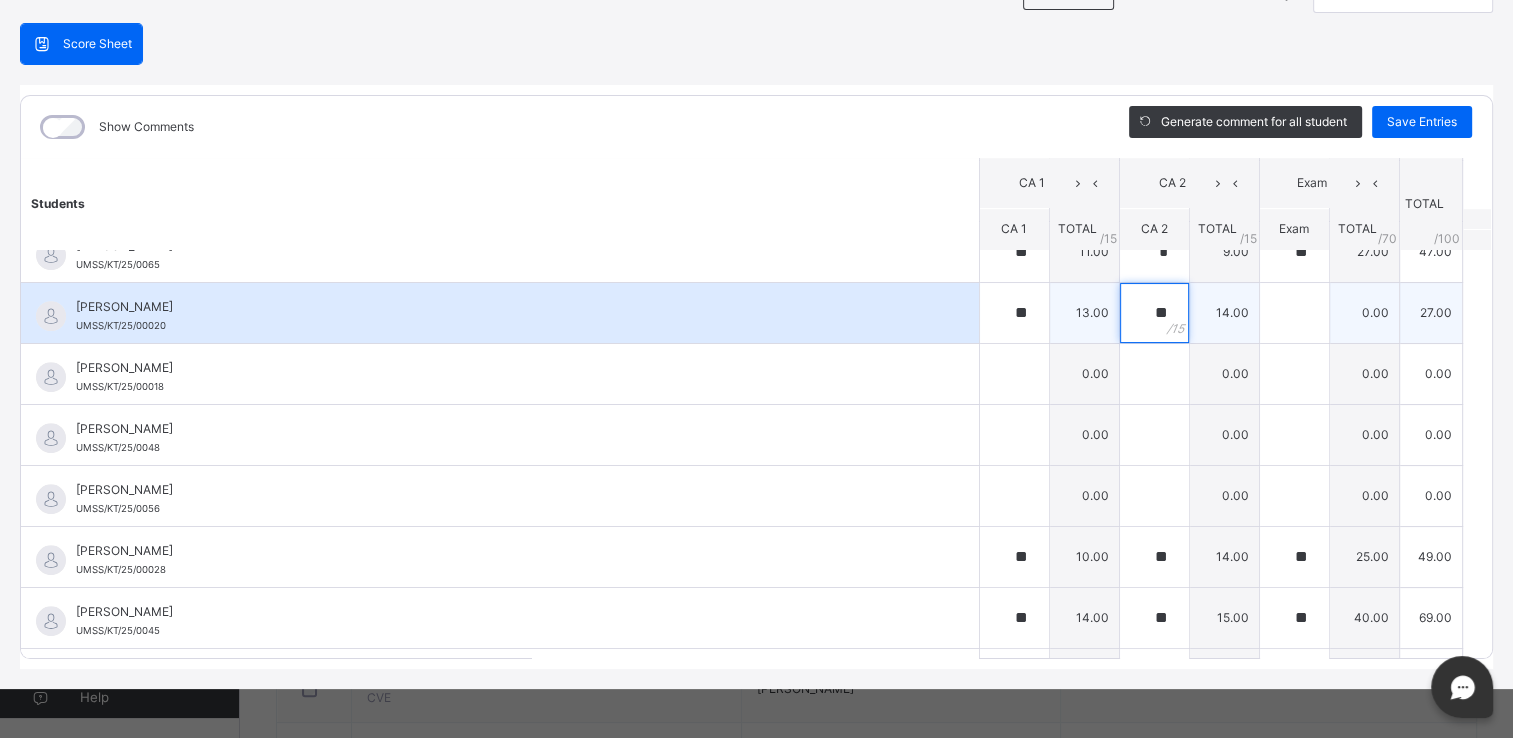 type on "**" 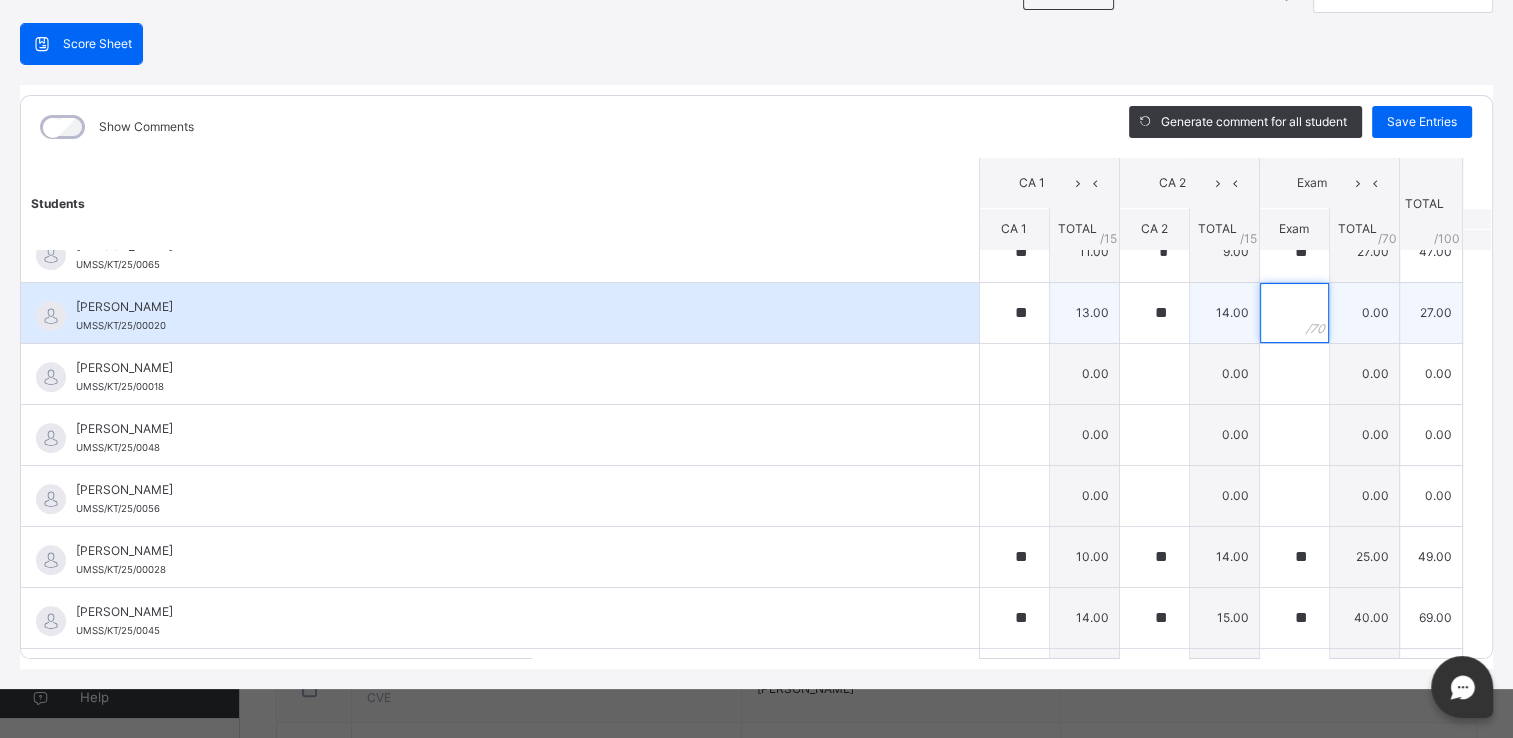 click at bounding box center (1294, 313) 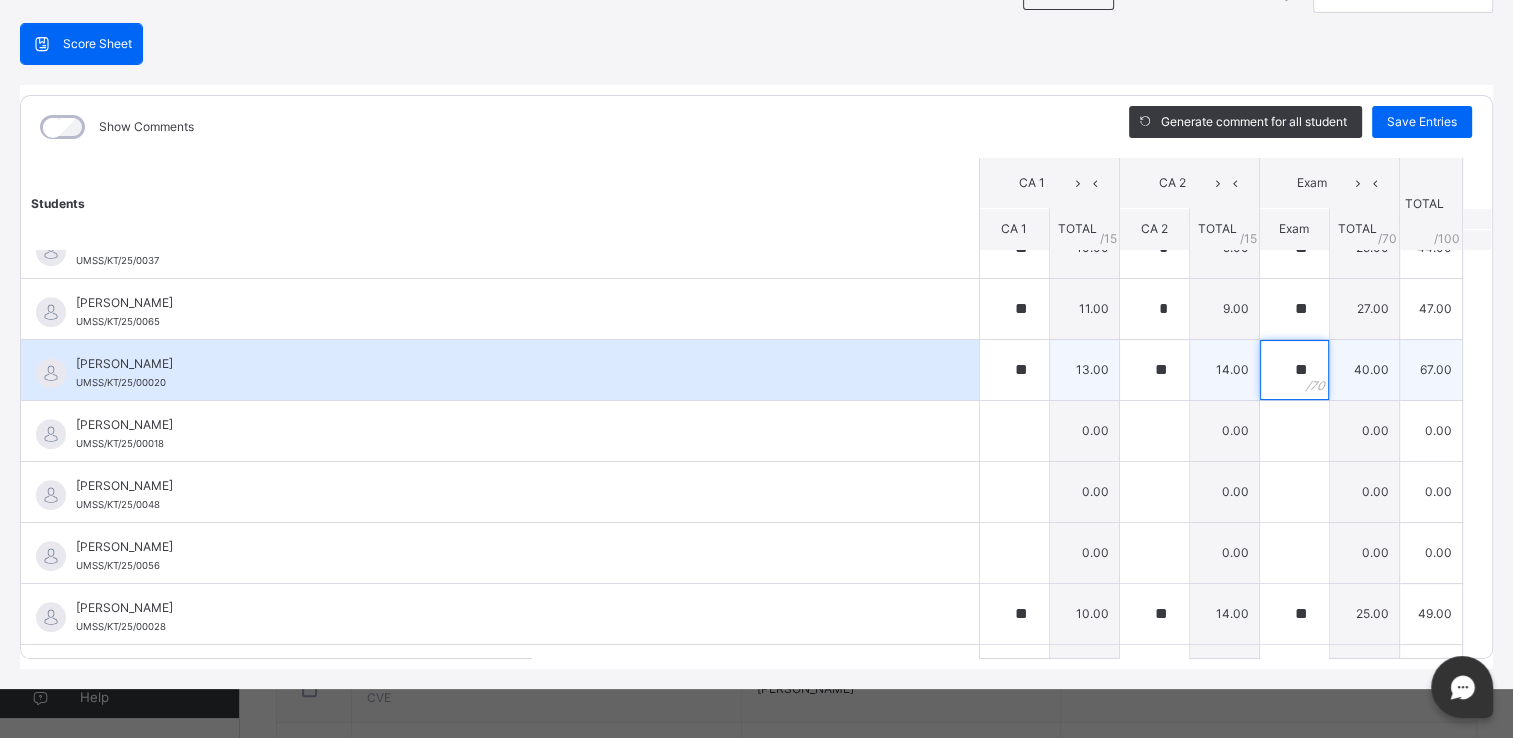 scroll, scrollTop: 1376, scrollLeft: 0, axis: vertical 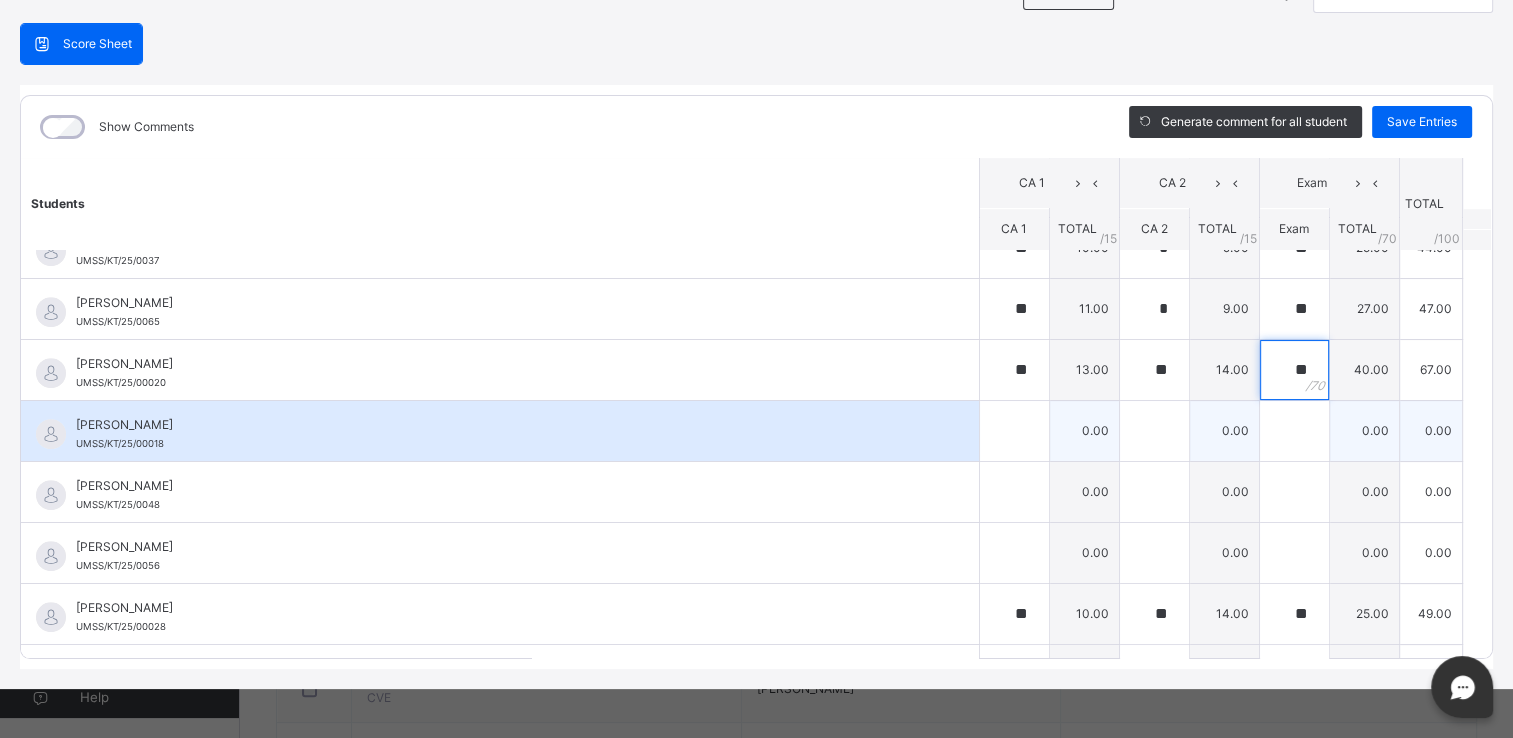 type on "**" 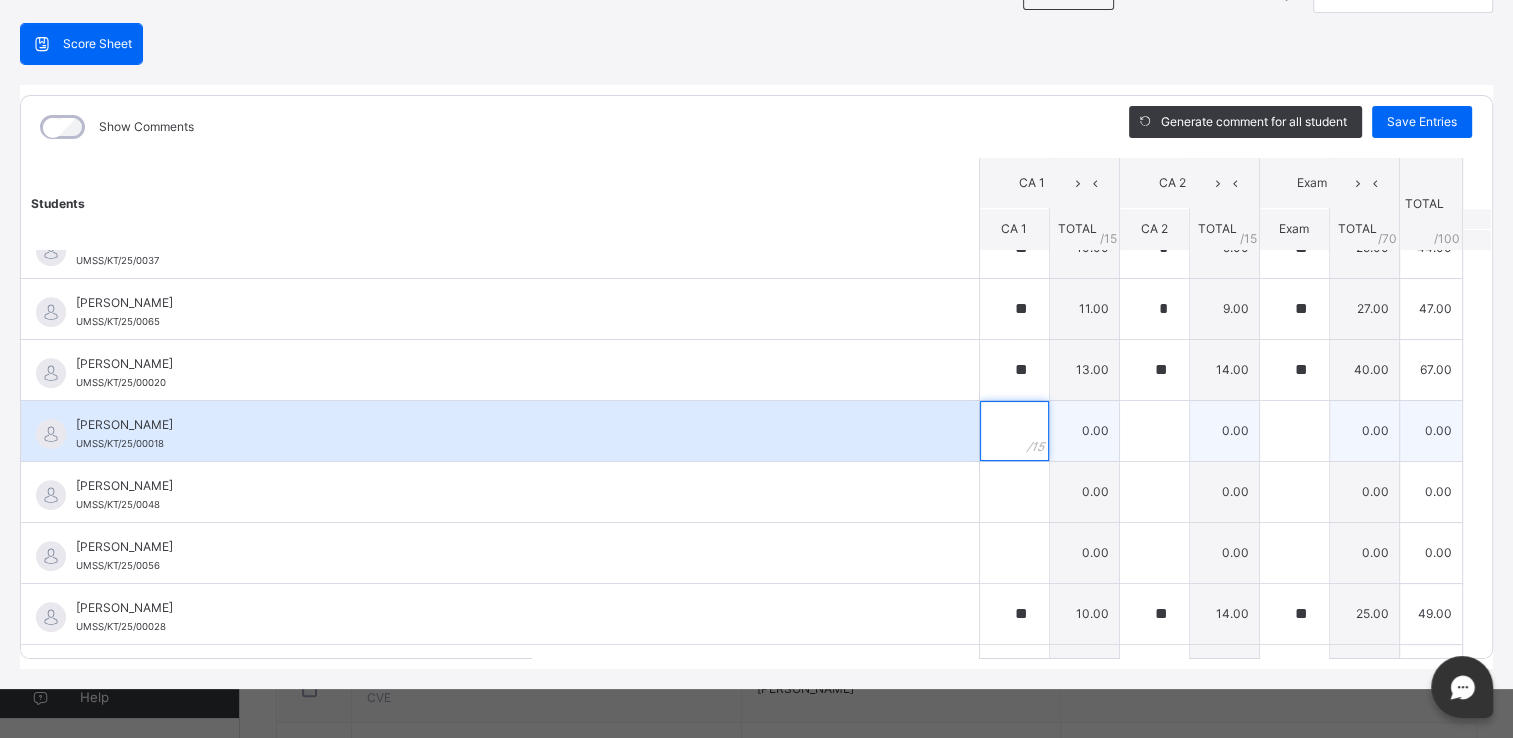 click at bounding box center (1014, 431) 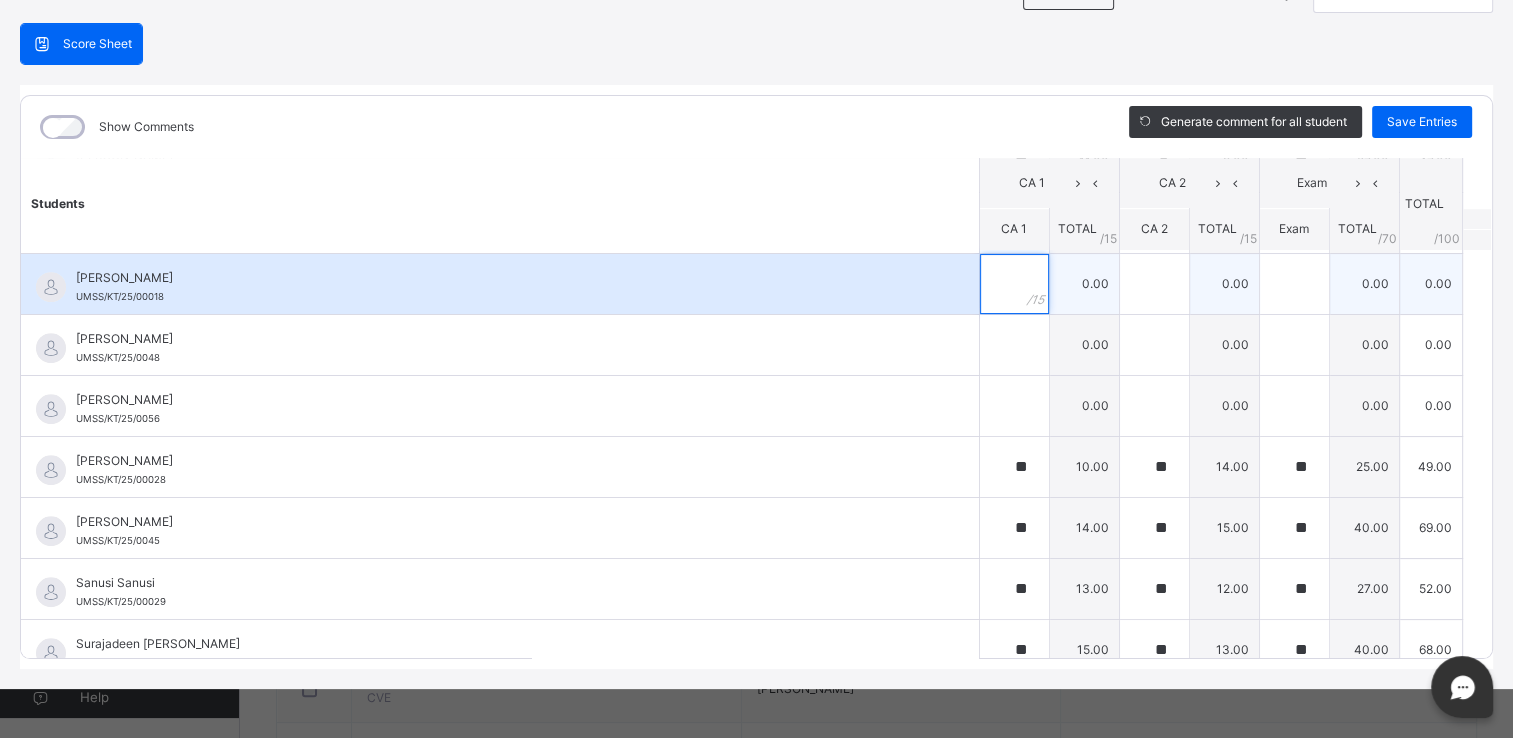 scroll, scrollTop: 1521, scrollLeft: 0, axis: vertical 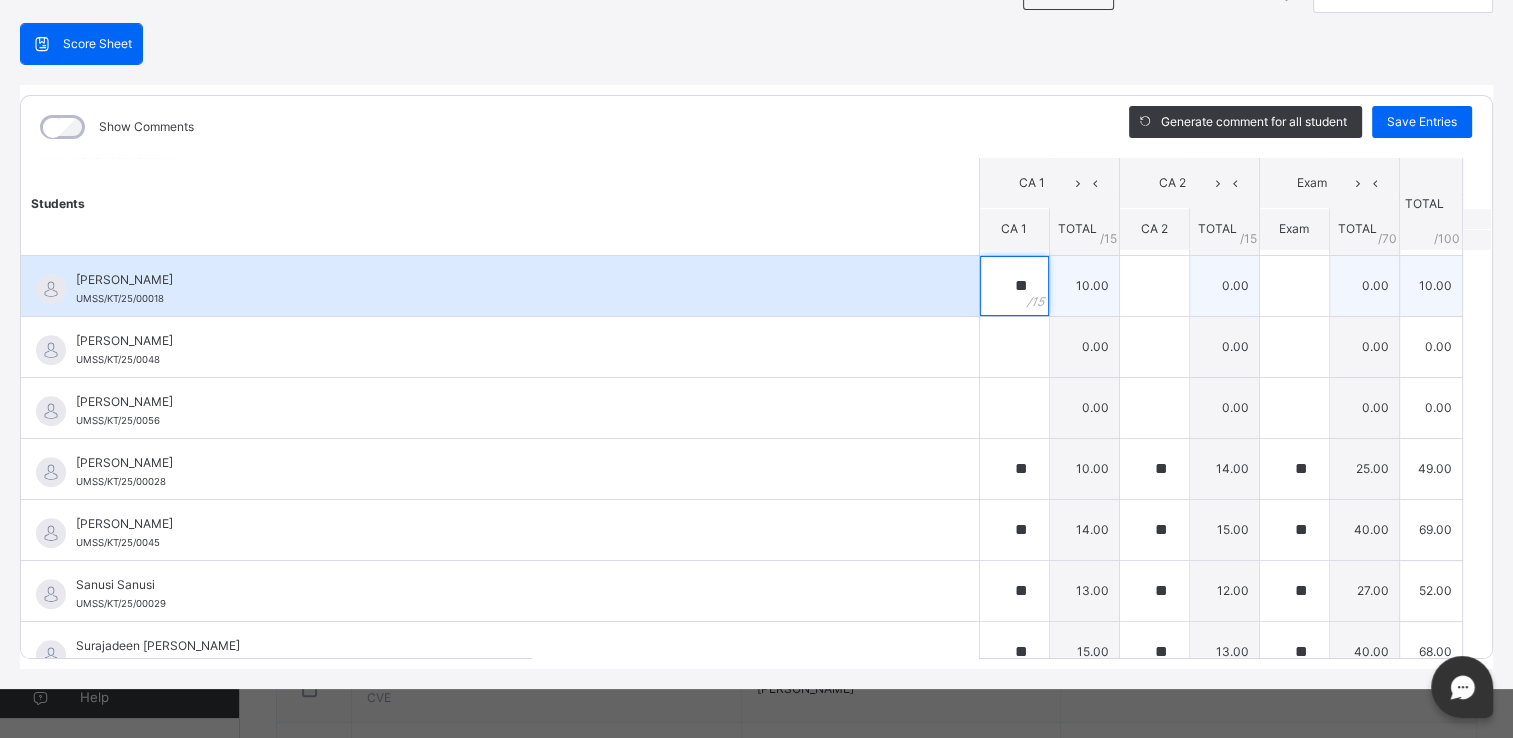 type on "**" 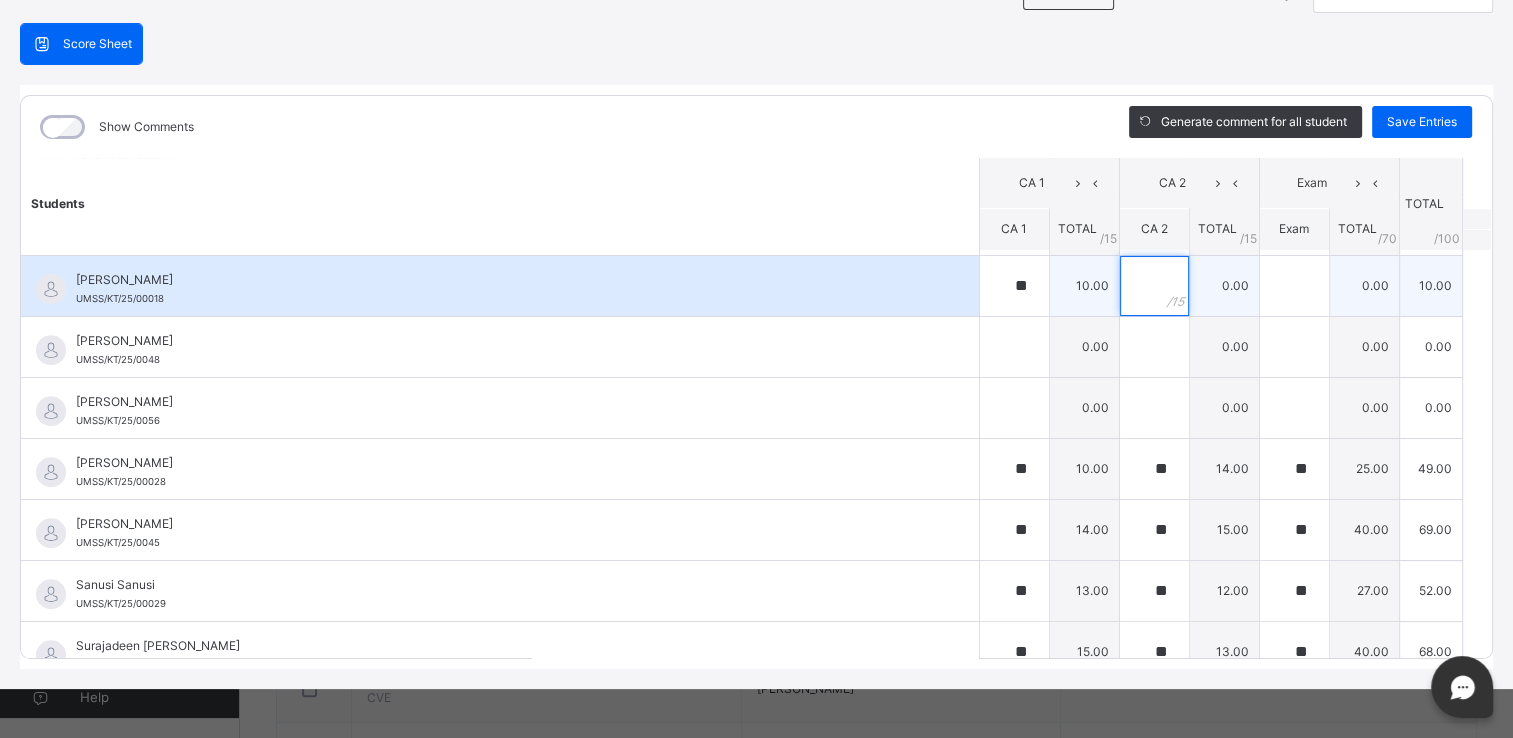 click at bounding box center (1154, 286) 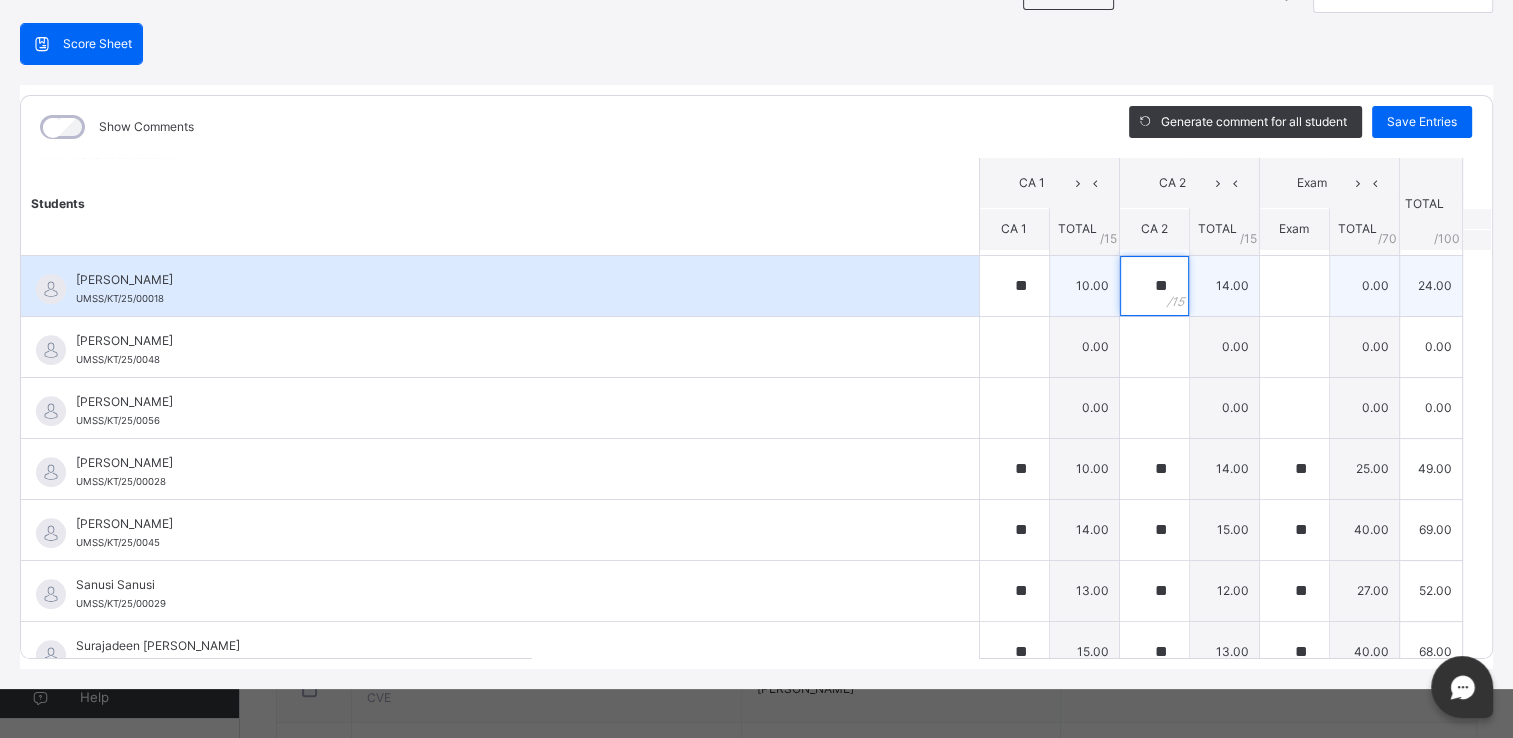 type on "**" 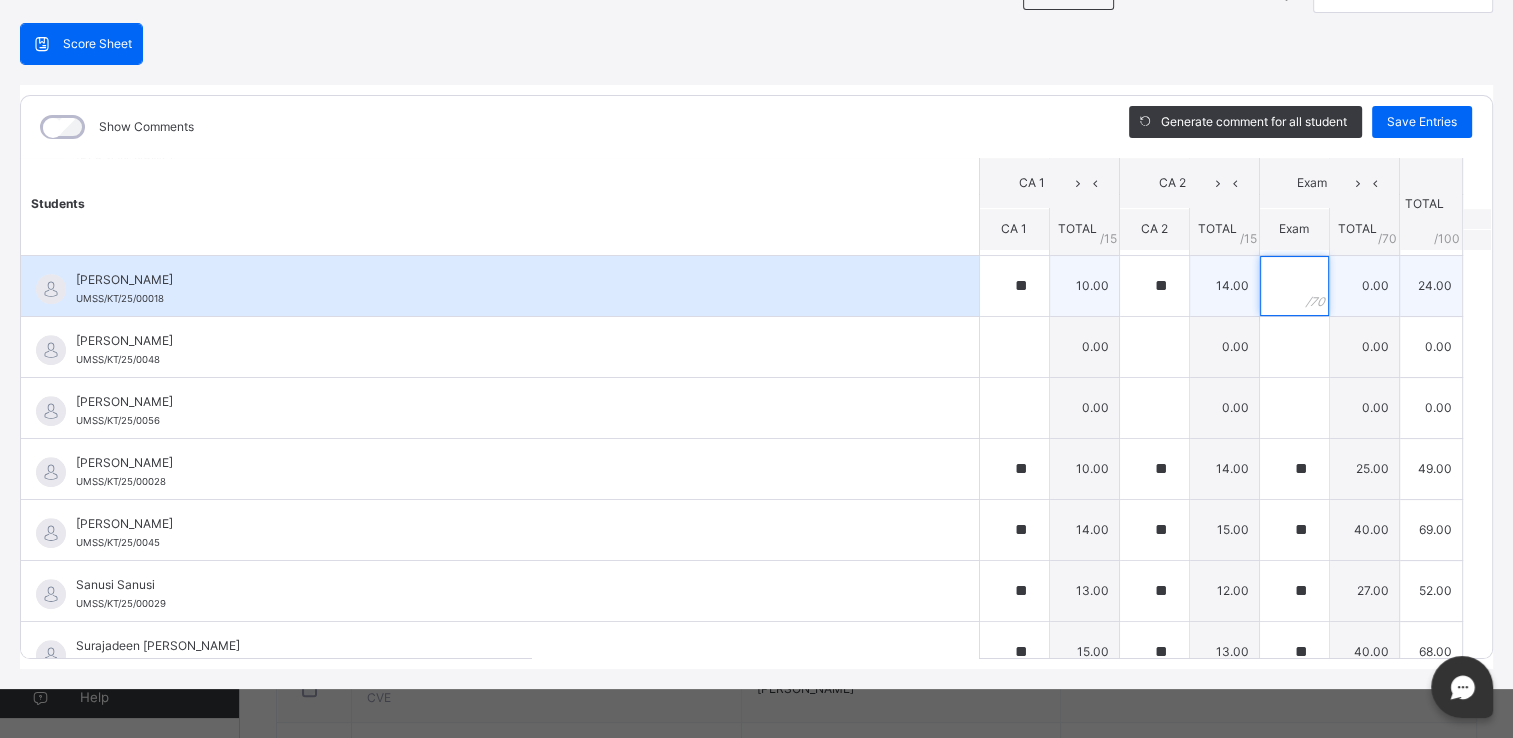 click at bounding box center [1294, 286] 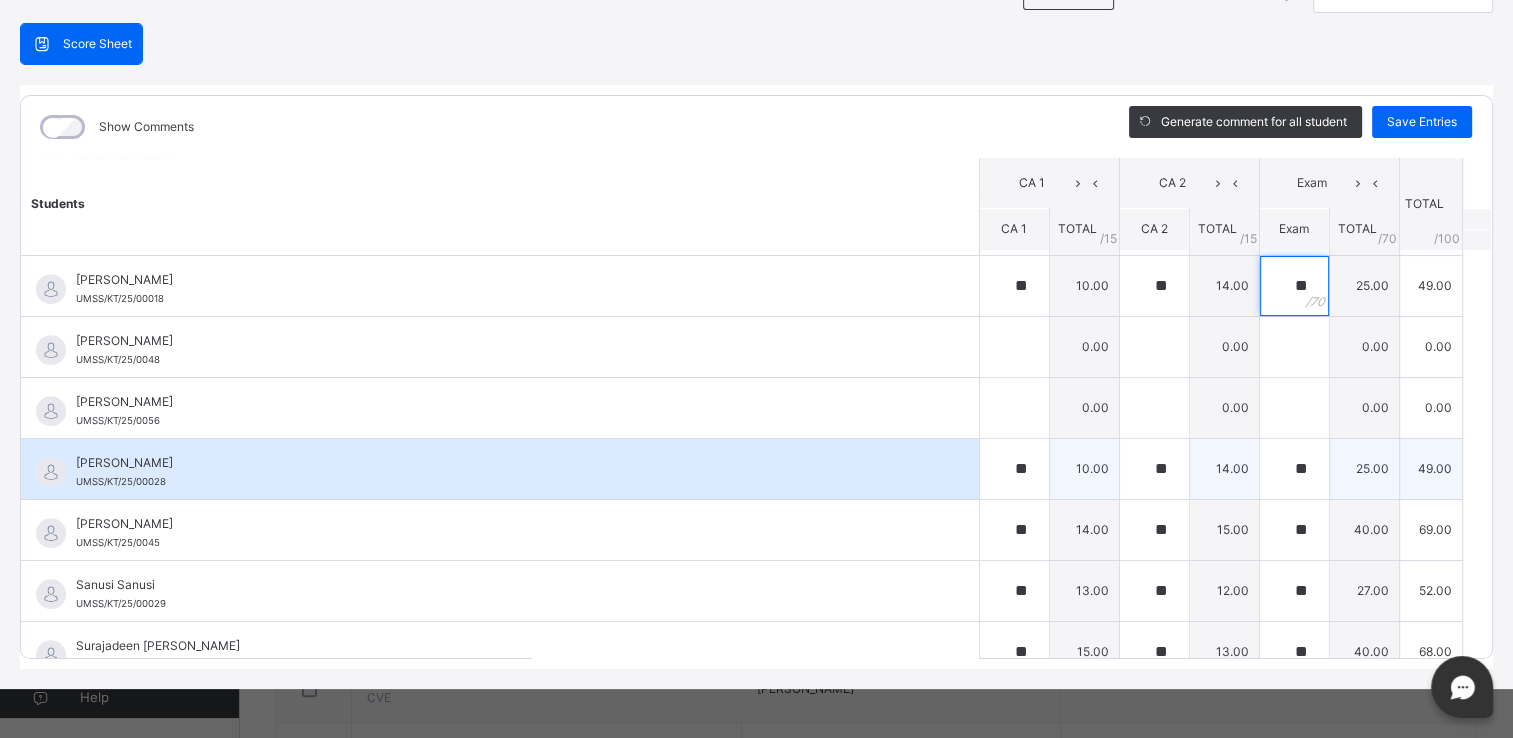 type on "**" 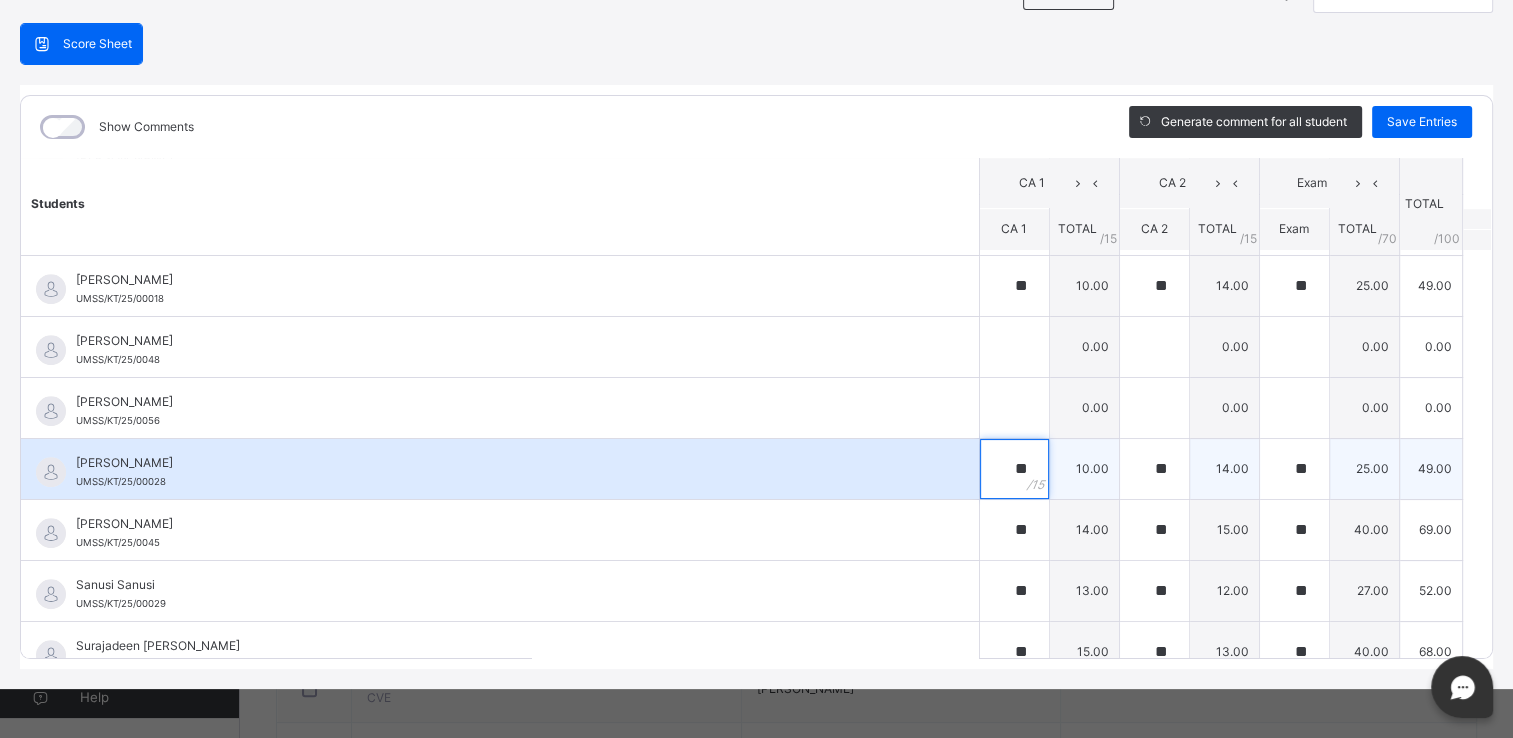 click on "**" at bounding box center [1014, 469] 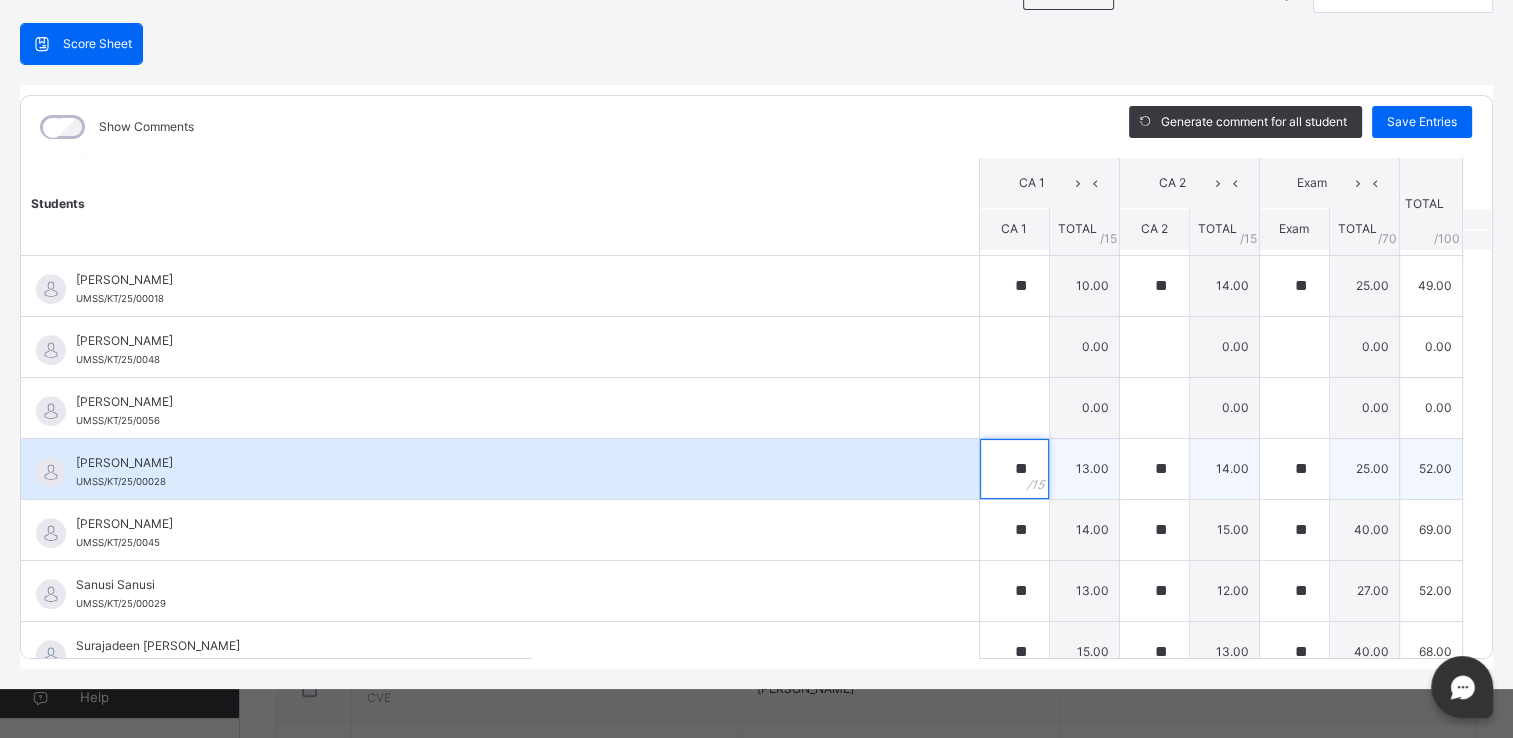 type on "**" 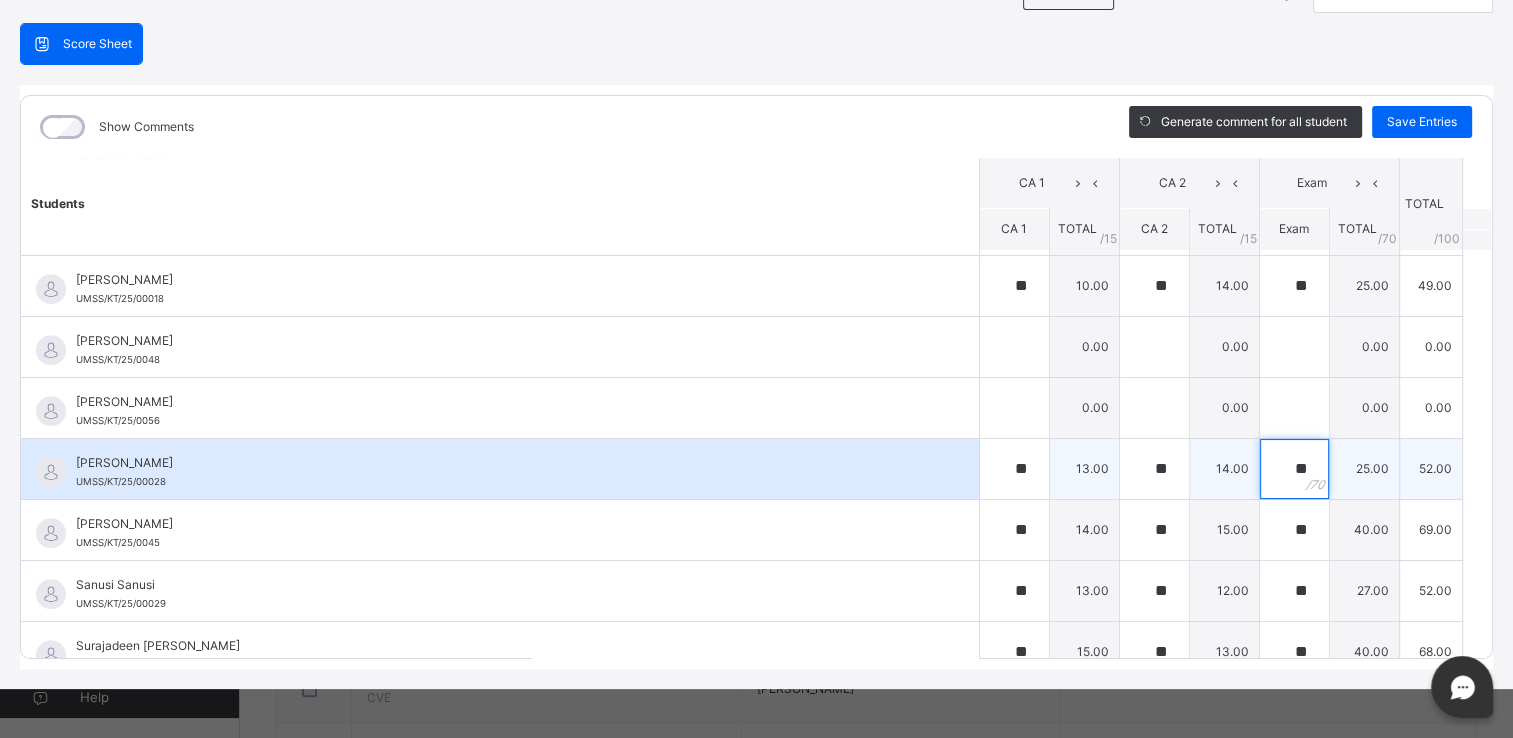 click on "**" at bounding box center [1294, 469] 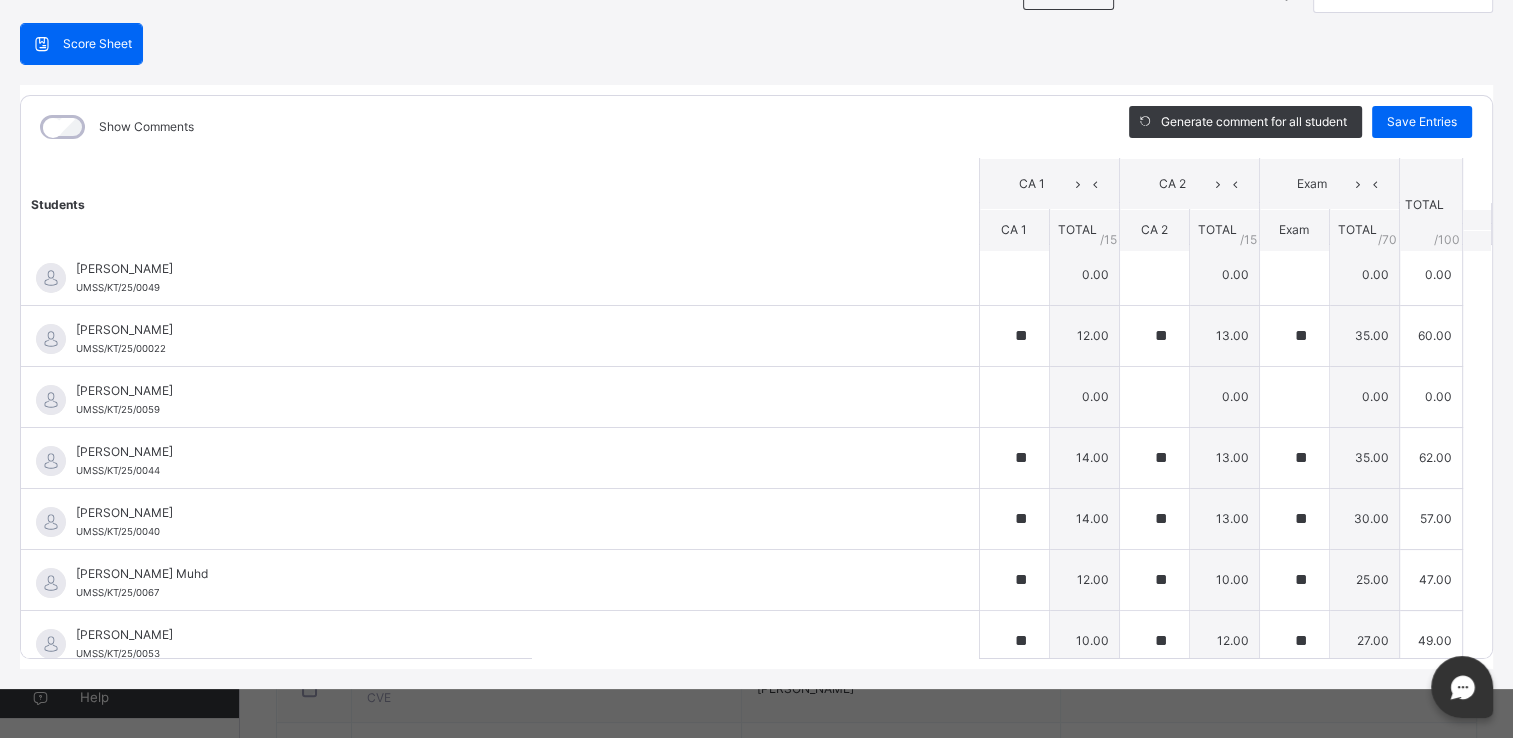 scroll, scrollTop: 0, scrollLeft: 0, axis: both 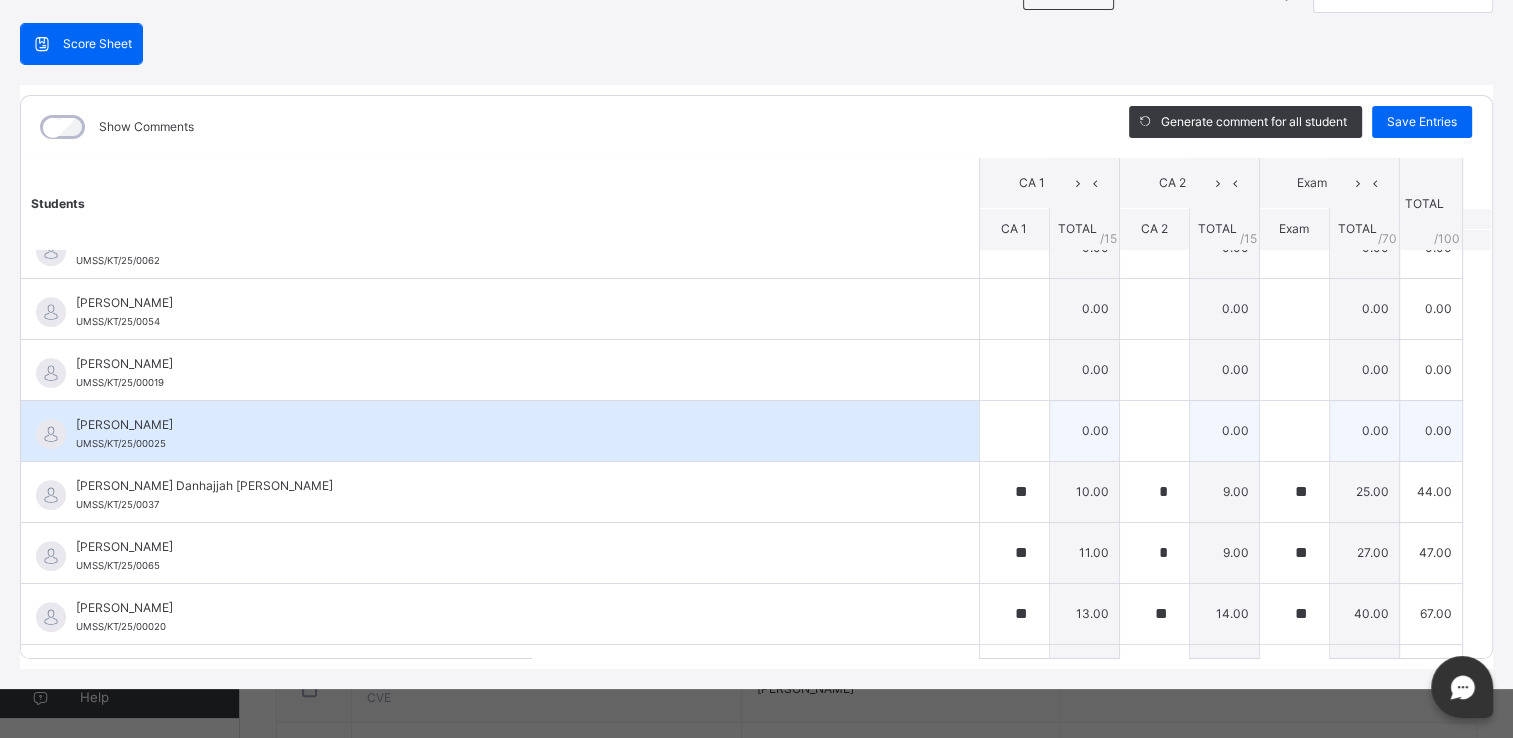 type on "**" 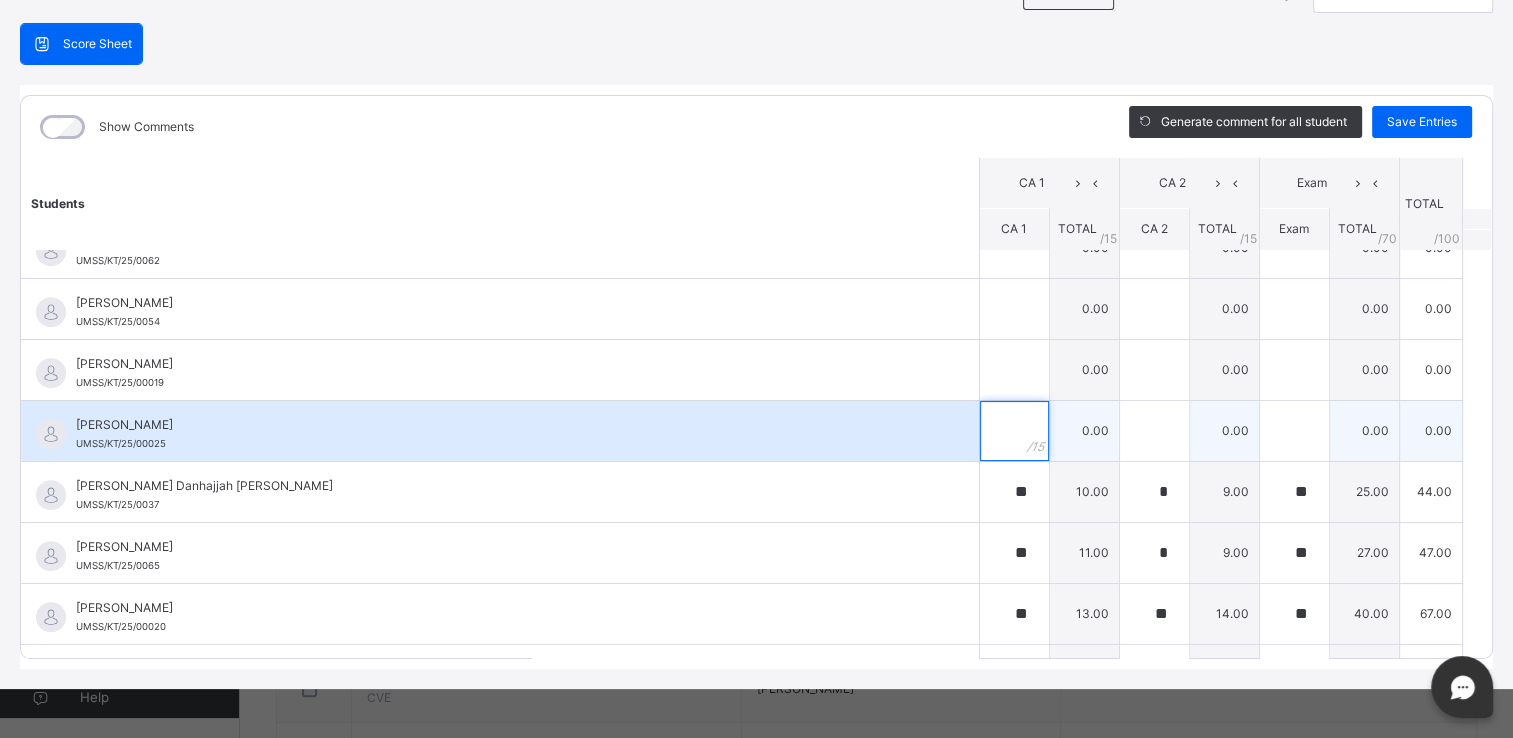 click at bounding box center (1014, 431) 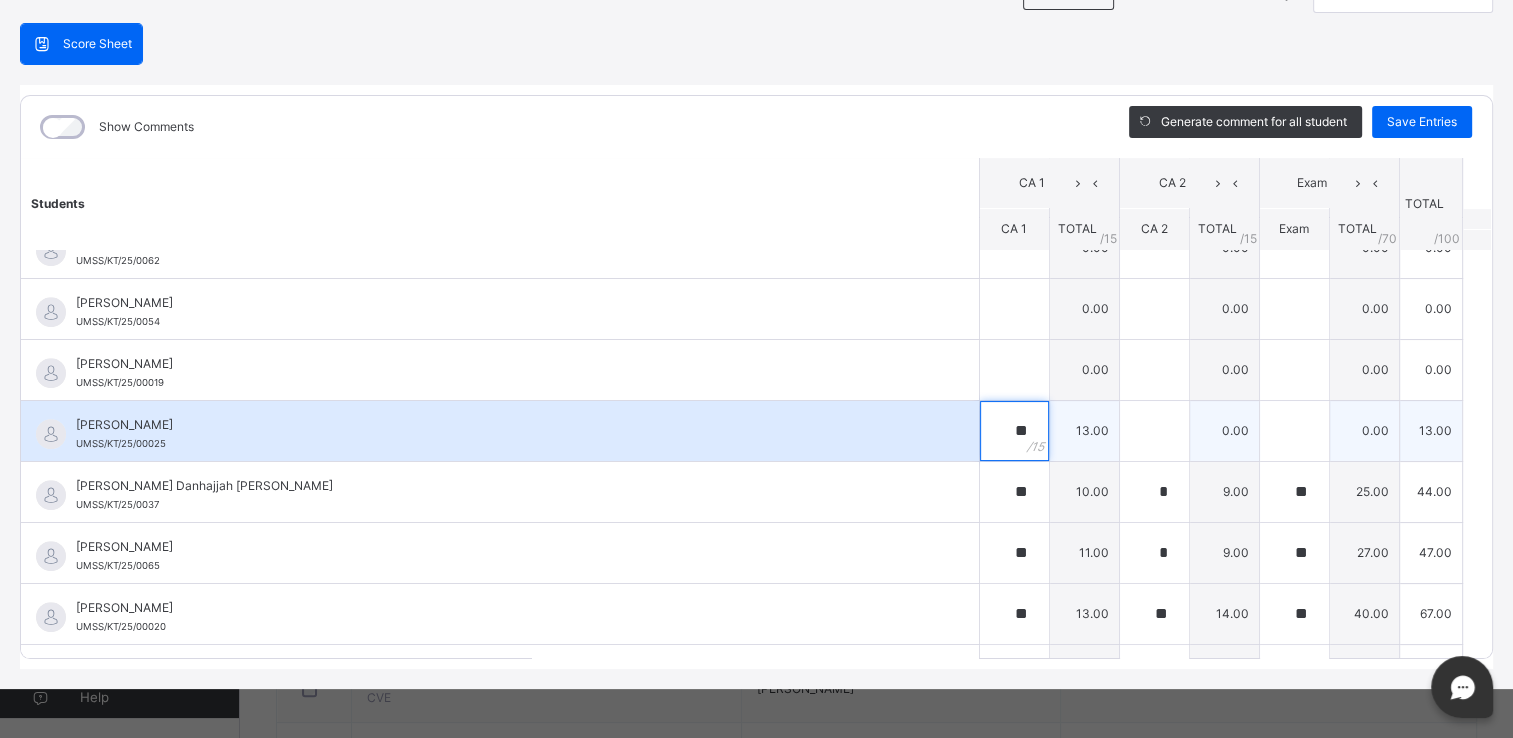 type on "**" 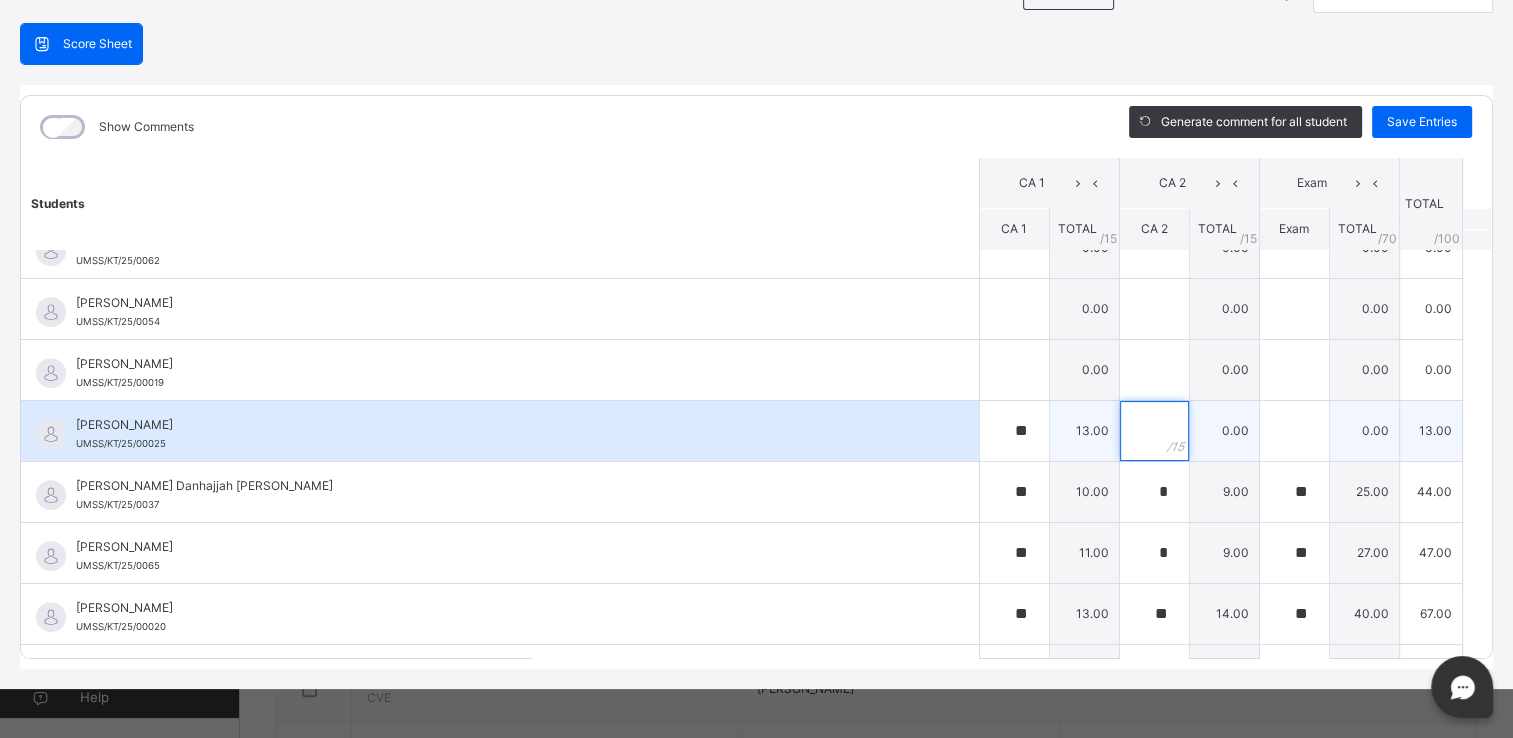 click at bounding box center (1154, 431) 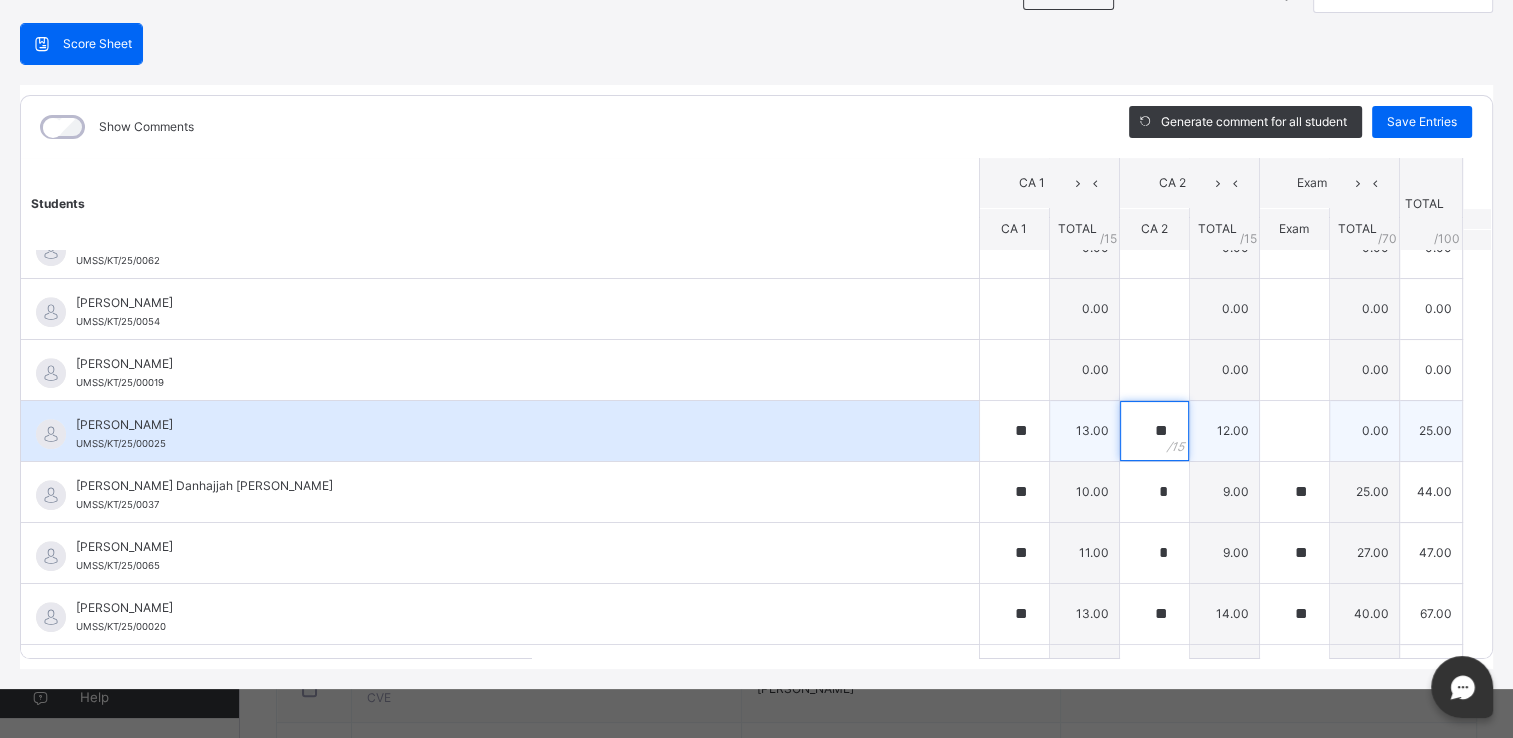 type on "**" 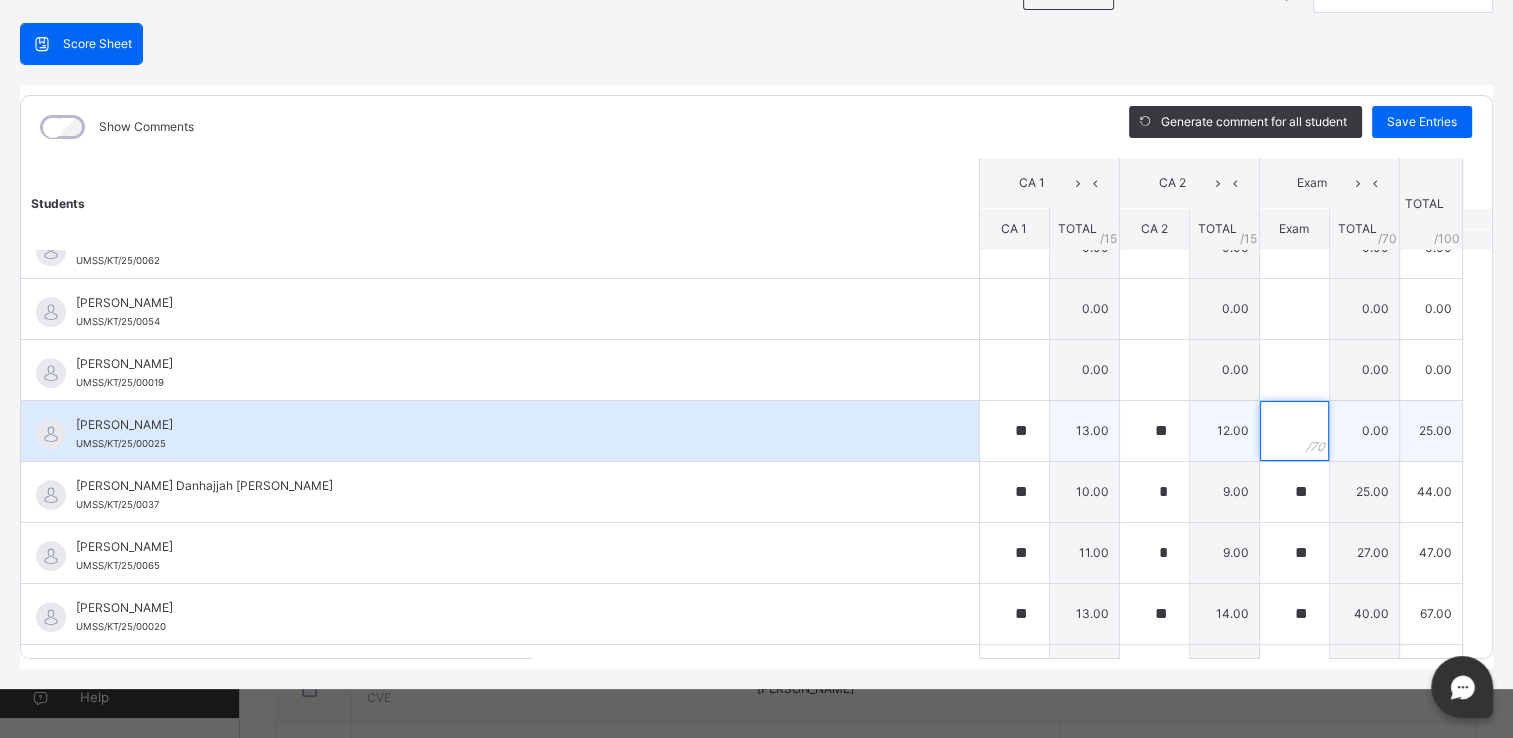 click at bounding box center (1294, 431) 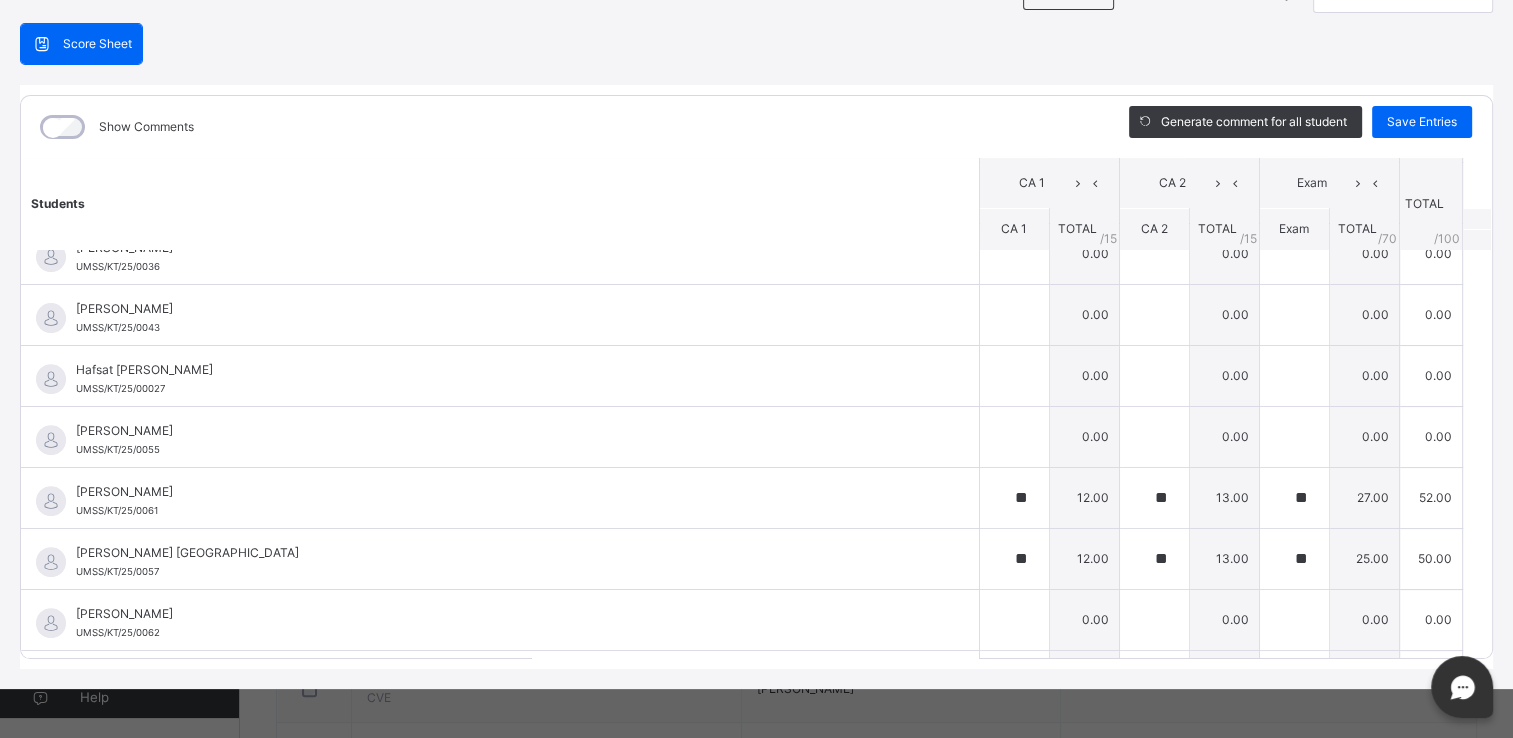 scroll, scrollTop: 759, scrollLeft: 0, axis: vertical 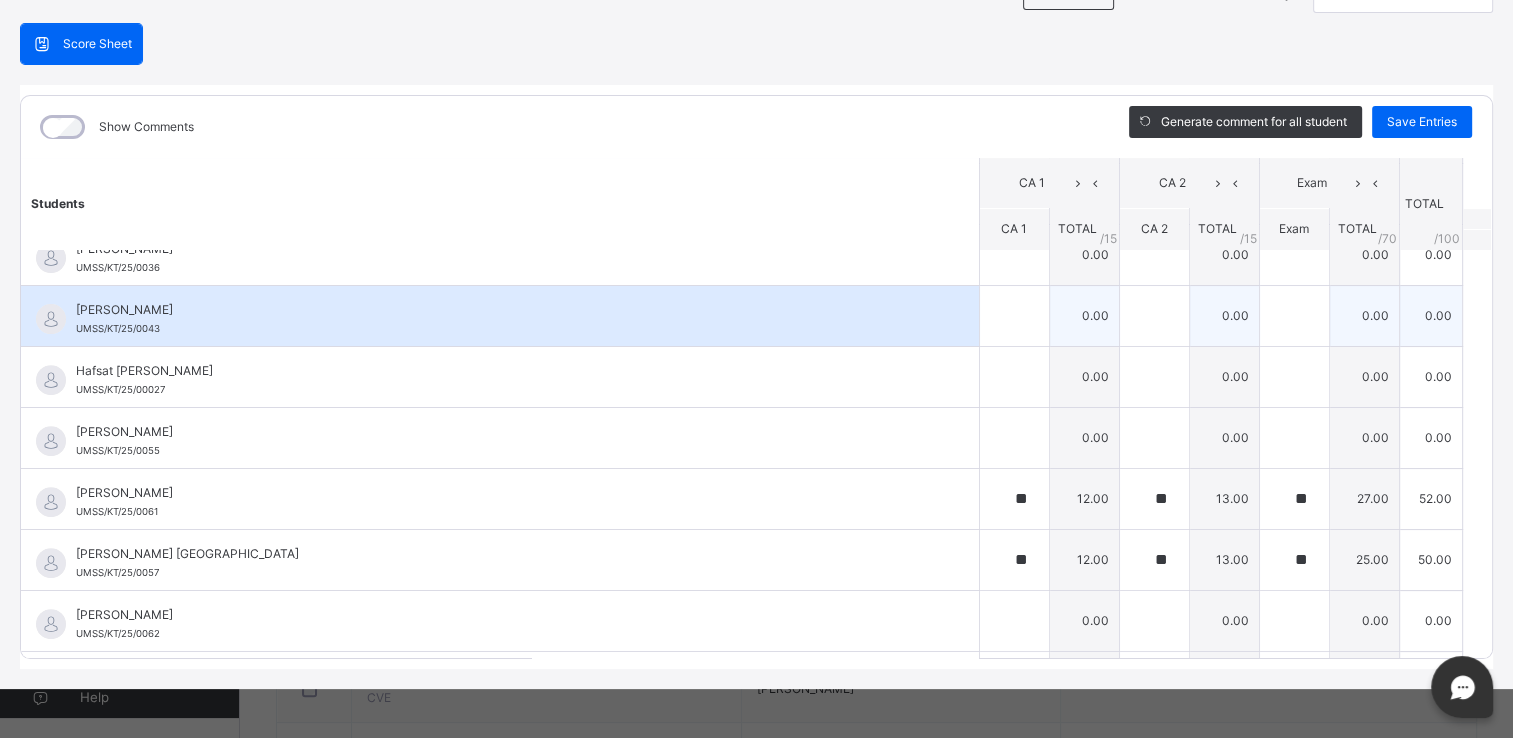 type on "**" 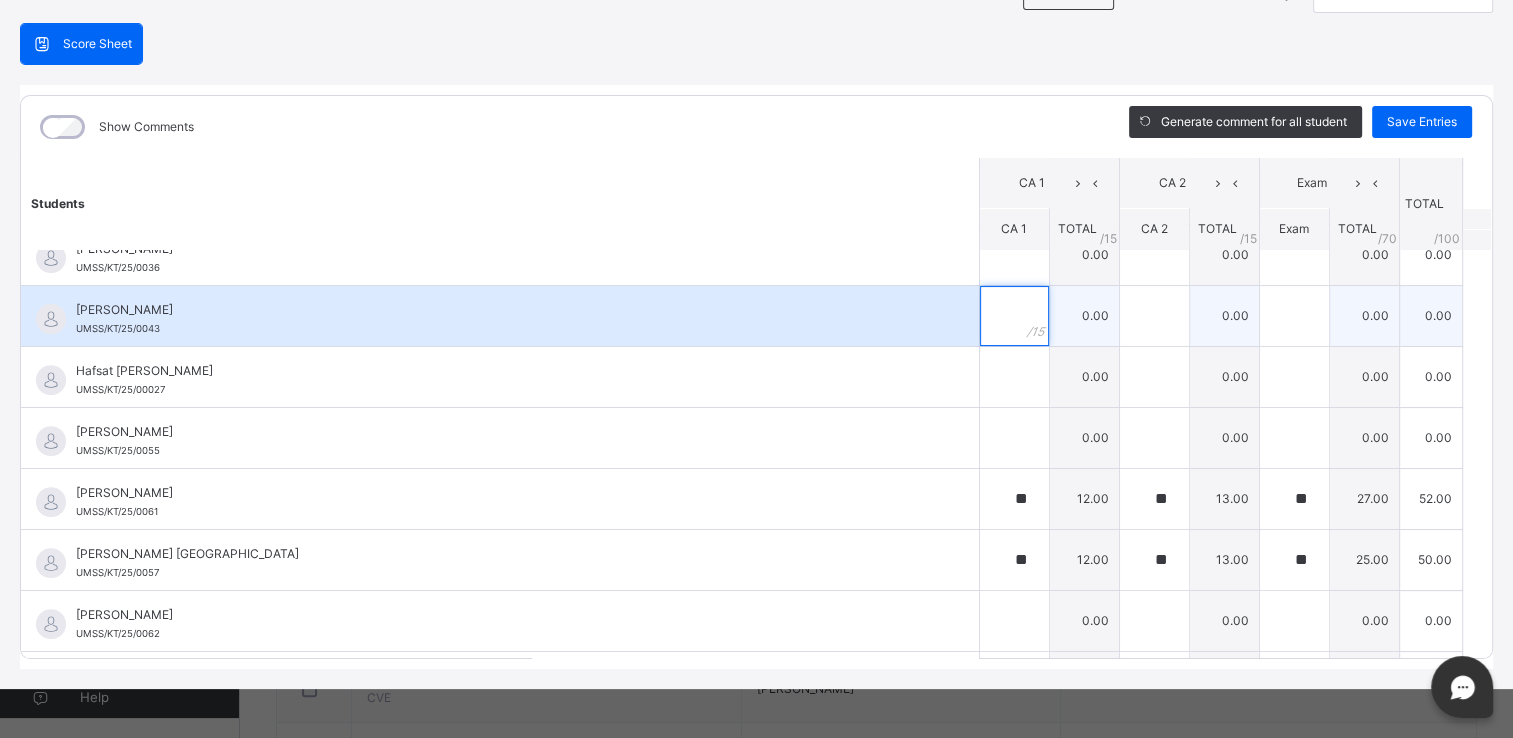 click at bounding box center (1014, 316) 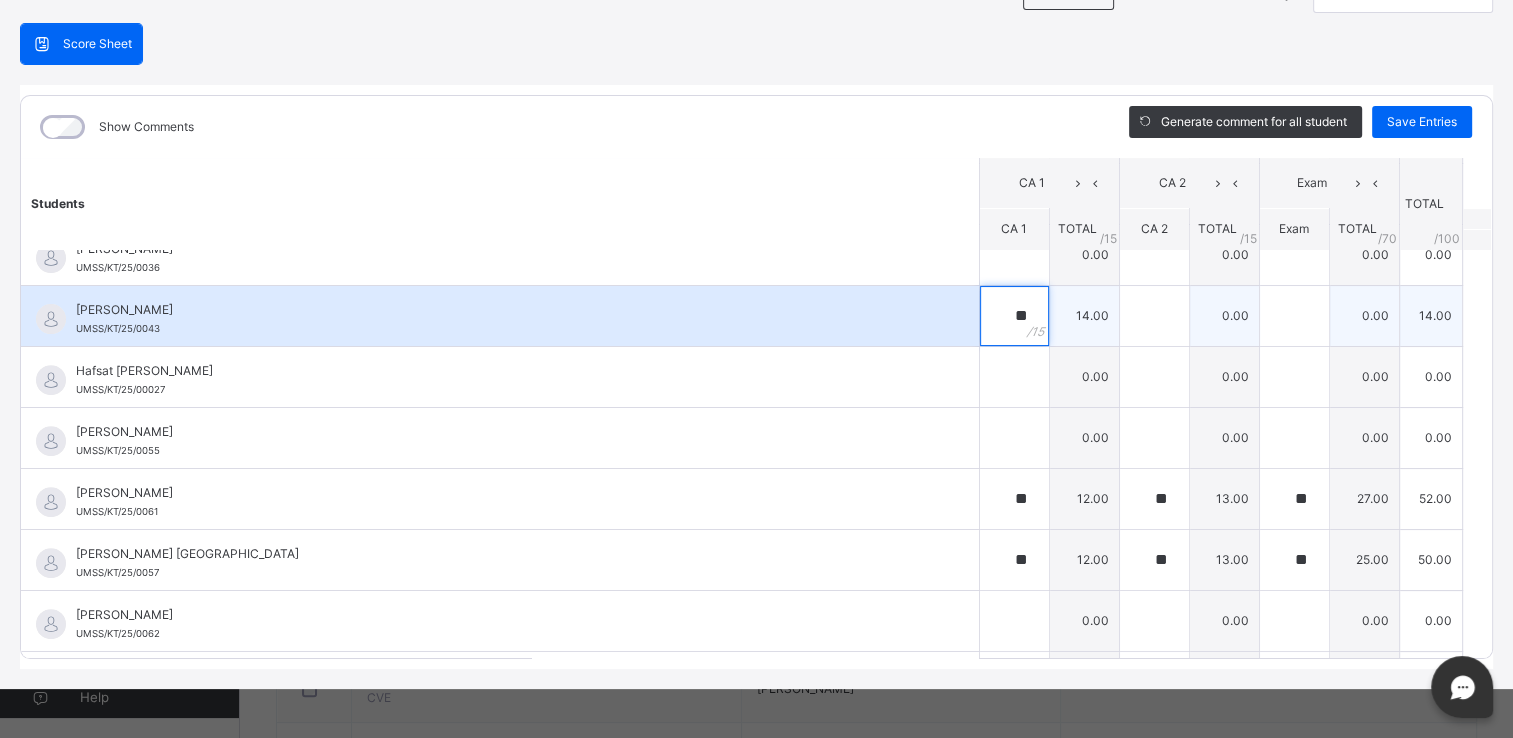 type on "**" 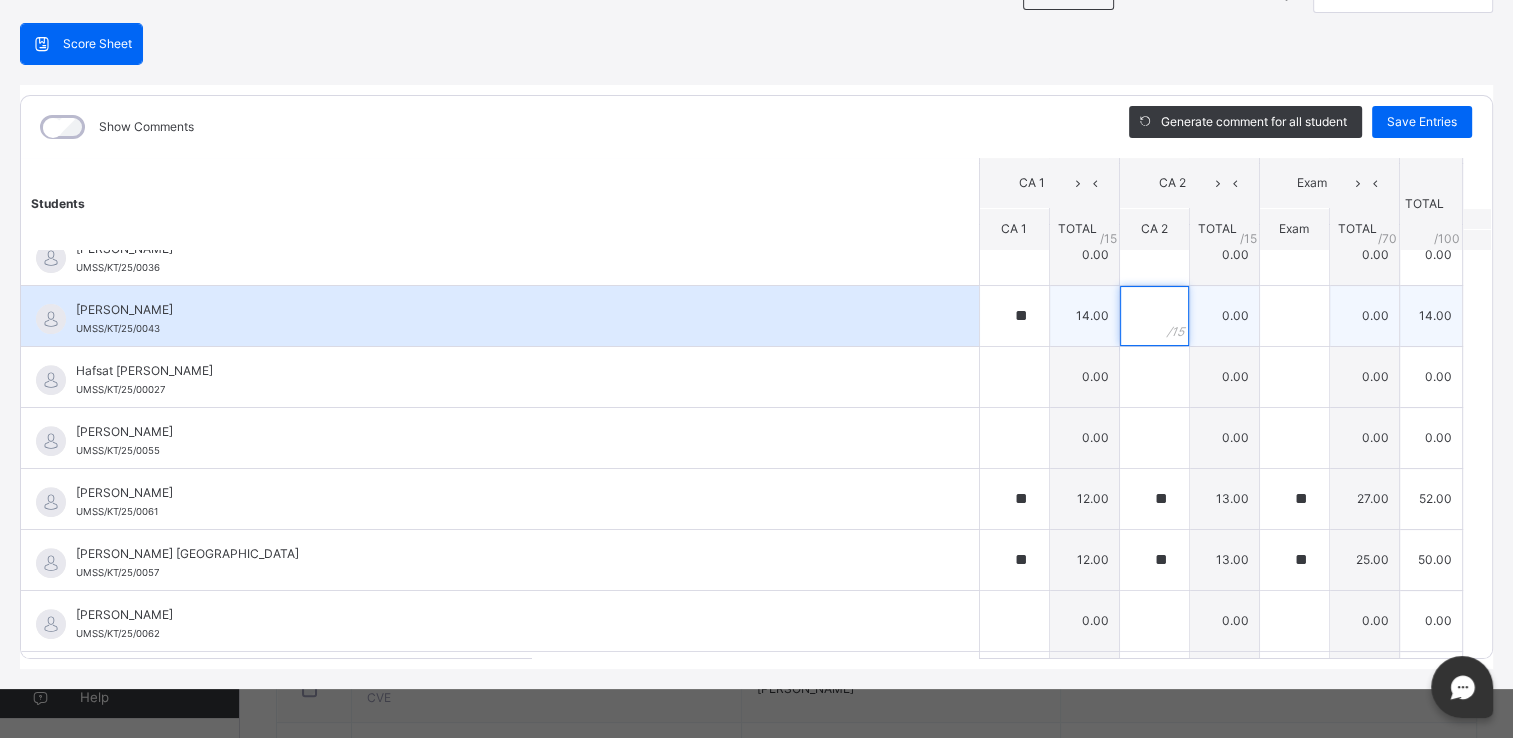click at bounding box center (1154, 316) 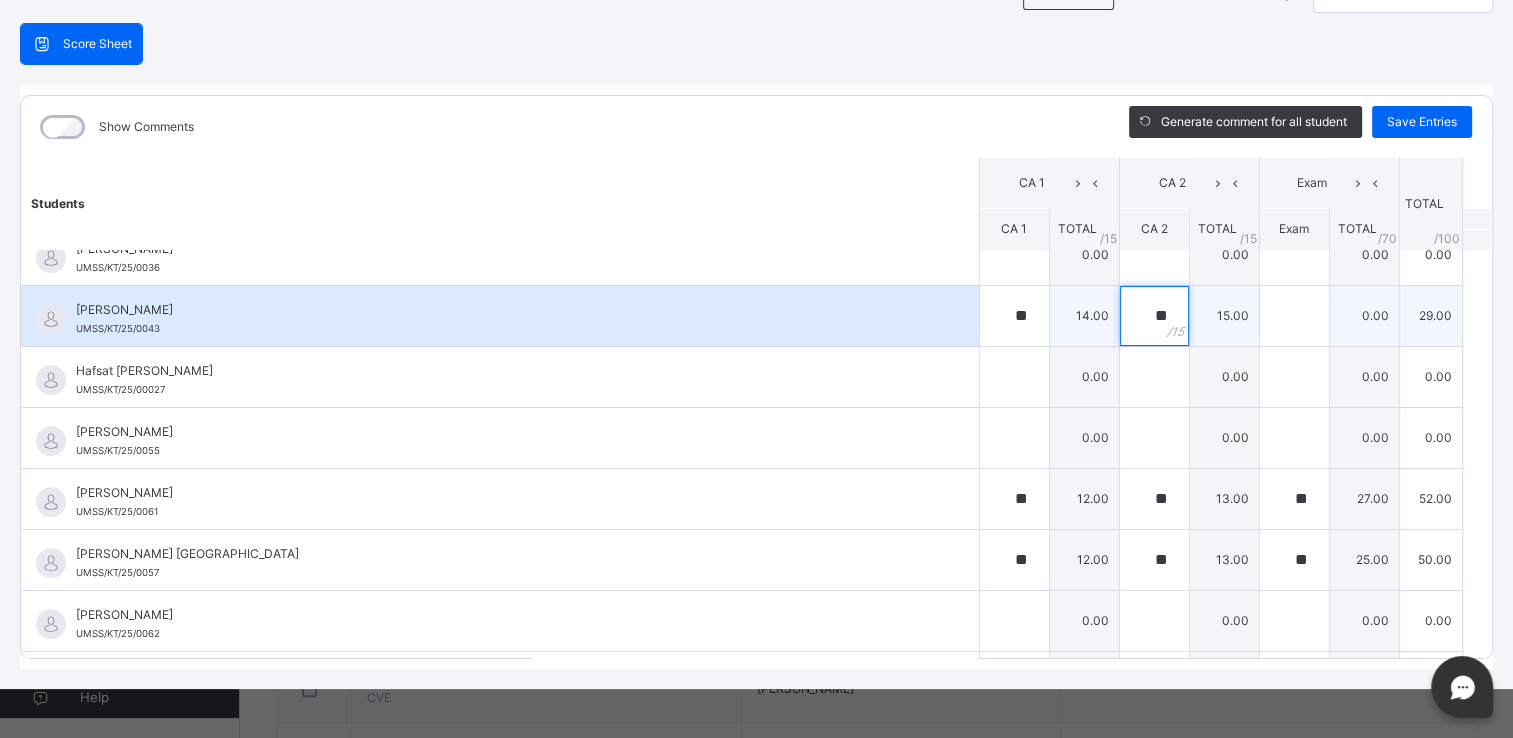 type on "**" 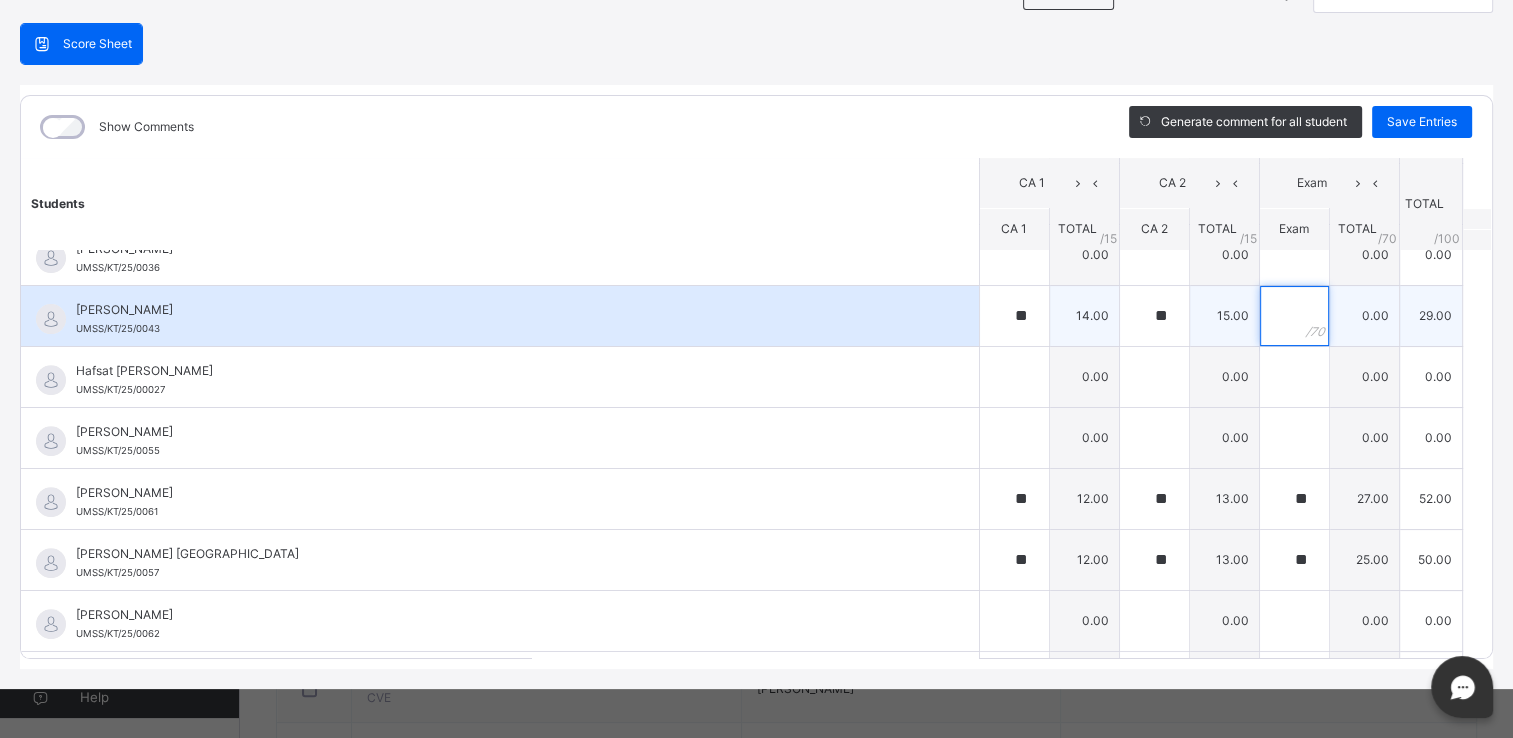 click at bounding box center [1294, 316] 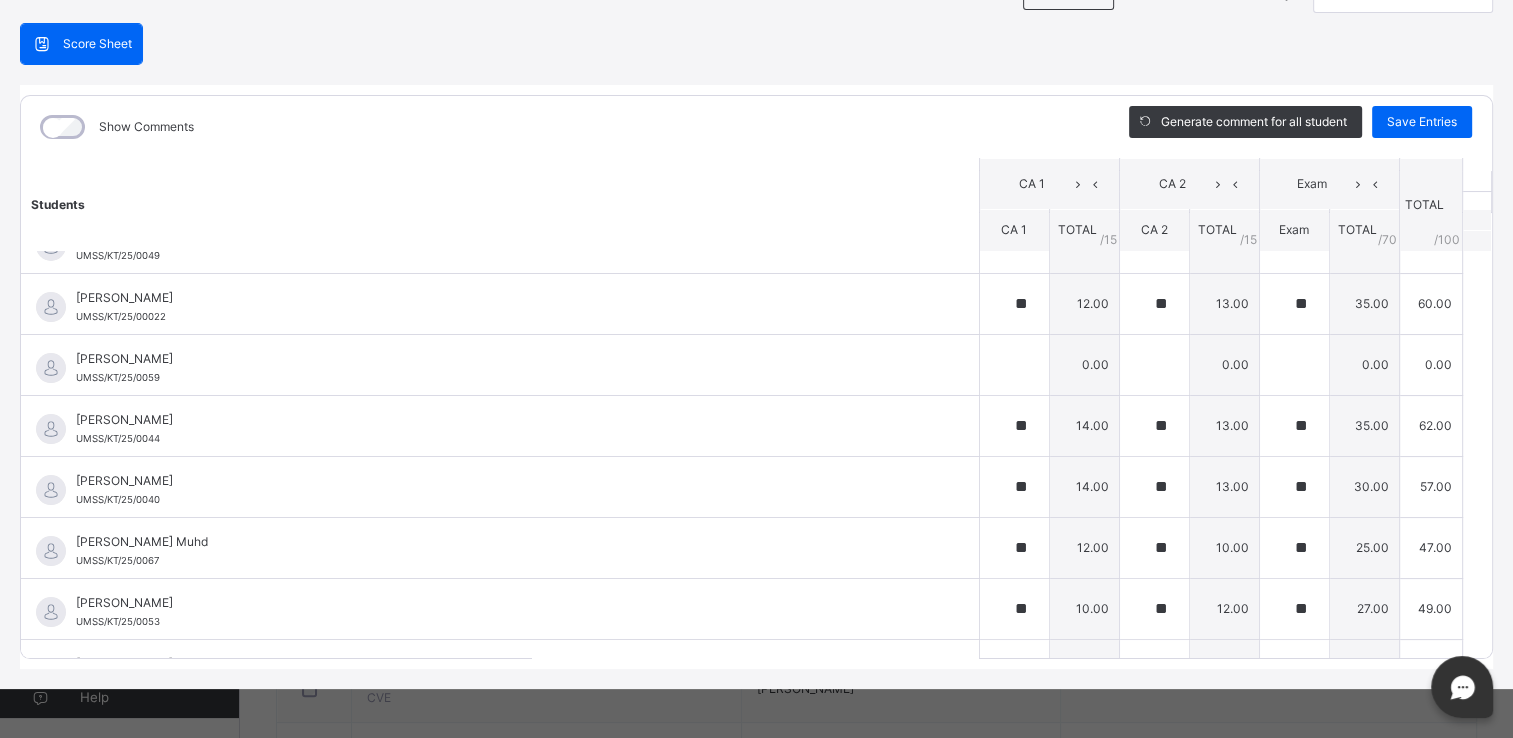 scroll, scrollTop: 0, scrollLeft: 0, axis: both 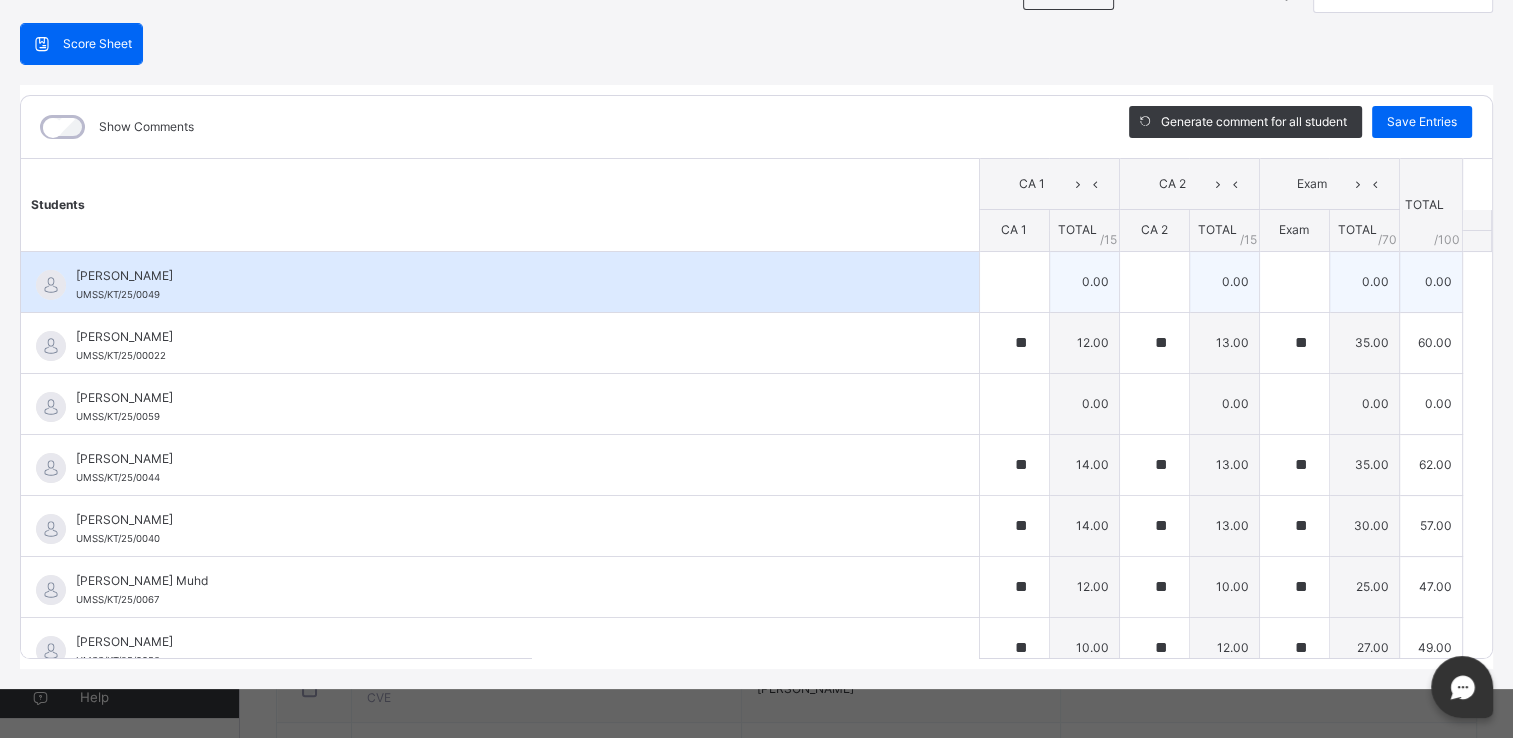 type on "**" 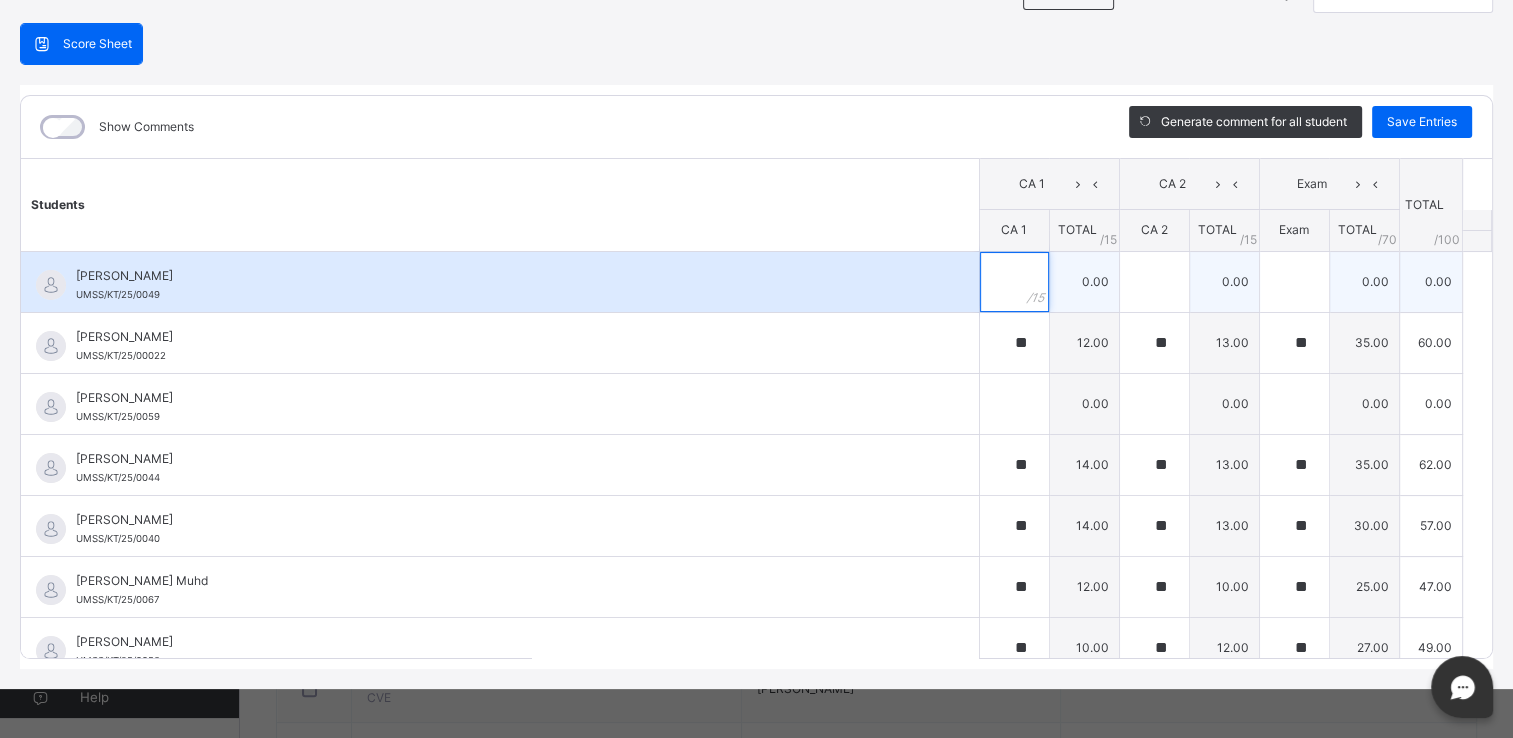 click at bounding box center [1014, 282] 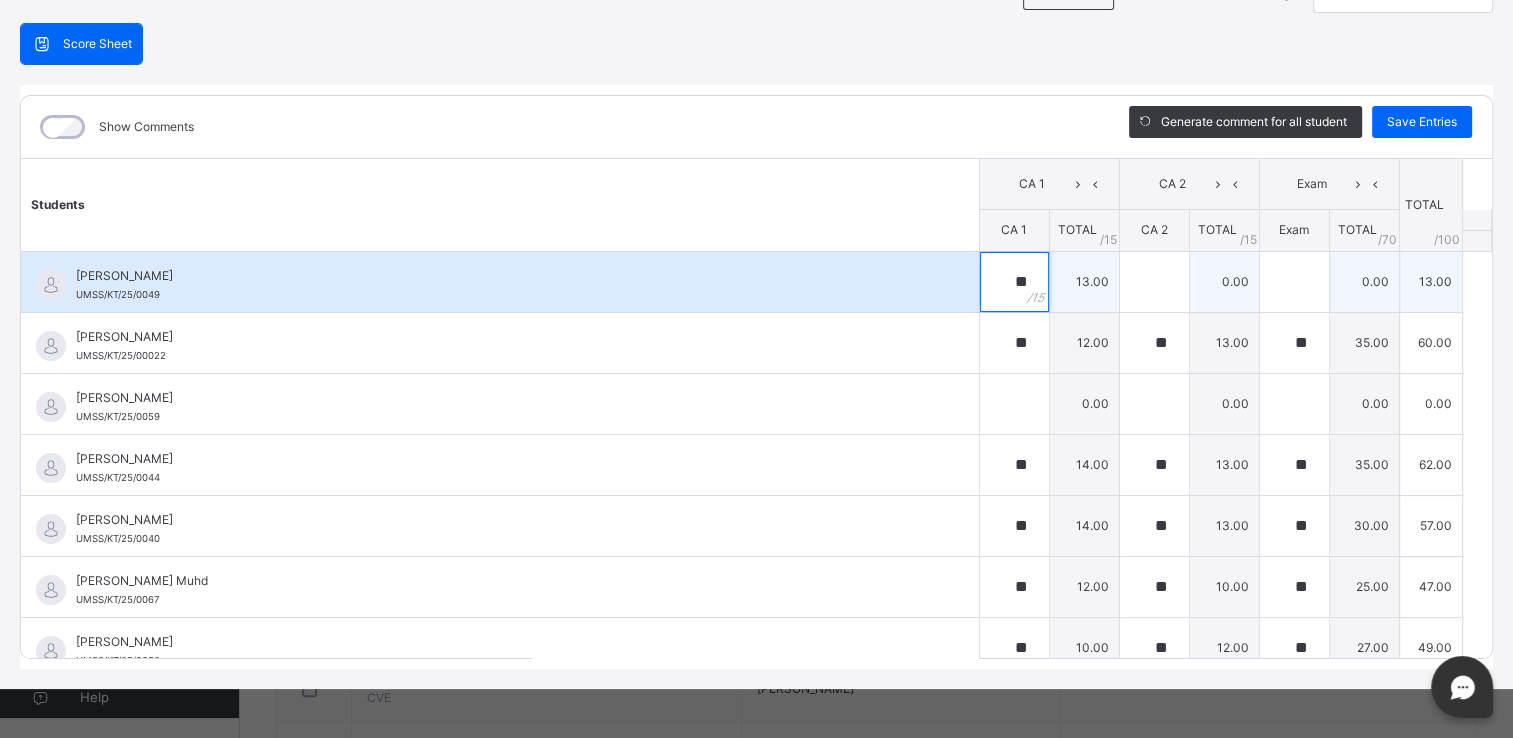 type on "**" 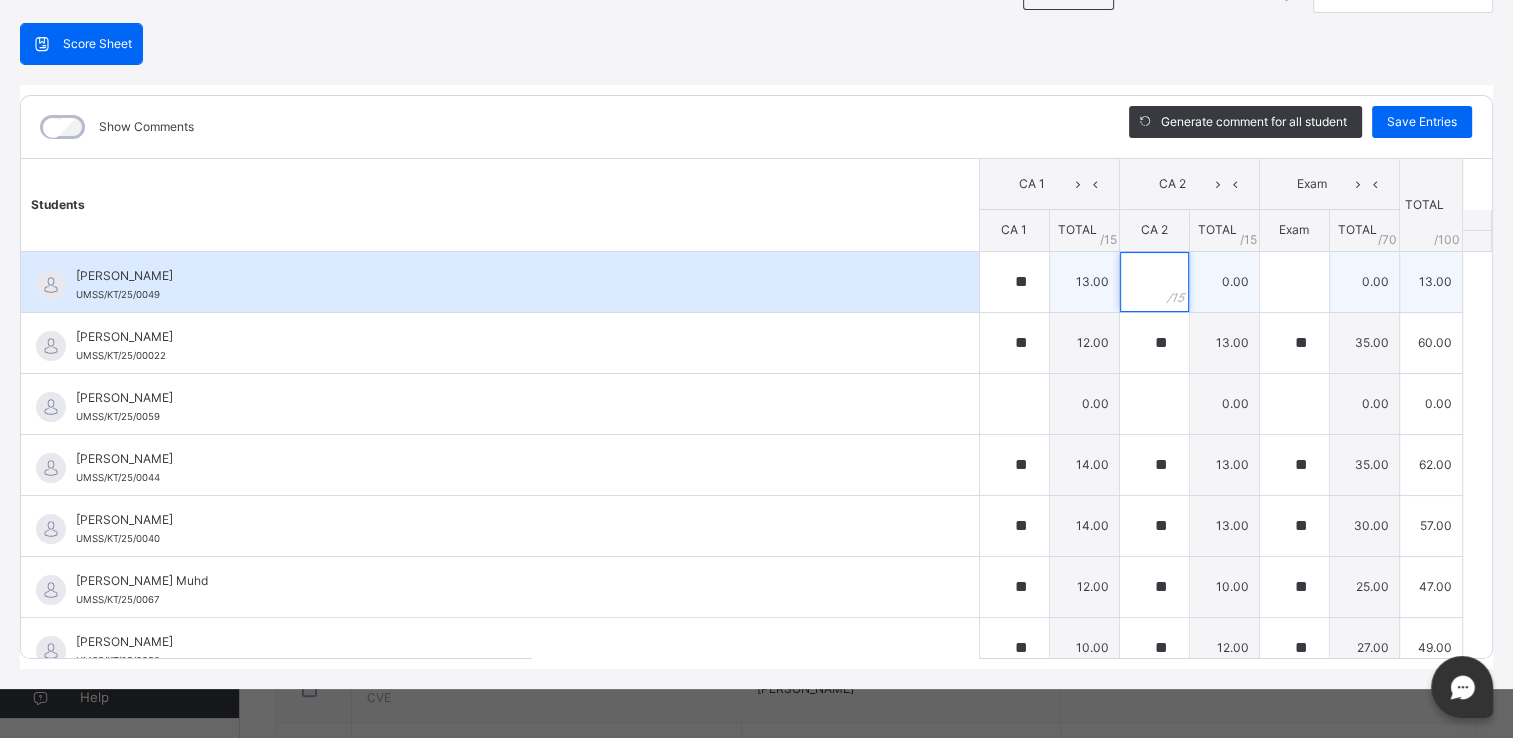click at bounding box center (1154, 282) 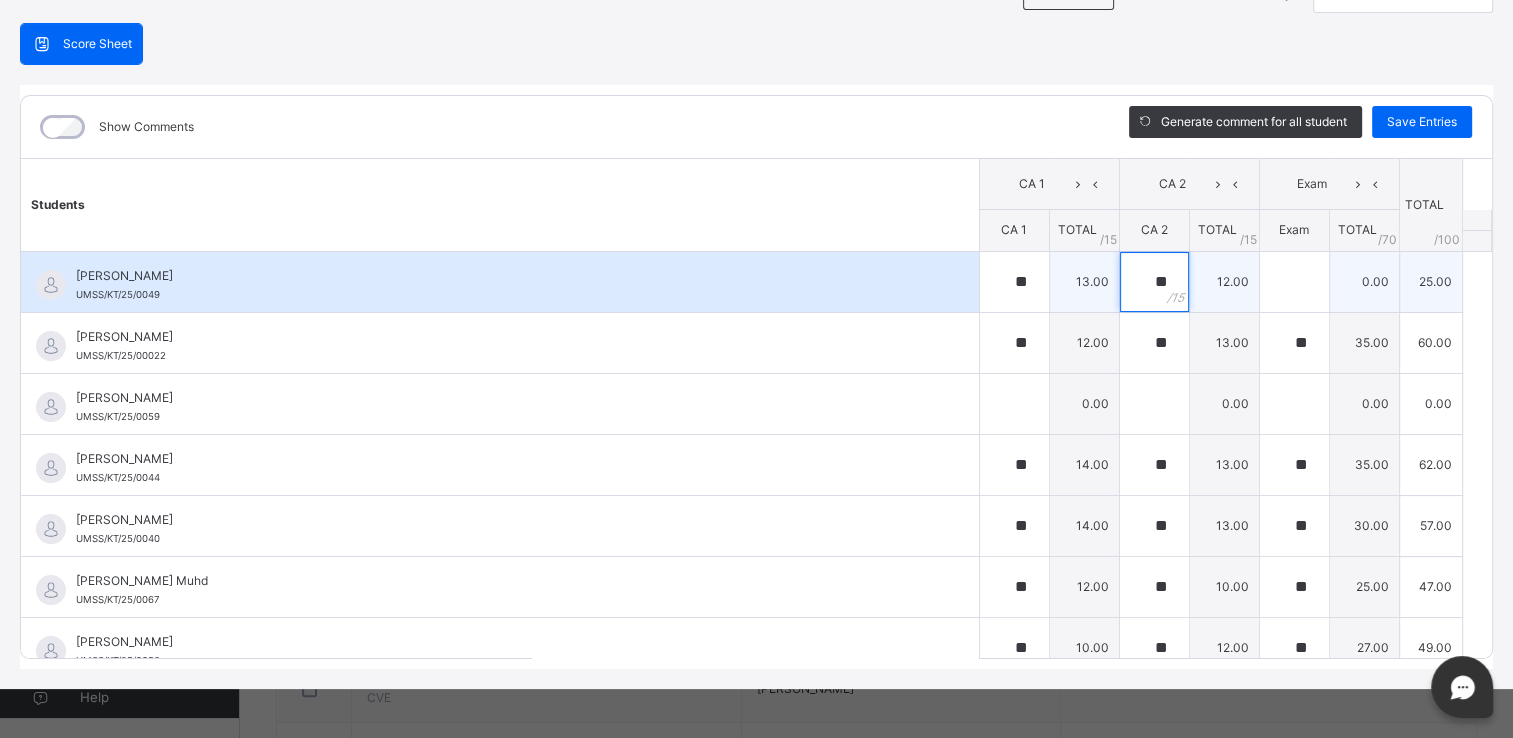 type on "**" 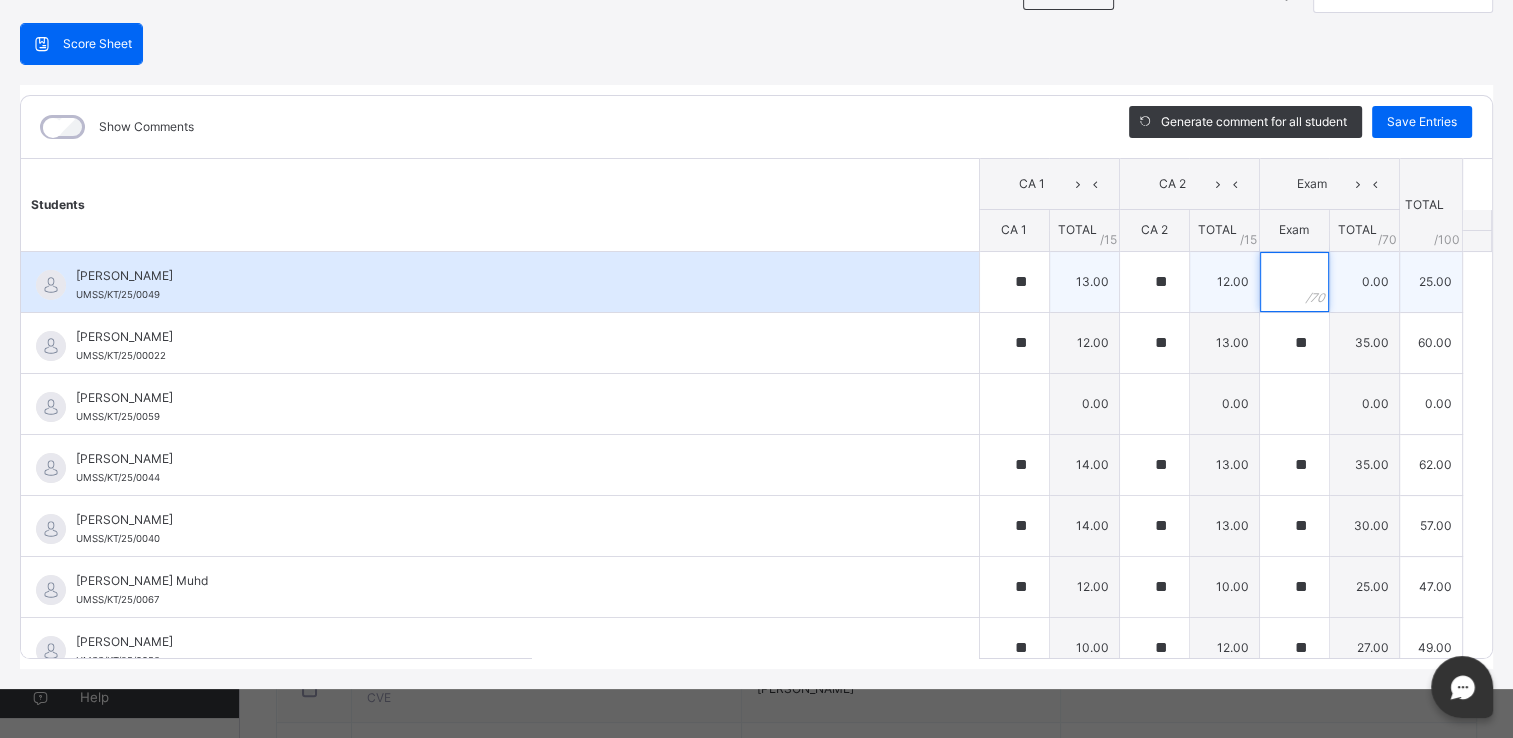 click at bounding box center (1294, 282) 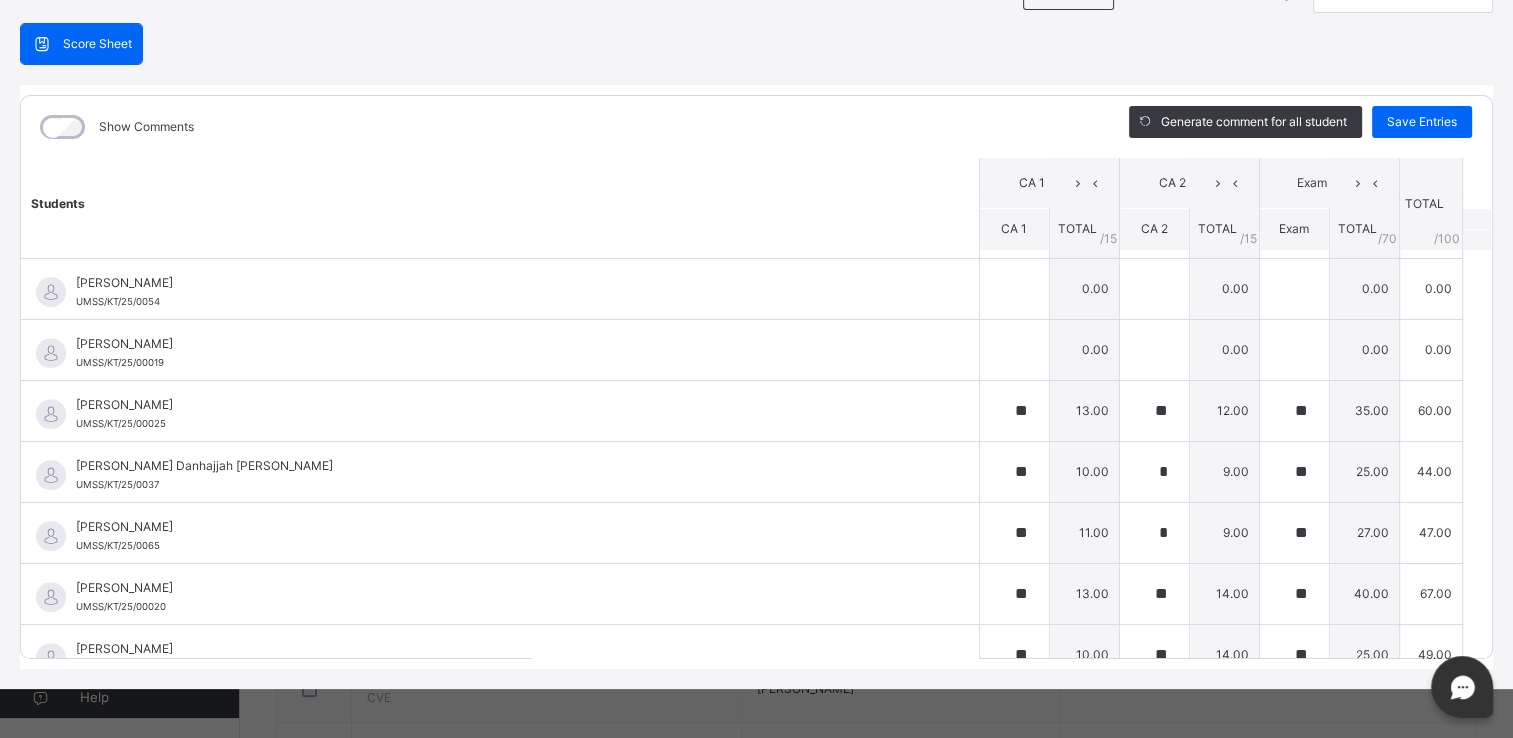 scroll, scrollTop: 1155, scrollLeft: 0, axis: vertical 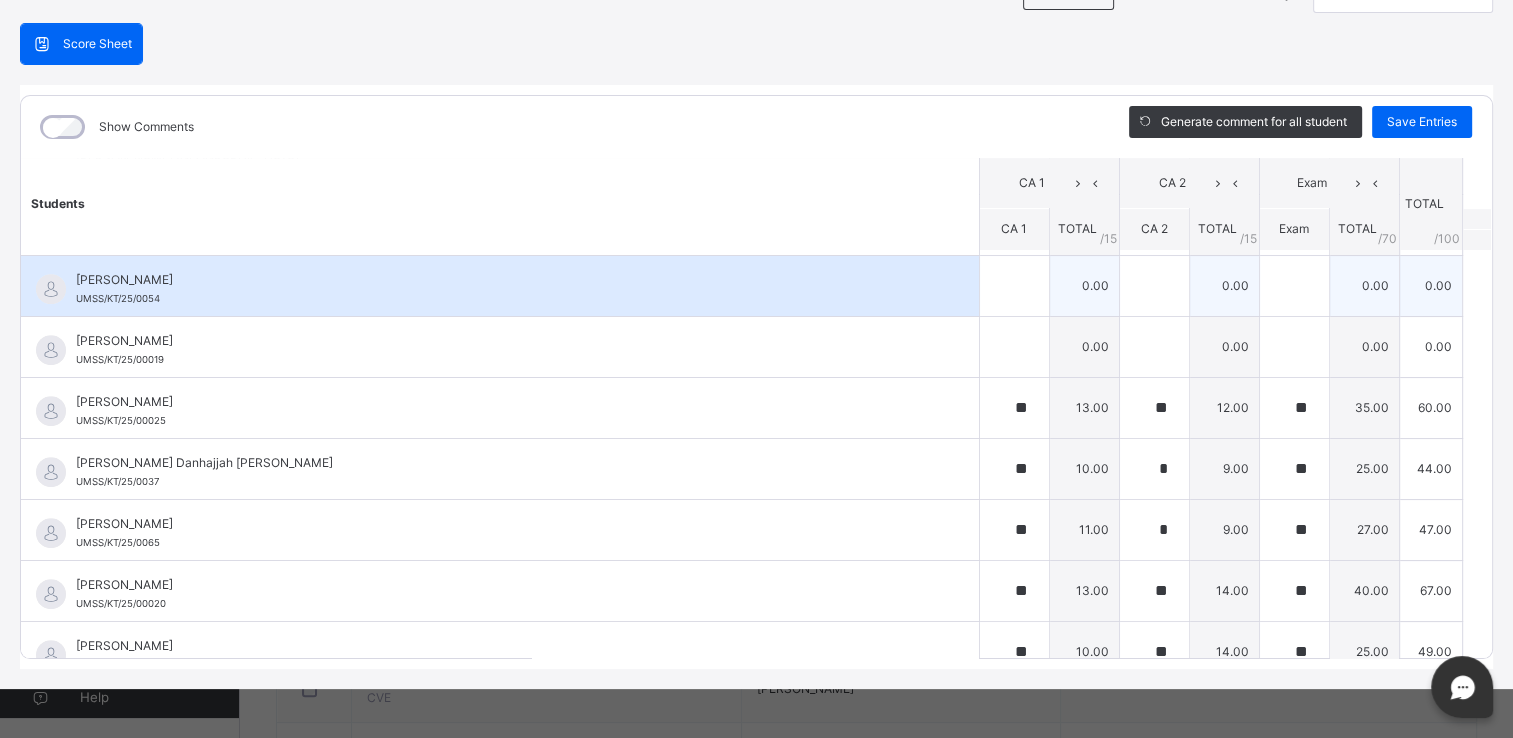 type on "**" 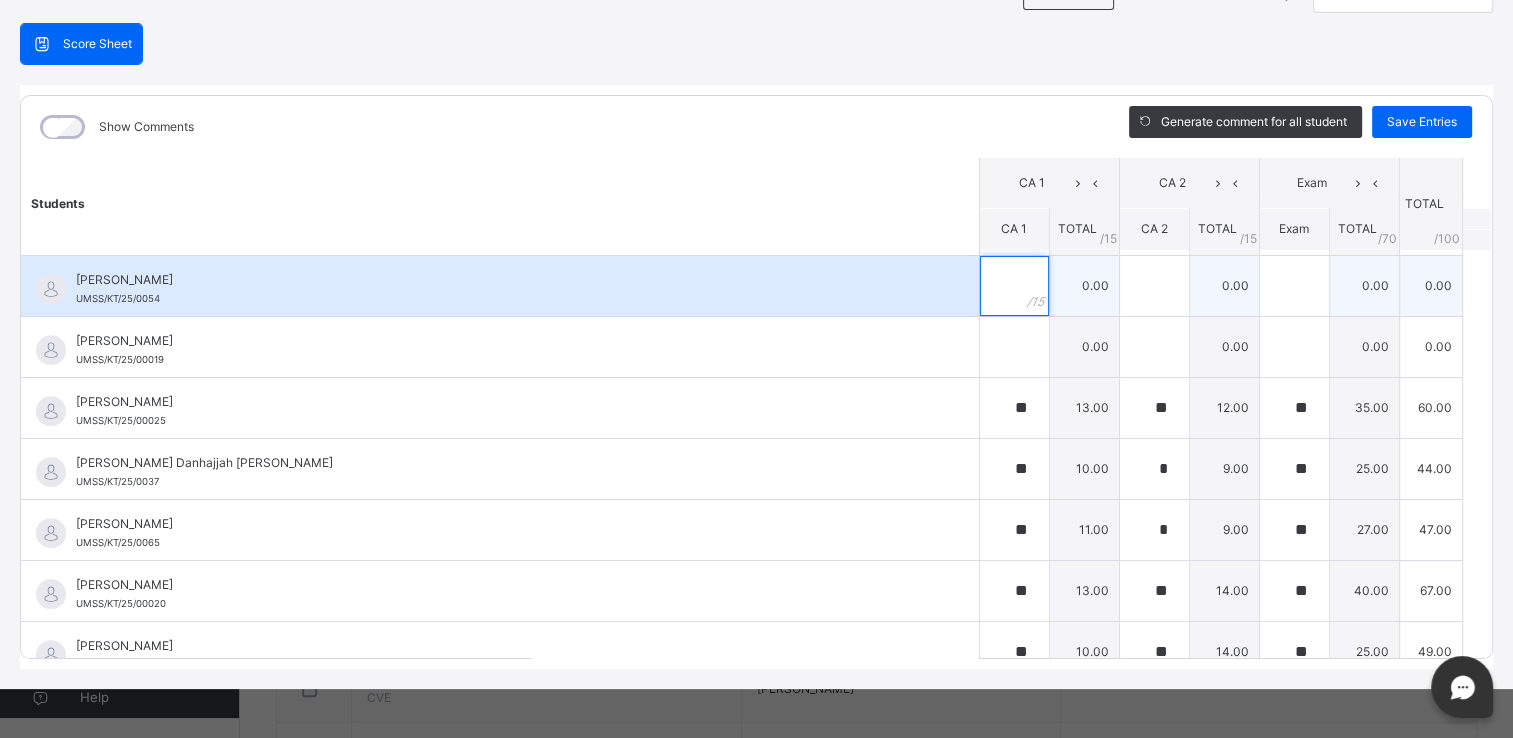 click at bounding box center [1014, 286] 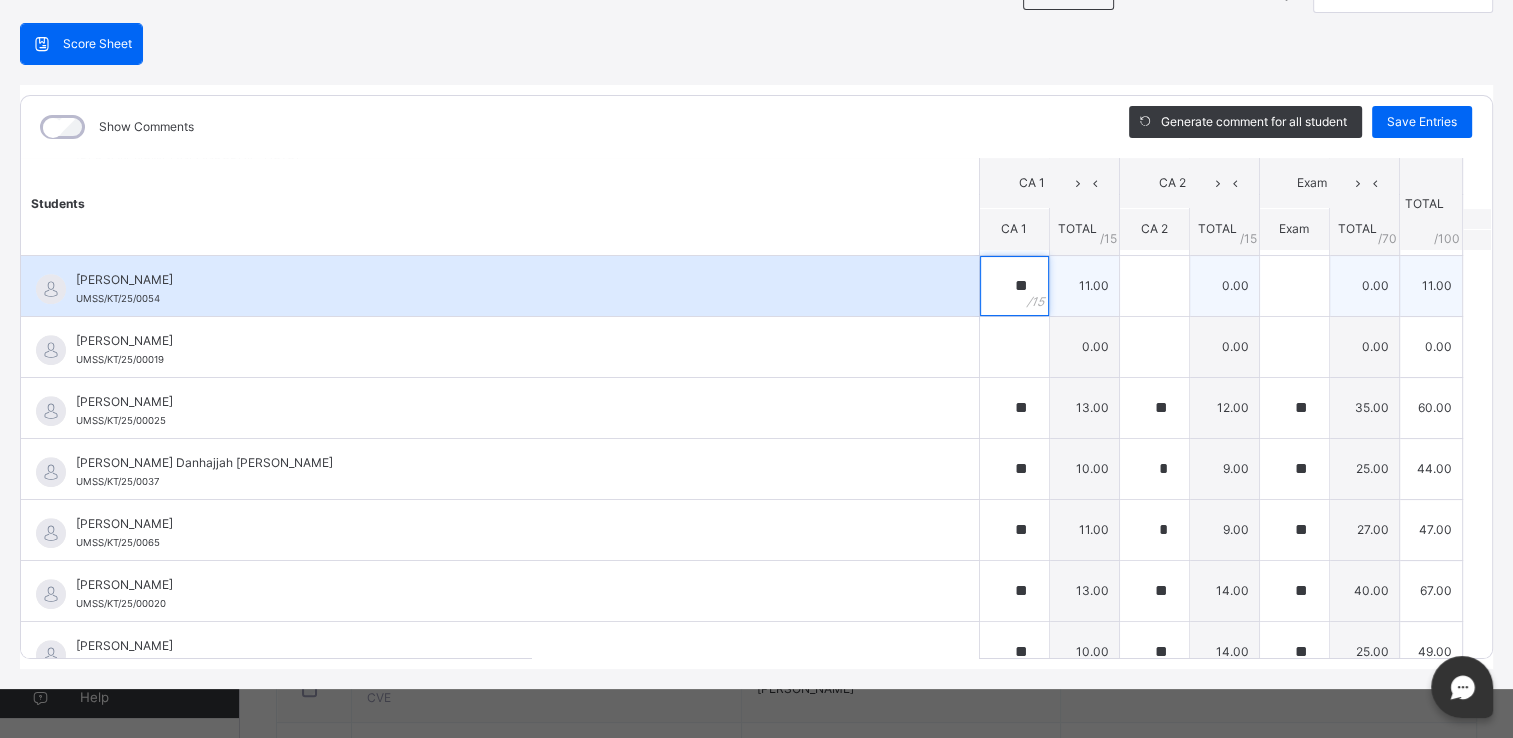 type on "**" 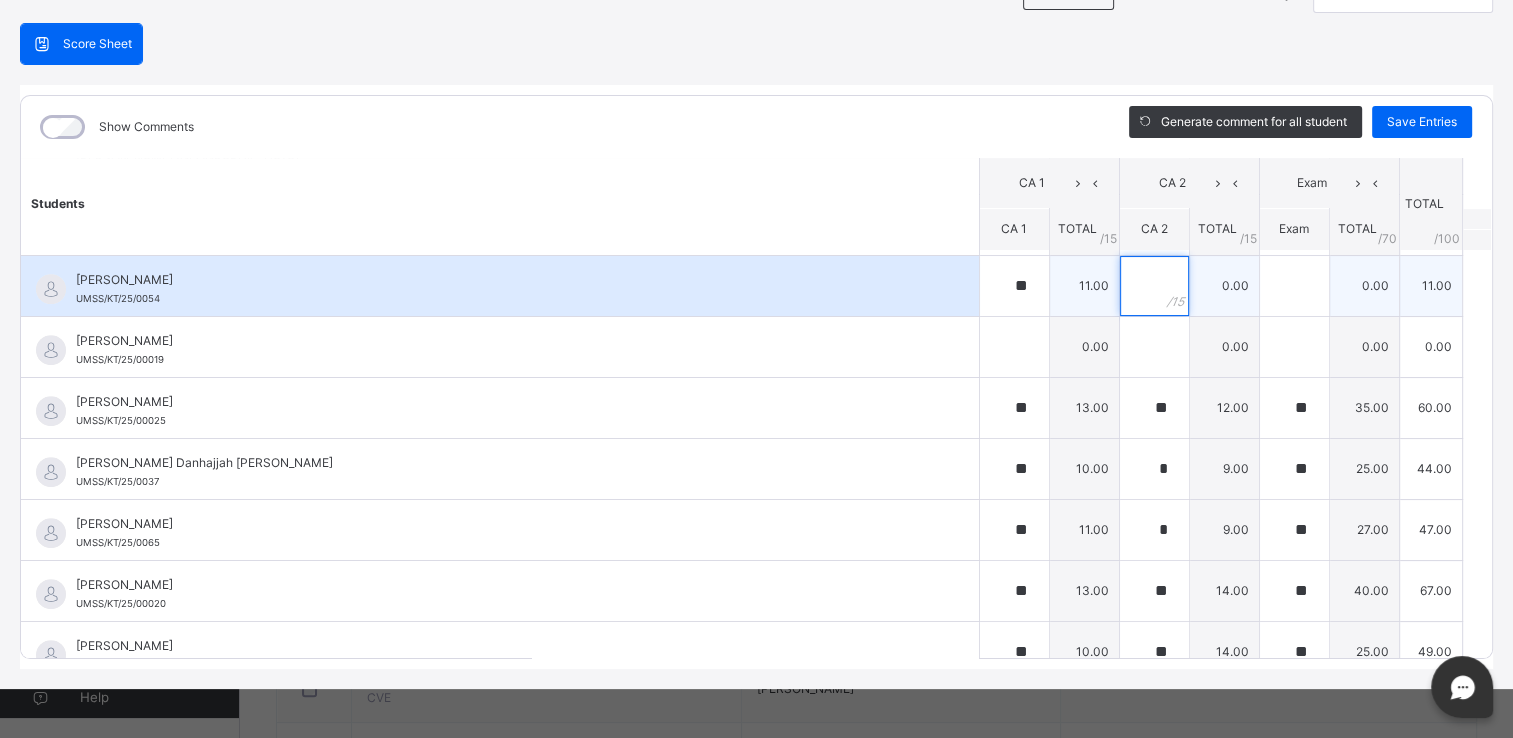 click at bounding box center (1154, 286) 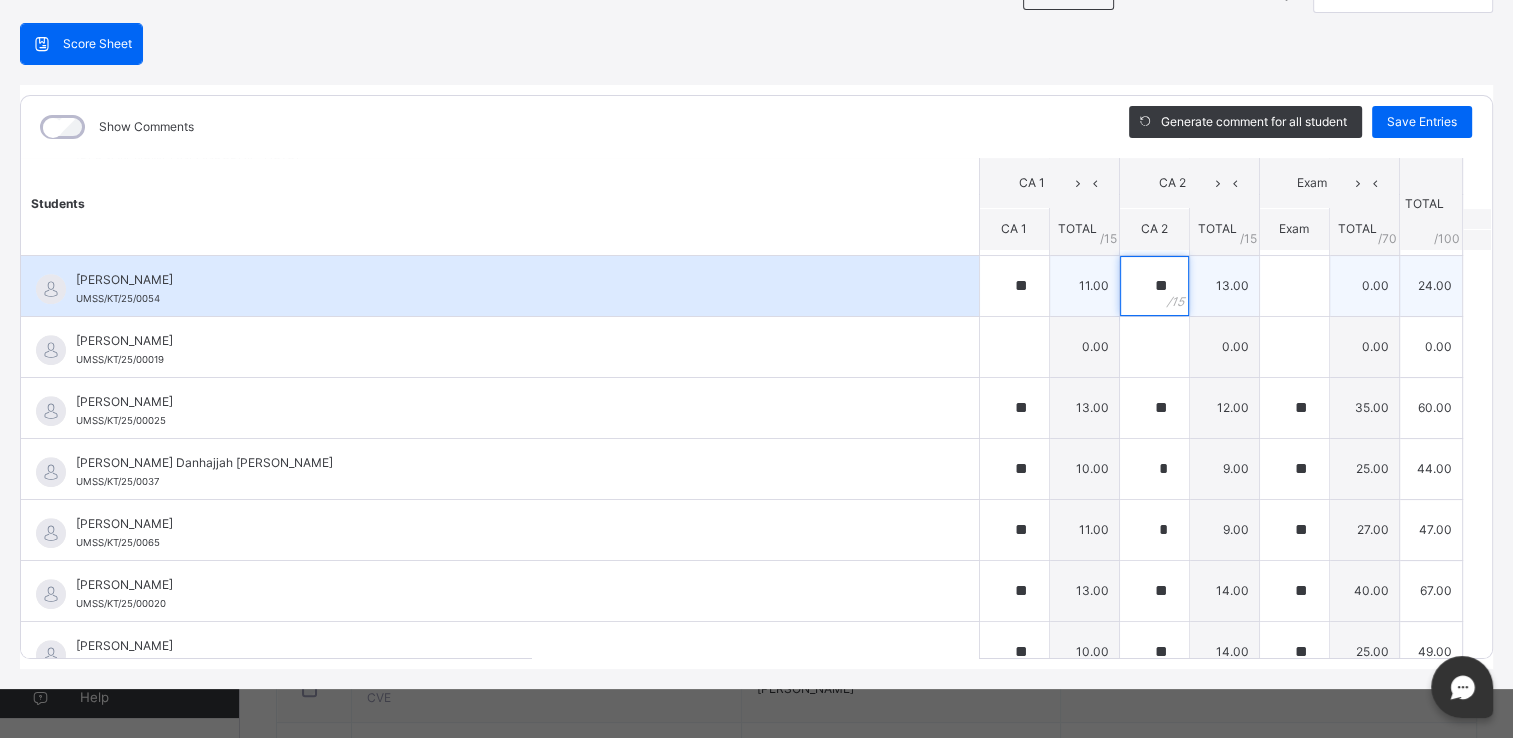 type on "**" 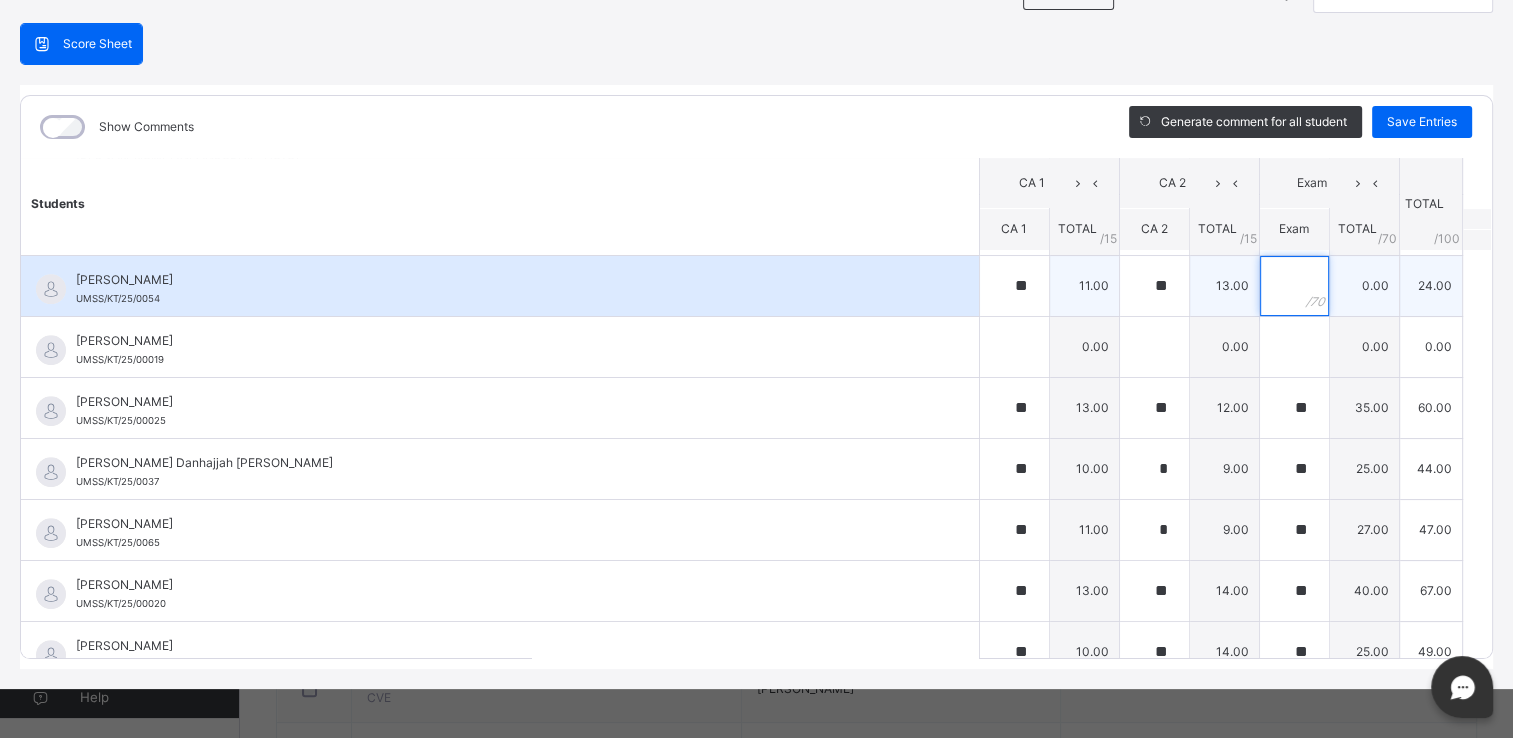 click at bounding box center [1294, 286] 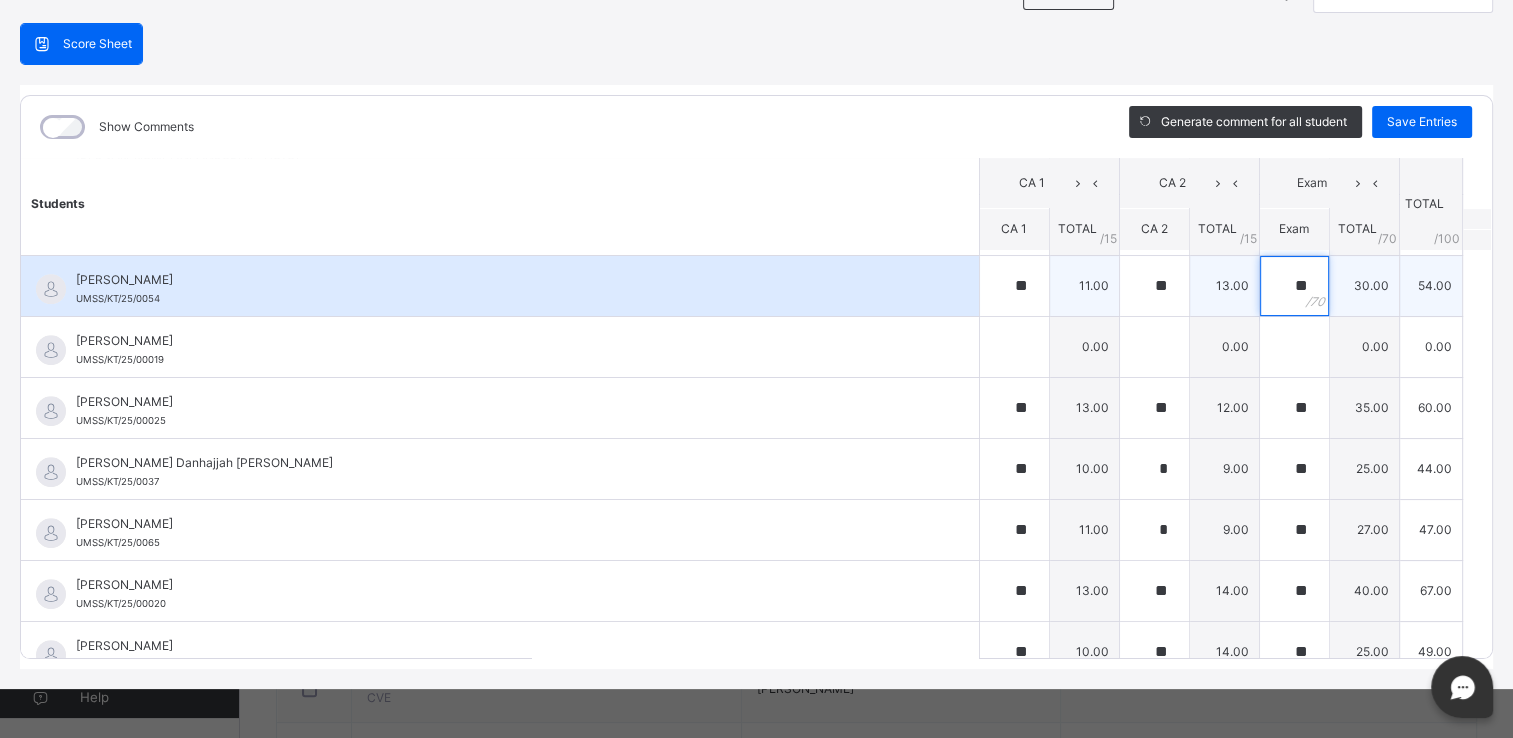 type on "*" 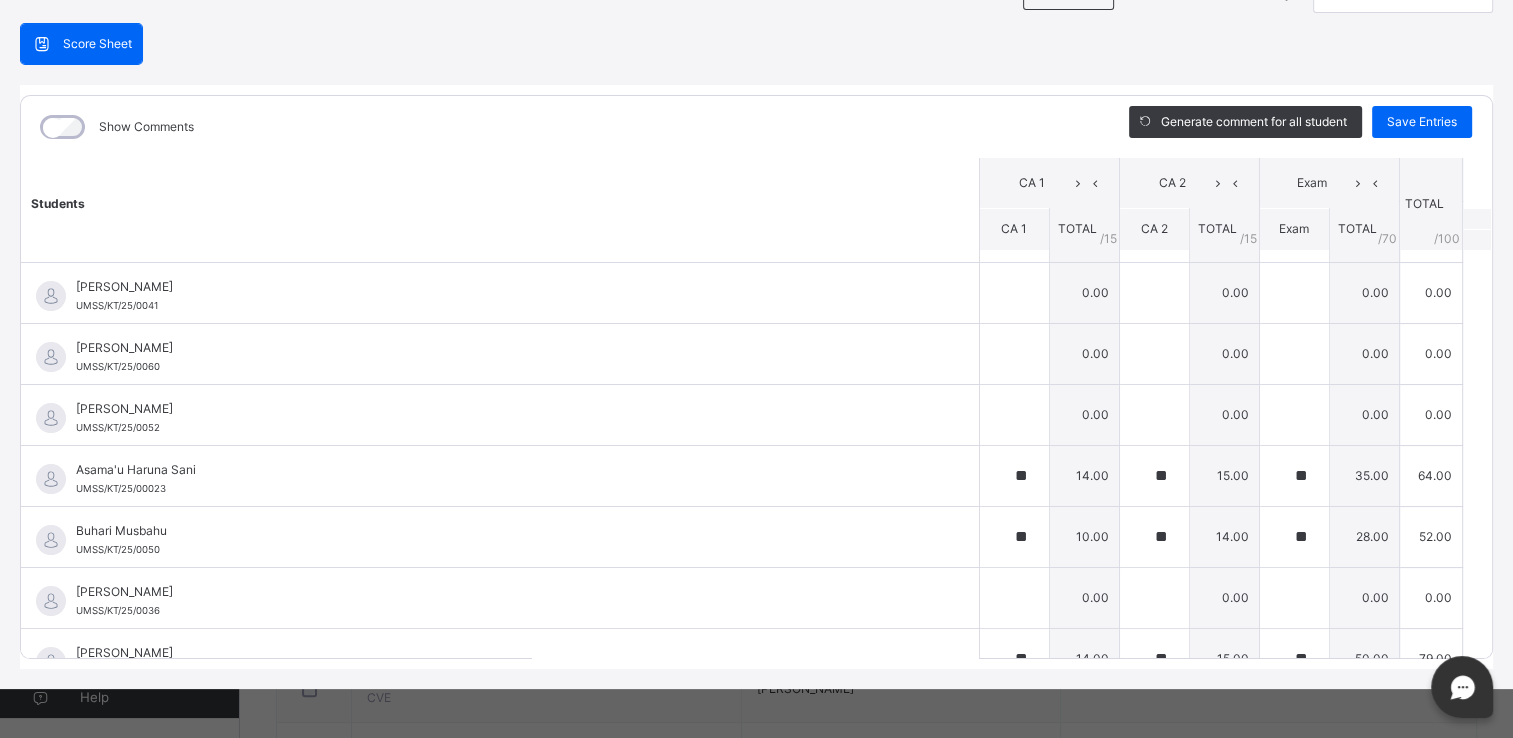 scroll, scrollTop: 0, scrollLeft: 0, axis: both 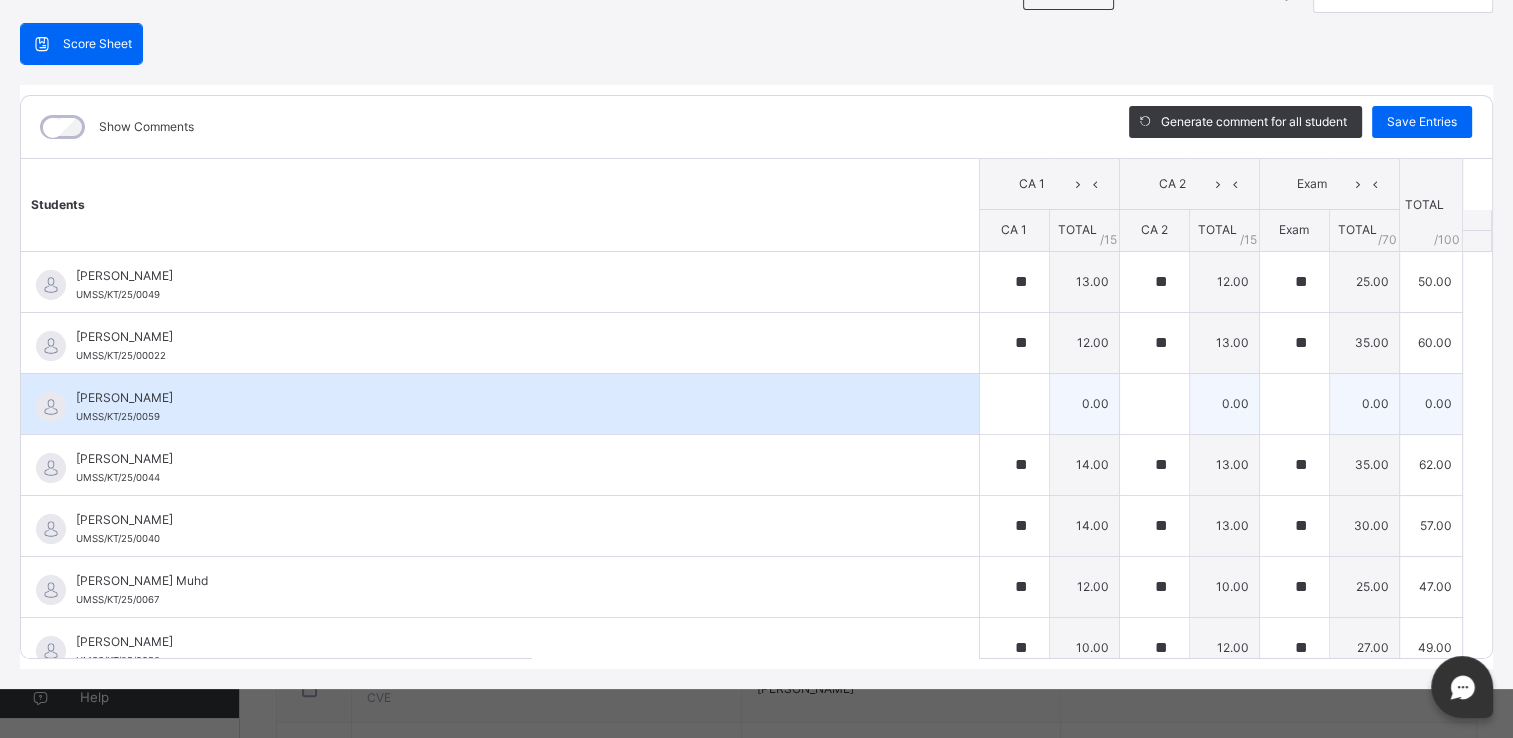 type on "**" 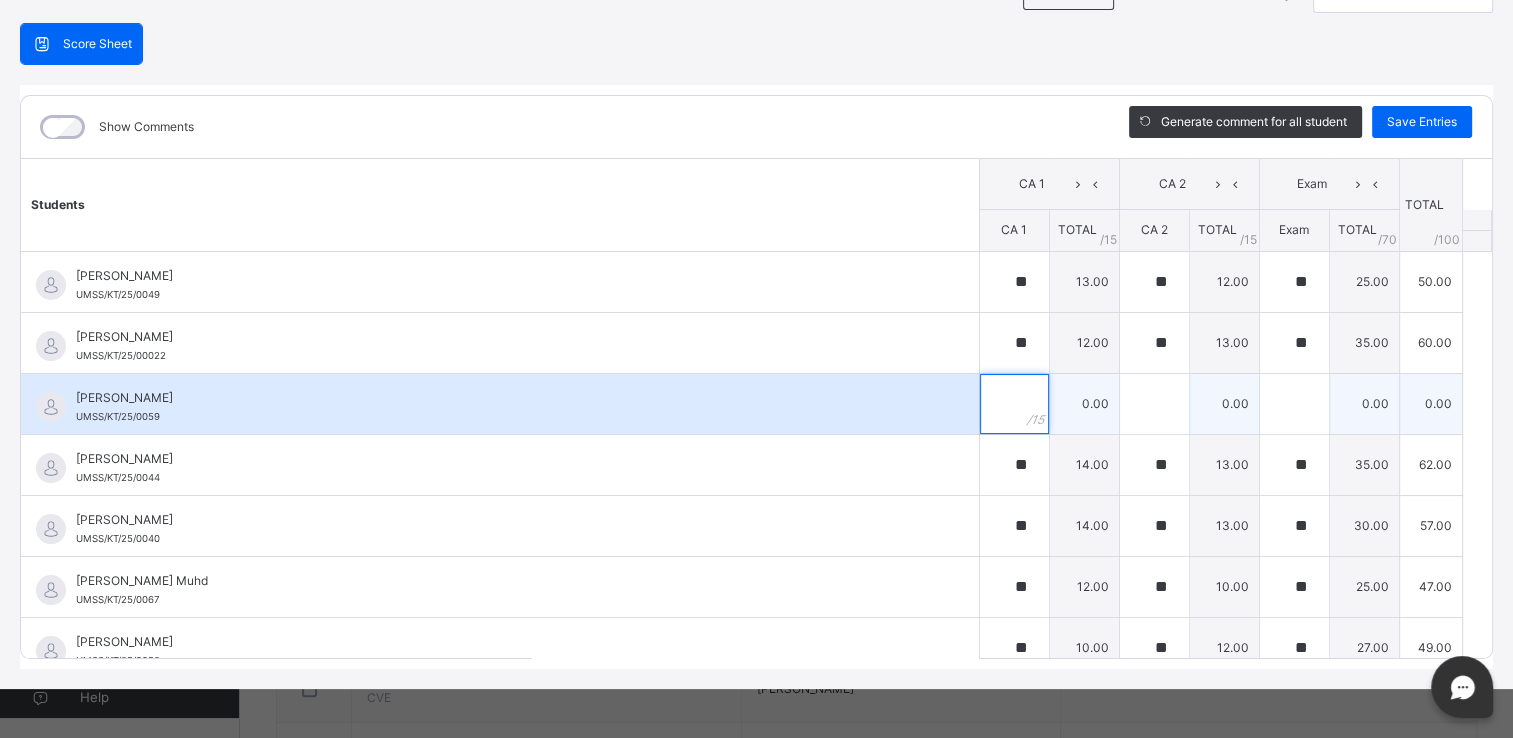 click at bounding box center (1014, 404) 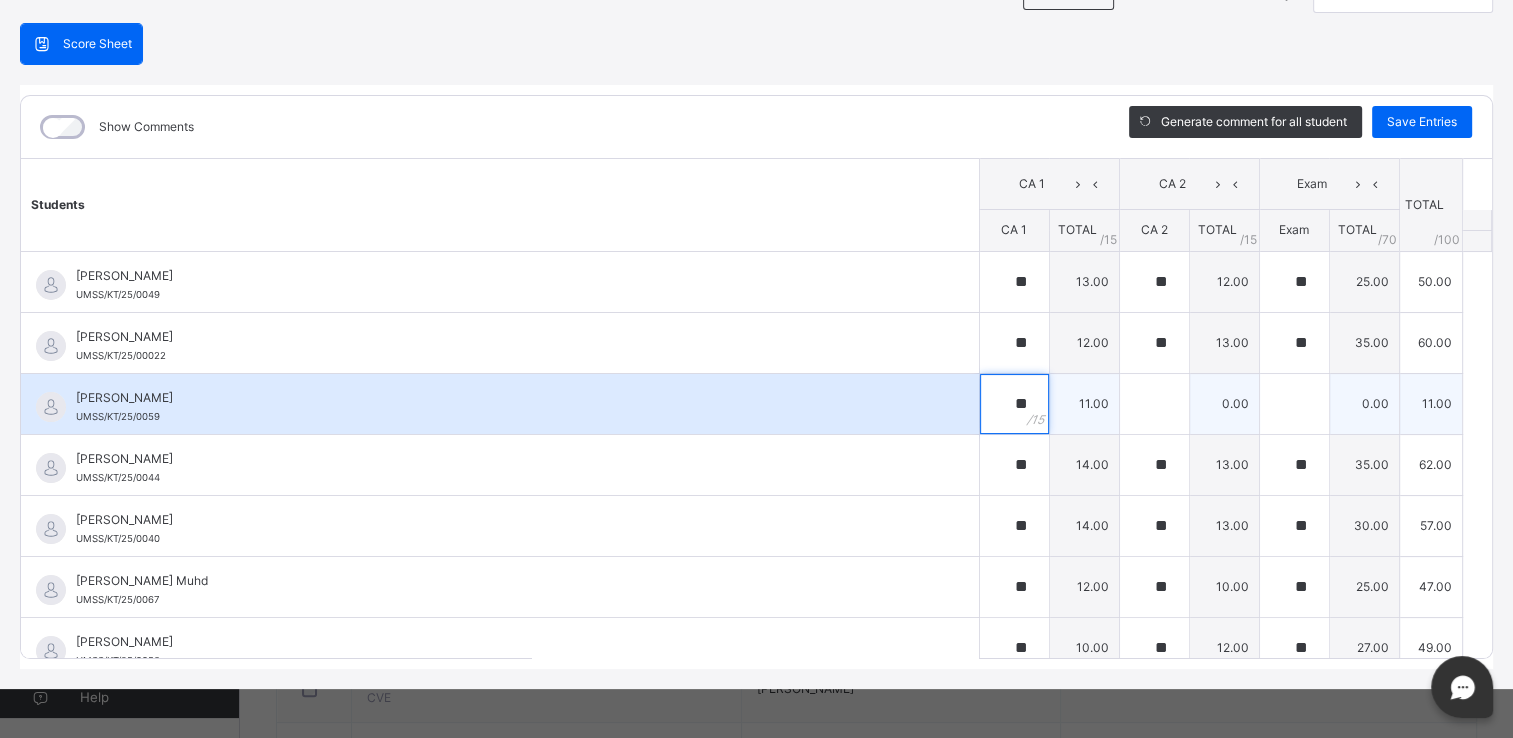 type on "**" 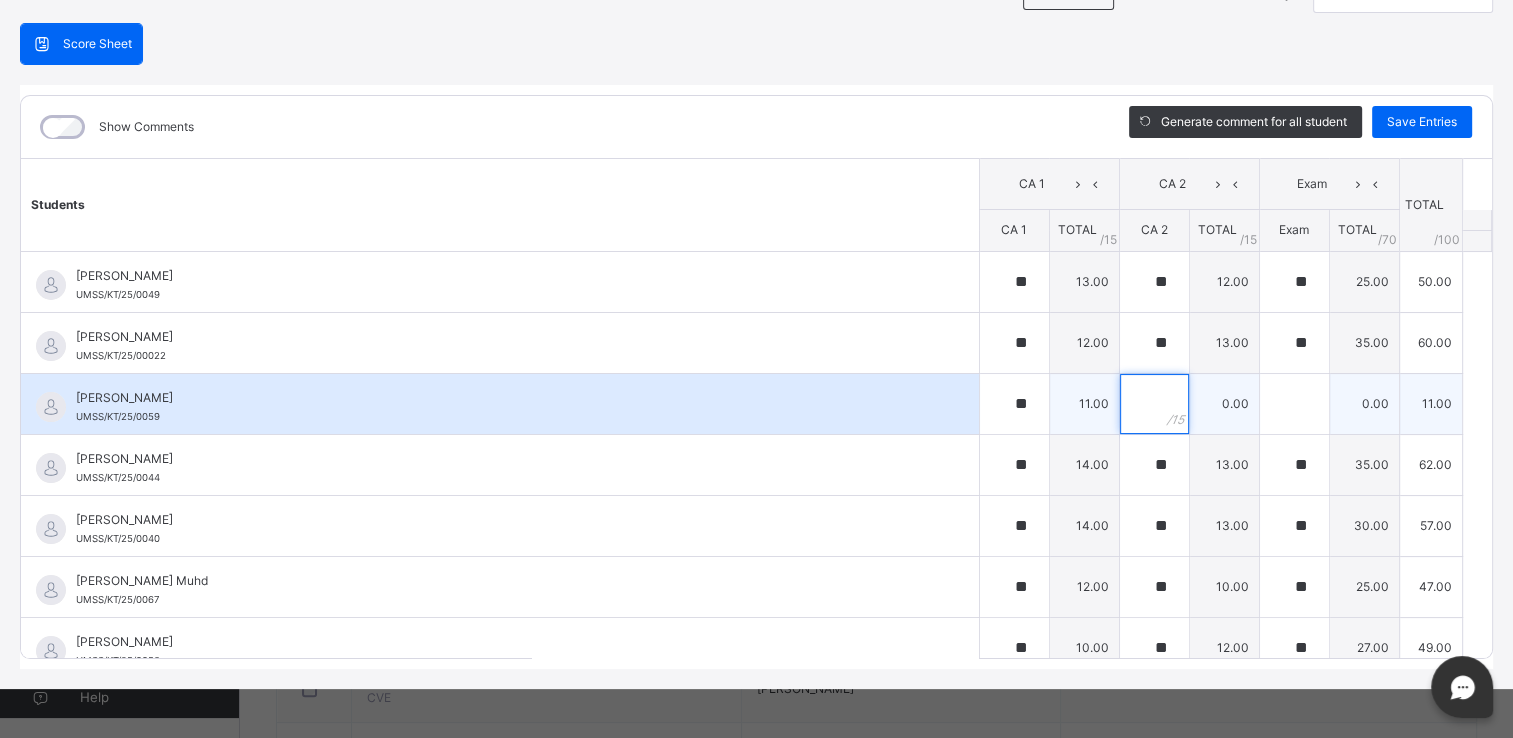 click at bounding box center [1154, 404] 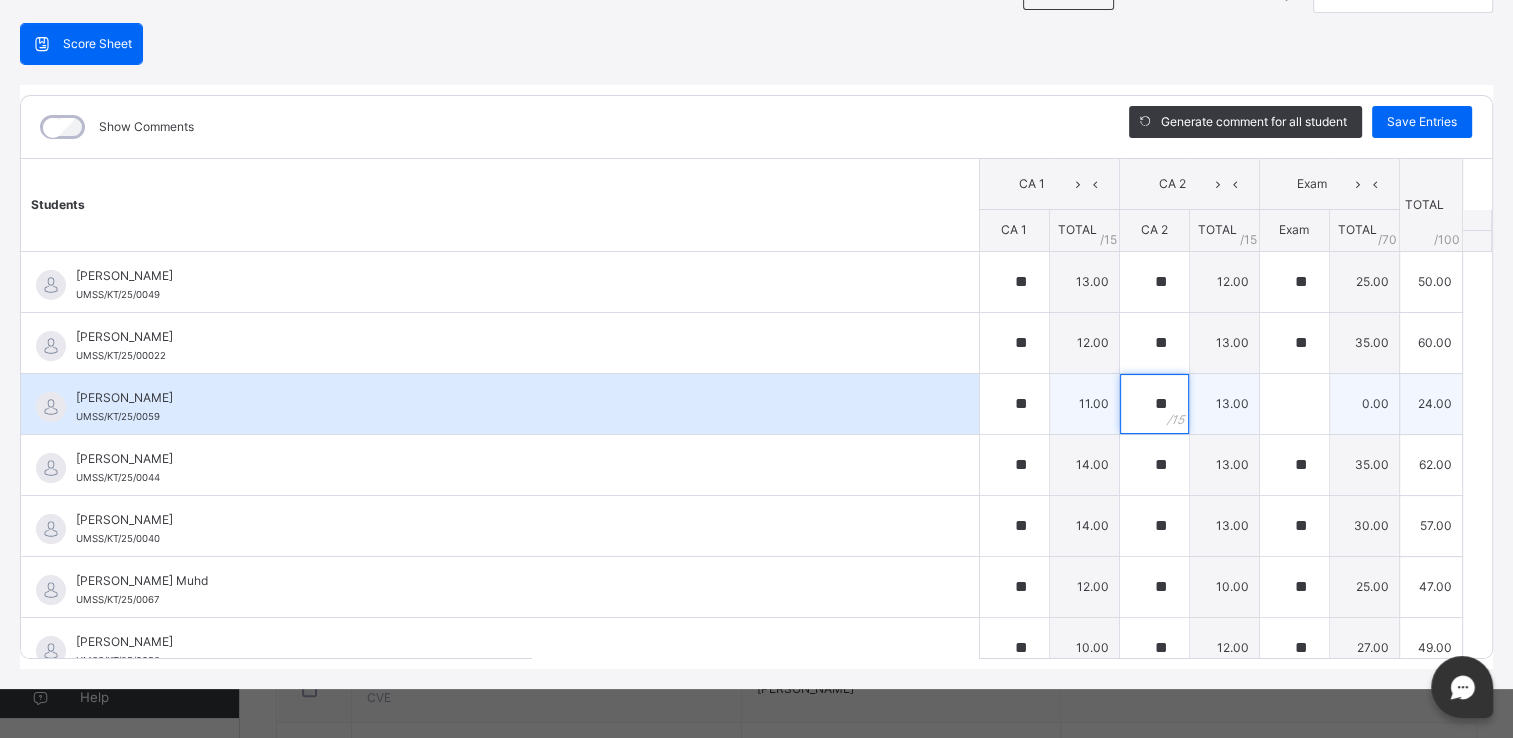 type on "**" 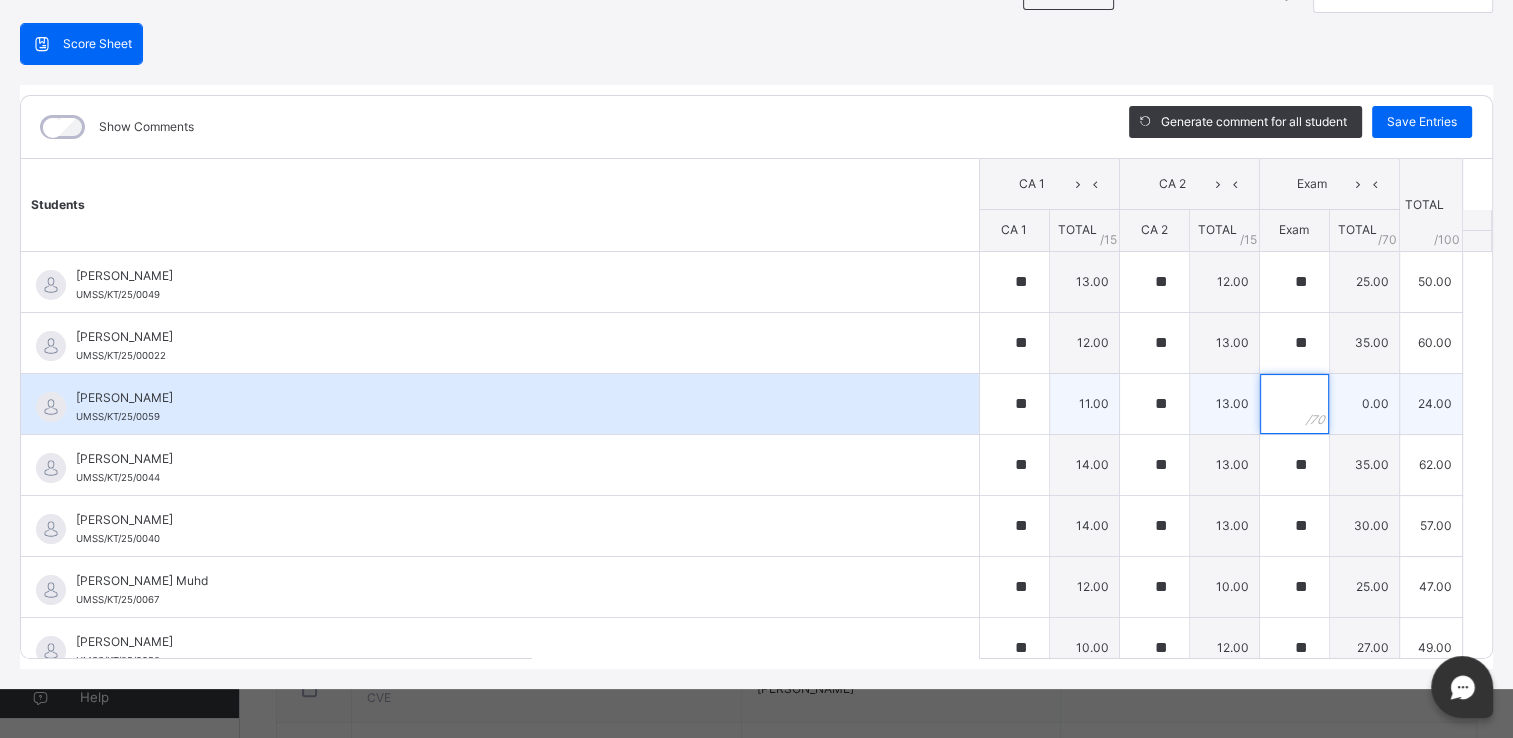 click at bounding box center (1294, 404) 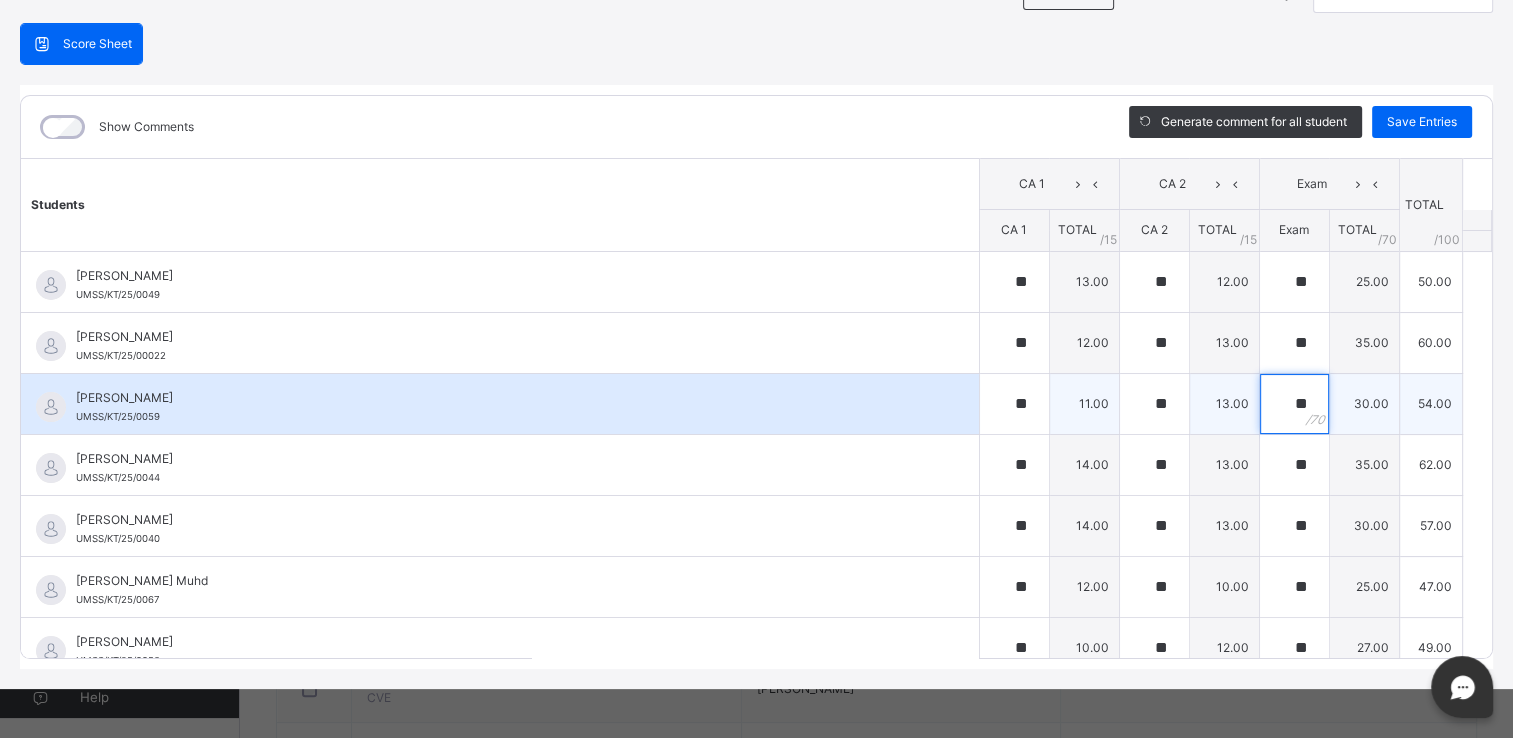 type on "*" 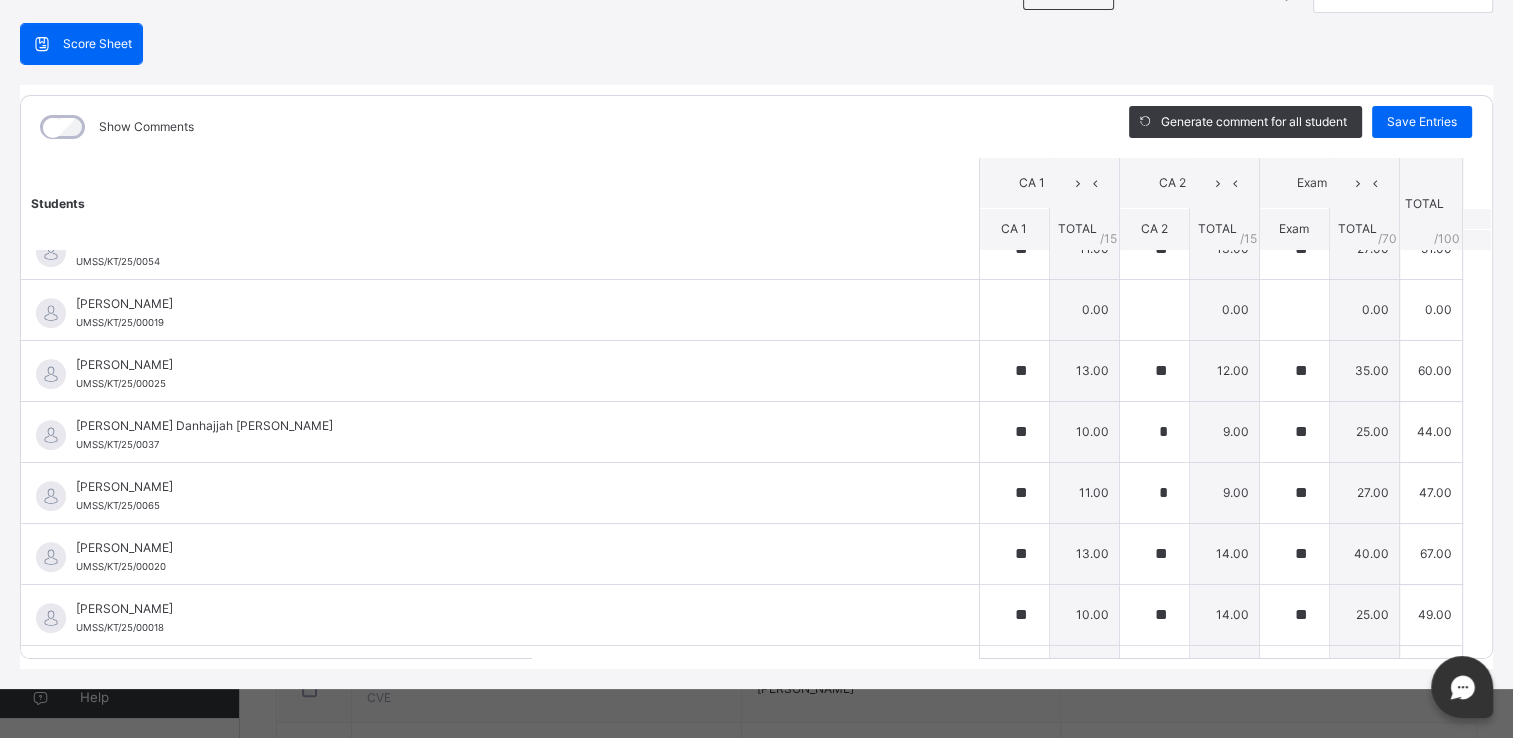 scroll, scrollTop: 1720, scrollLeft: 0, axis: vertical 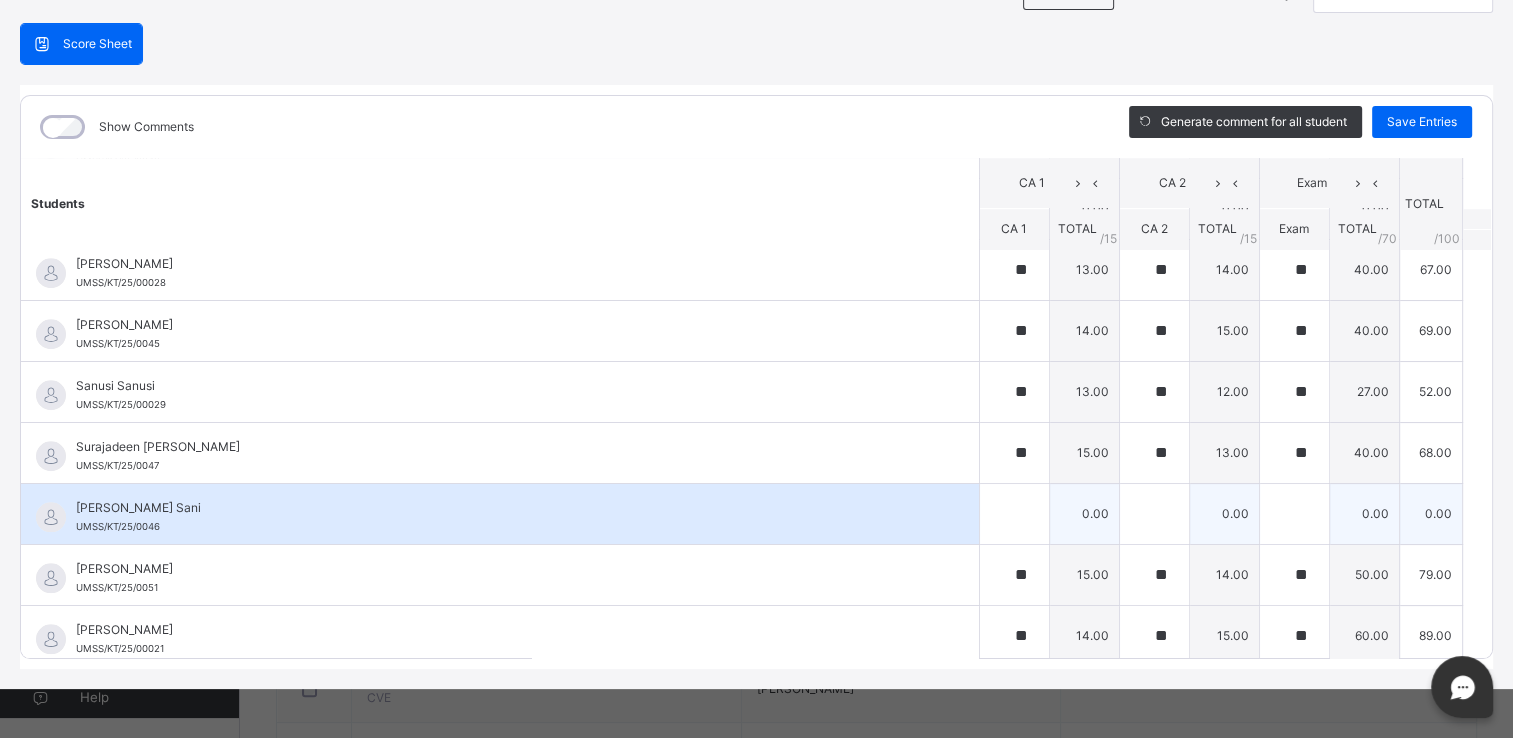 type on "**" 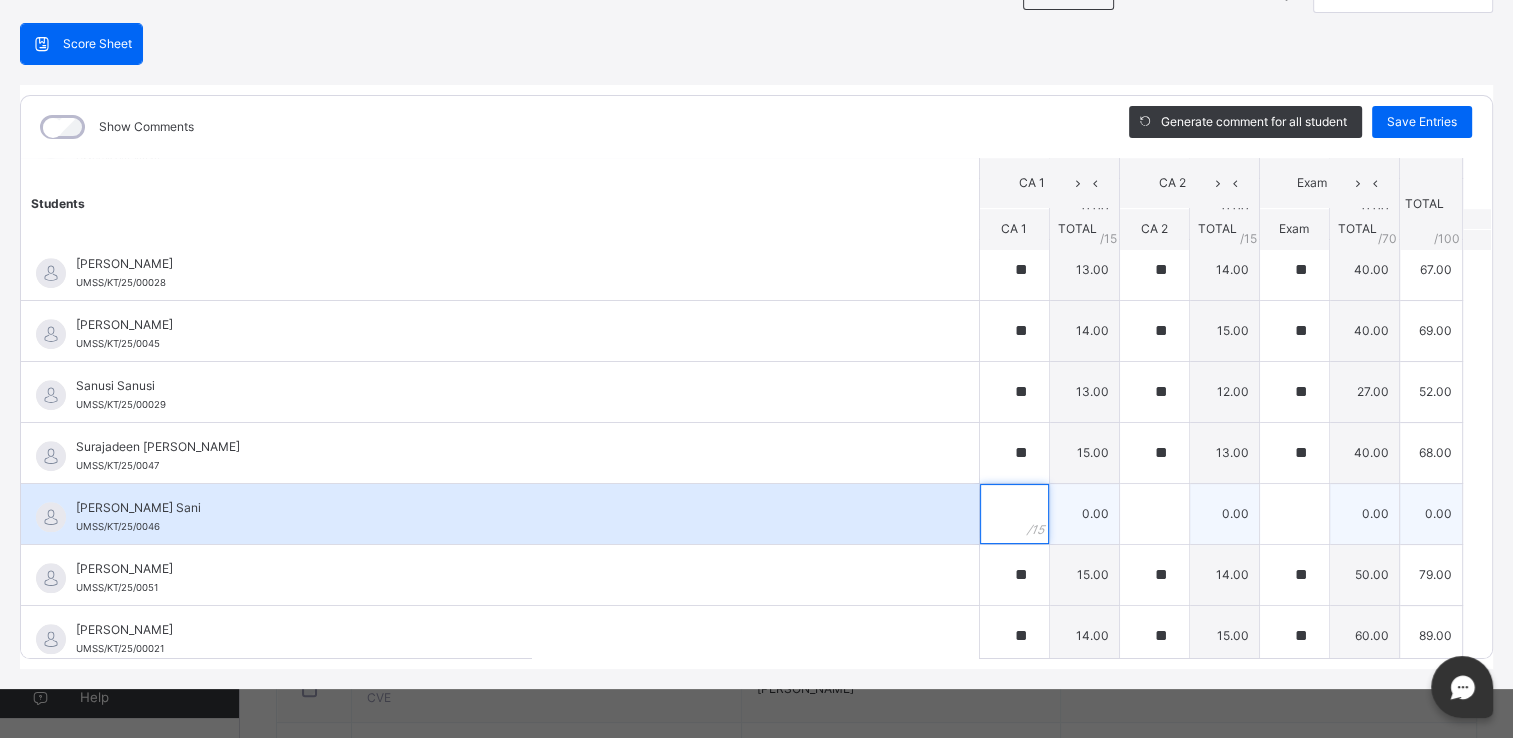 click at bounding box center [1014, 514] 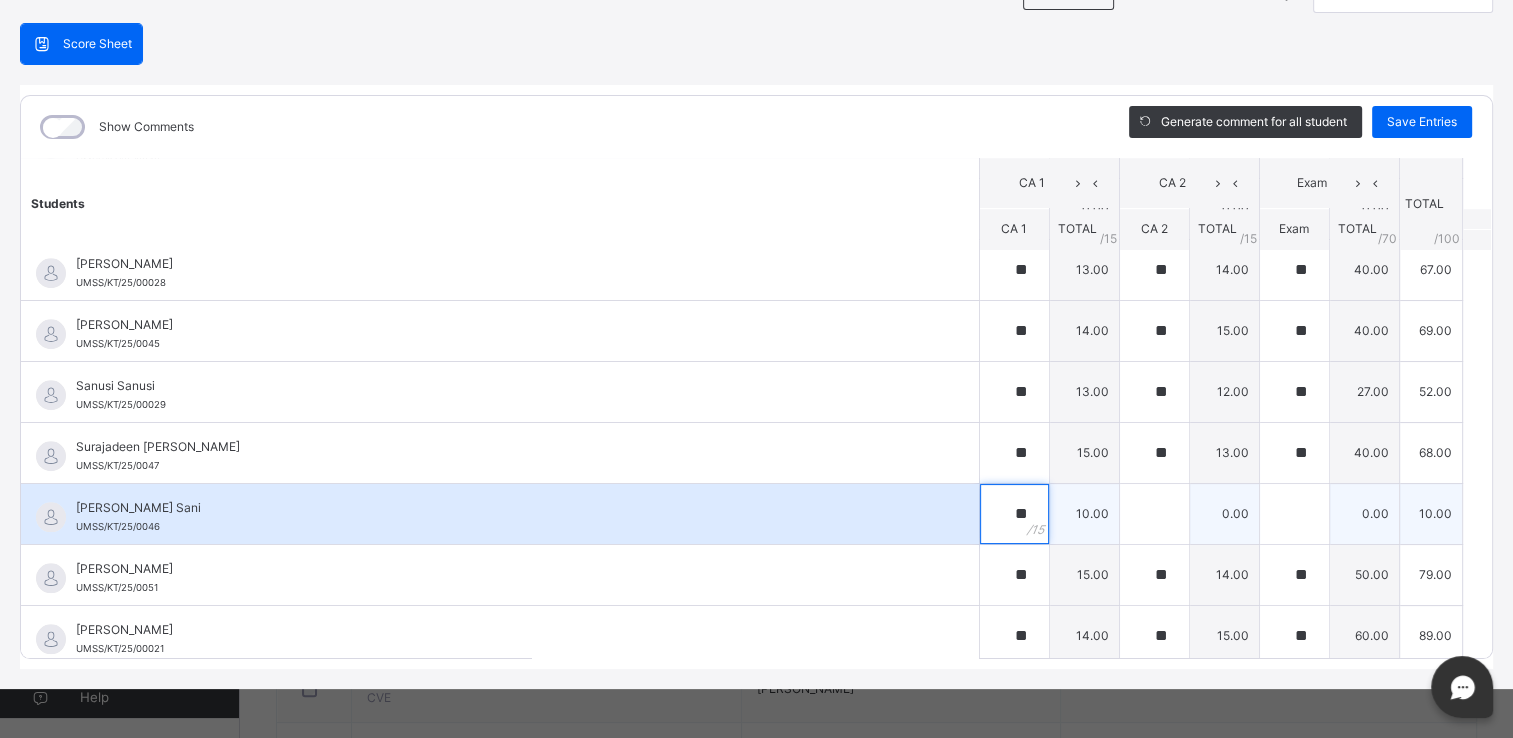type on "**" 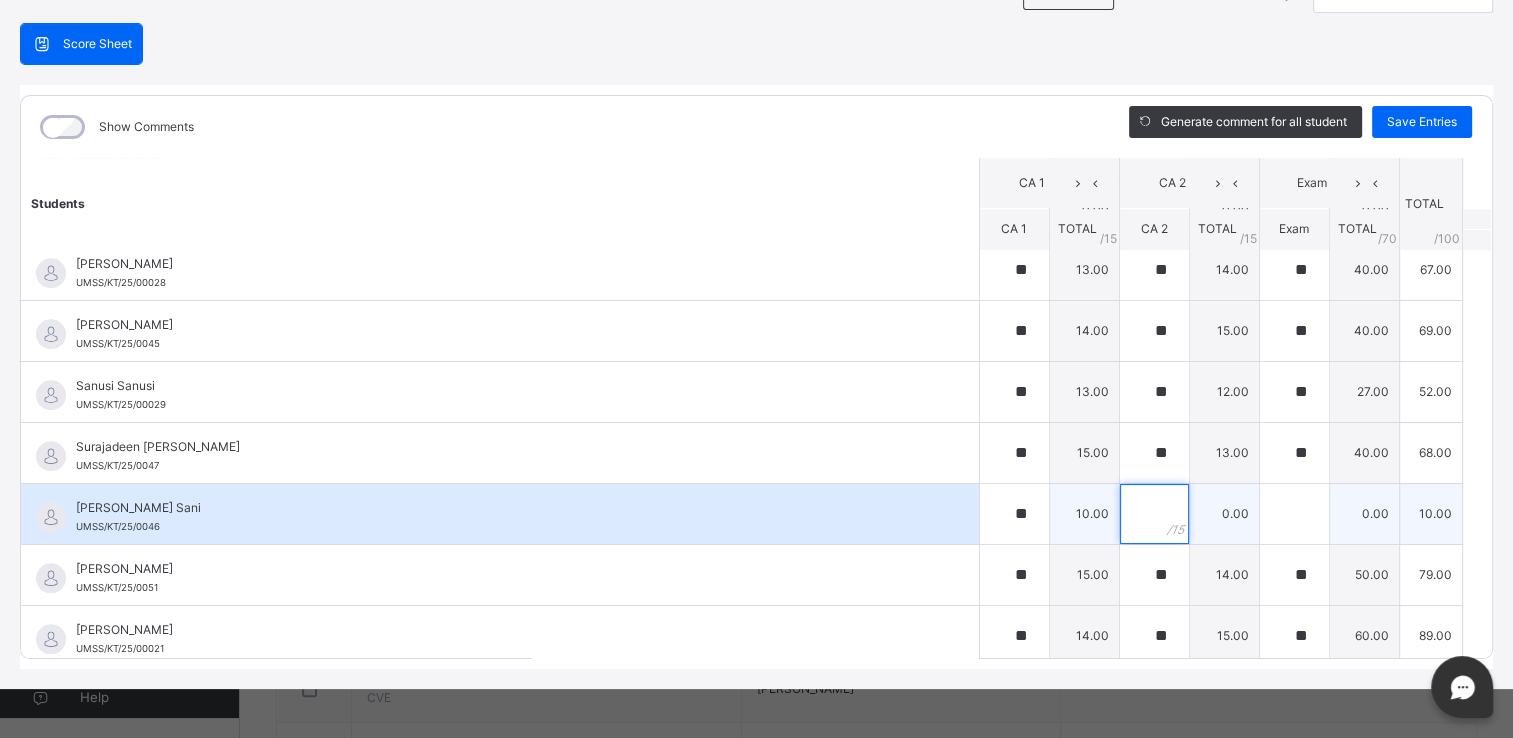 click at bounding box center (1154, 514) 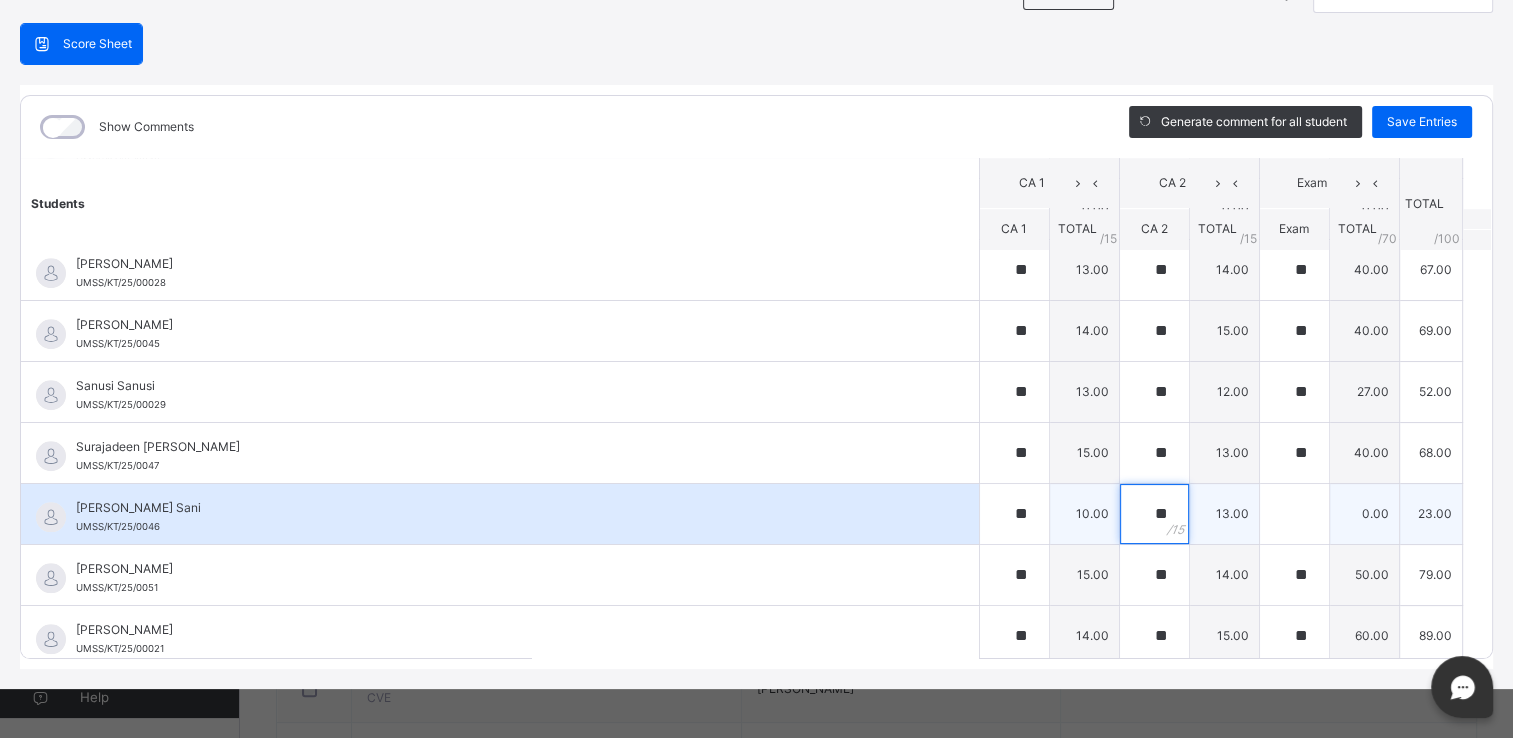type on "**" 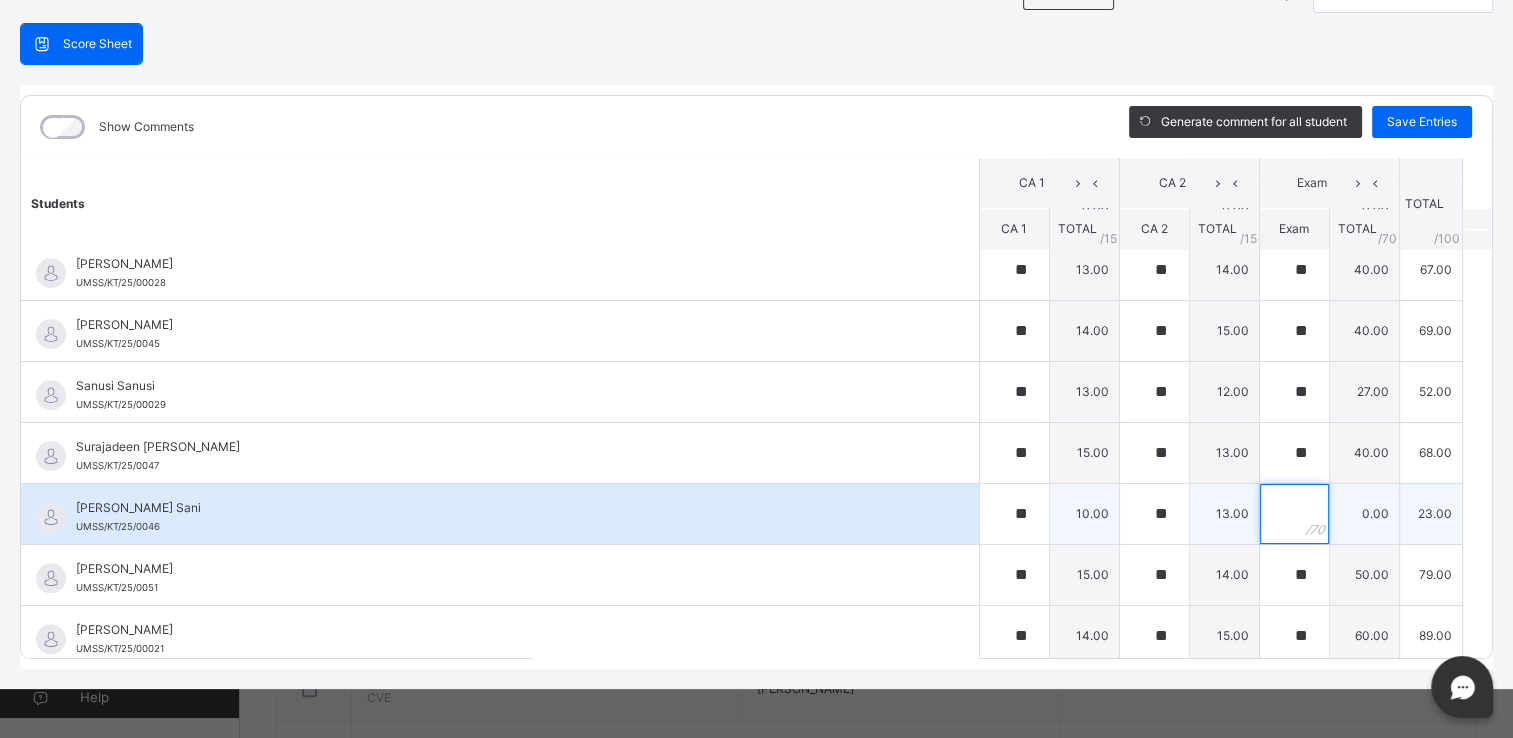 click at bounding box center [1294, 514] 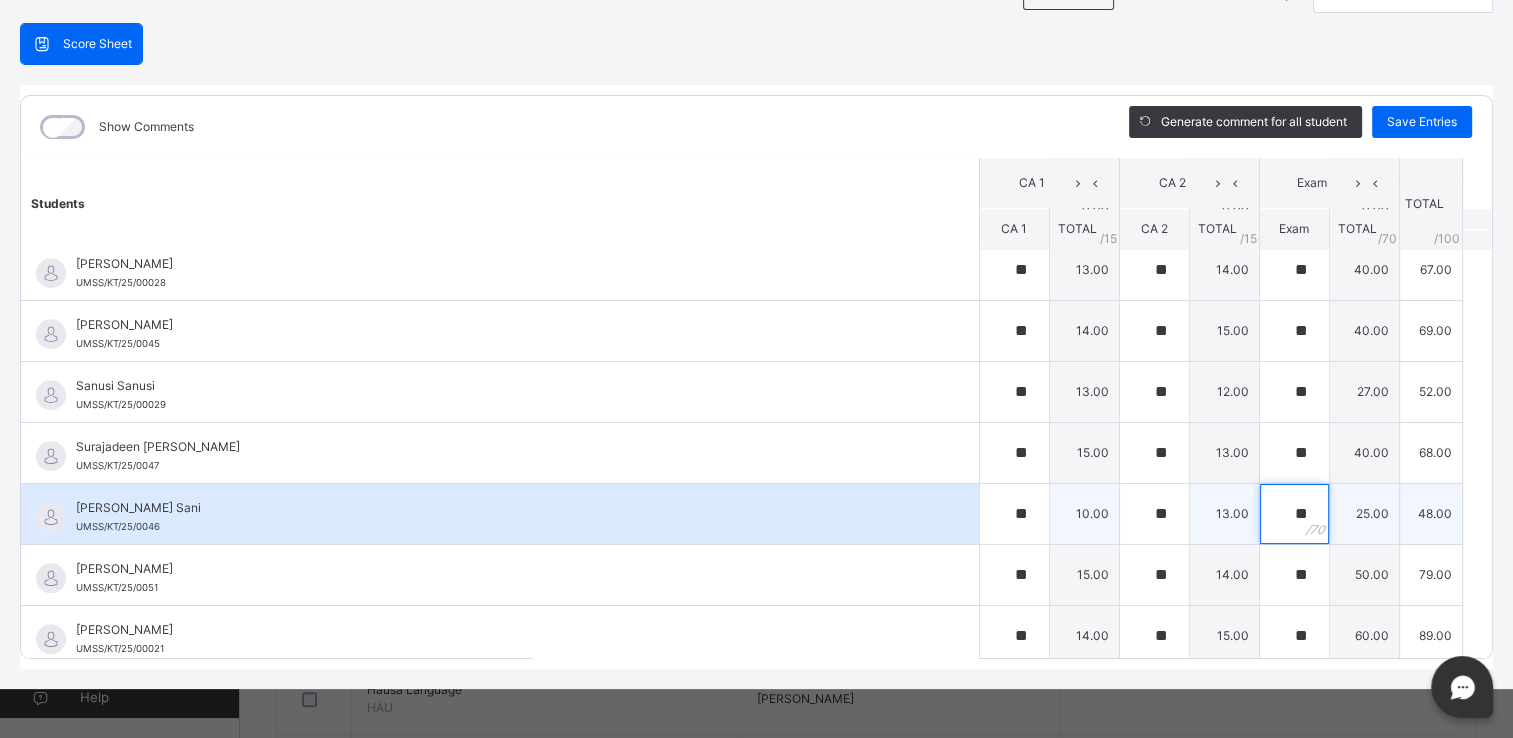 scroll, scrollTop: 446, scrollLeft: 0, axis: vertical 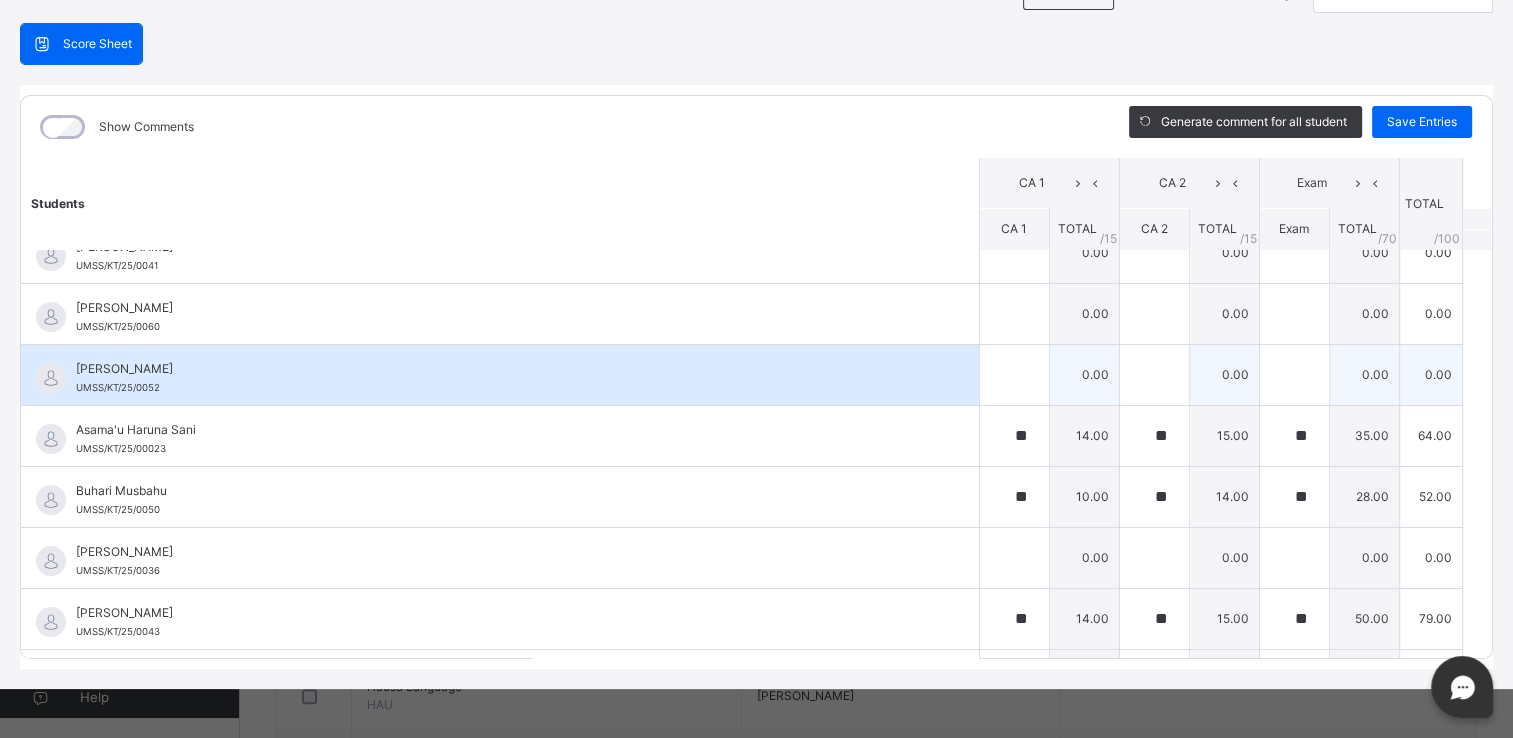 type on "**" 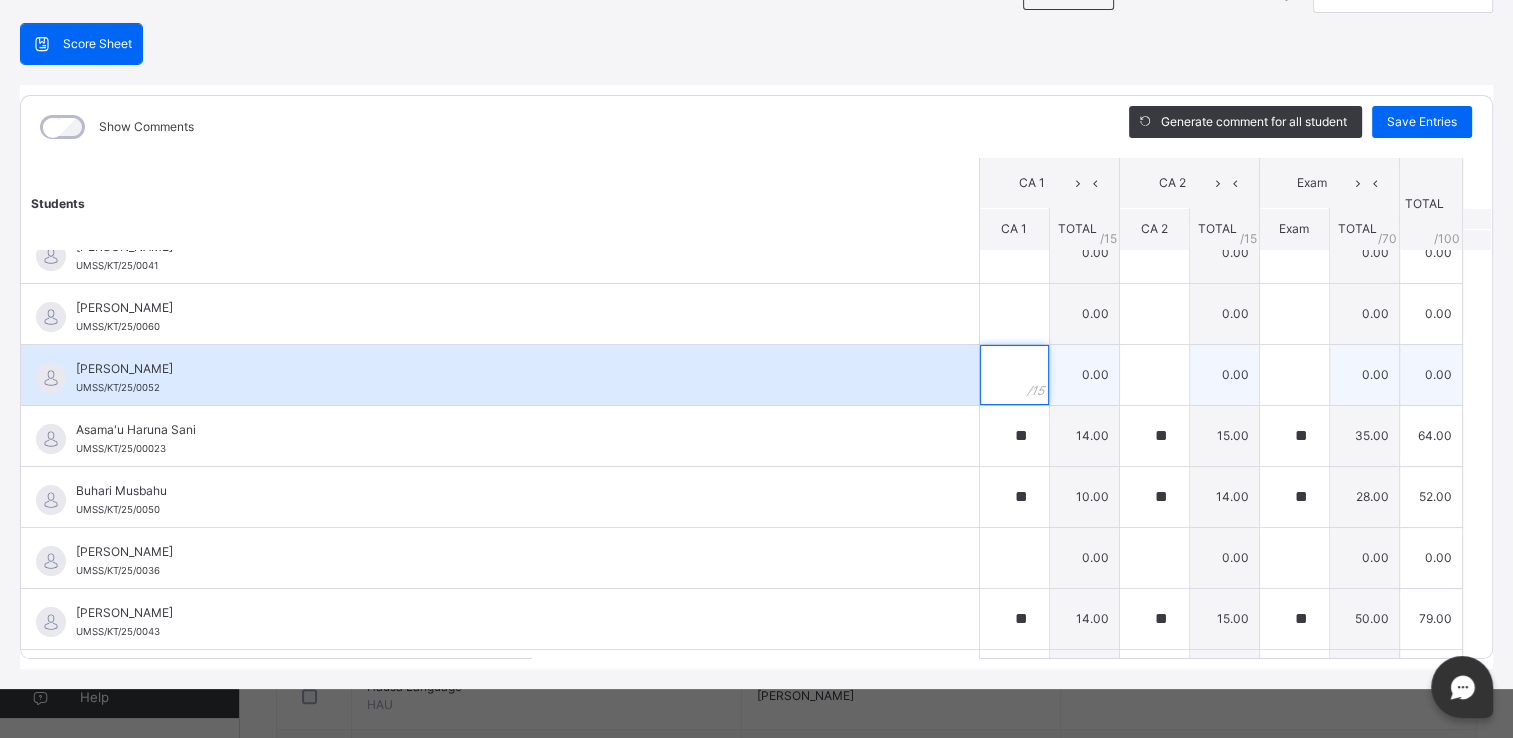 click at bounding box center [1014, 375] 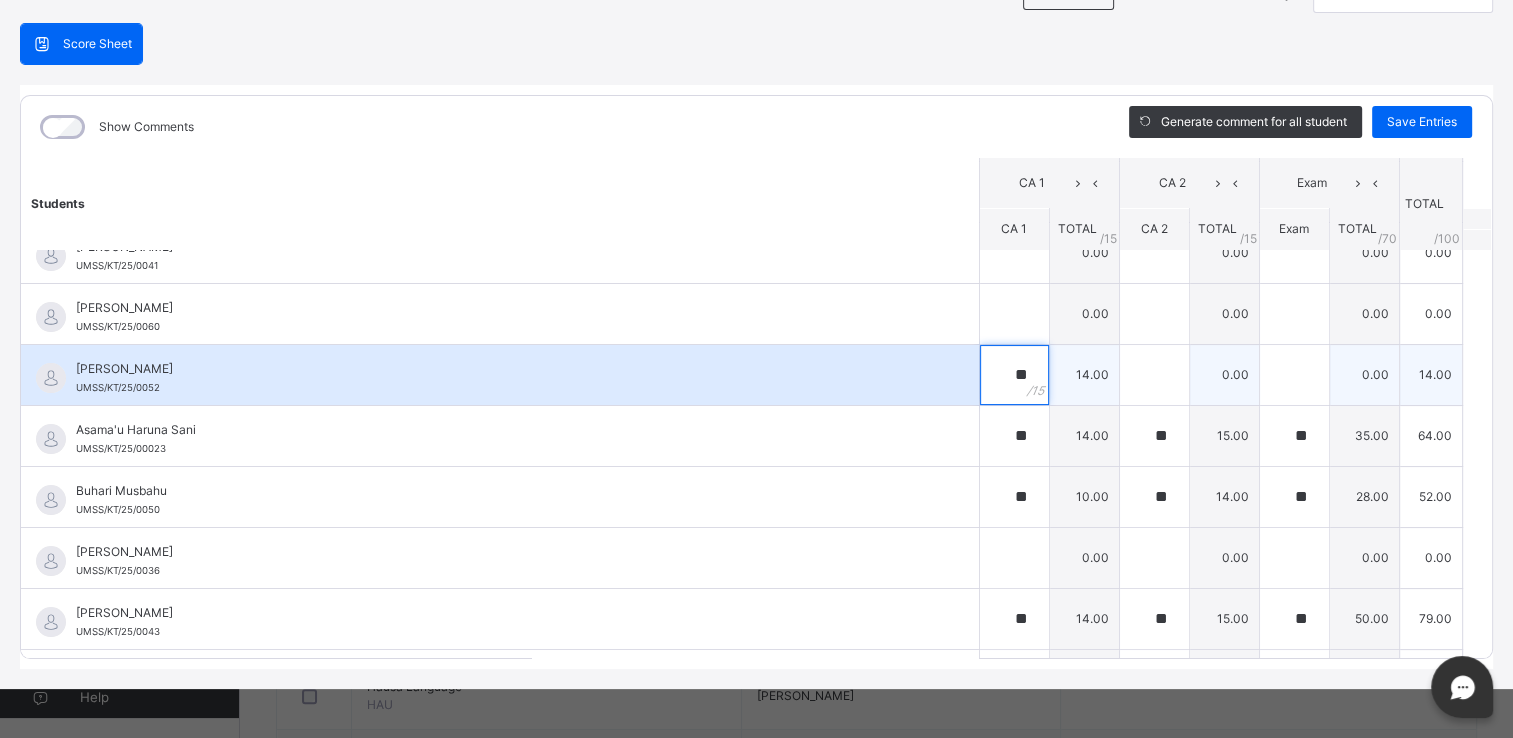 type on "**" 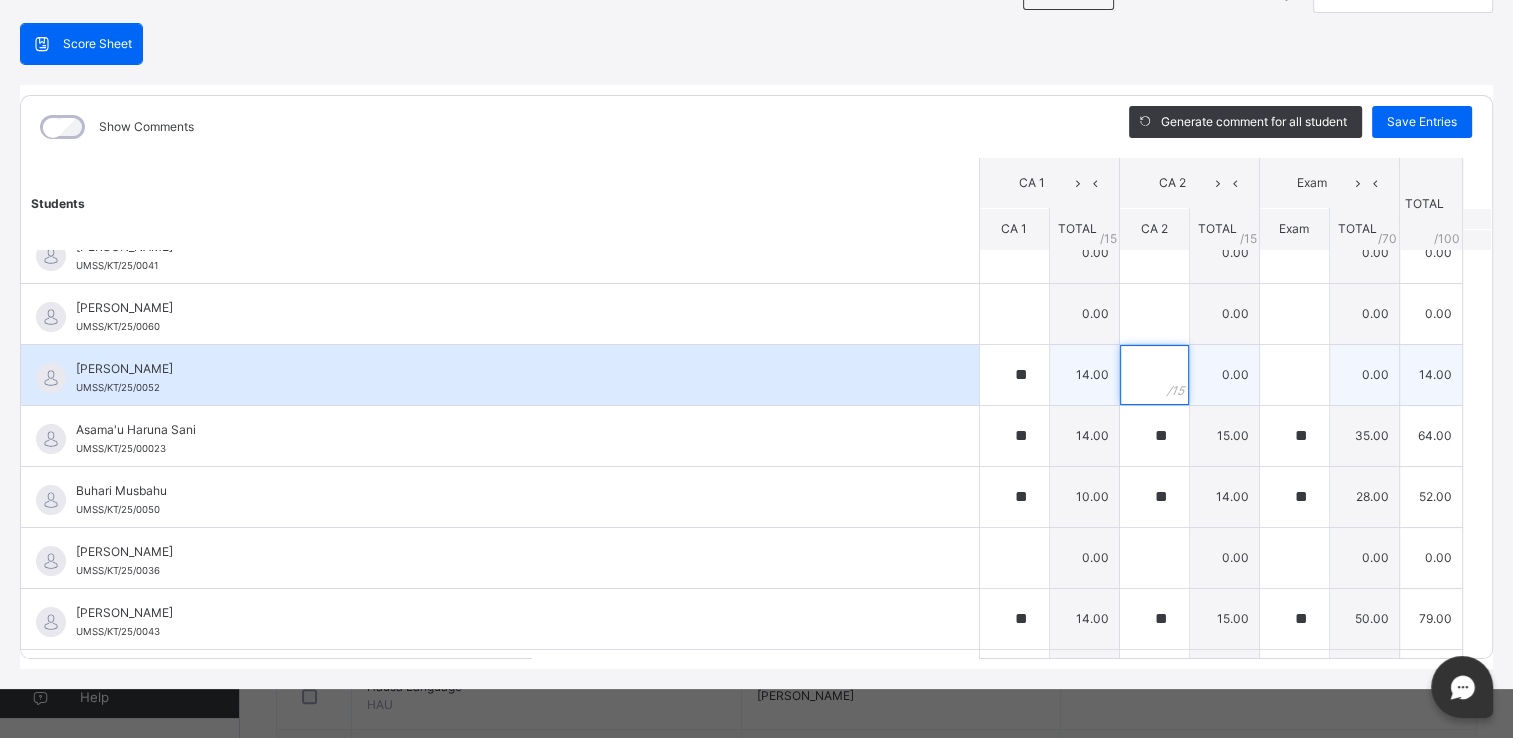 click at bounding box center [1154, 375] 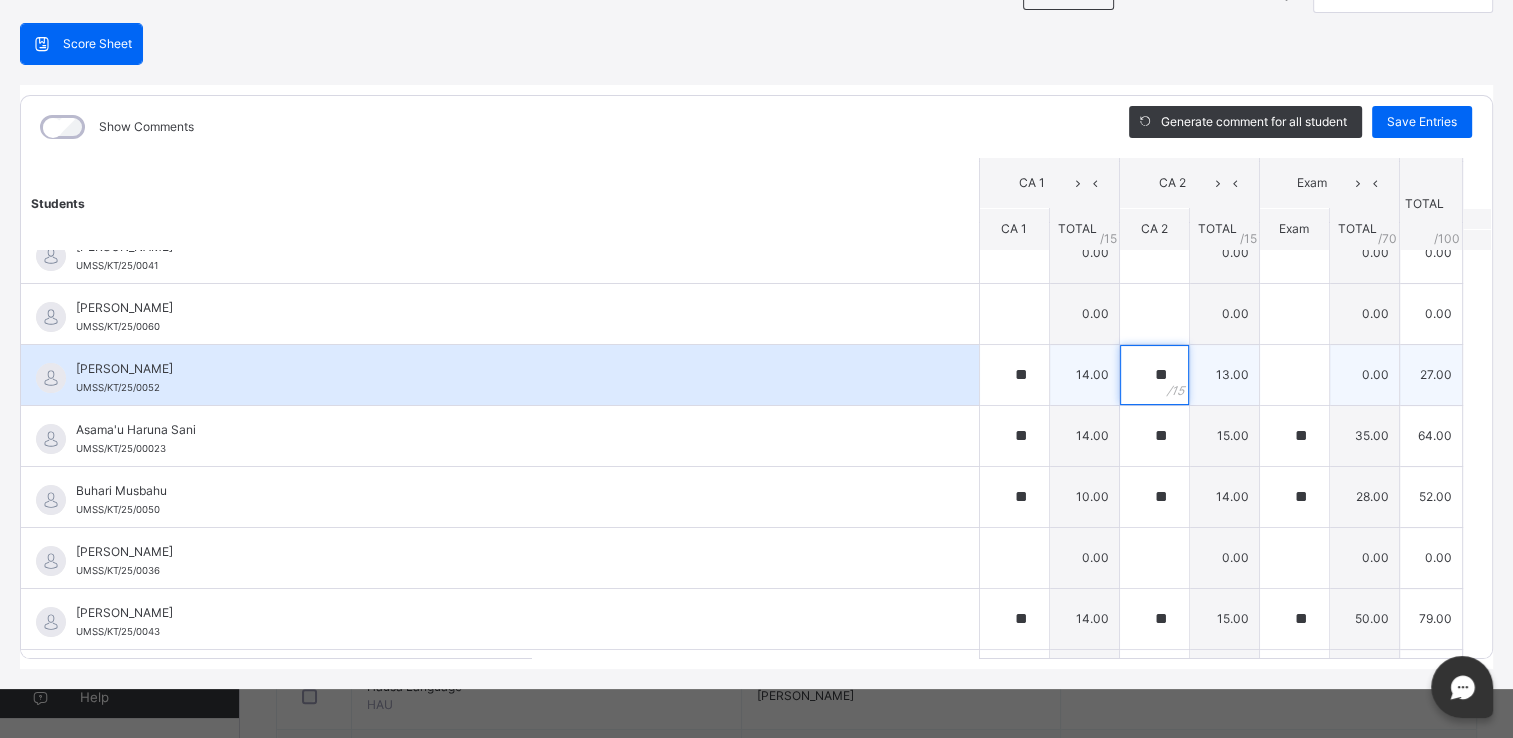 type on "**" 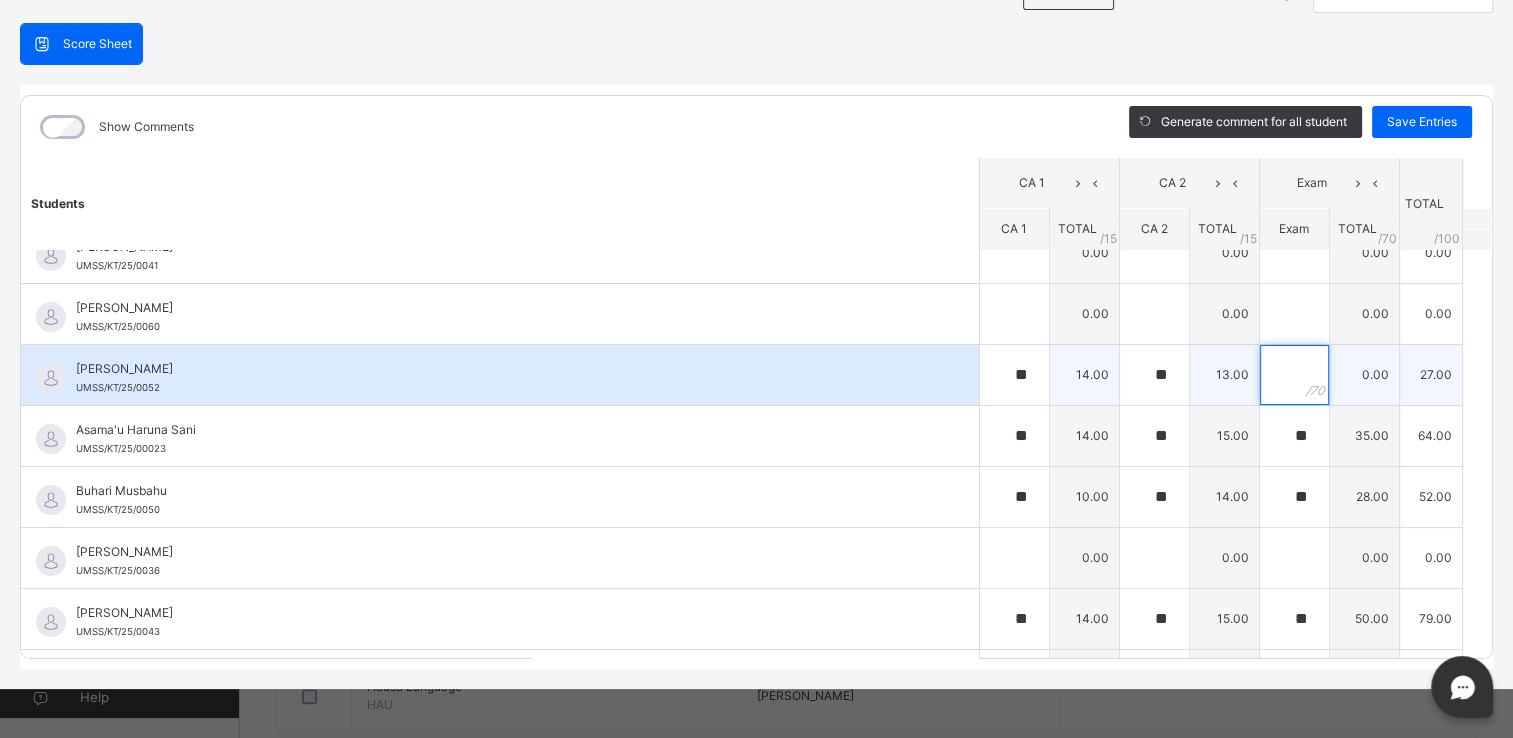 click at bounding box center [1294, 375] 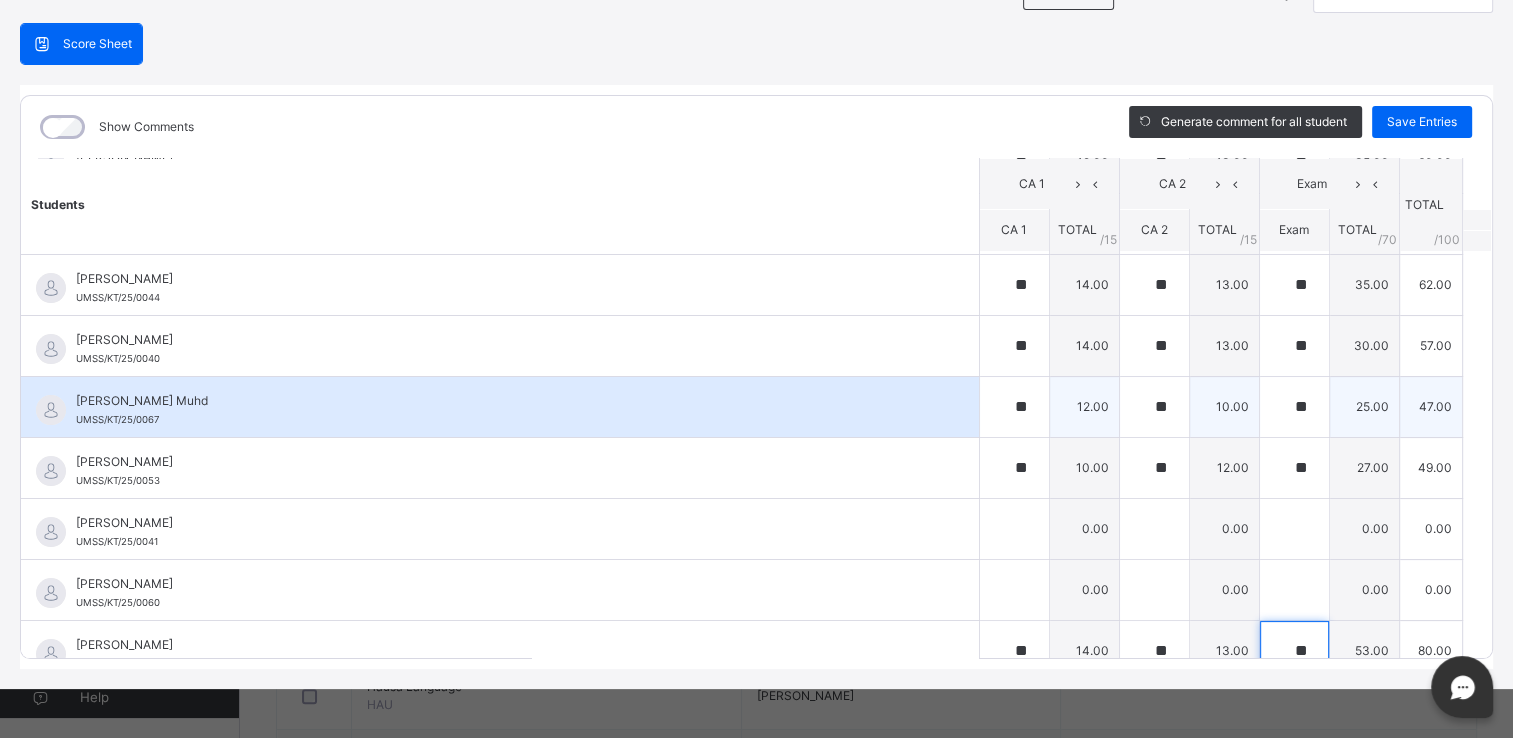 scroll, scrollTop: 204, scrollLeft: 0, axis: vertical 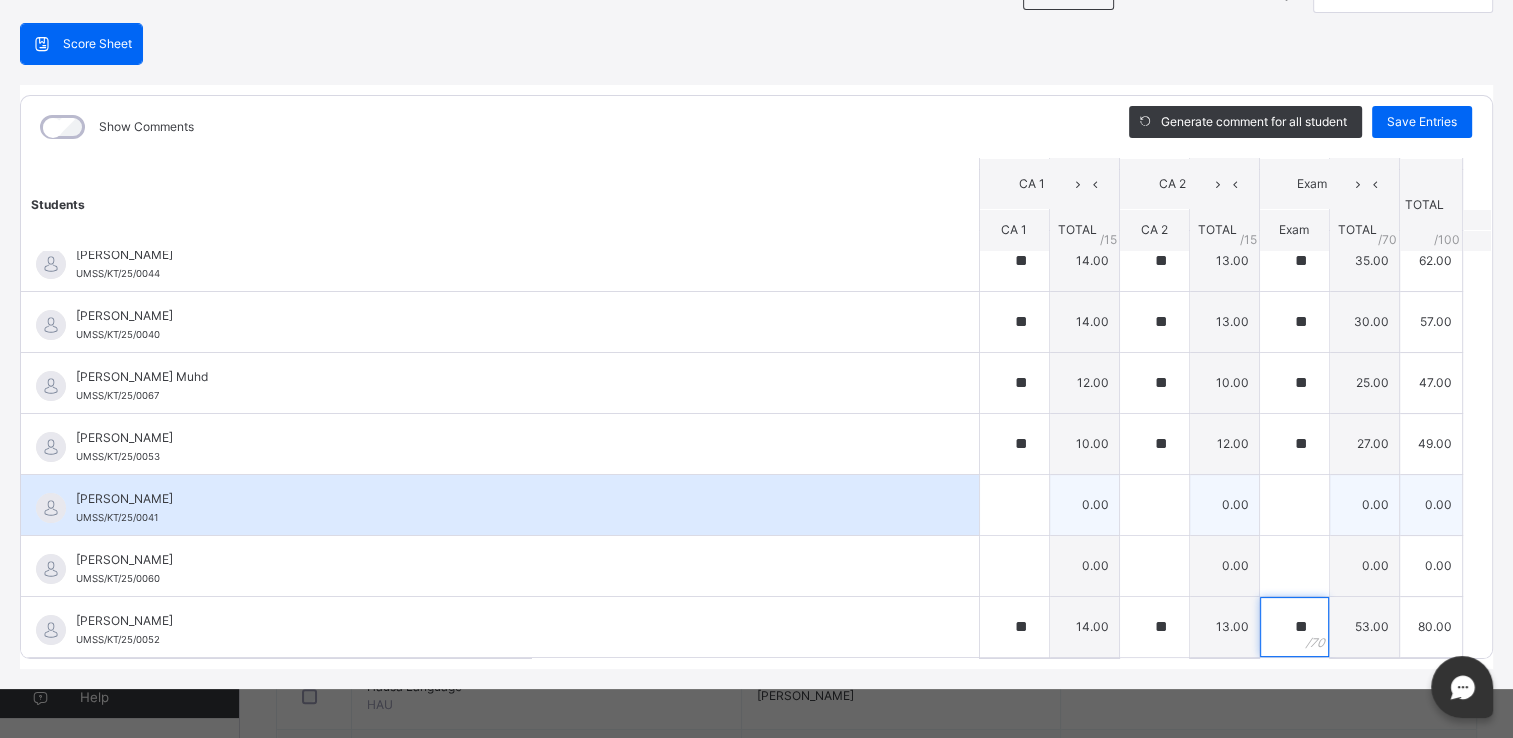 type on "**" 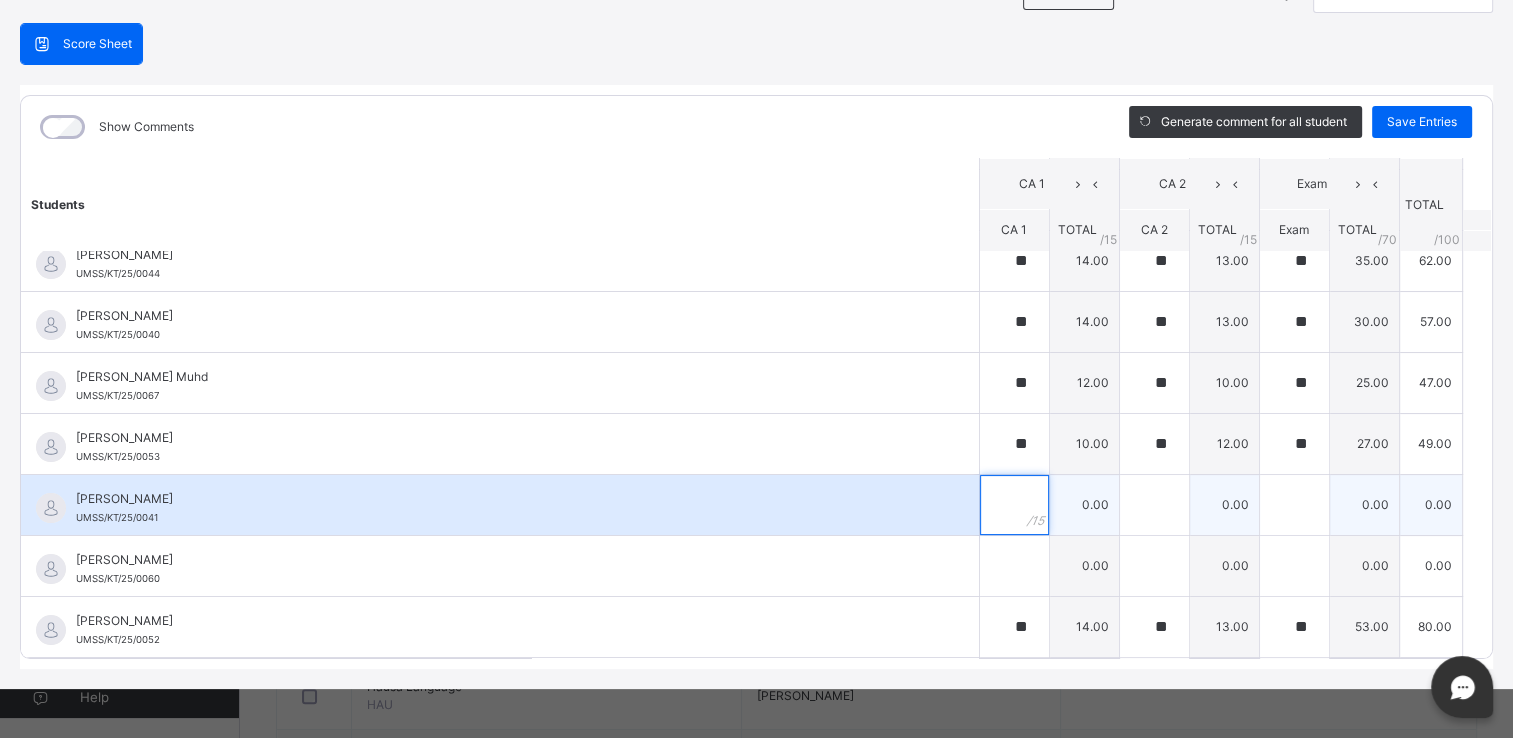 click at bounding box center [1014, 505] 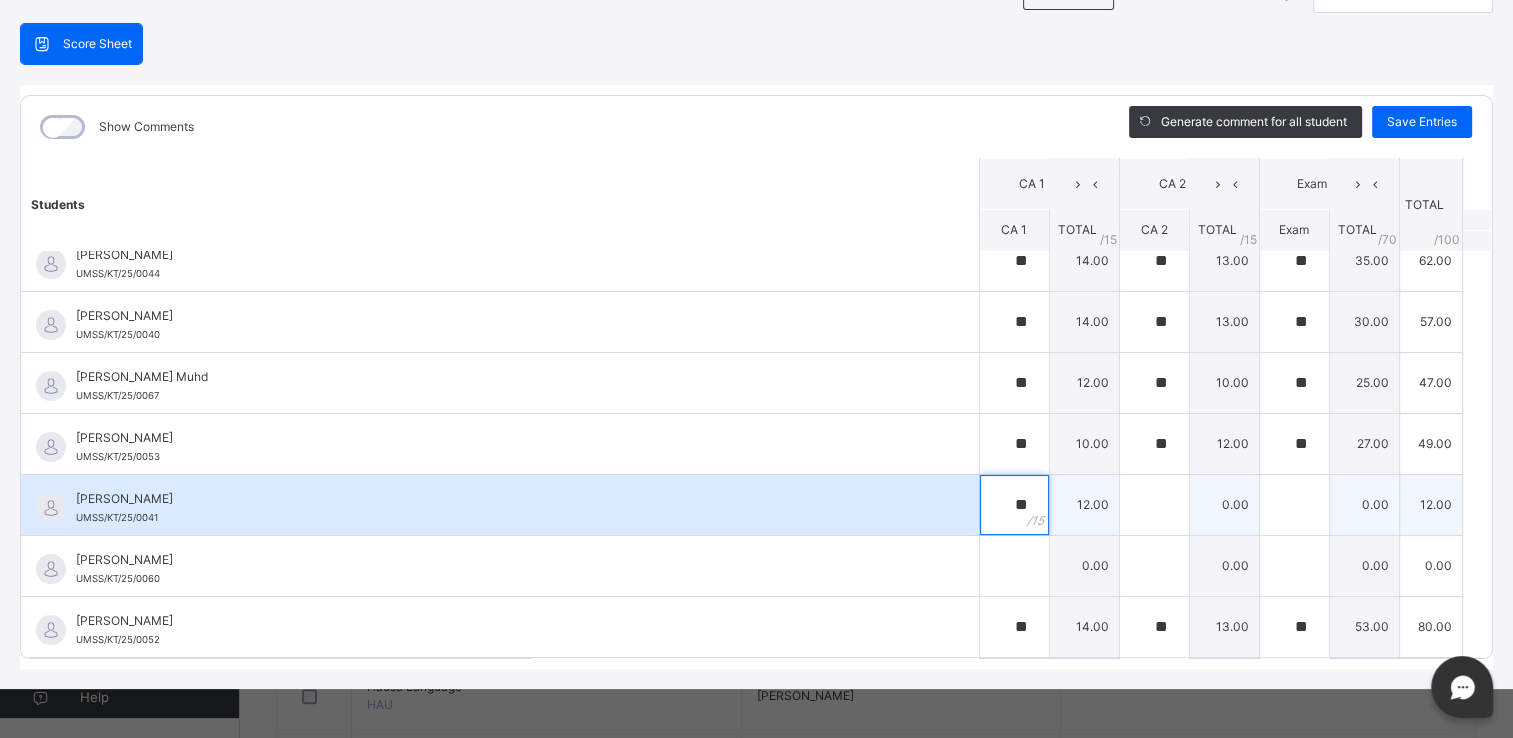 type on "**" 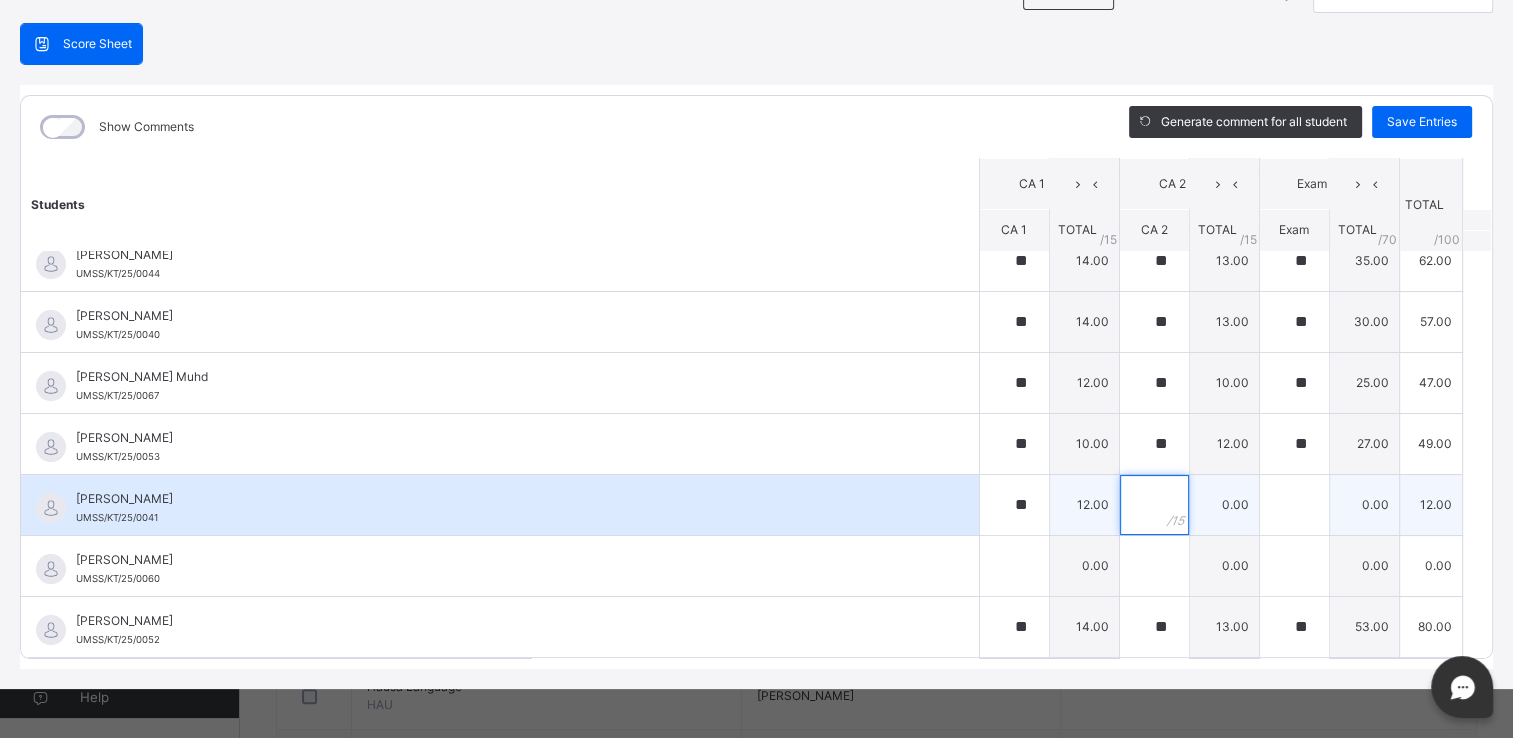 click at bounding box center [1154, 505] 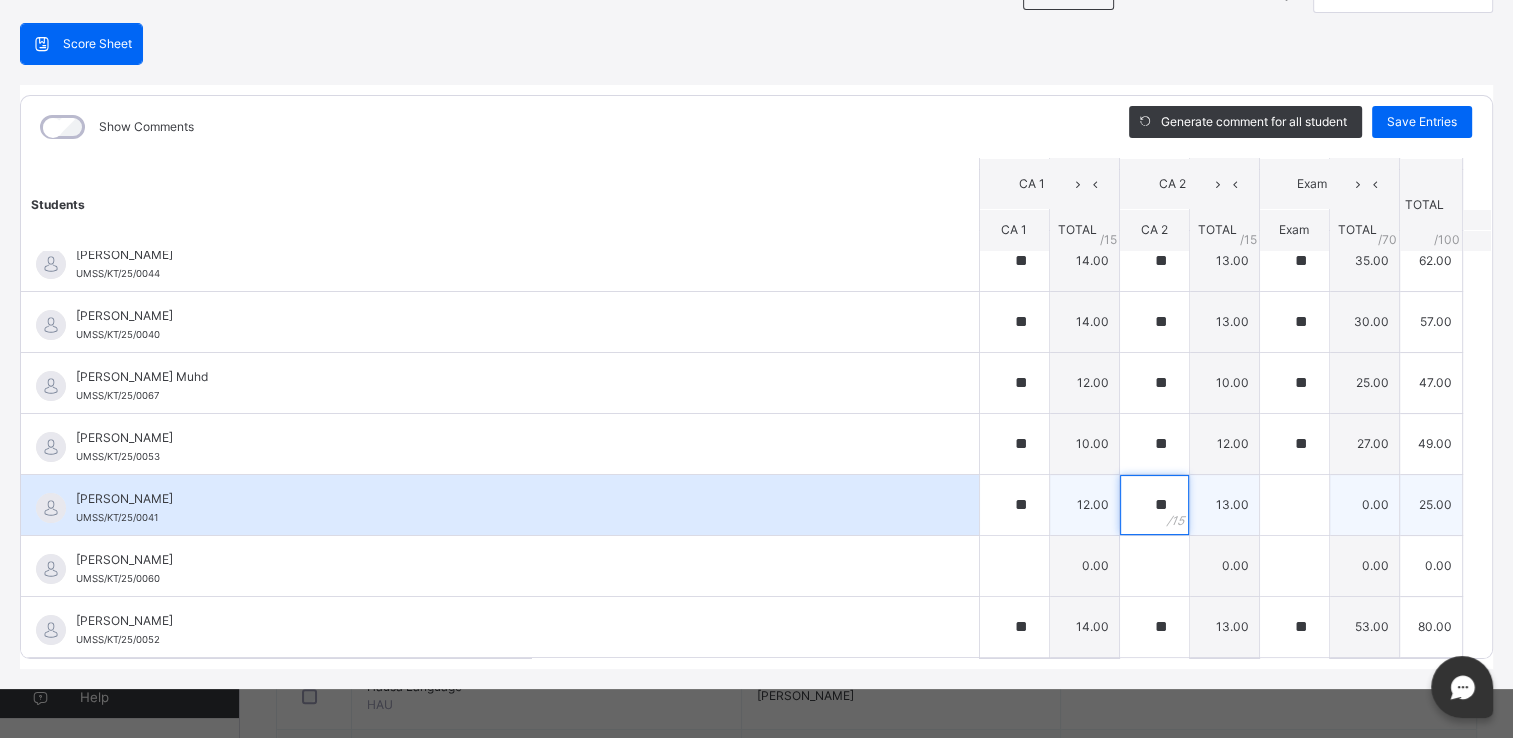 type on "**" 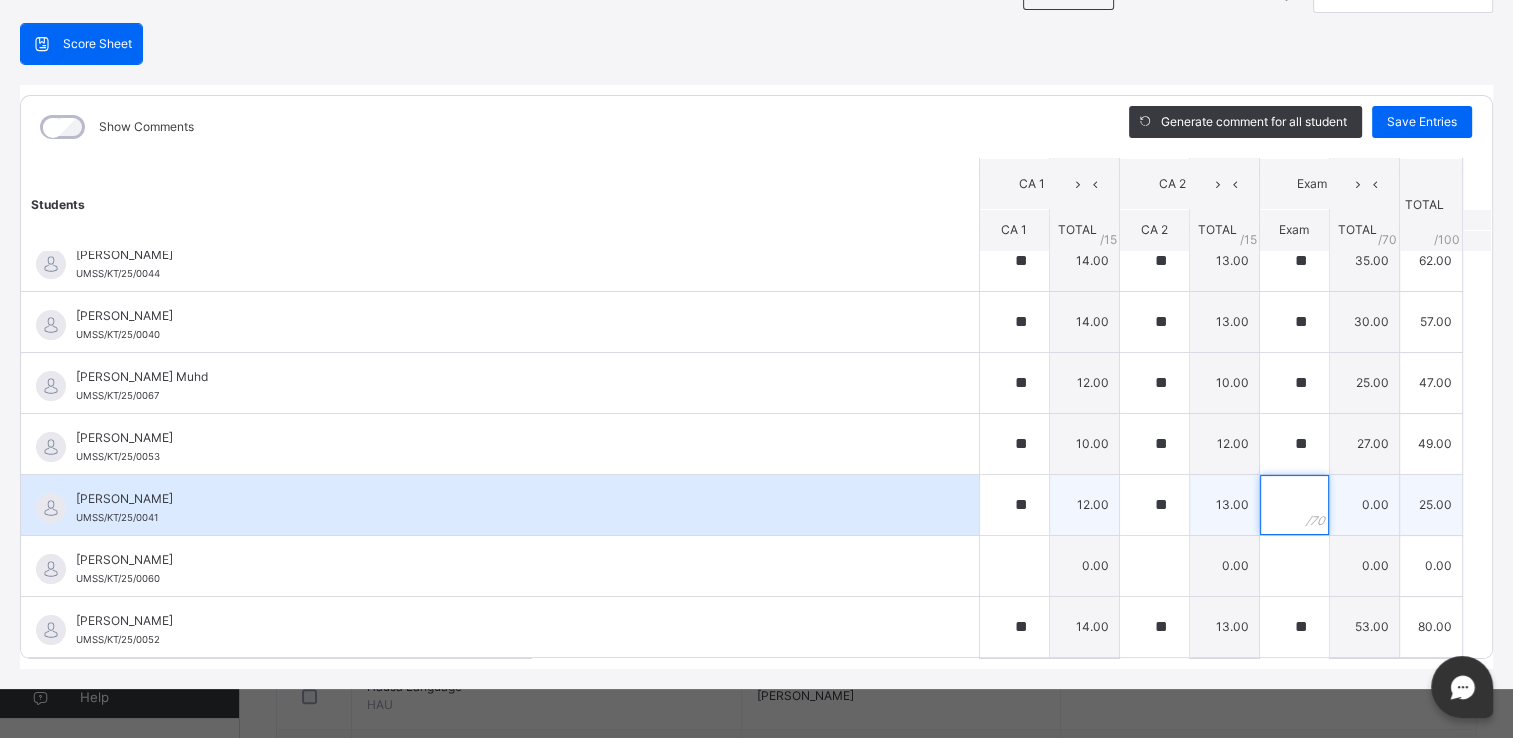 click at bounding box center [1294, 505] 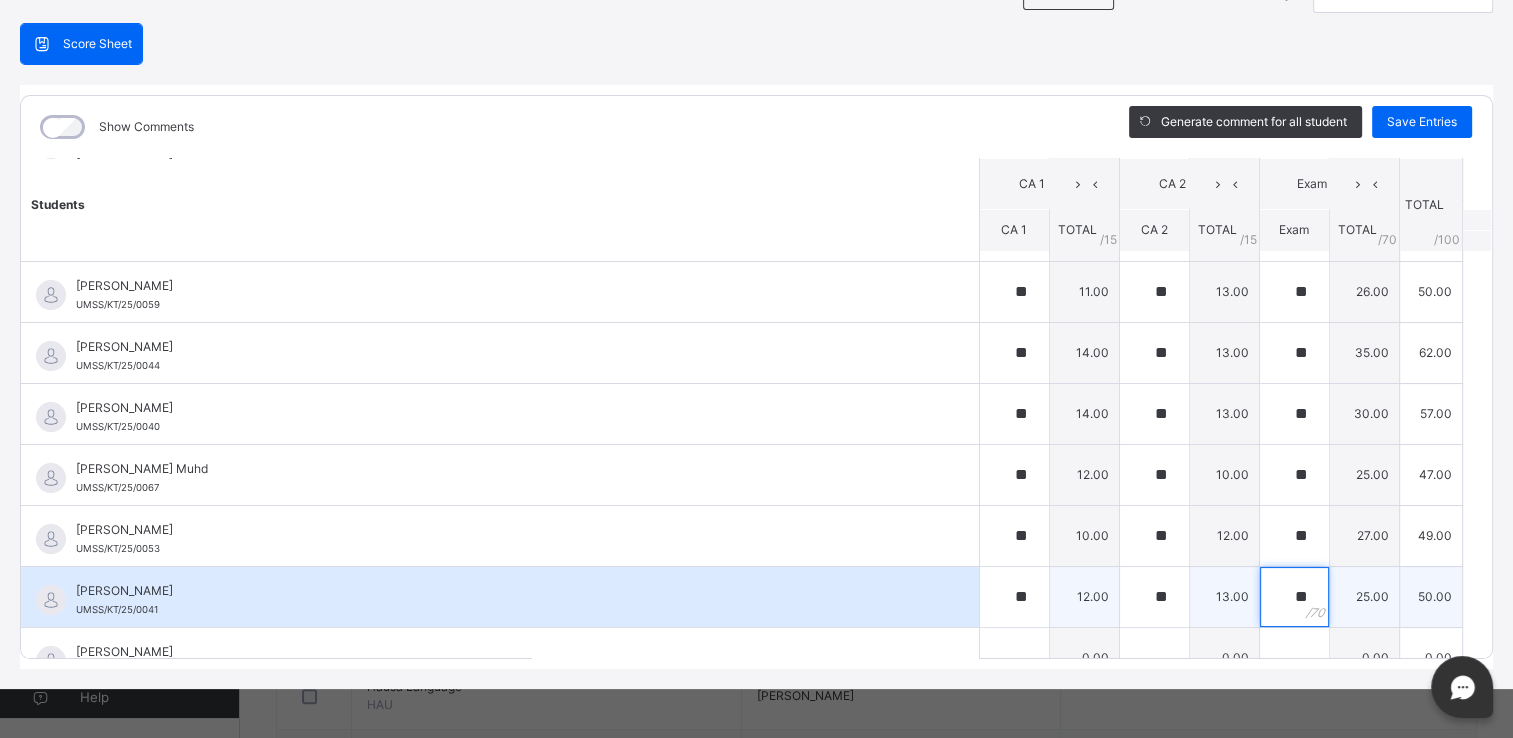 scroll, scrollTop: 0, scrollLeft: 0, axis: both 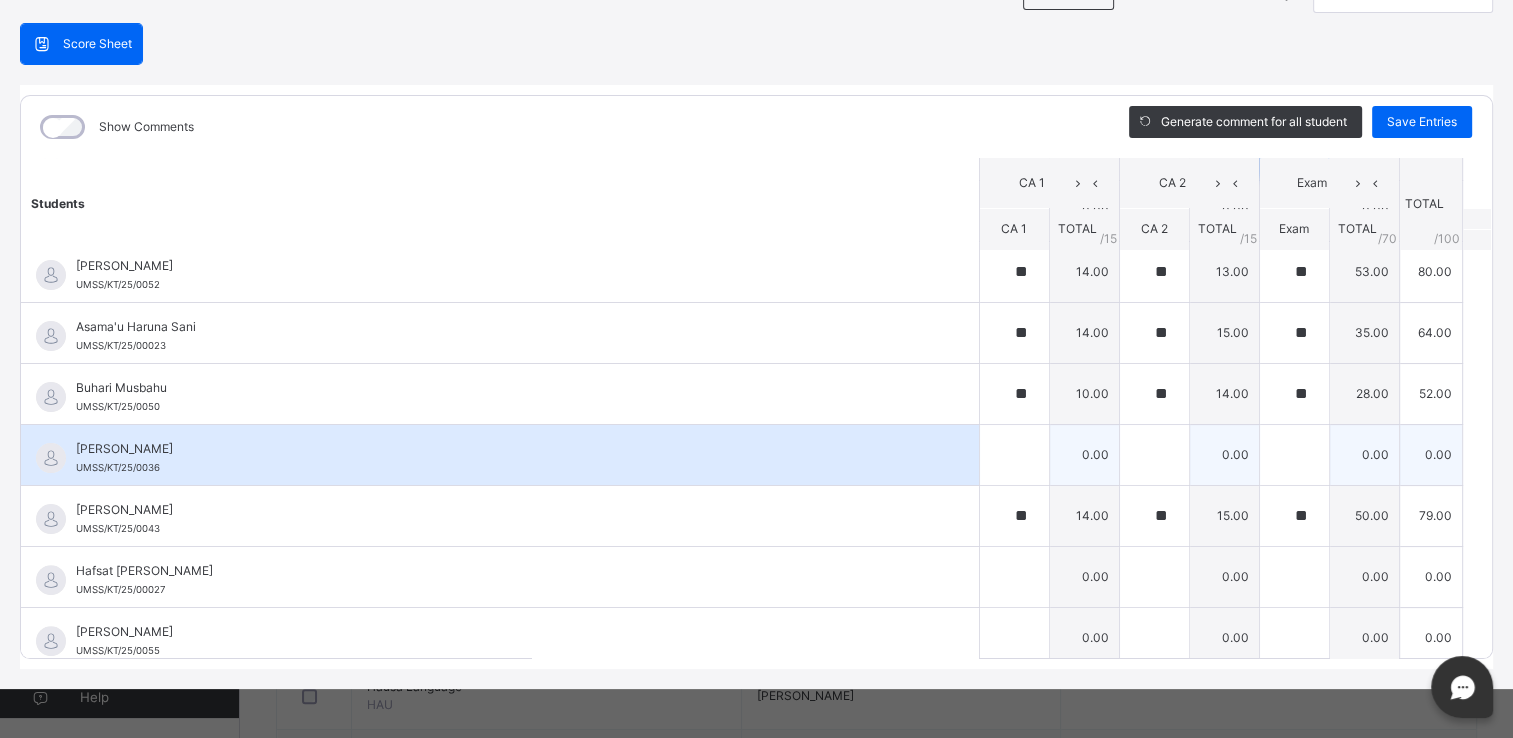 type on "**" 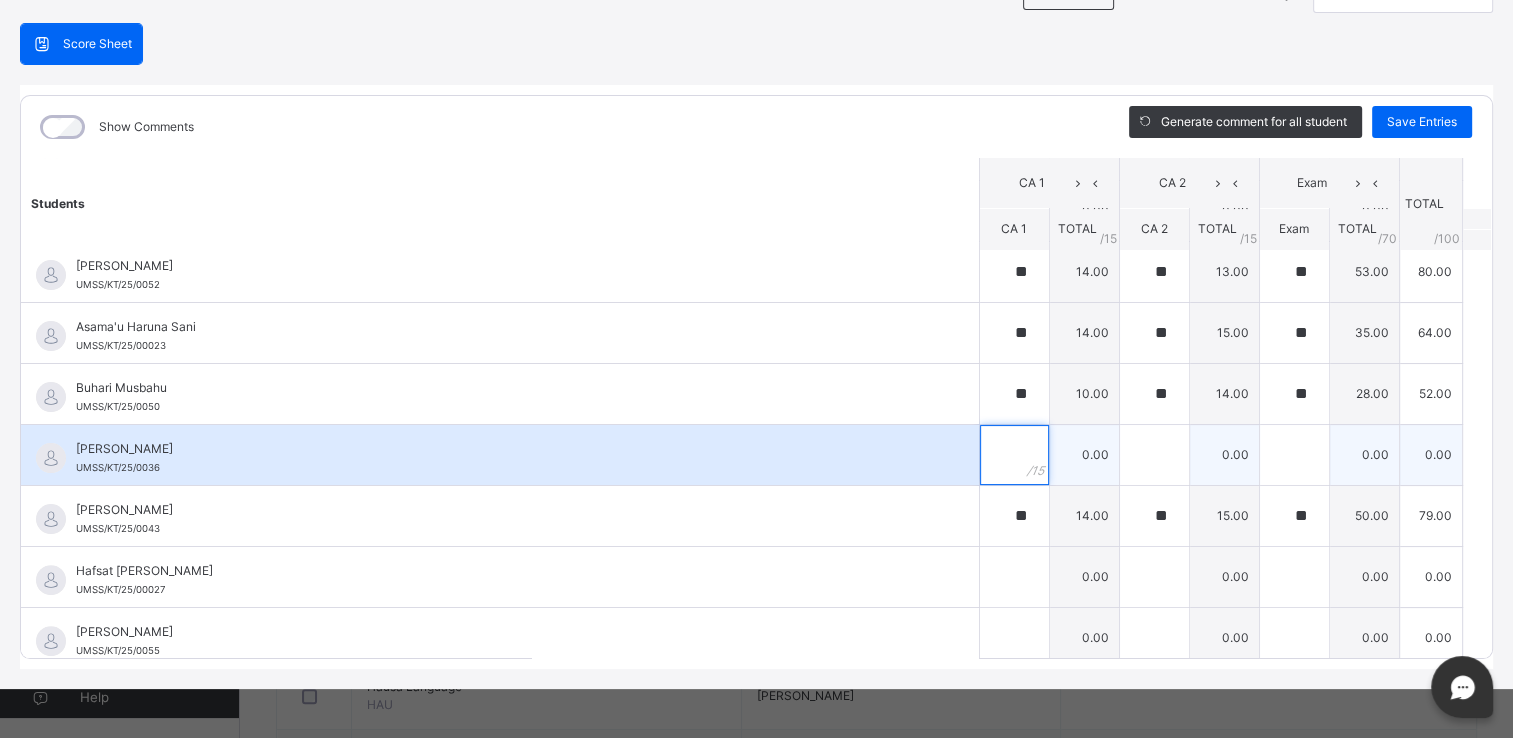 click at bounding box center [1014, 455] 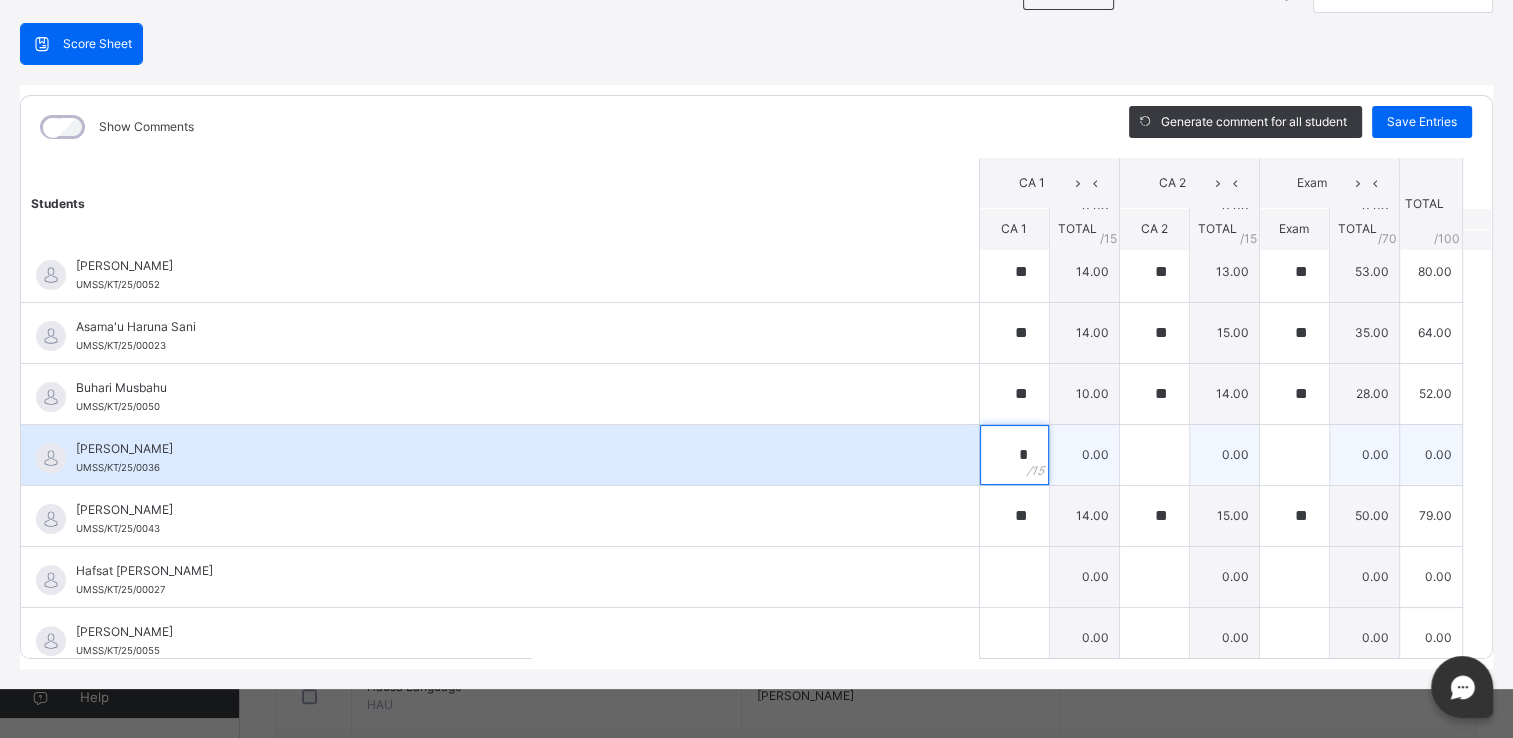 type on "**" 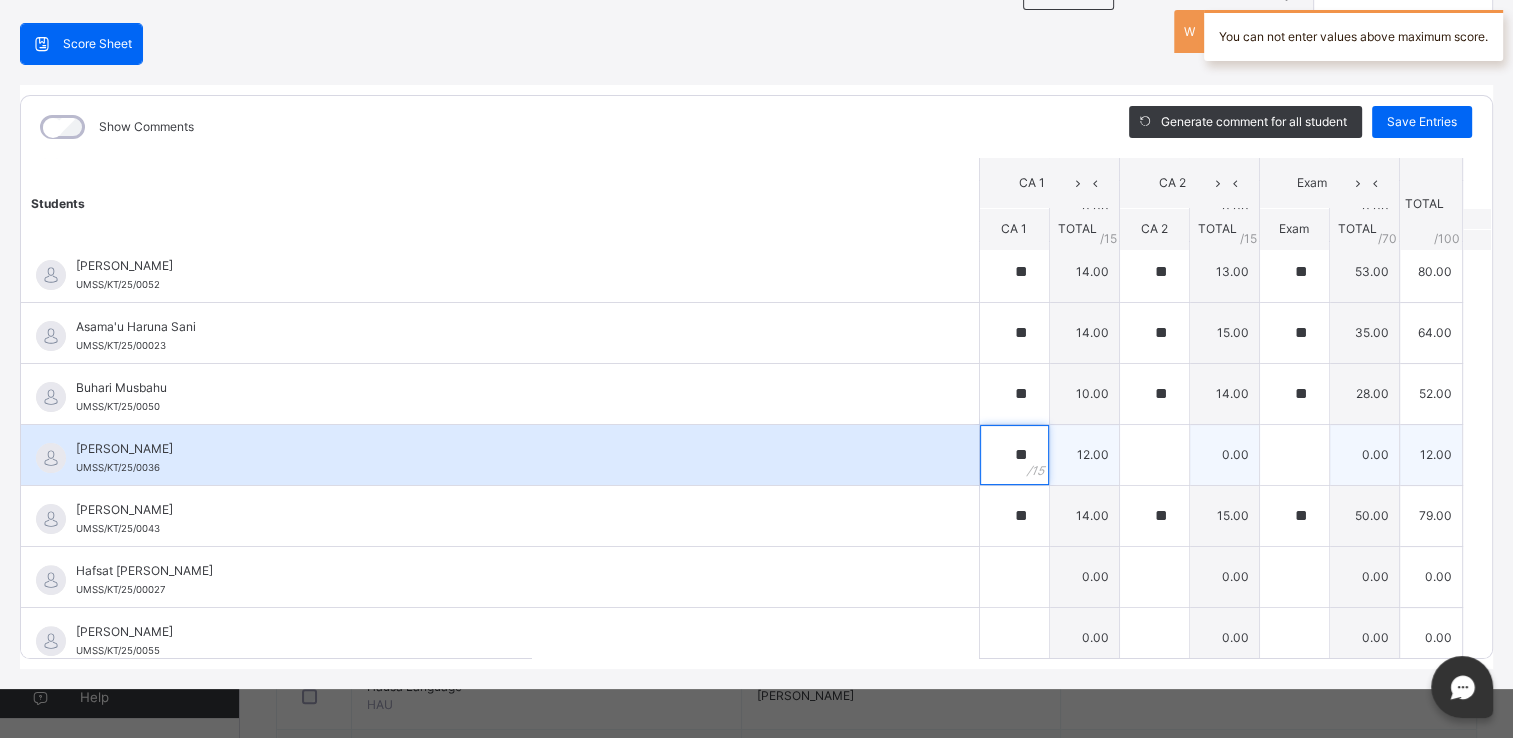type on "**" 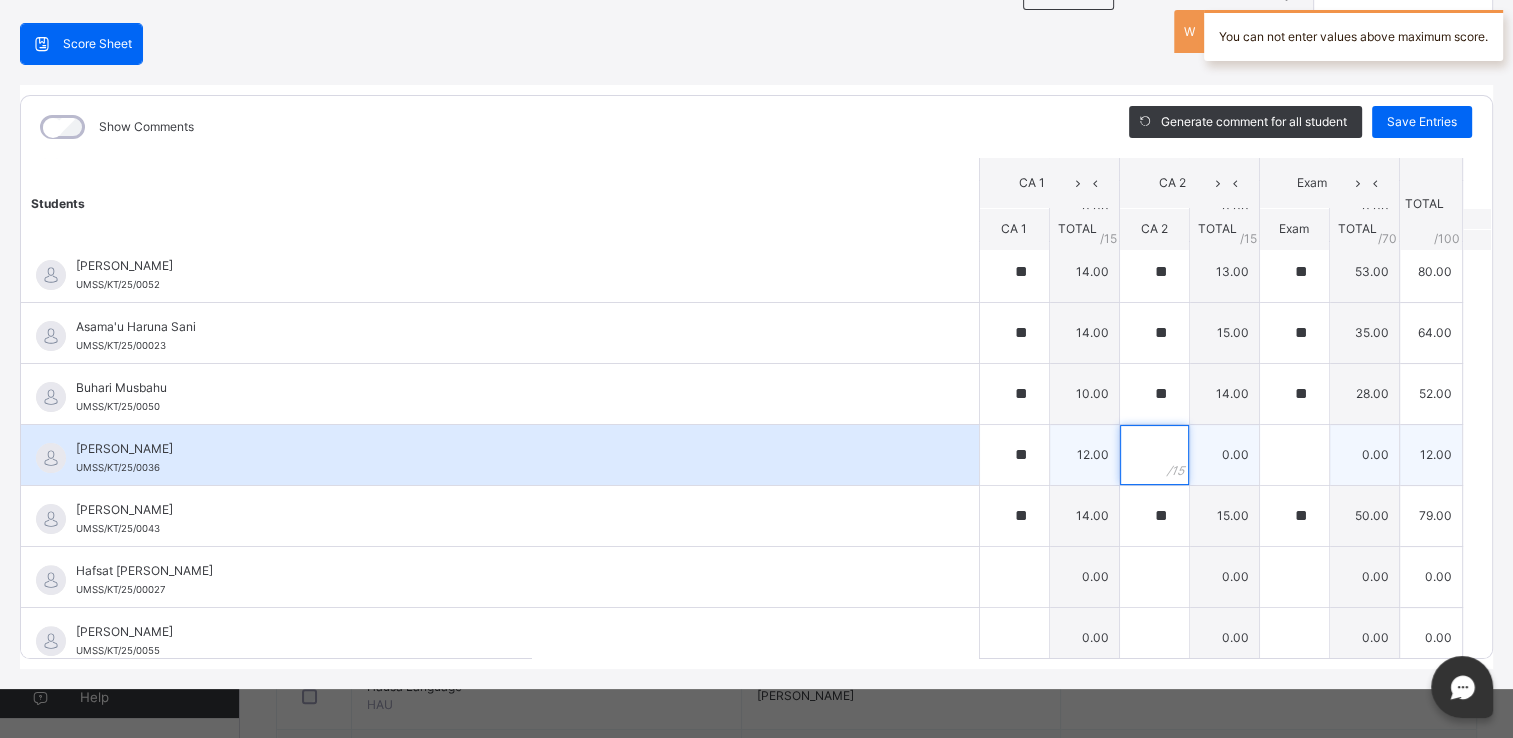 click at bounding box center (1154, 455) 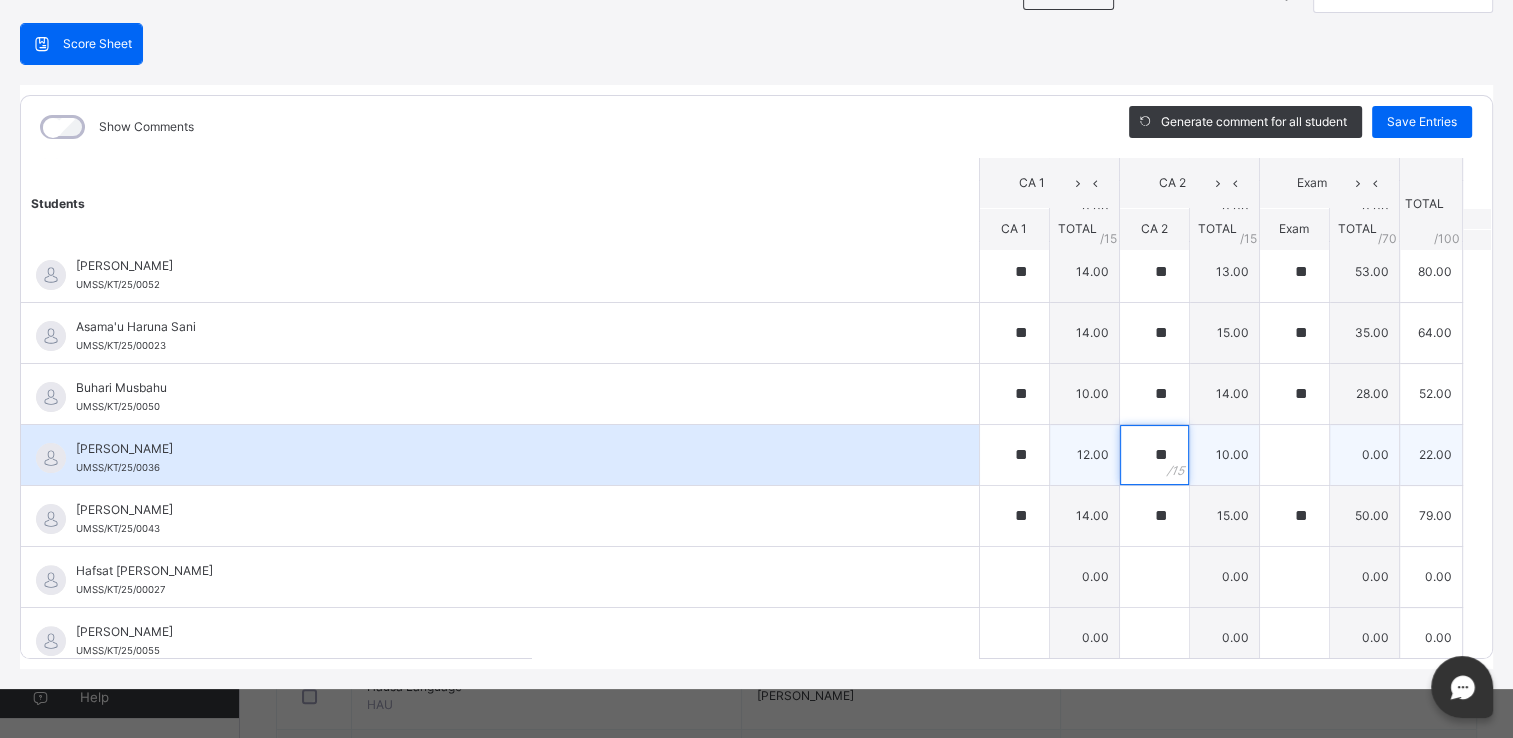 type on "**" 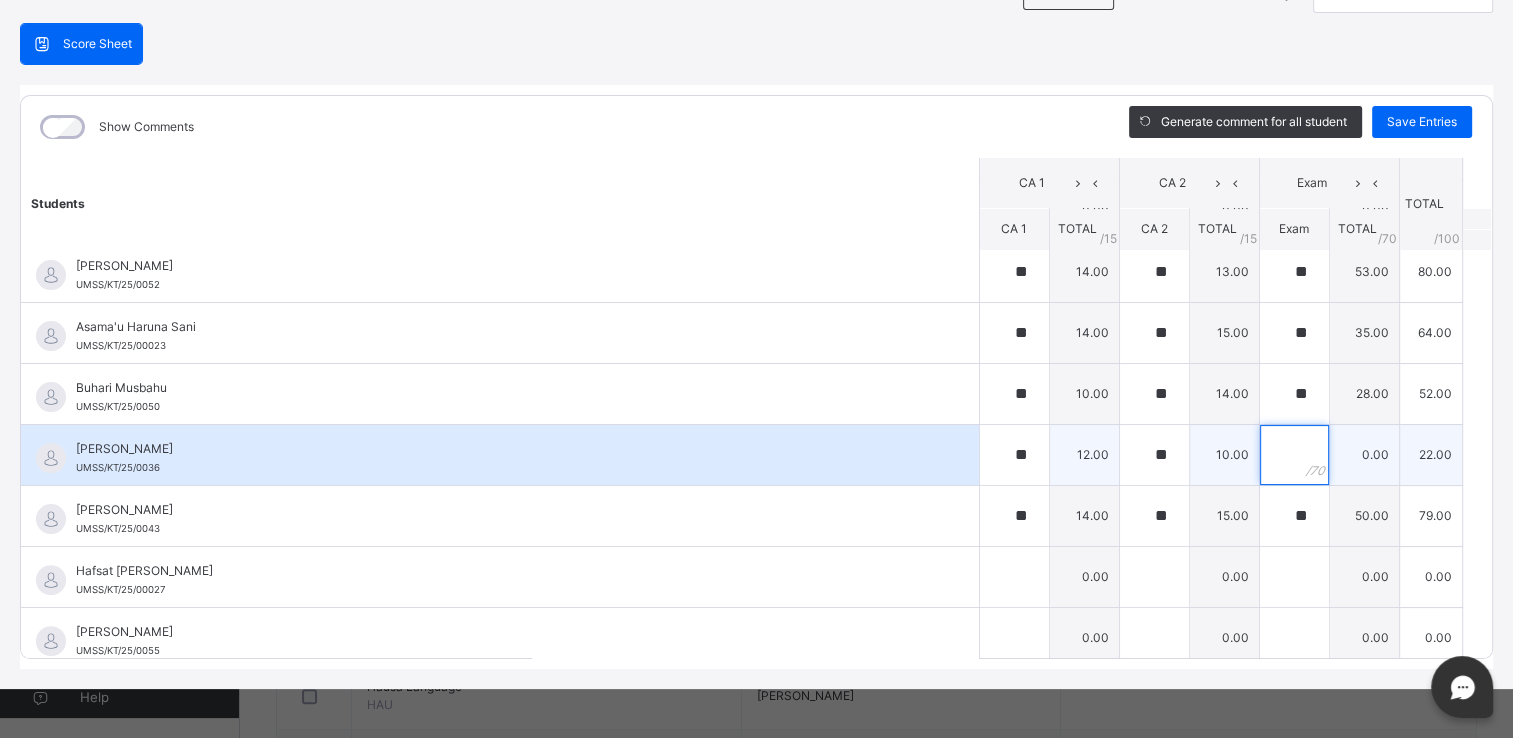 click at bounding box center [1294, 455] 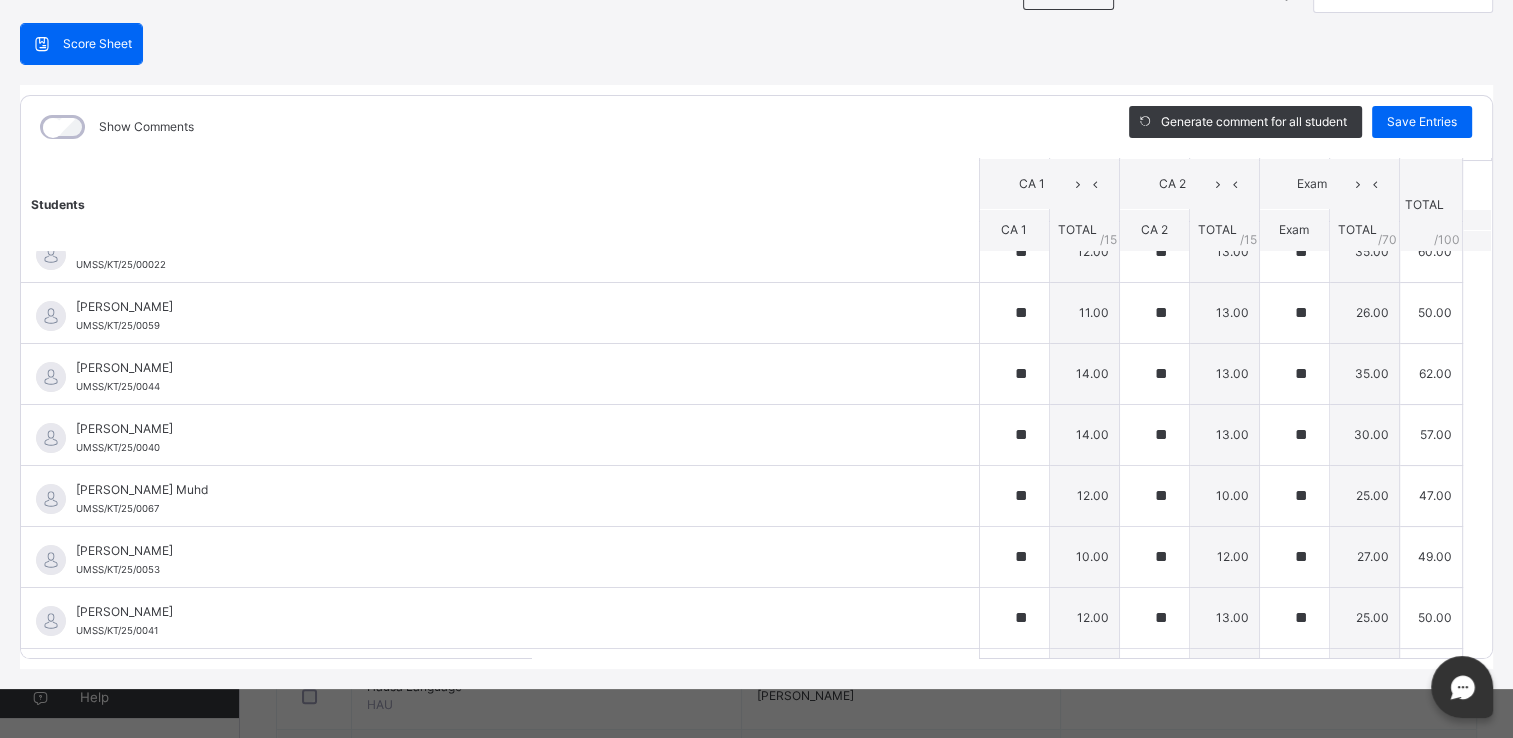 scroll, scrollTop: 0, scrollLeft: 0, axis: both 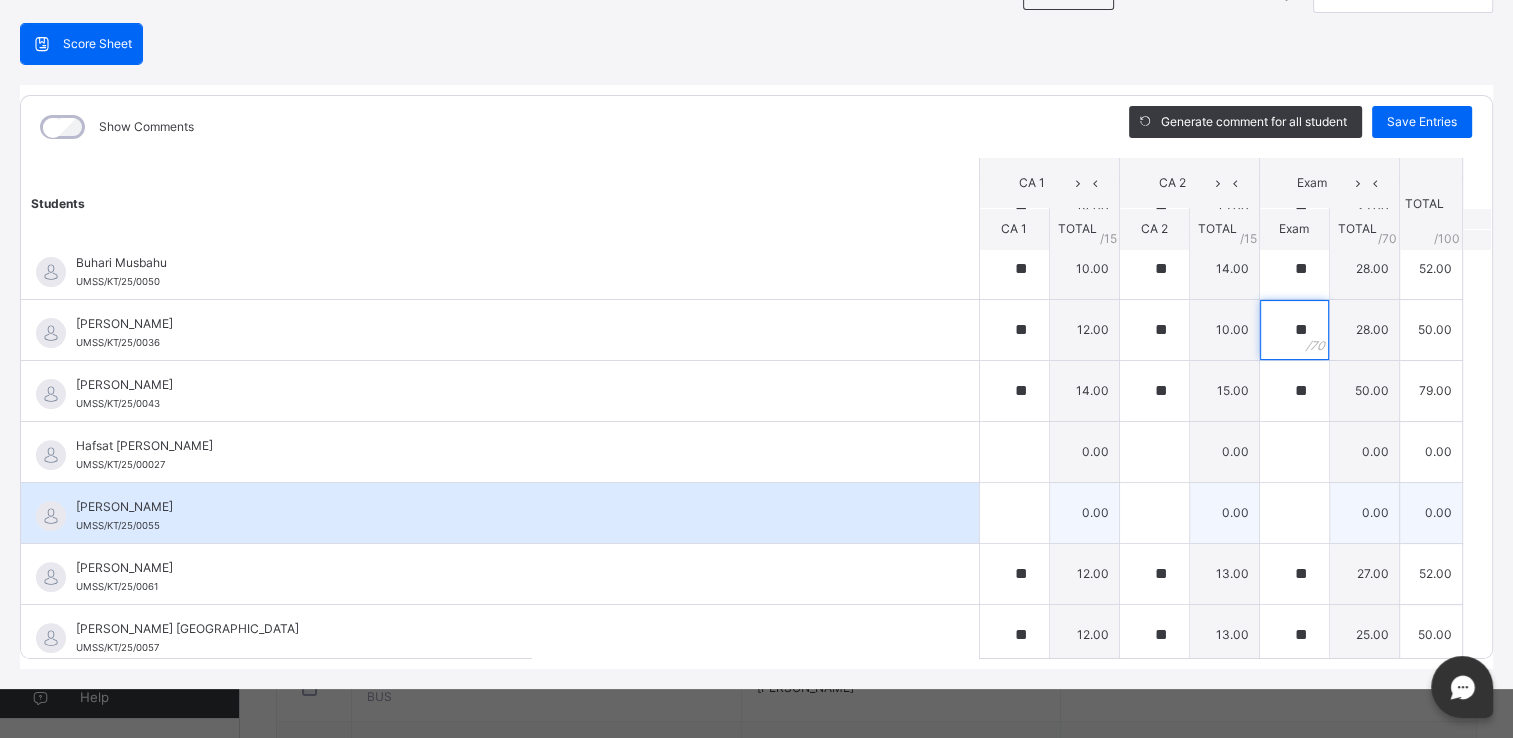 type on "**" 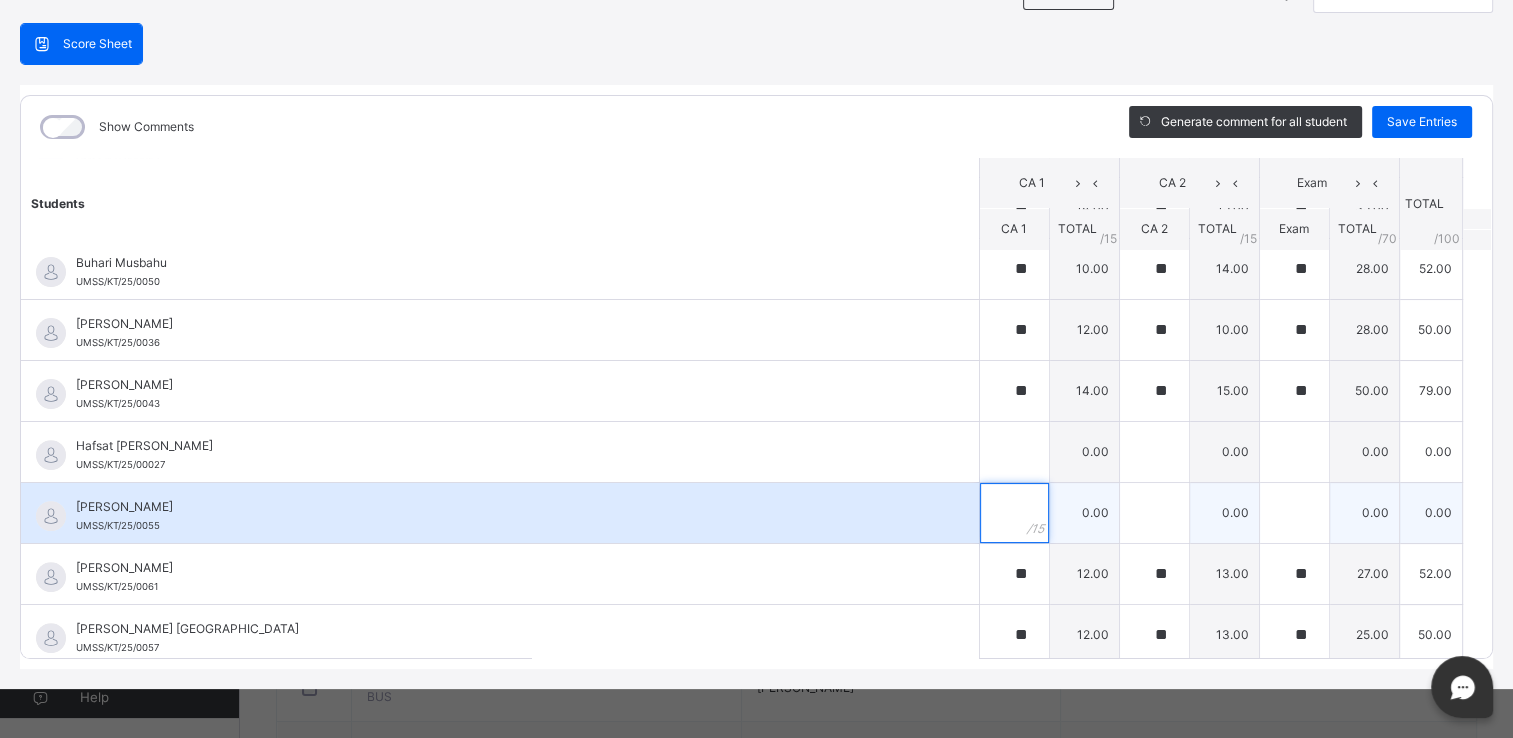 click at bounding box center [1014, 513] 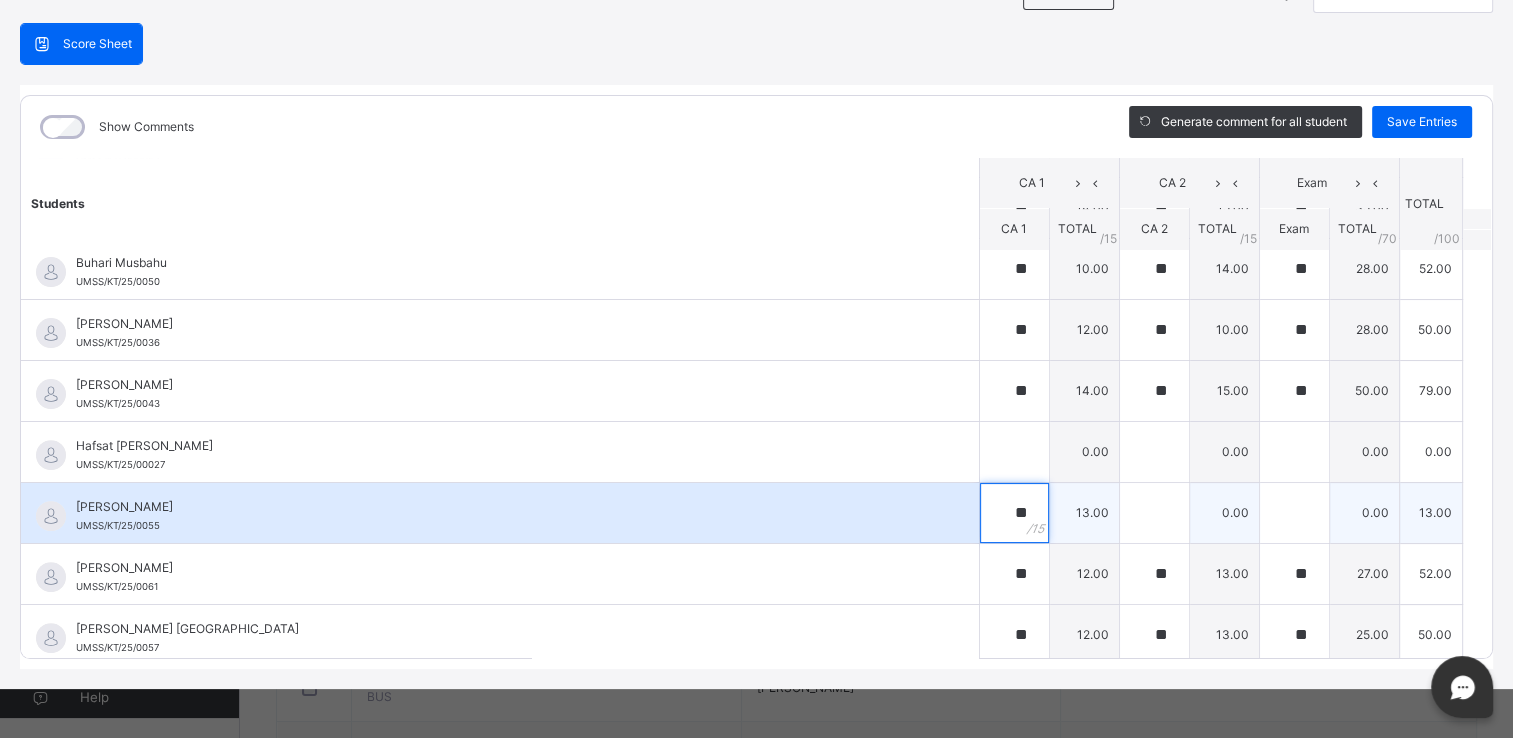 type on "**" 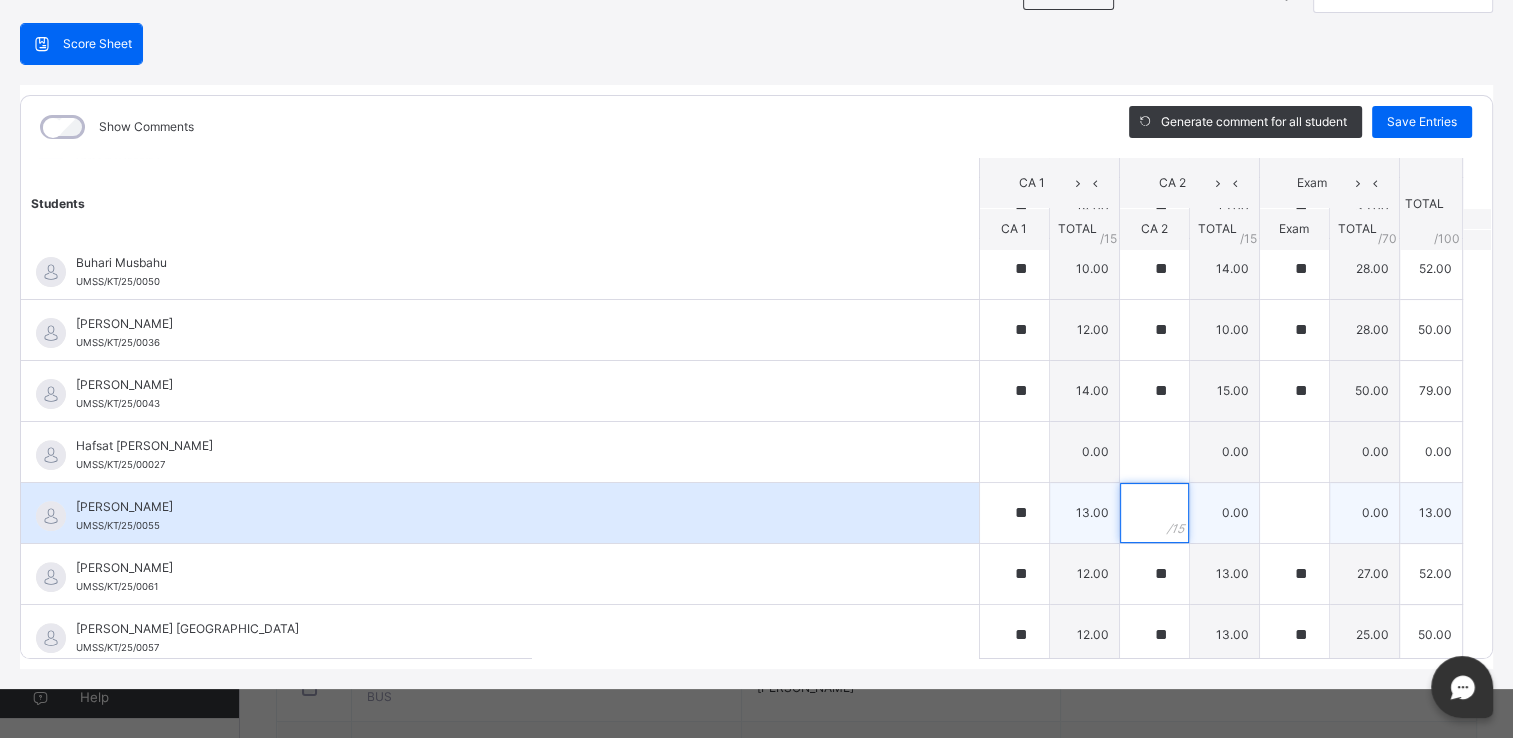 click at bounding box center [1154, 513] 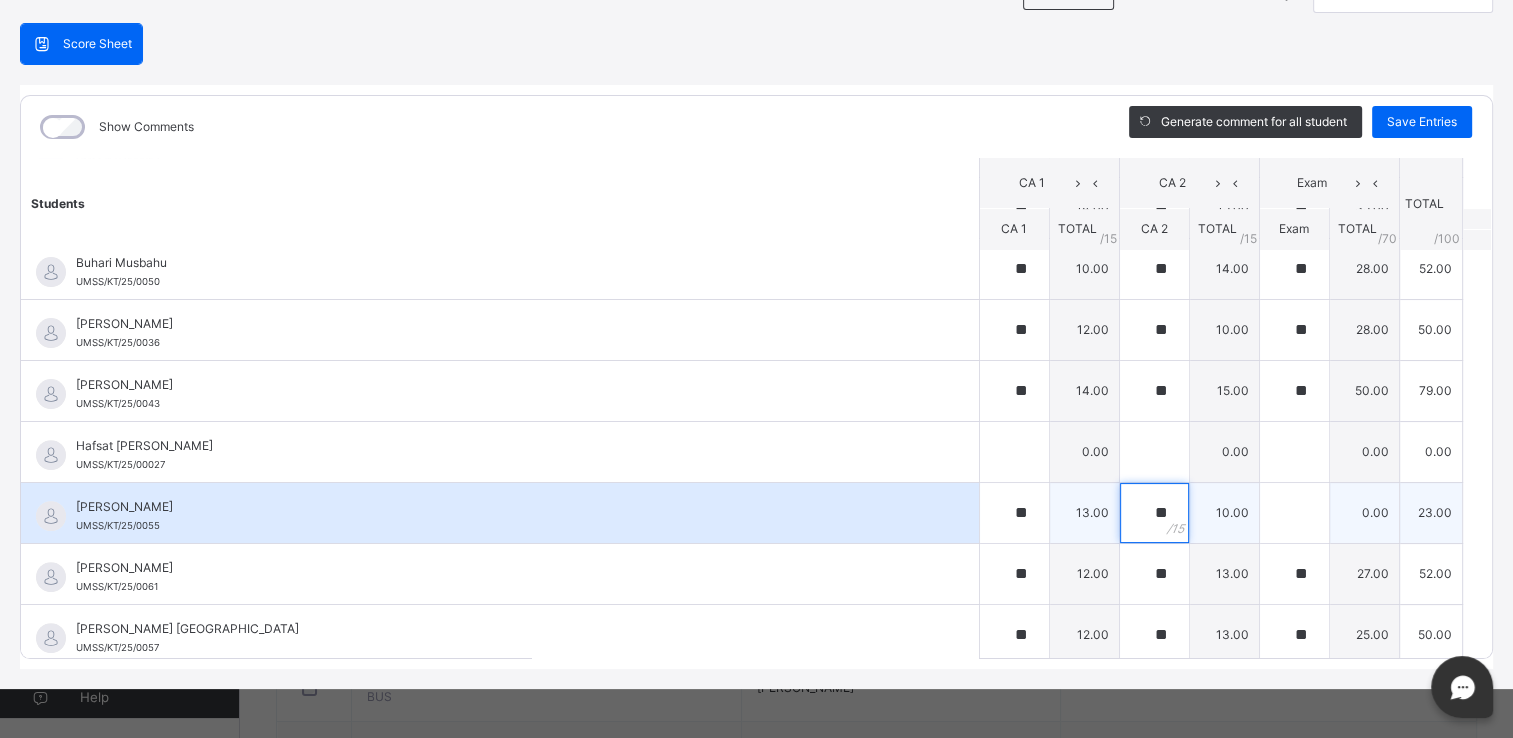 type on "**" 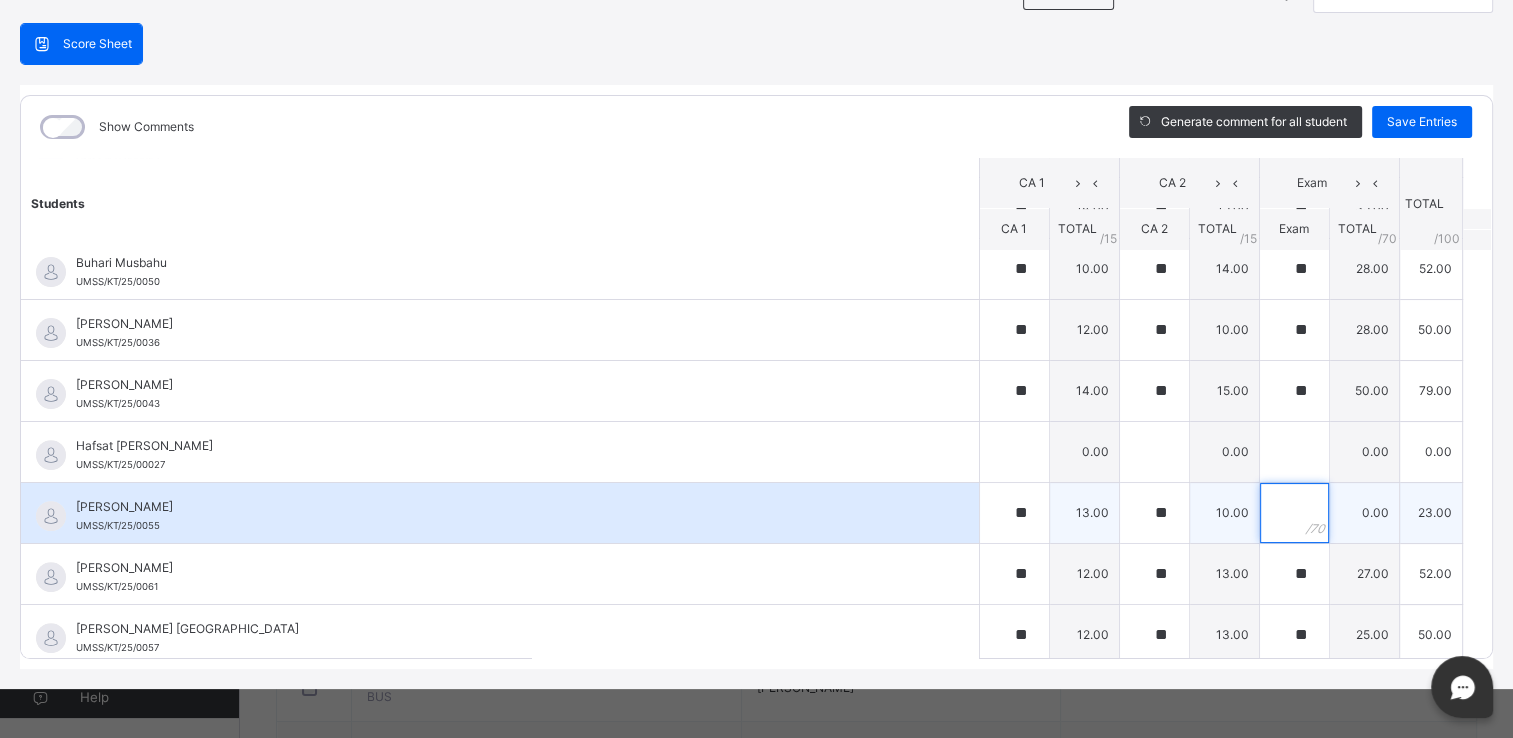 click at bounding box center (1294, 513) 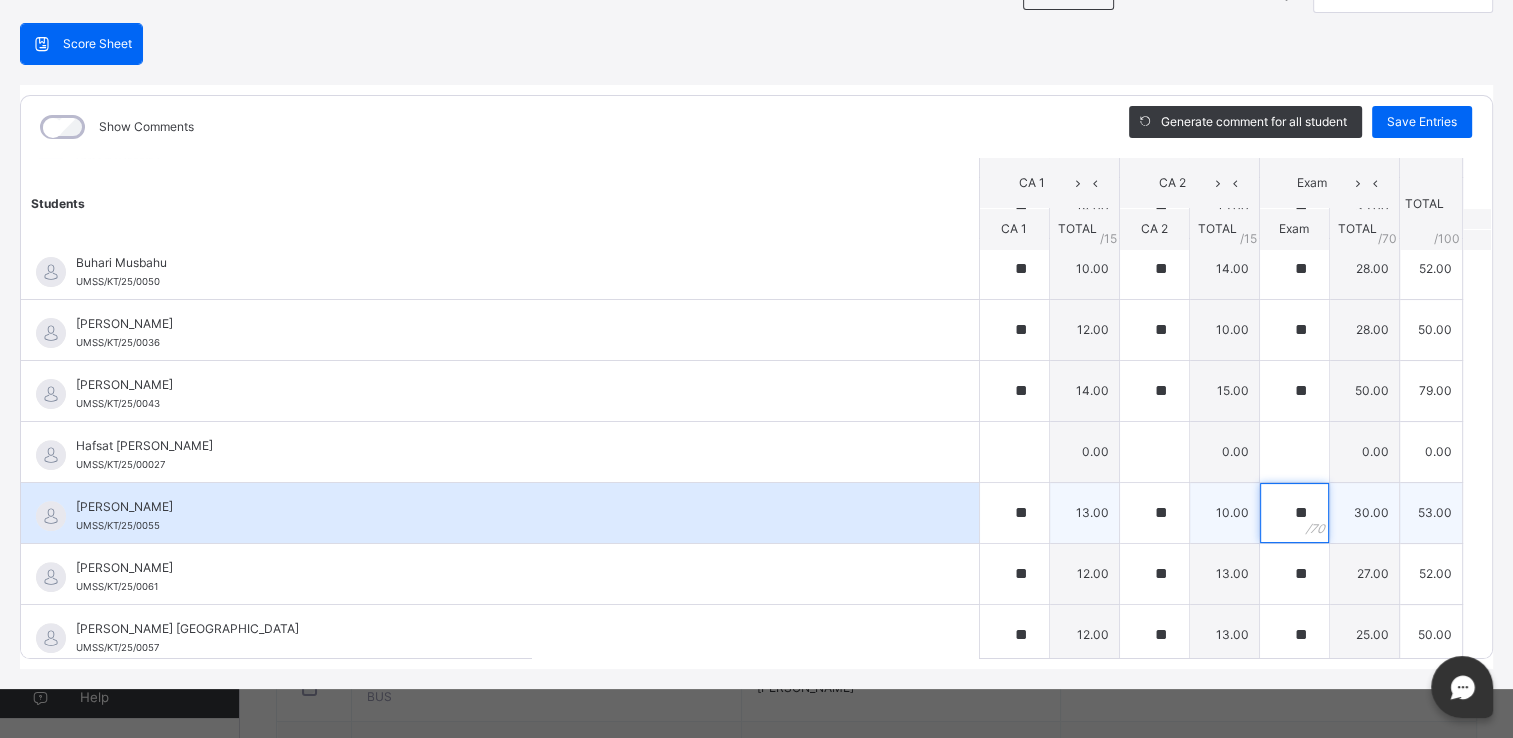 type on "*" 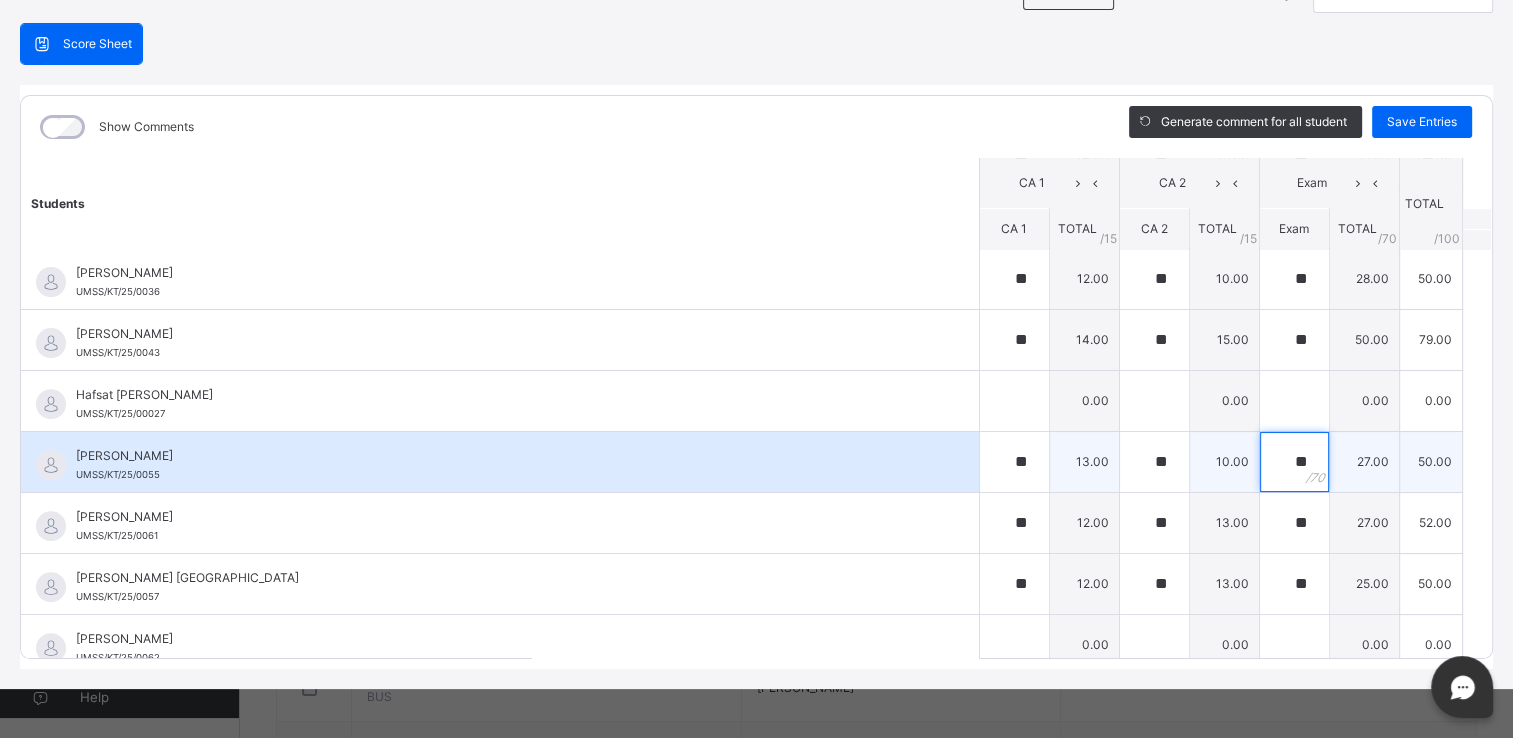 scroll, scrollTop: 736, scrollLeft: 0, axis: vertical 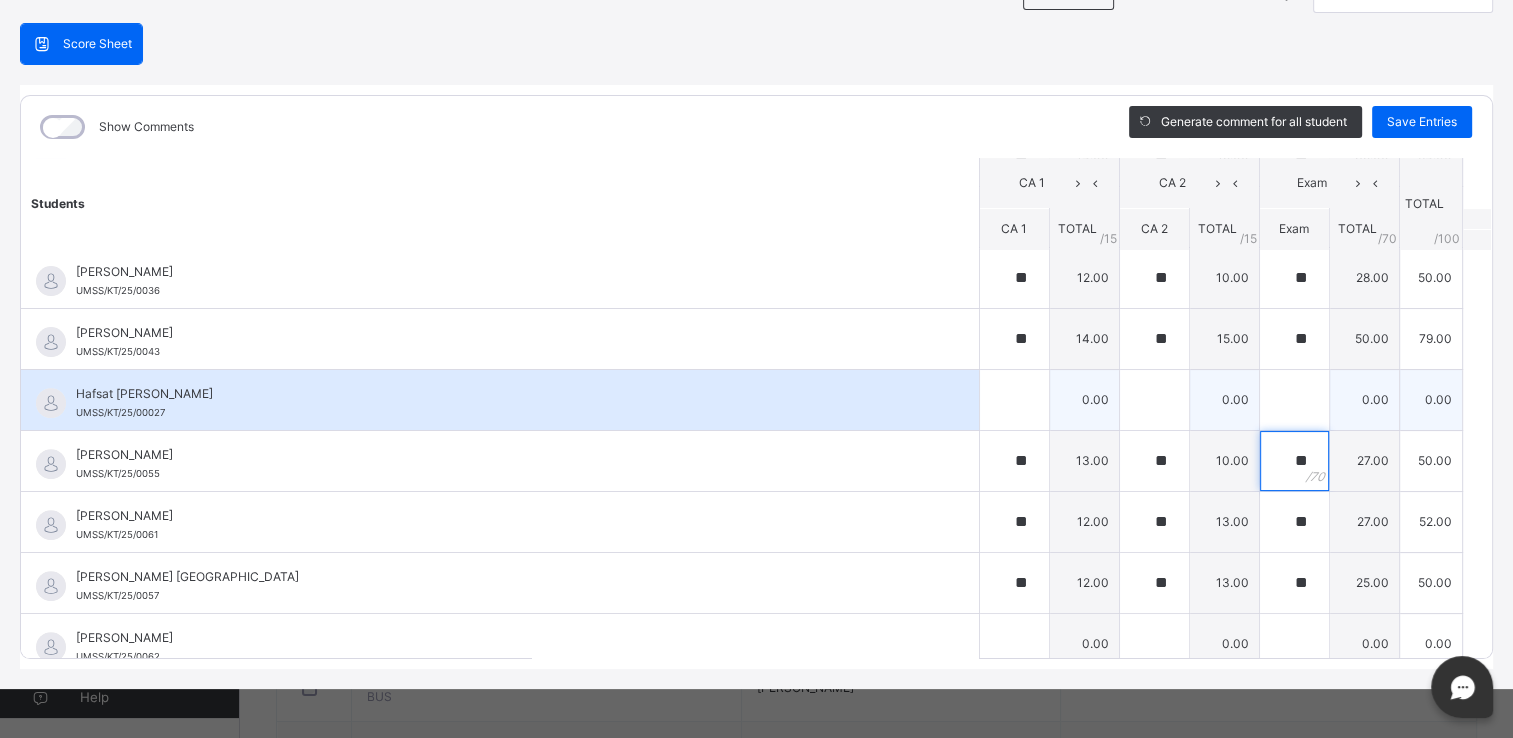 type on "**" 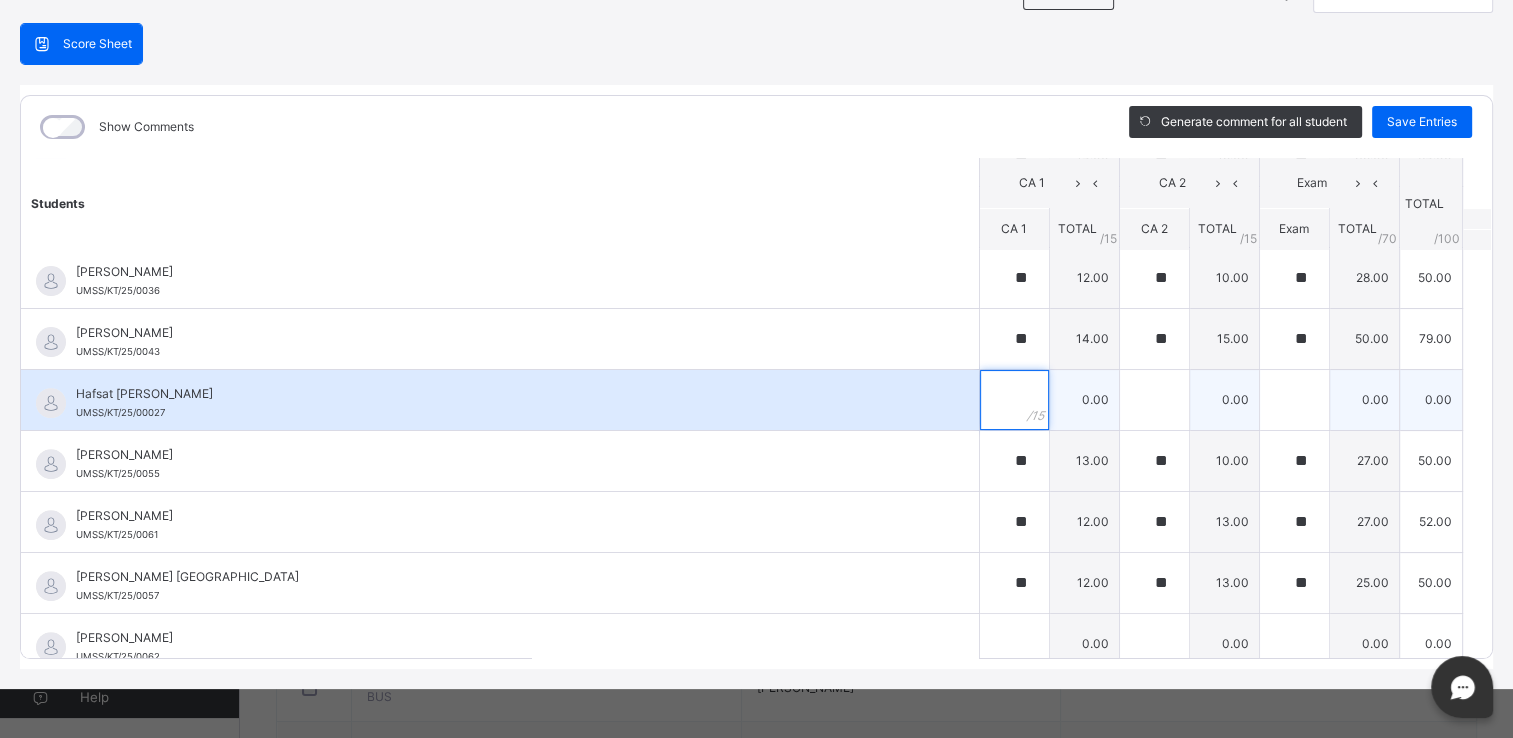 click at bounding box center [1014, 400] 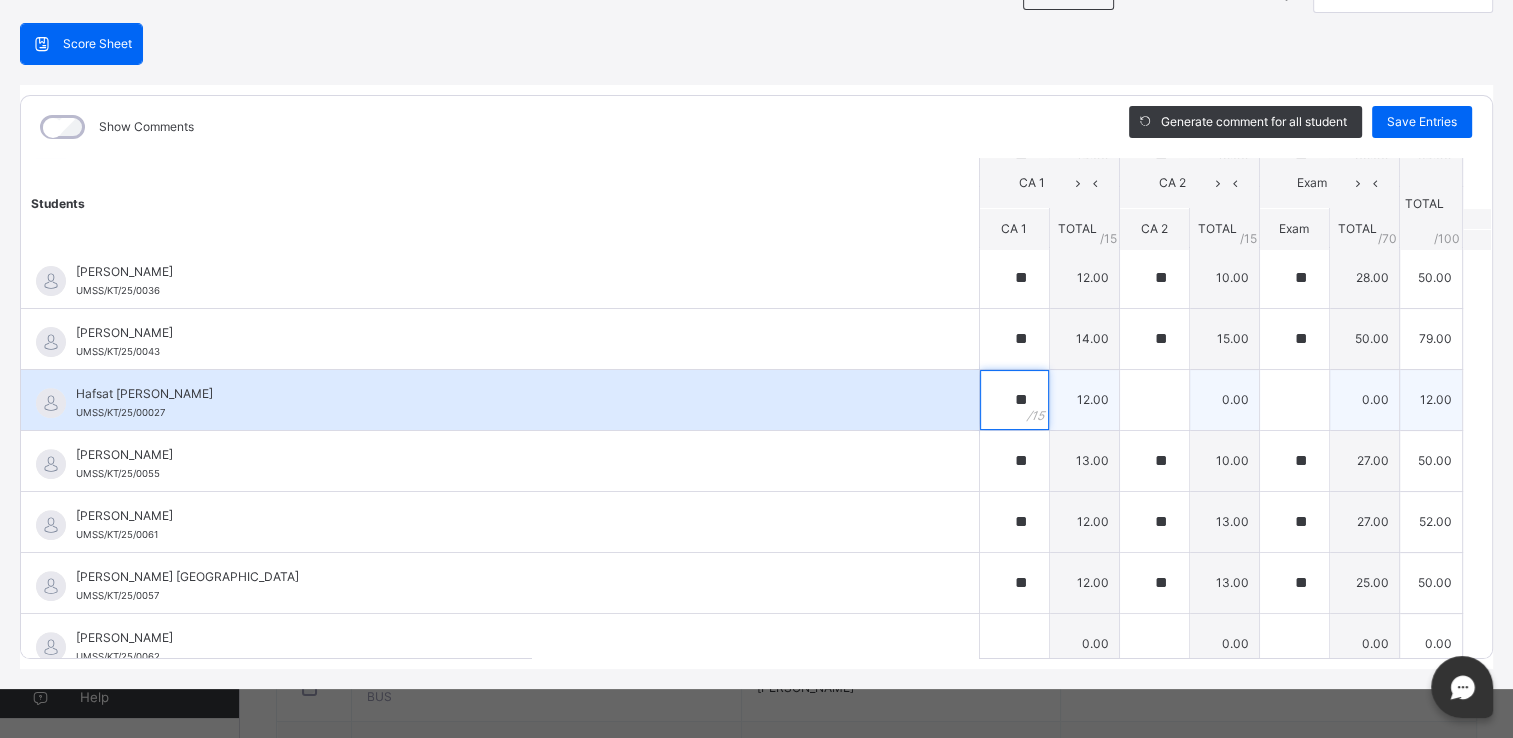 type on "**" 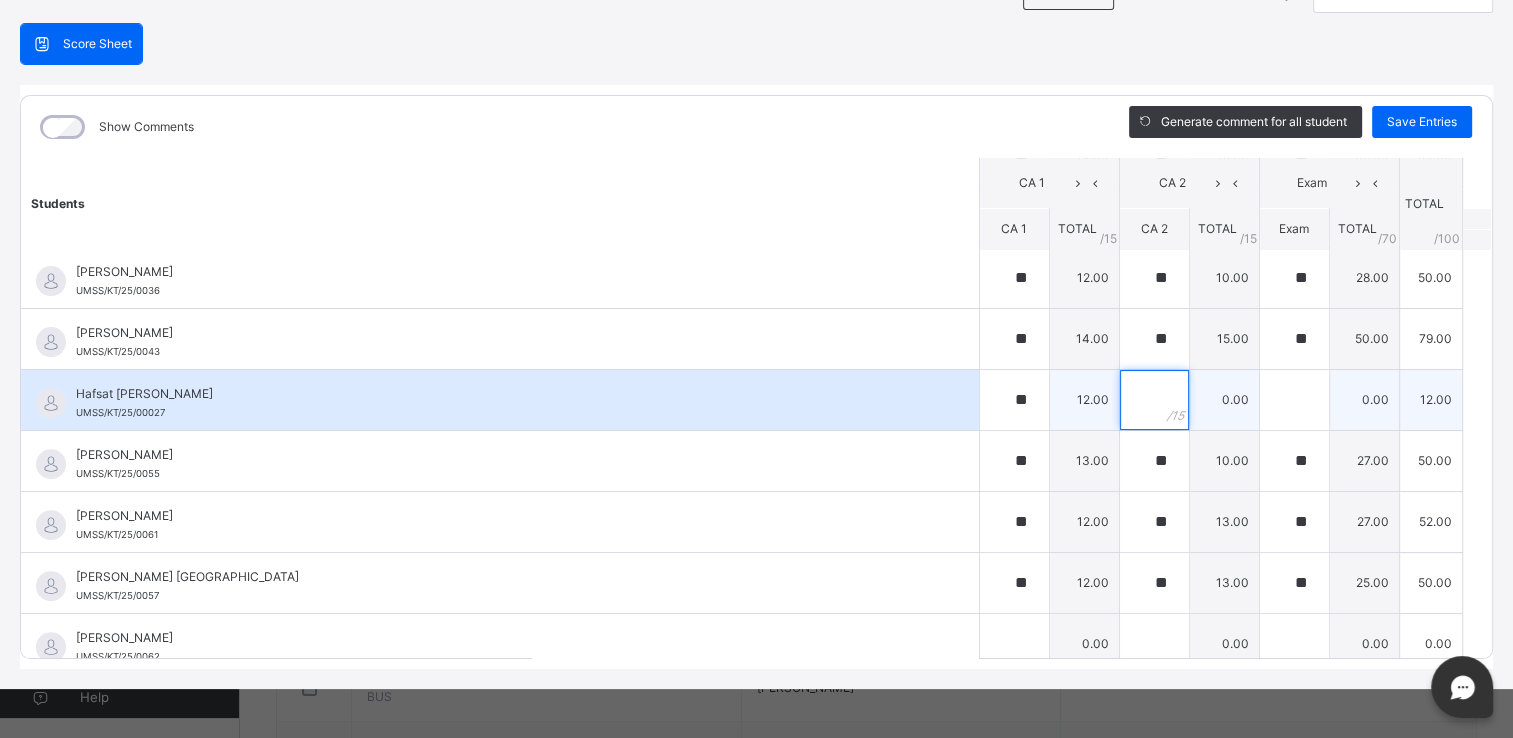 click at bounding box center (1154, 400) 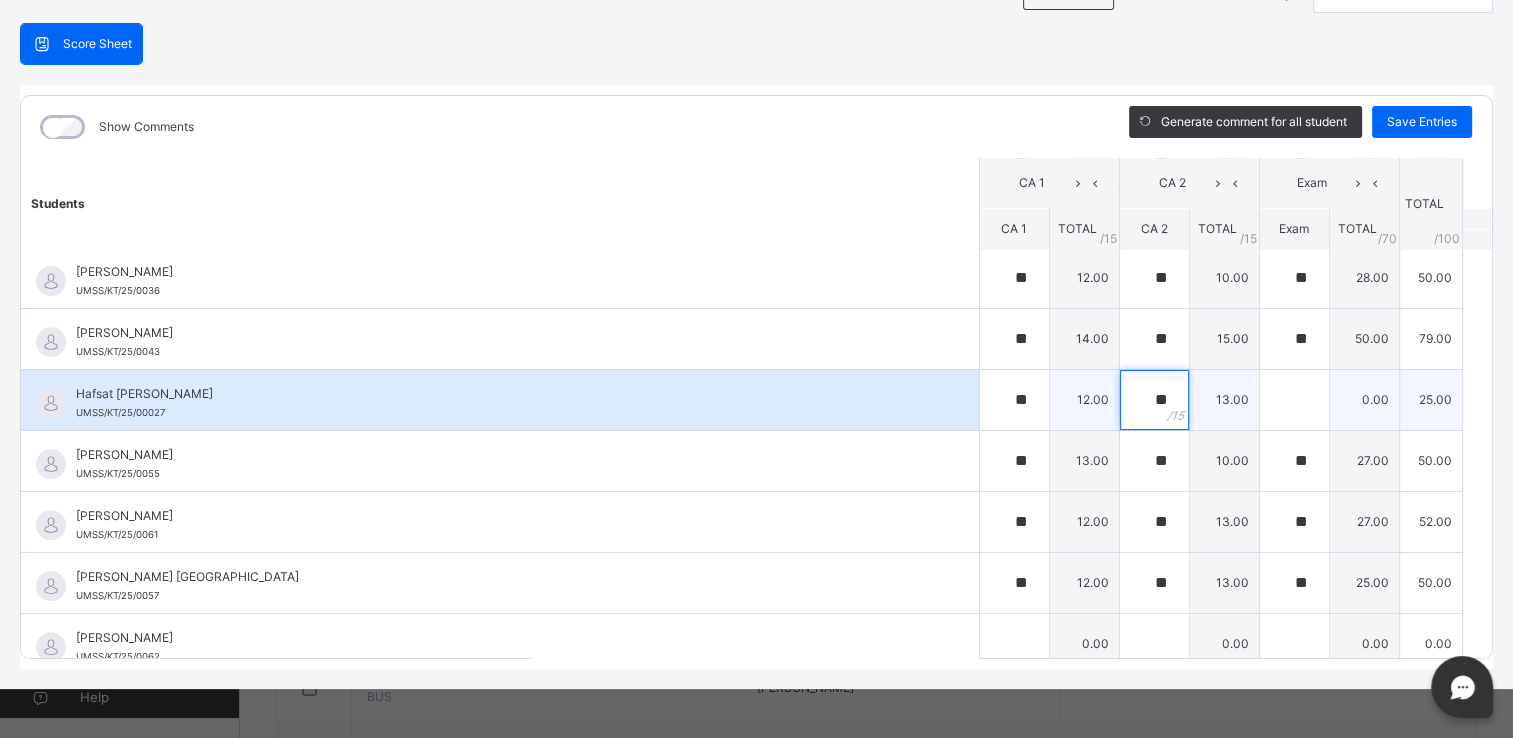 type on "**" 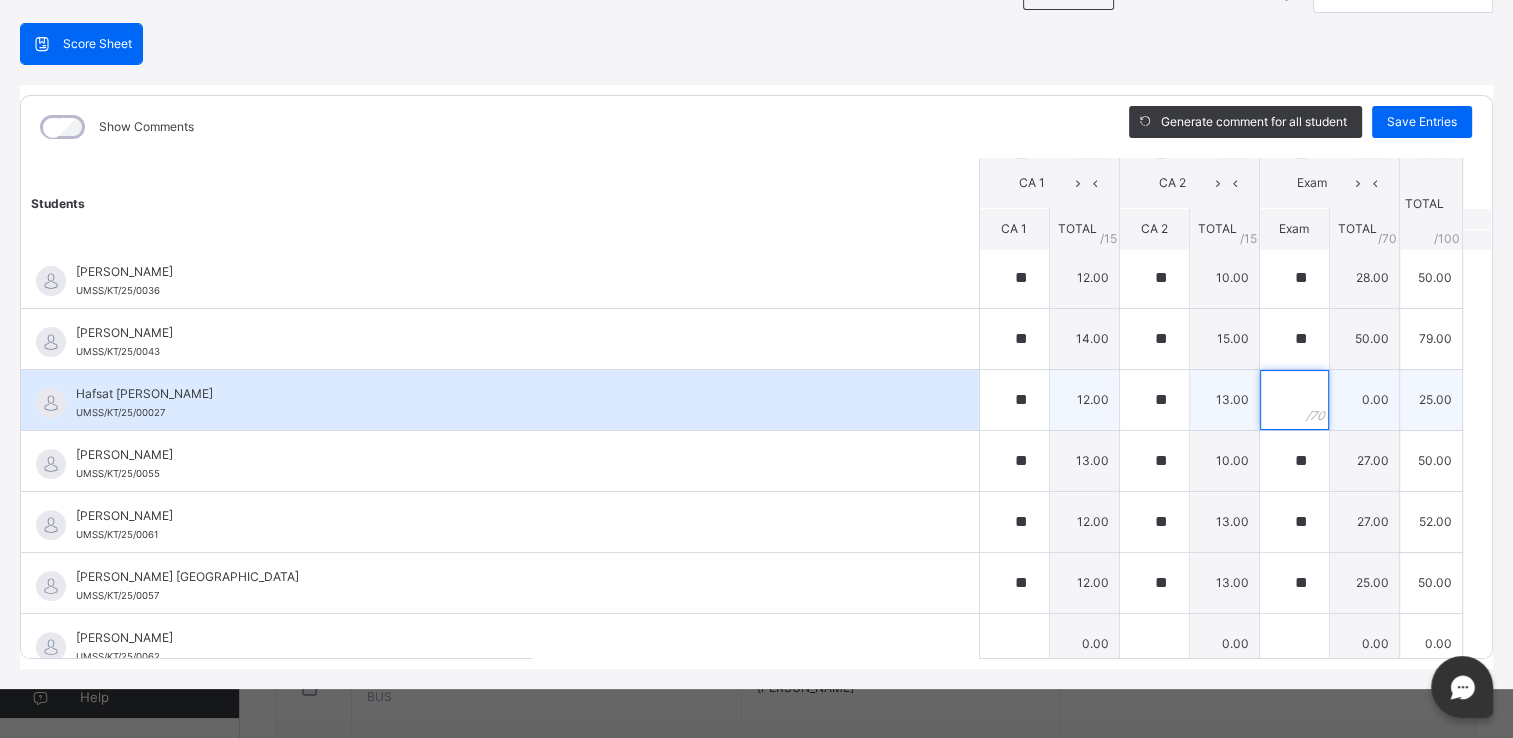 click at bounding box center (1294, 400) 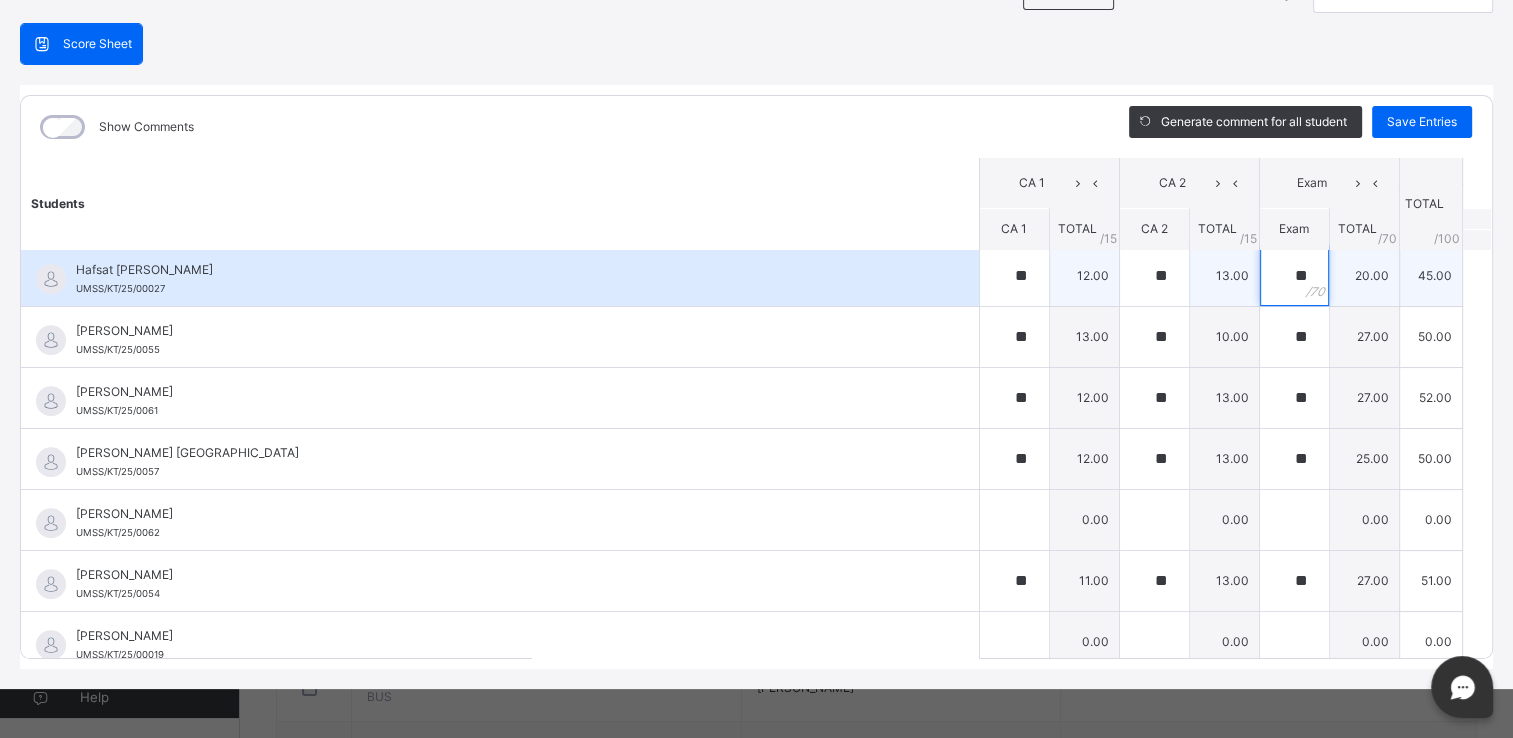 scroll, scrollTop: 861, scrollLeft: 0, axis: vertical 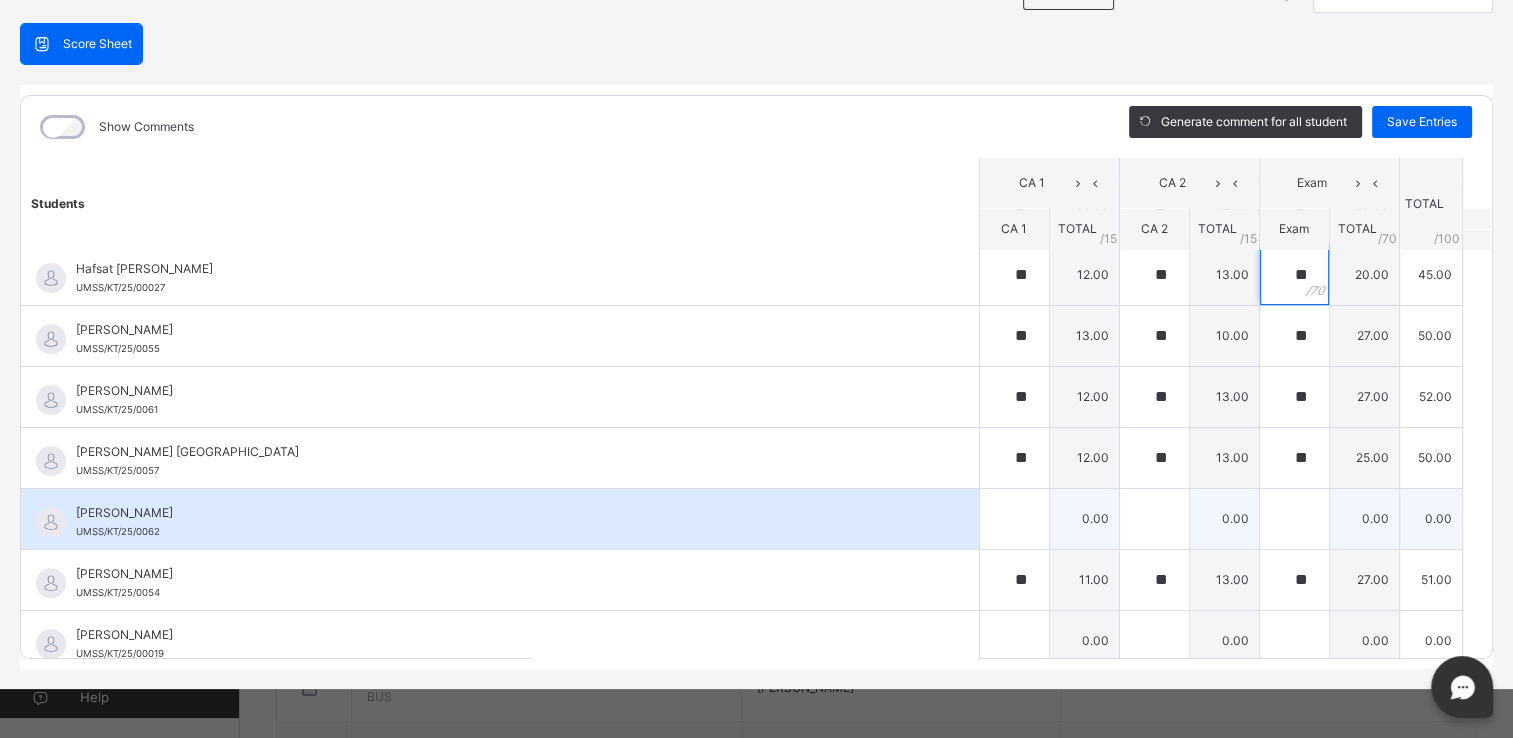 type on "**" 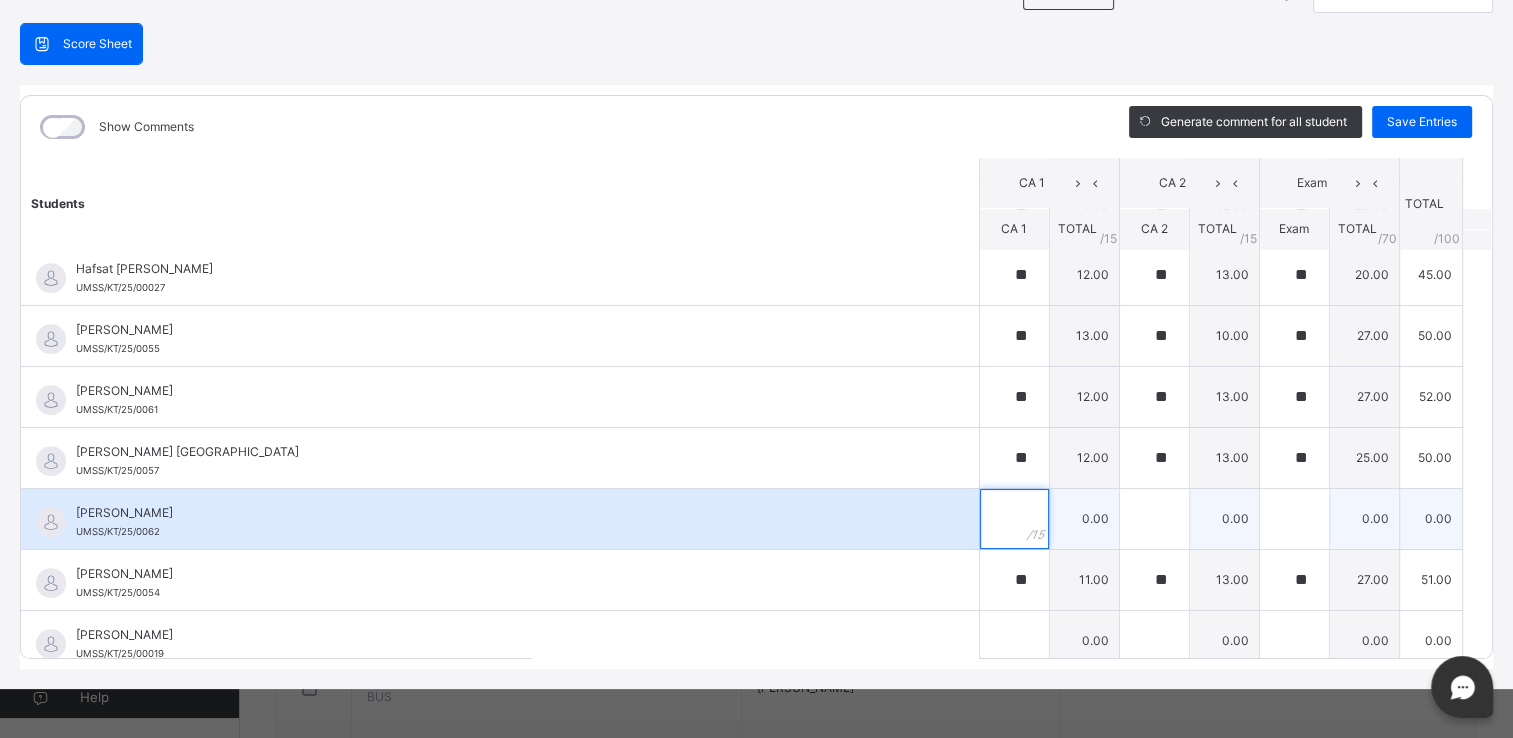 click at bounding box center [1014, 519] 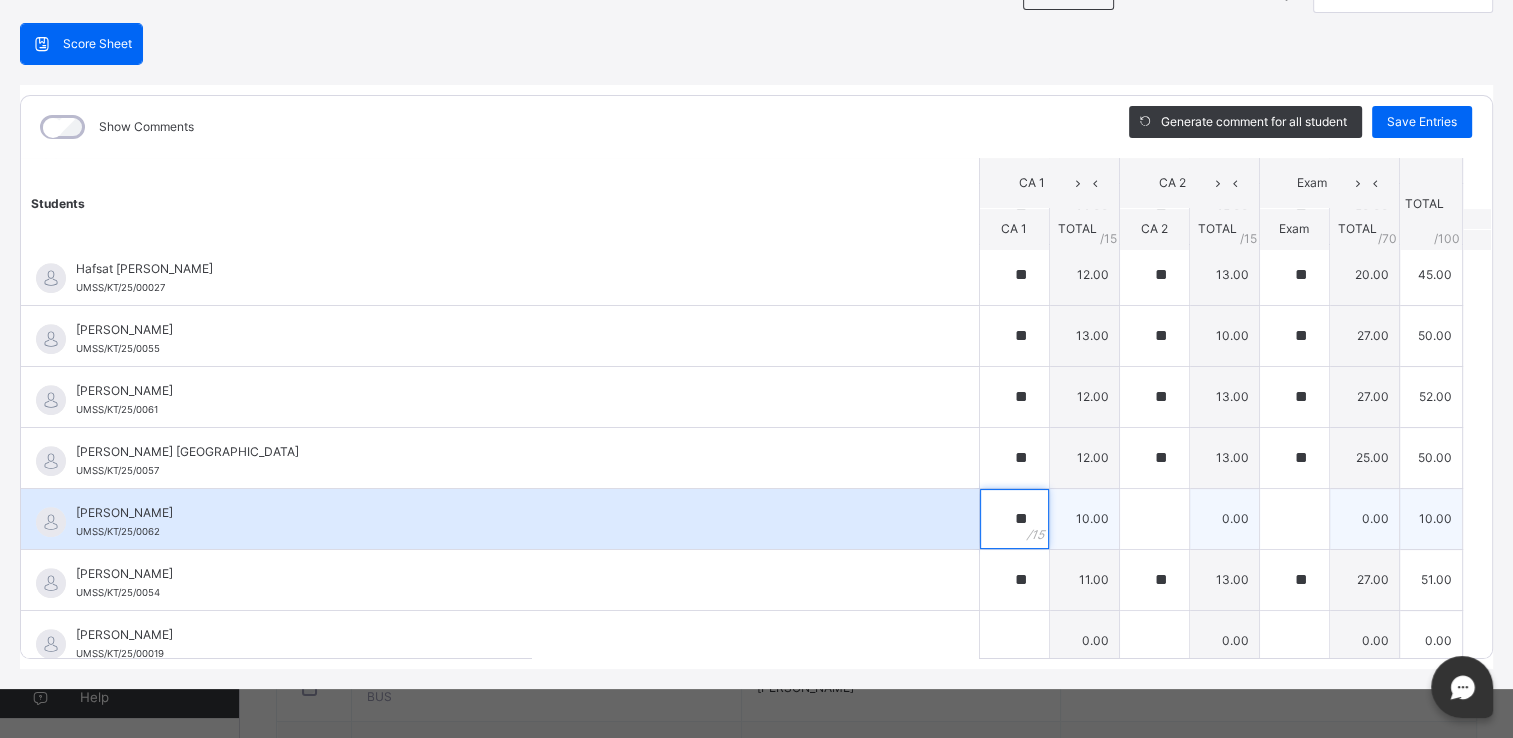 type on "**" 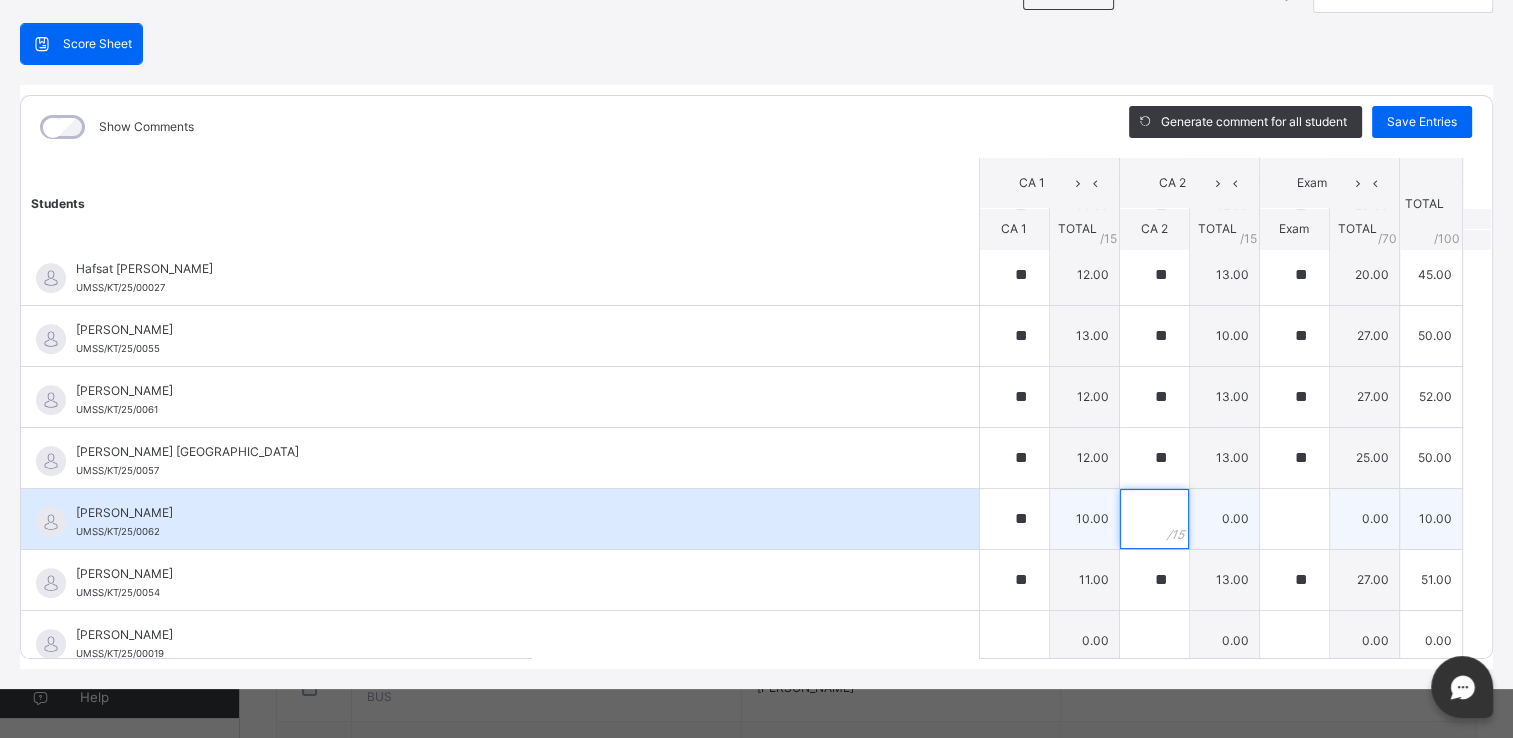 click at bounding box center [1154, 519] 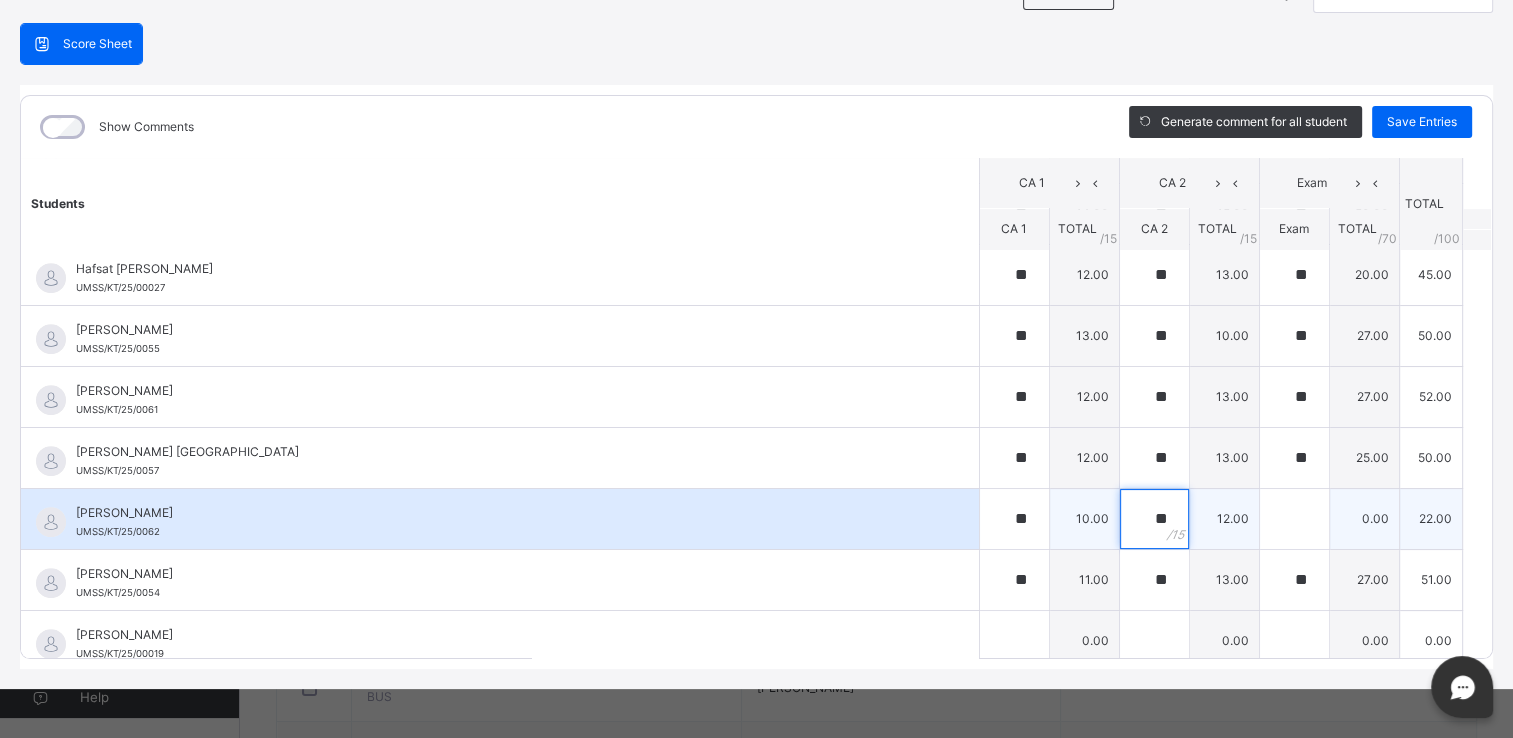 type on "**" 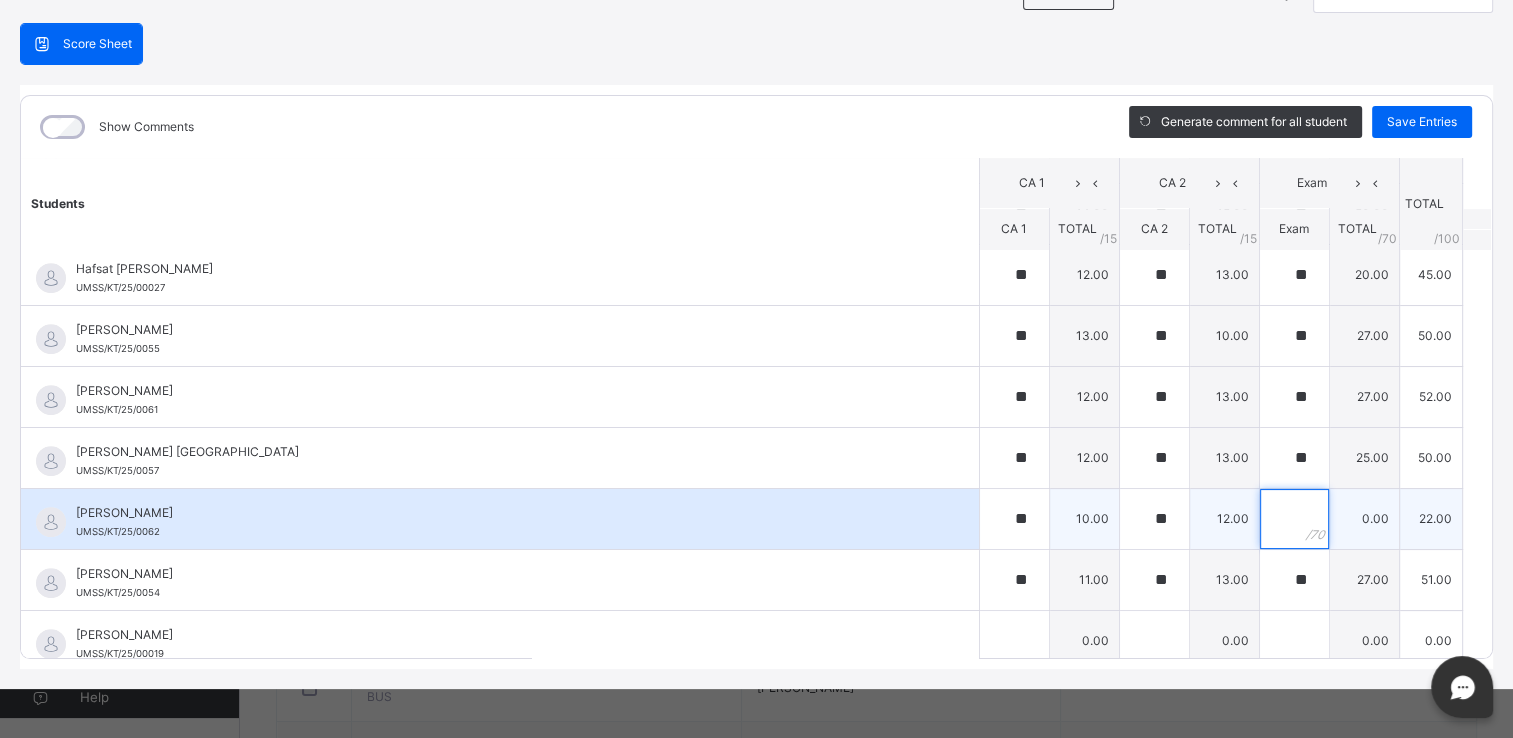 click at bounding box center (1294, 519) 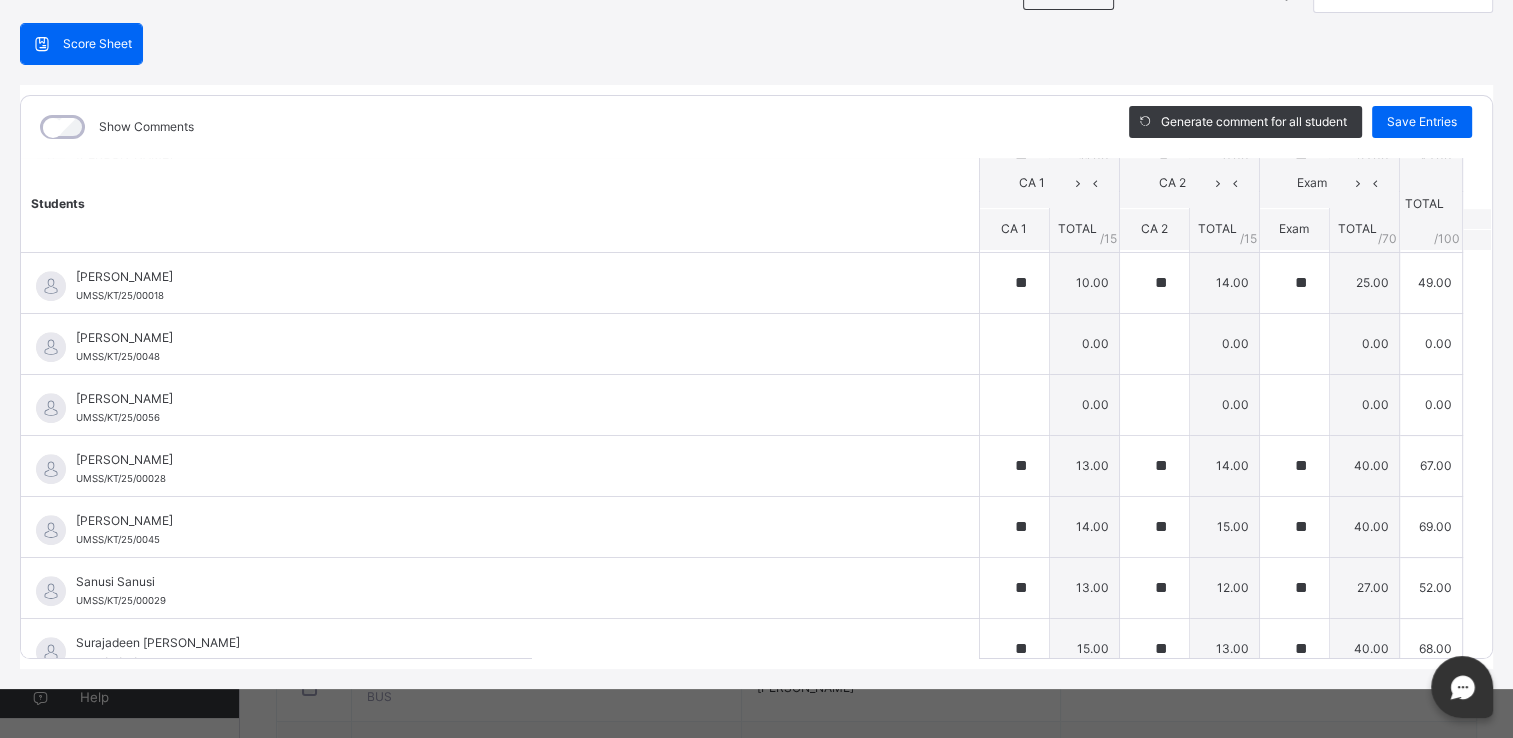 scroll, scrollTop: 1524, scrollLeft: 0, axis: vertical 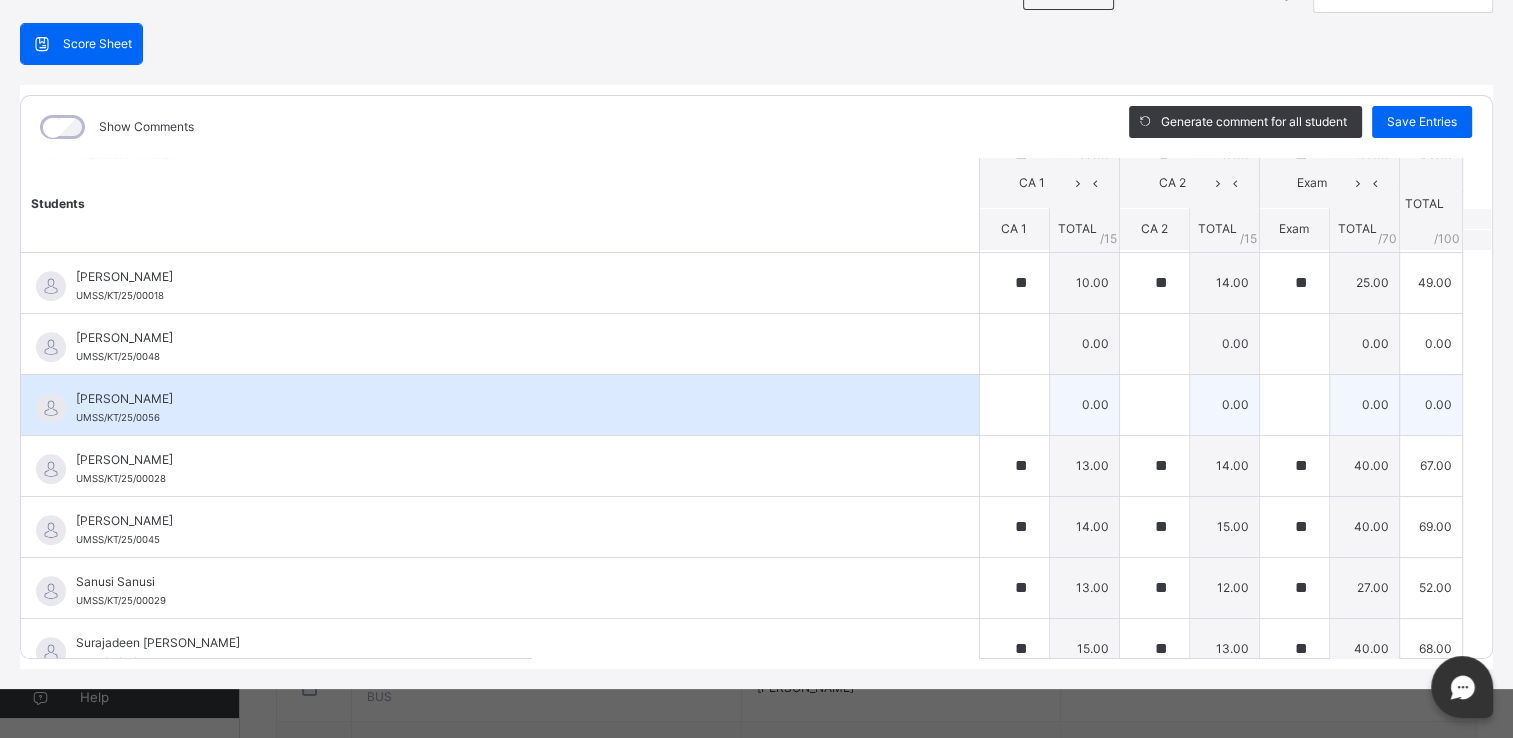 type on "**" 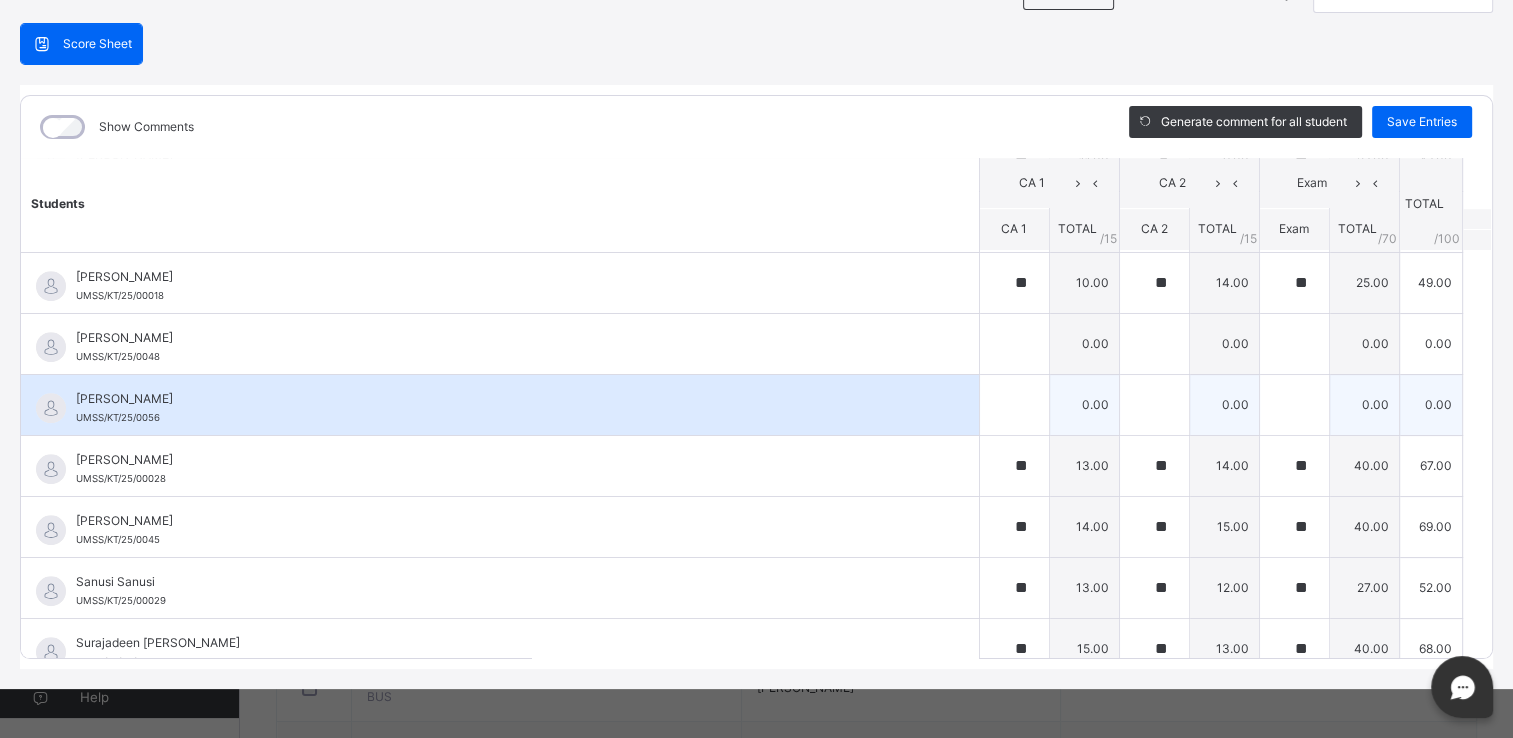 click on "0.00" at bounding box center (1224, 404) 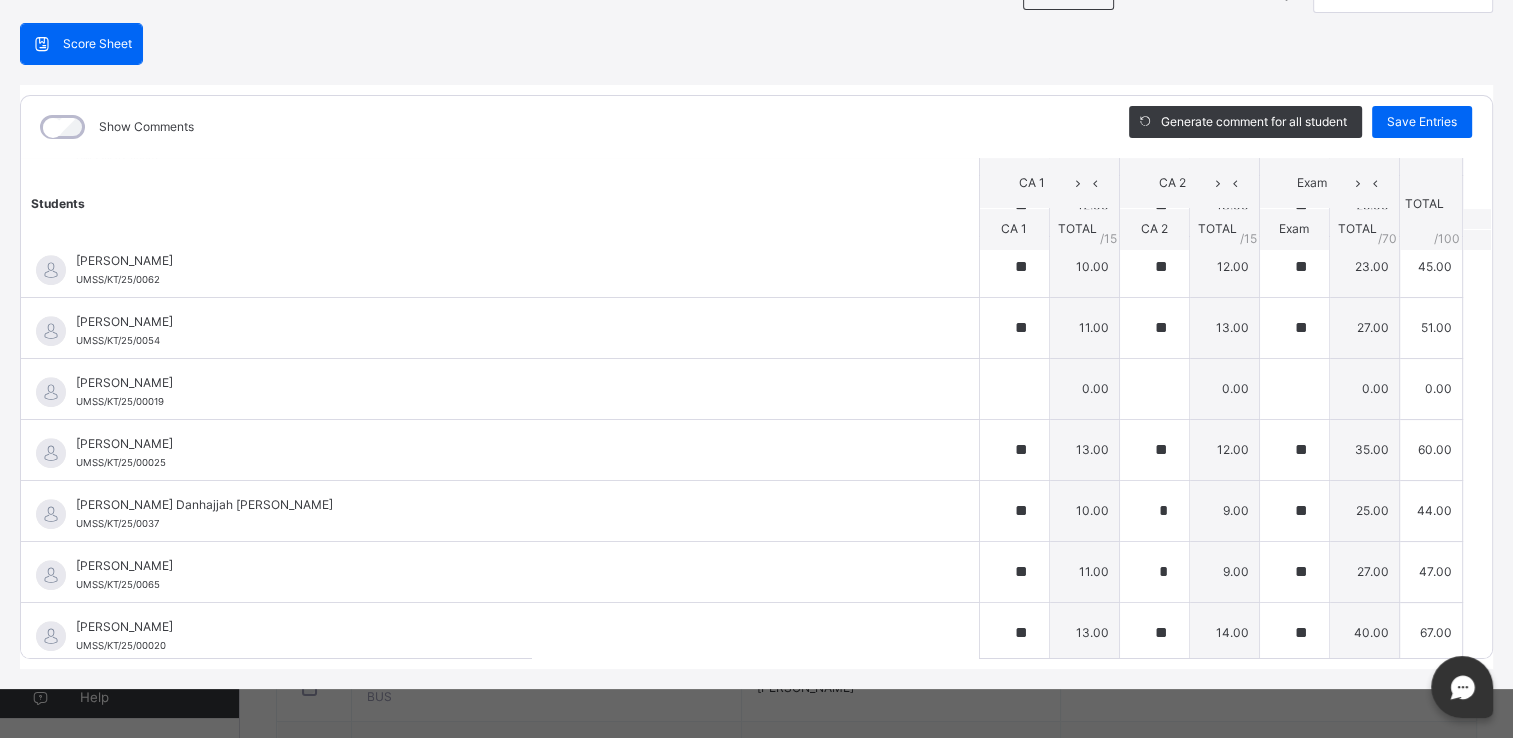 scroll, scrollTop: 1112, scrollLeft: 0, axis: vertical 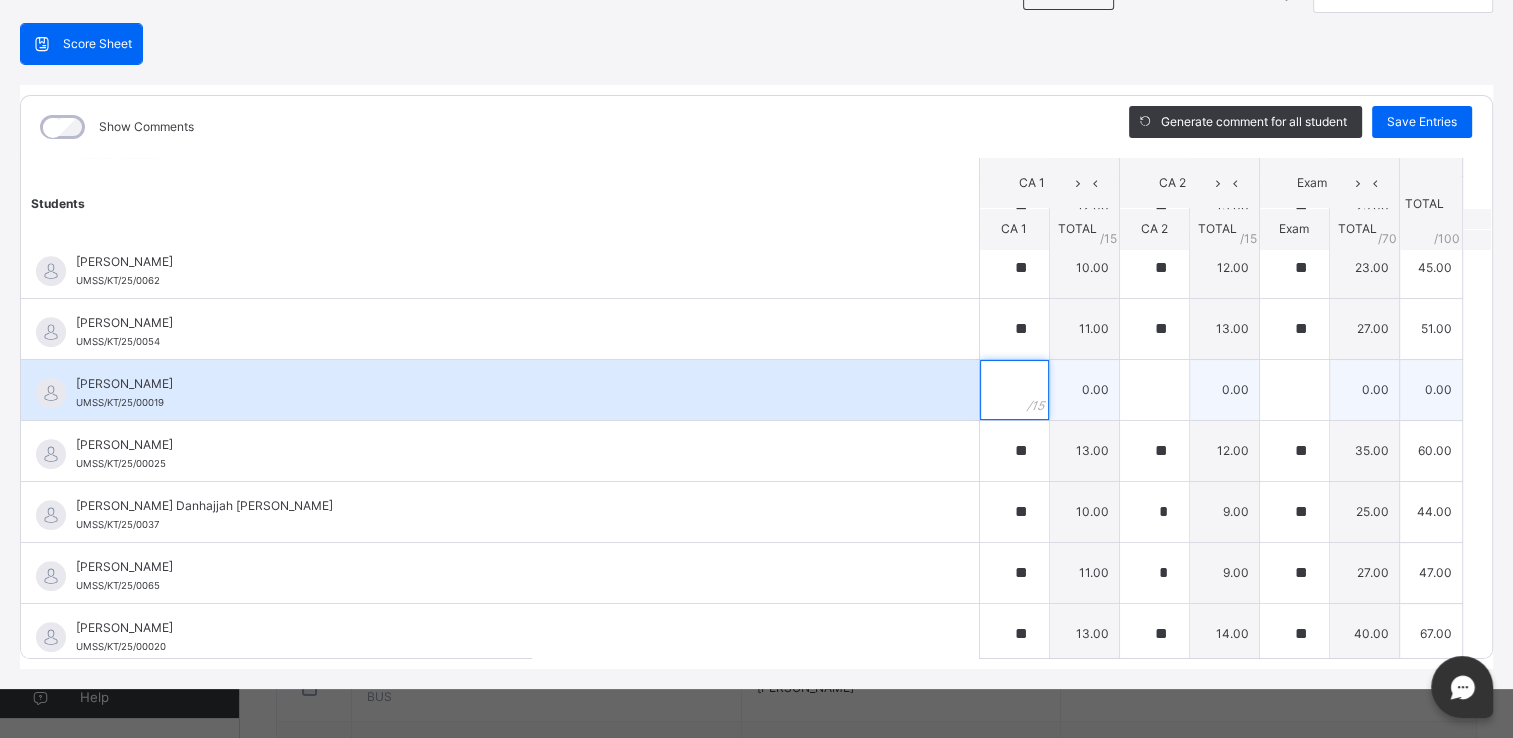 click at bounding box center (1014, 390) 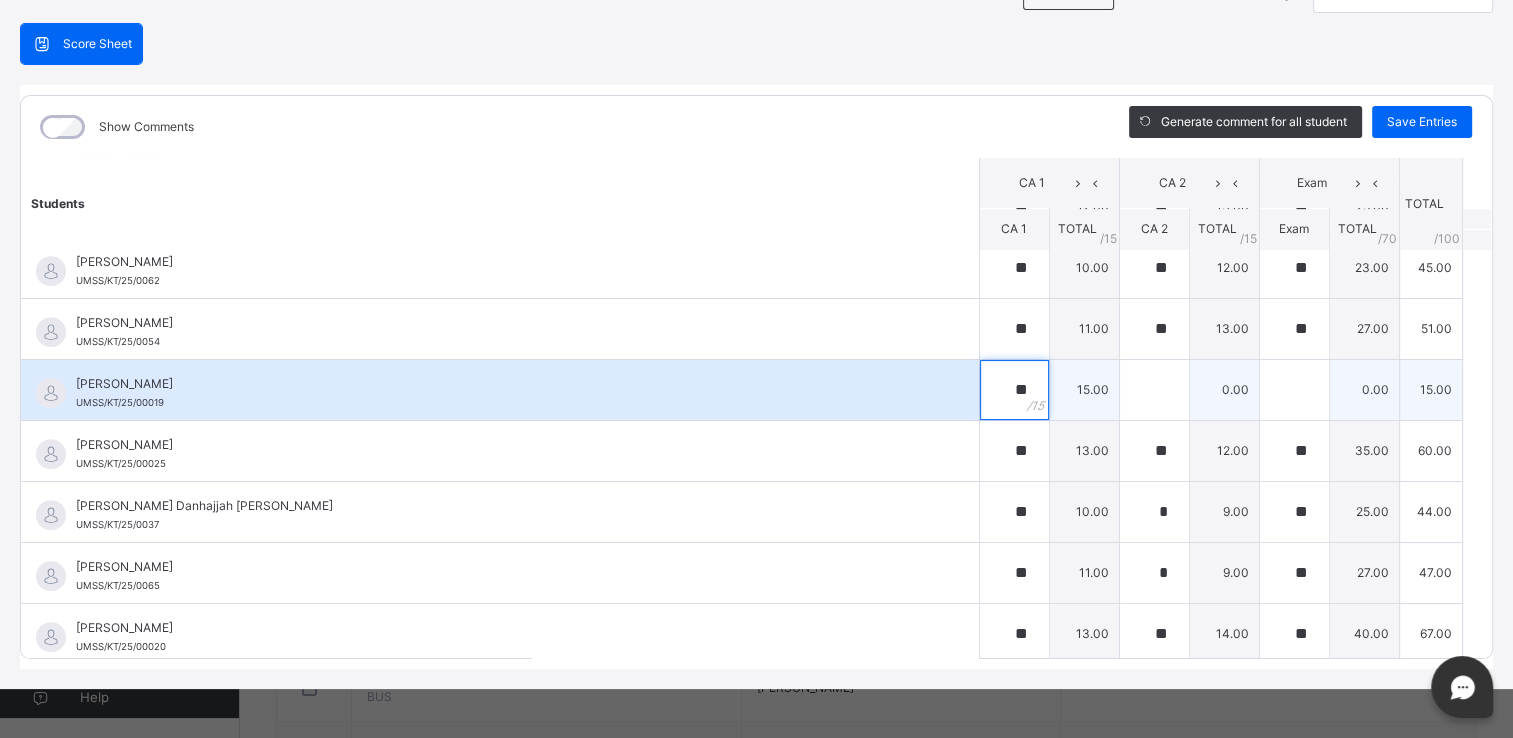 type on "**" 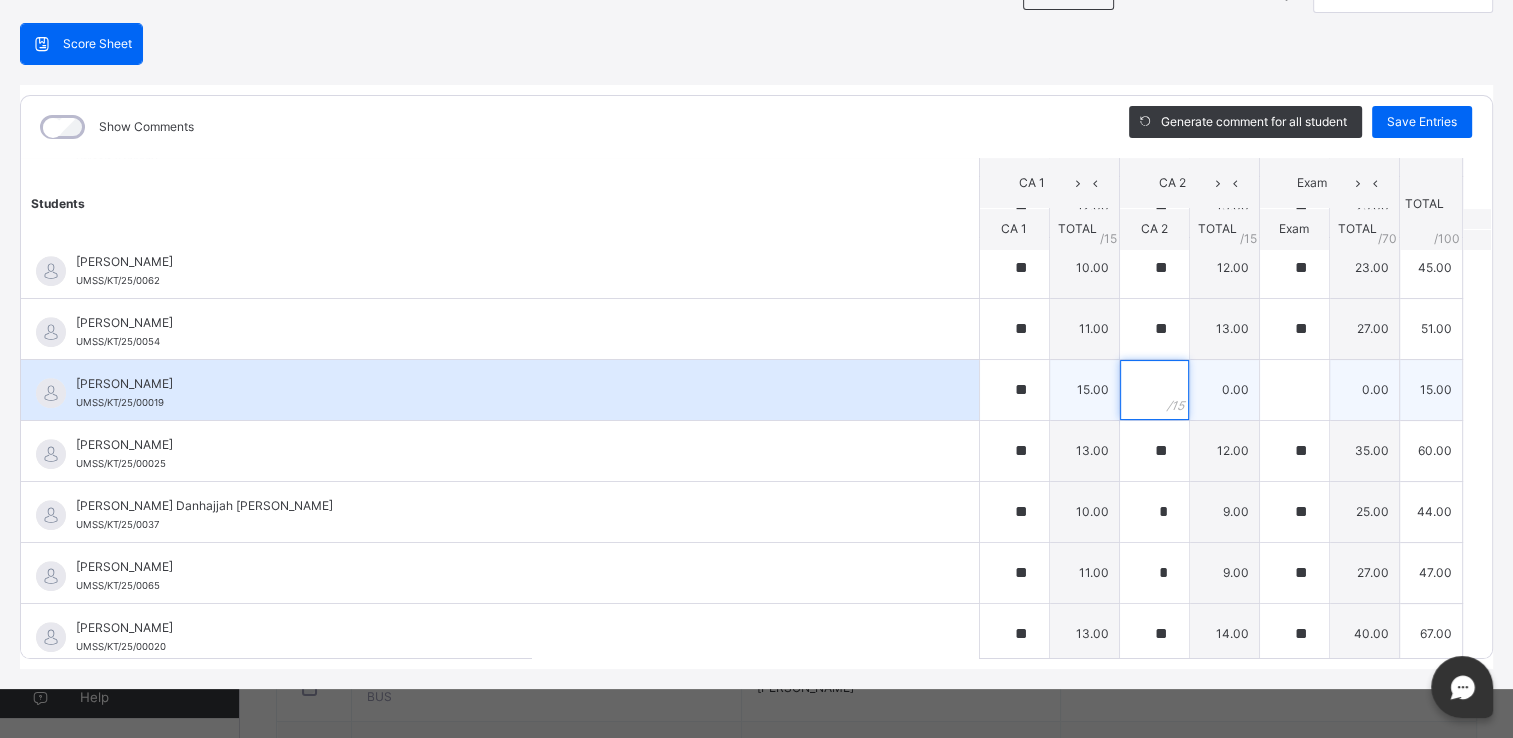 click at bounding box center (1154, 390) 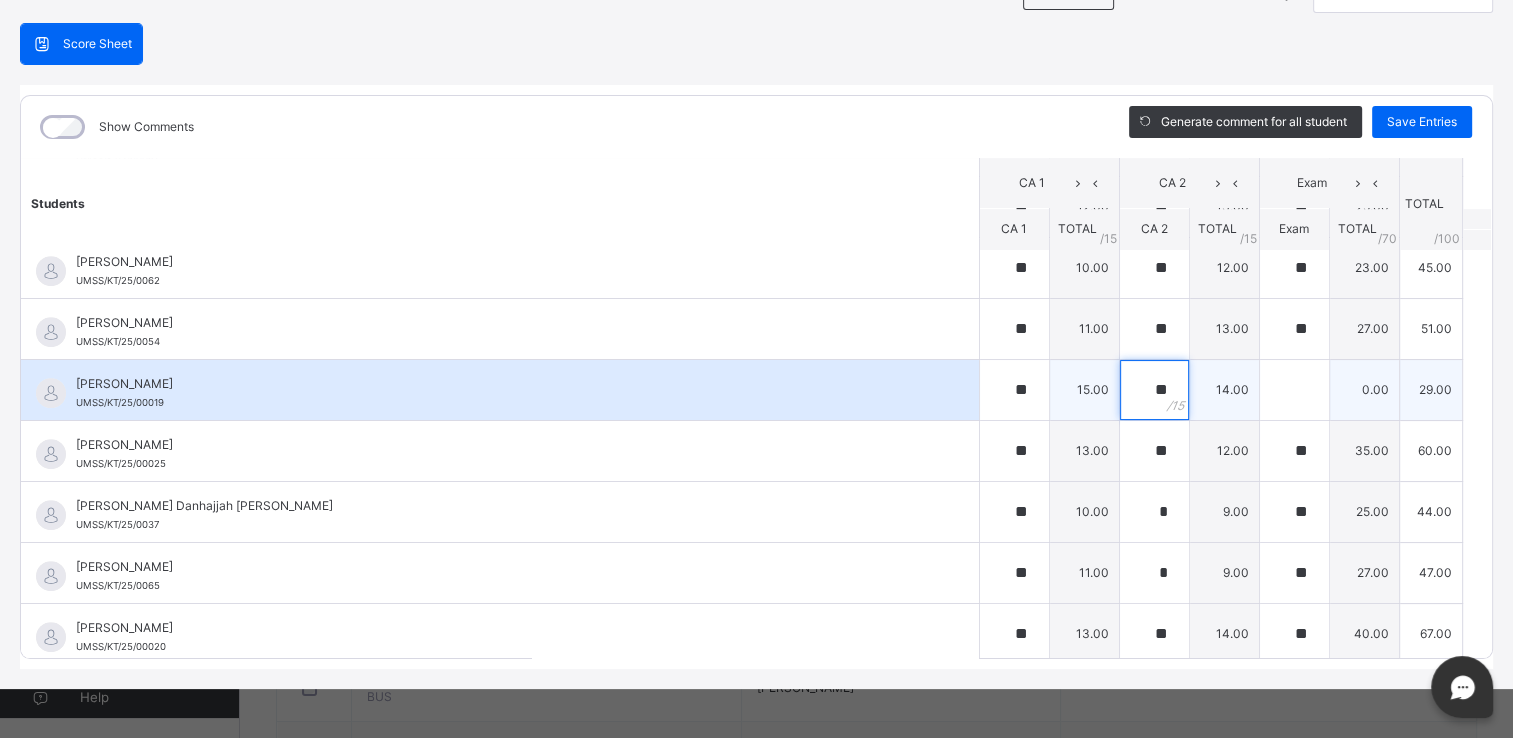 type on "**" 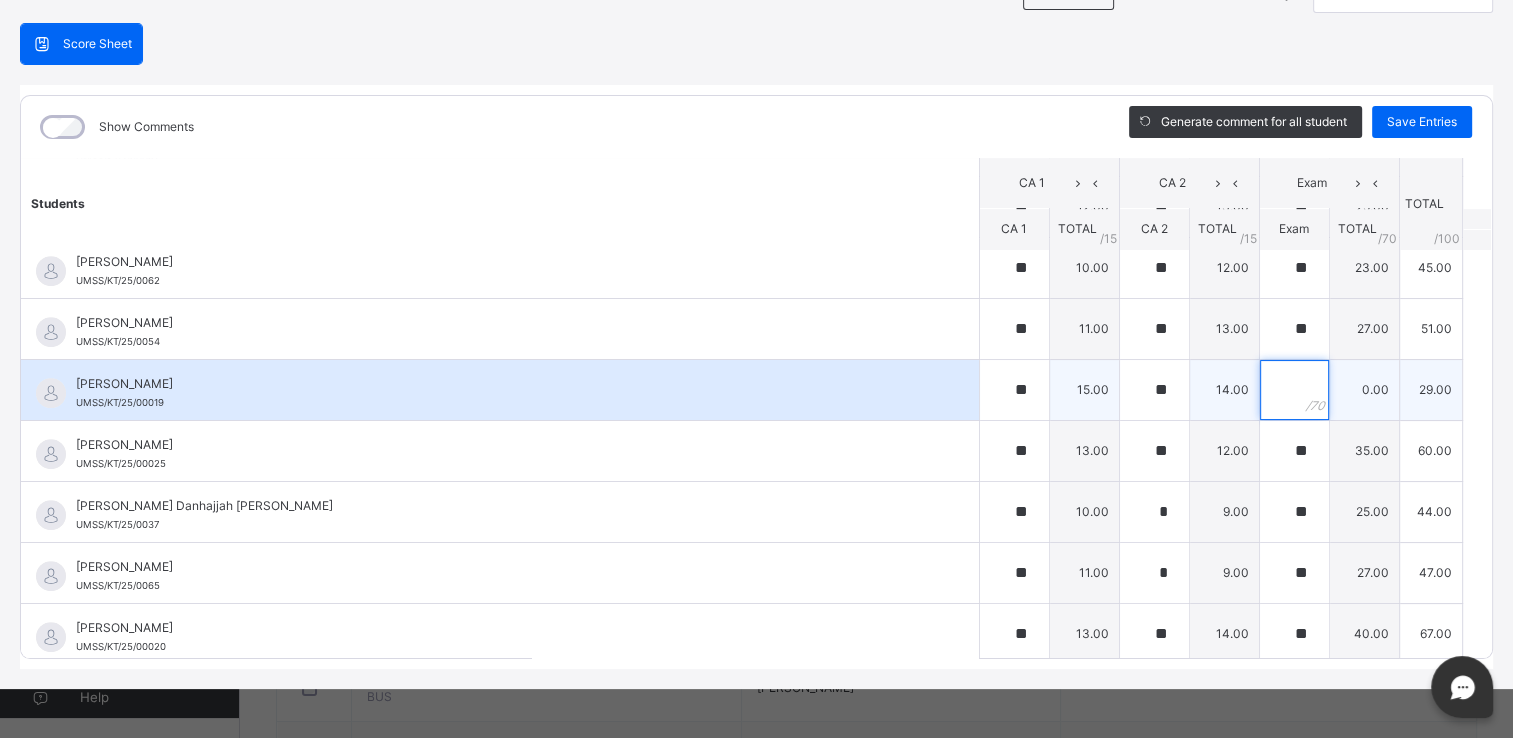 click at bounding box center (1294, 390) 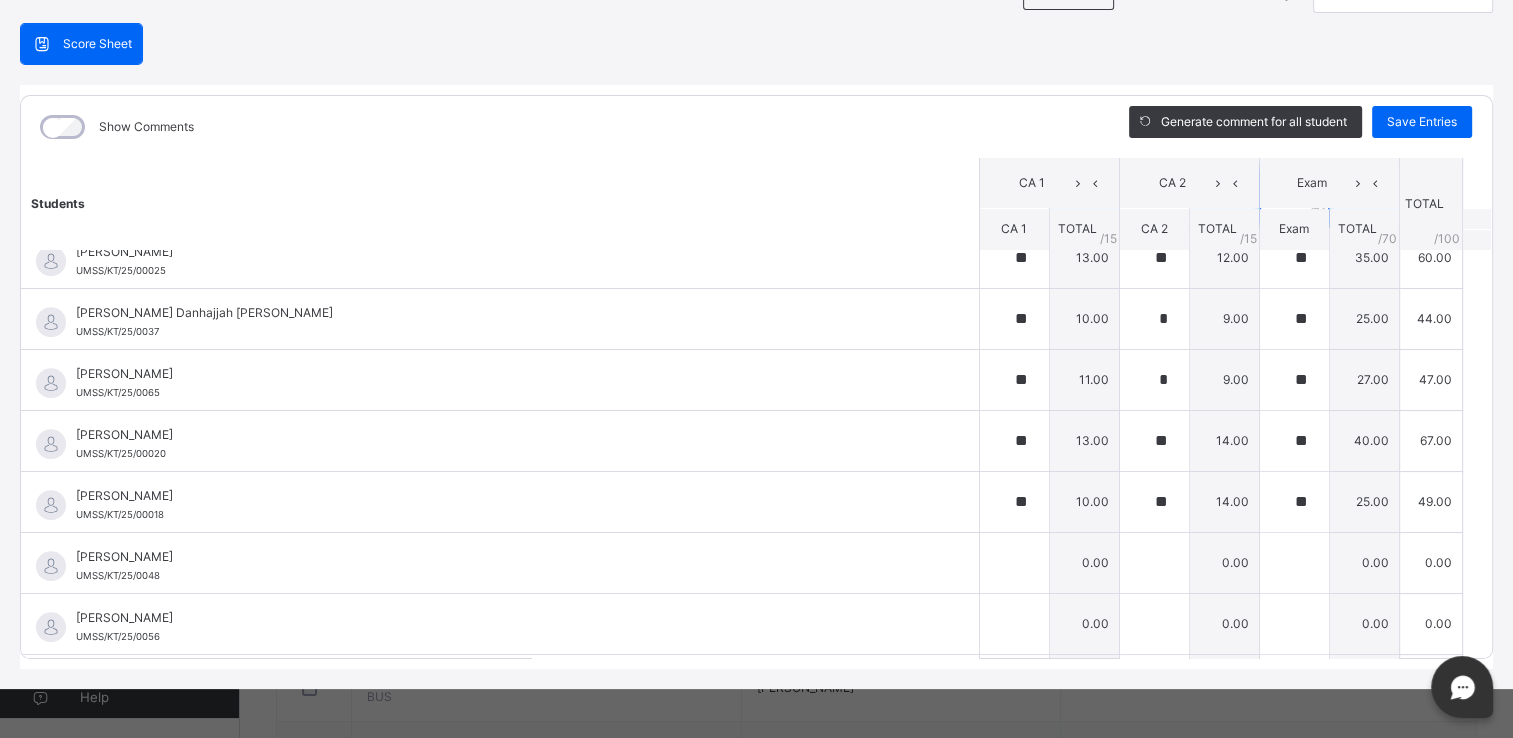 scroll, scrollTop: 1307, scrollLeft: 0, axis: vertical 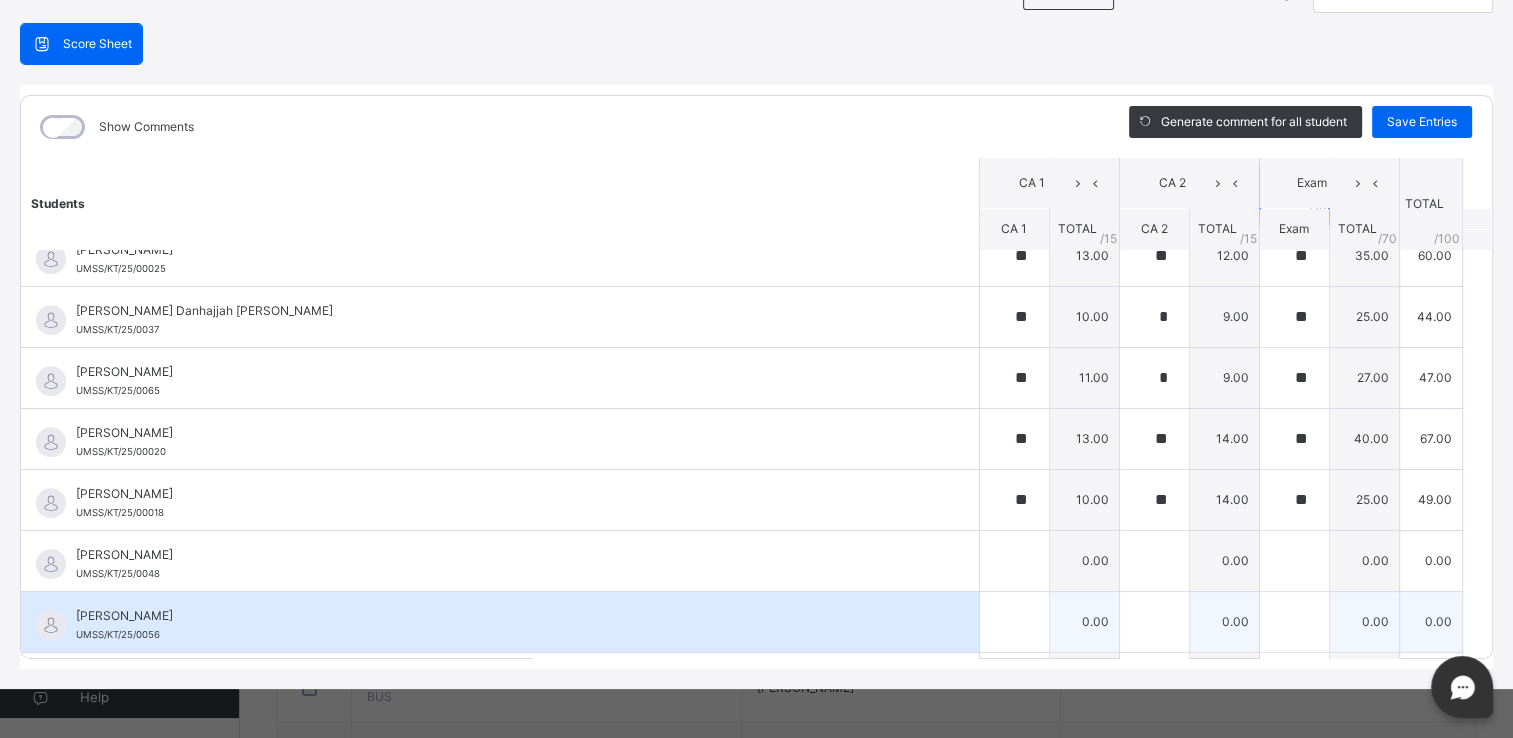 type on "**" 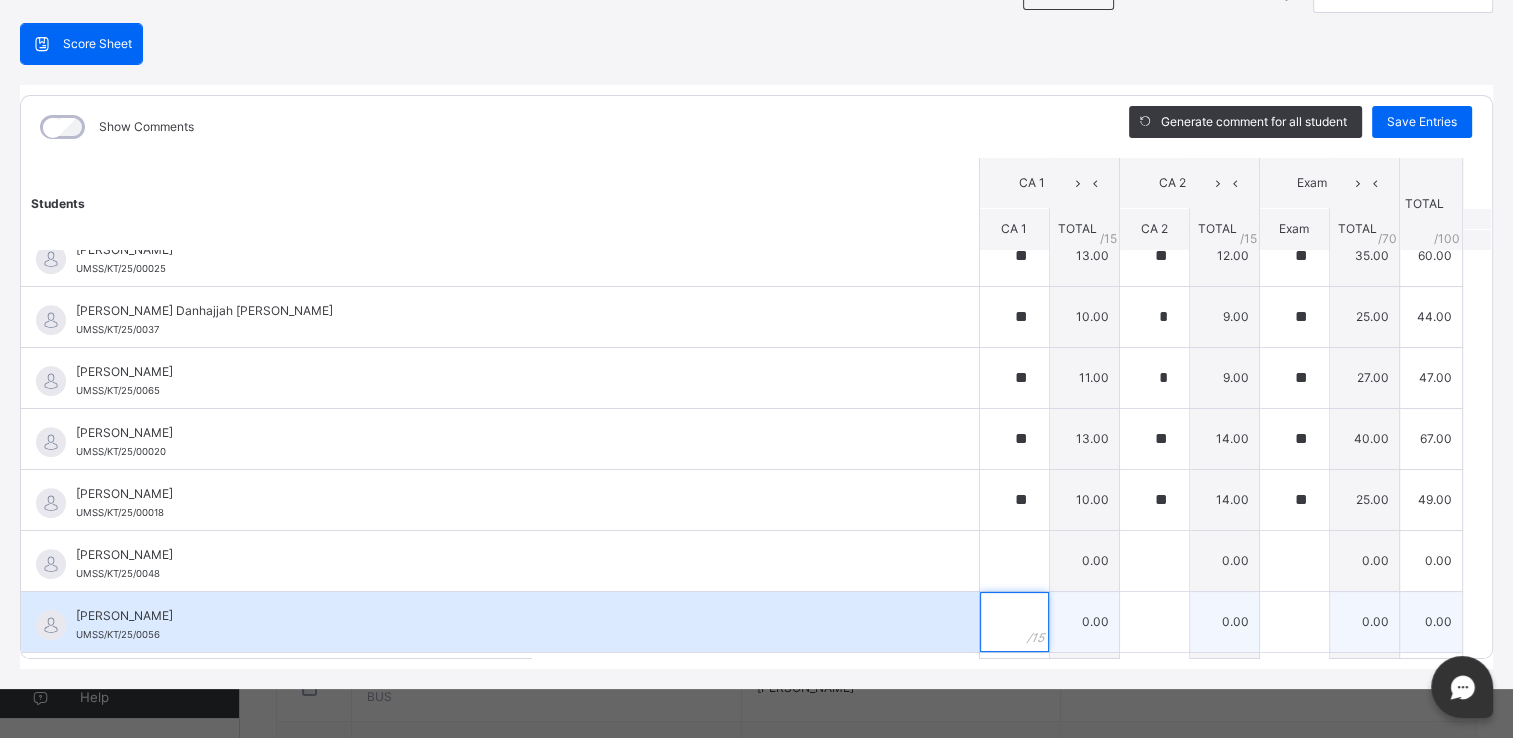 click at bounding box center (1014, 622) 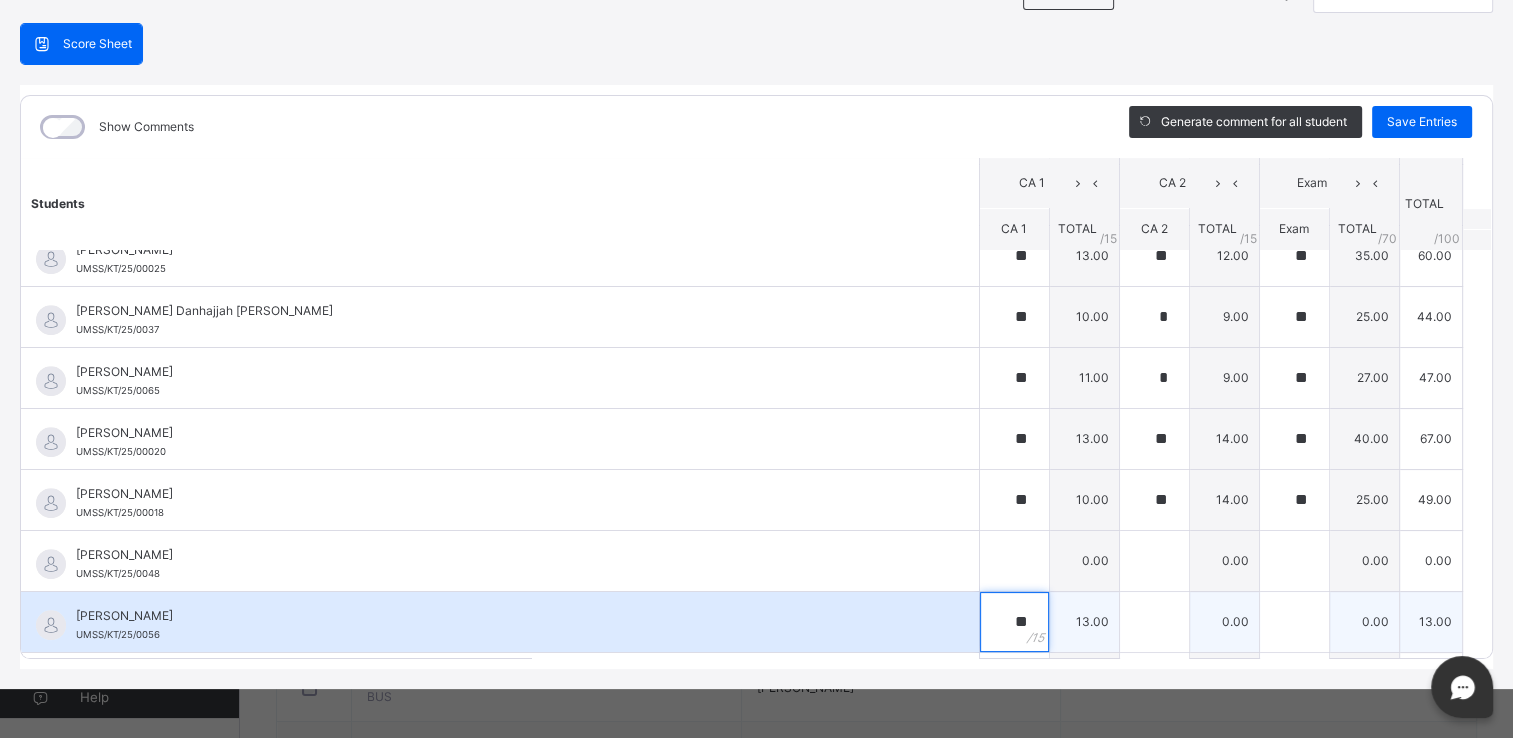 type on "**" 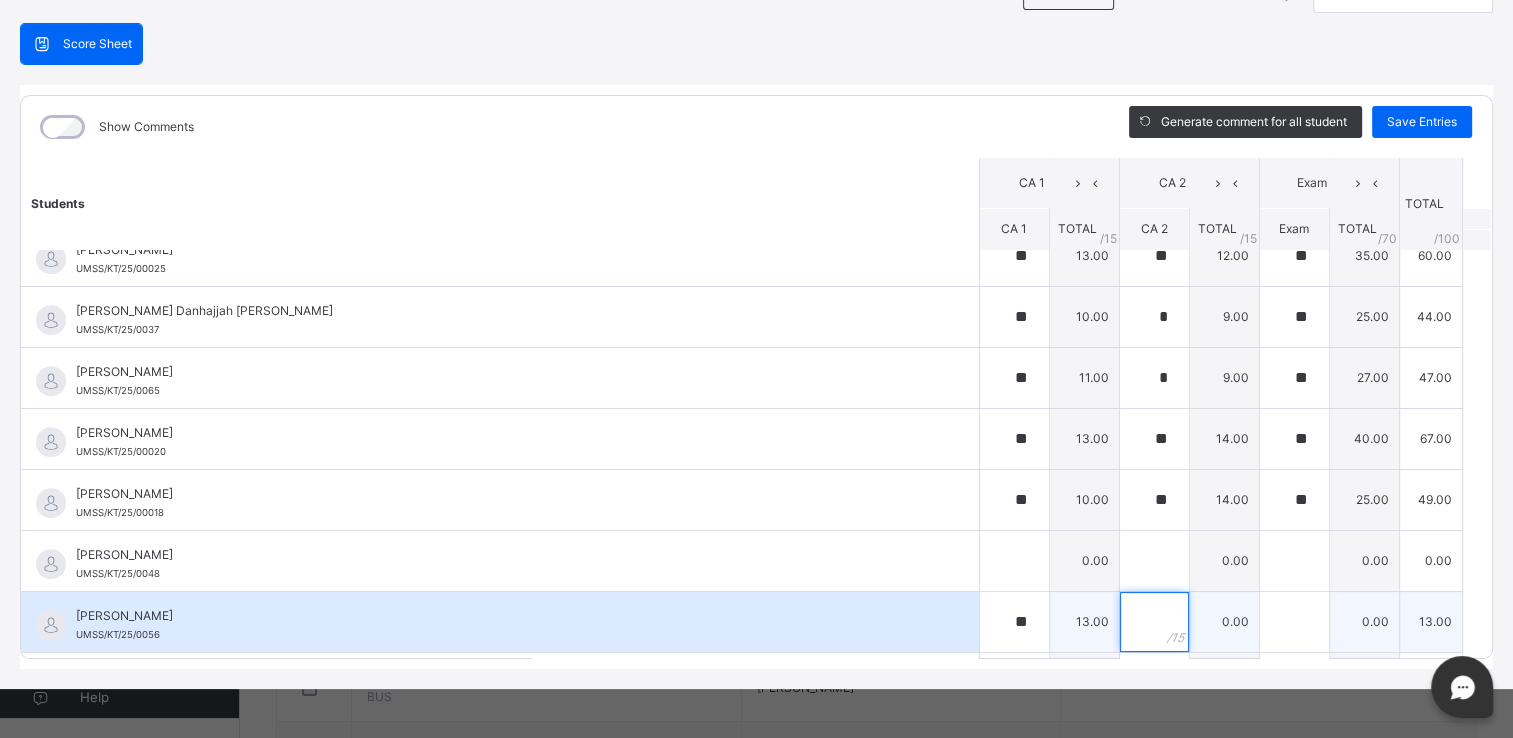 click at bounding box center (1154, 622) 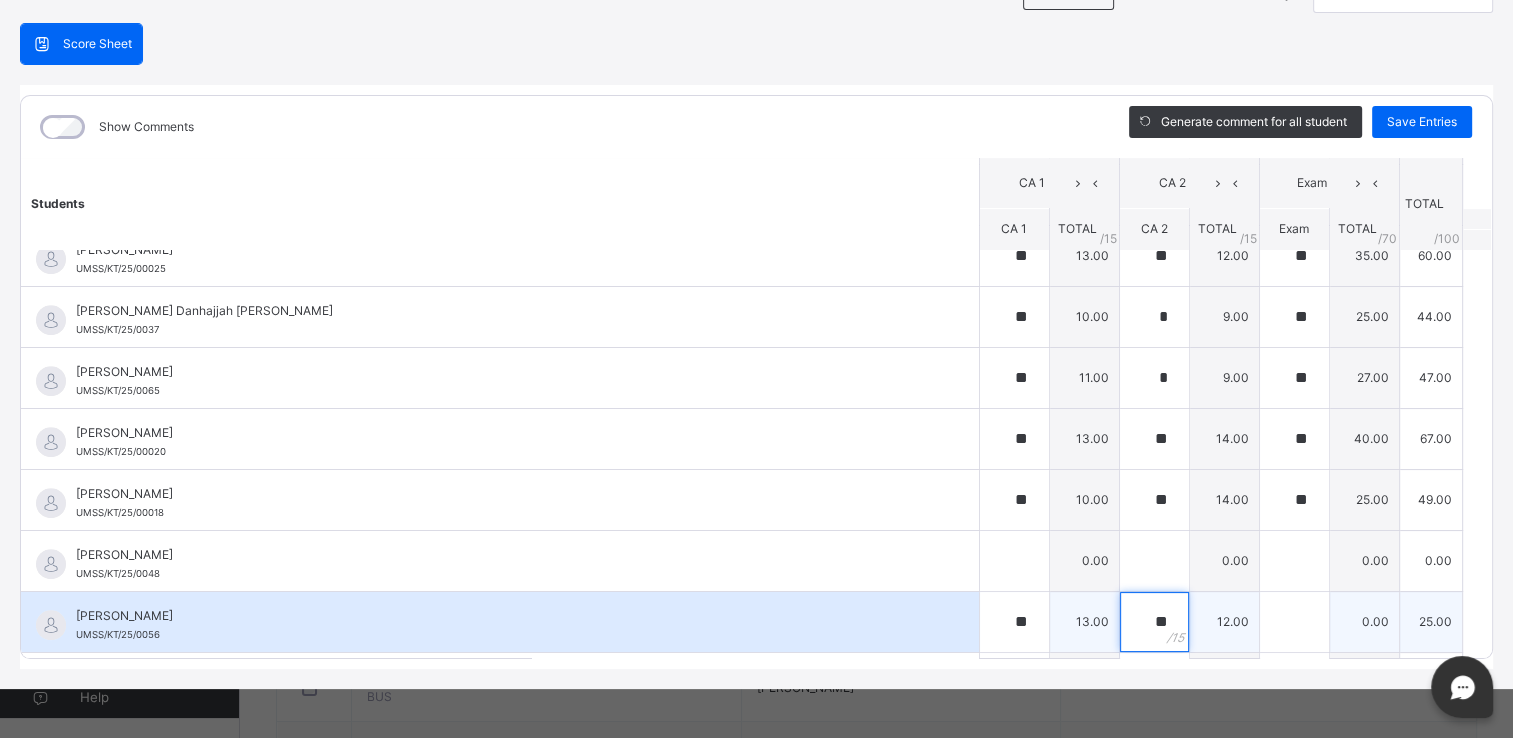 type on "**" 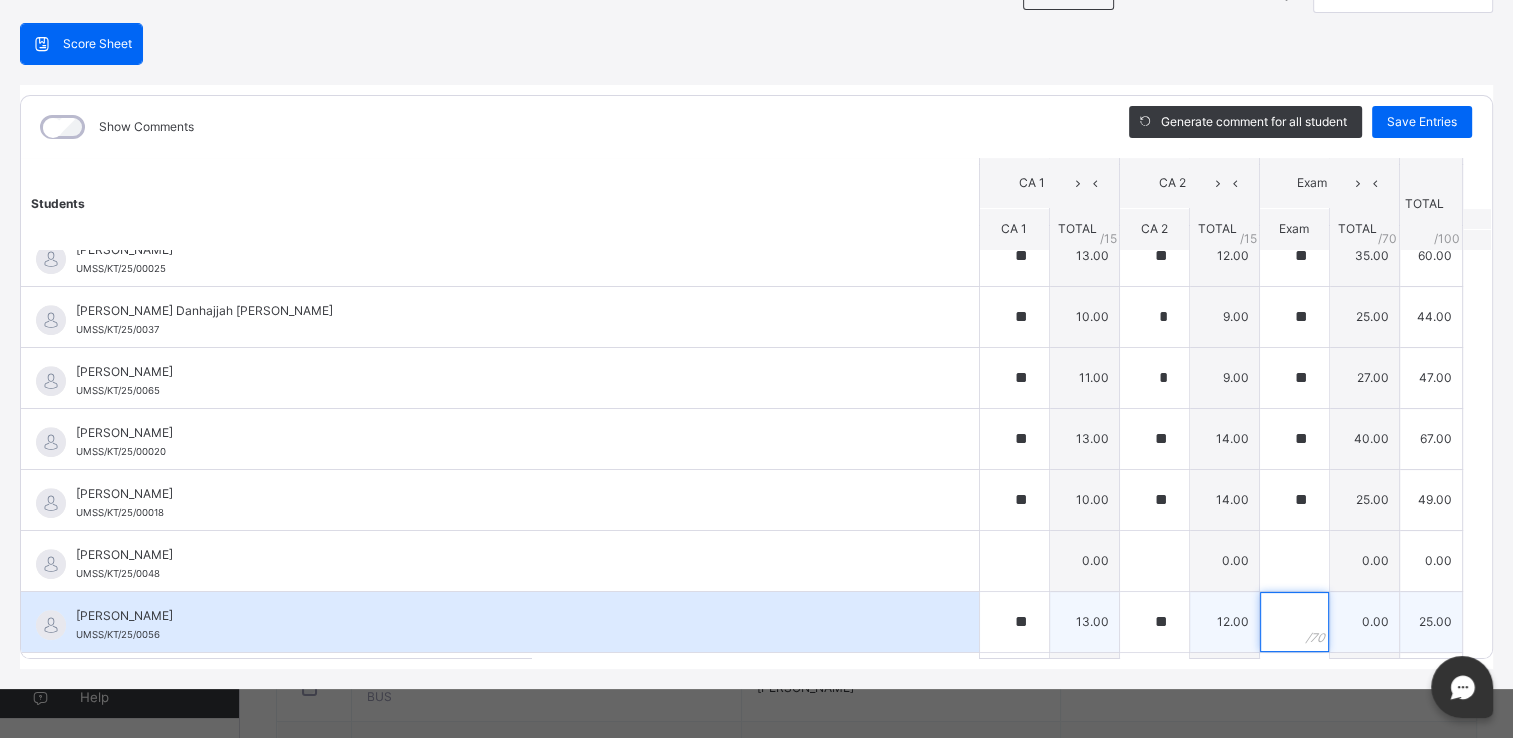click at bounding box center [1294, 622] 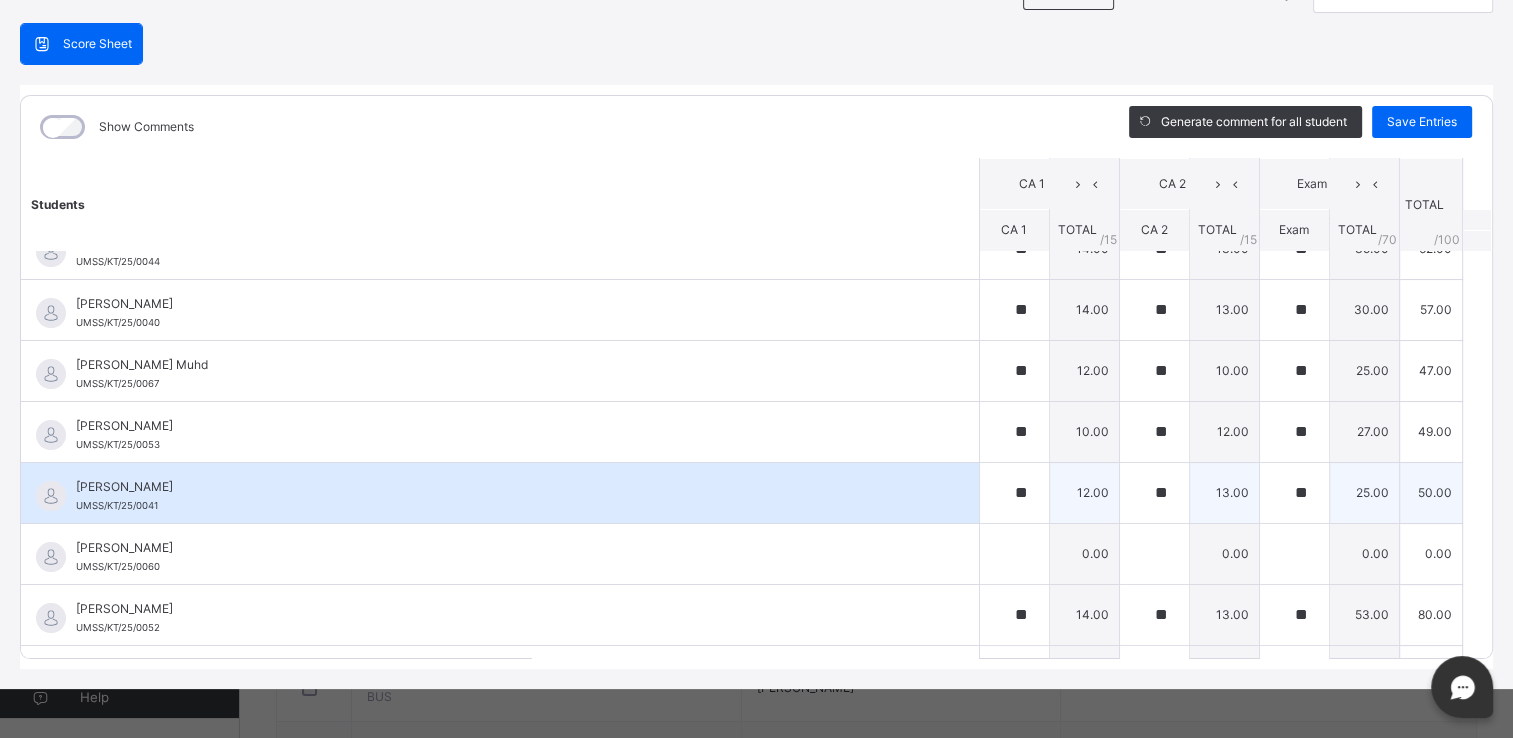 scroll, scrollTop: 219, scrollLeft: 0, axis: vertical 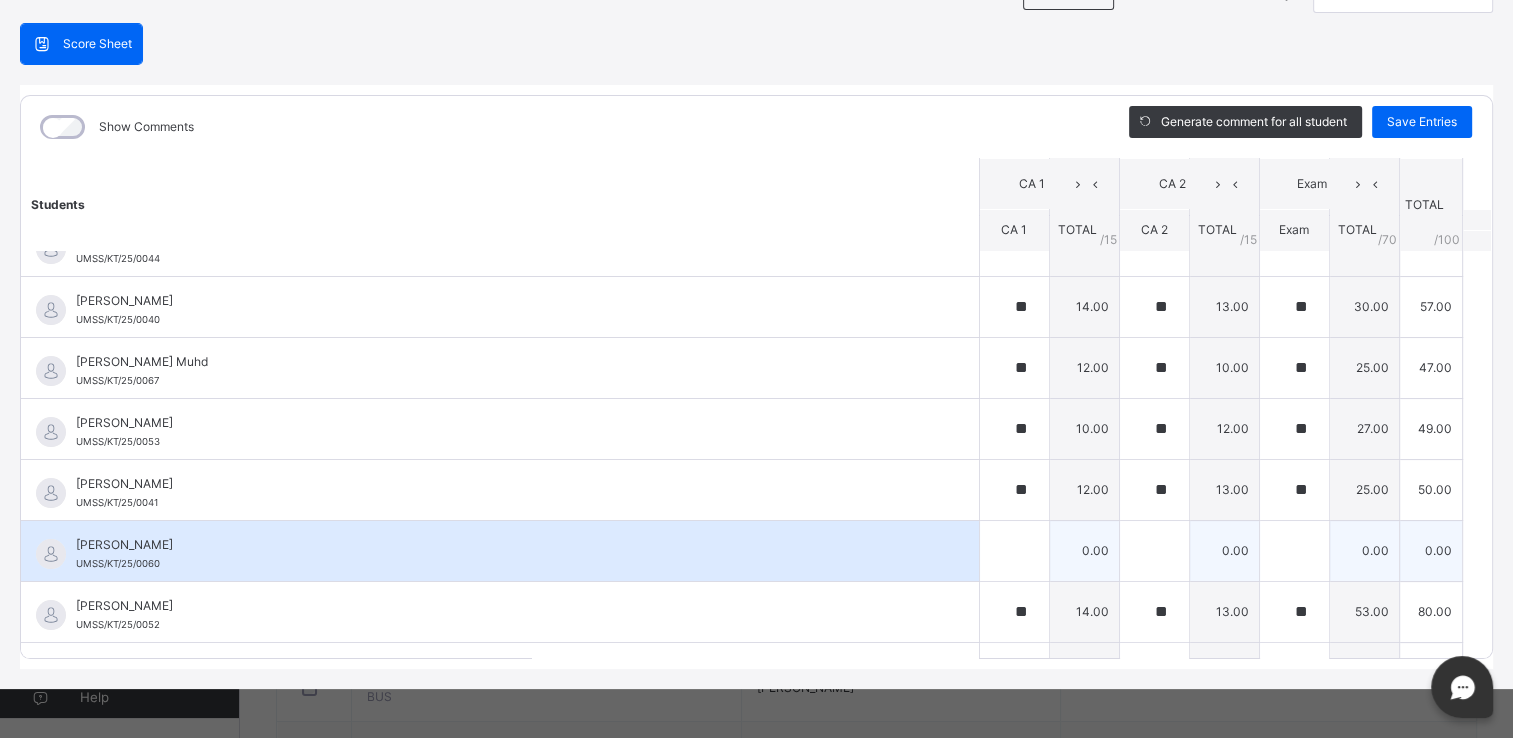 type on "**" 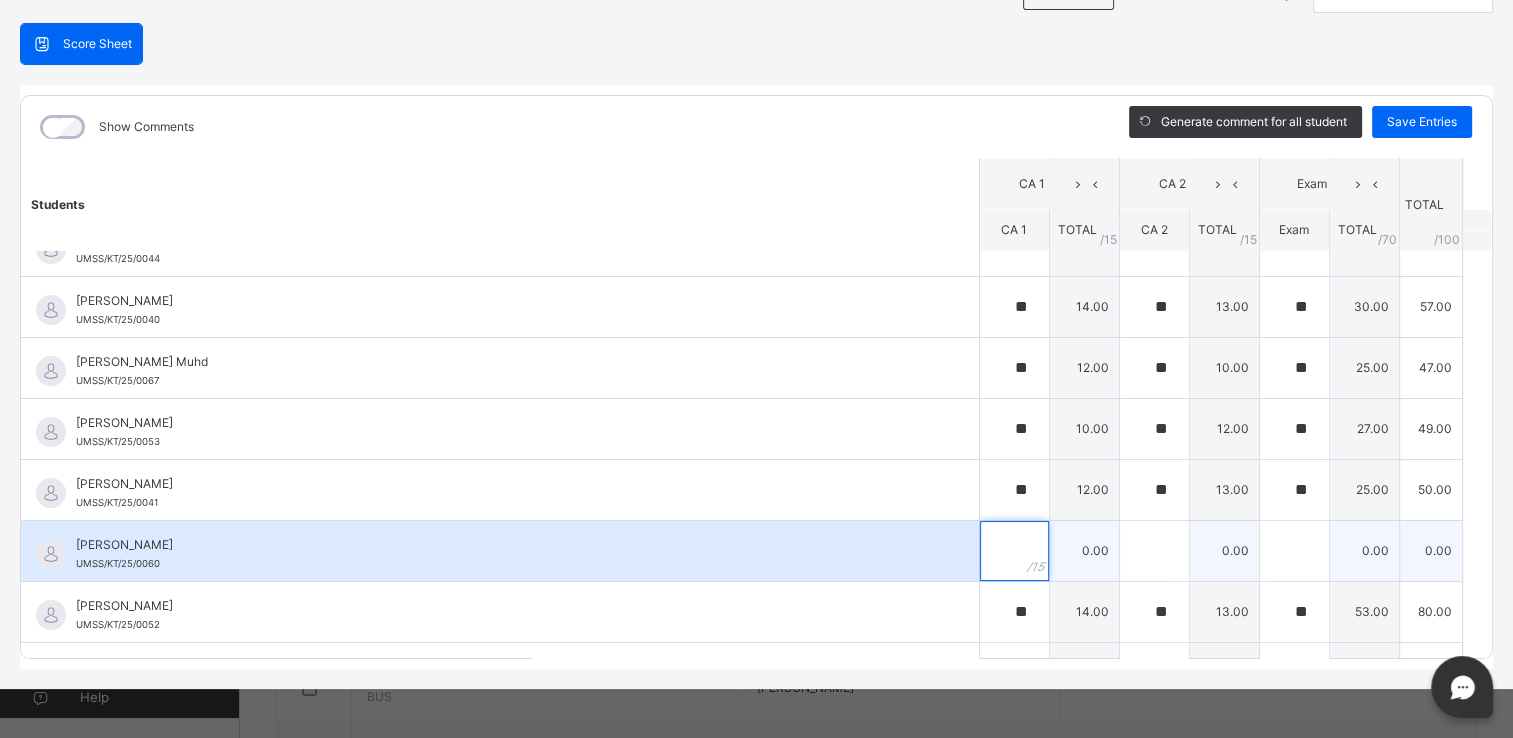 click at bounding box center (1014, 551) 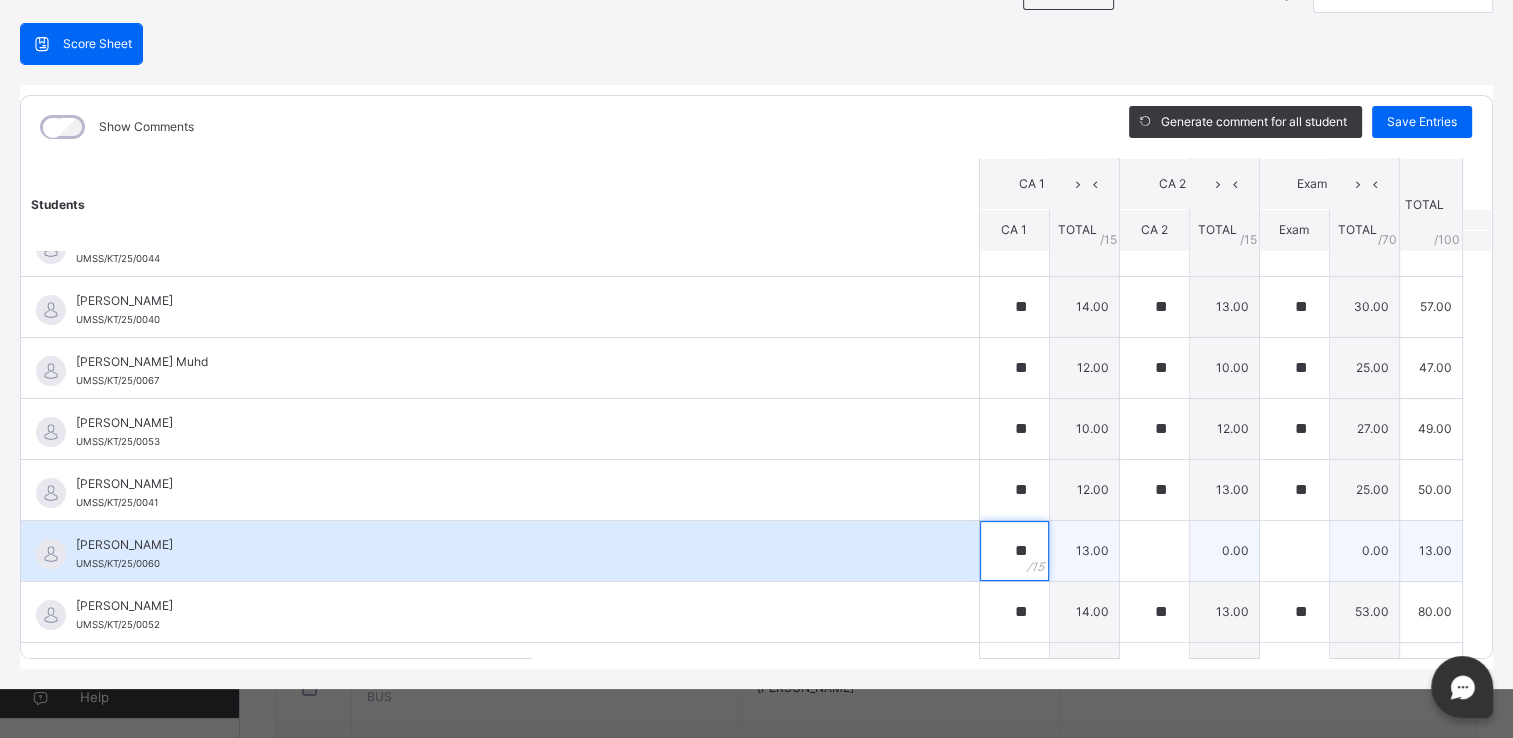 type on "**" 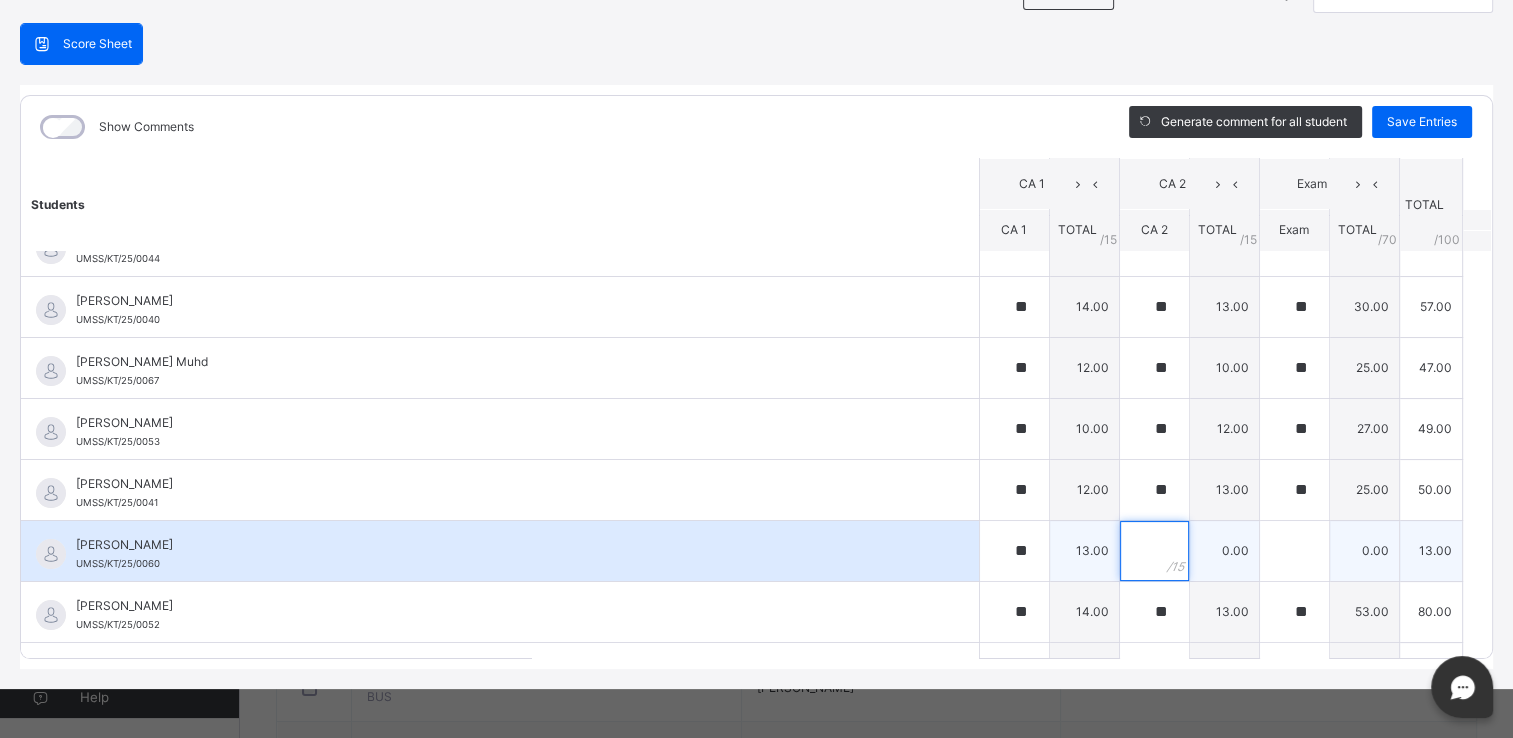click at bounding box center [1154, 551] 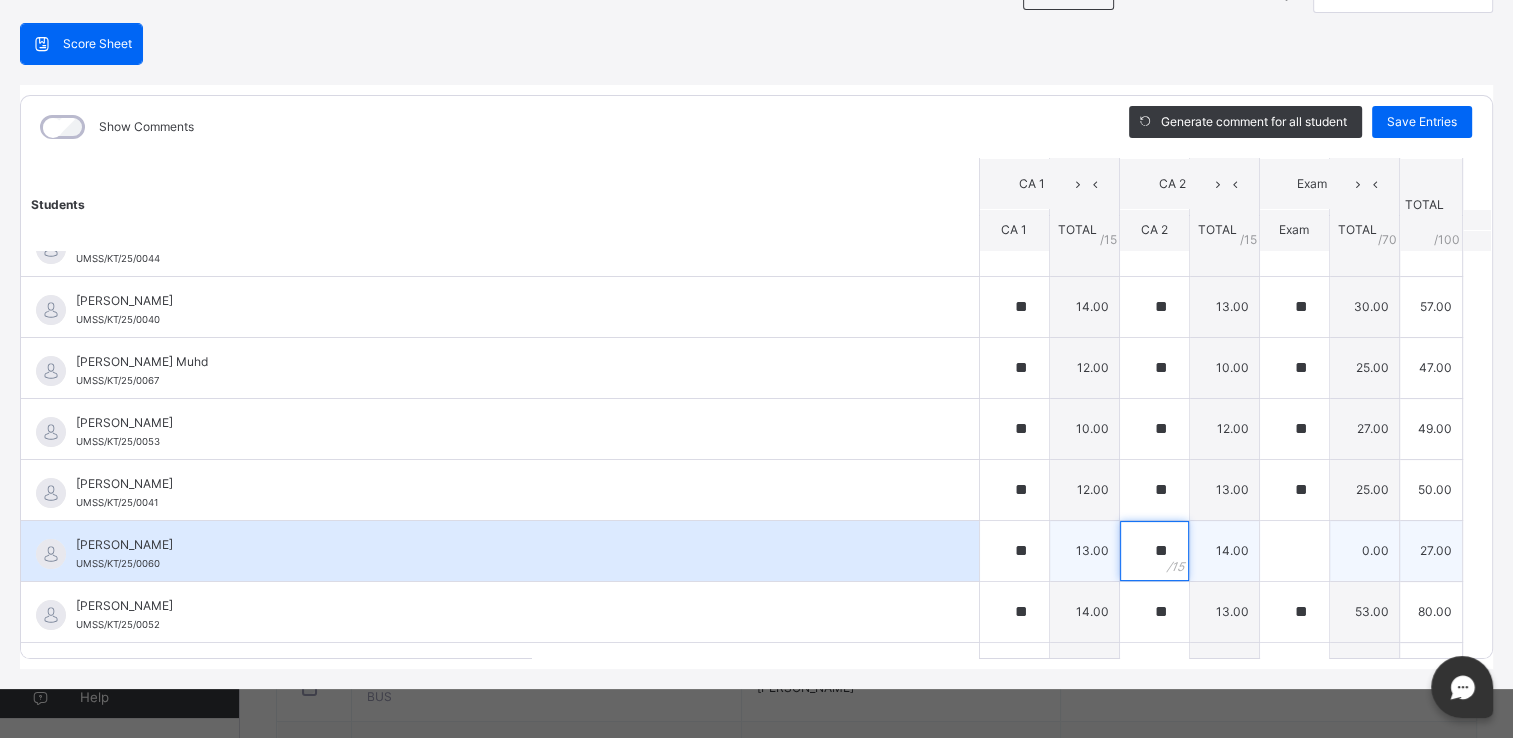 type on "**" 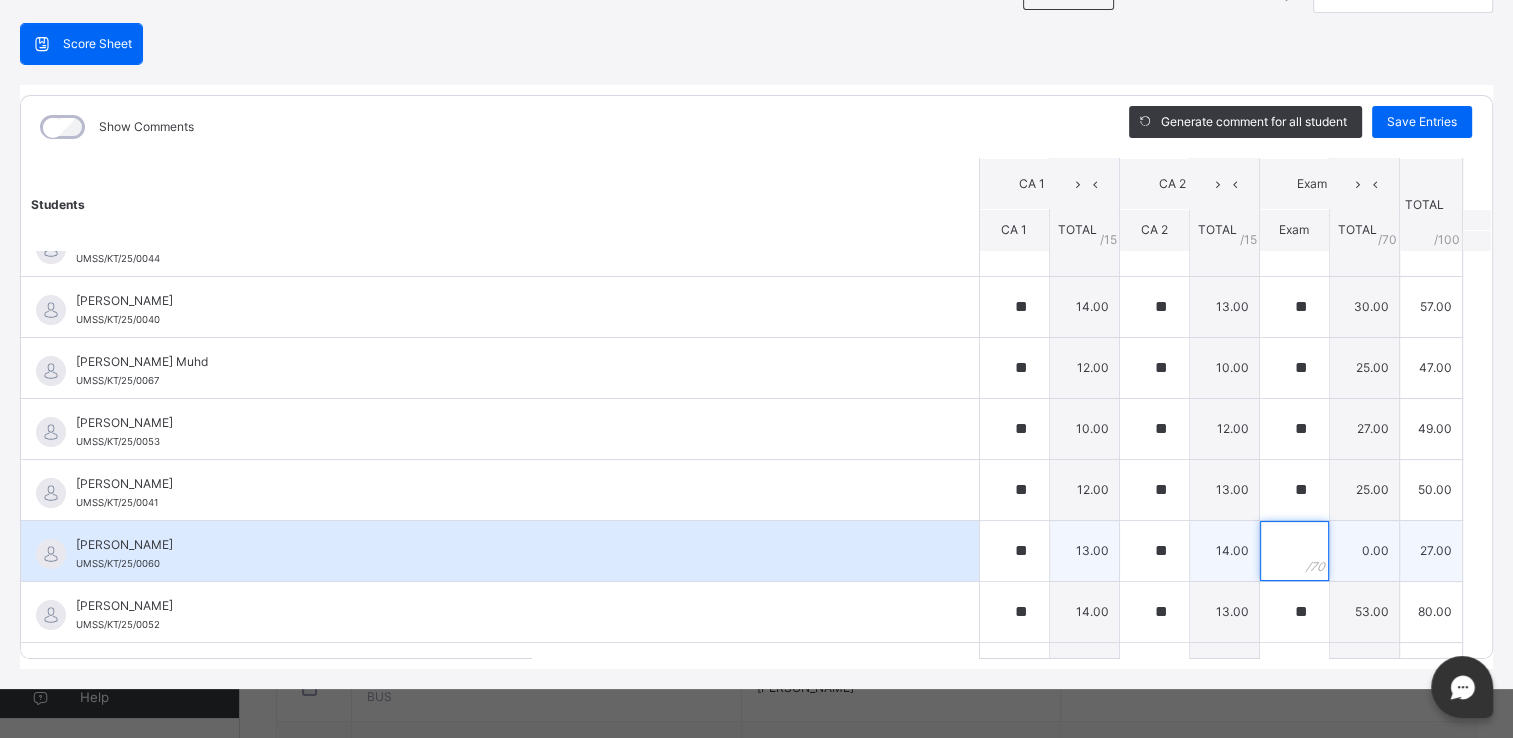 click at bounding box center [1294, 551] 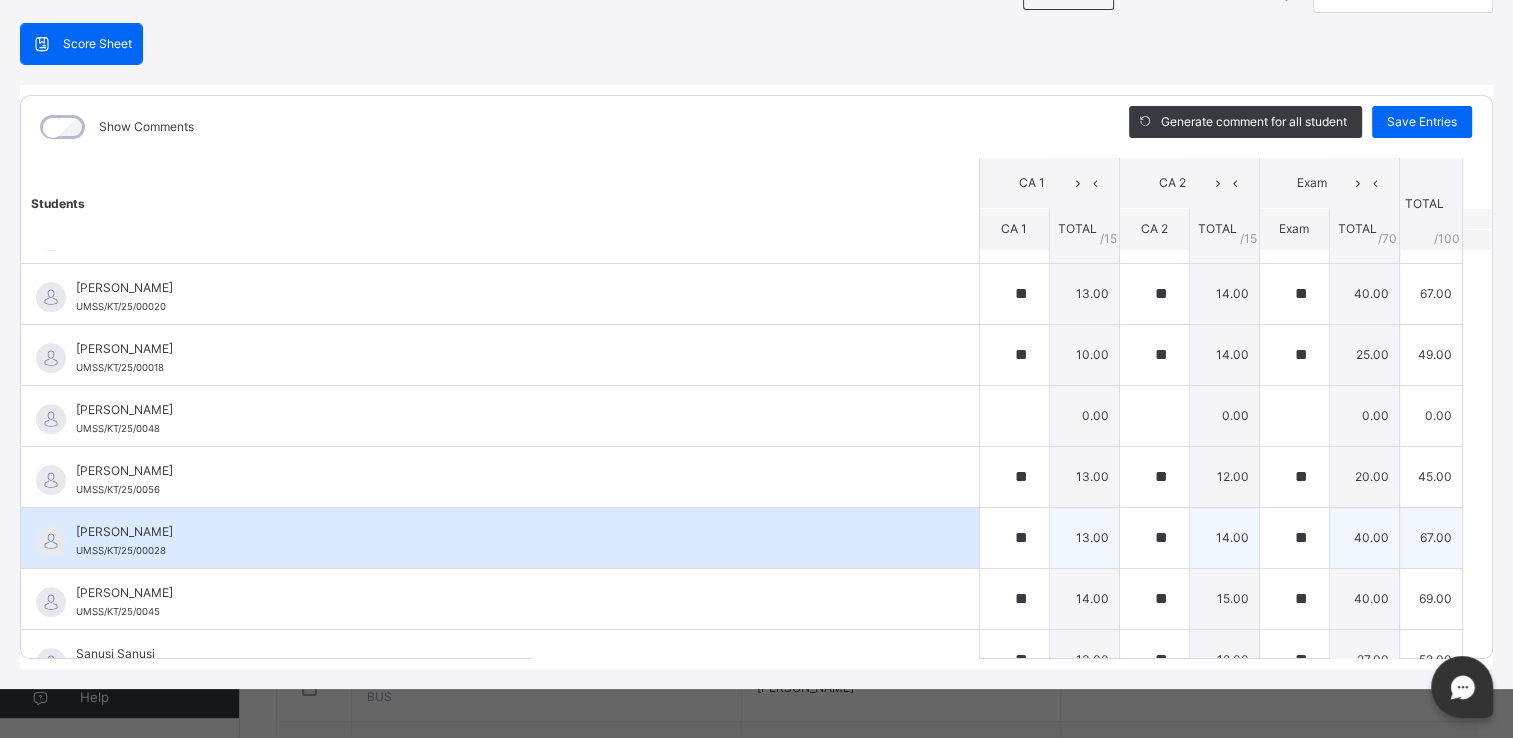 scroll, scrollTop: 1720, scrollLeft: 0, axis: vertical 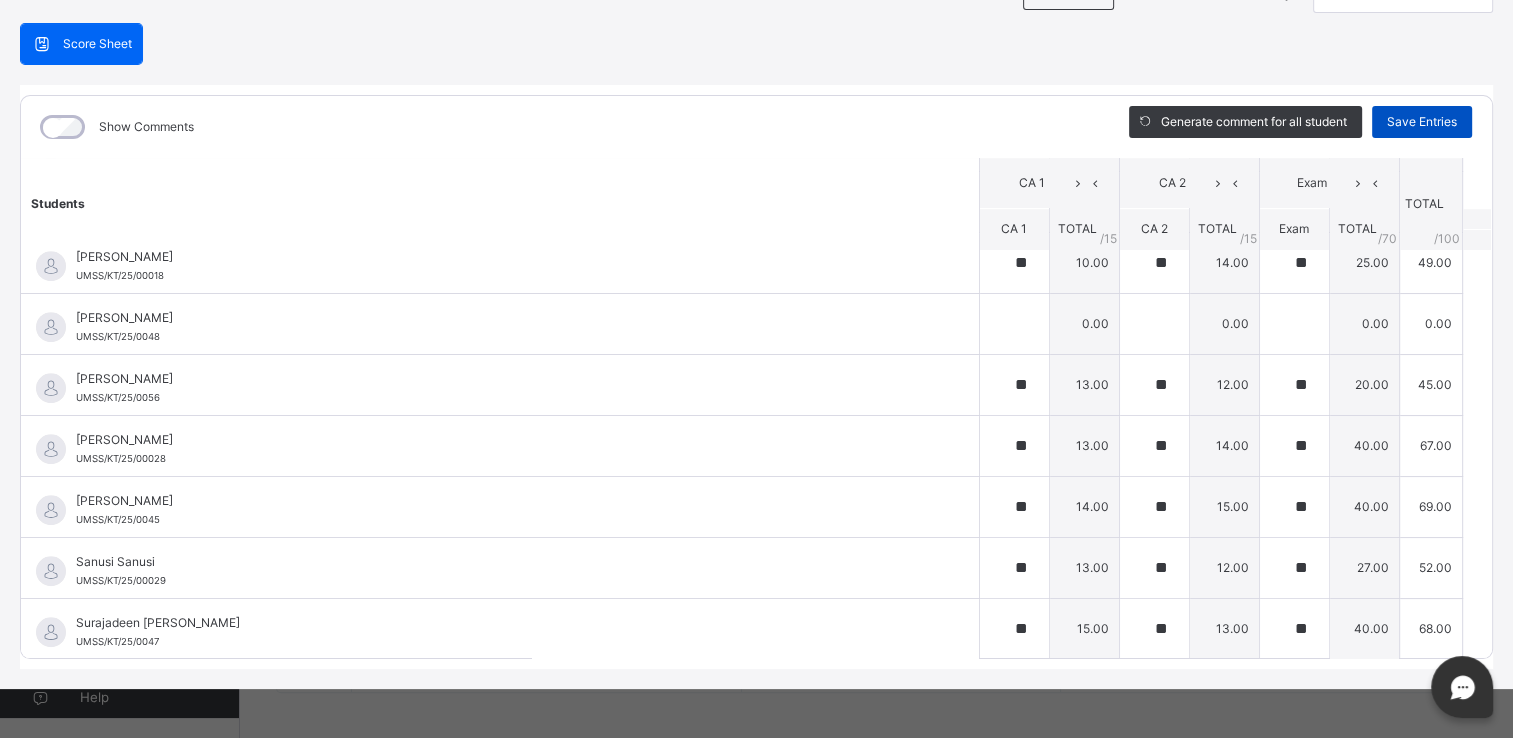 type on "**" 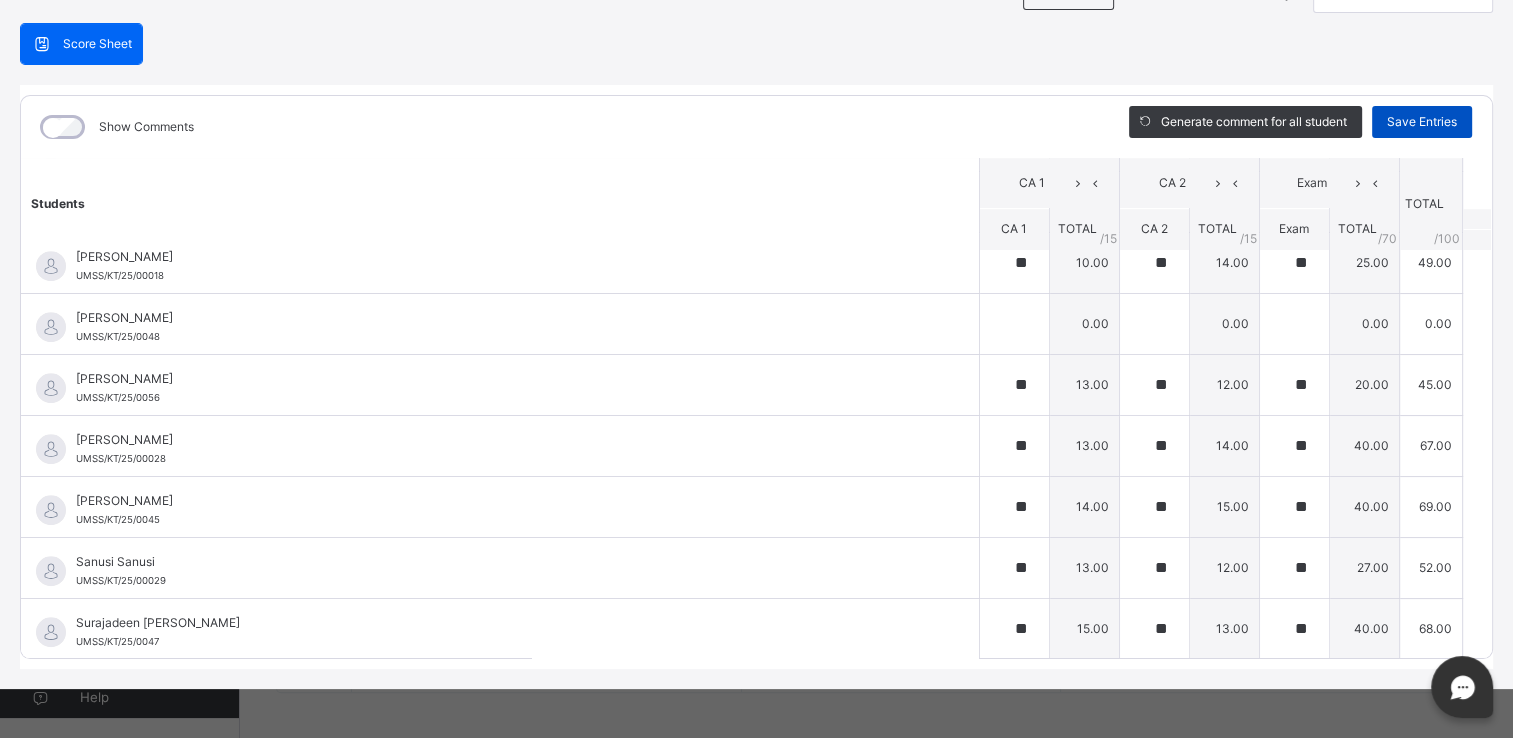click on "Save Entries" at bounding box center [1422, 122] 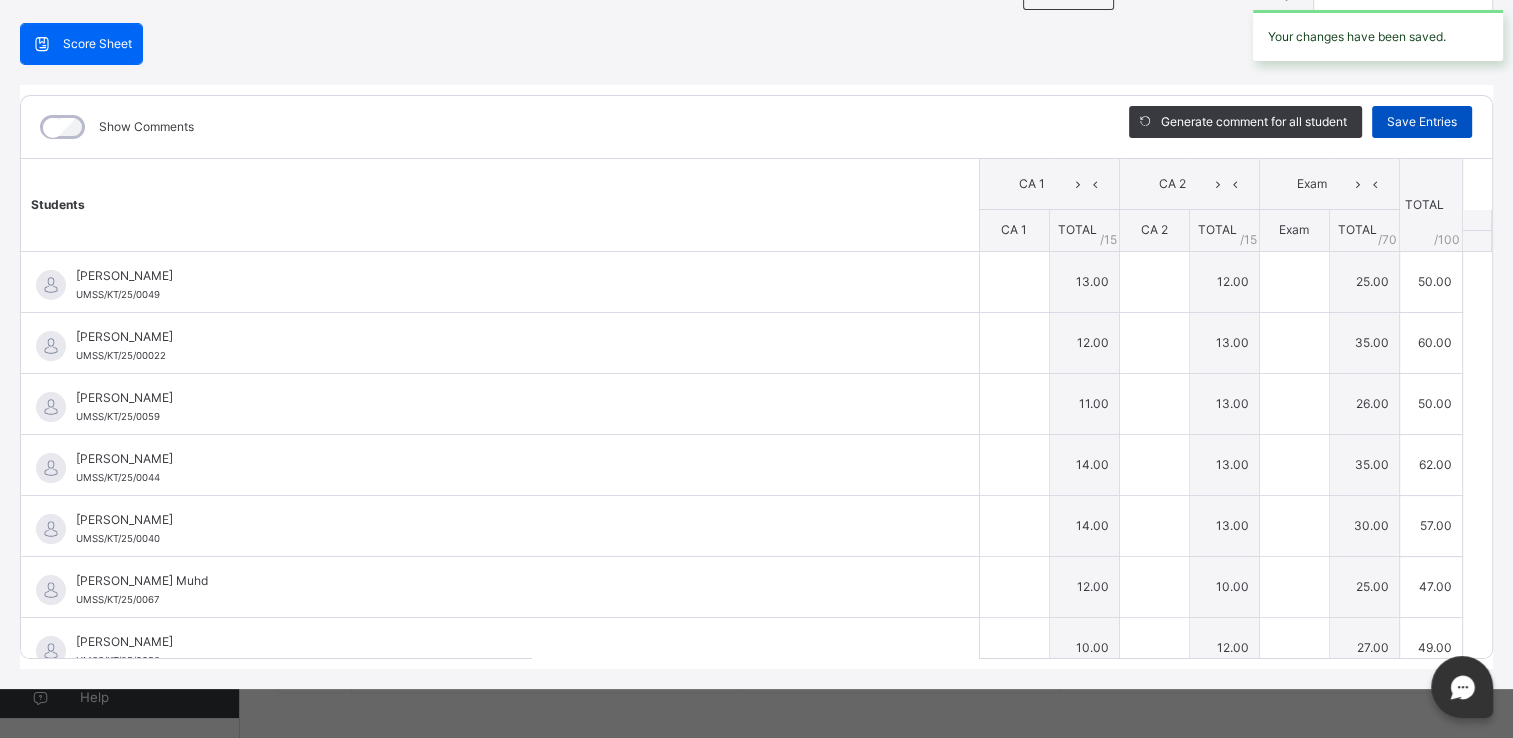 type on "**" 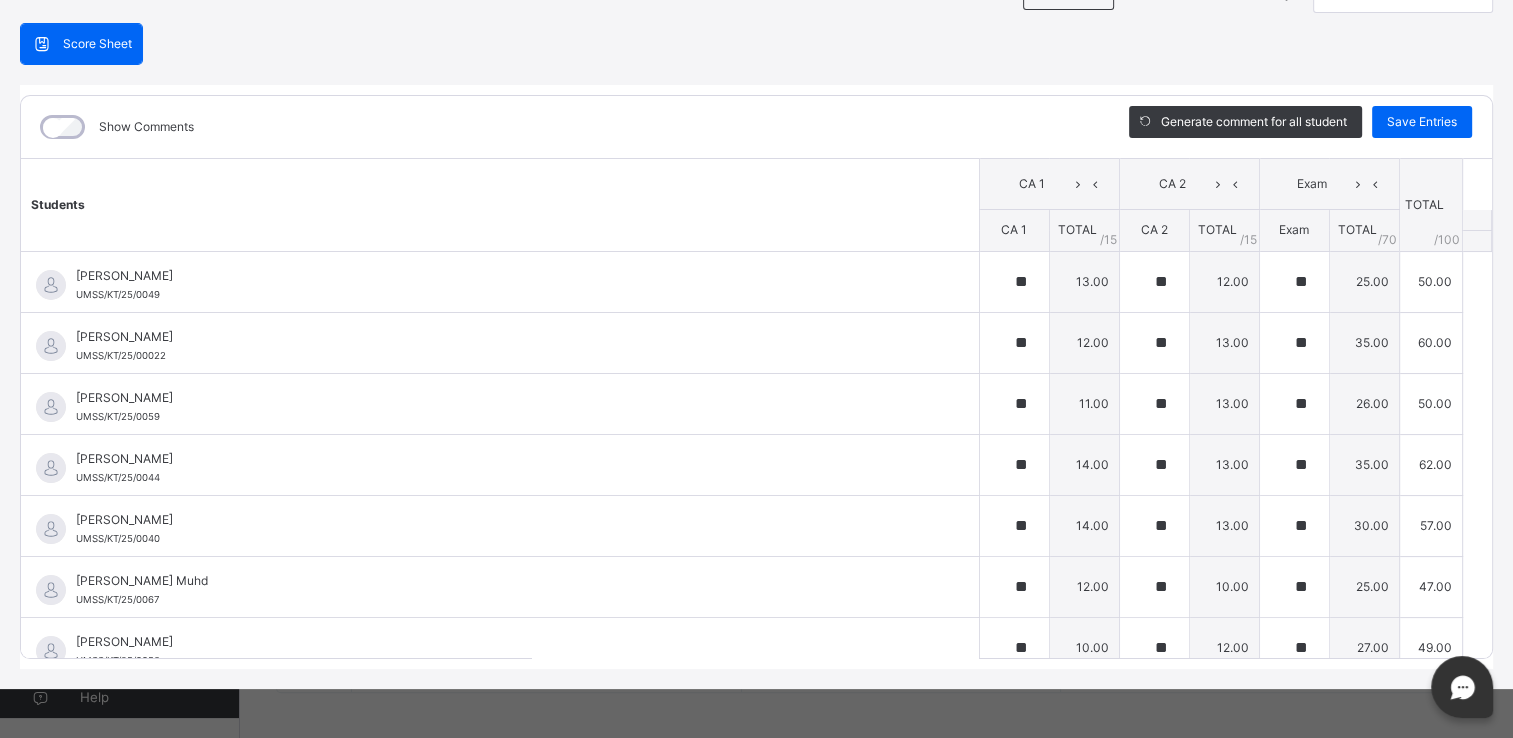 scroll, scrollTop: 0, scrollLeft: 0, axis: both 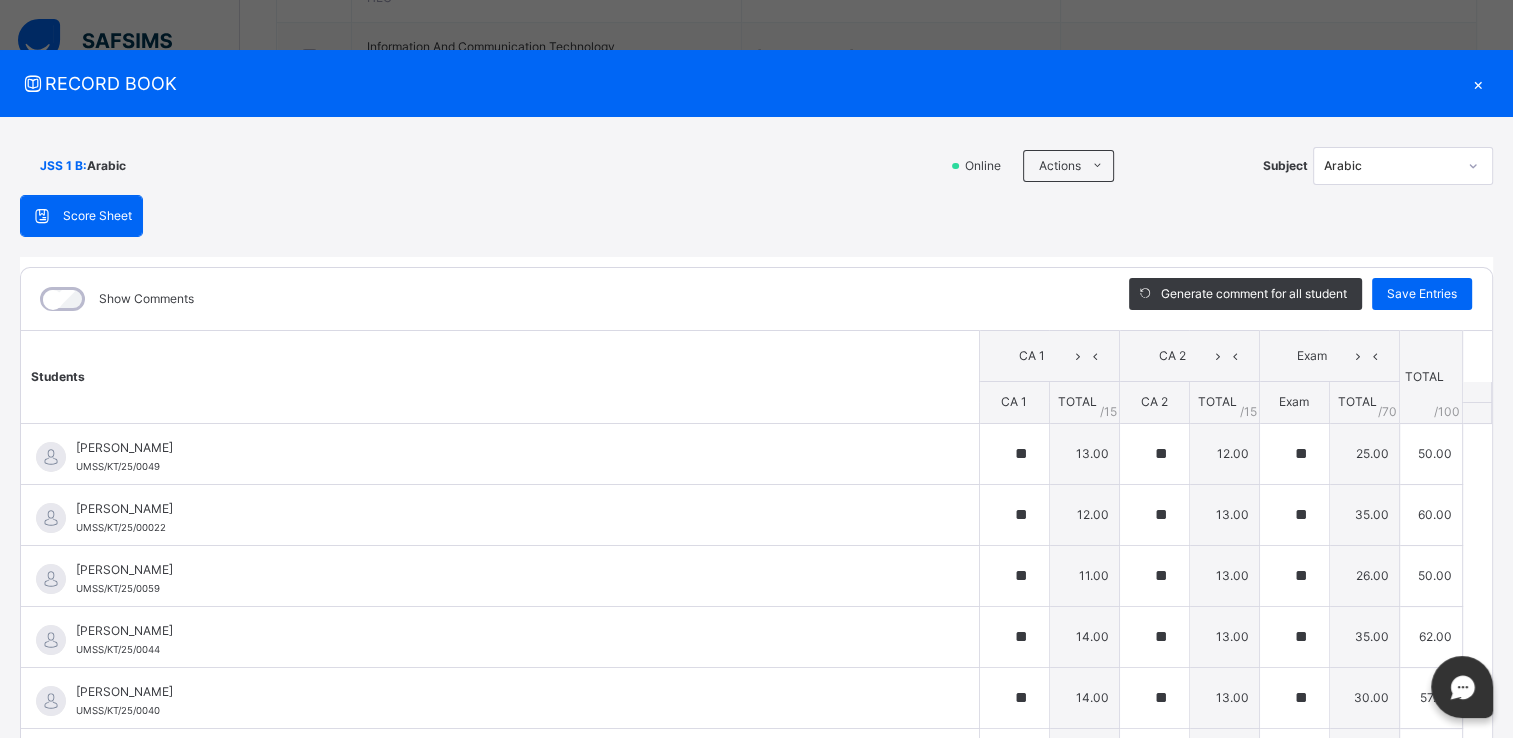 click on "×" at bounding box center (1478, 83) 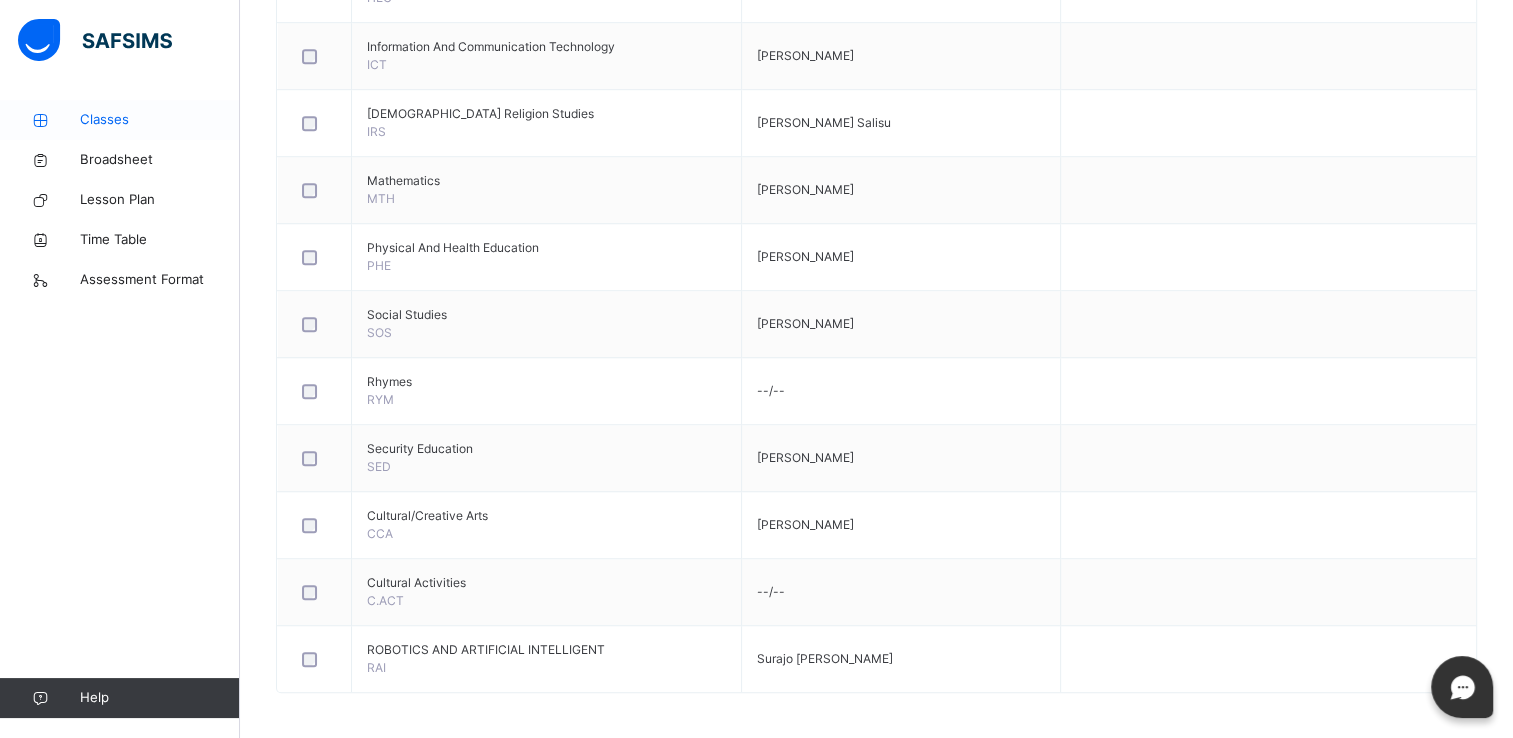 click on "Classes" at bounding box center [160, 120] 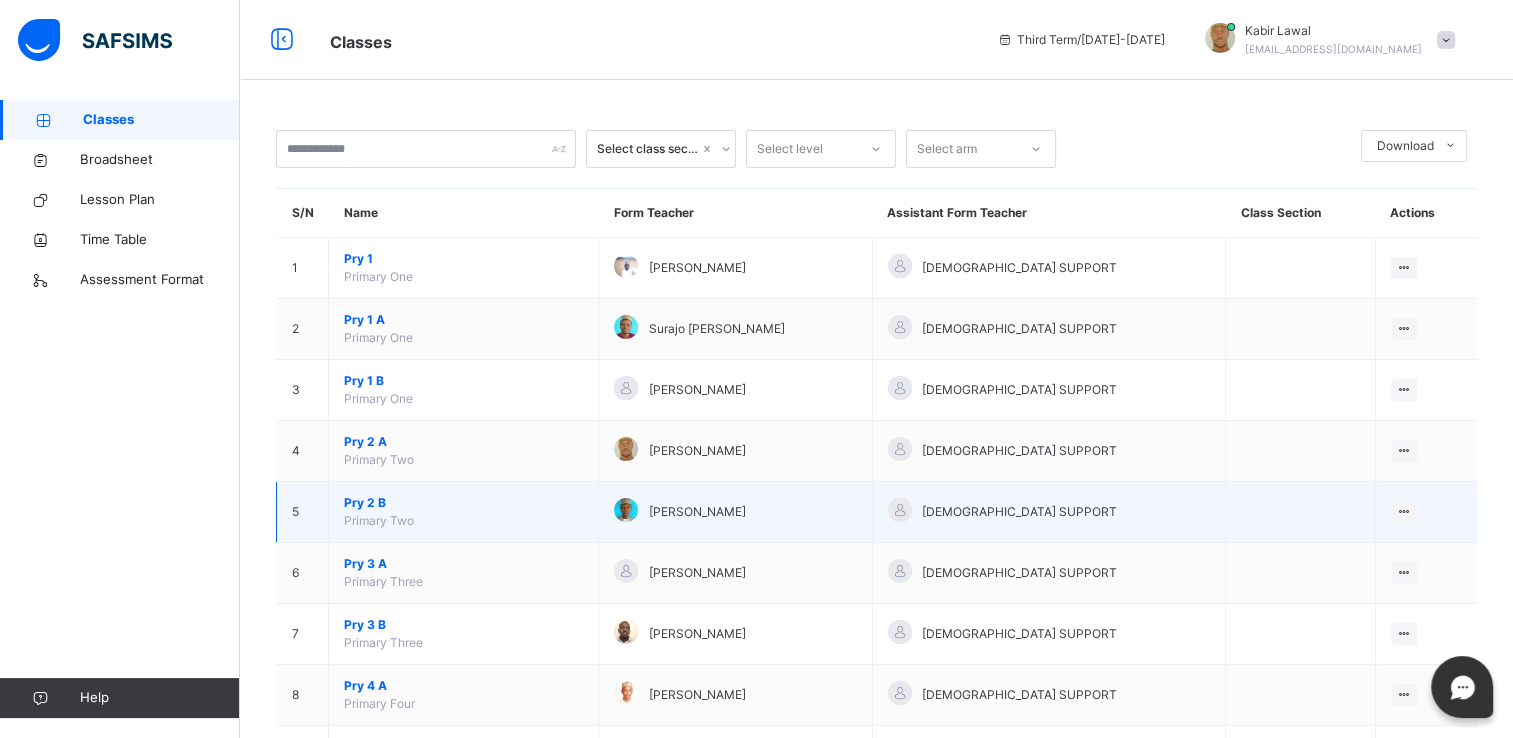 scroll, scrollTop: 340, scrollLeft: 0, axis: vertical 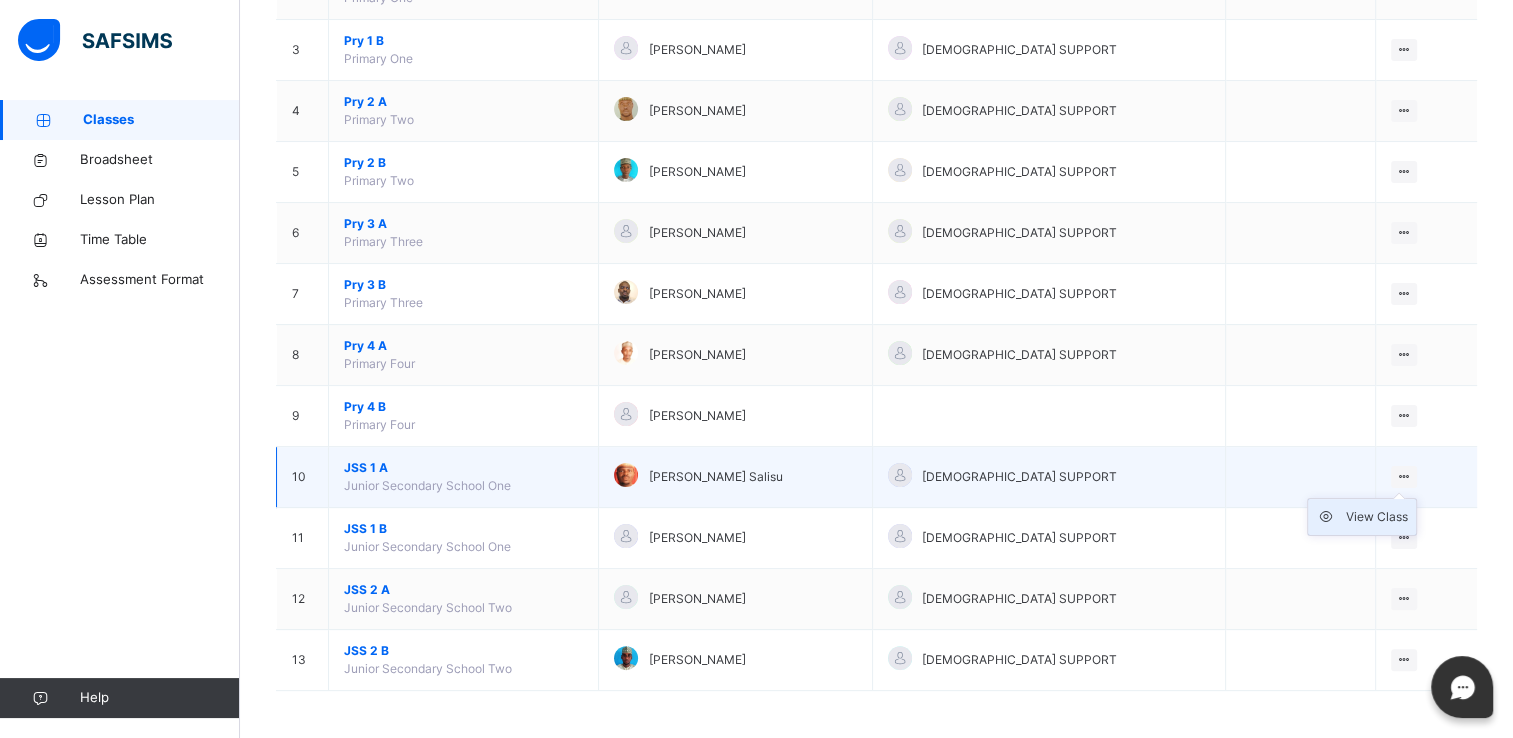 click on "View Class" at bounding box center [1377, 517] 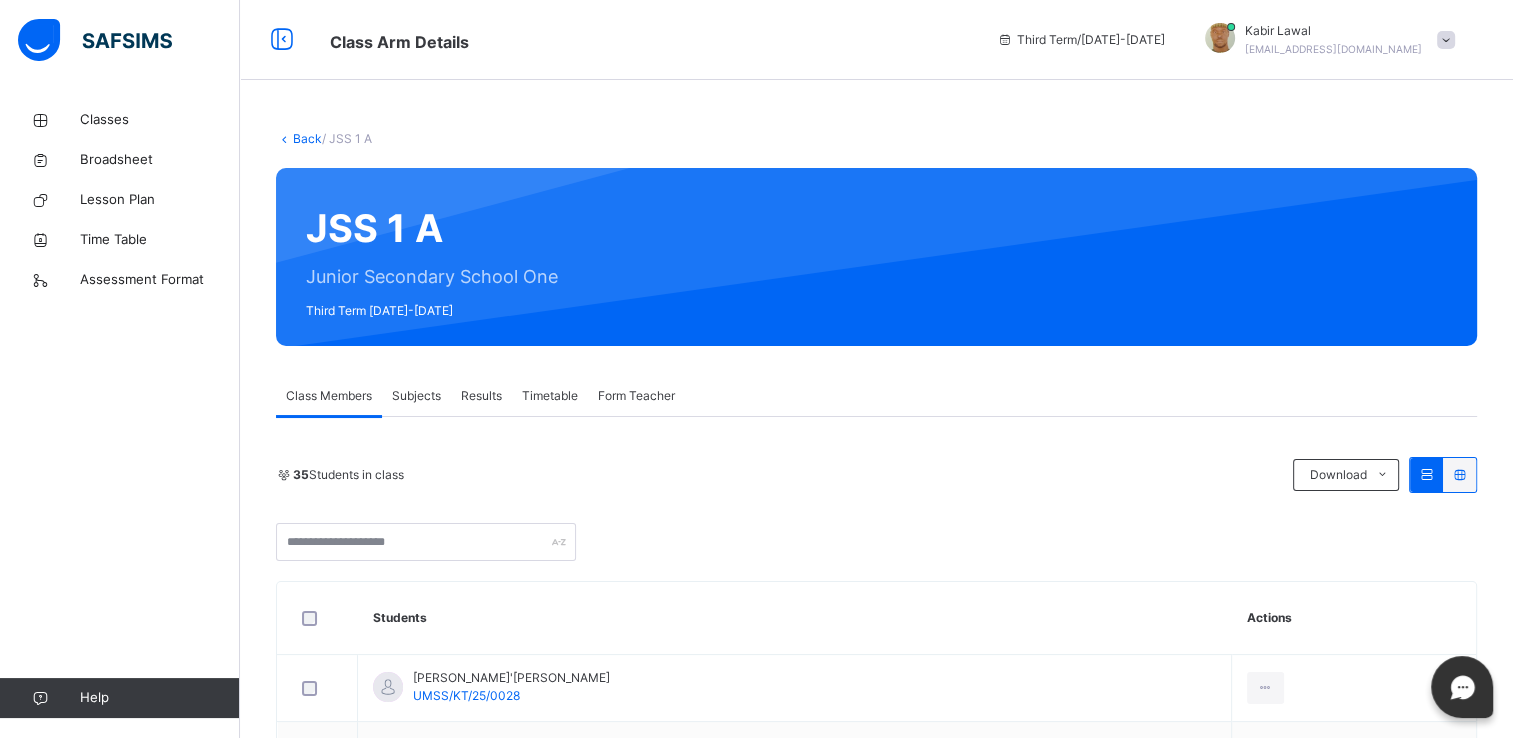 click on "Subjects" at bounding box center [416, 396] 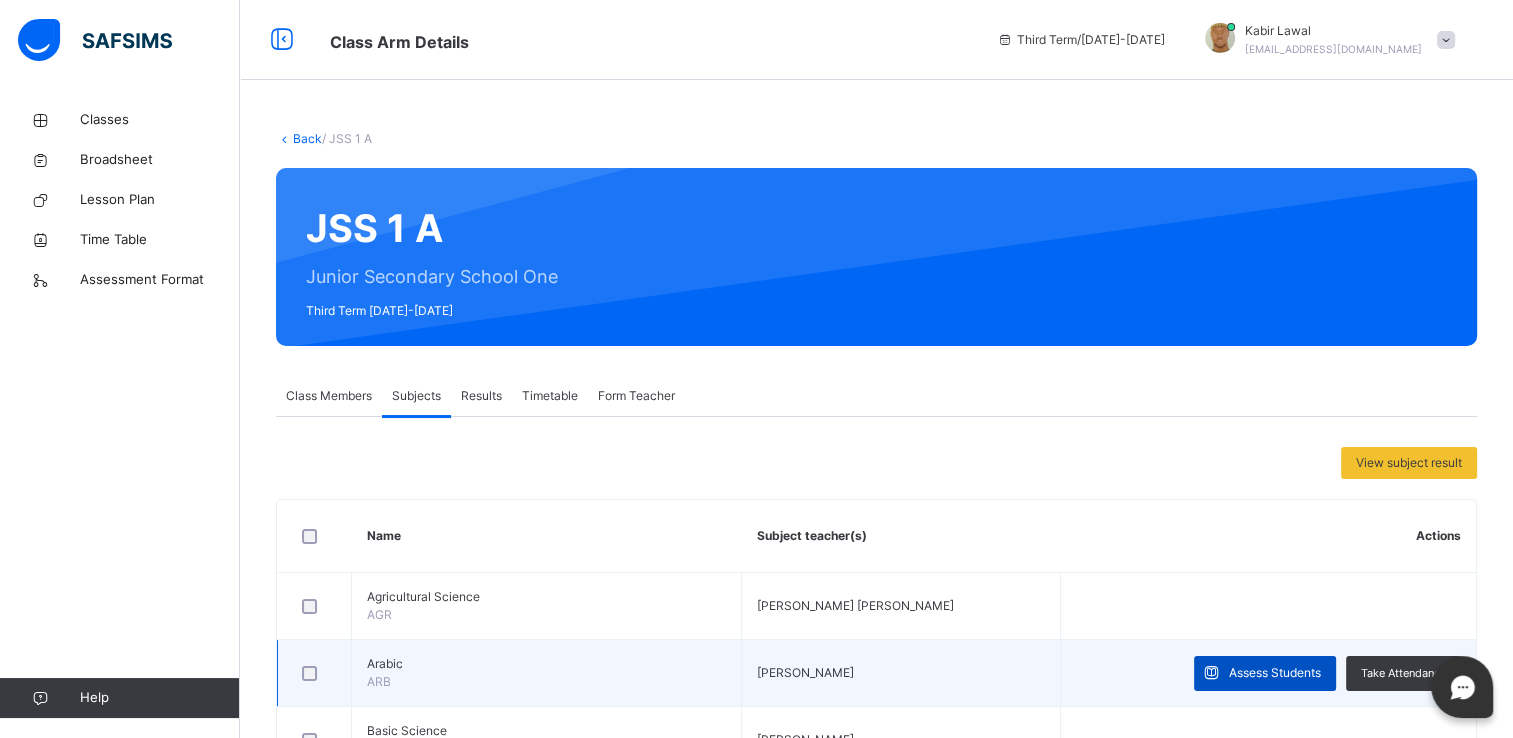click on "Assess Students" at bounding box center (1275, 673) 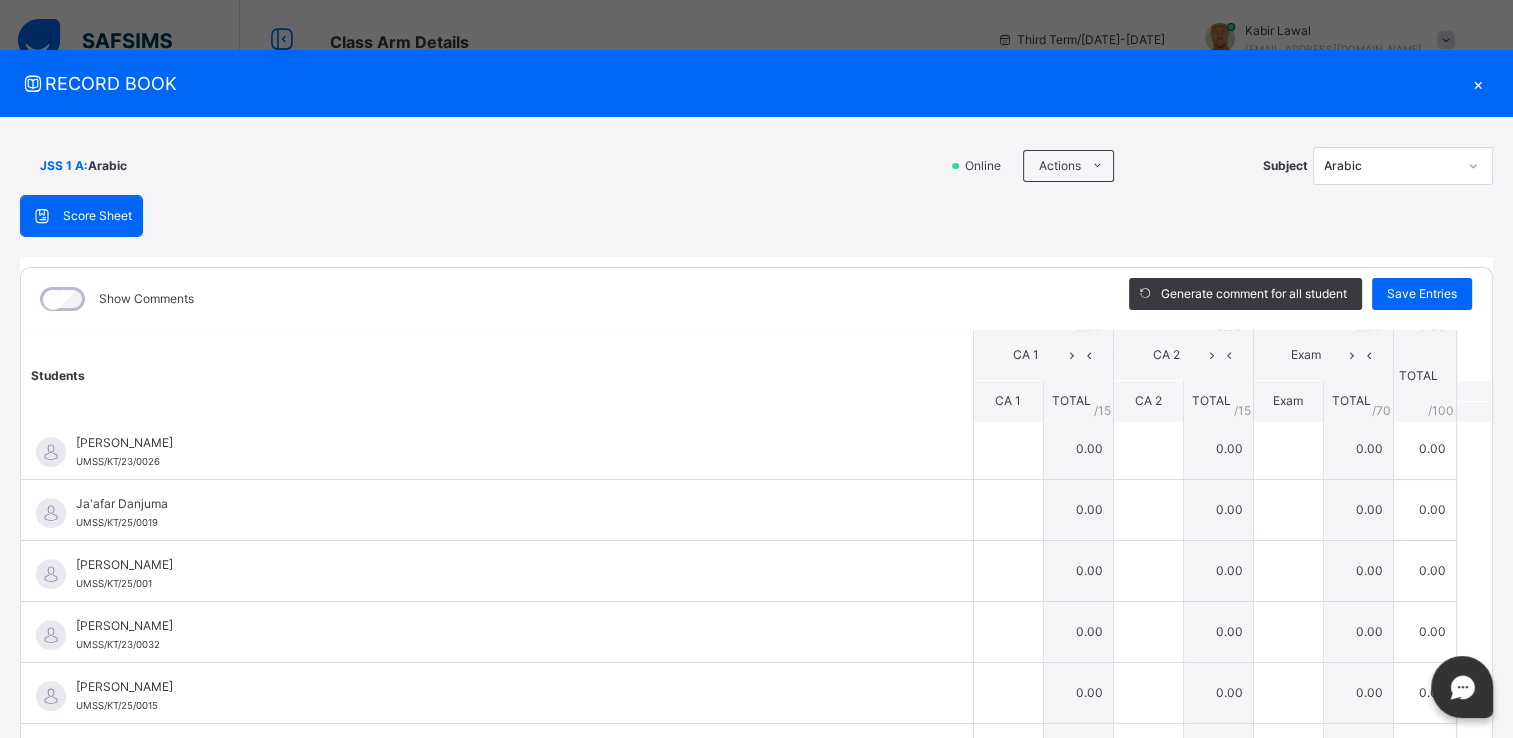 scroll, scrollTop: 1043, scrollLeft: 0, axis: vertical 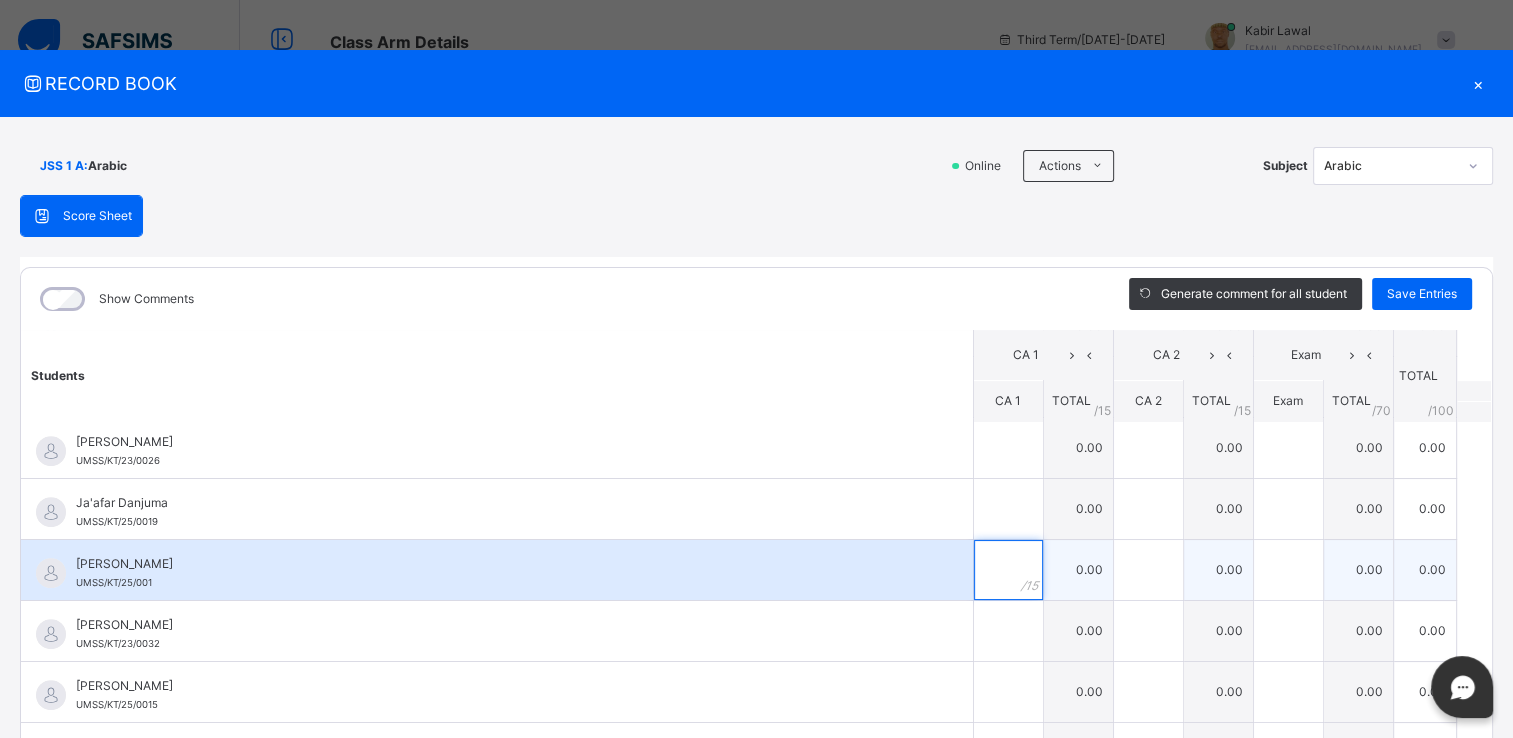 click at bounding box center [1008, 570] 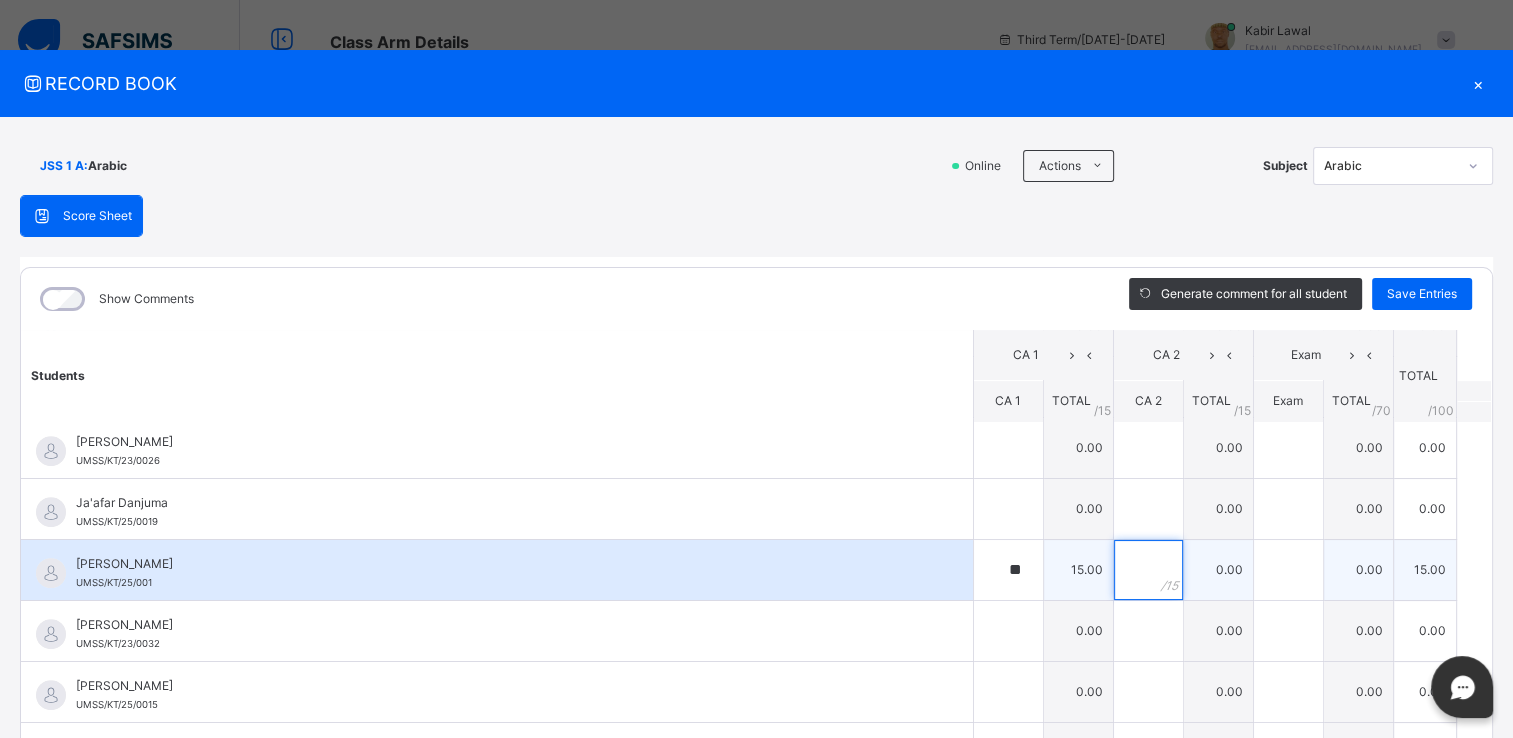 click at bounding box center (1148, 570) 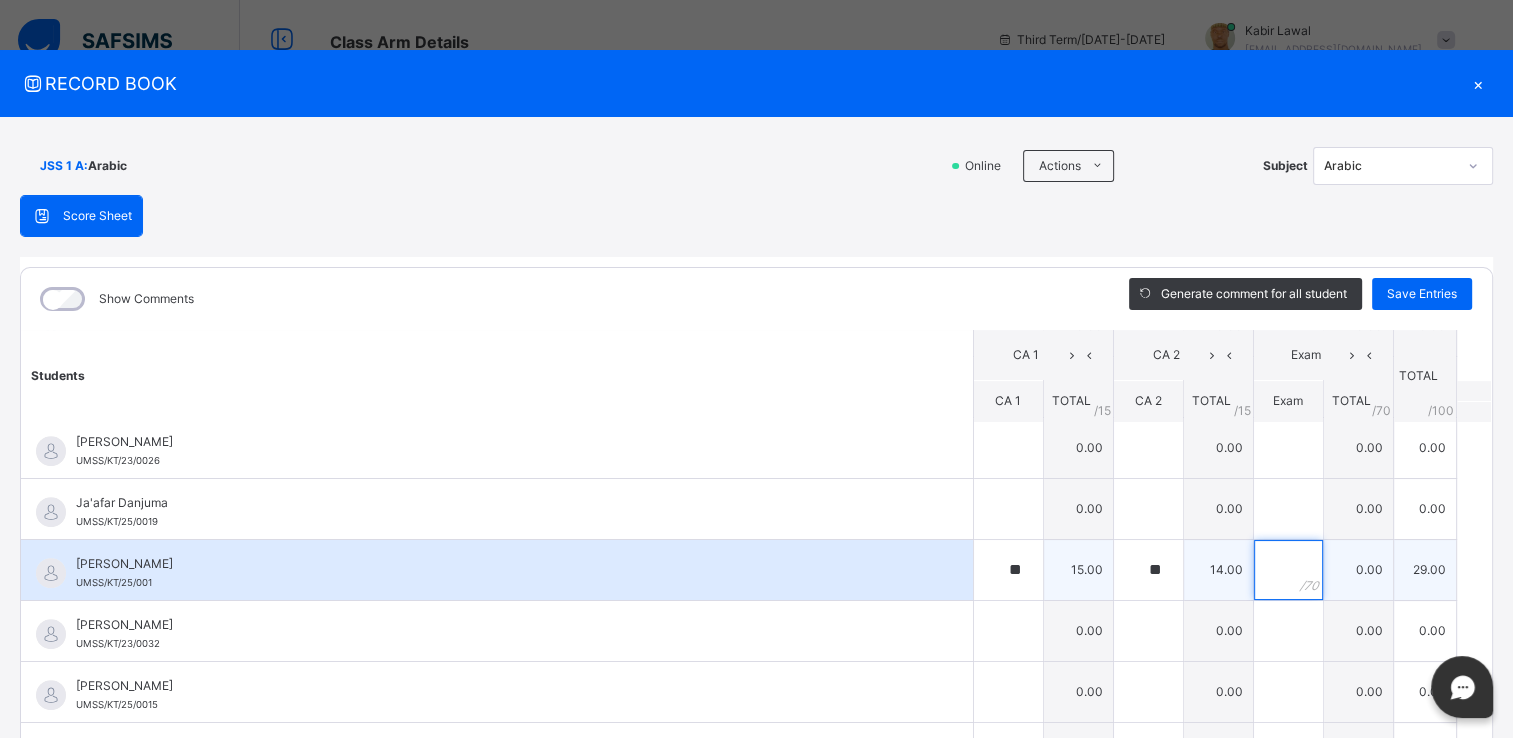 click at bounding box center (1288, 570) 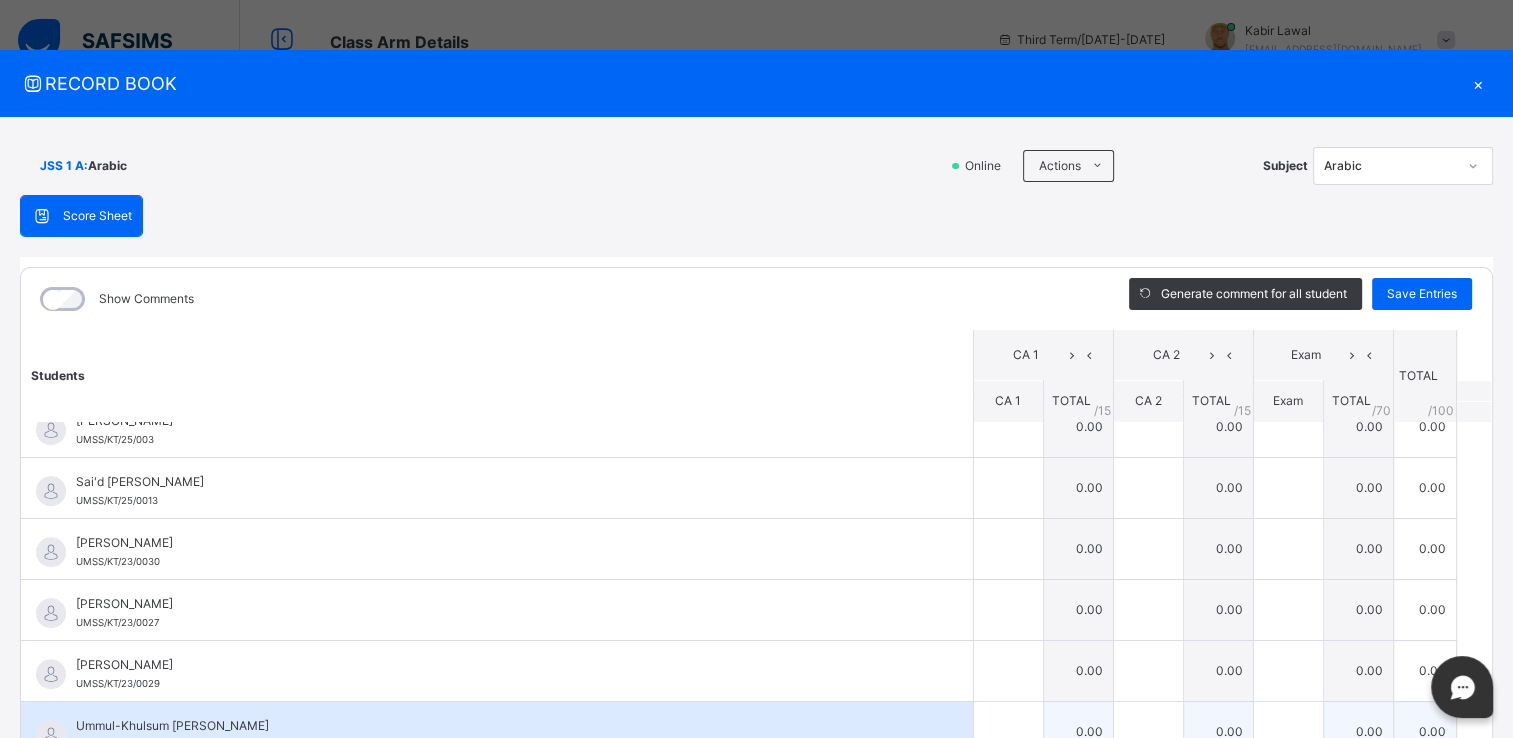 scroll, scrollTop: 1551, scrollLeft: 0, axis: vertical 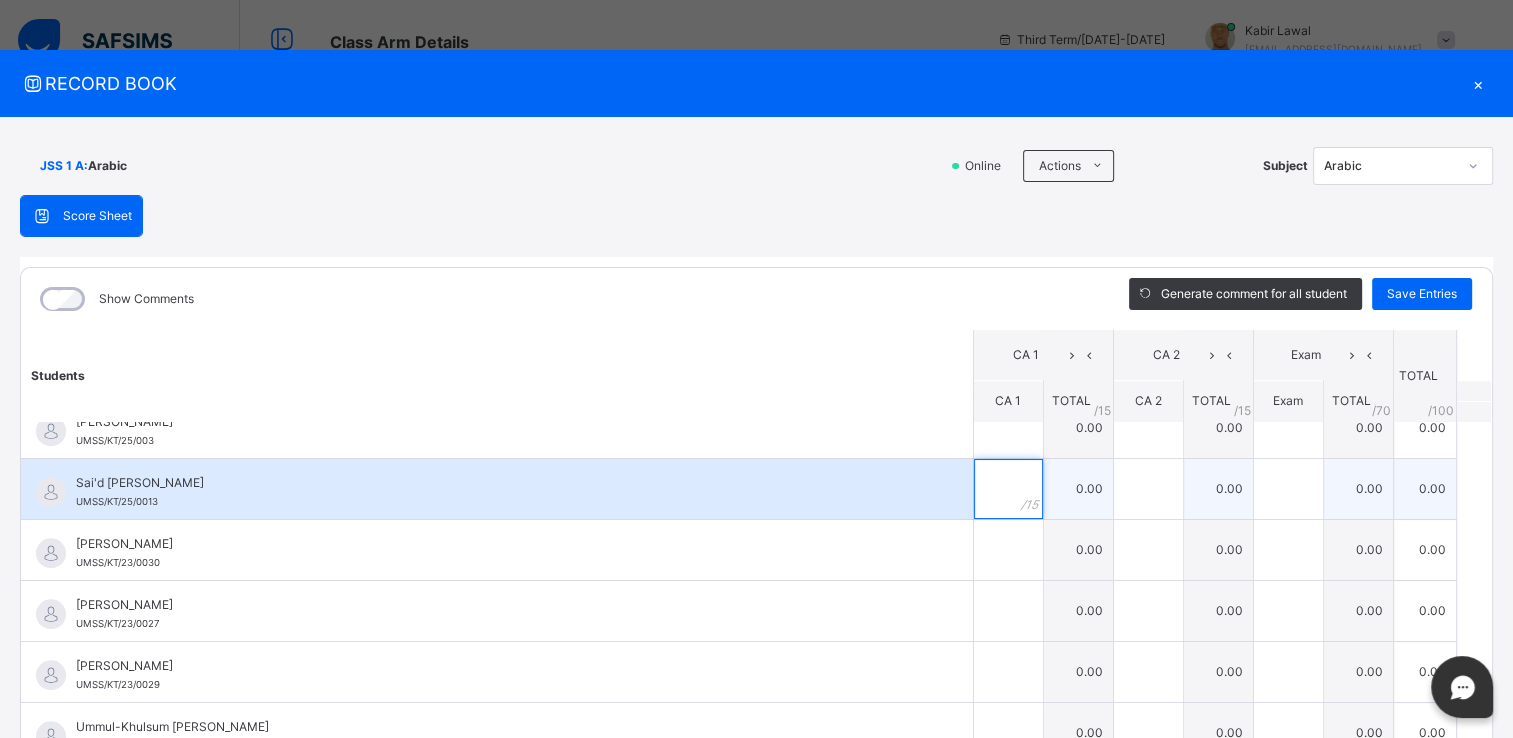 click at bounding box center [1008, 489] 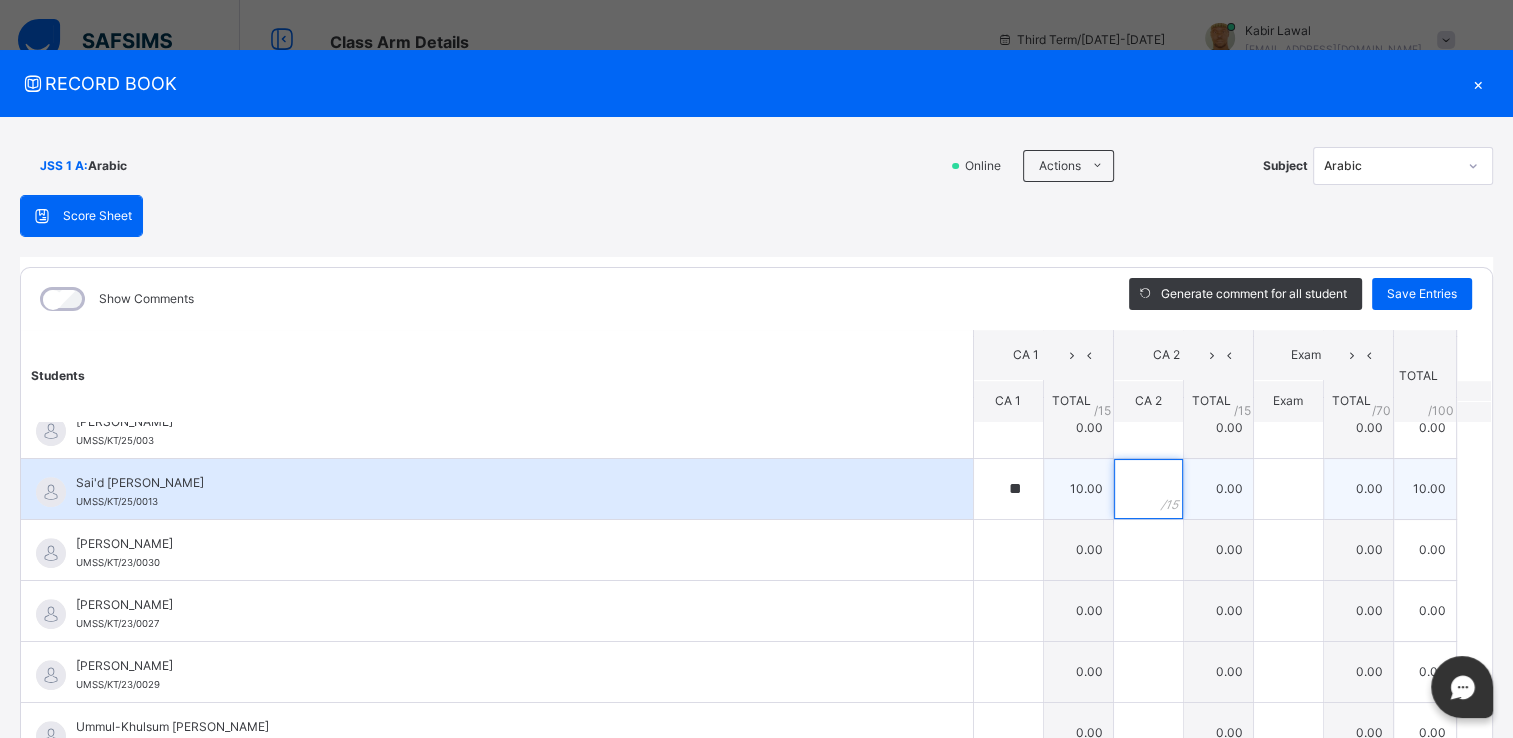 click at bounding box center [1148, 489] 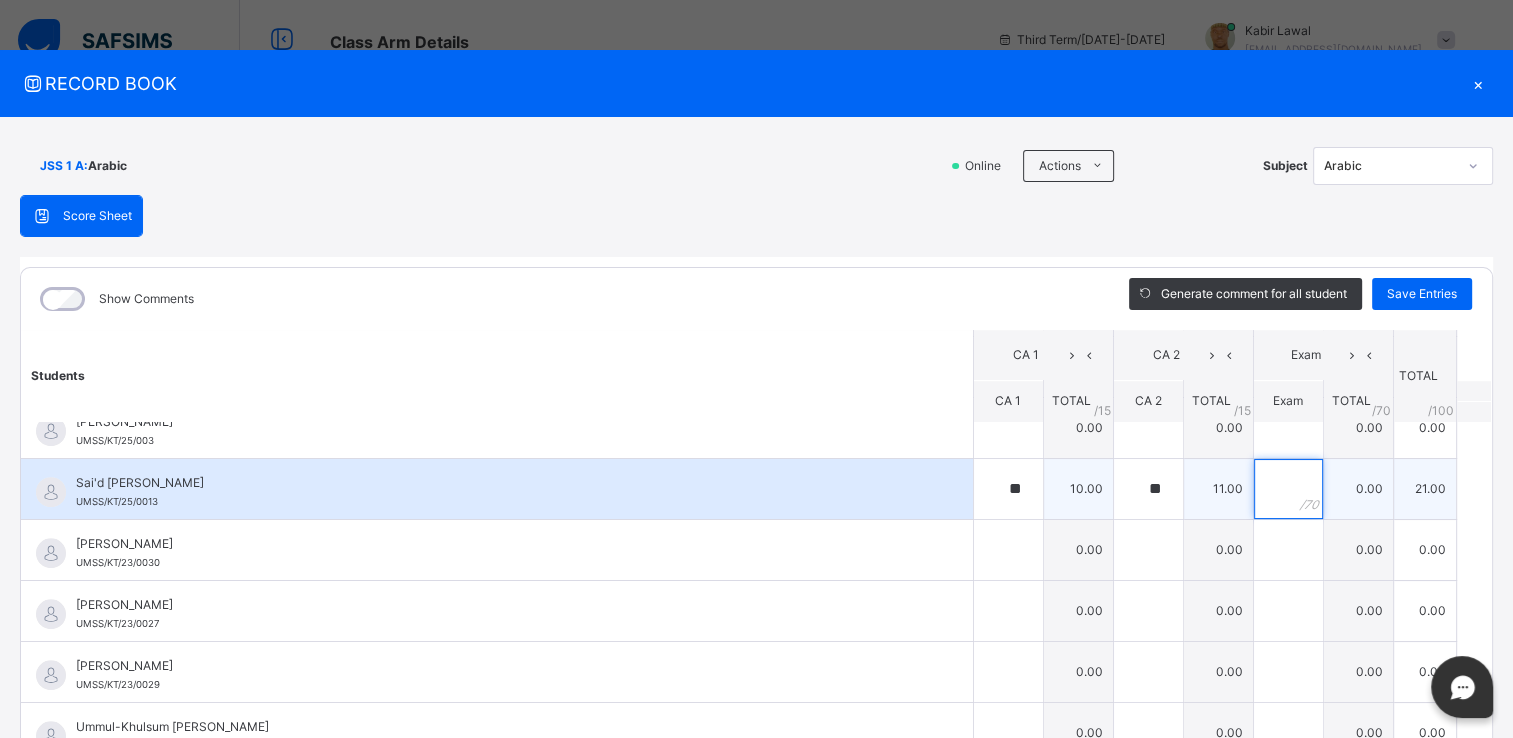 click at bounding box center [1288, 489] 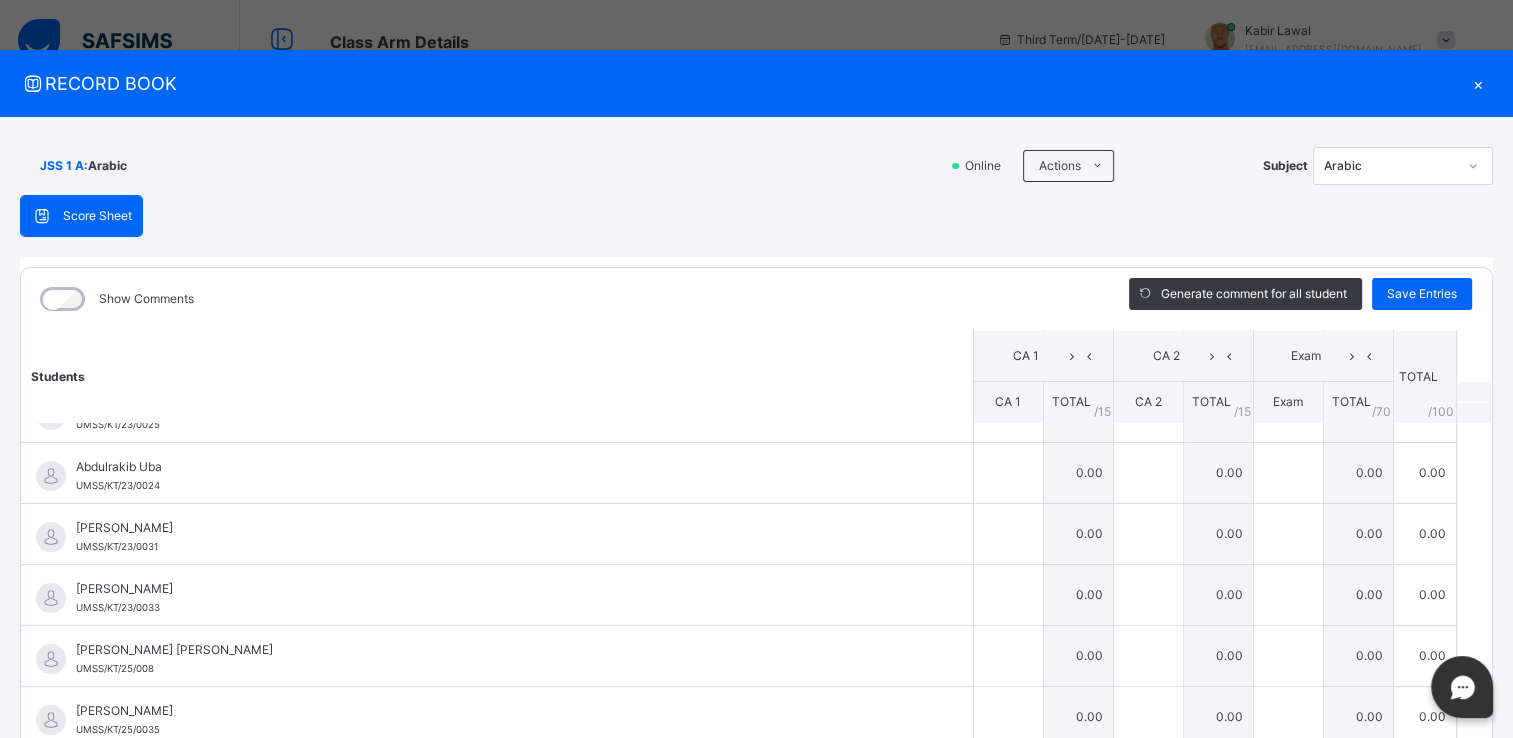 scroll, scrollTop: 287, scrollLeft: 0, axis: vertical 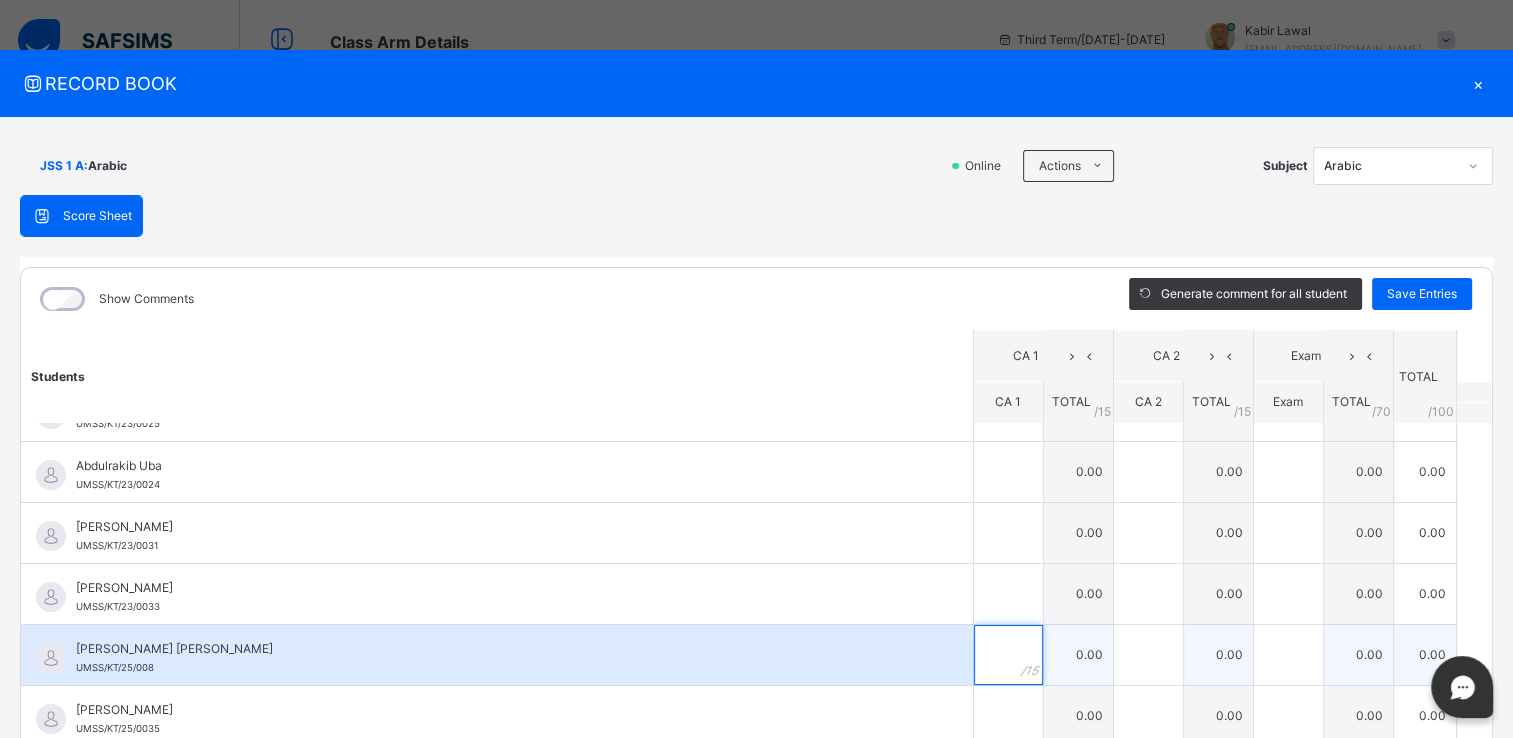 click at bounding box center (1008, 655) 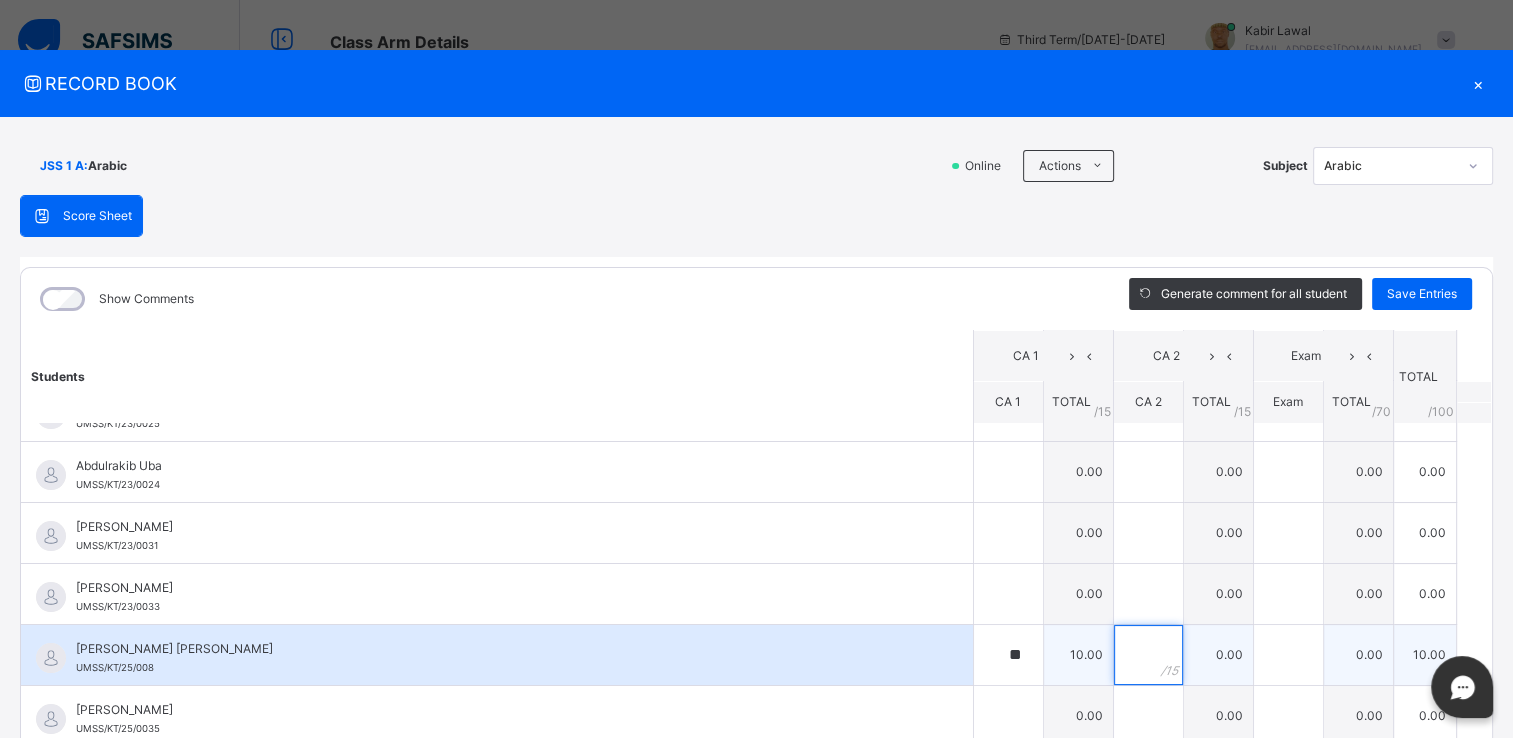 click at bounding box center [1148, 655] 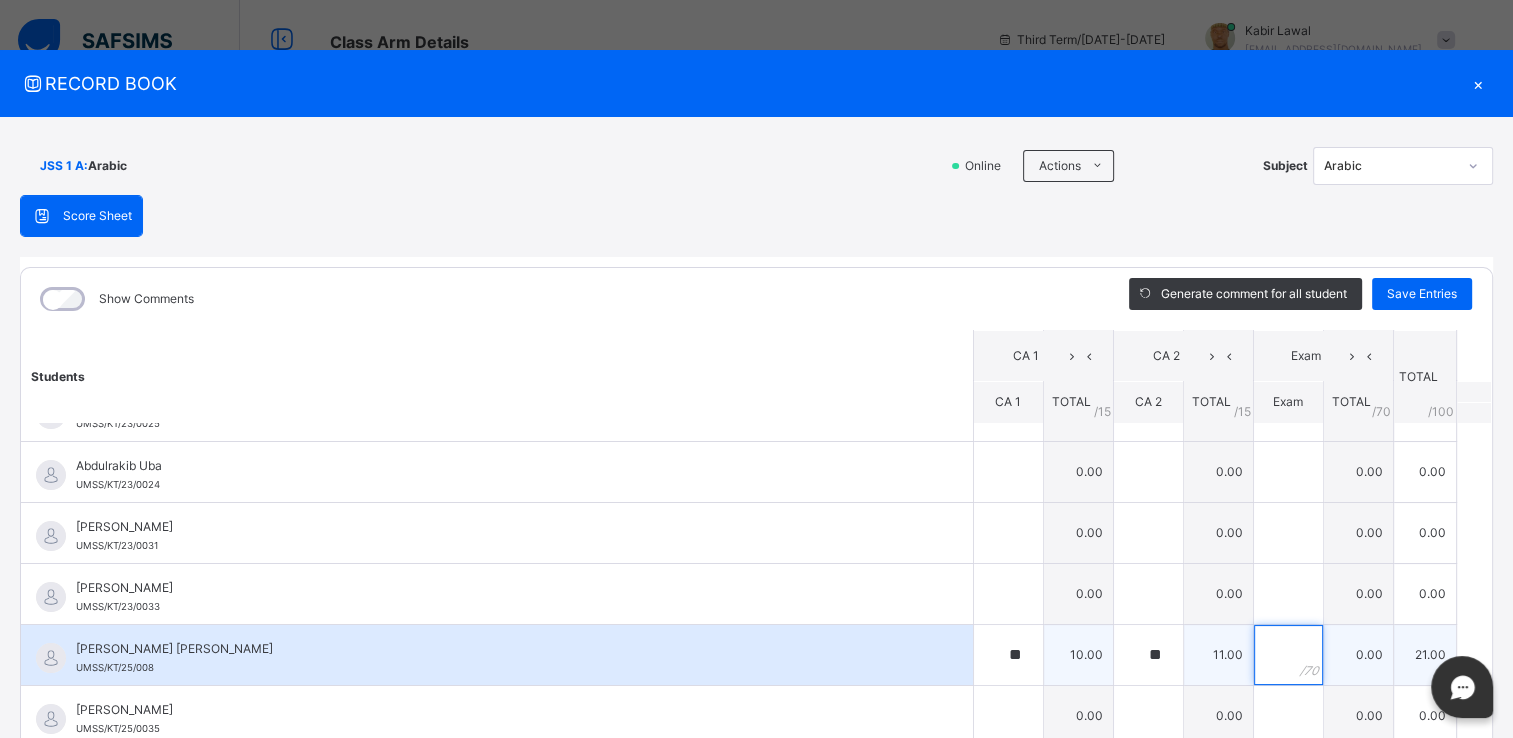 click at bounding box center [1288, 655] 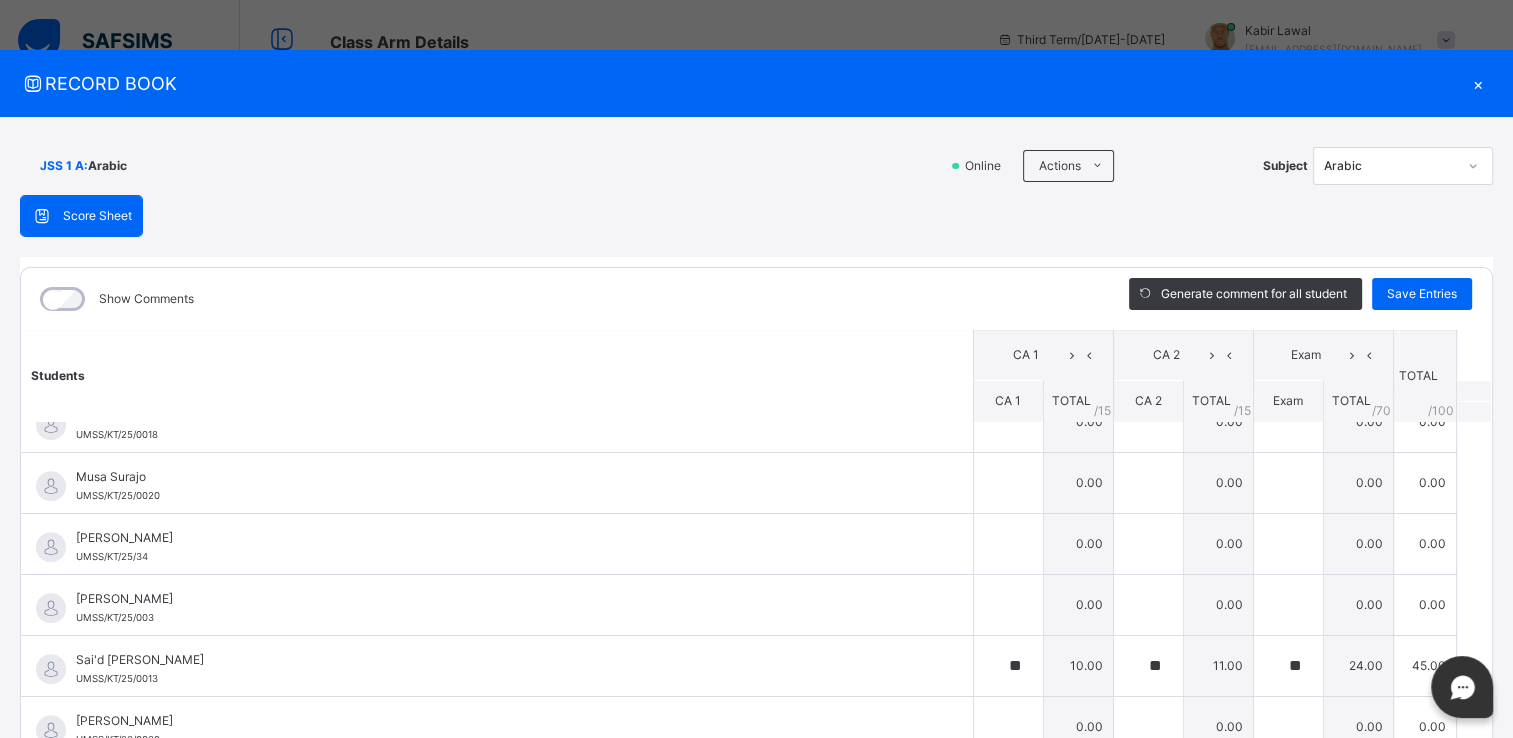 scroll, scrollTop: 1720, scrollLeft: 0, axis: vertical 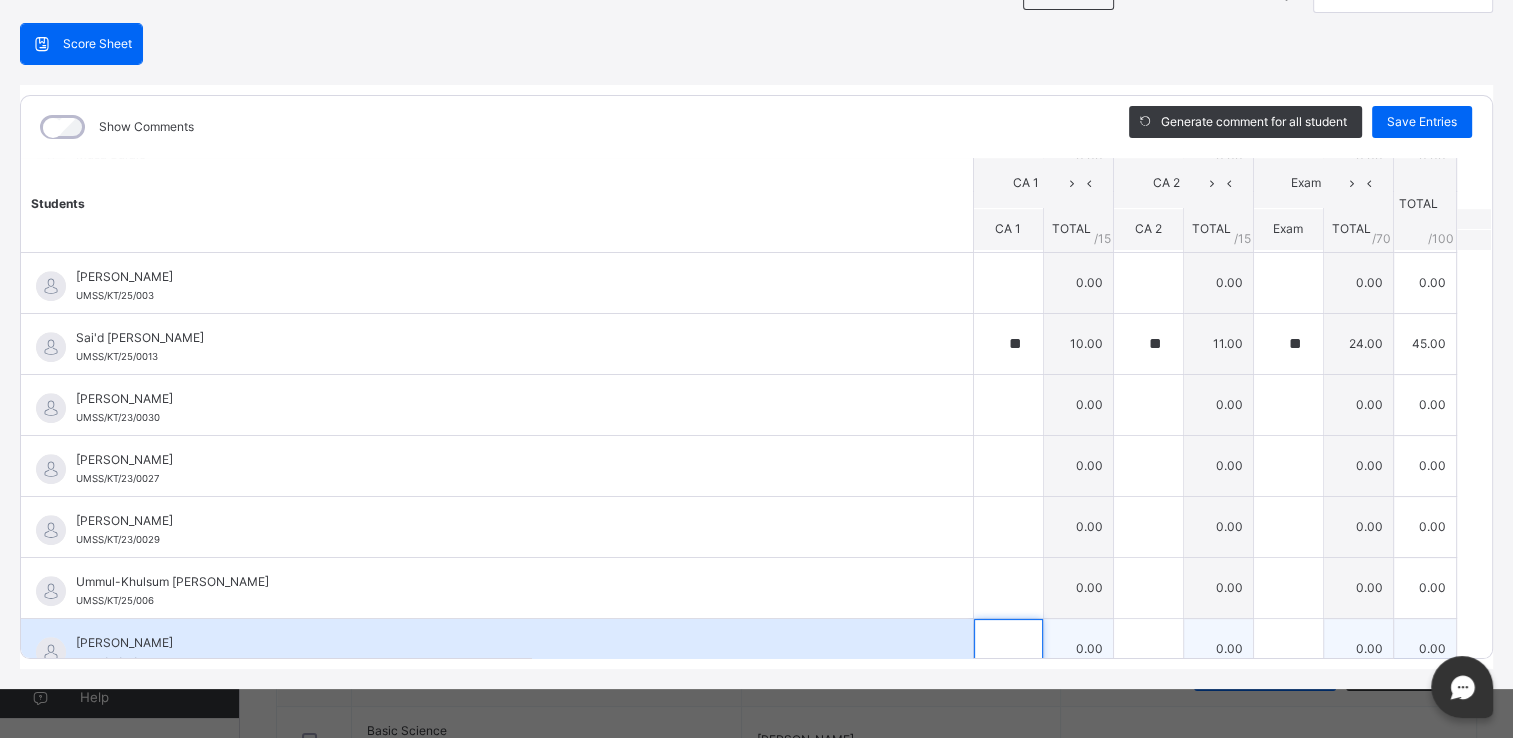 click at bounding box center (1008, 649) 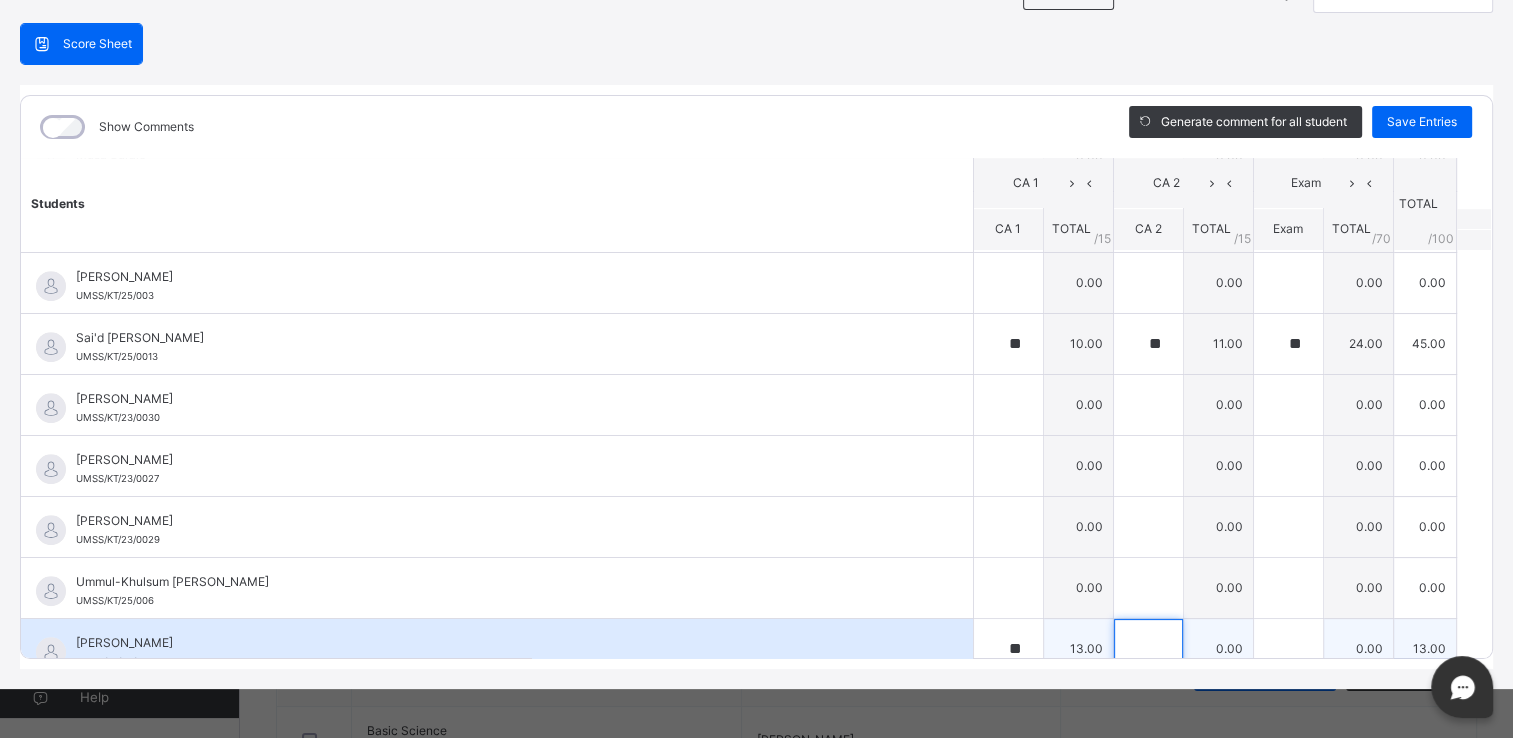 click at bounding box center (1148, 649) 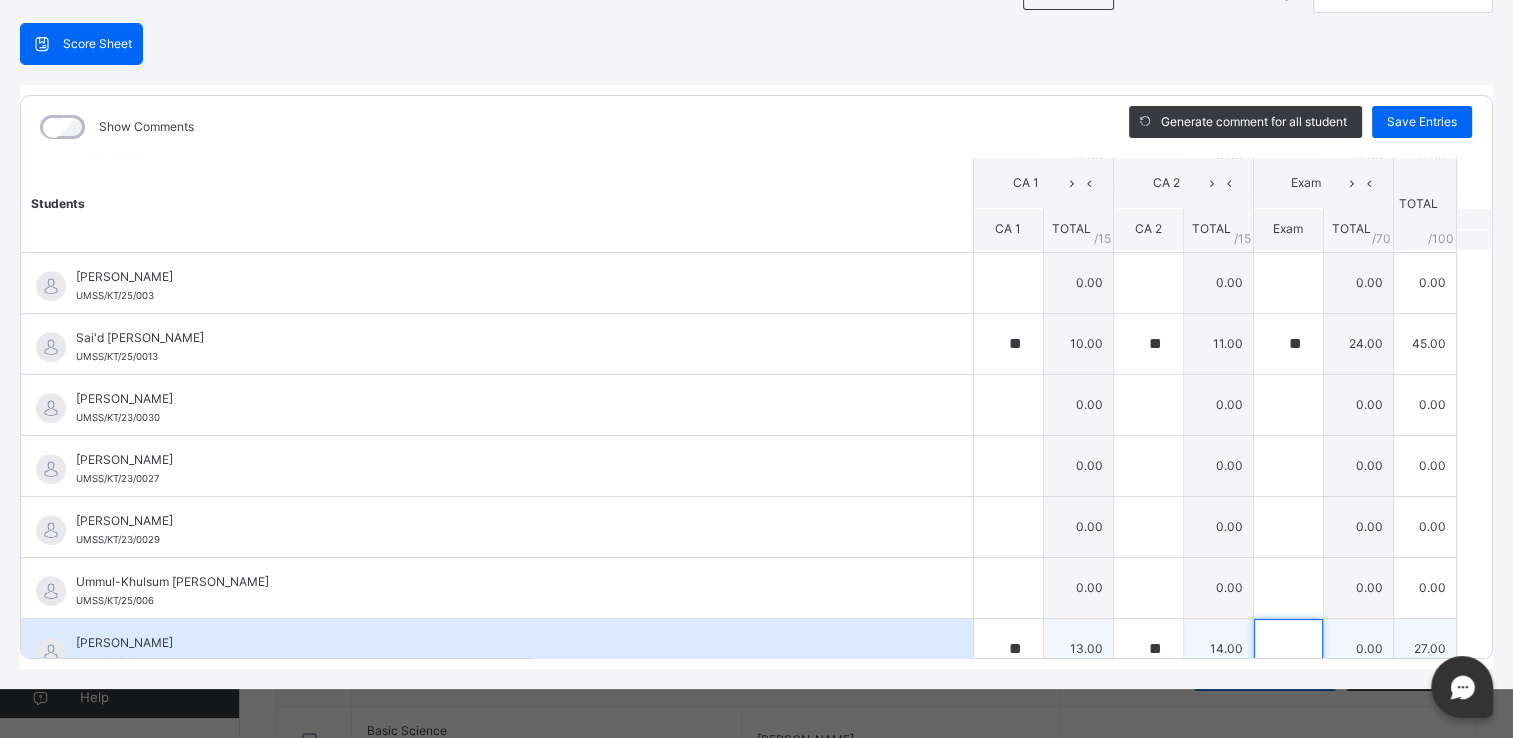 click at bounding box center [1288, 649] 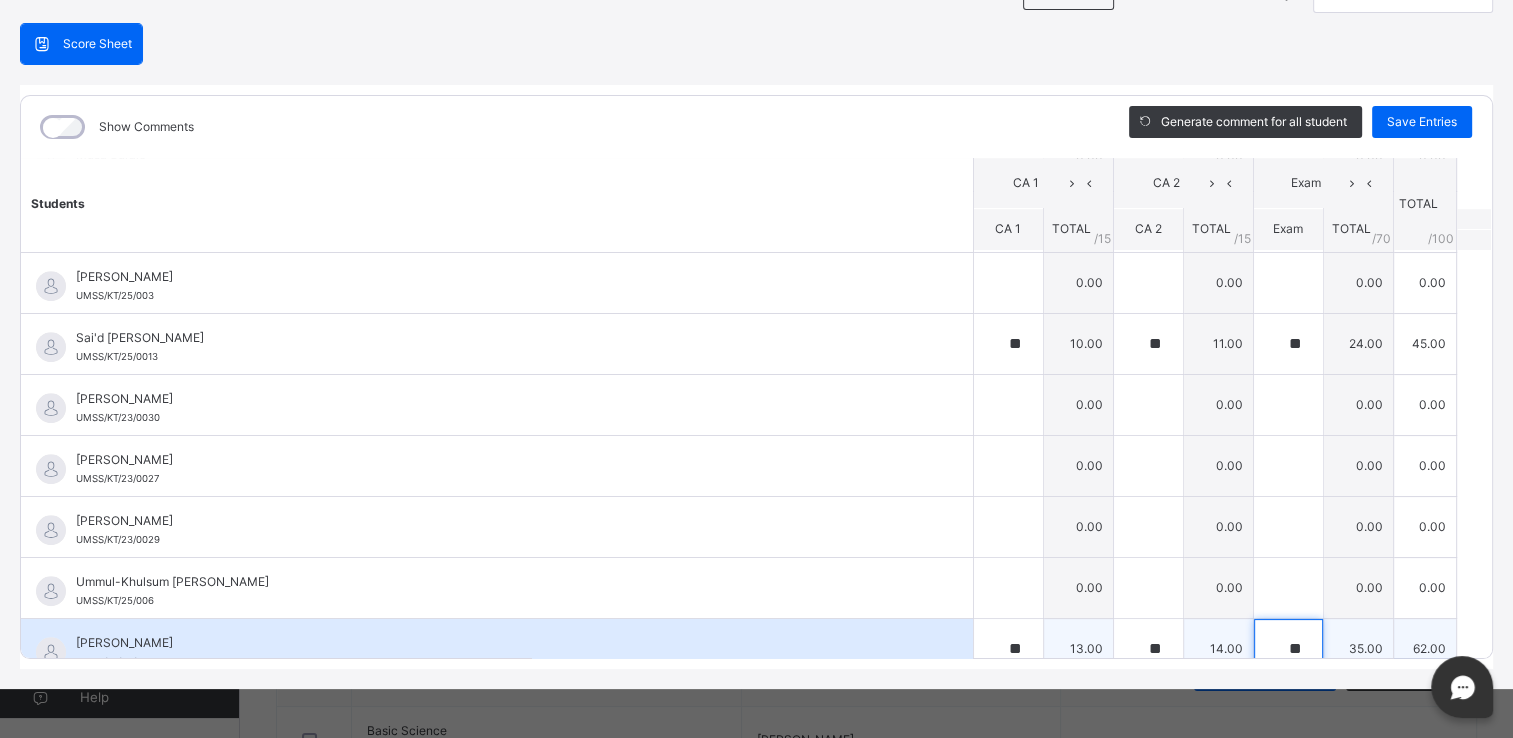 scroll, scrollTop: 1720, scrollLeft: 0, axis: vertical 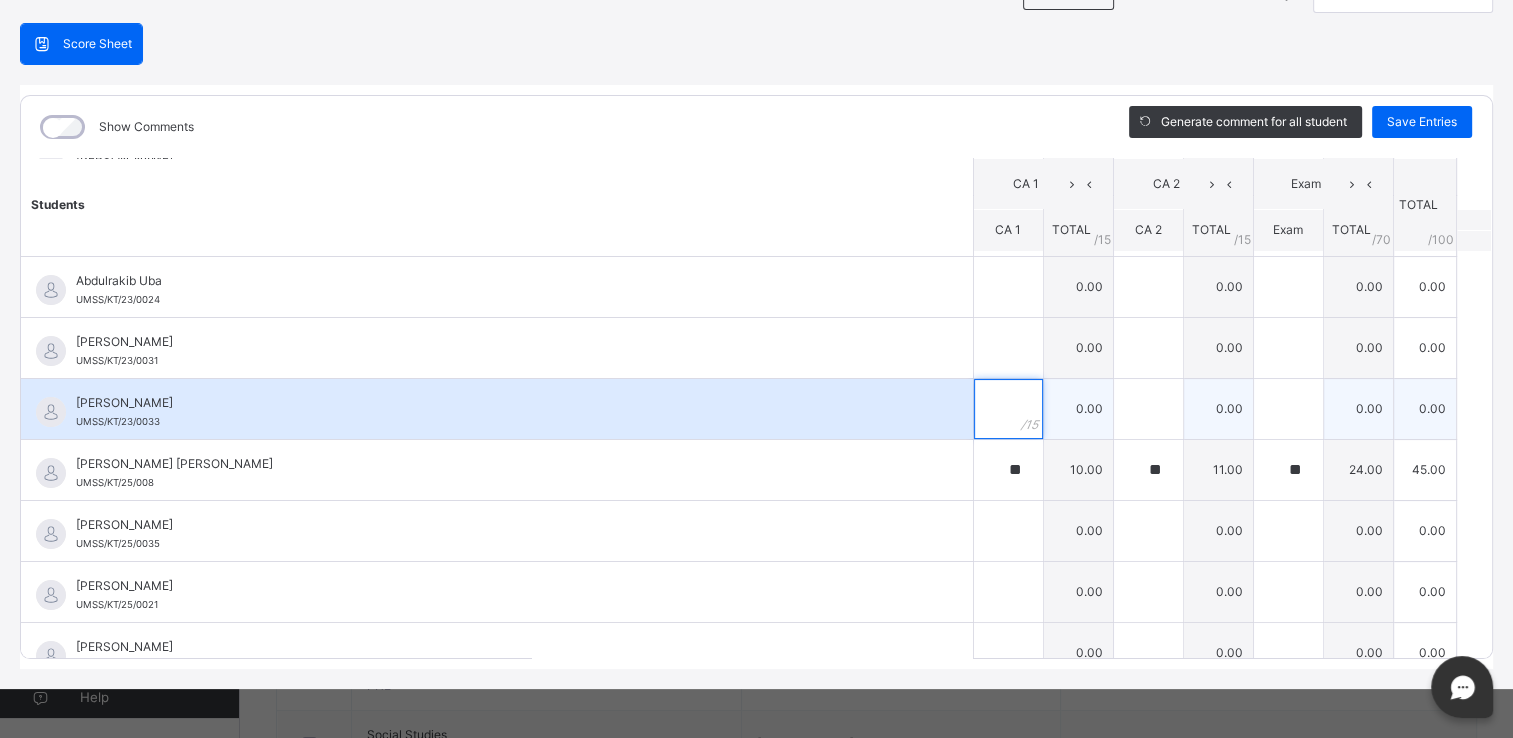 click at bounding box center (1008, 409) 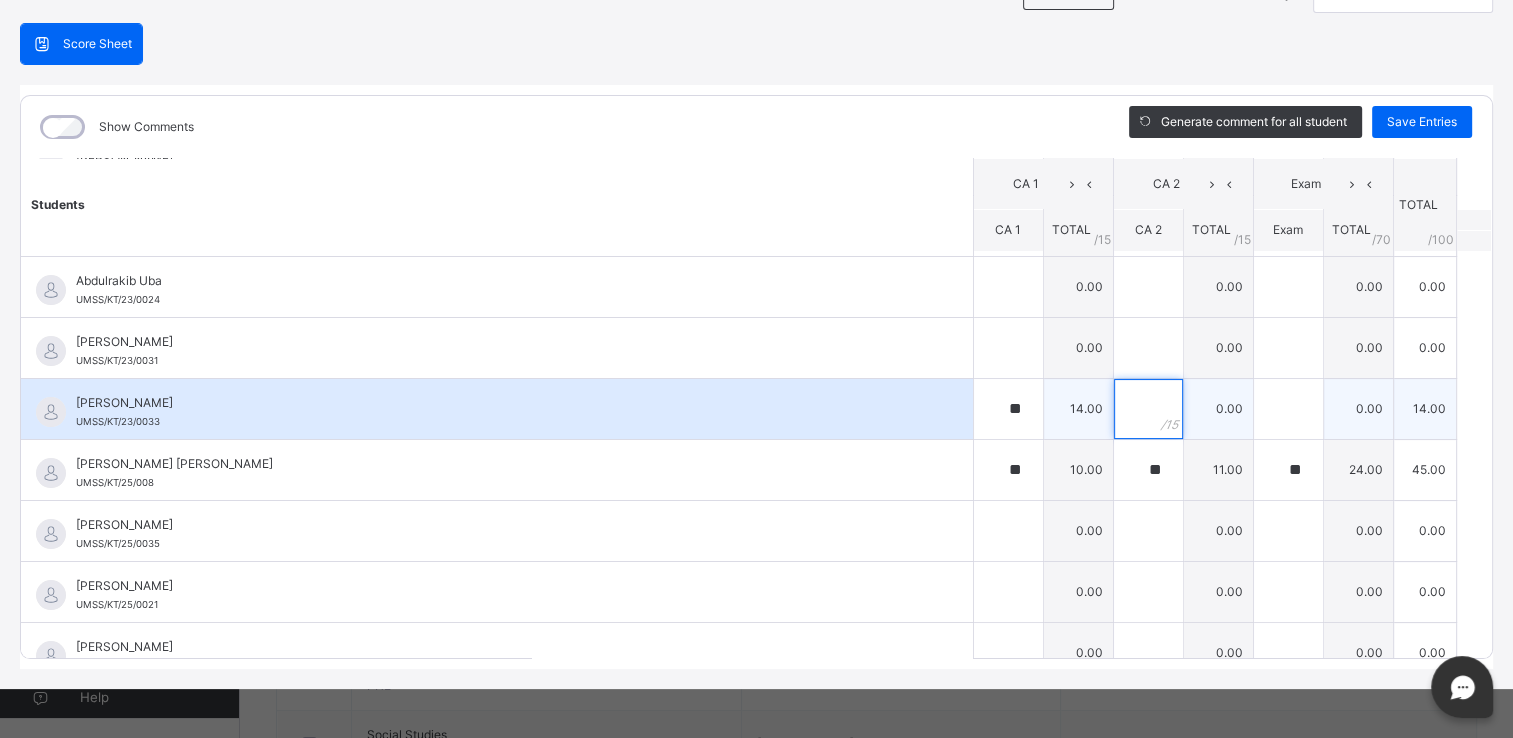 click at bounding box center [1148, 409] 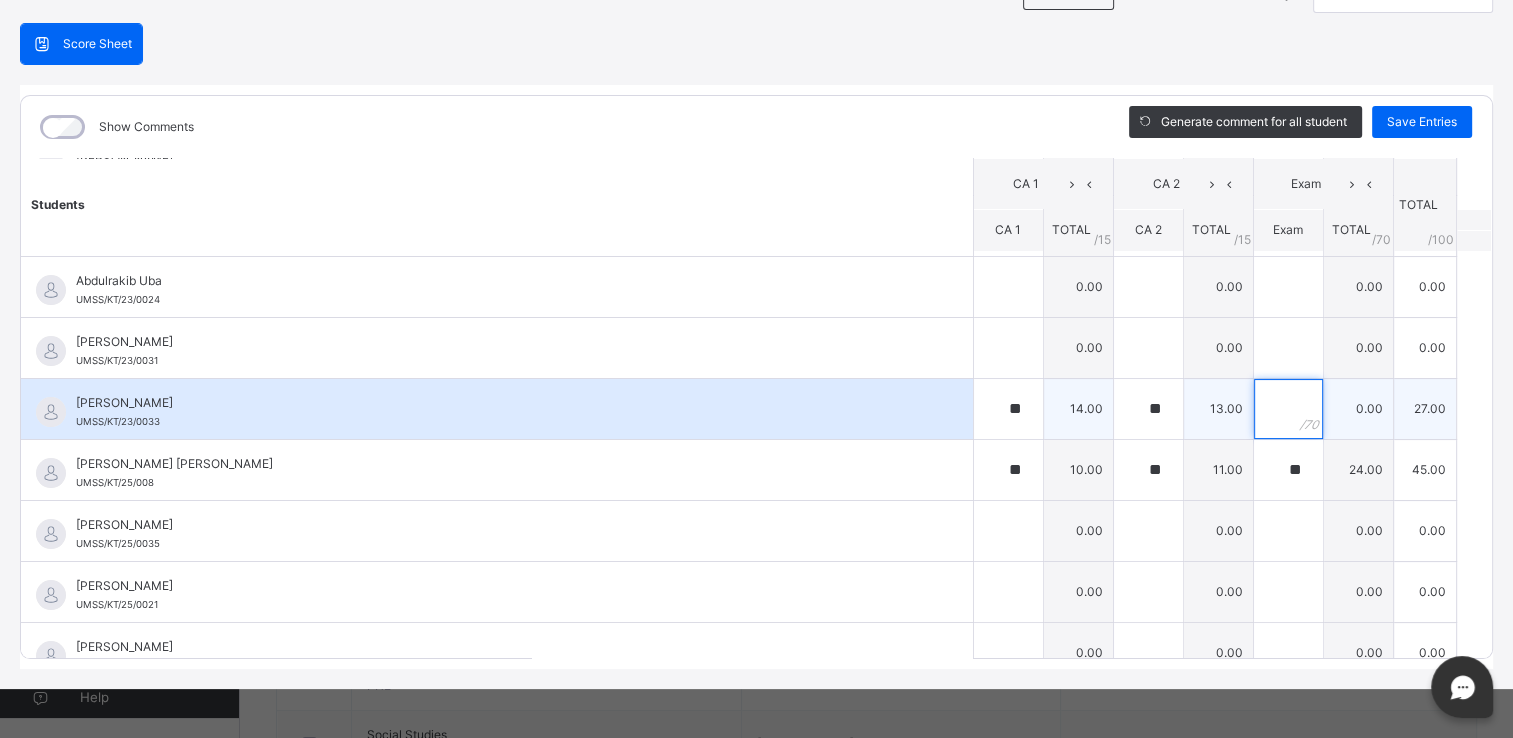 click at bounding box center [1288, 409] 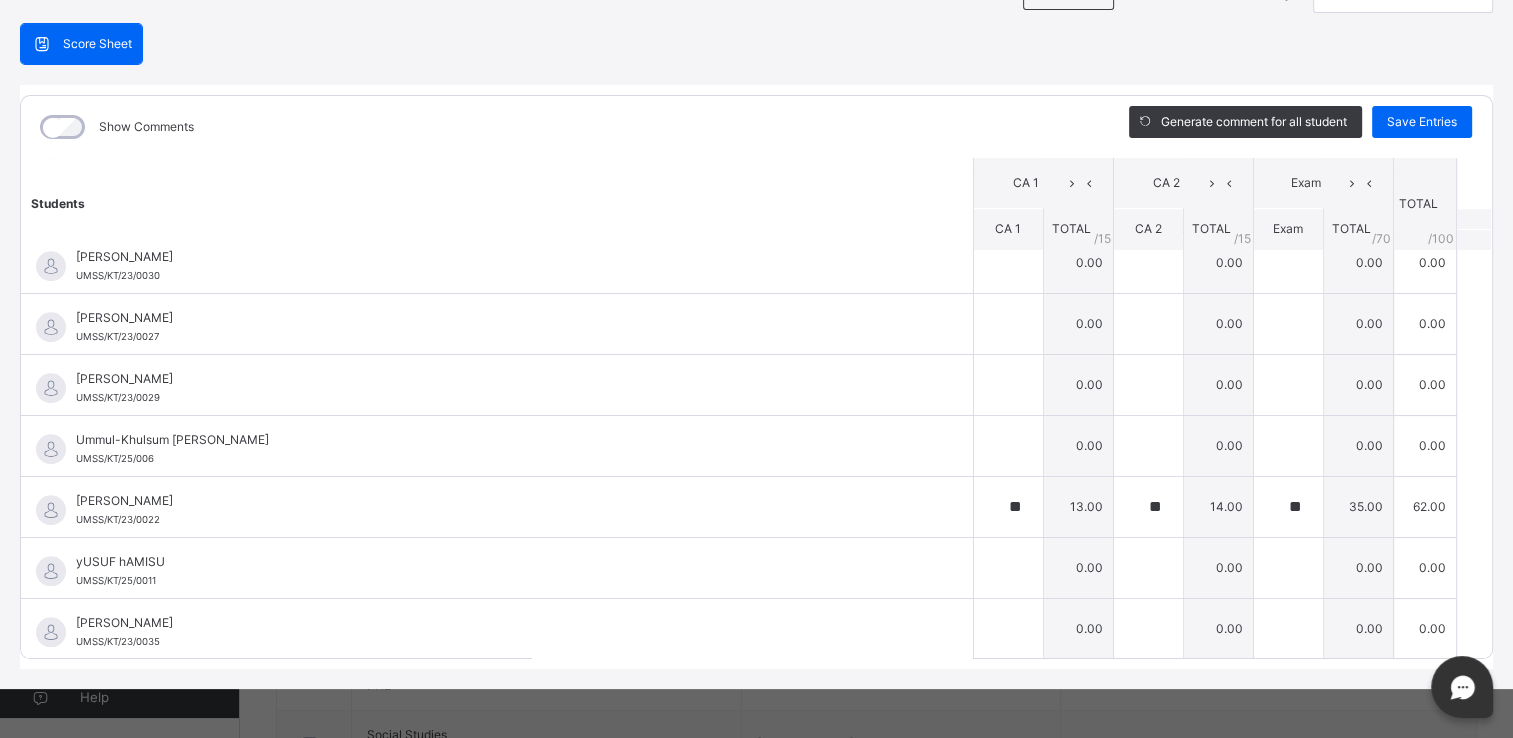 scroll, scrollTop: 1720, scrollLeft: 0, axis: vertical 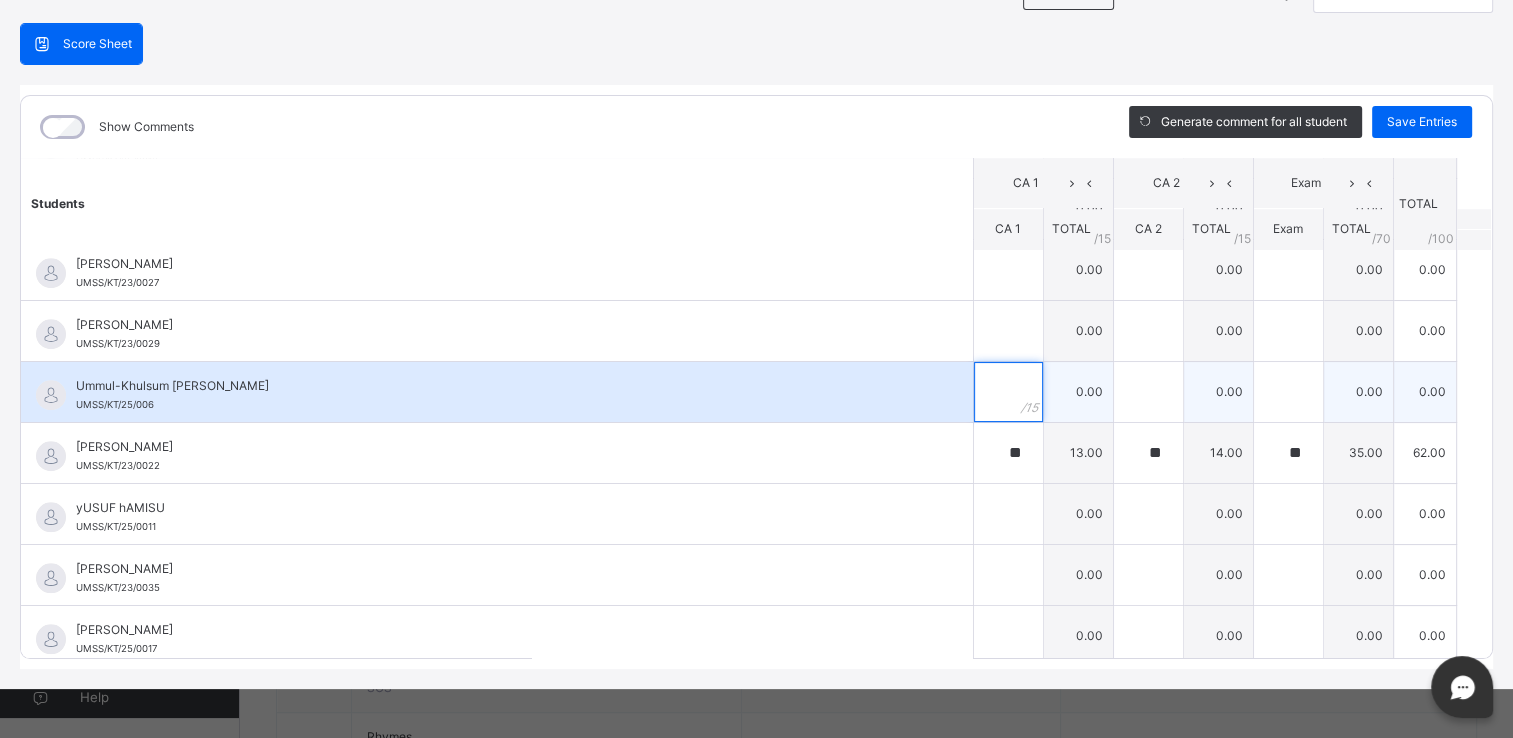 click at bounding box center [1008, 392] 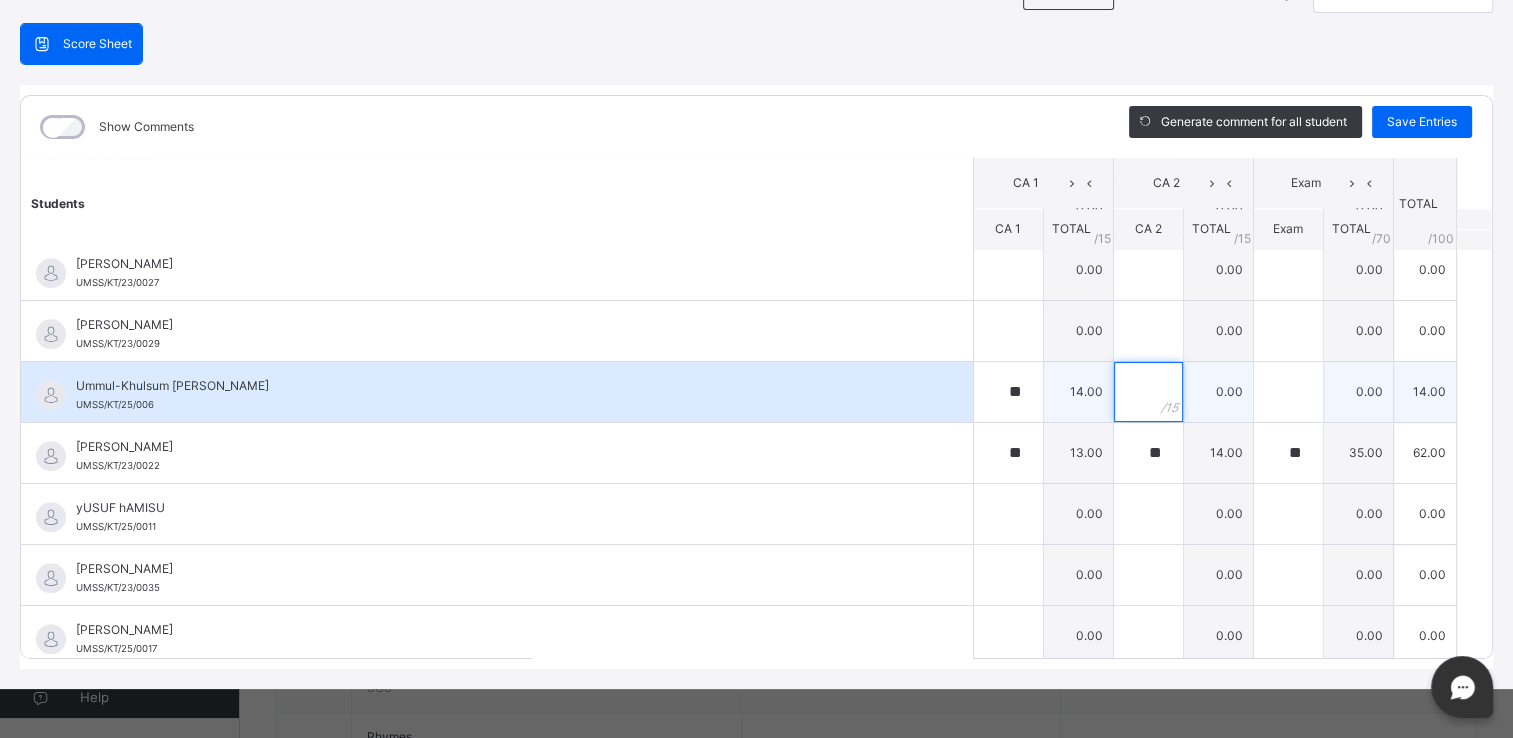 click at bounding box center (1148, 392) 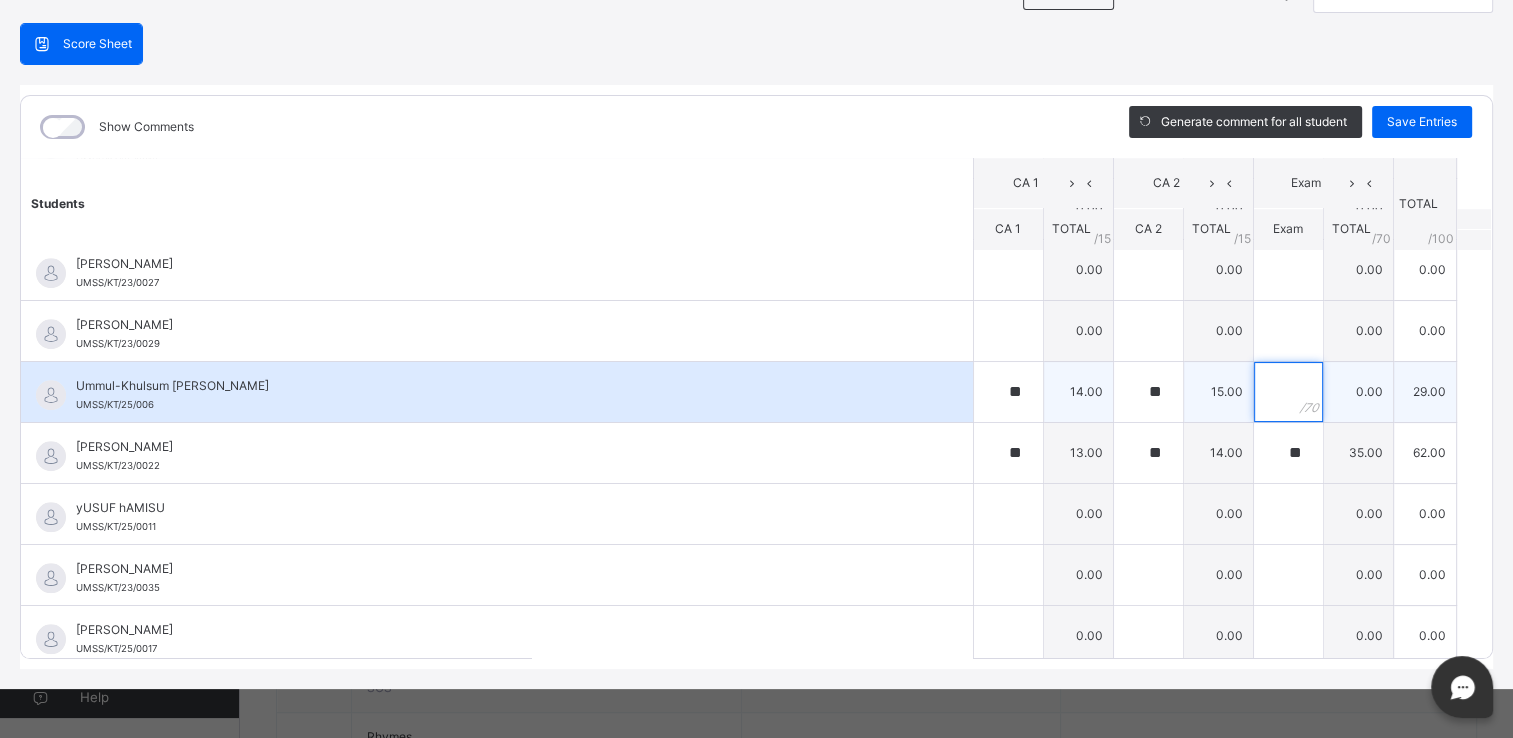 click at bounding box center [1288, 392] 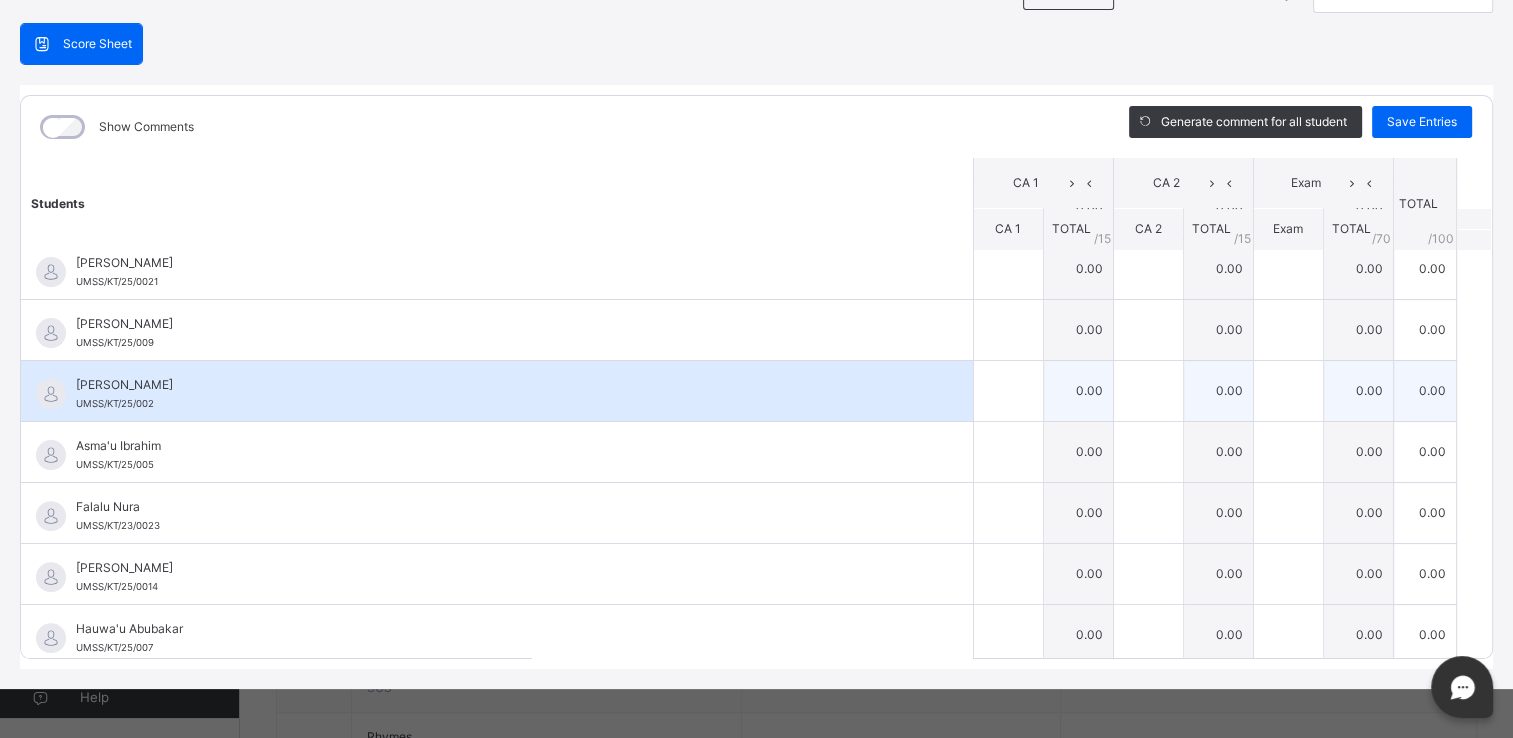 scroll, scrollTop: 623, scrollLeft: 0, axis: vertical 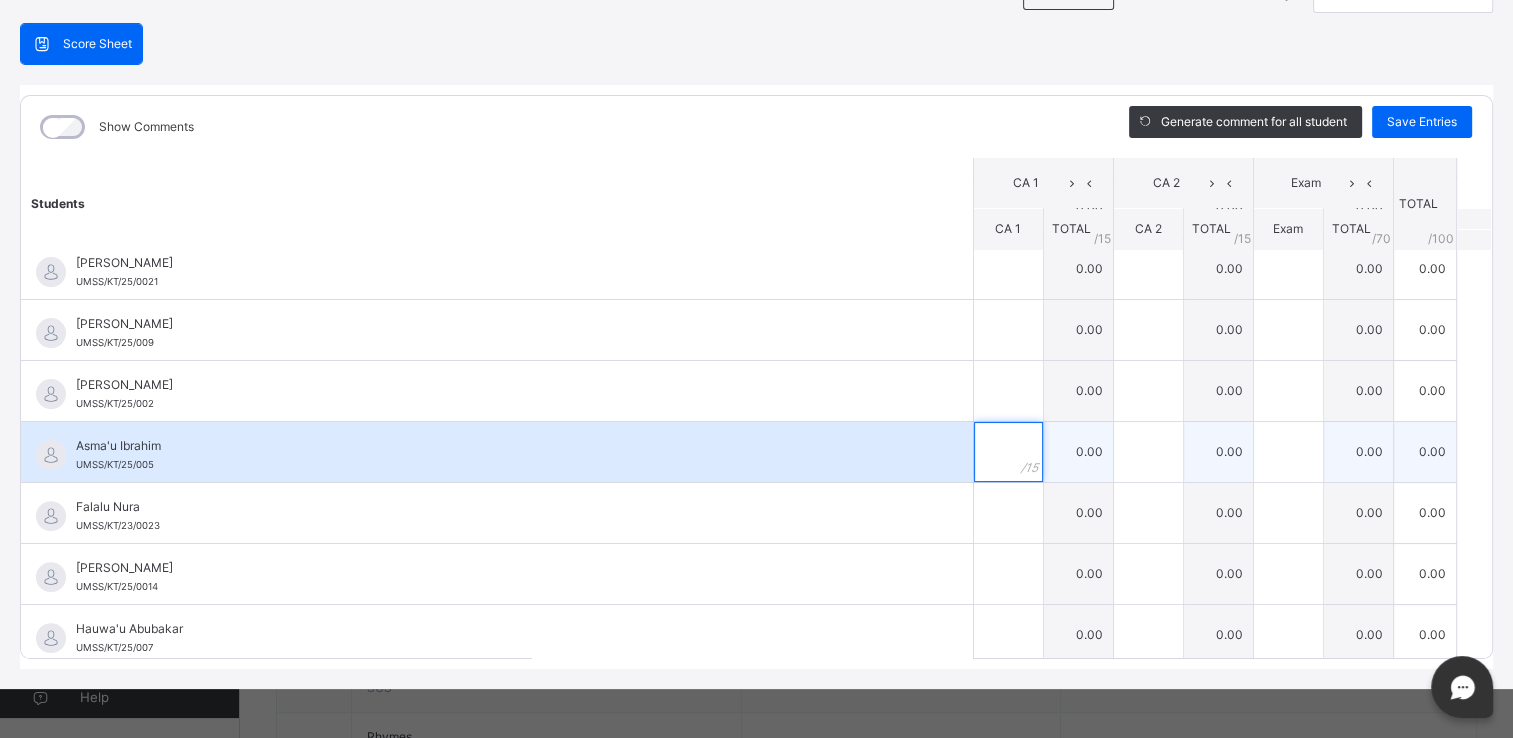 click at bounding box center (1008, 452) 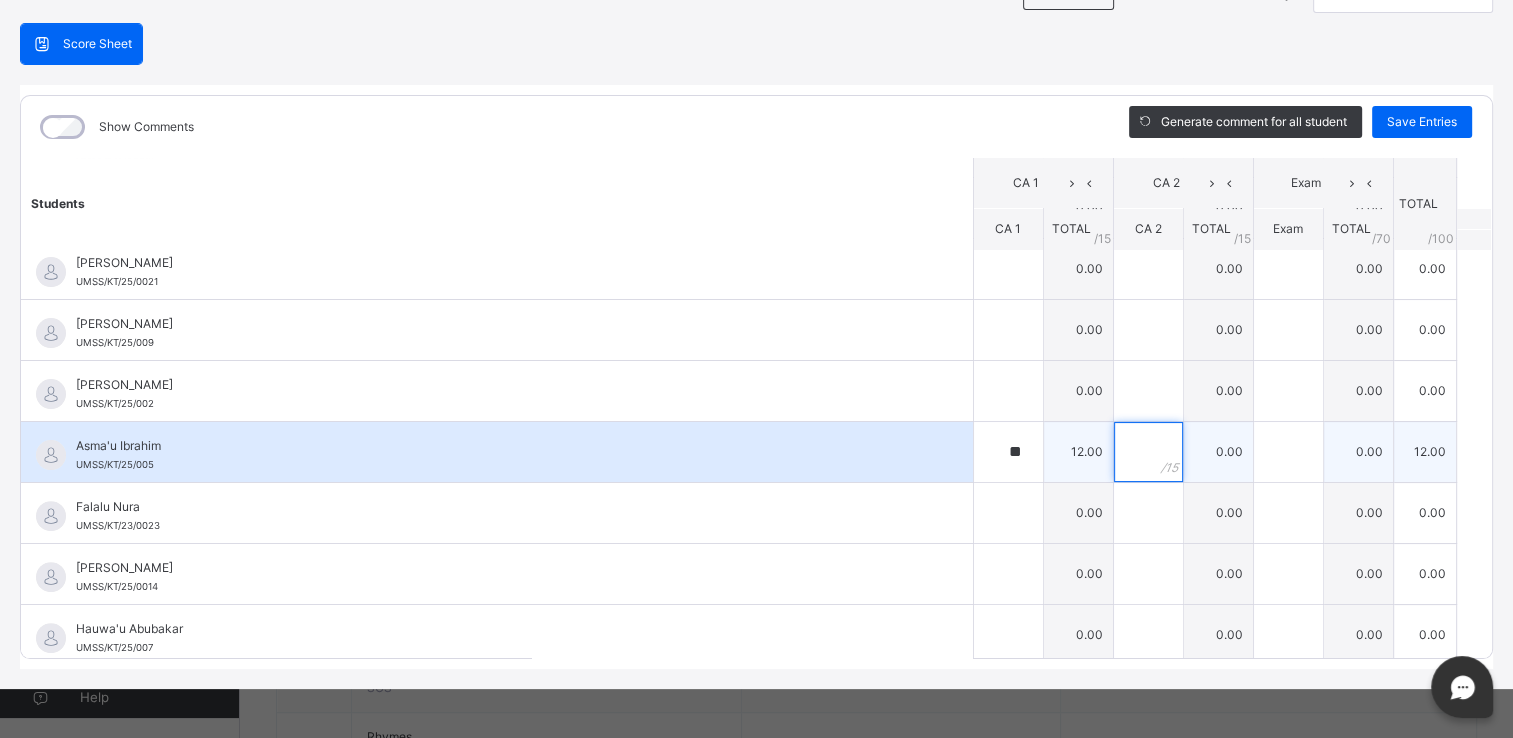 click at bounding box center [1148, 452] 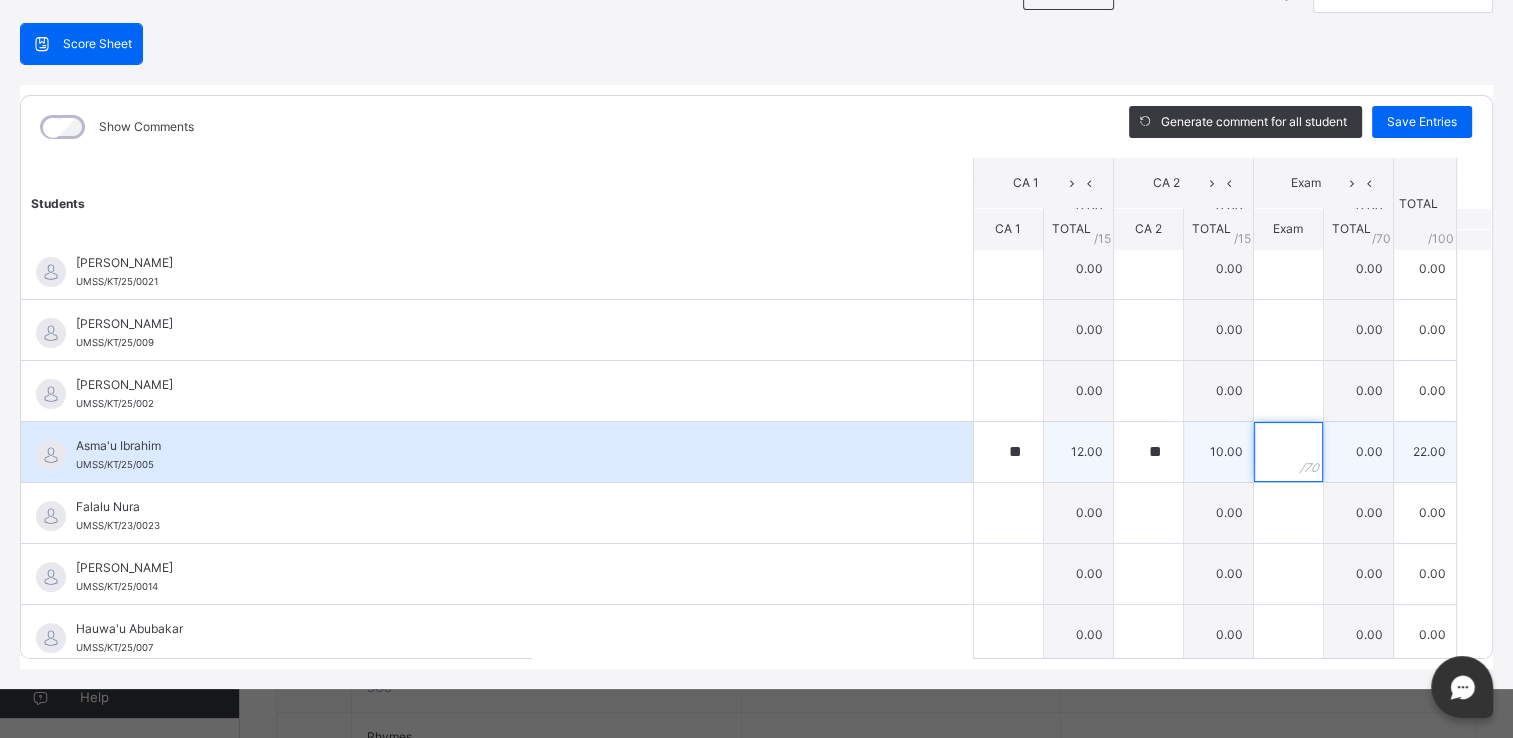 click at bounding box center (1288, 452) 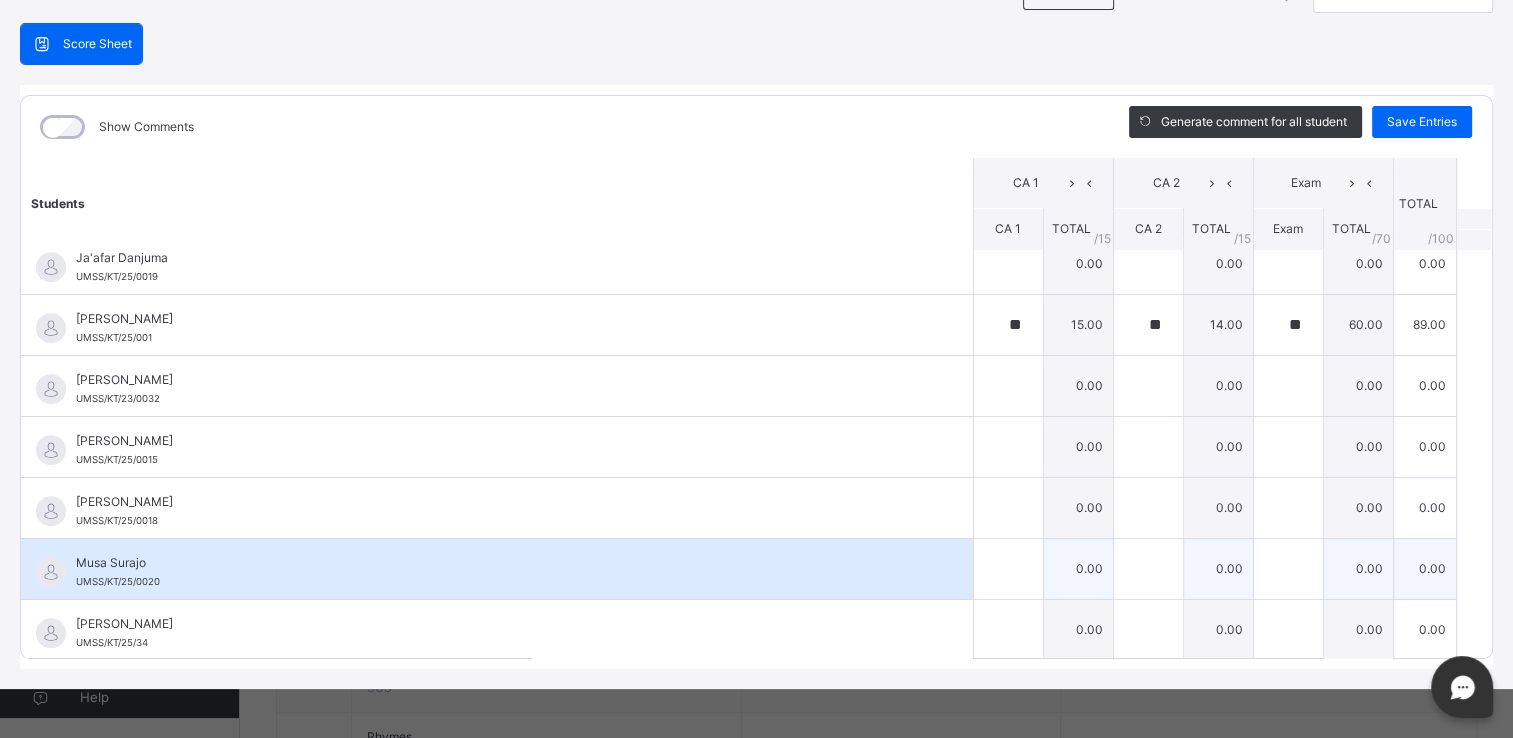 scroll, scrollTop: 981, scrollLeft: 0, axis: vertical 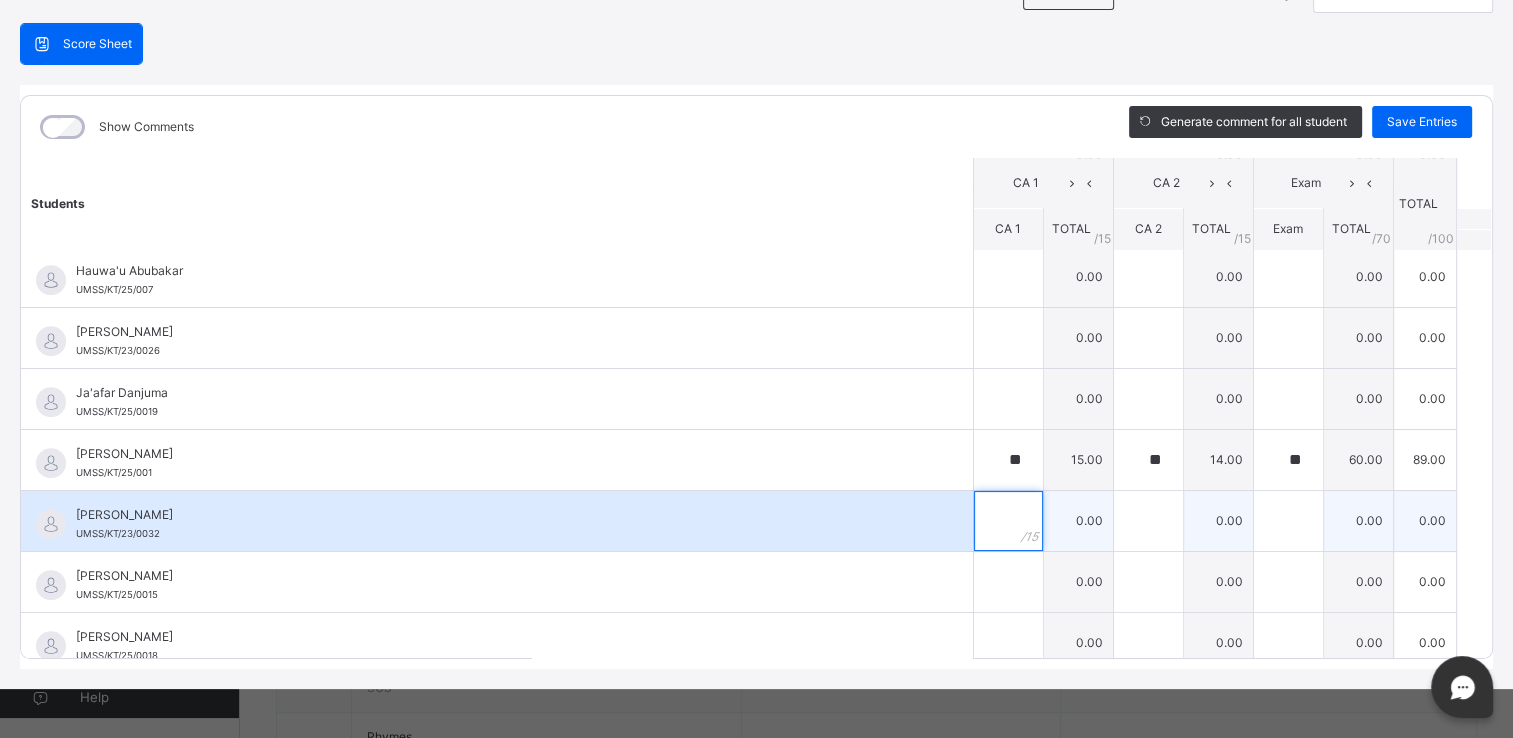 click at bounding box center (1008, 521) 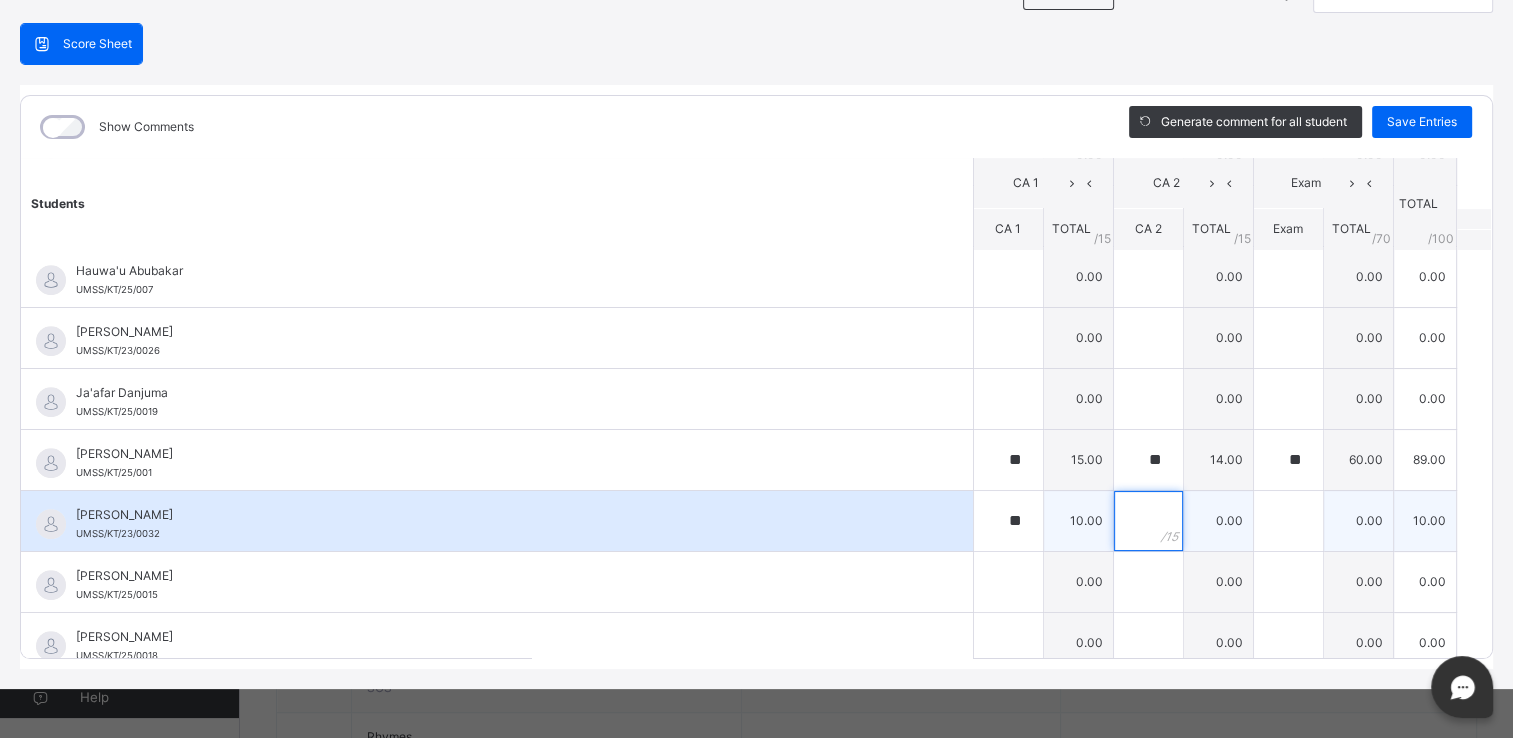 click at bounding box center [1148, 521] 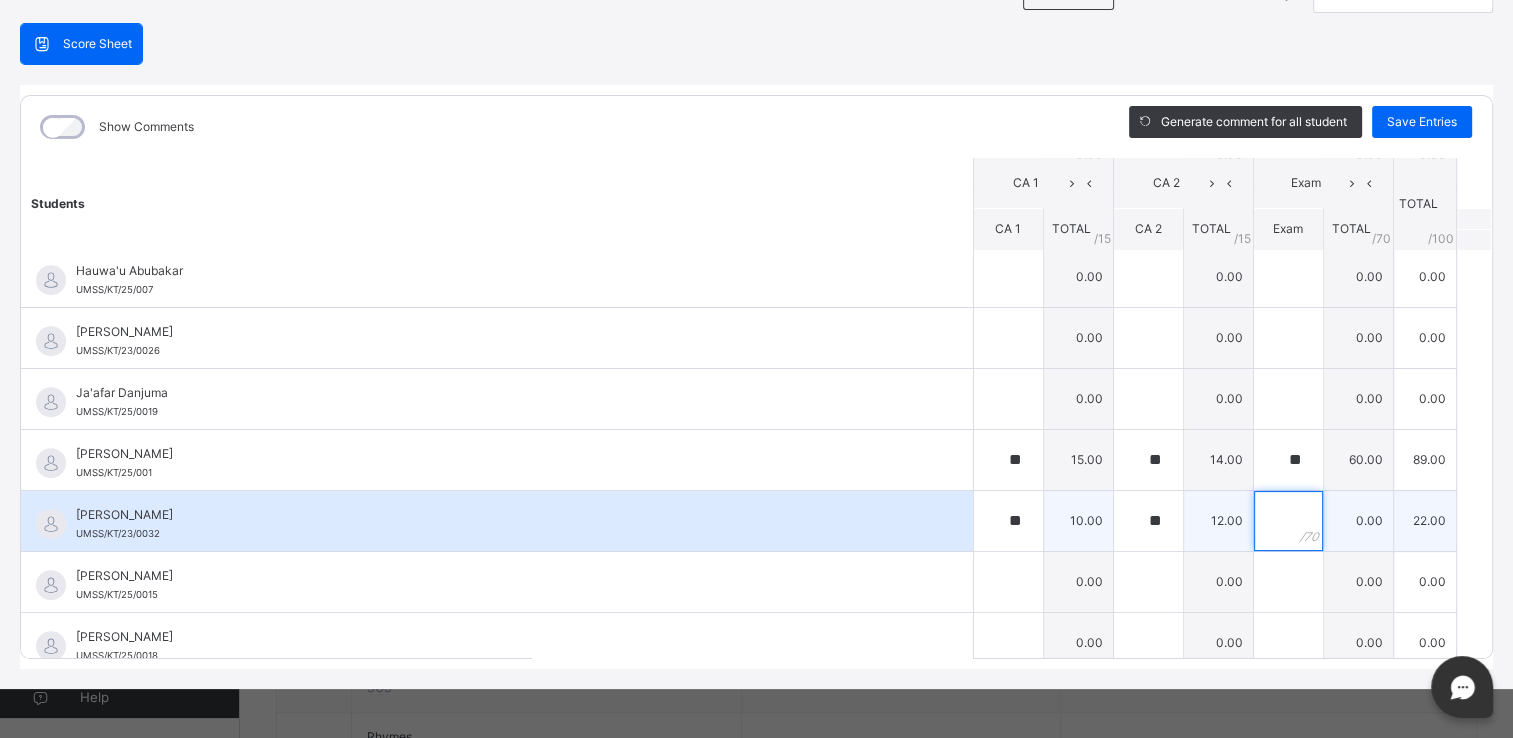 click at bounding box center (1288, 521) 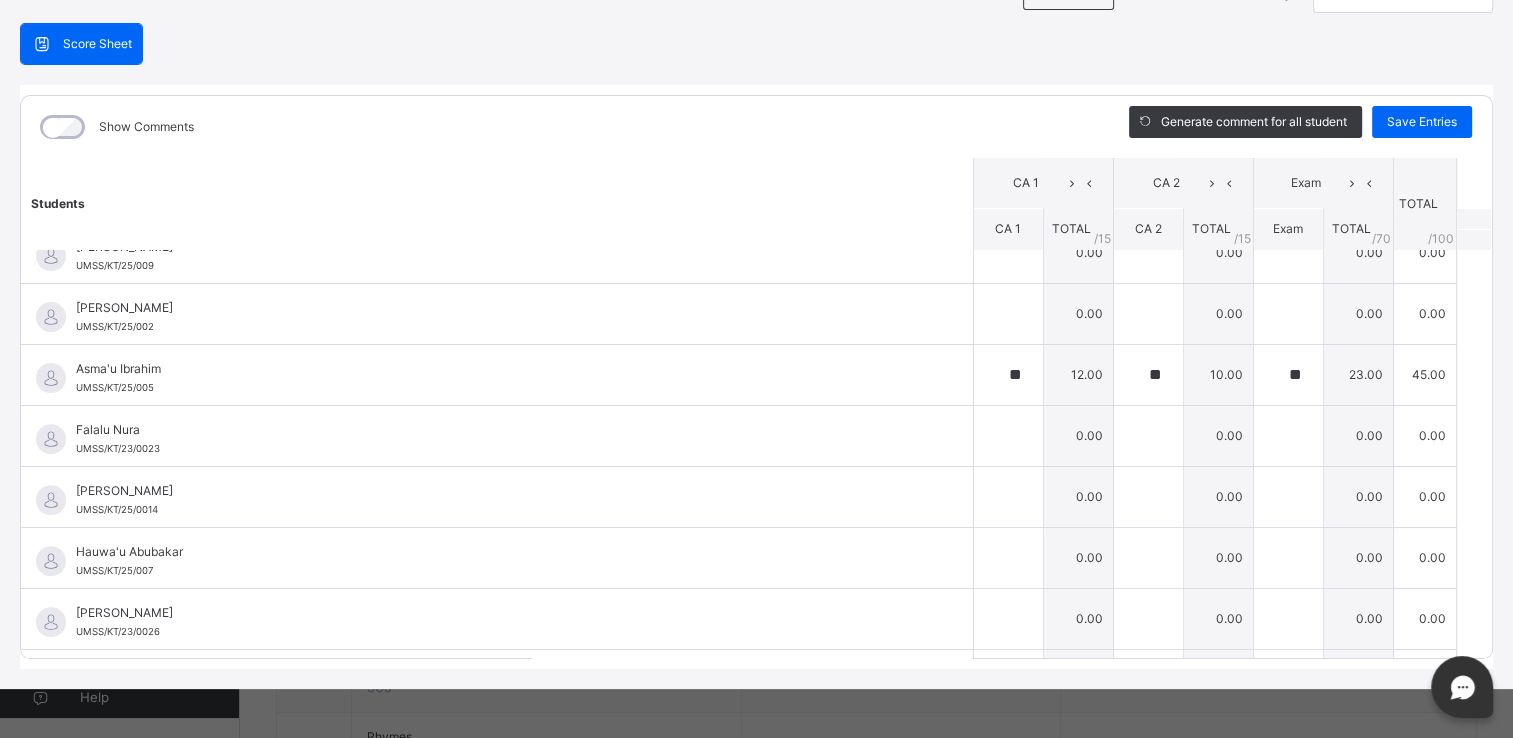 scroll, scrollTop: 700, scrollLeft: 0, axis: vertical 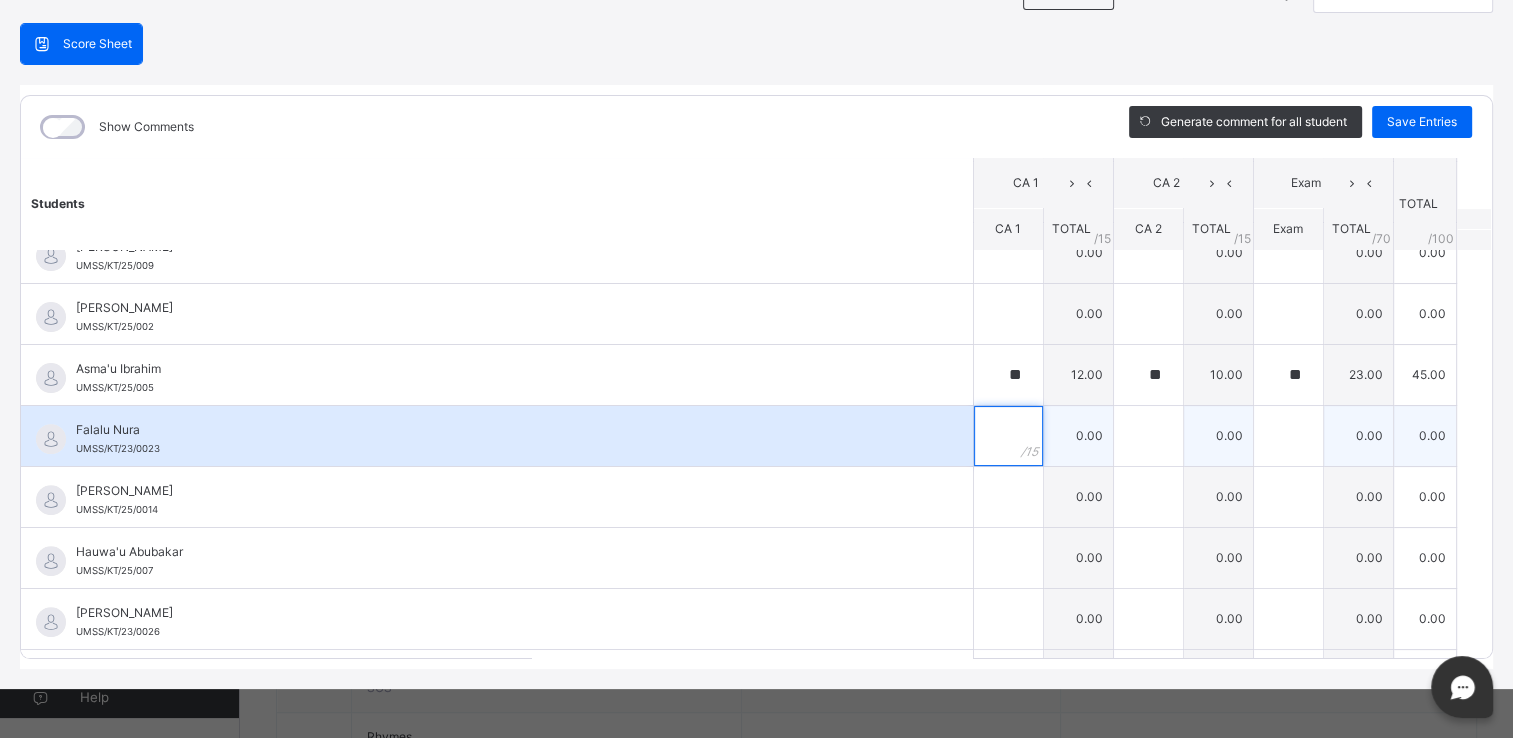click at bounding box center [1008, 436] 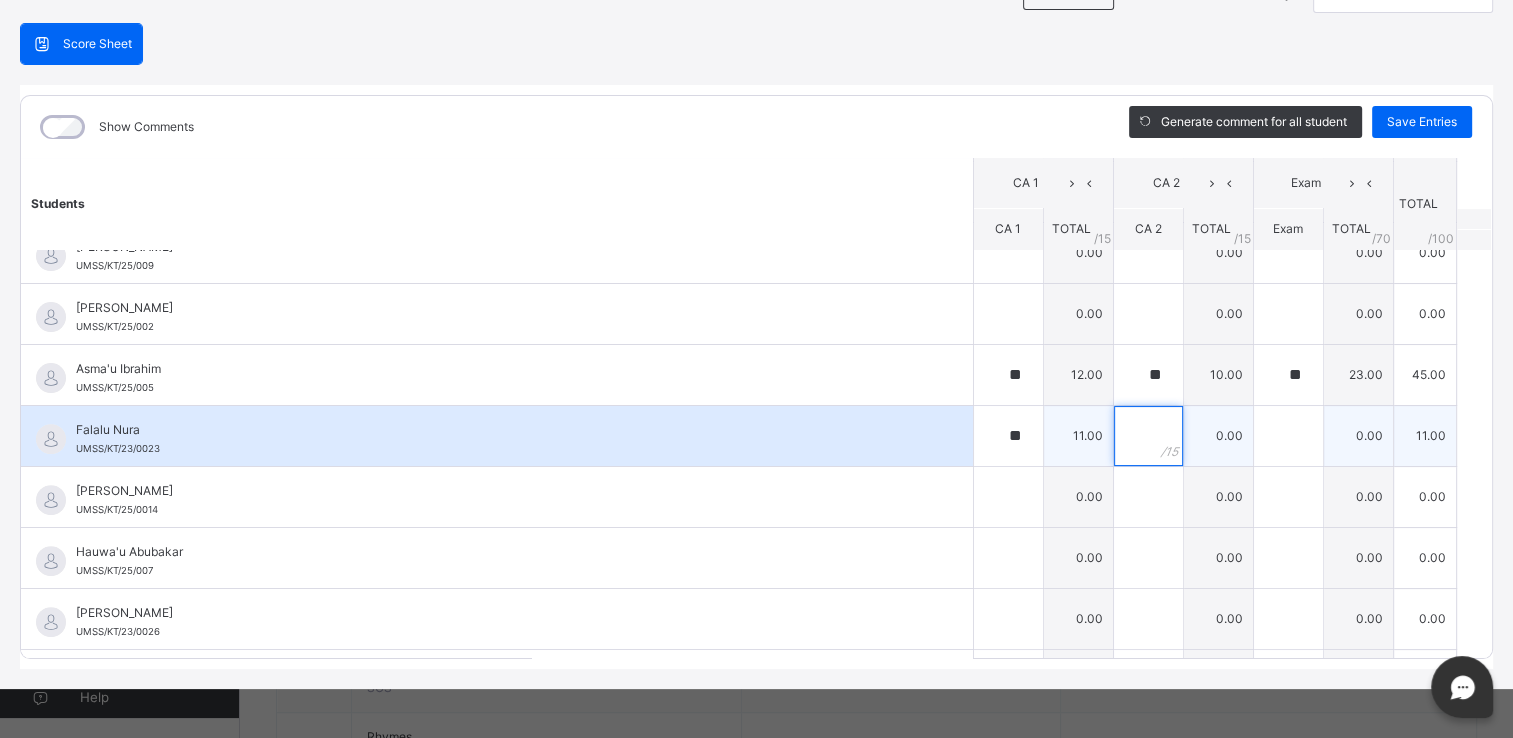 click at bounding box center (1148, 436) 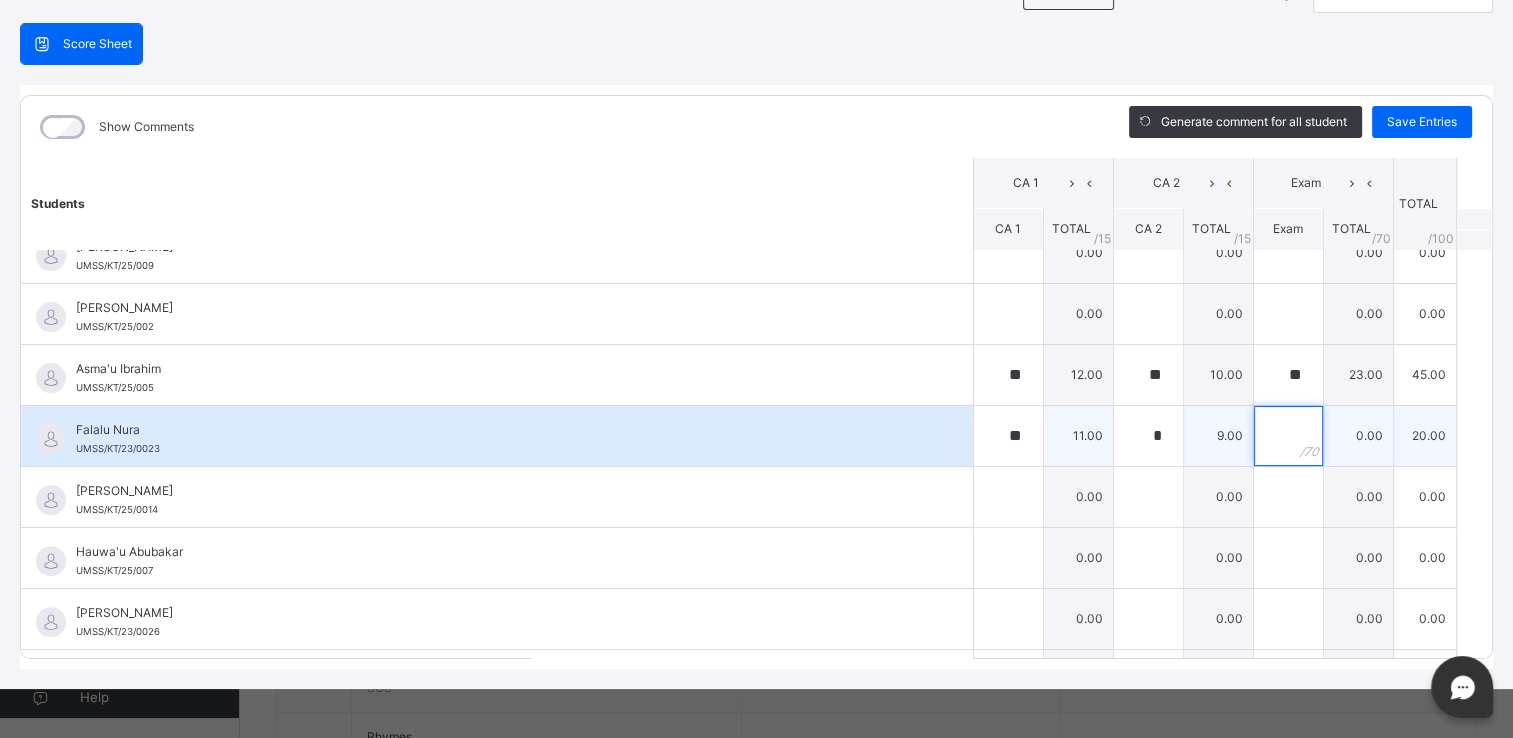 click at bounding box center [1288, 436] 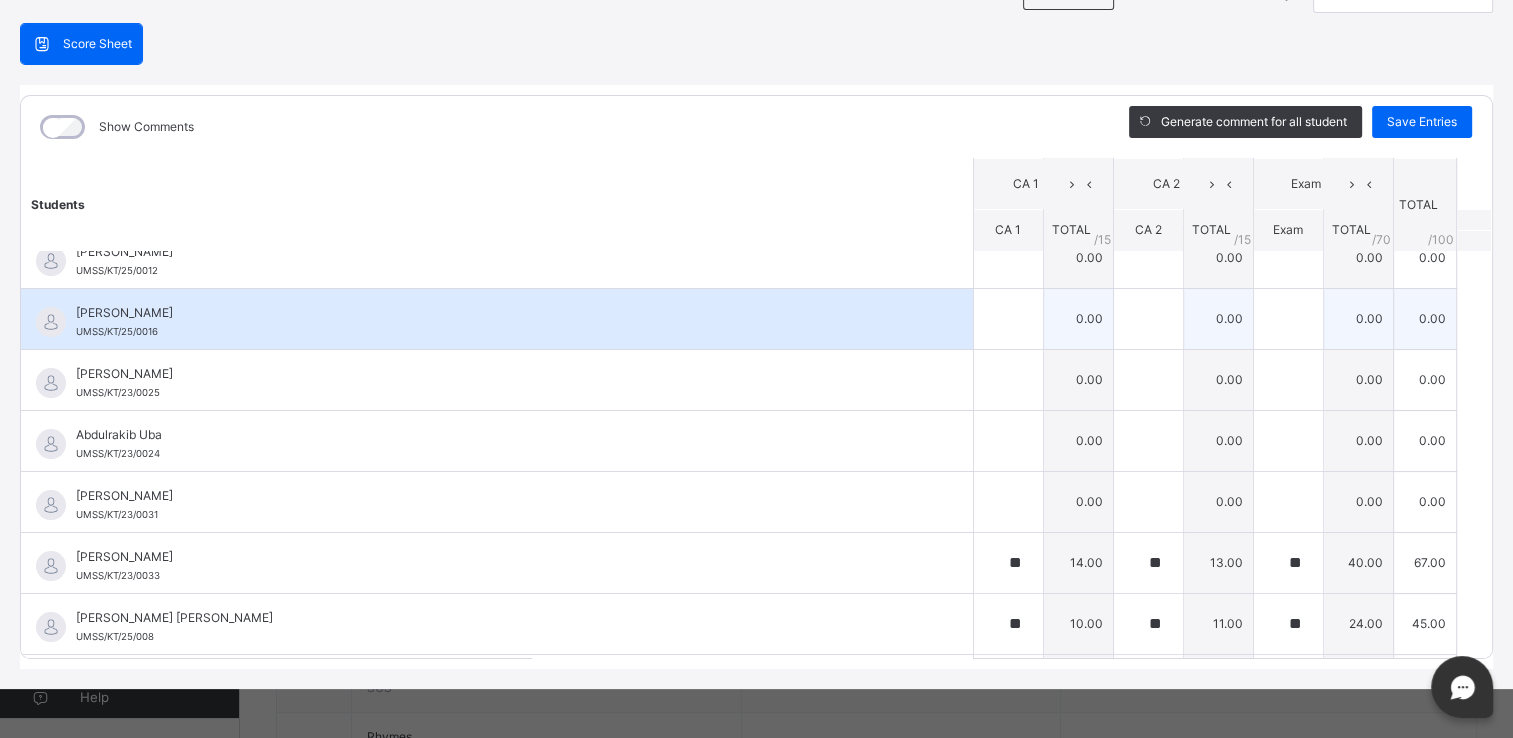 scroll, scrollTop: 156, scrollLeft: 0, axis: vertical 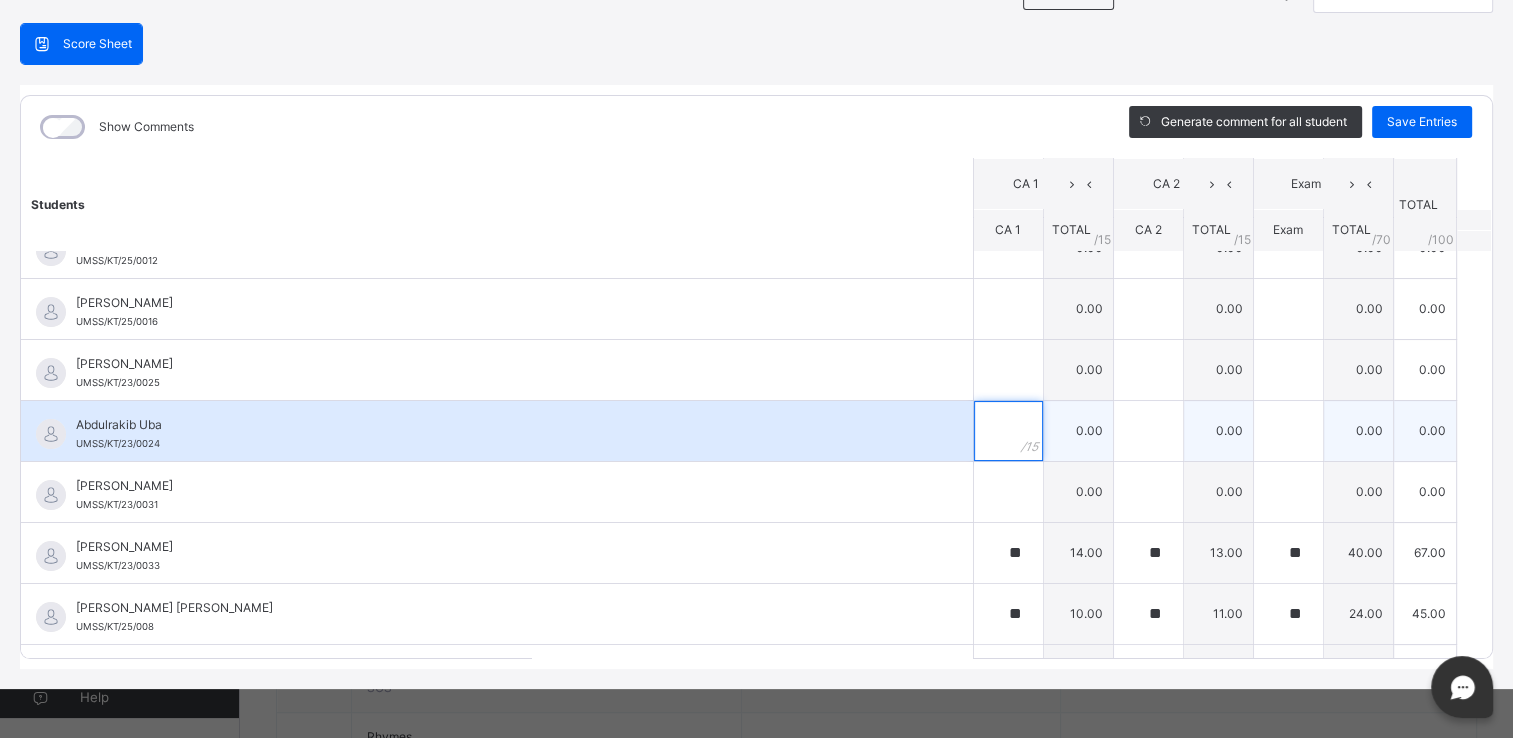 click at bounding box center [1008, 431] 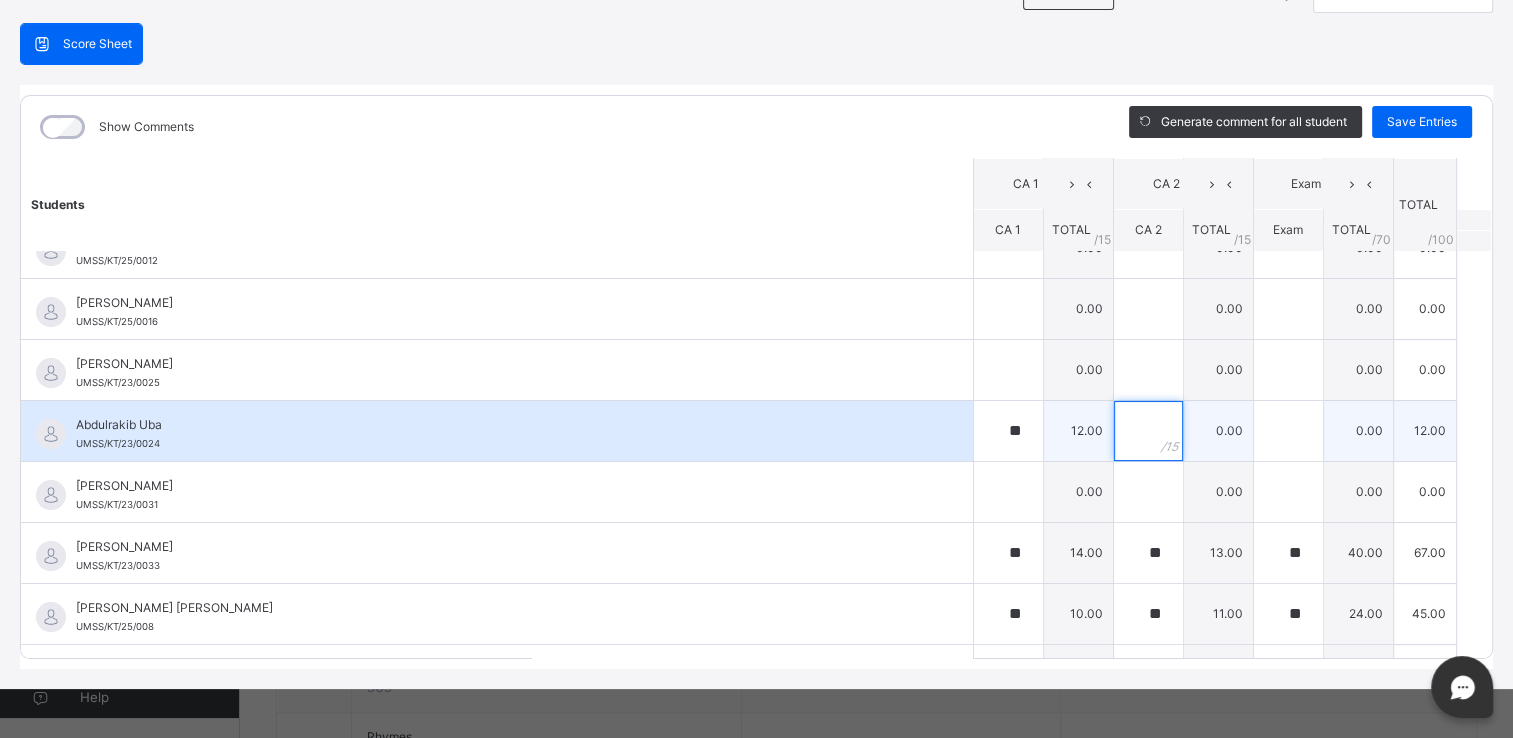 click at bounding box center (1148, 431) 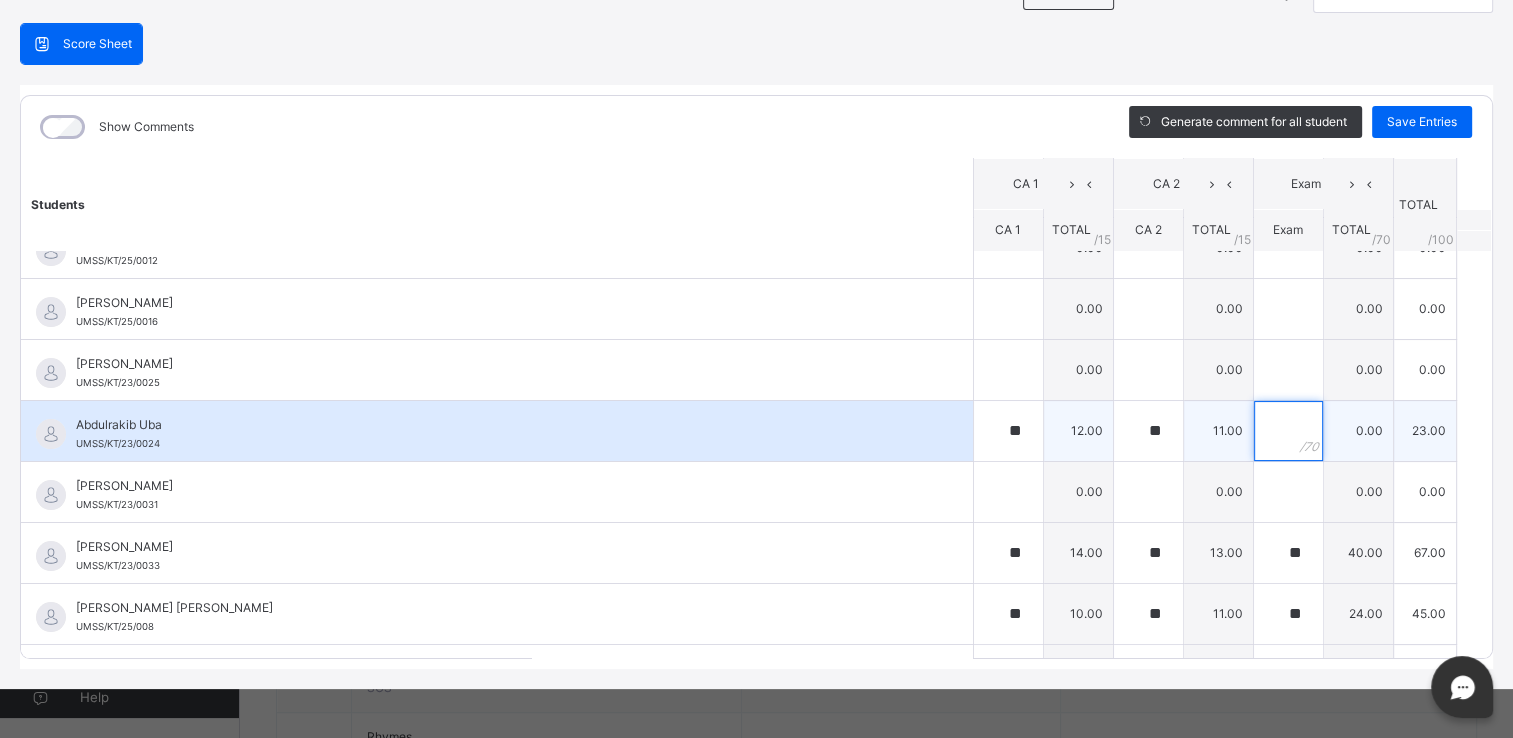 click at bounding box center (1288, 431) 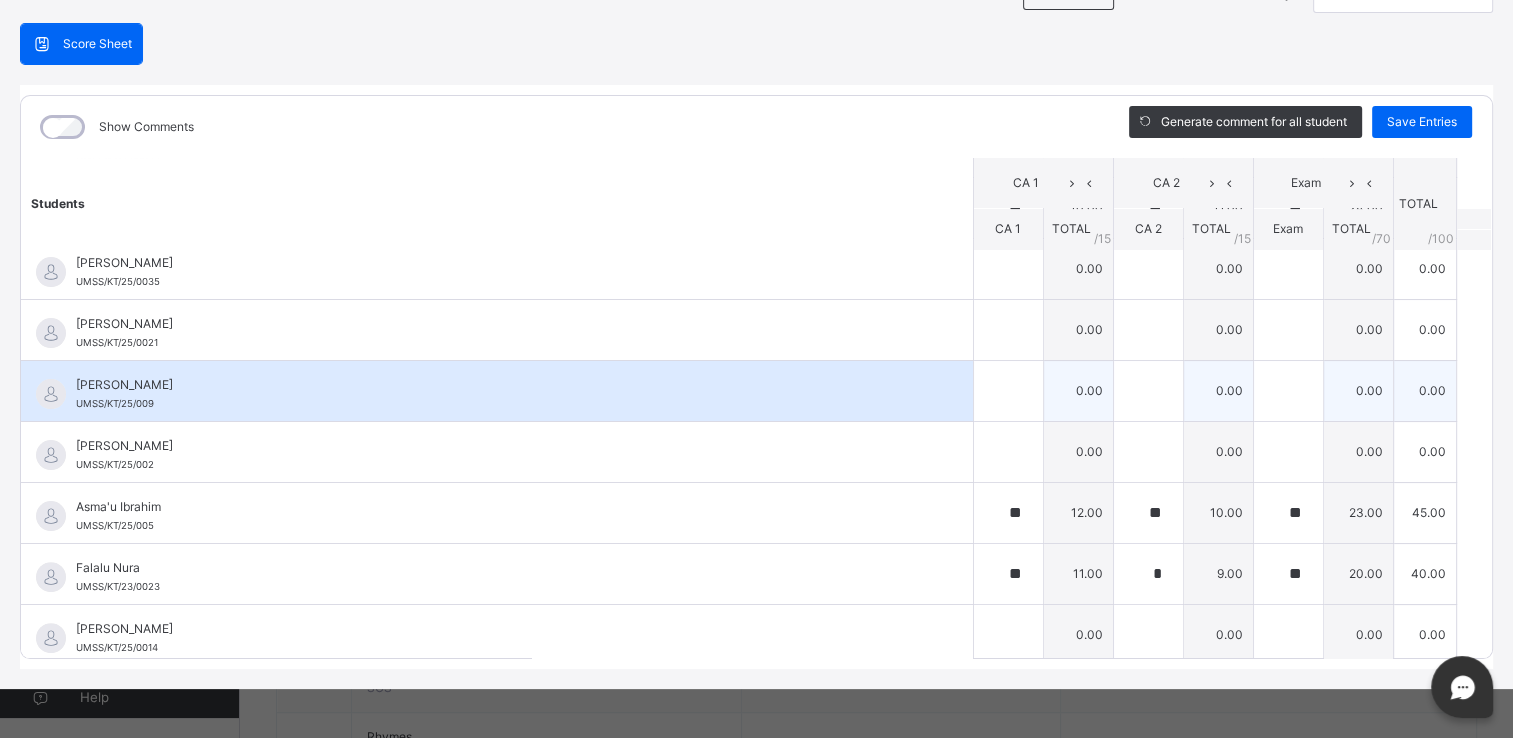 scroll, scrollTop: 0, scrollLeft: 0, axis: both 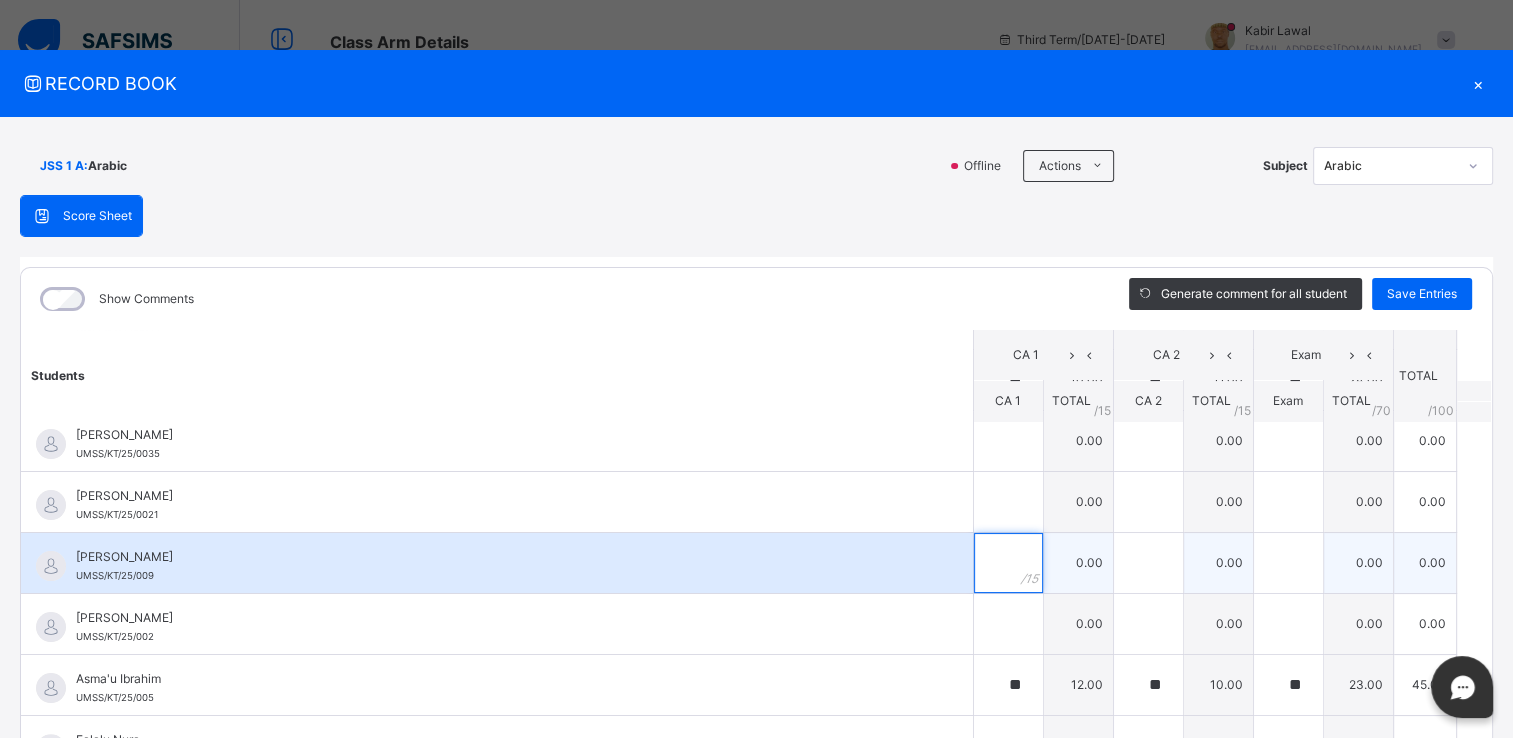 click at bounding box center [1008, 563] 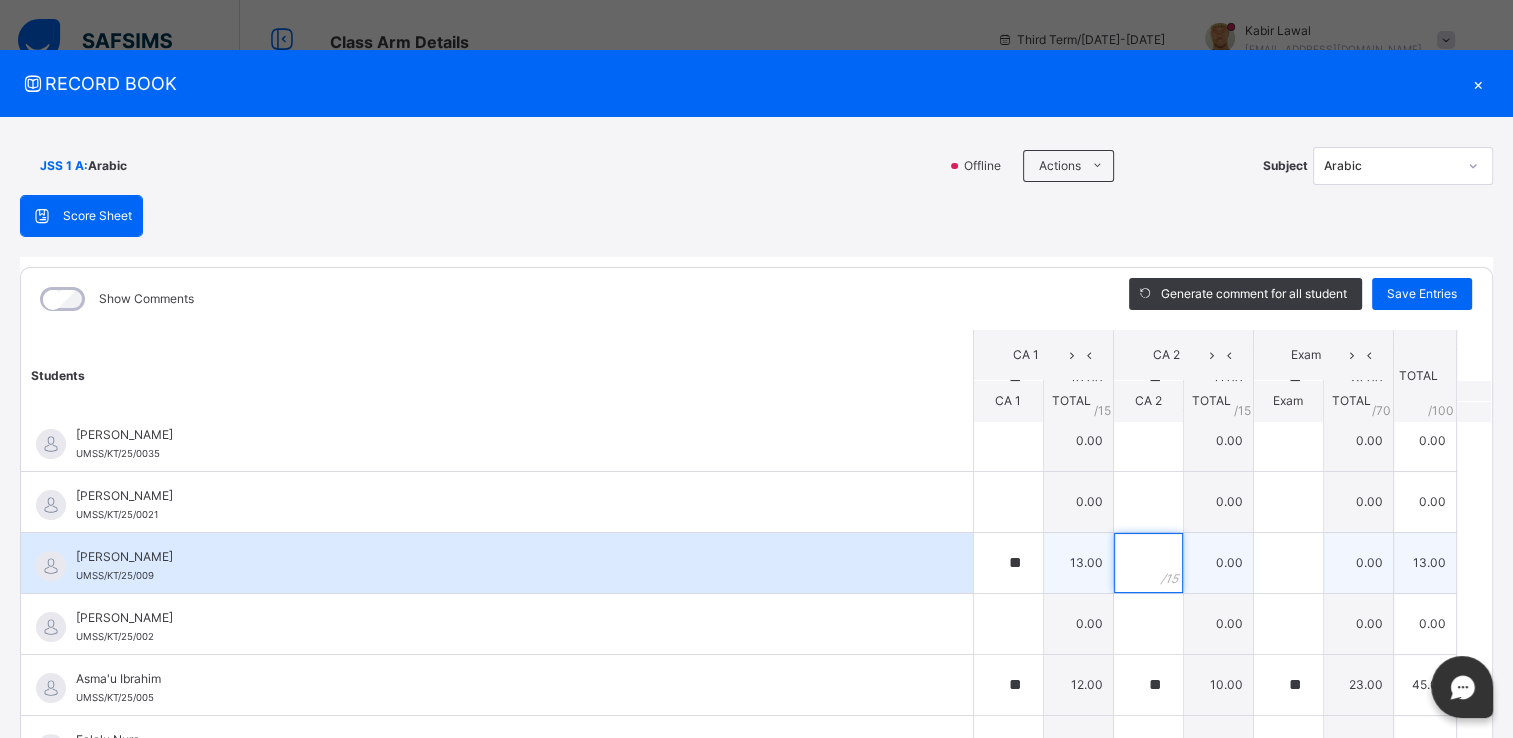 click at bounding box center (1148, 563) 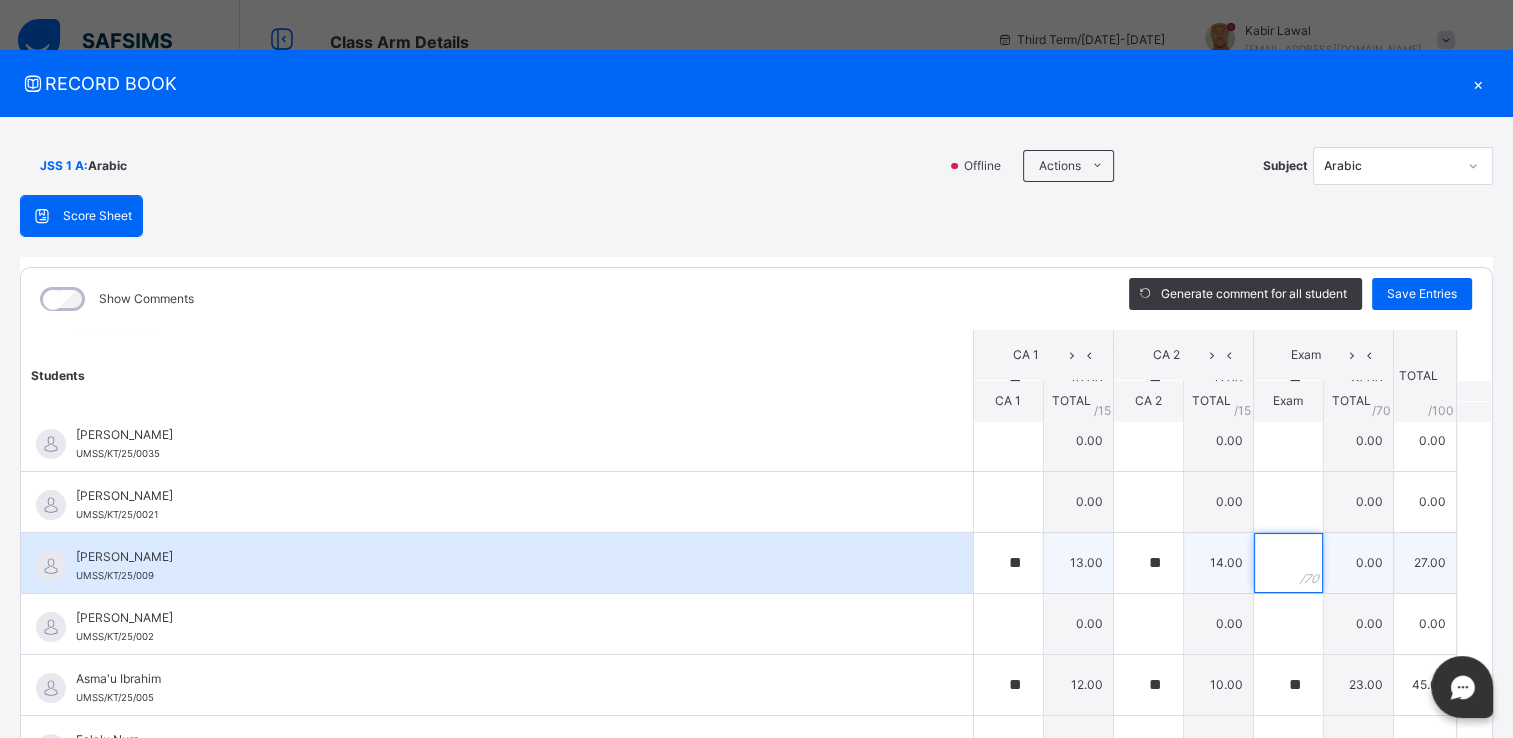 click at bounding box center [1288, 563] 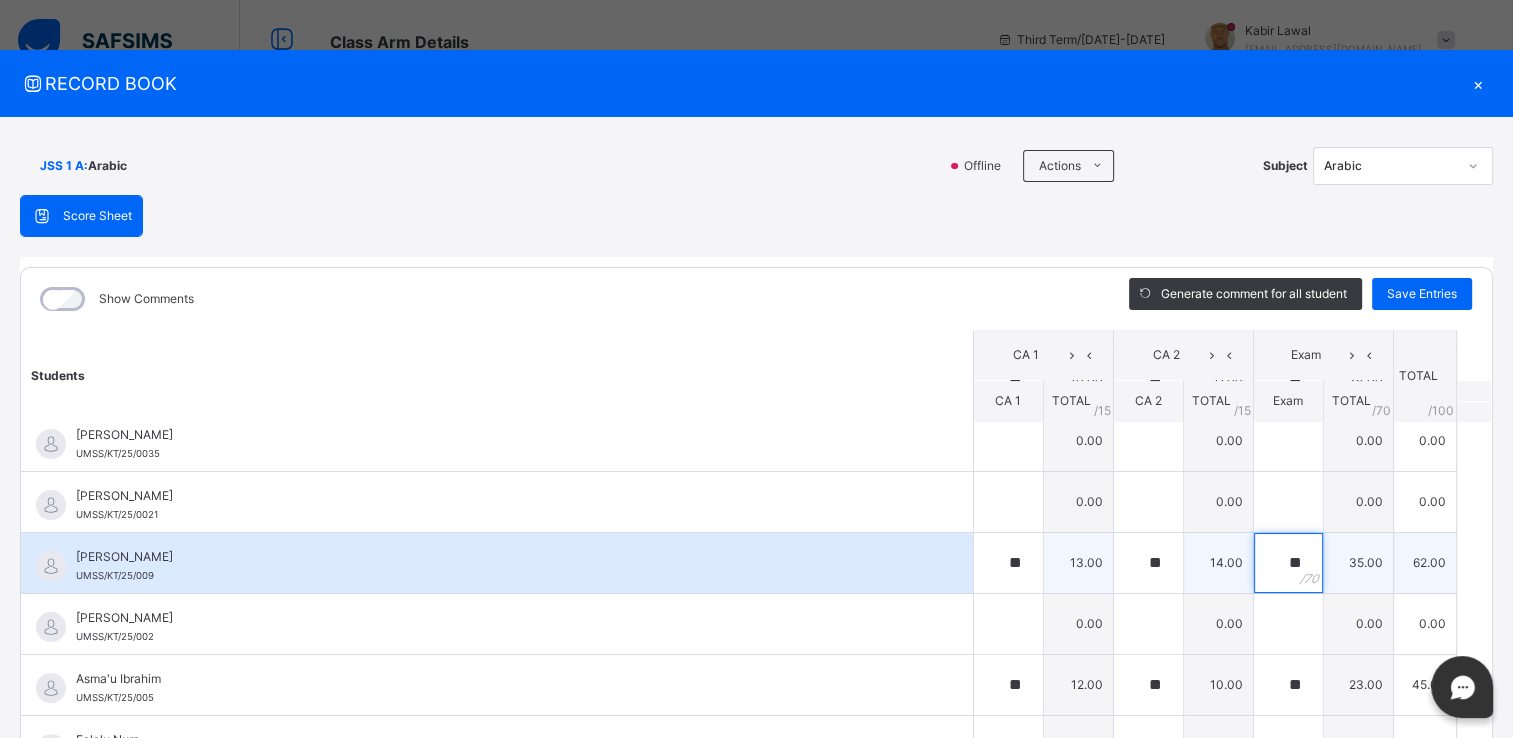 scroll, scrollTop: 0, scrollLeft: 0, axis: both 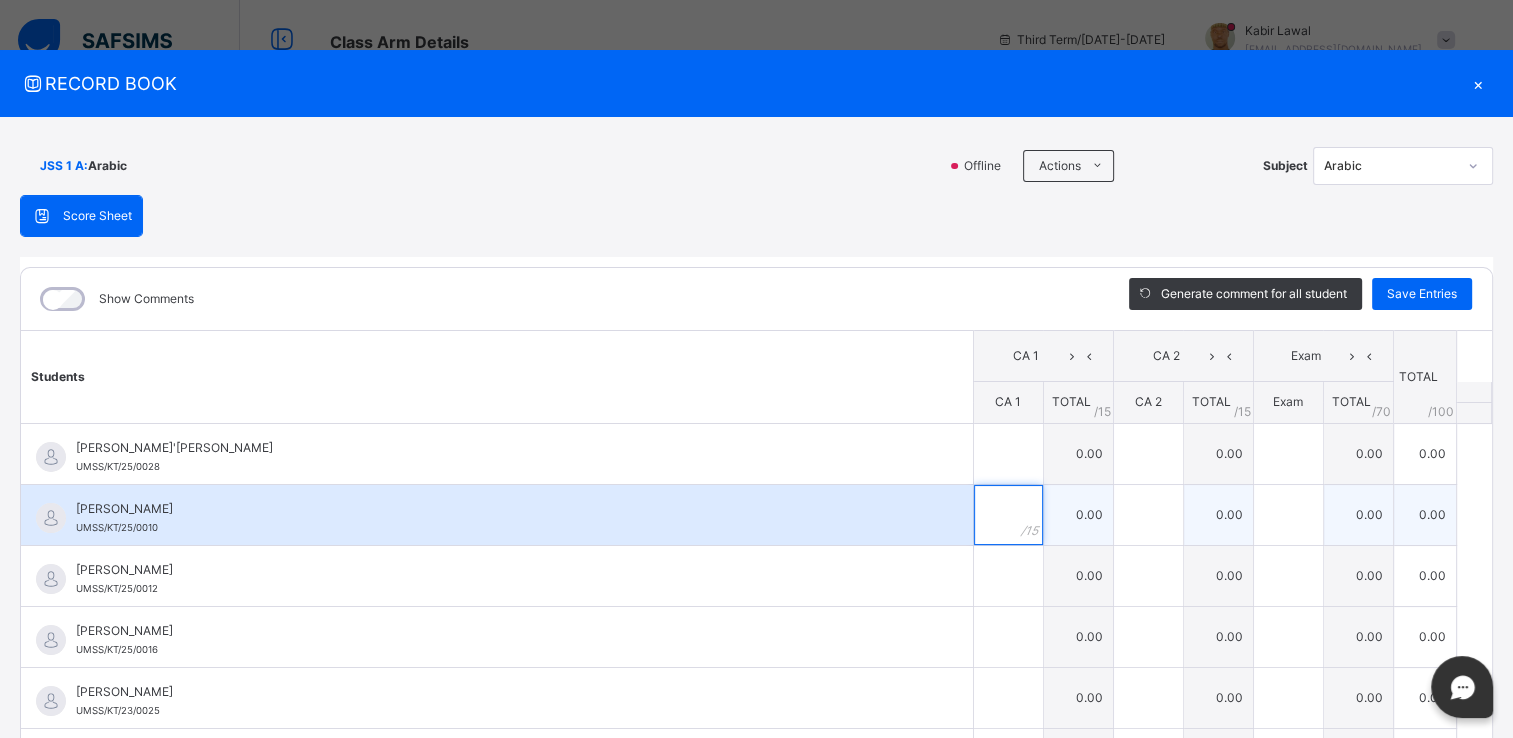 click at bounding box center [1008, 515] 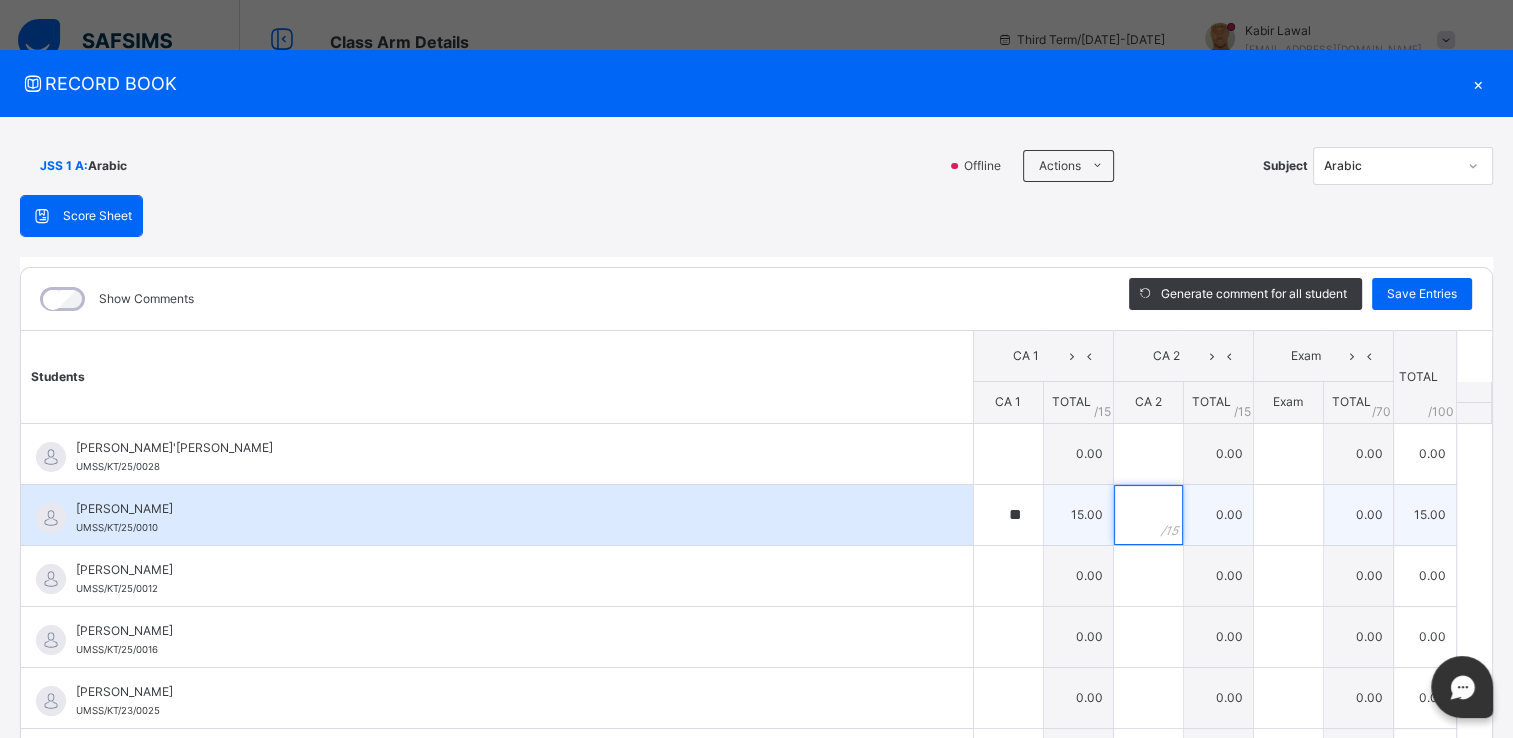 click at bounding box center (1148, 515) 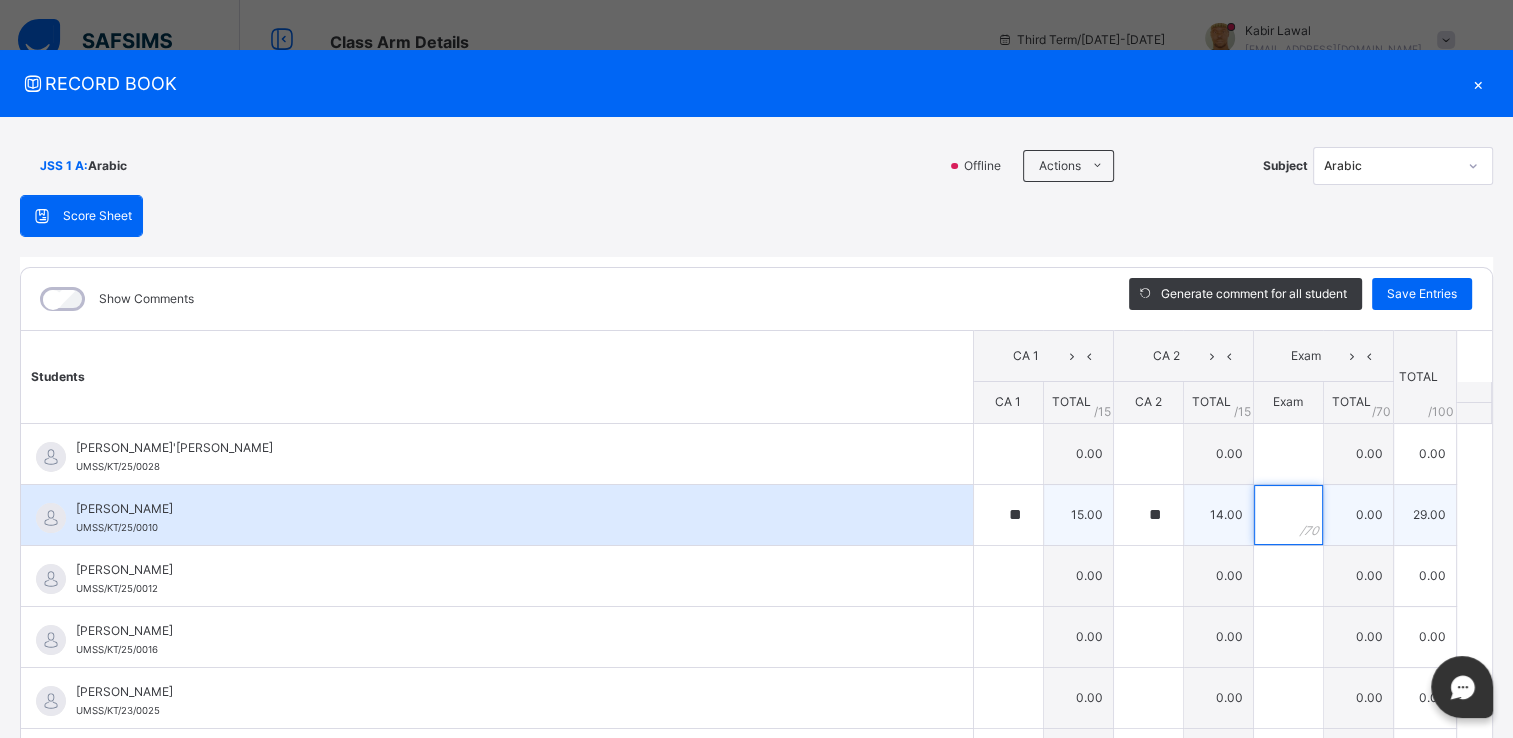 click at bounding box center (1288, 515) 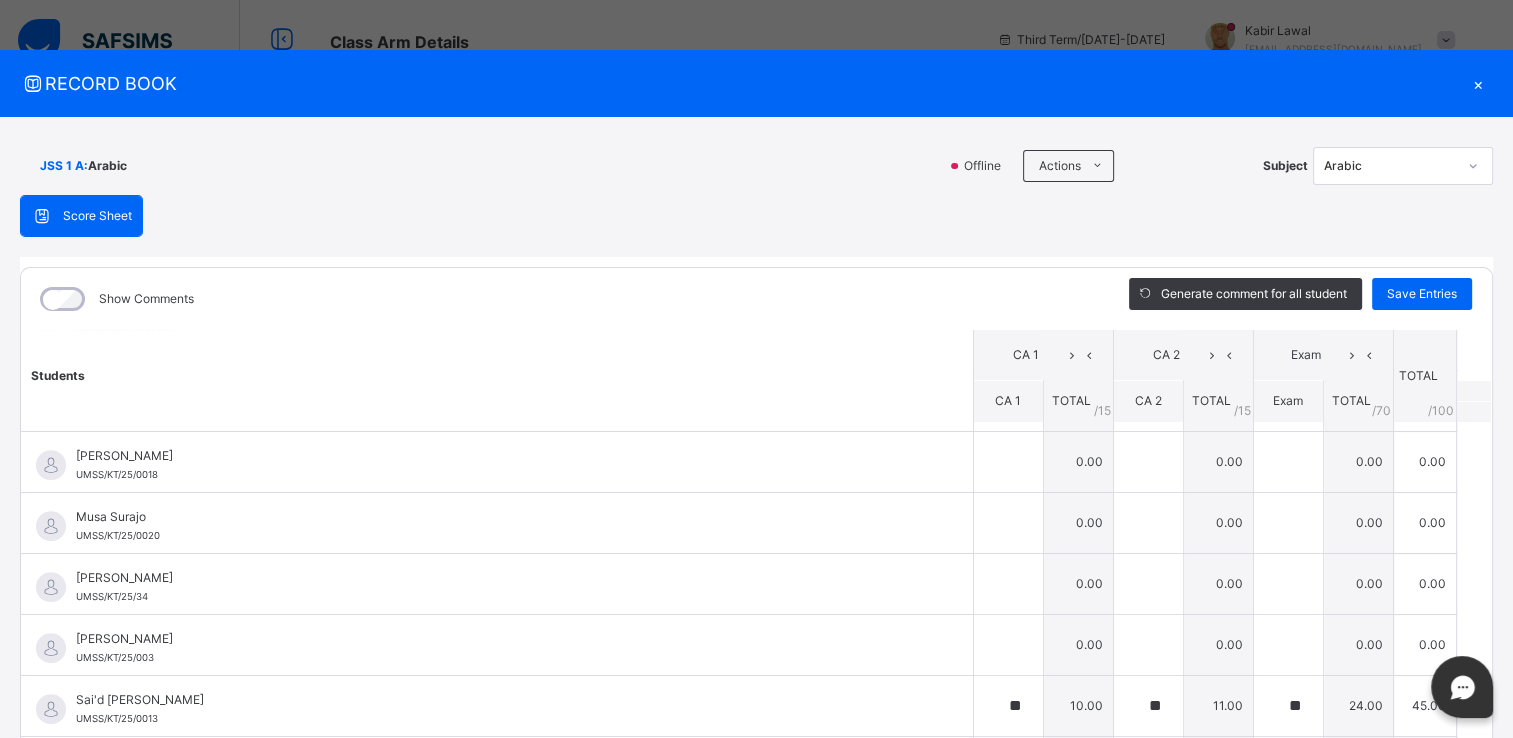 scroll, scrollTop: 1339, scrollLeft: 0, axis: vertical 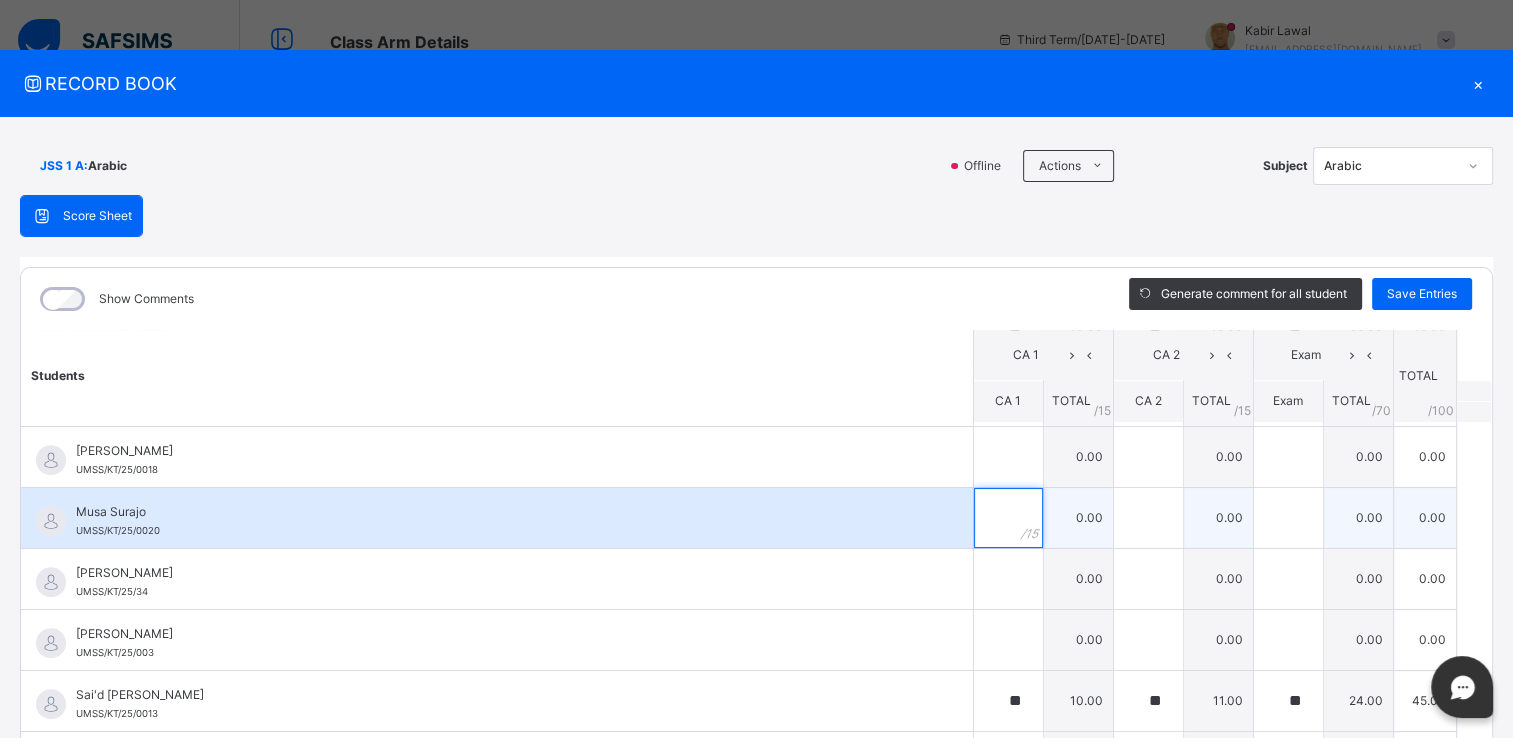 click at bounding box center [1008, 518] 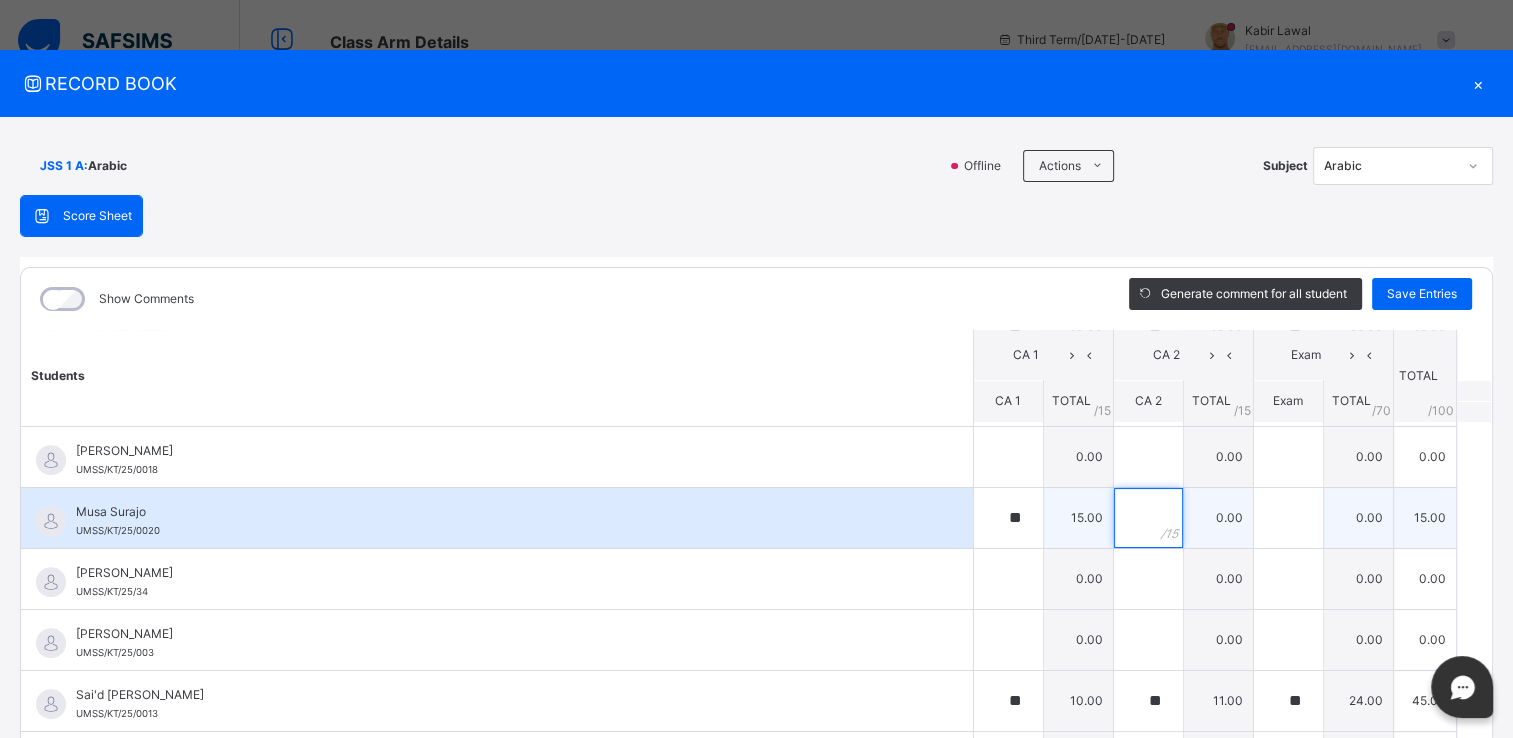 click at bounding box center (1148, 518) 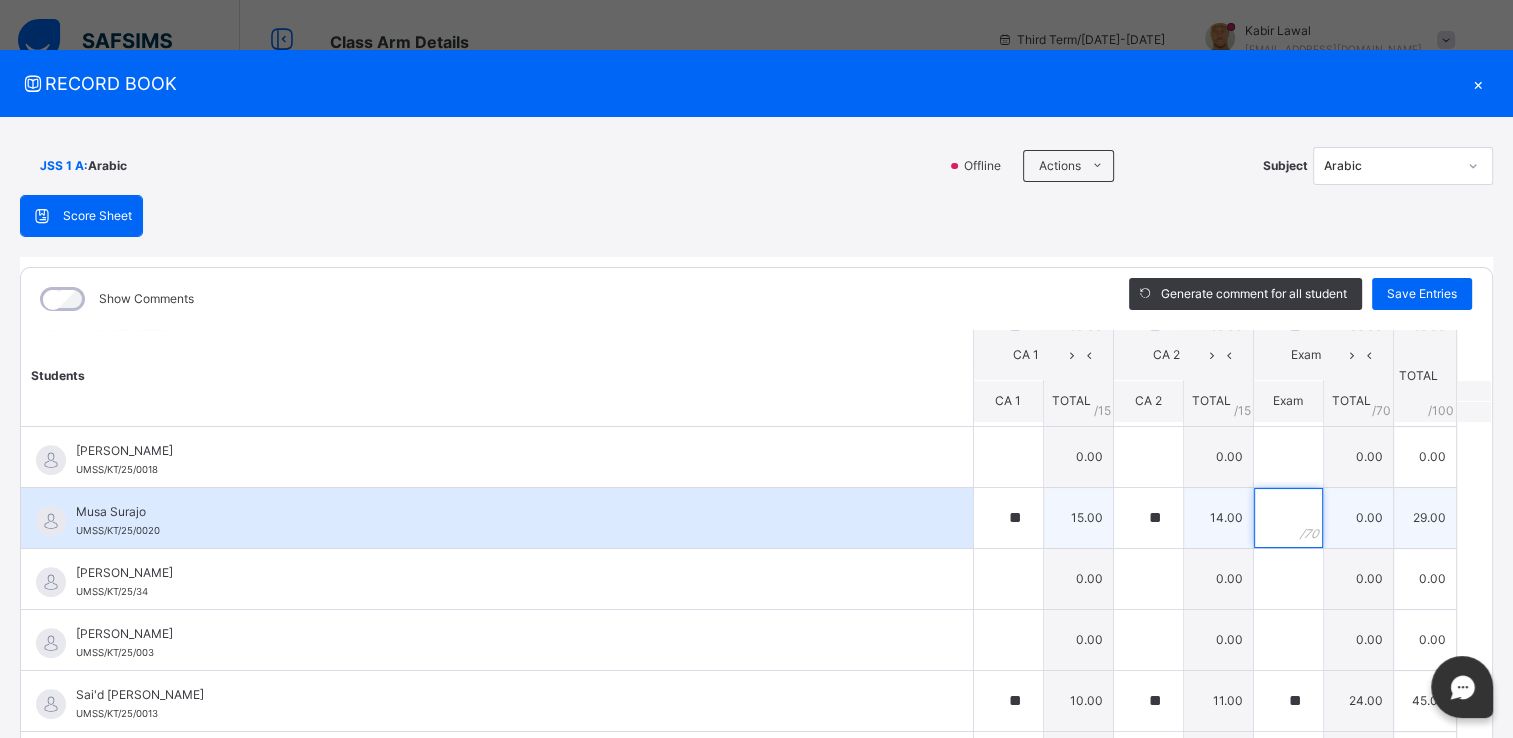 click at bounding box center [1288, 518] 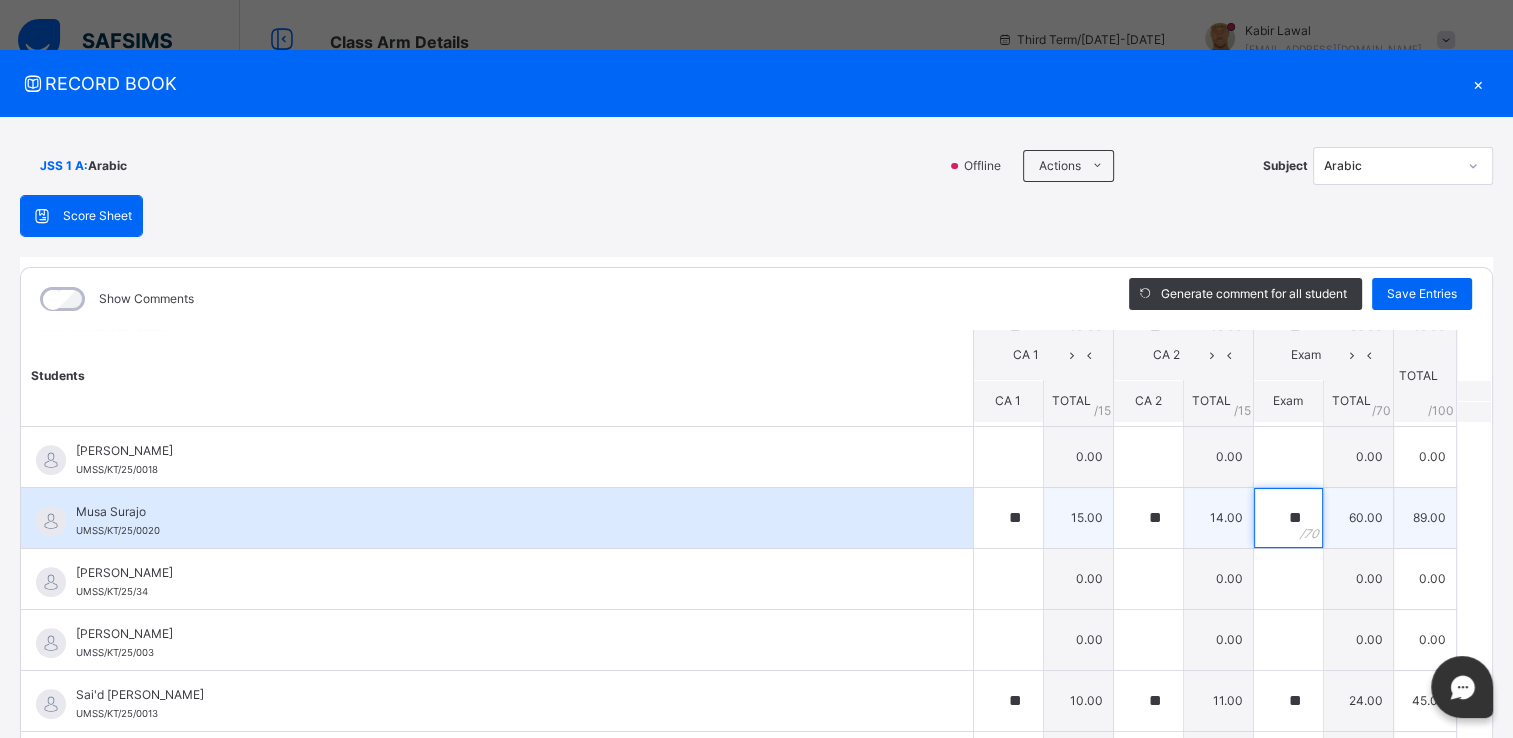 scroll, scrollTop: 1720, scrollLeft: 0, axis: vertical 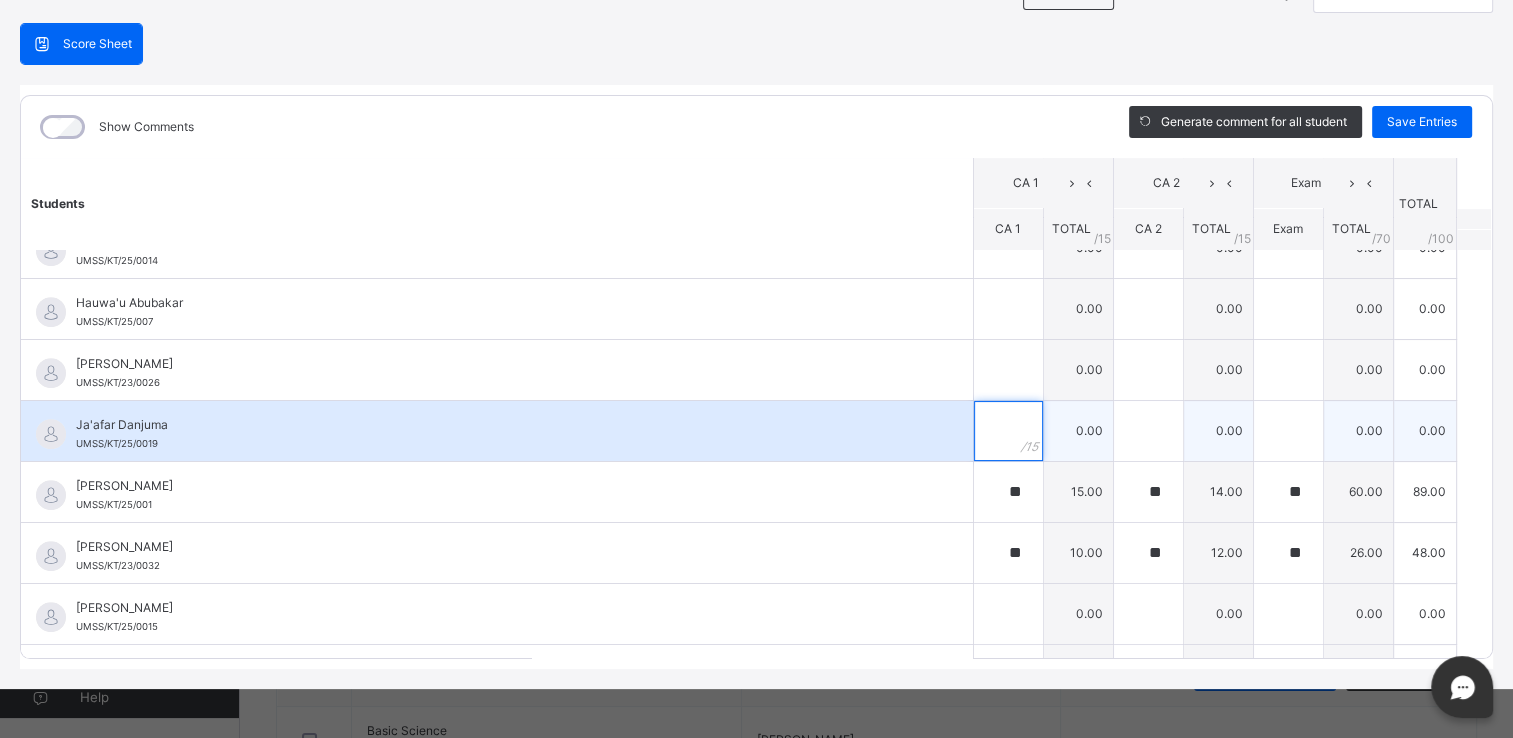 click at bounding box center [1008, 431] 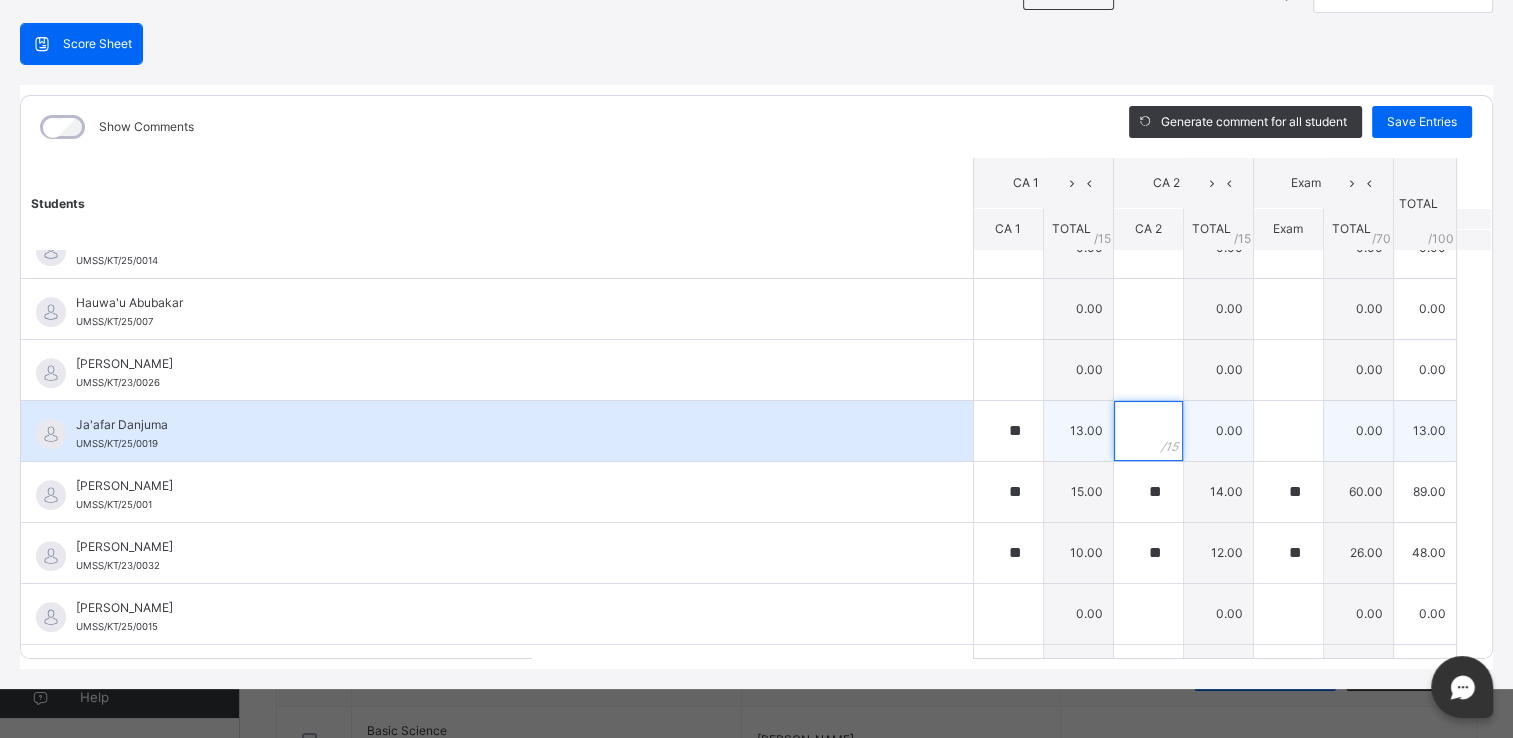 click at bounding box center (1148, 431) 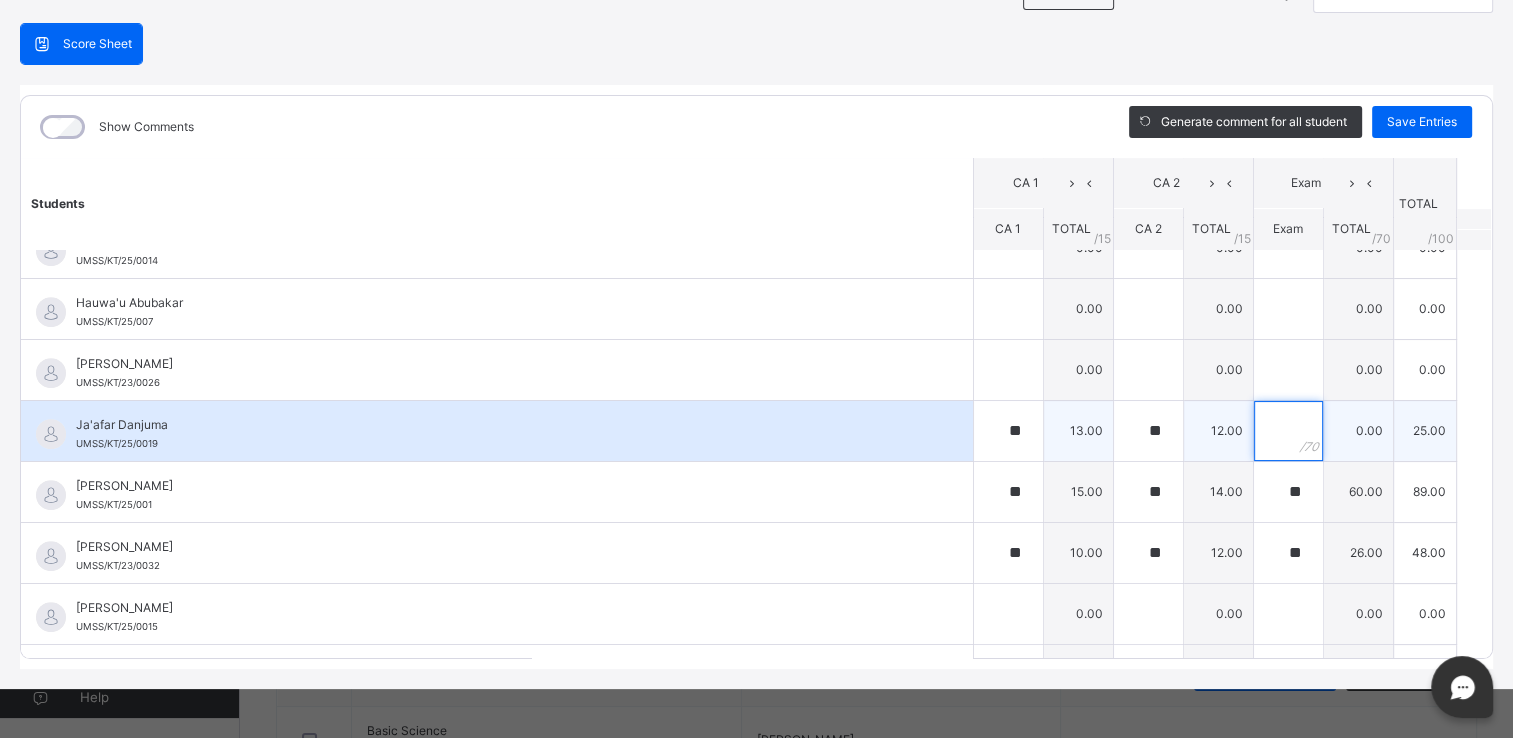 click at bounding box center [1288, 431] 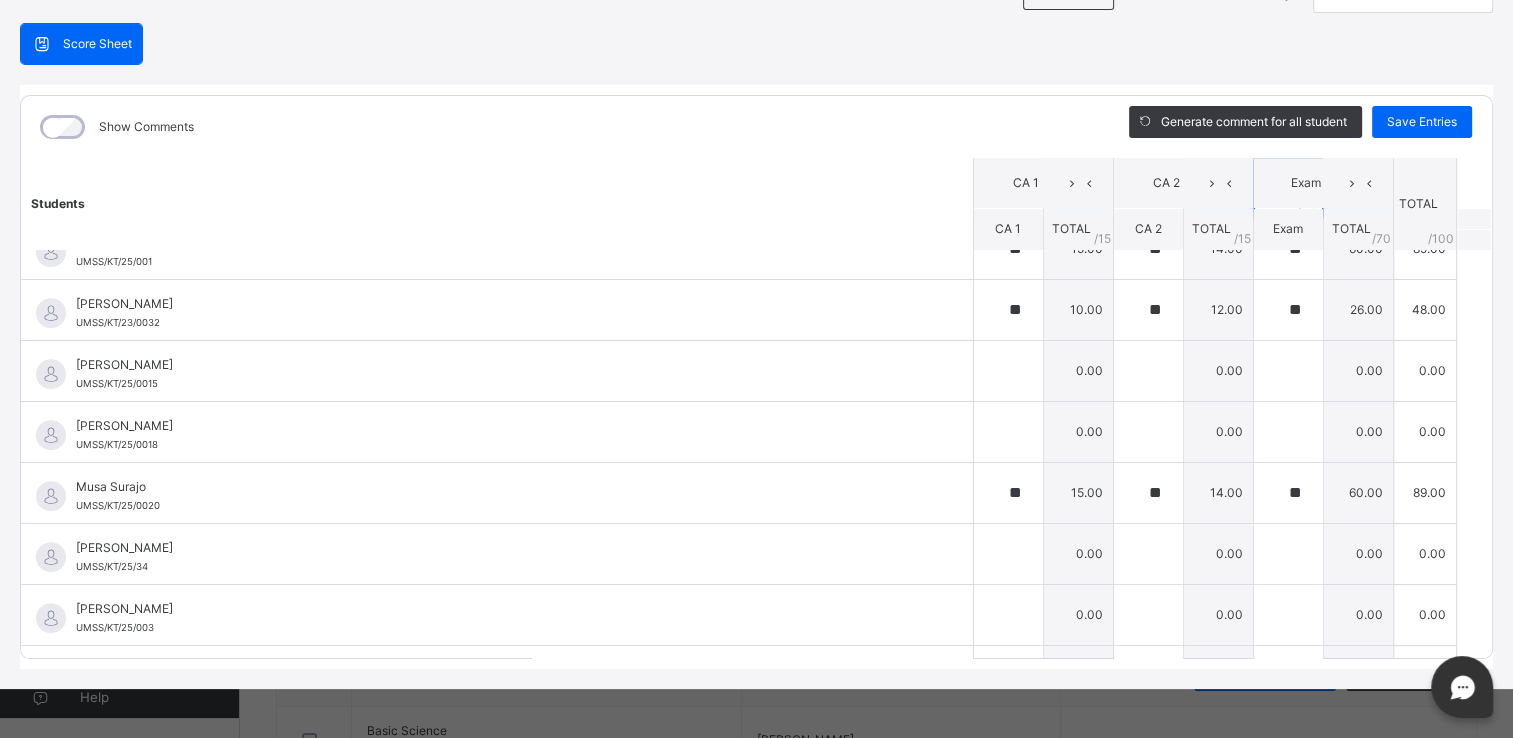 scroll, scrollTop: 1147, scrollLeft: 0, axis: vertical 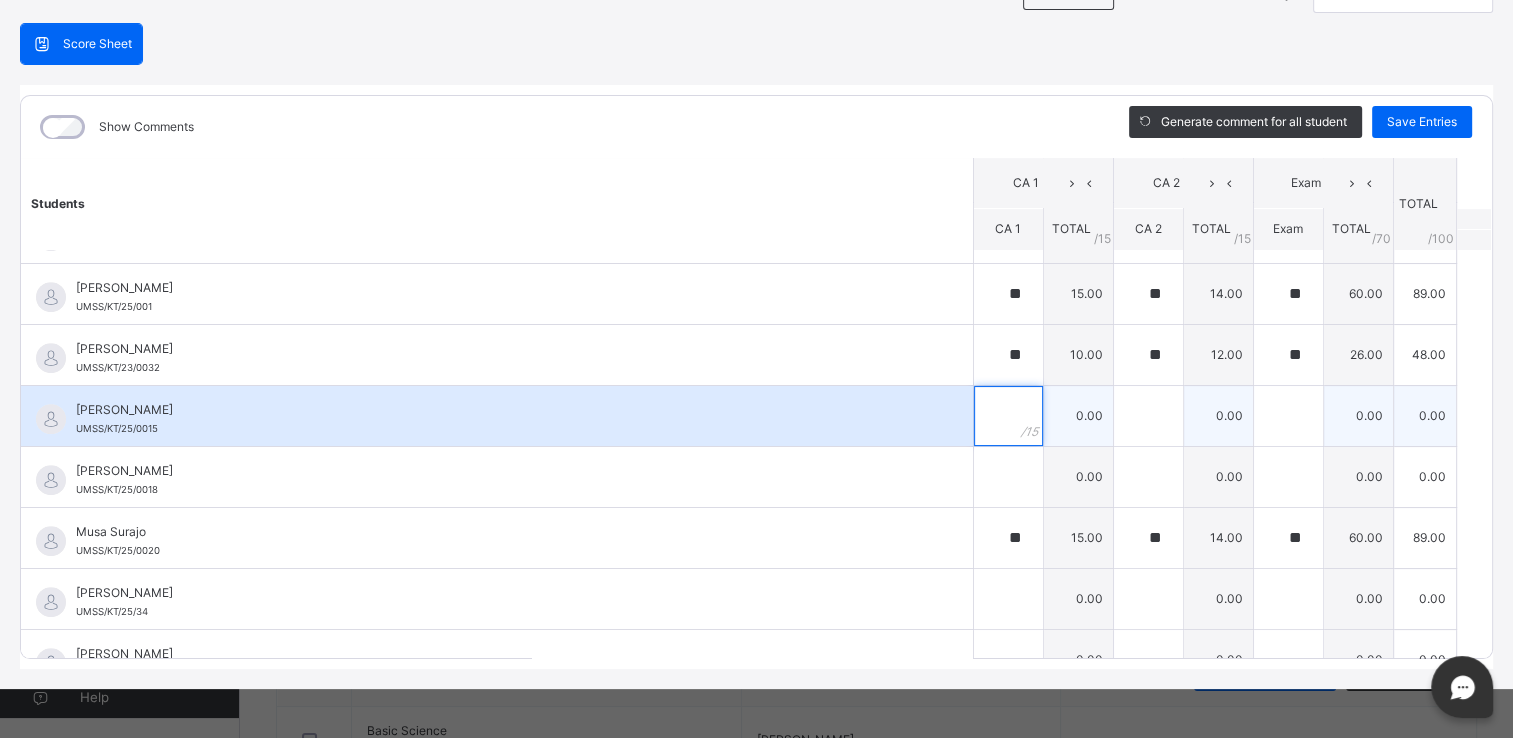 click at bounding box center (1008, 416) 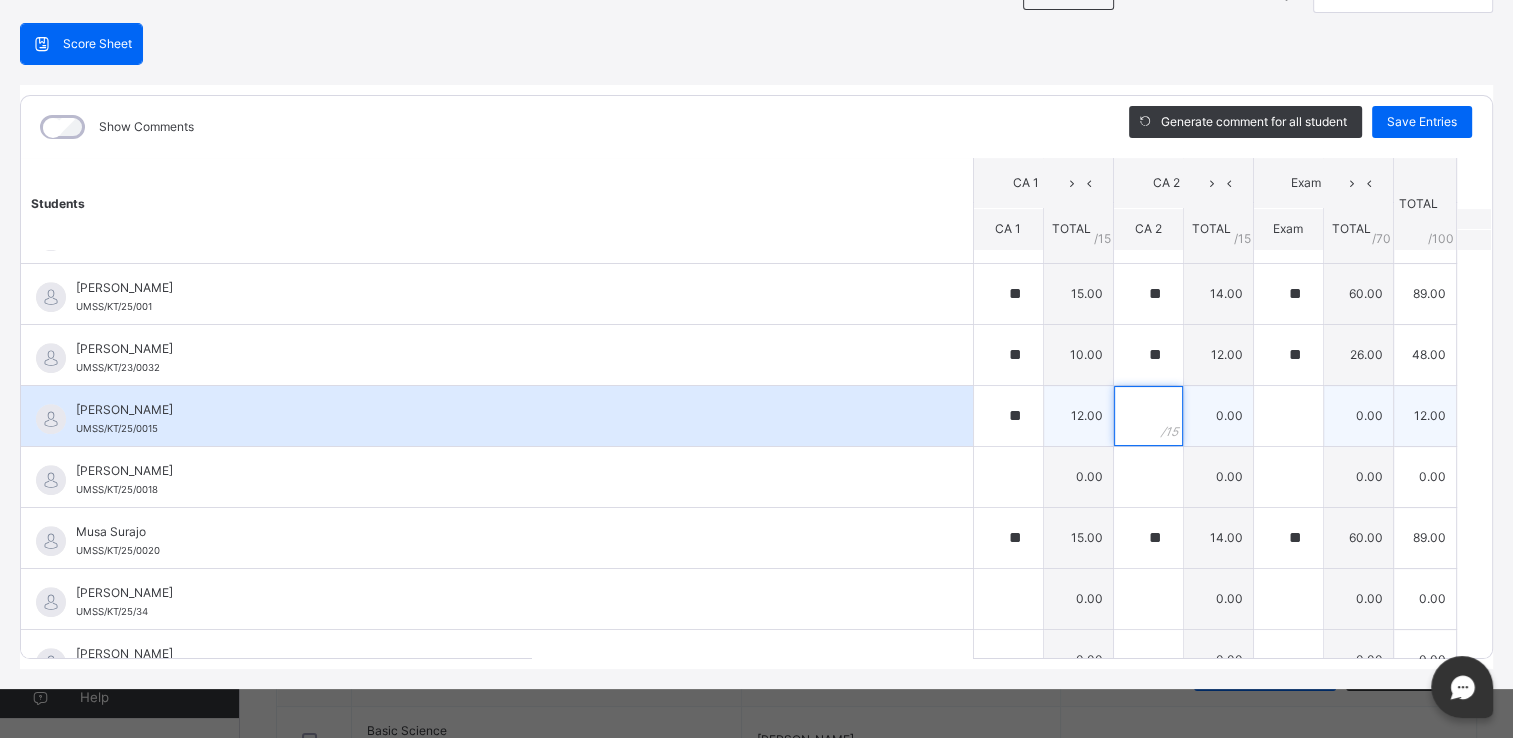 click at bounding box center (1148, 416) 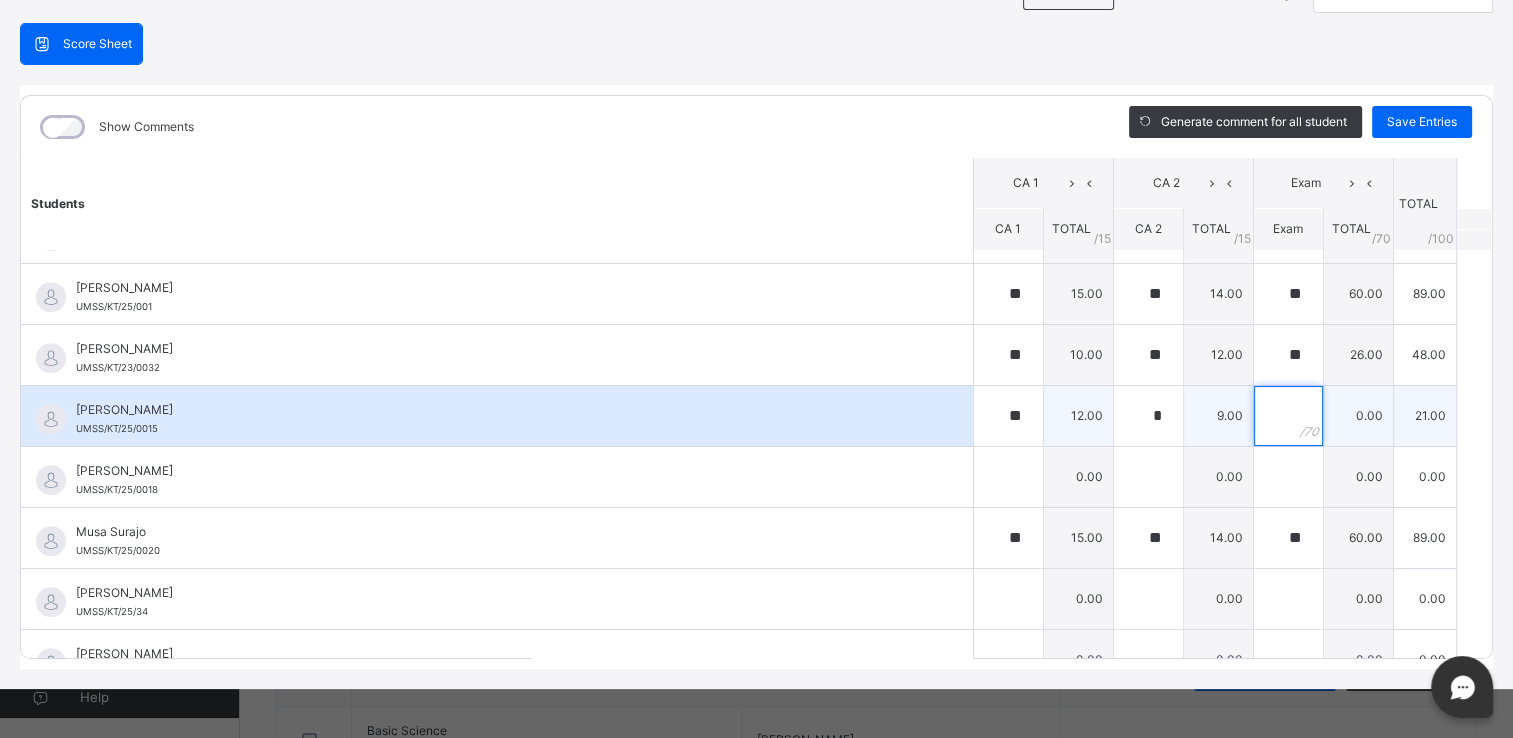 click at bounding box center (1288, 416) 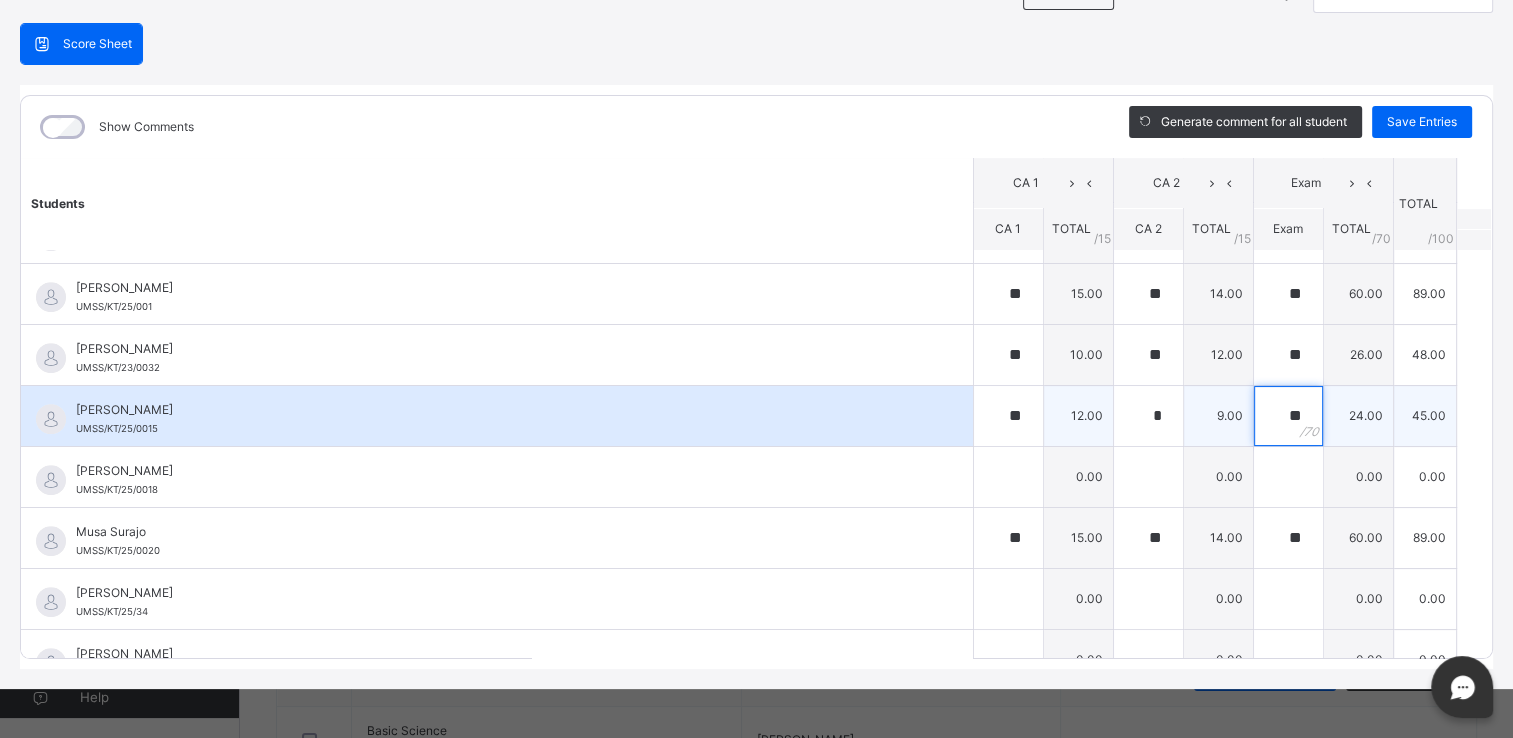 scroll, scrollTop: 0, scrollLeft: 0, axis: both 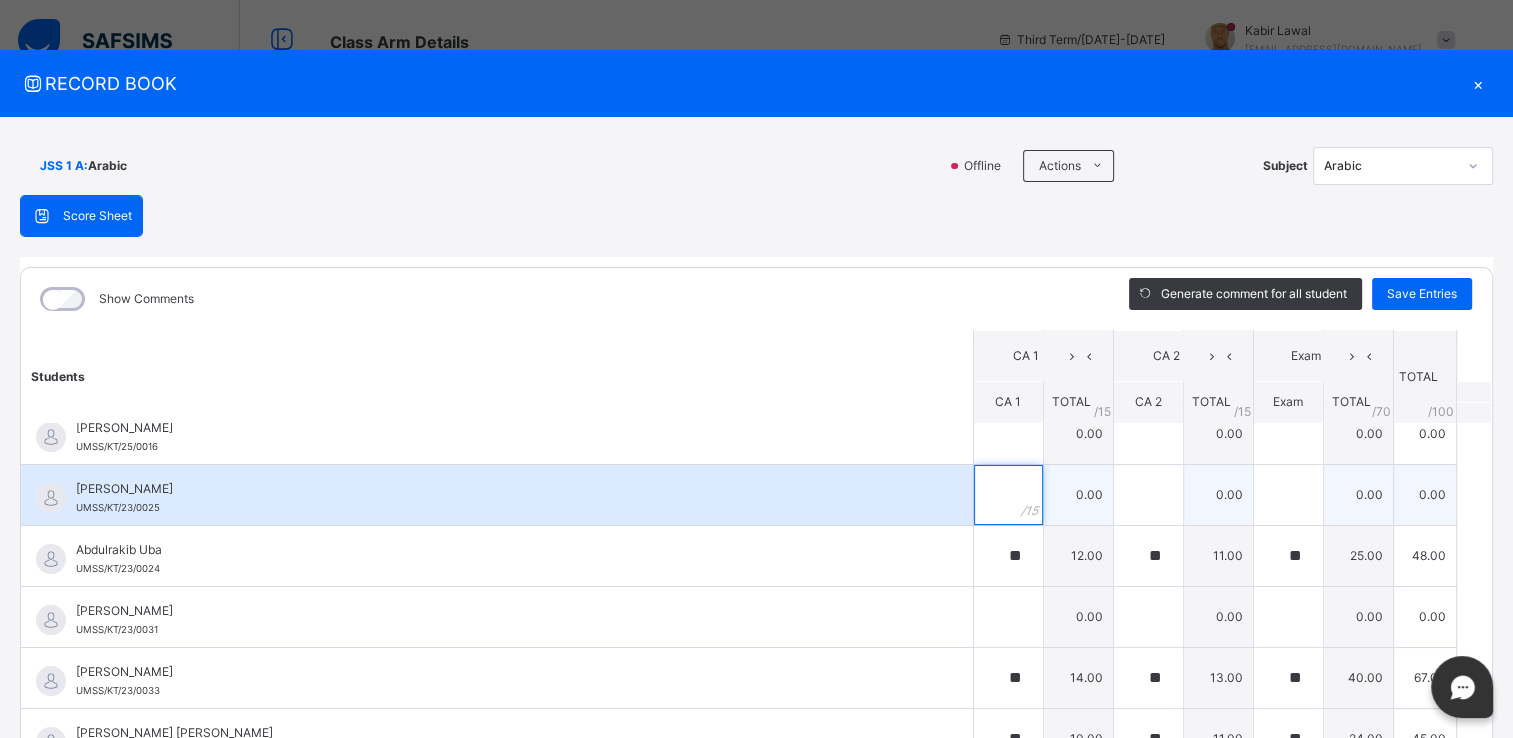 click at bounding box center [1008, 495] 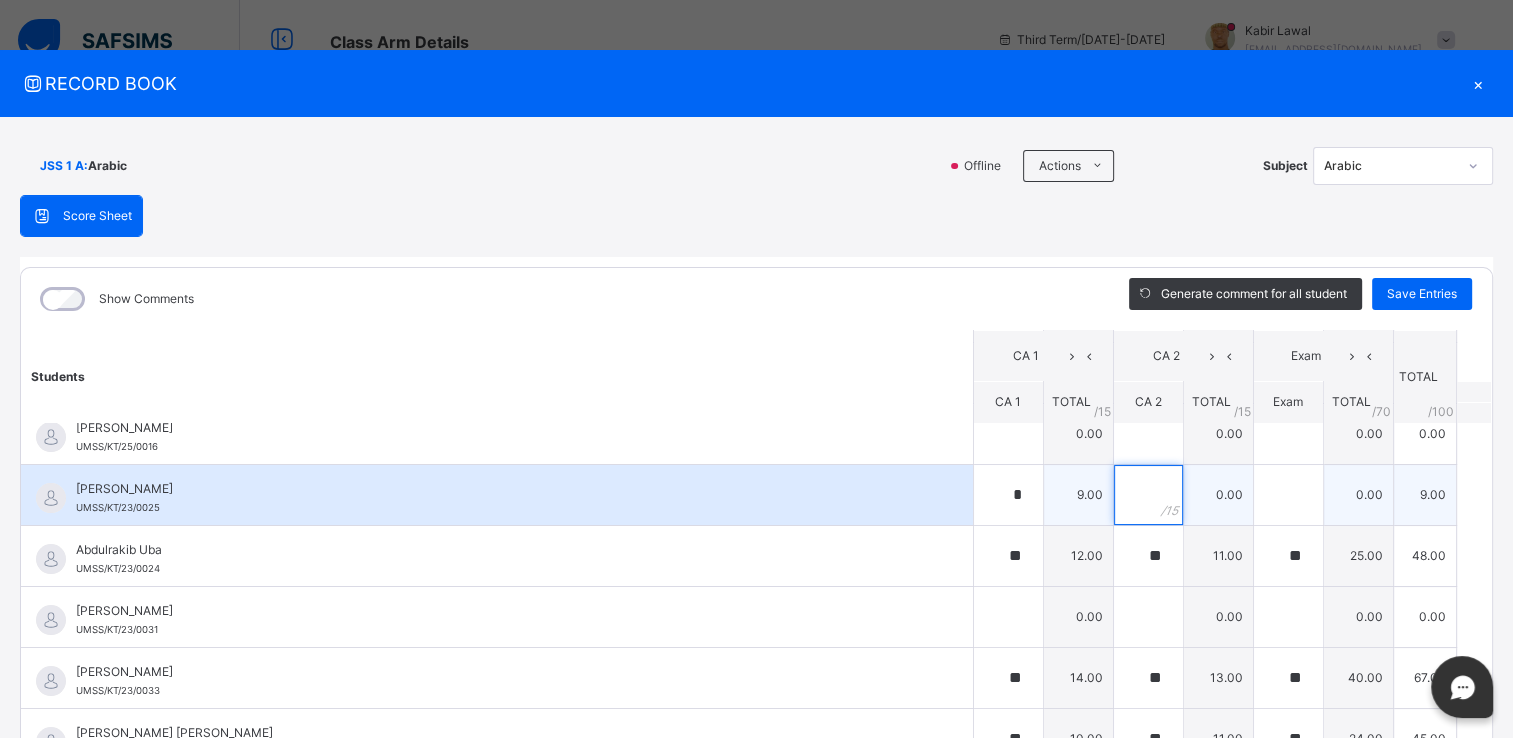 click at bounding box center [1148, 495] 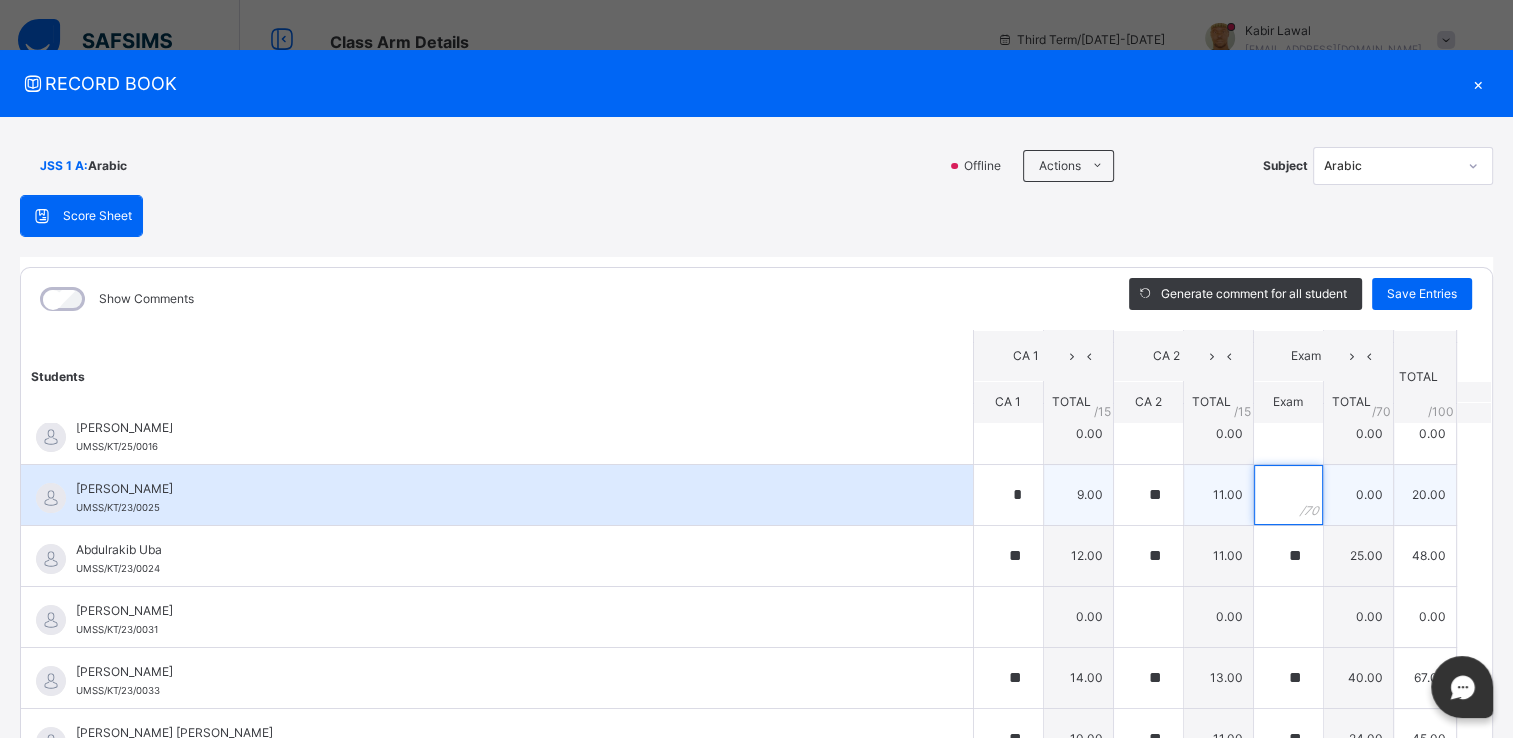 click at bounding box center (1288, 495) 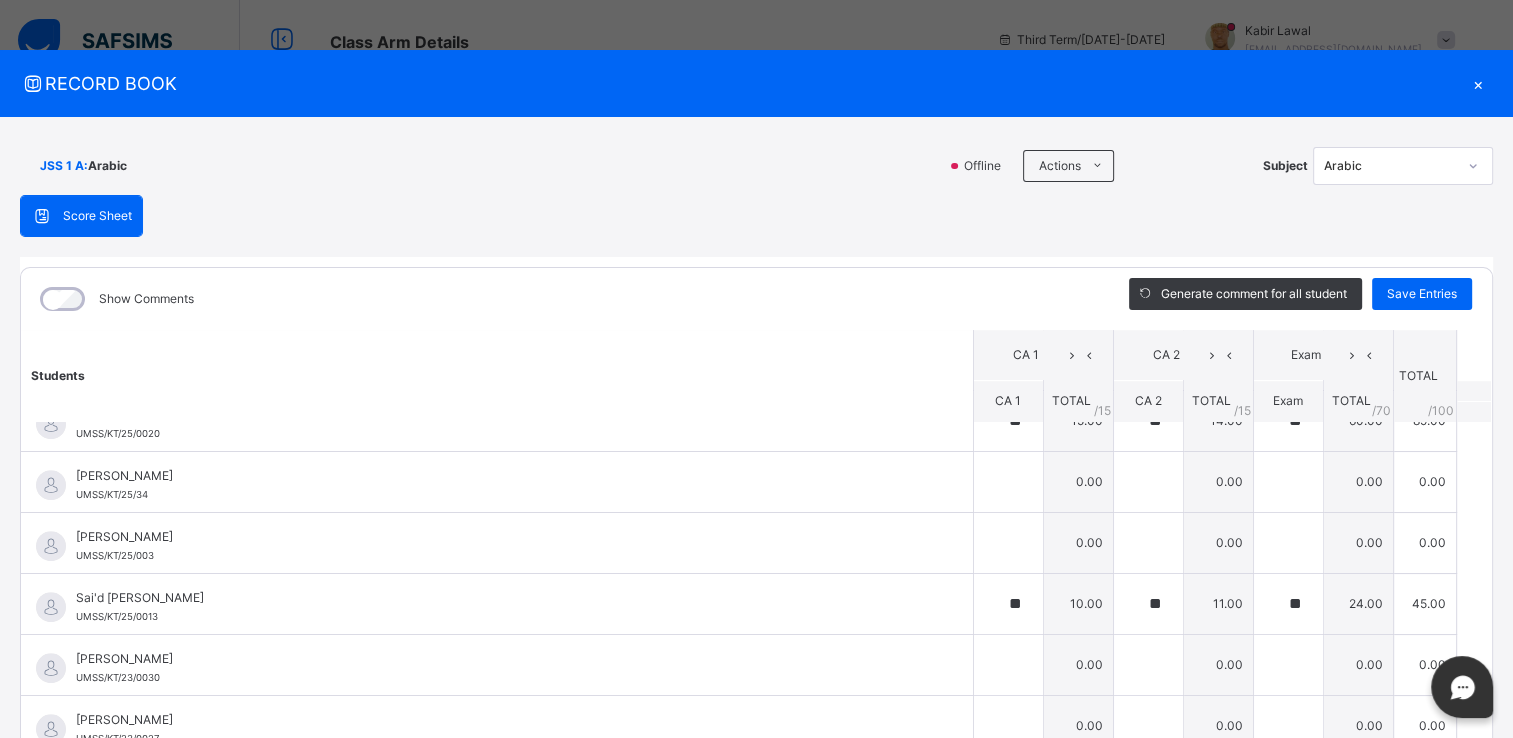 scroll, scrollTop: 1438, scrollLeft: 0, axis: vertical 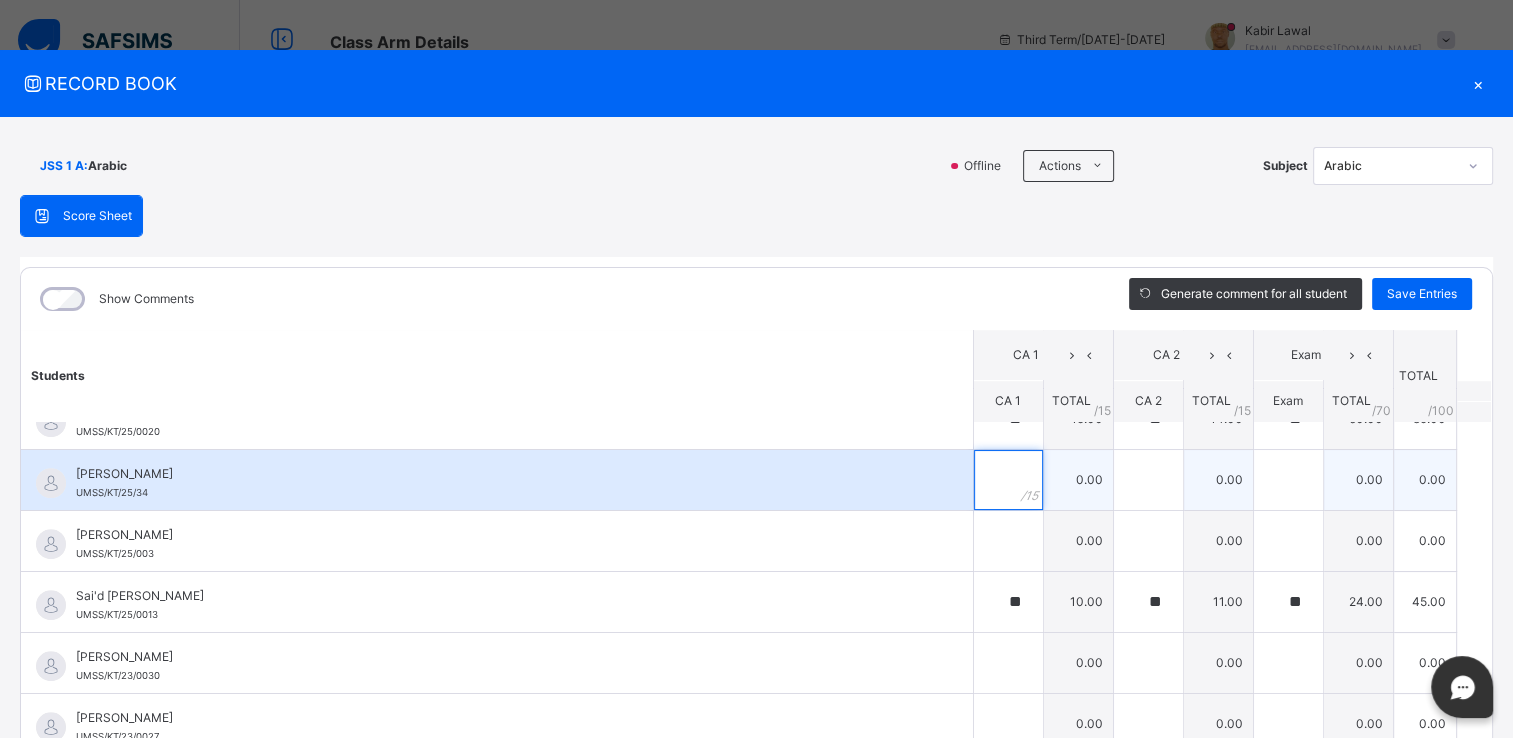 click at bounding box center [1008, 480] 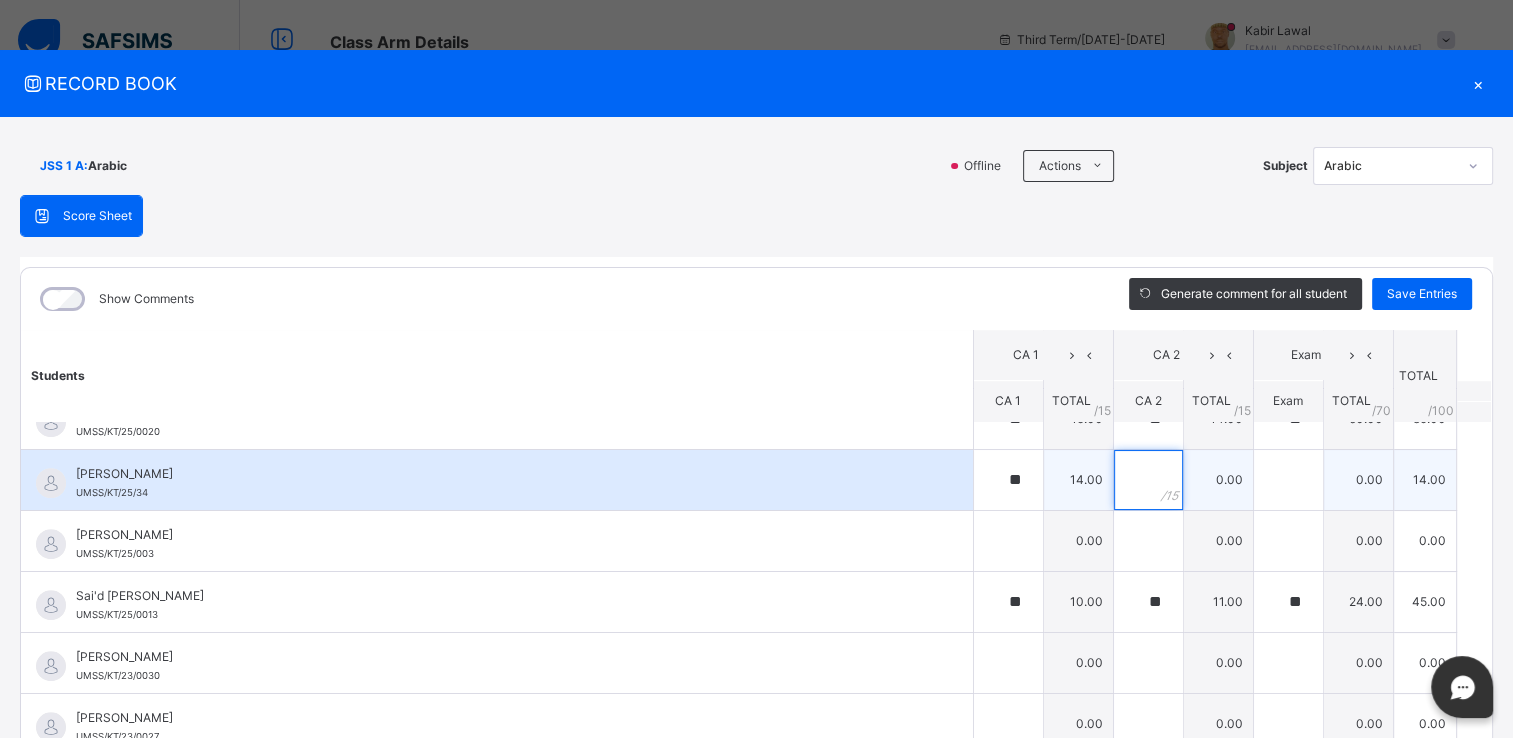click at bounding box center [1148, 480] 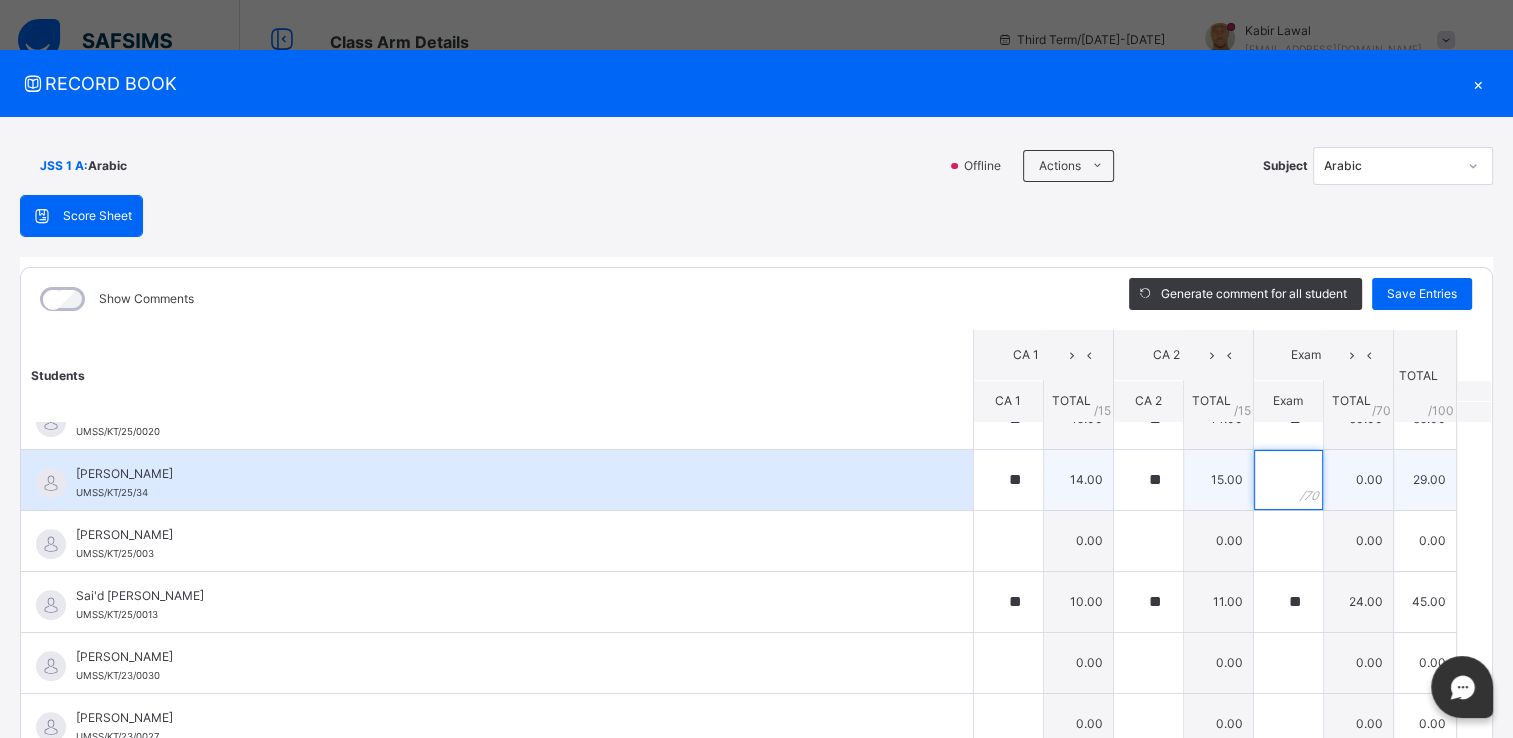 click at bounding box center [1288, 480] 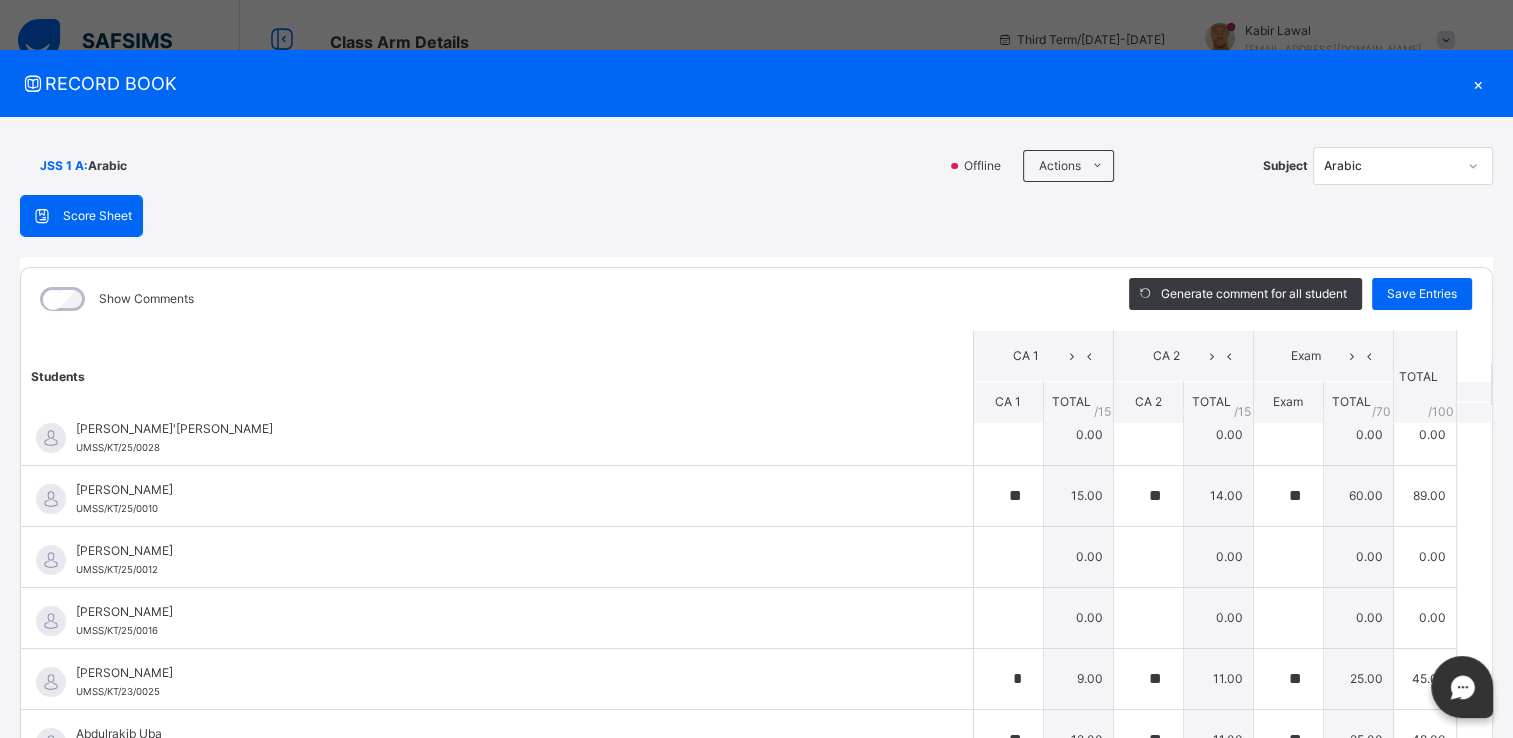 scroll, scrollTop: 0, scrollLeft: 0, axis: both 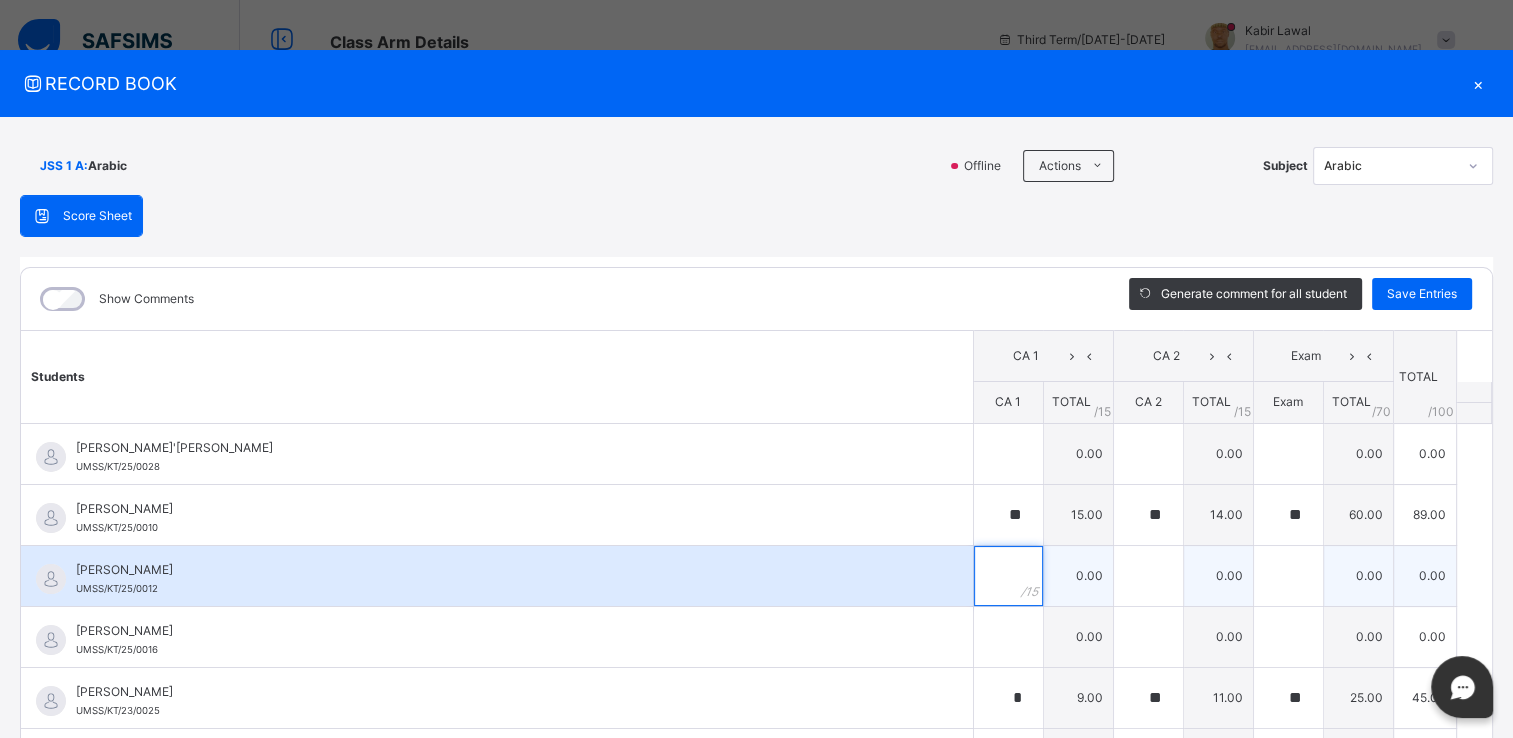 click at bounding box center [1008, 576] 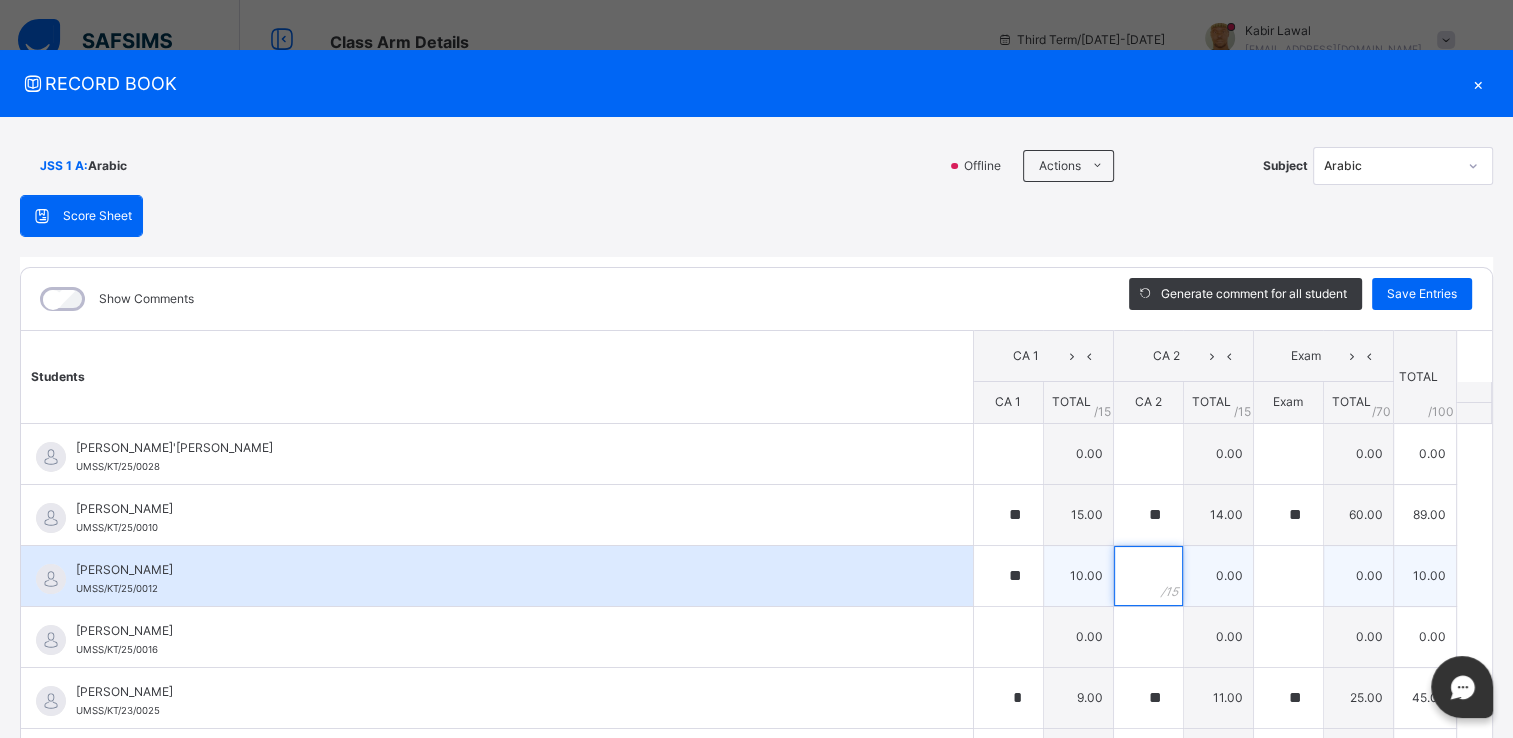 click at bounding box center [1148, 576] 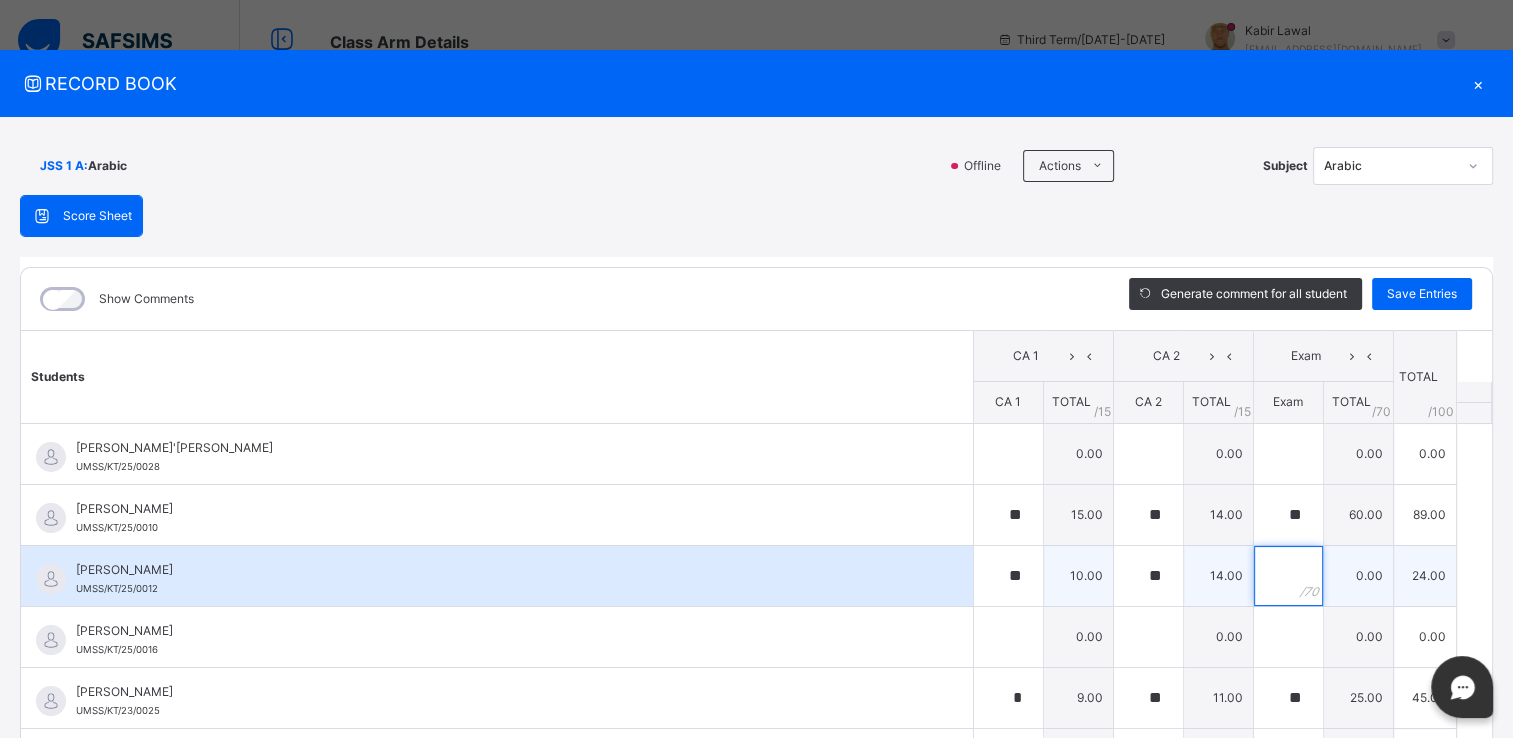 click at bounding box center [1288, 576] 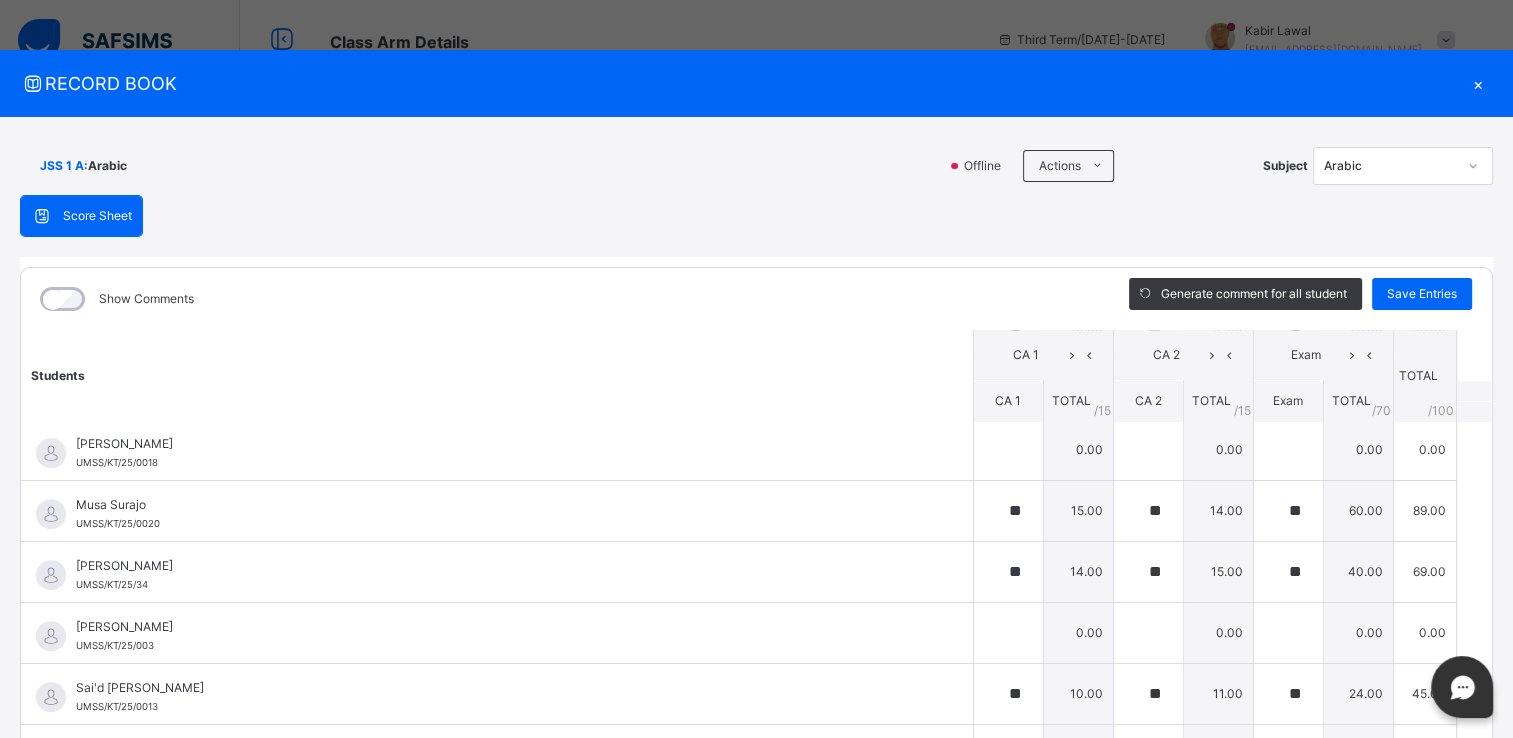 scroll, scrollTop: 1414, scrollLeft: 0, axis: vertical 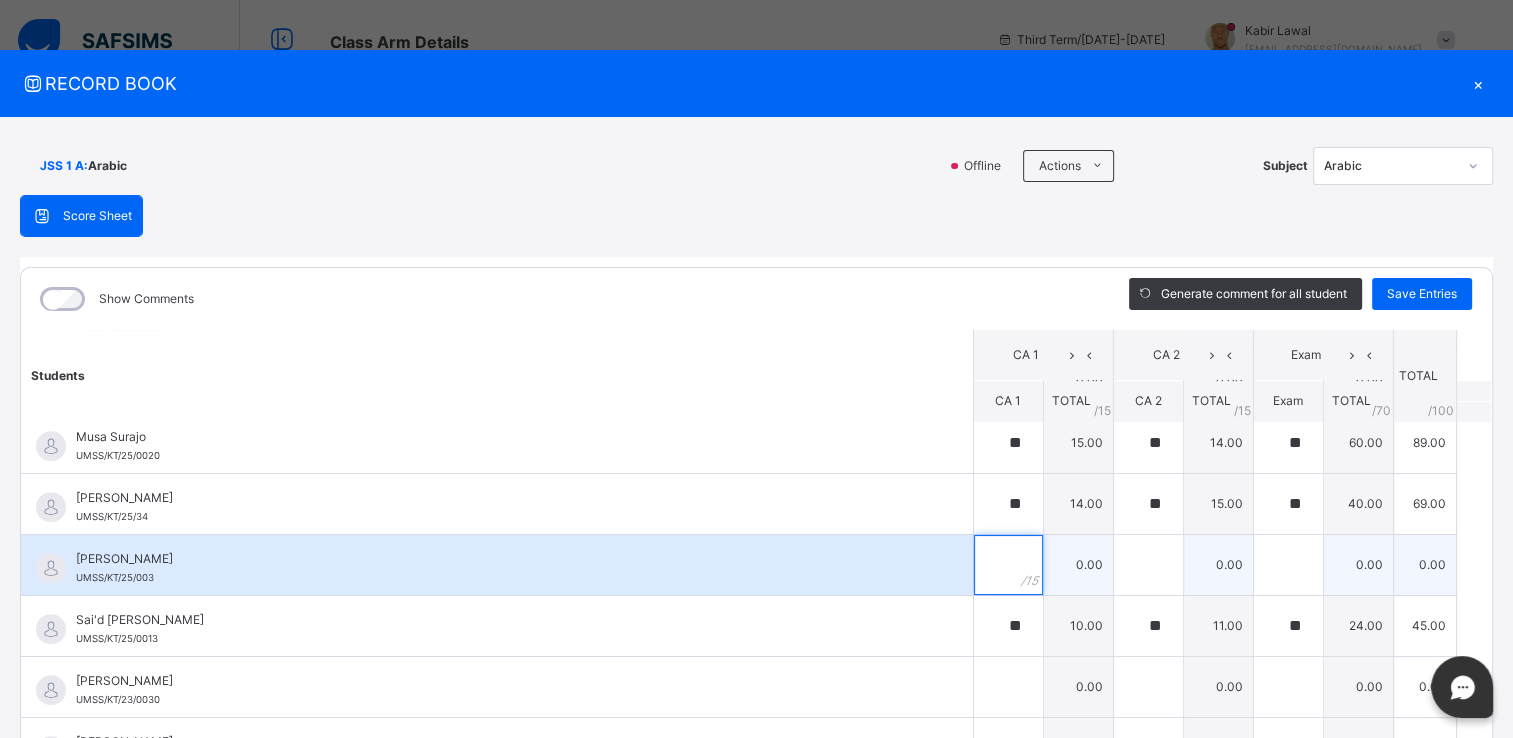 click at bounding box center [1008, 565] 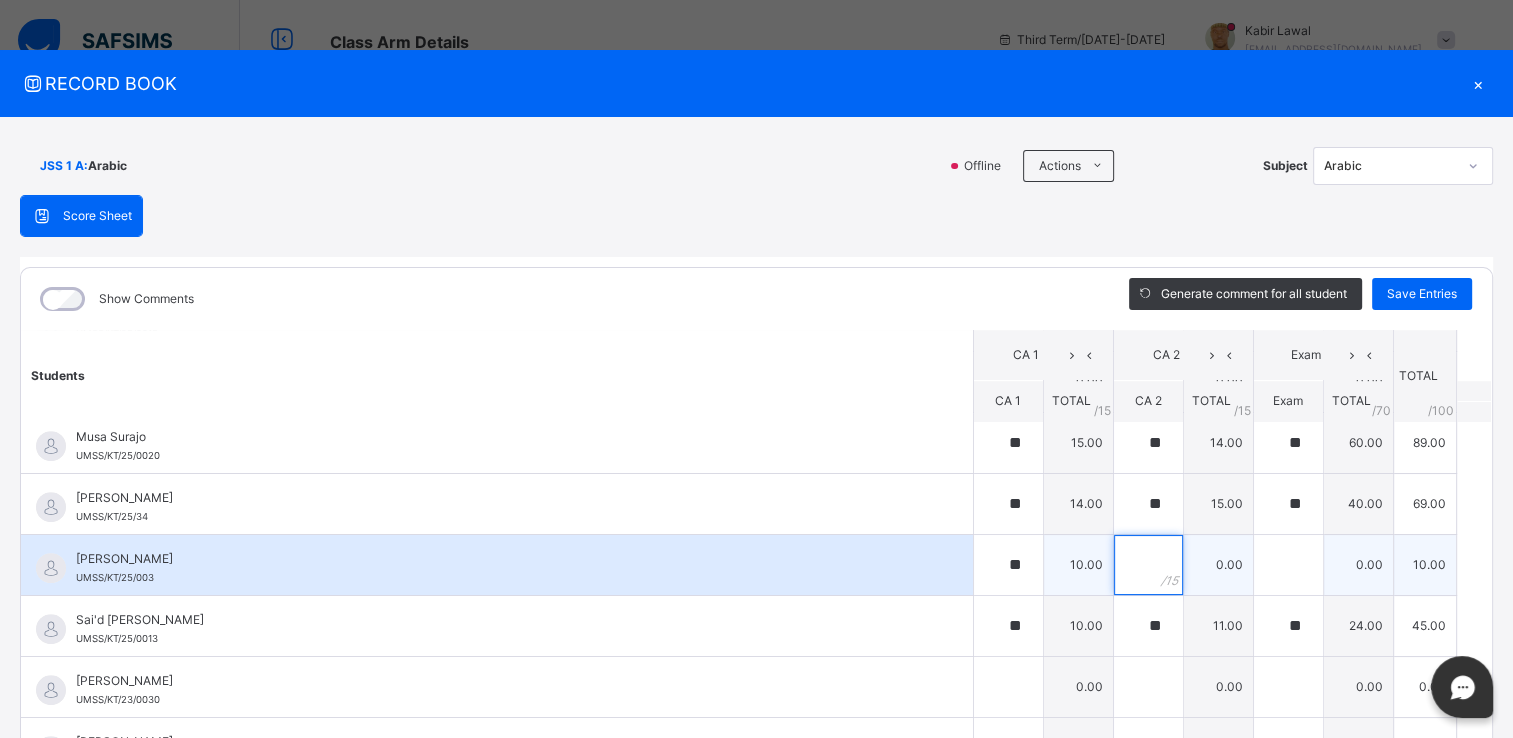 click at bounding box center [1148, 565] 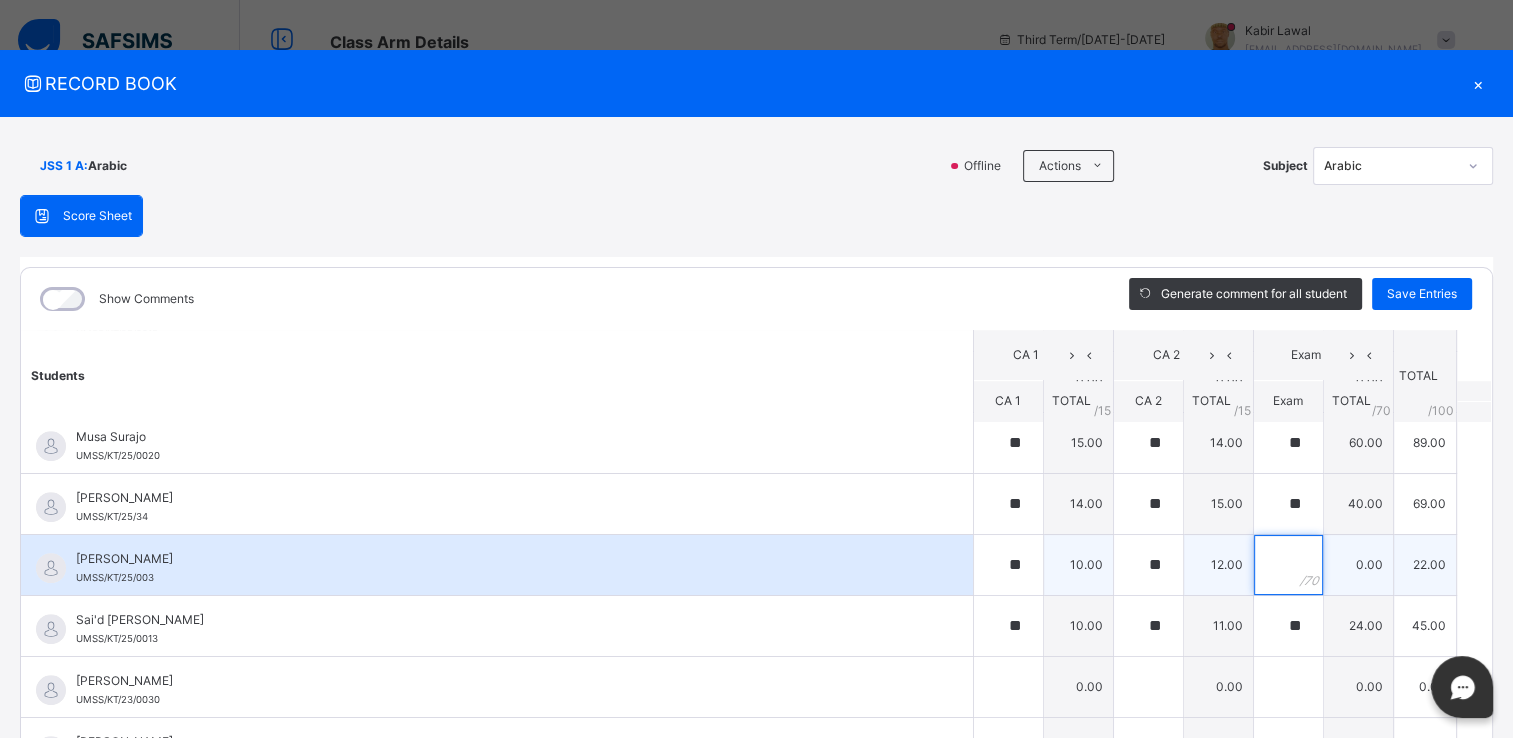 click at bounding box center [1288, 565] 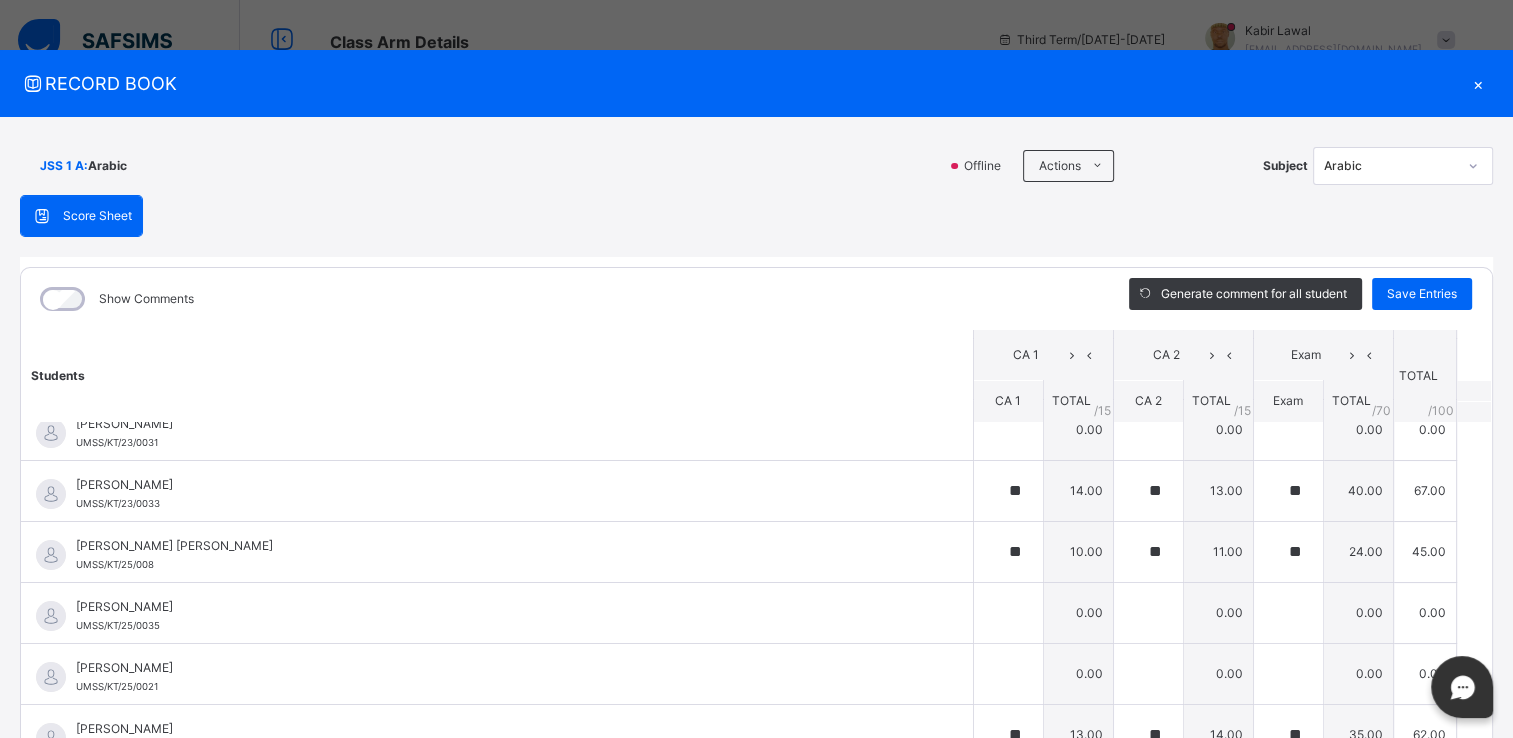 scroll, scrollTop: 0, scrollLeft: 0, axis: both 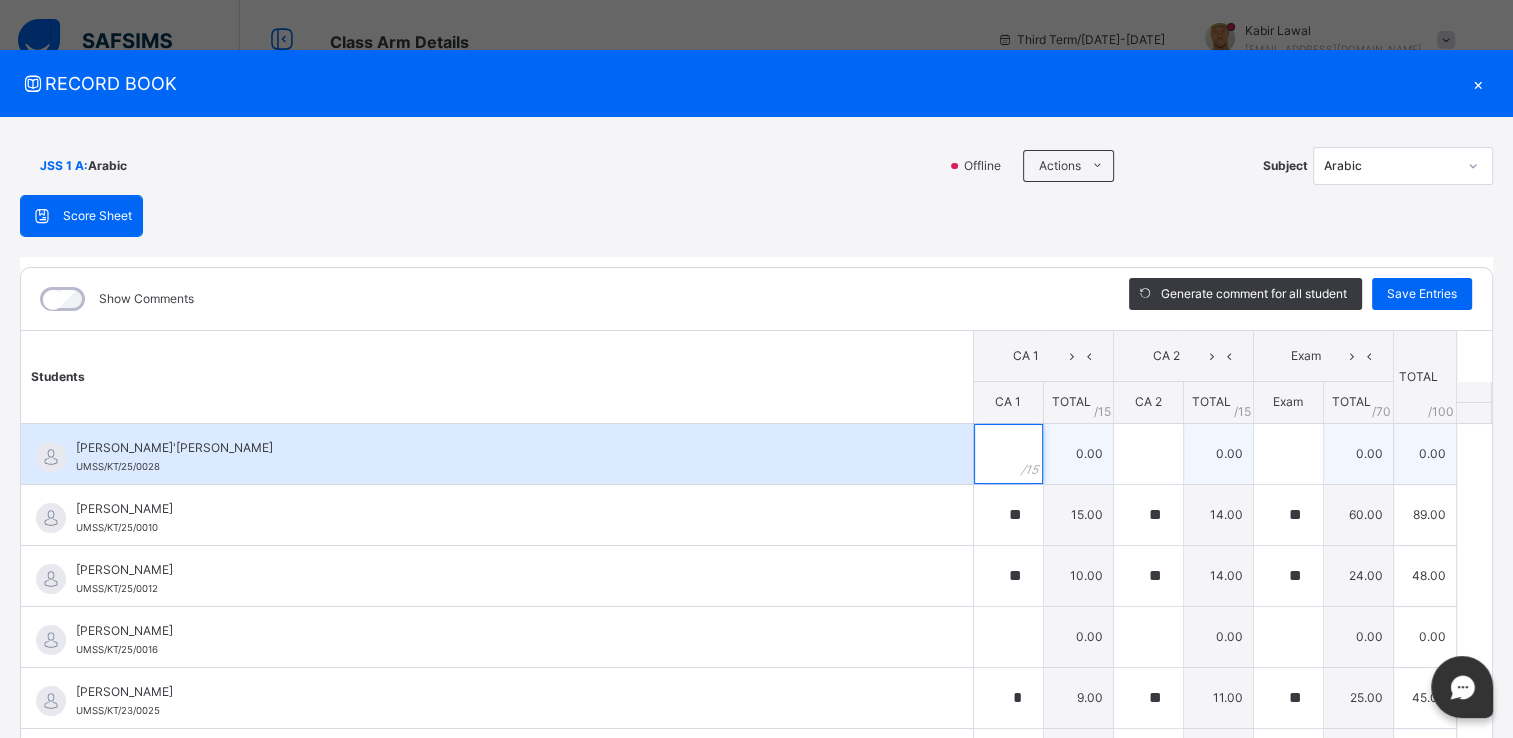 click at bounding box center [1008, 454] 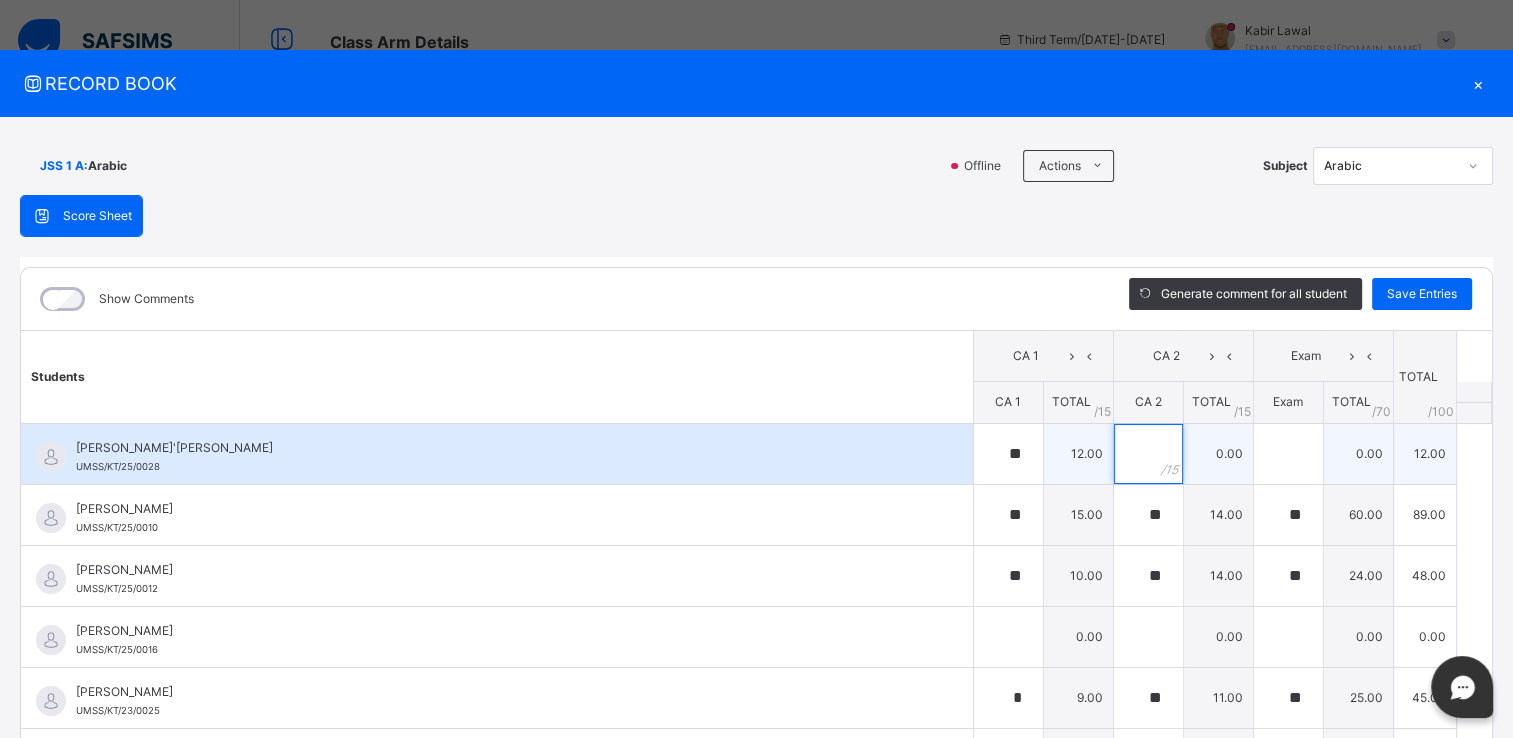 click at bounding box center [1148, 454] 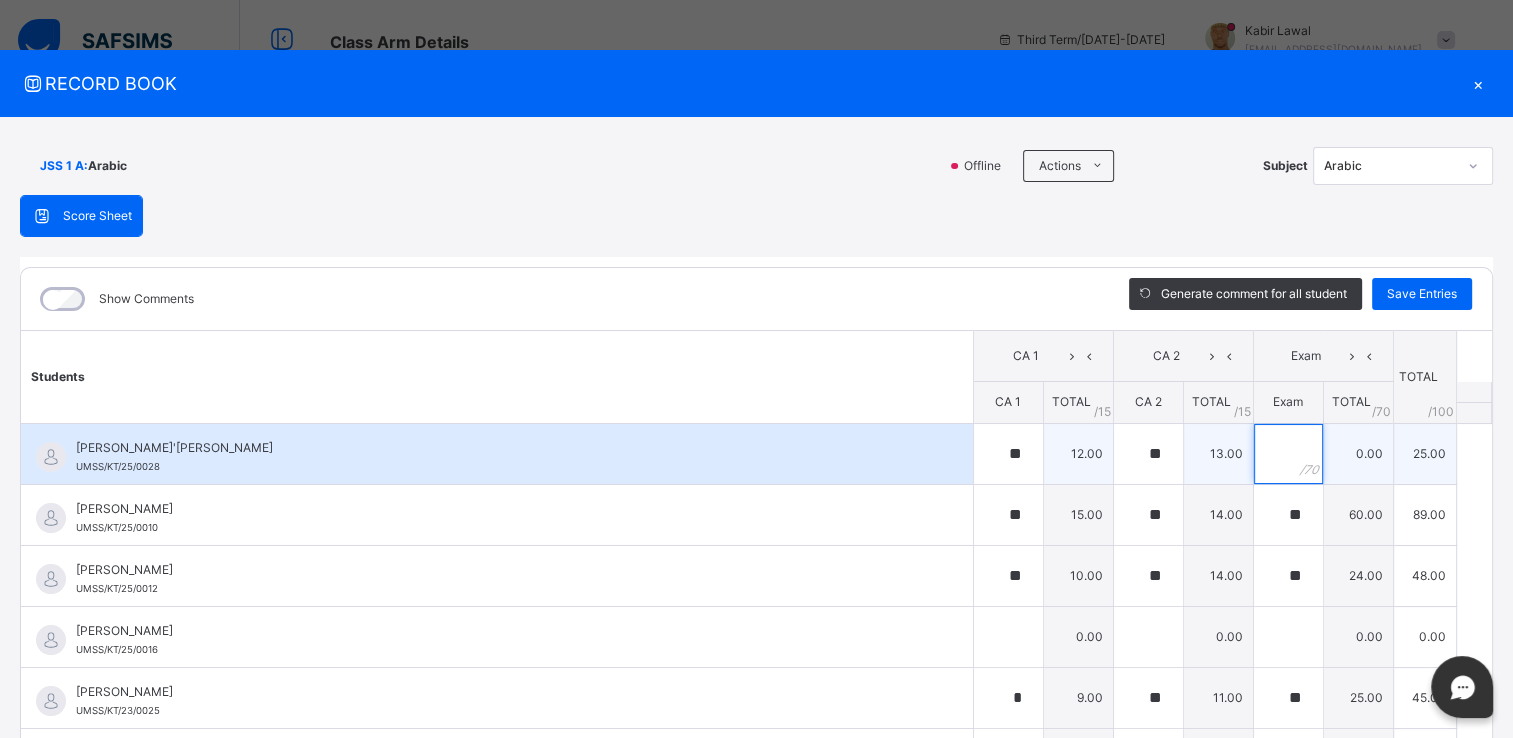 click at bounding box center (1288, 454) 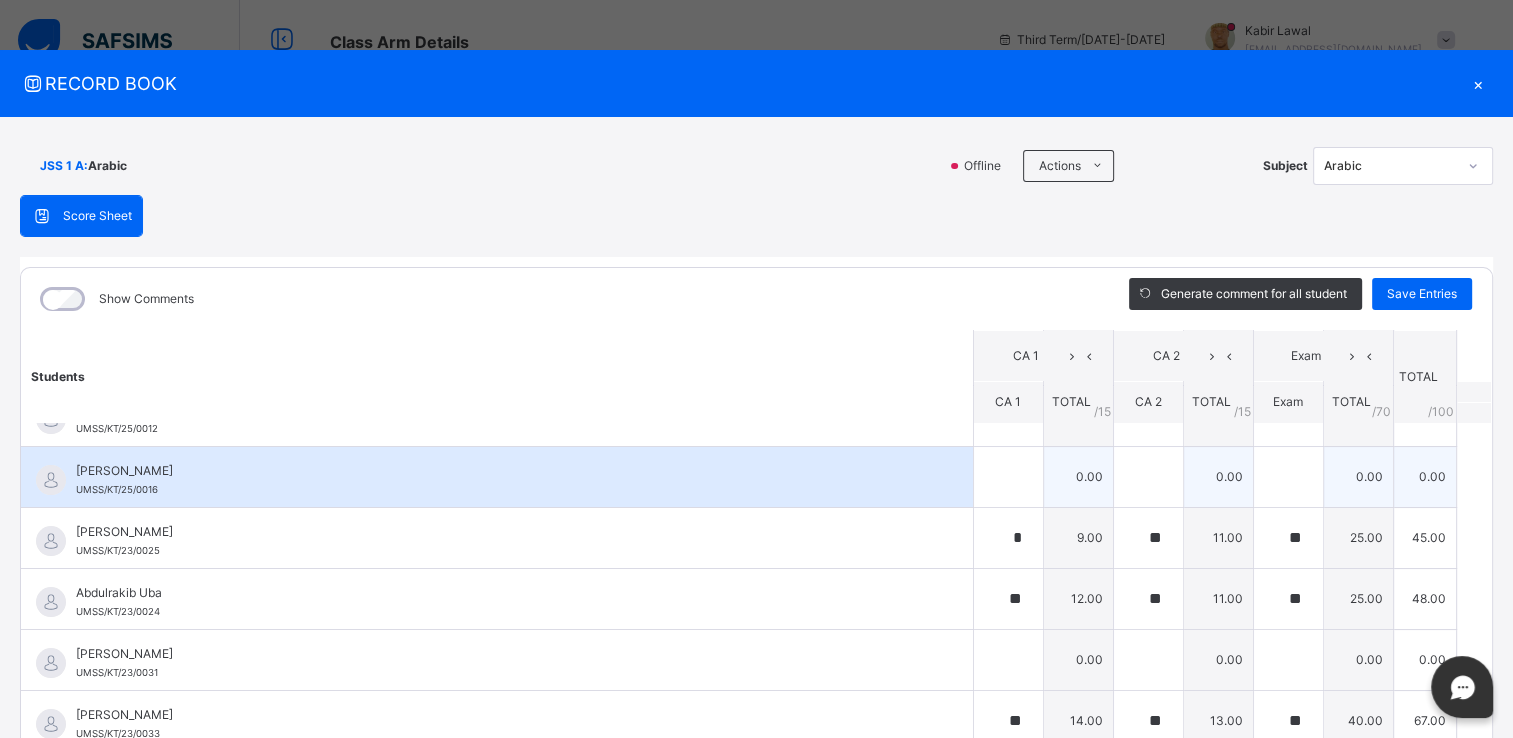 scroll, scrollTop: 184, scrollLeft: 0, axis: vertical 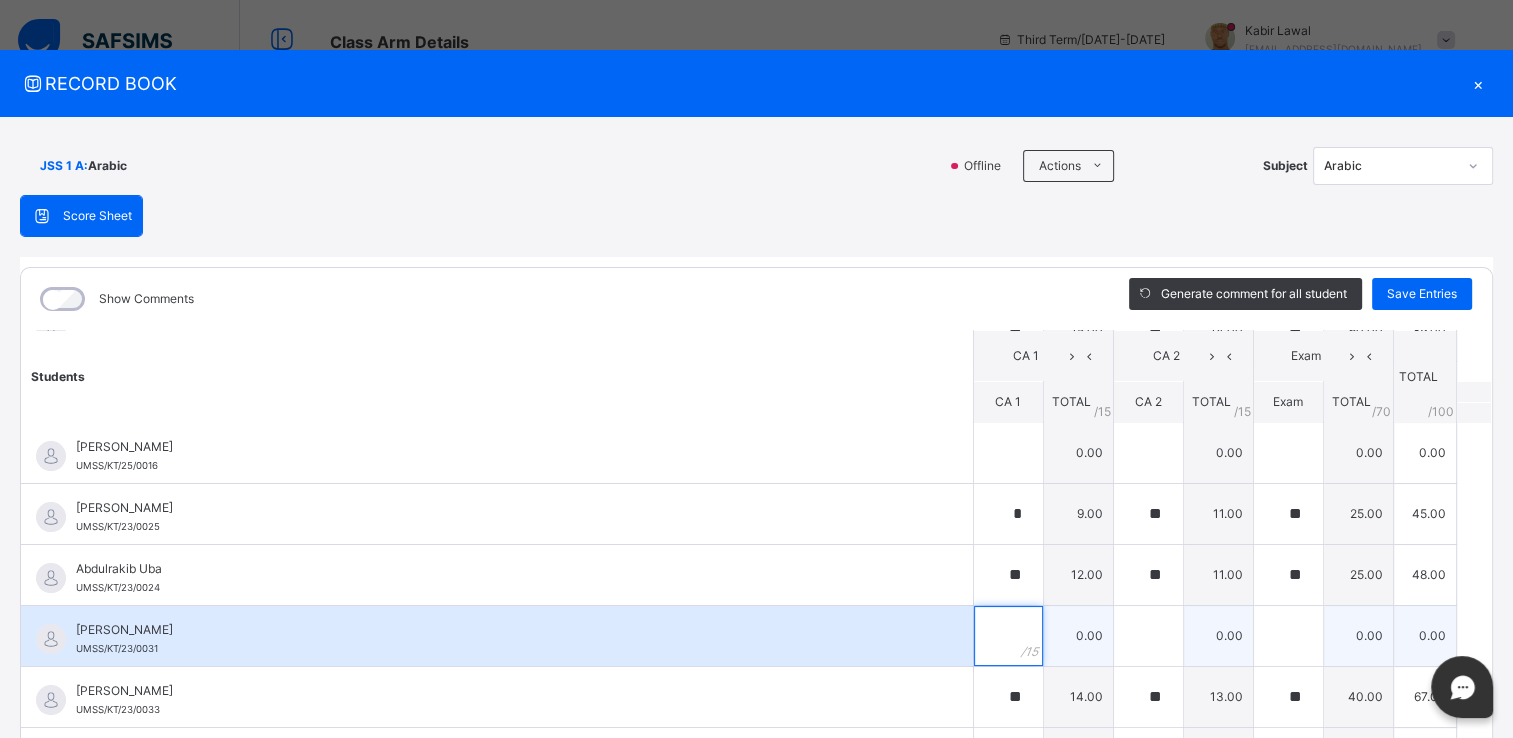 click at bounding box center (1008, 636) 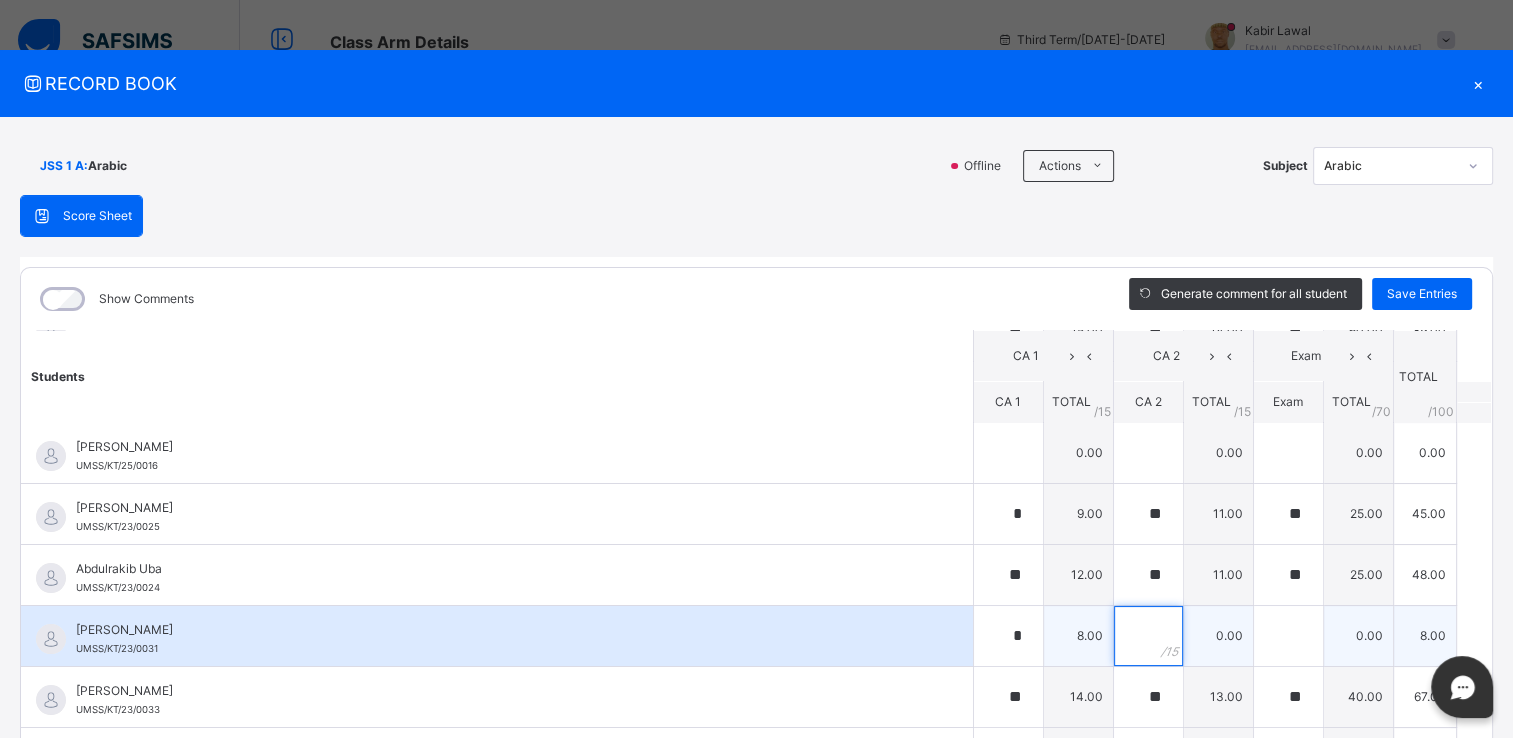 click at bounding box center [1148, 636] 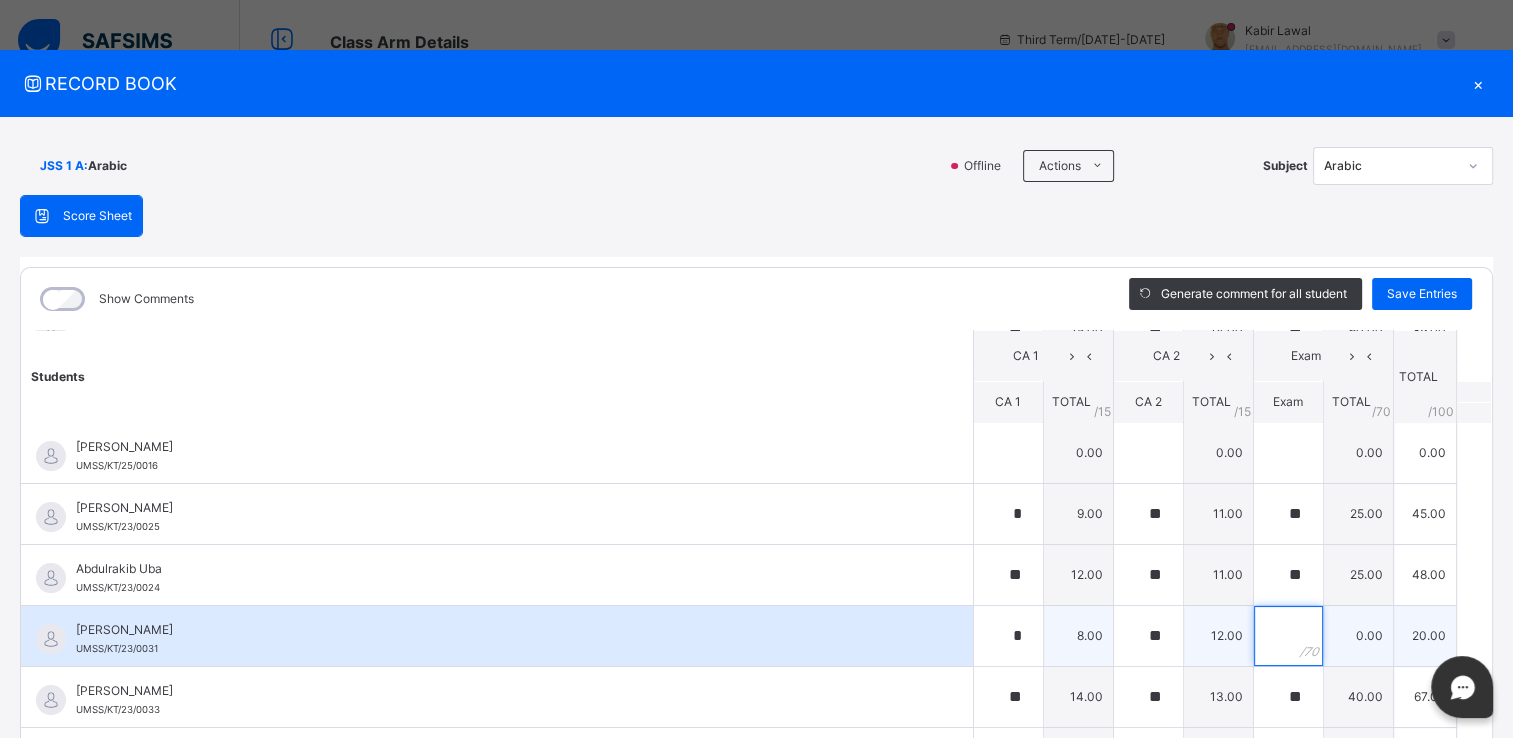 click at bounding box center (1288, 636) 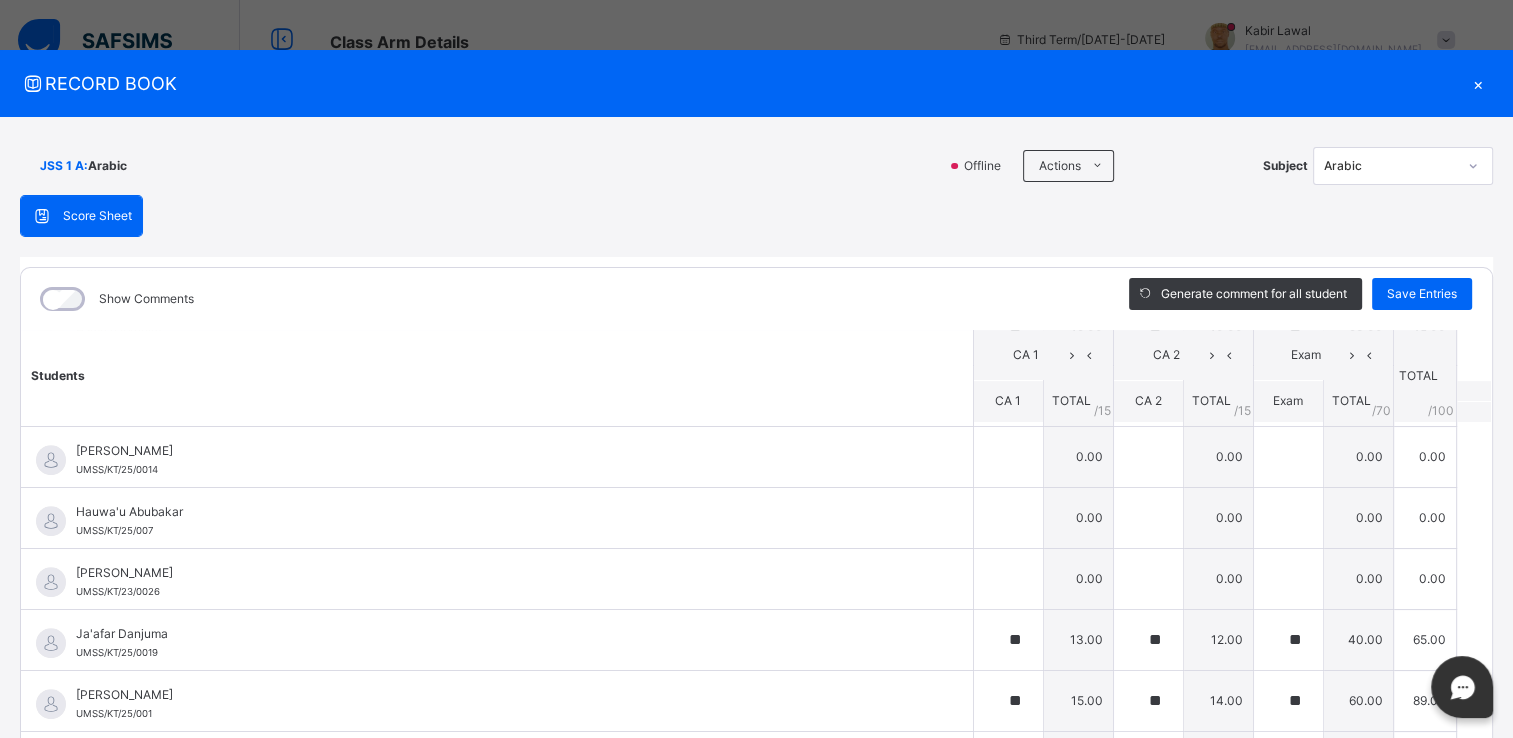 scroll, scrollTop: 912, scrollLeft: 0, axis: vertical 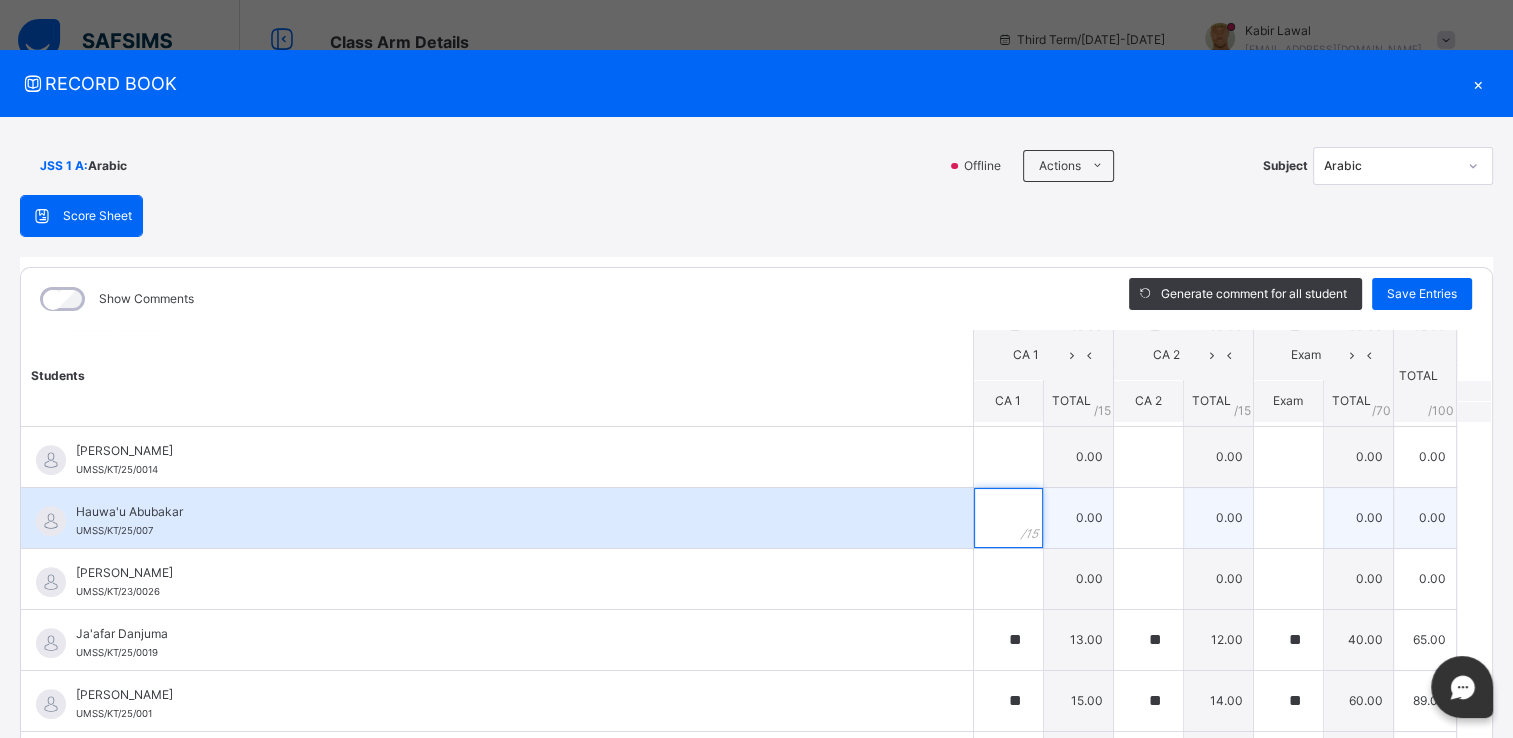click at bounding box center [1008, 518] 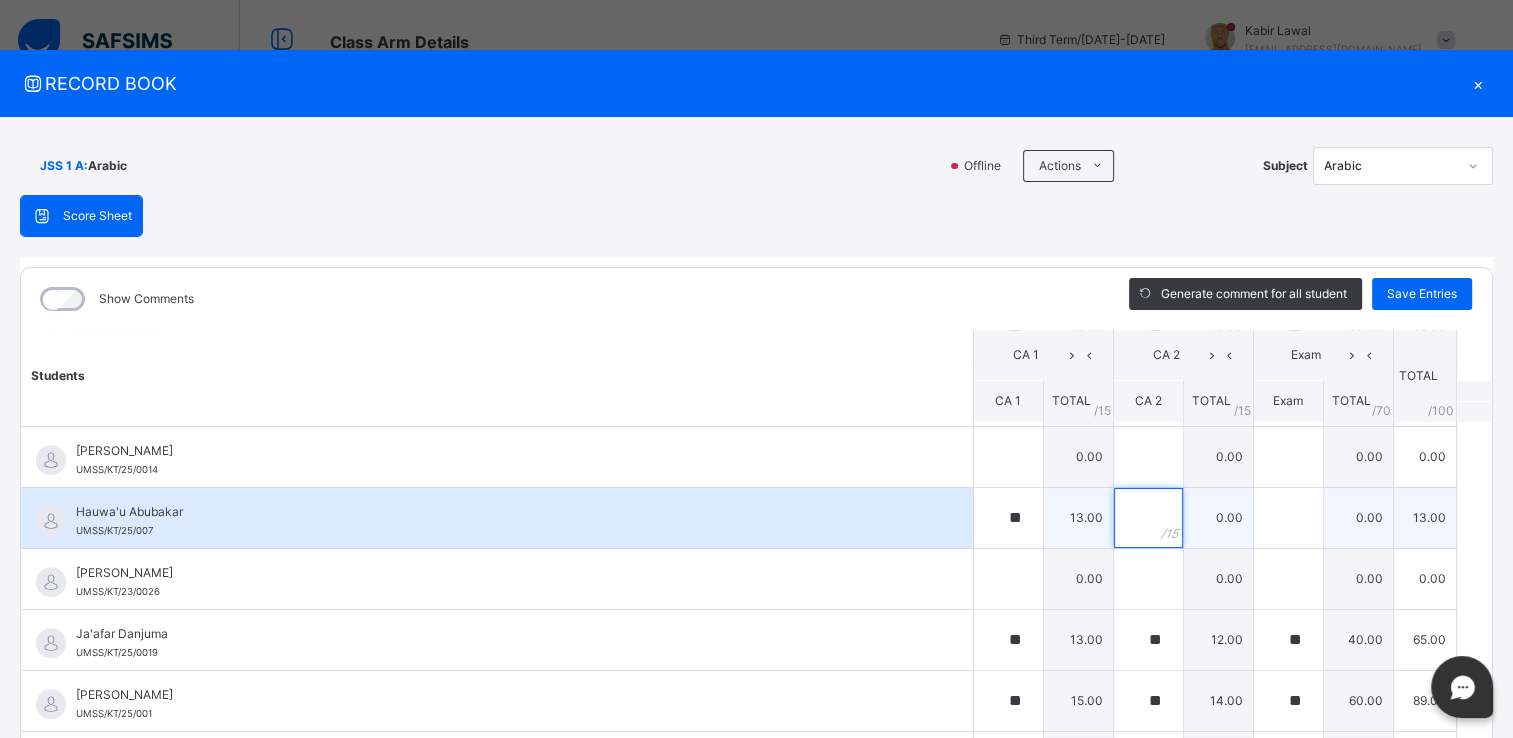 click at bounding box center (1148, 518) 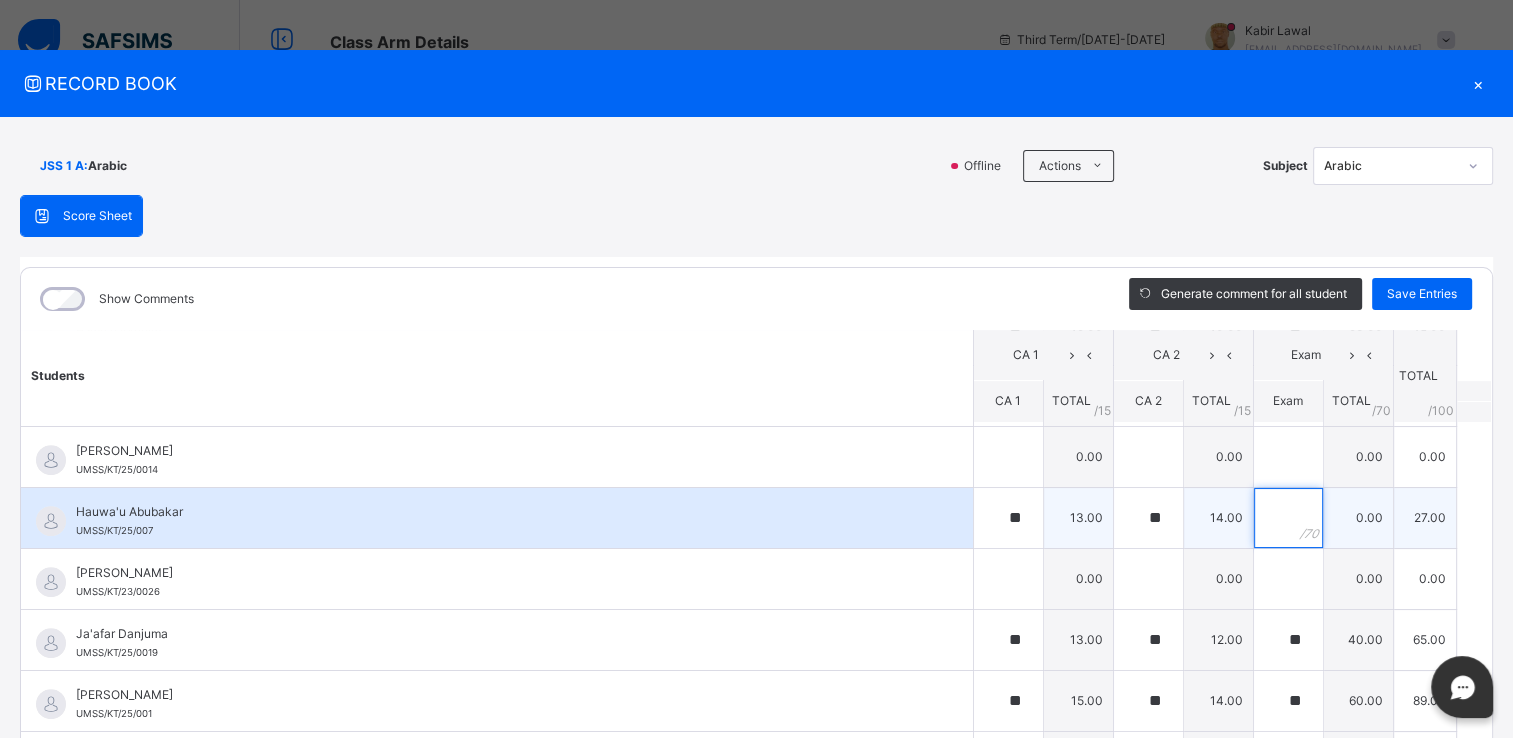 click at bounding box center [1288, 518] 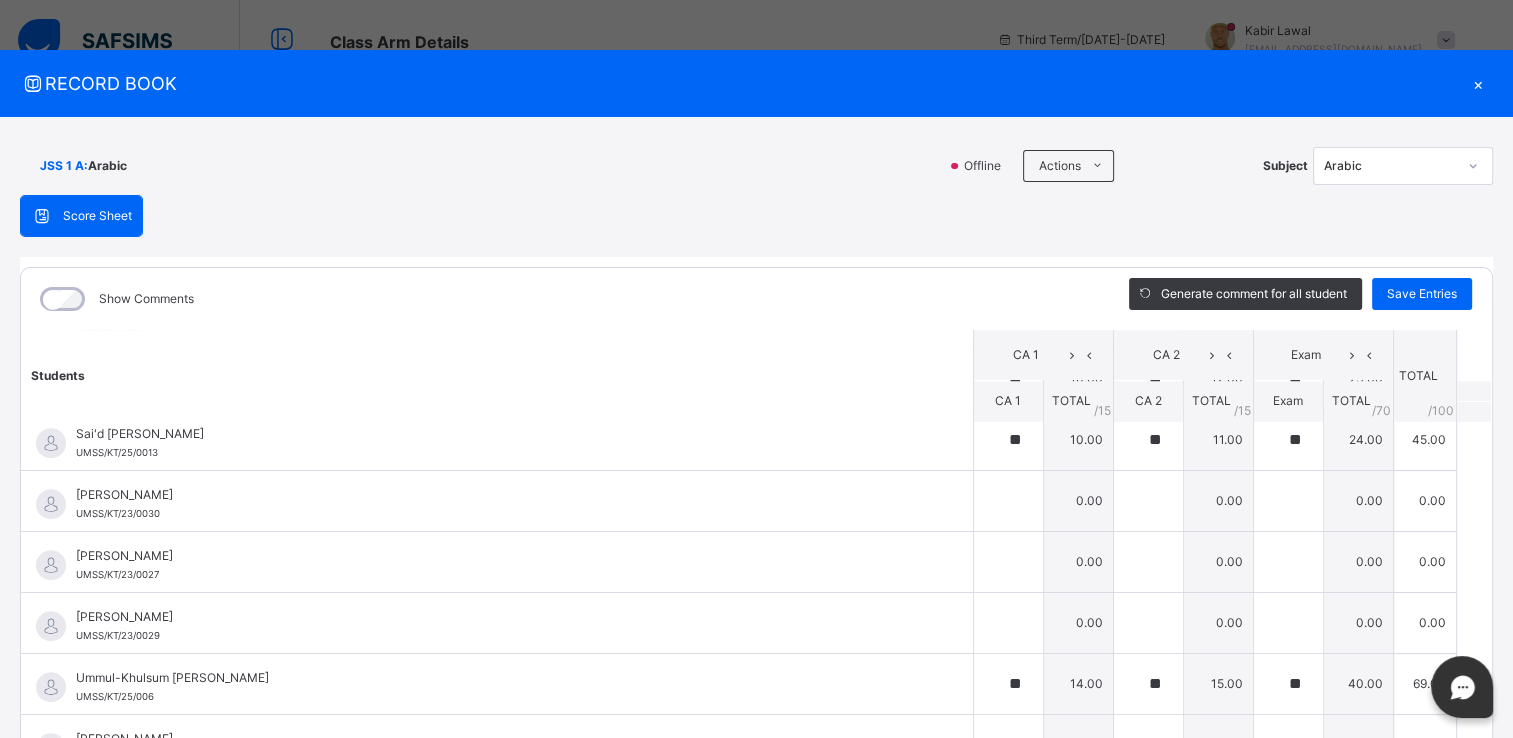 scroll, scrollTop: 1720, scrollLeft: 0, axis: vertical 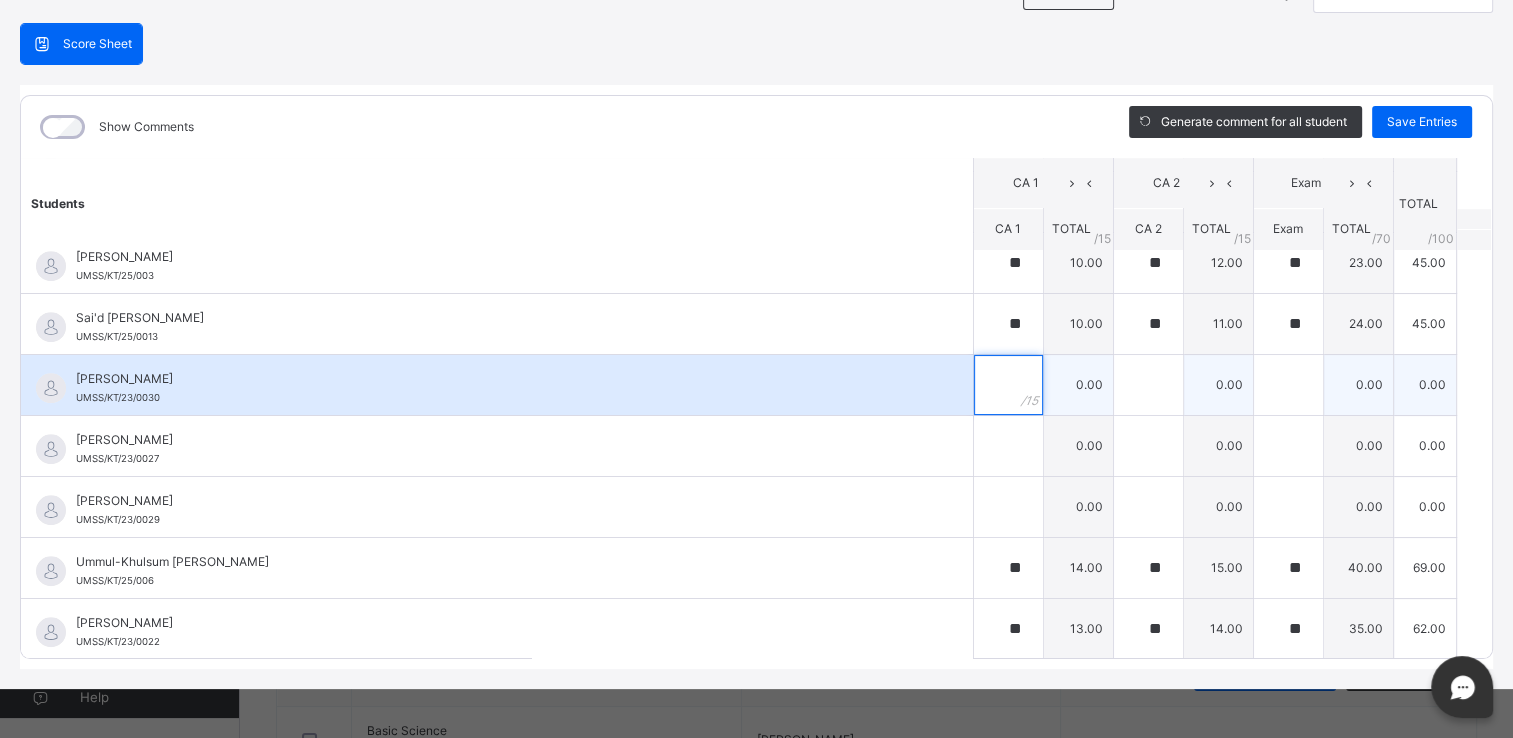 click at bounding box center [1008, 385] 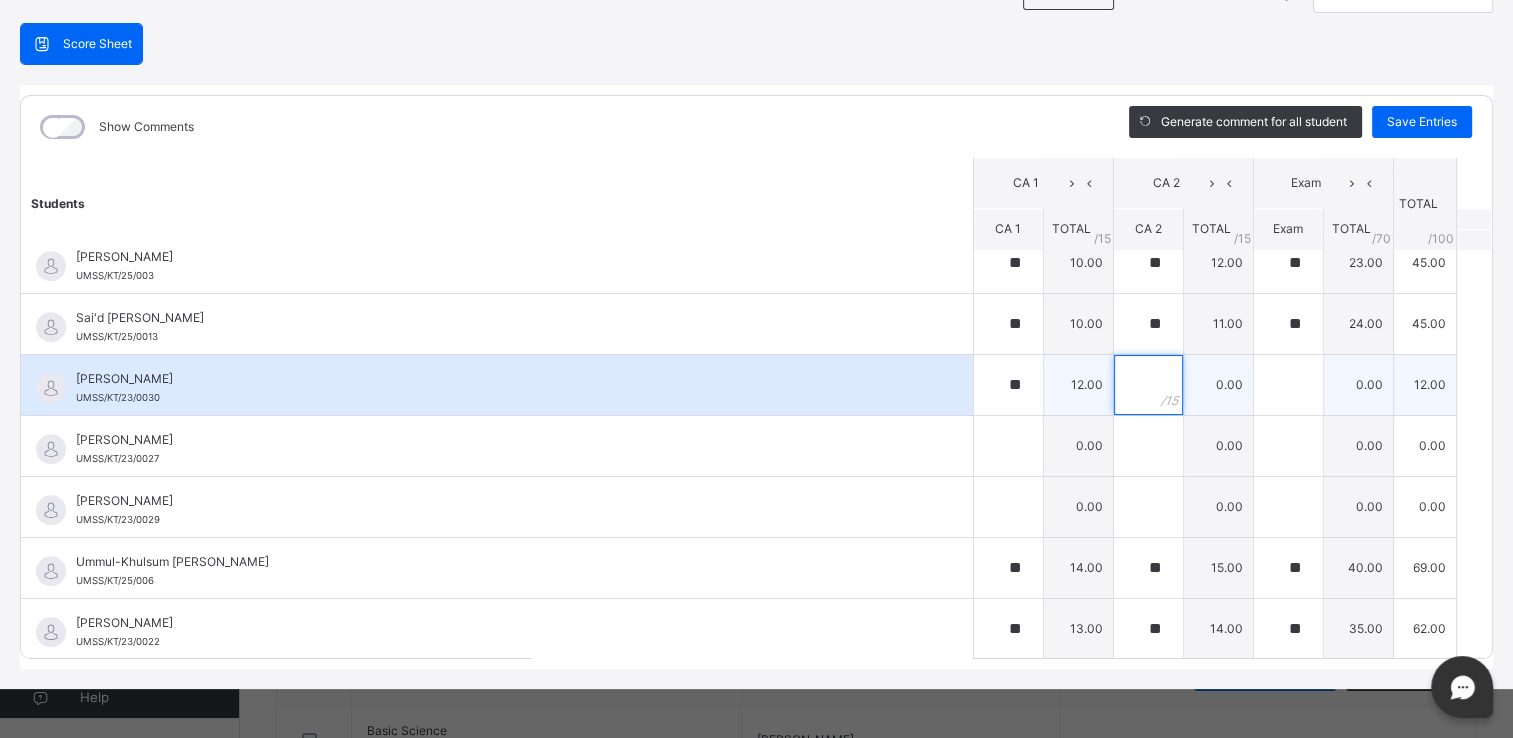 click at bounding box center (1148, 385) 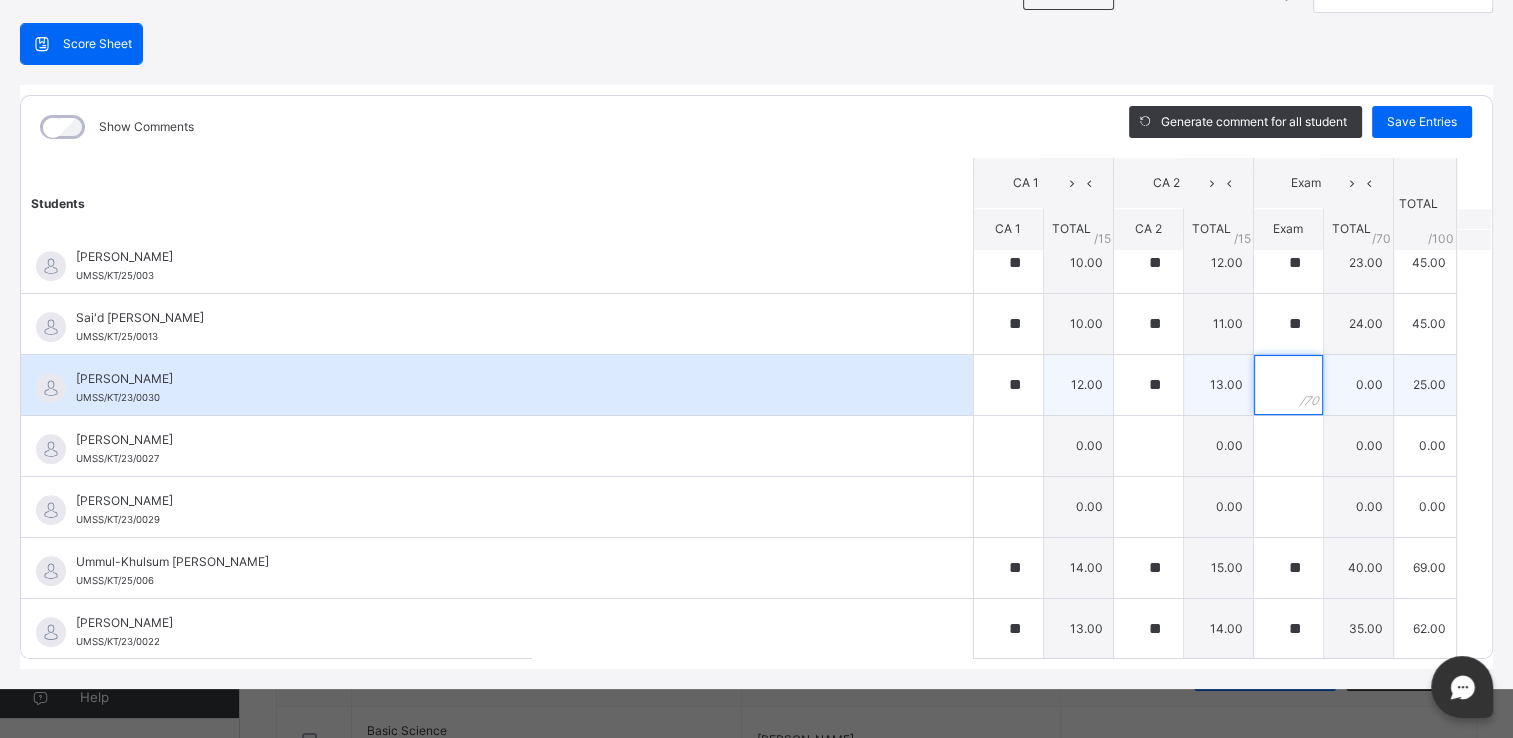 click at bounding box center [1288, 385] 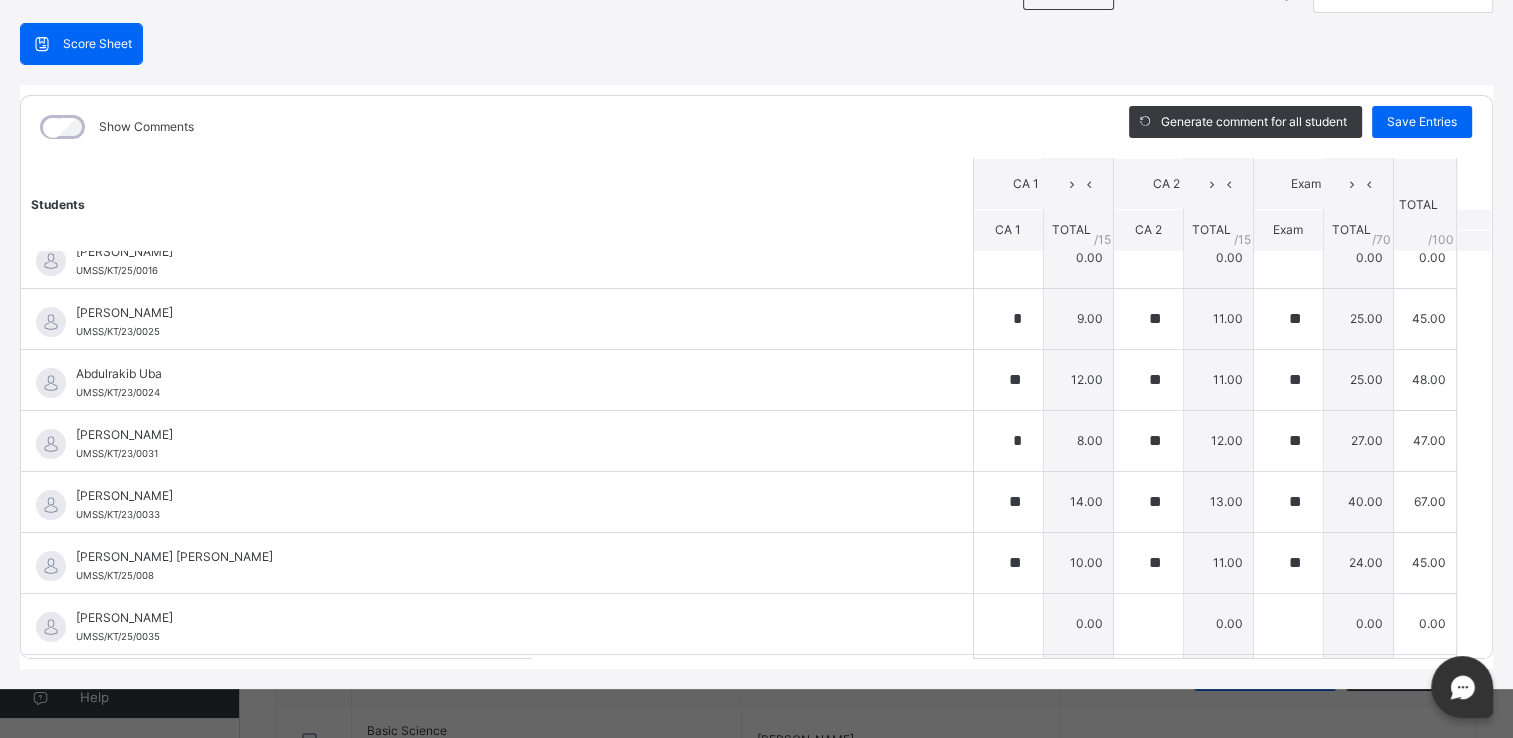 scroll, scrollTop: 223, scrollLeft: 0, axis: vertical 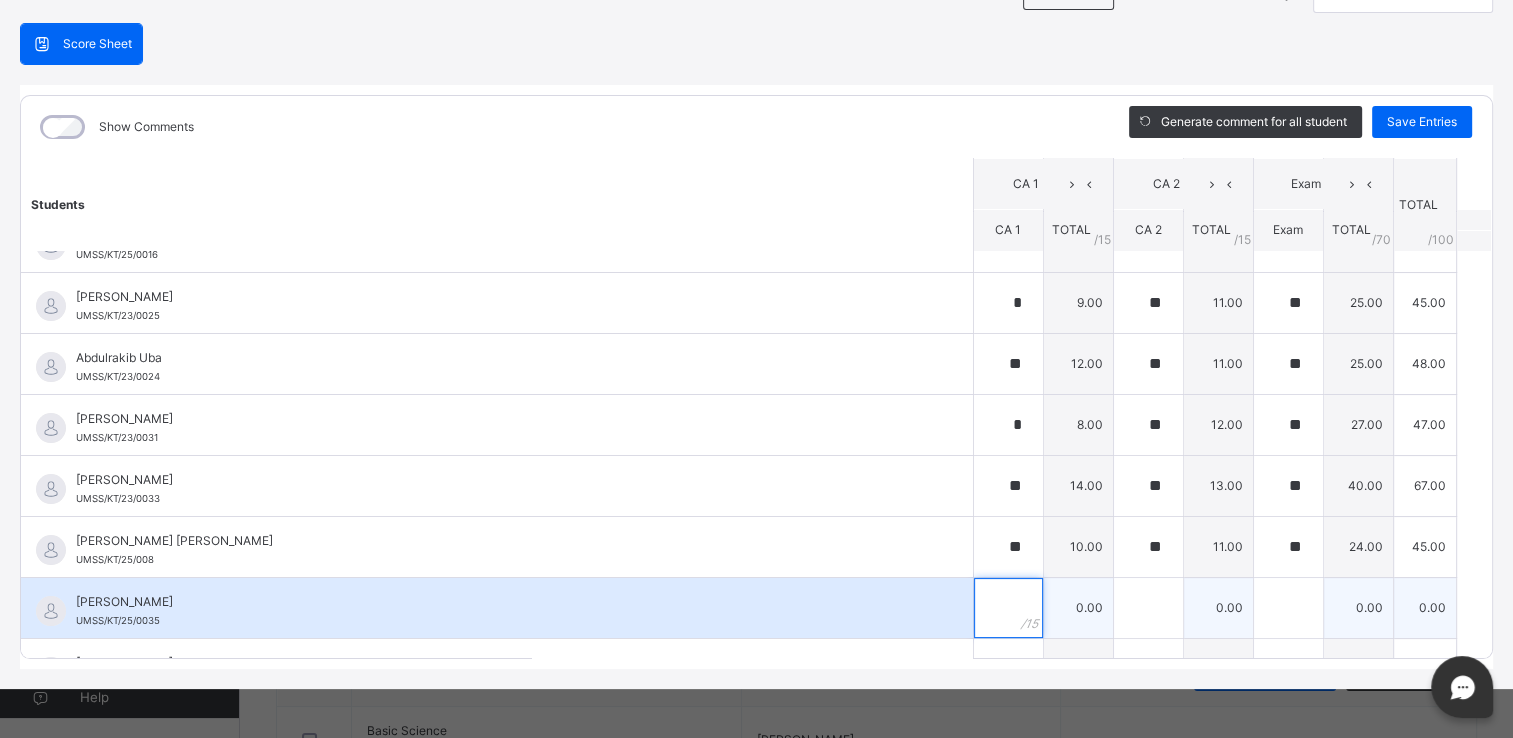 click at bounding box center [1008, 608] 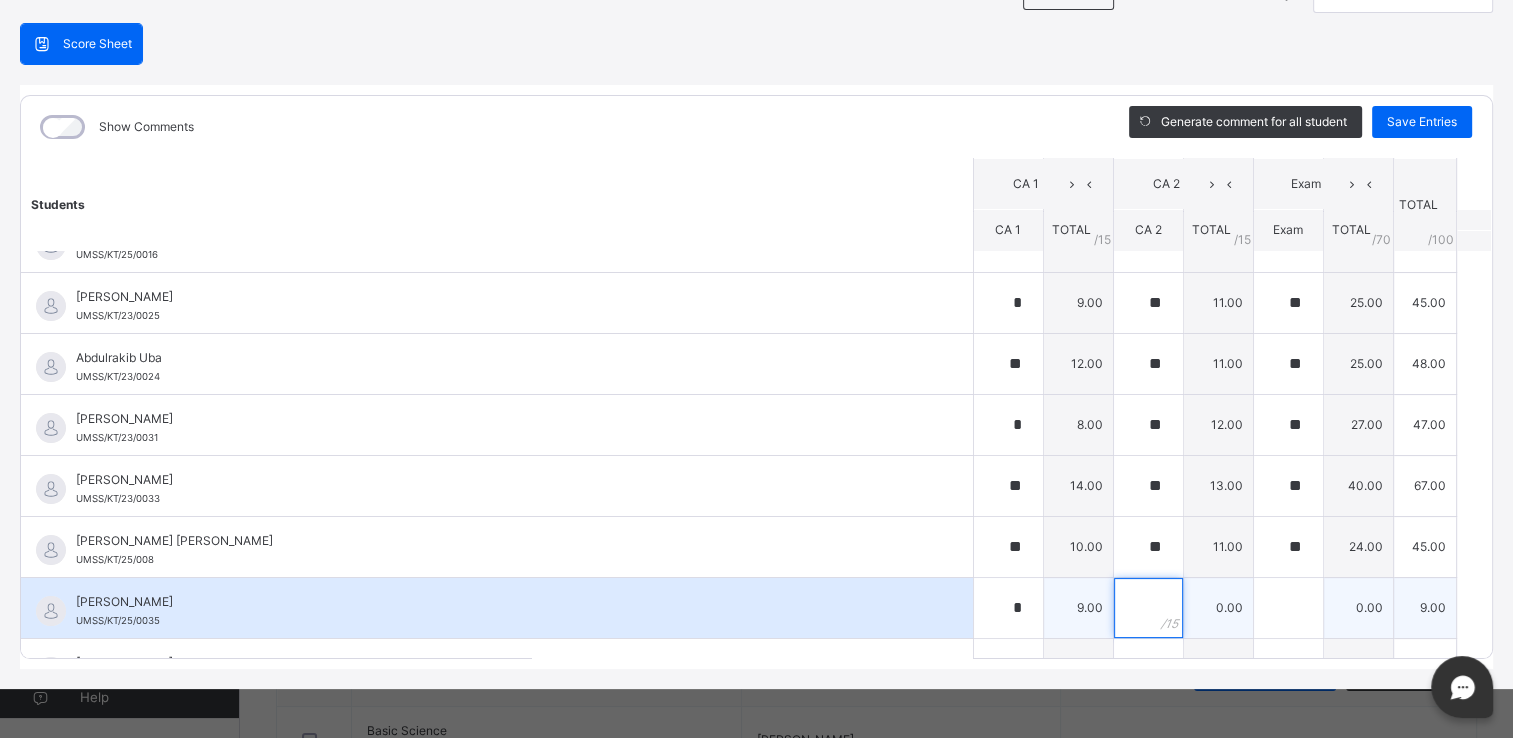 click at bounding box center [1148, 608] 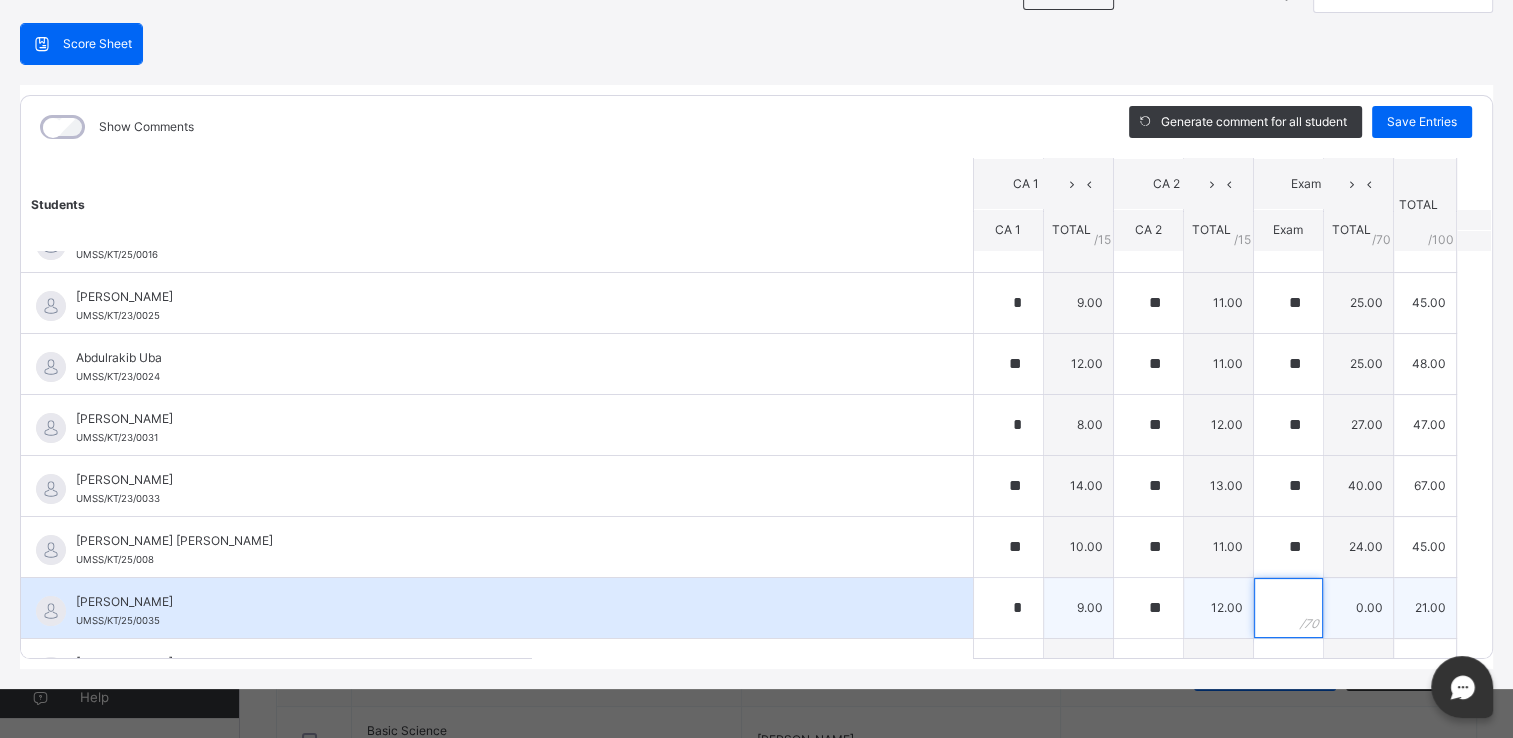 click at bounding box center [1288, 608] 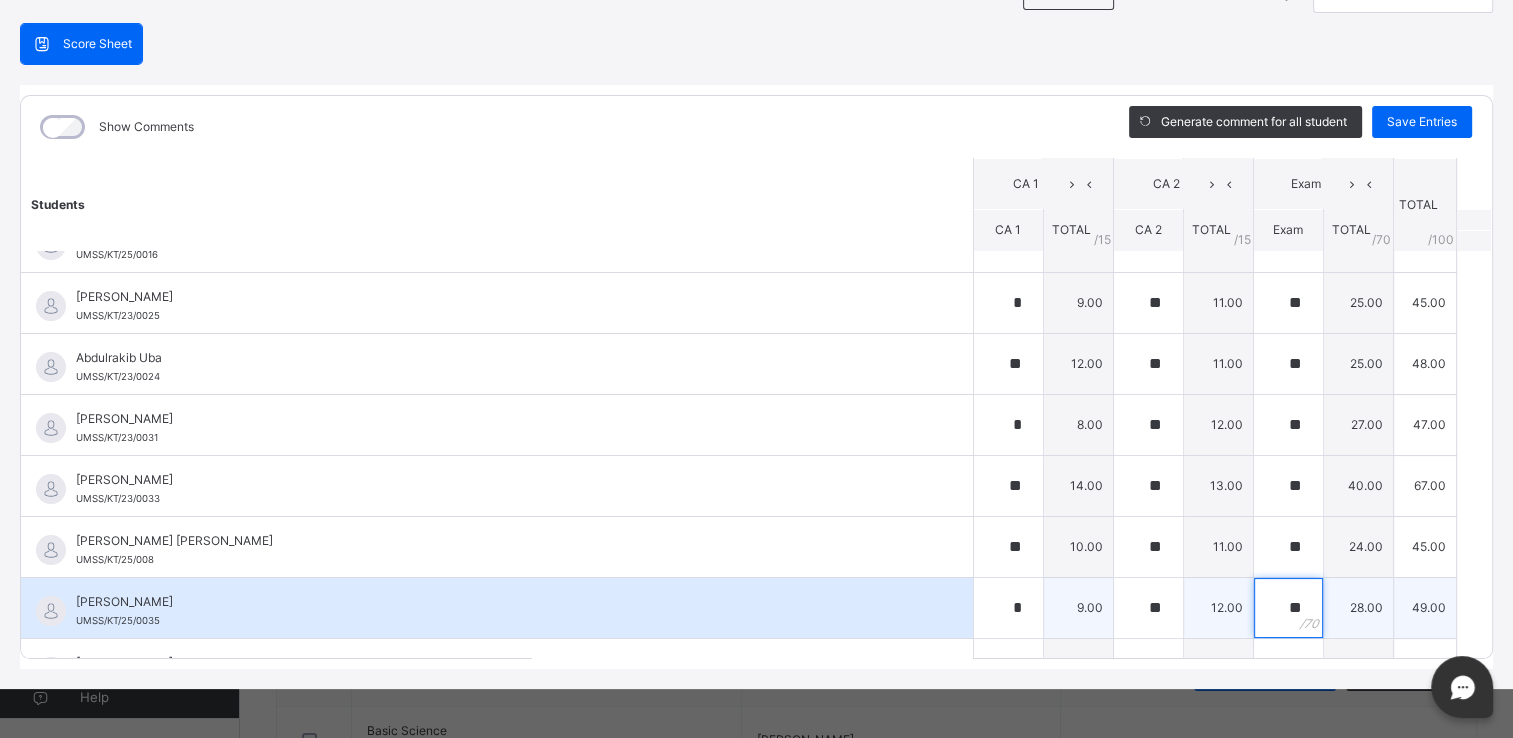 scroll, scrollTop: 0, scrollLeft: 0, axis: both 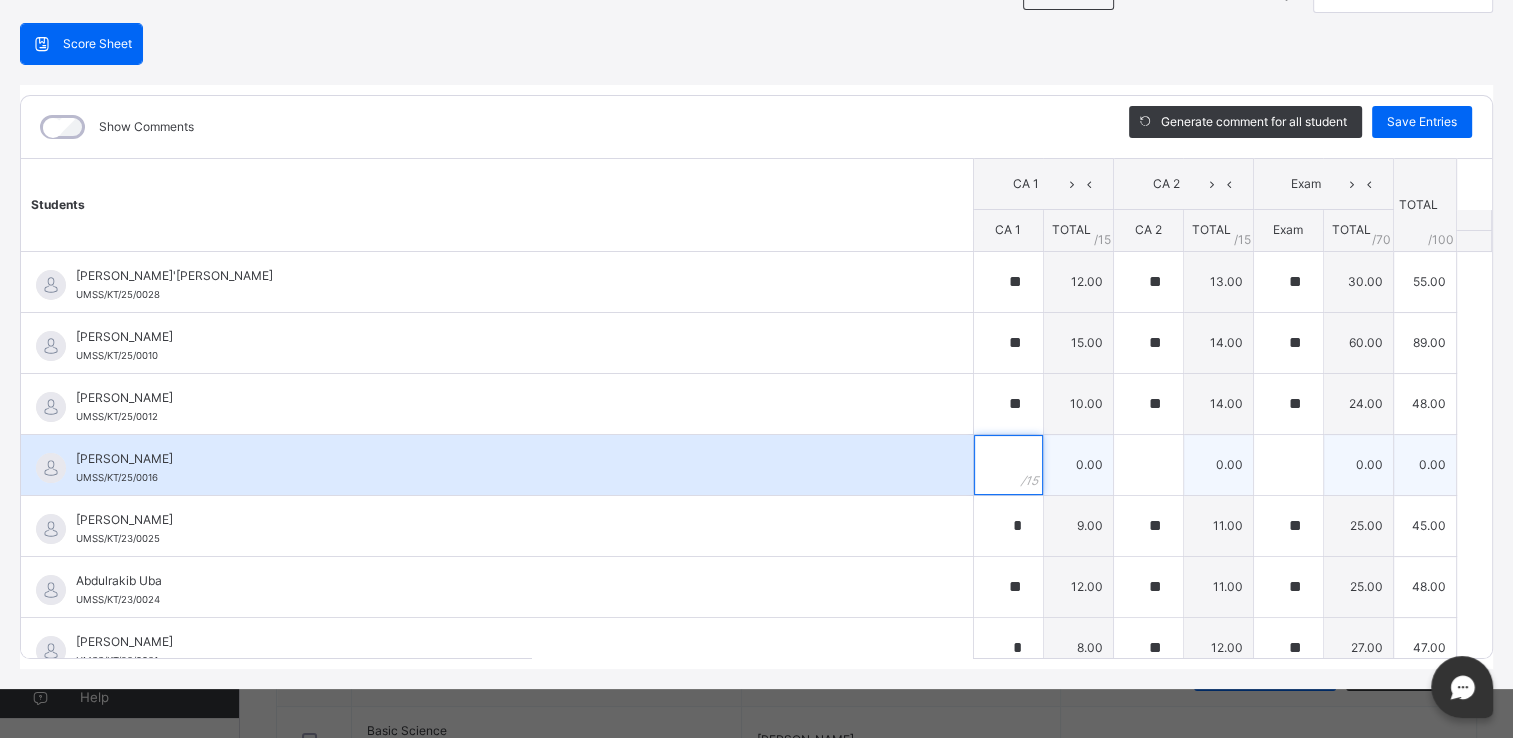 click at bounding box center (1008, 465) 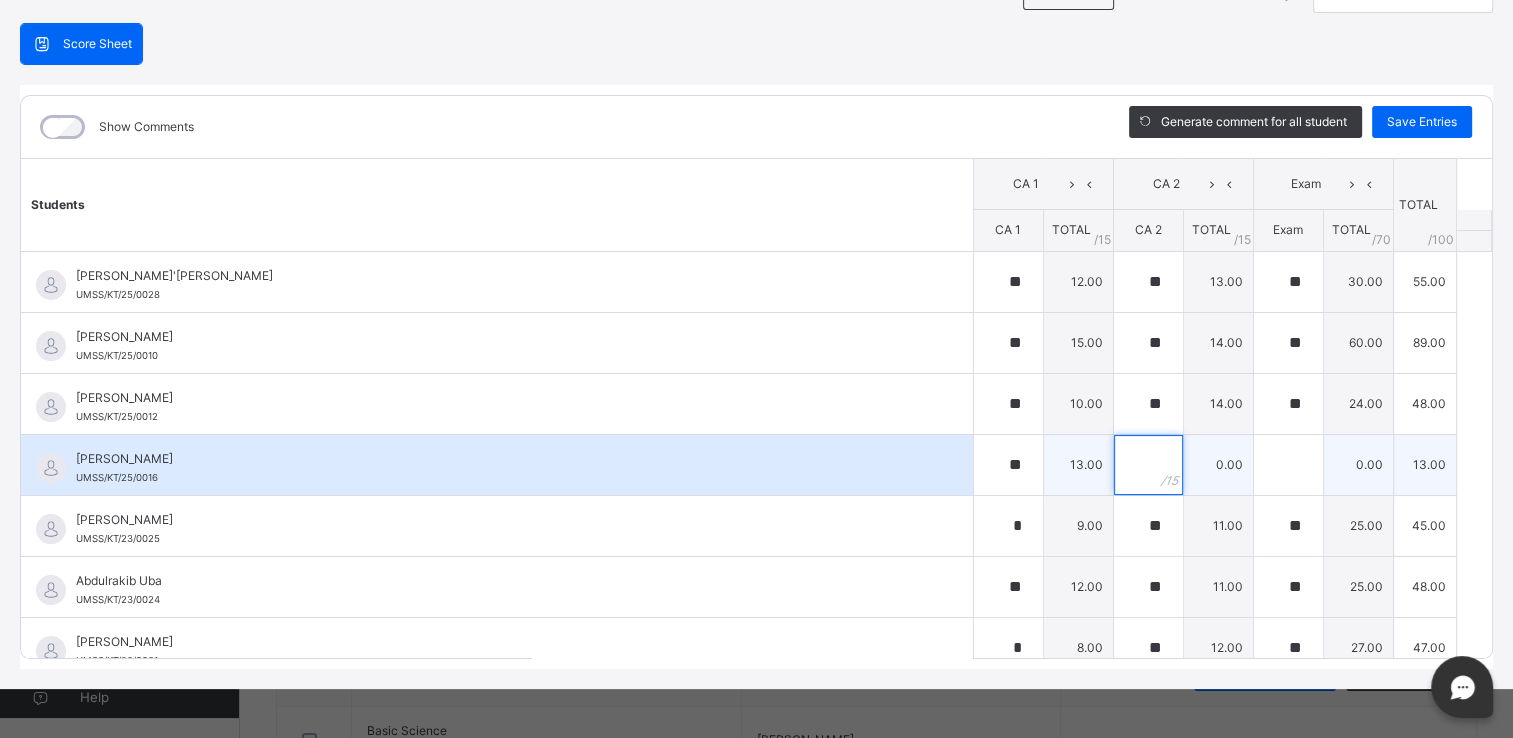 click at bounding box center [1148, 465] 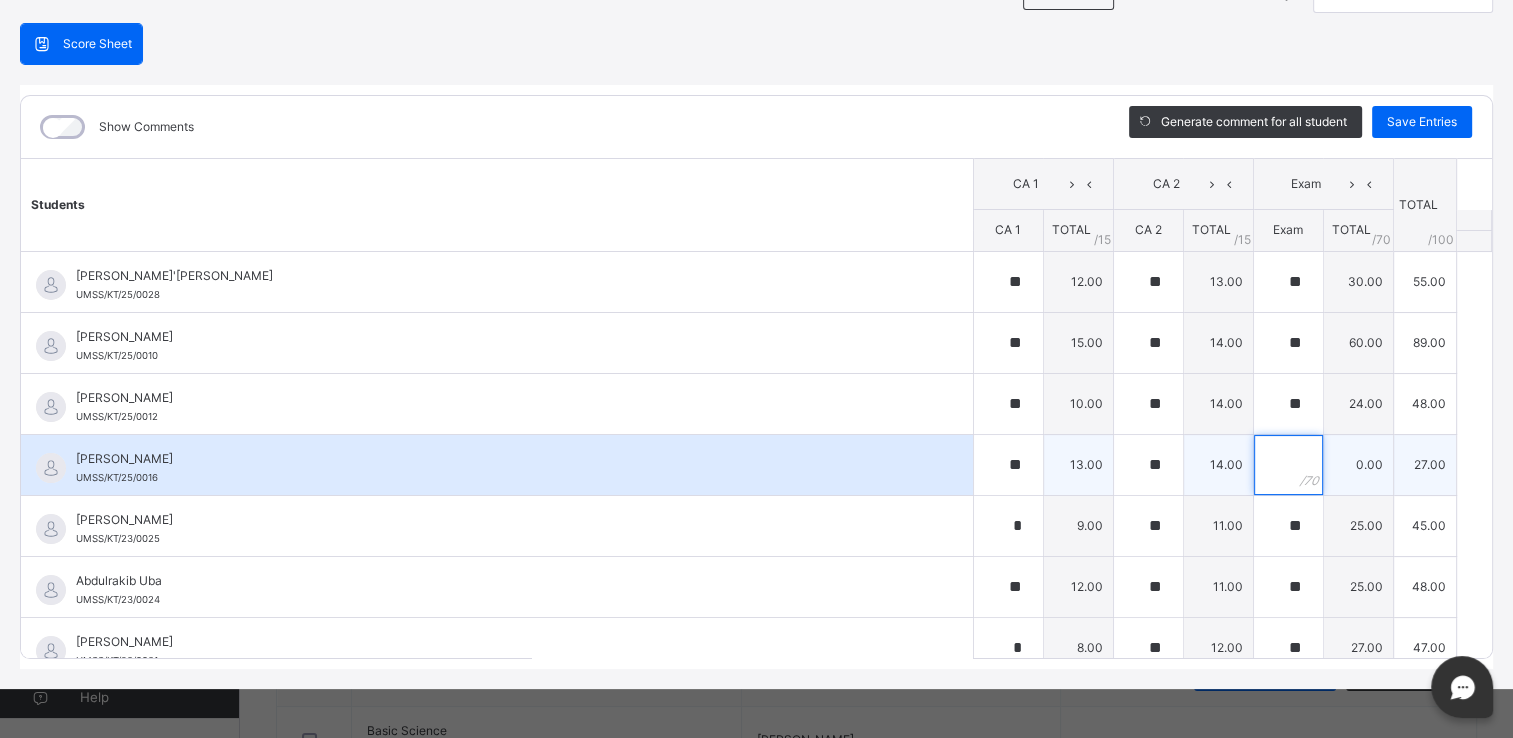 click at bounding box center [1288, 465] 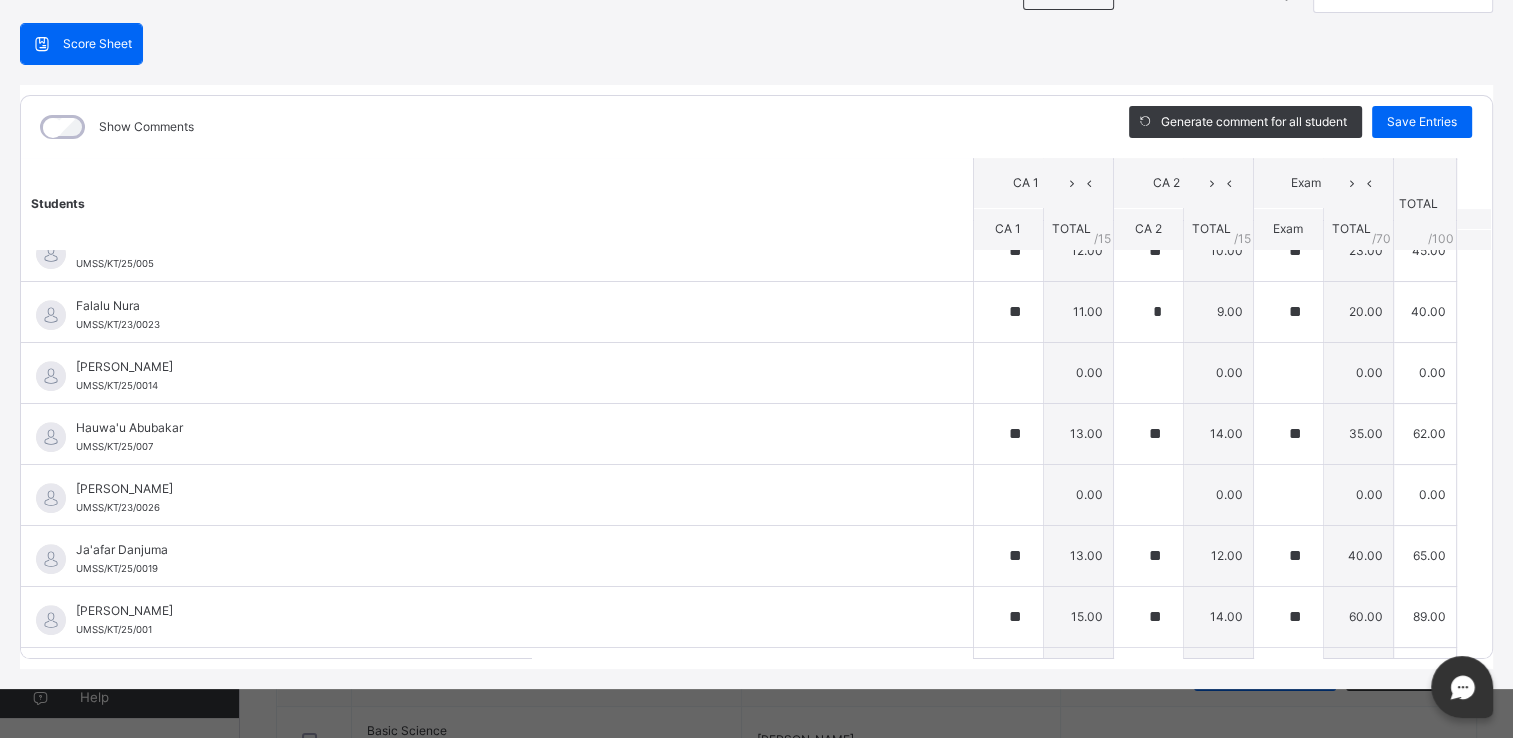 scroll, scrollTop: 796, scrollLeft: 0, axis: vertical 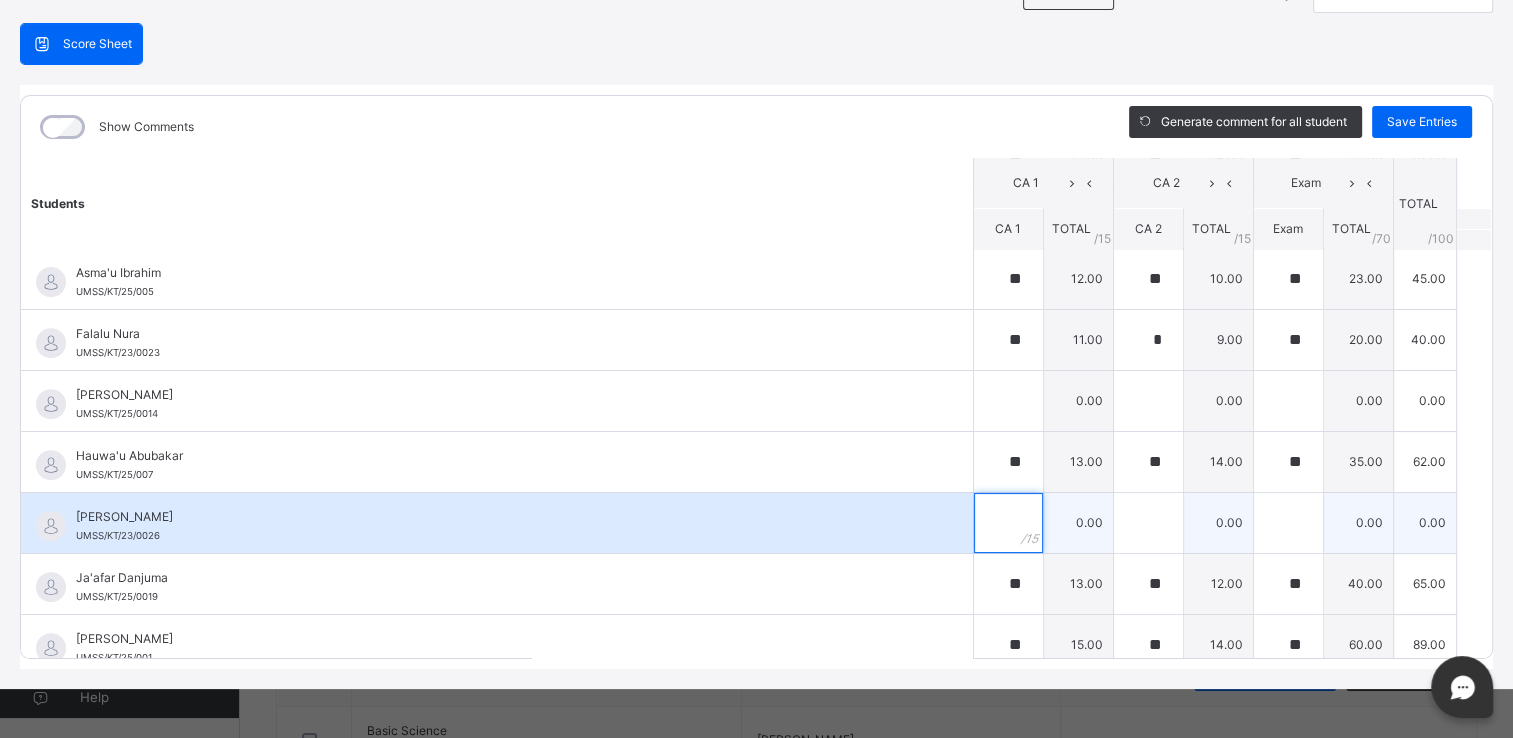 click at bounding box center [1008, 523] 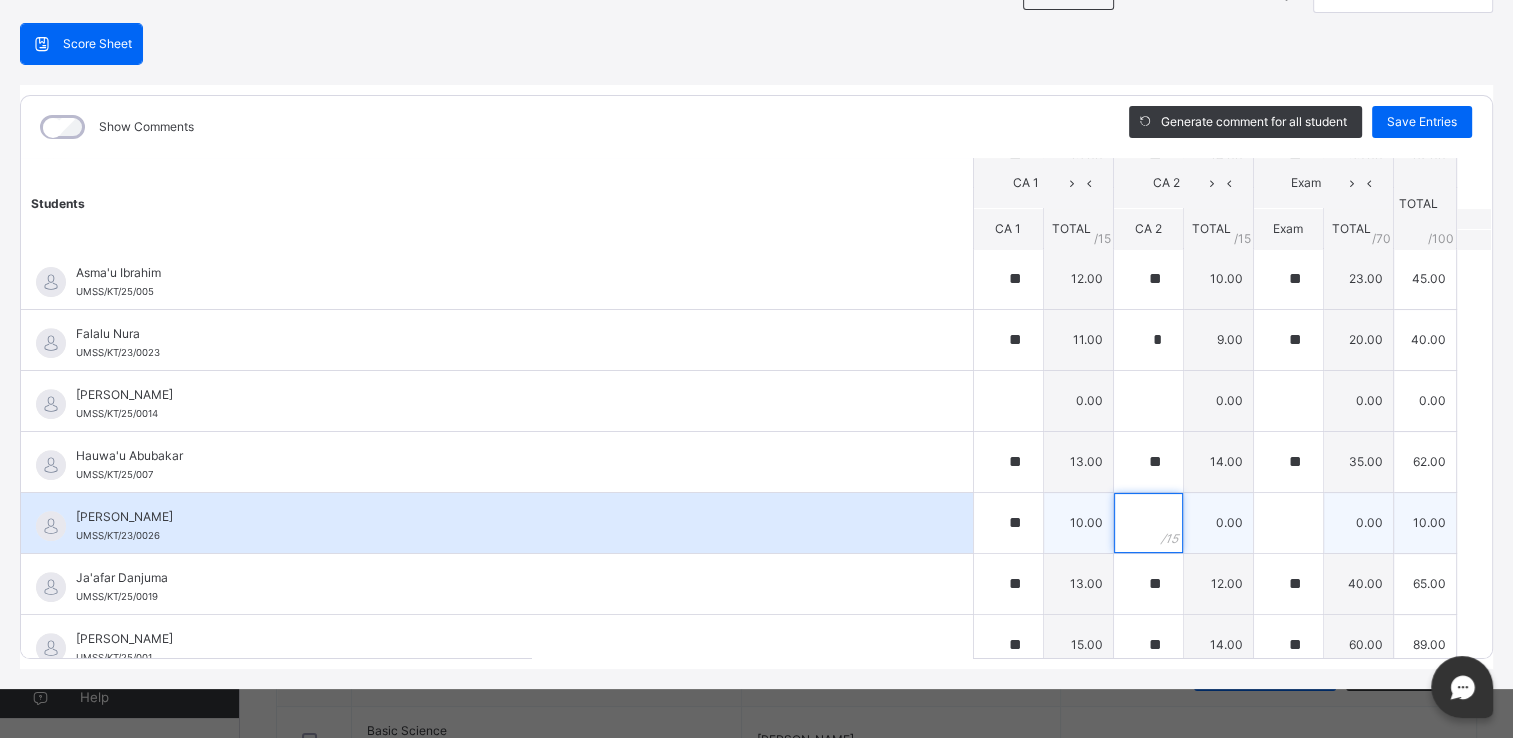 click at bounding box center [1148, 523] 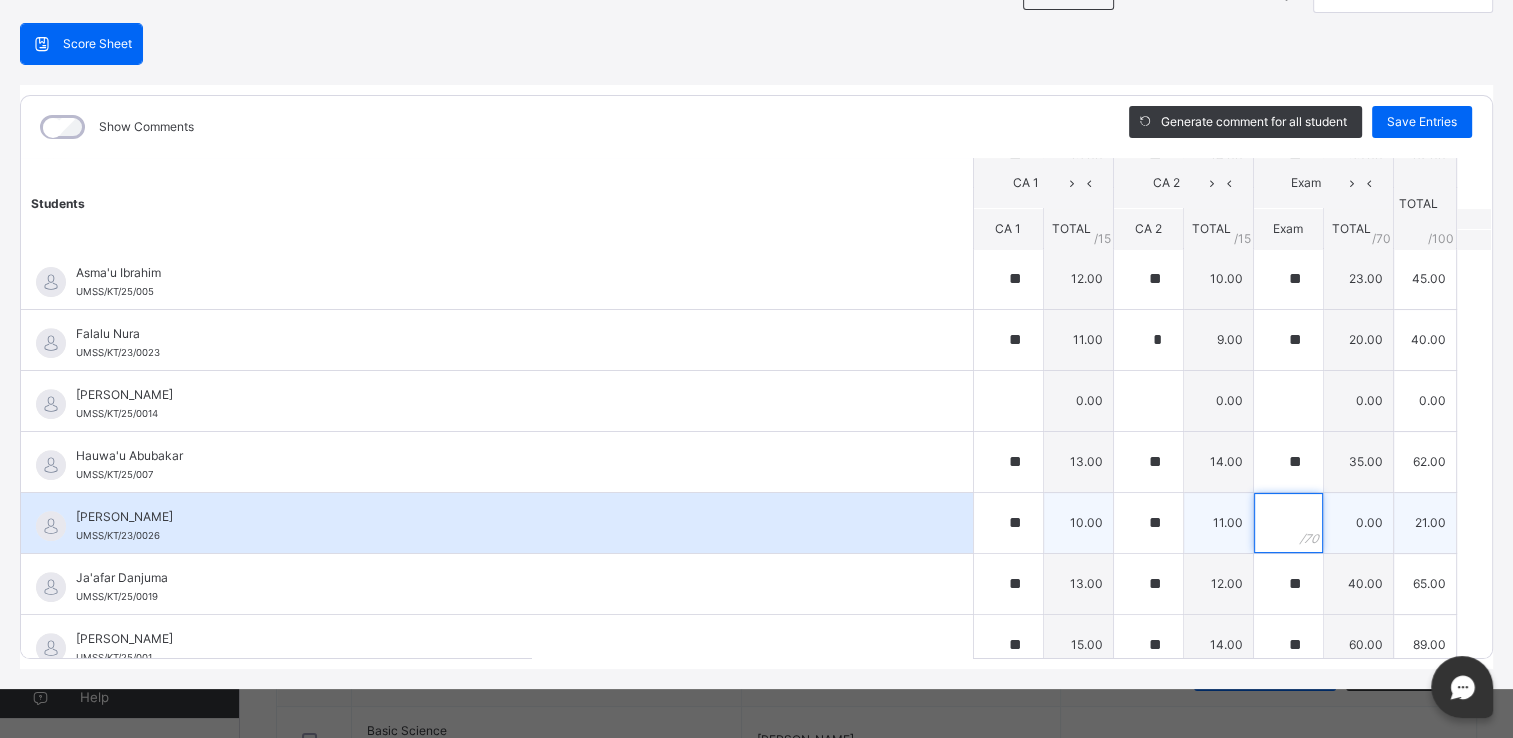 click at bounding box center [1288, 523] 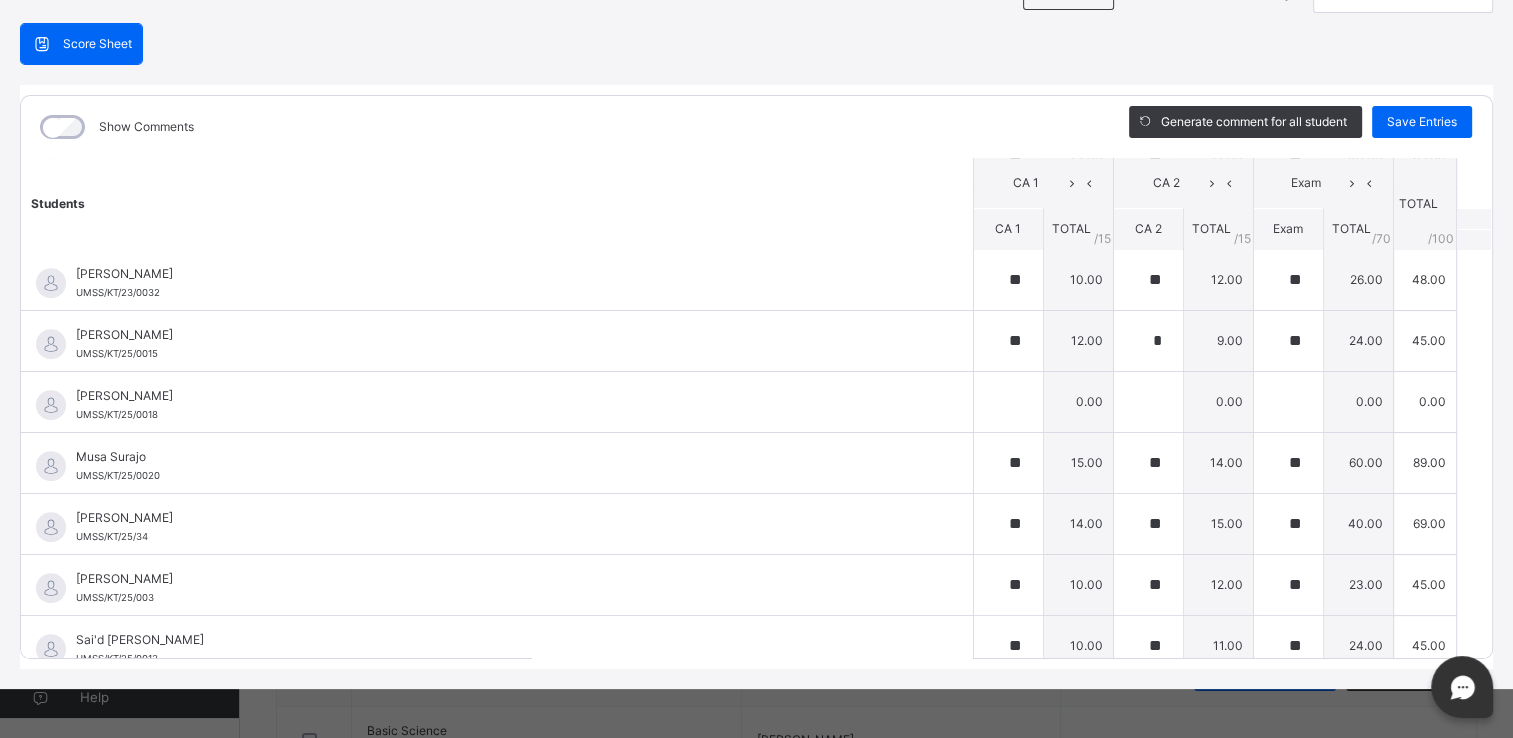 scroll, scrollTop: 1223, scrollLeft: 0, axis: vertical 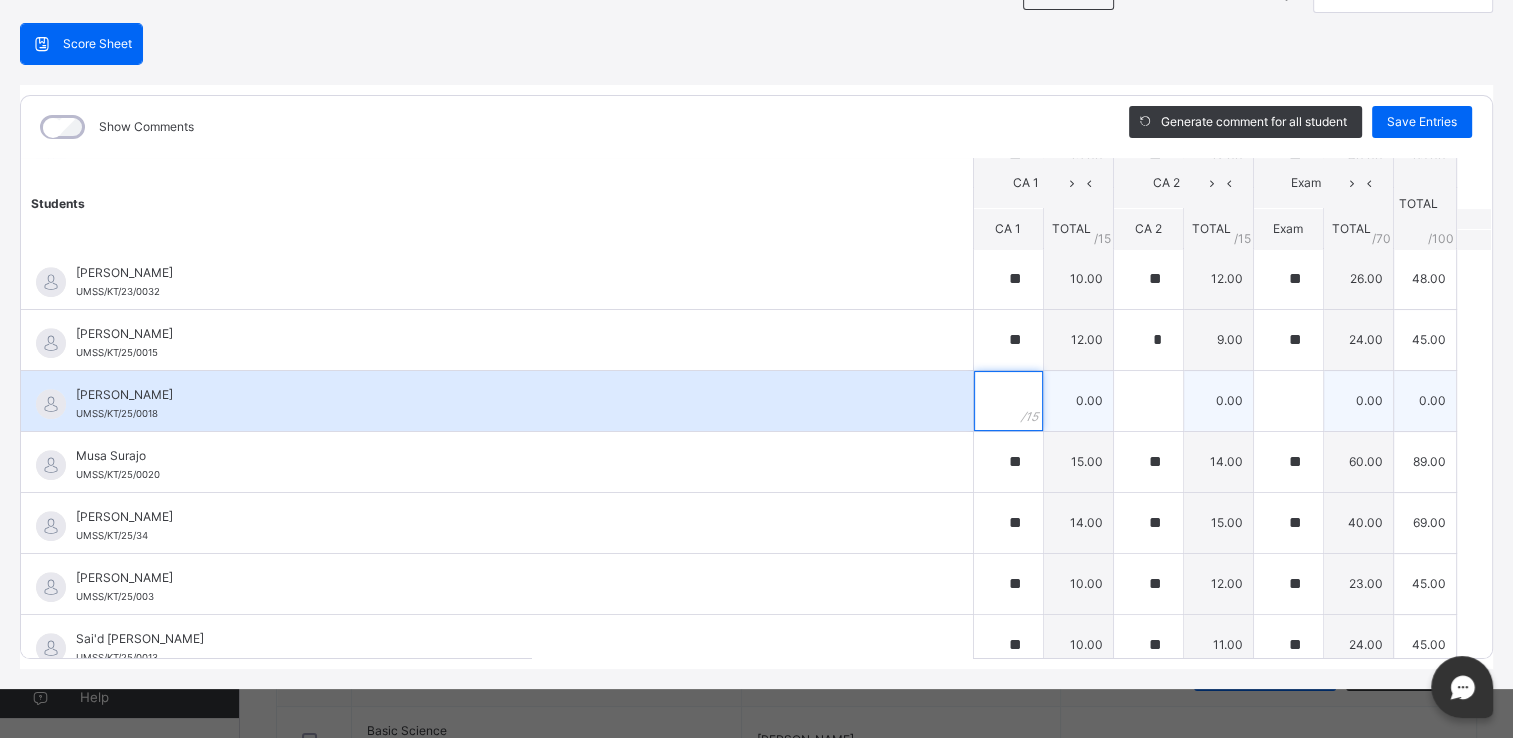click at bounding box center (1008, 401) 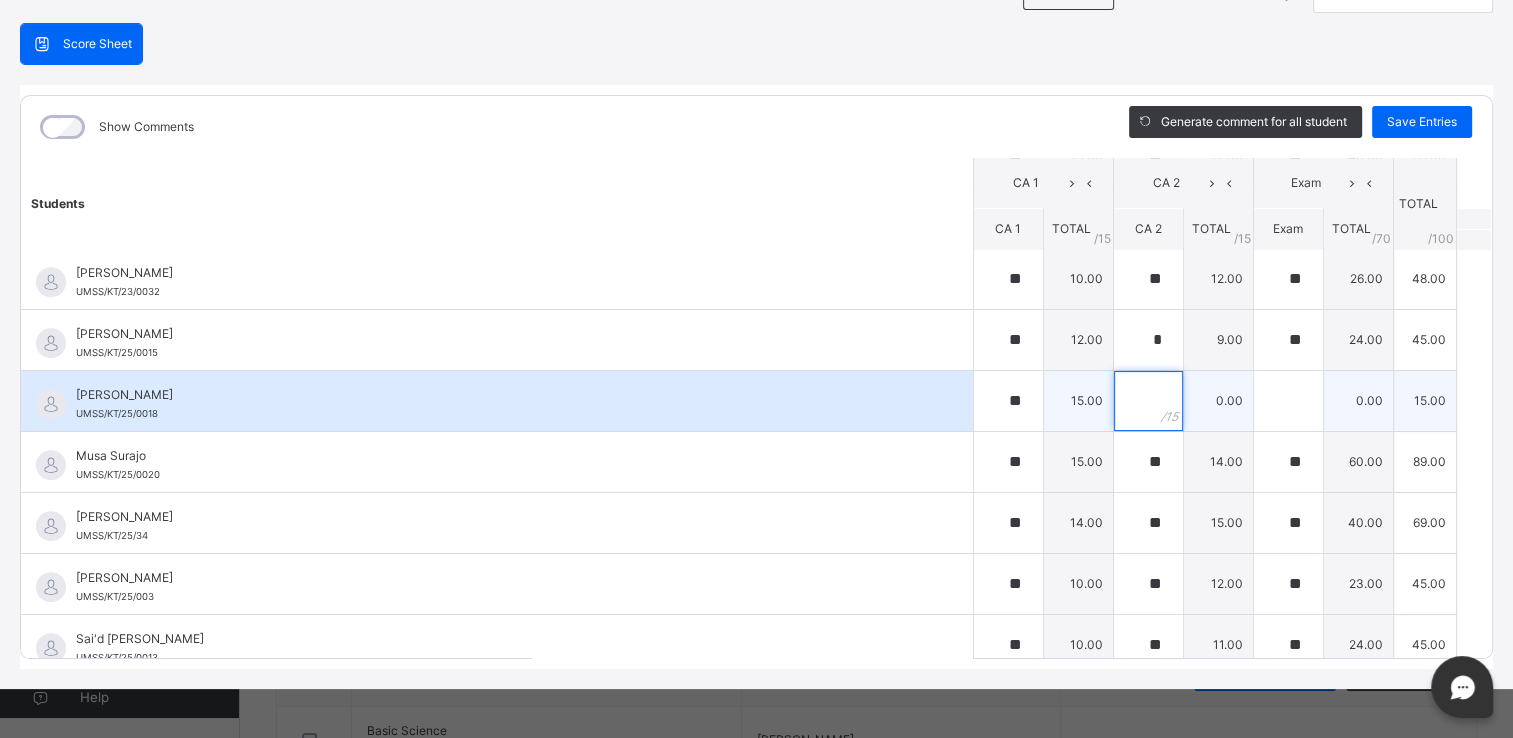 click at bounding box center (1148, 401) 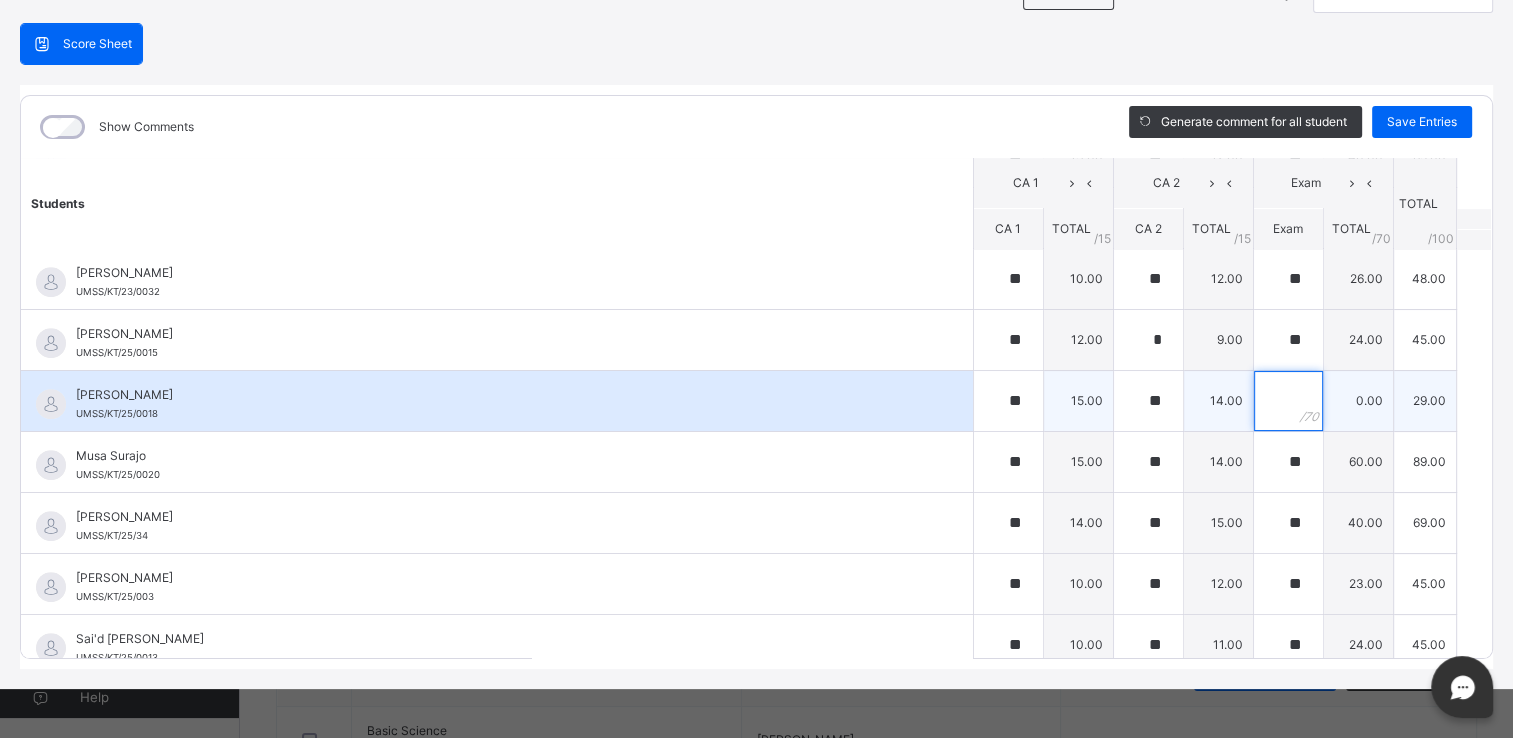 click at bounding box center [1288, 401] 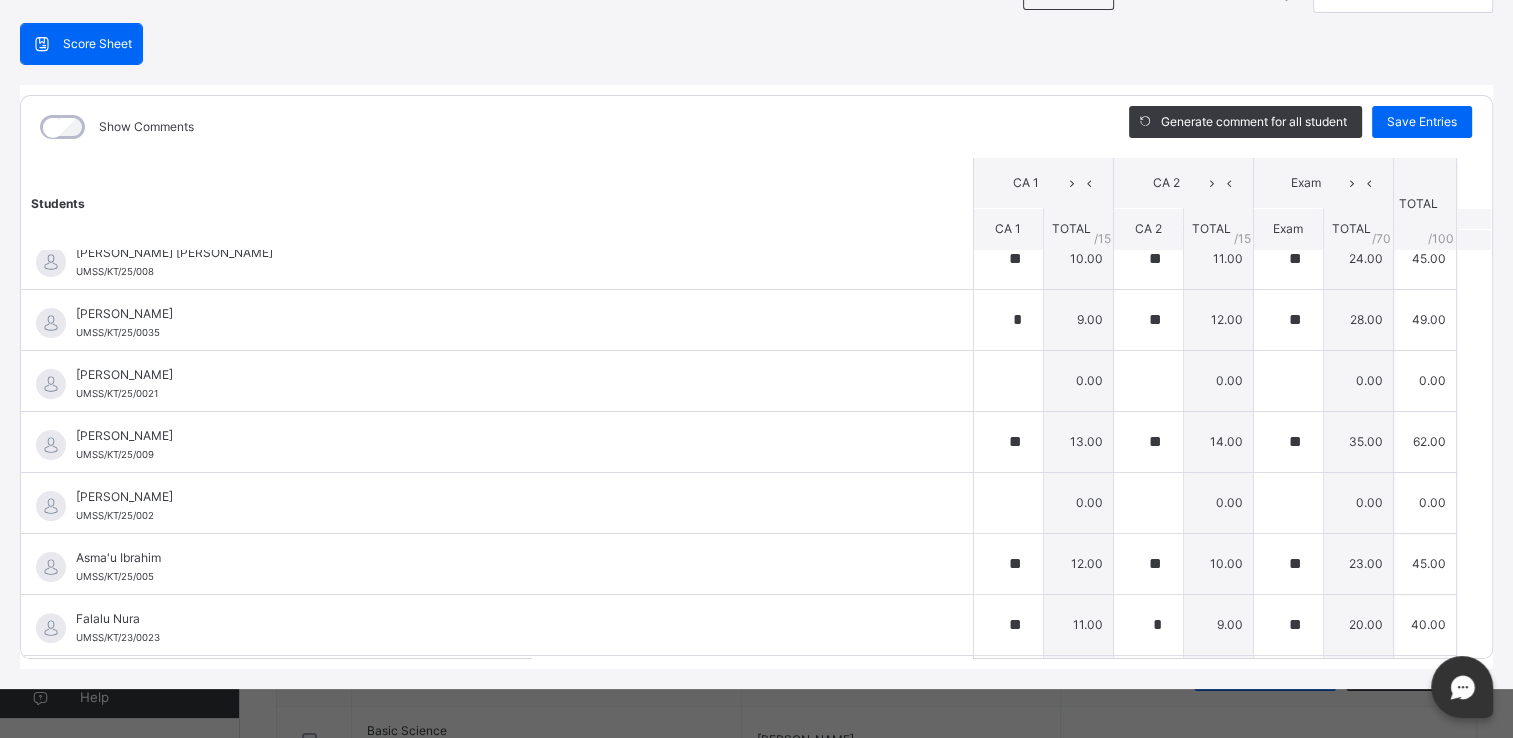 scroll, scrollTop: 510, scrollLeft: 0, axis: vertical 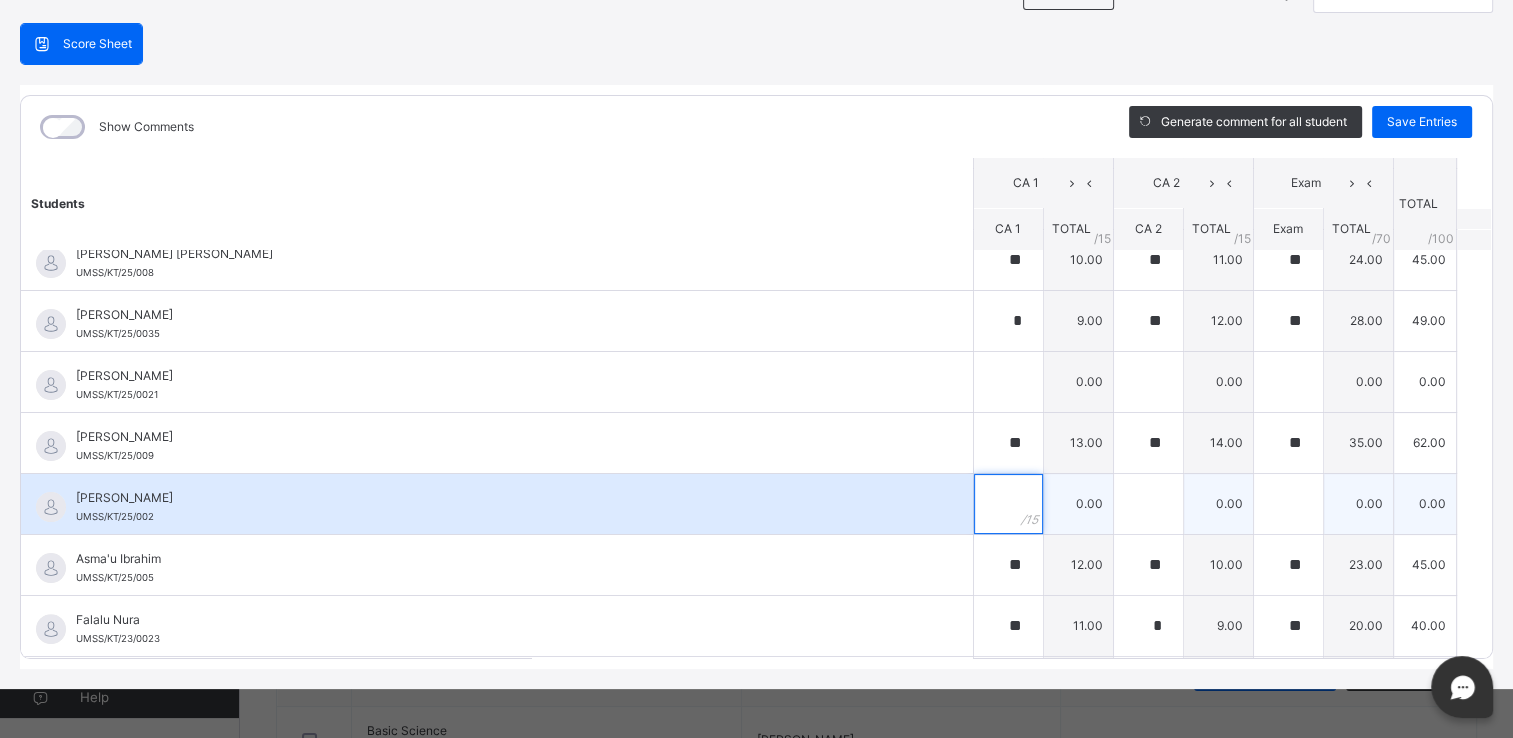 click at bounding box center (1008, 504) 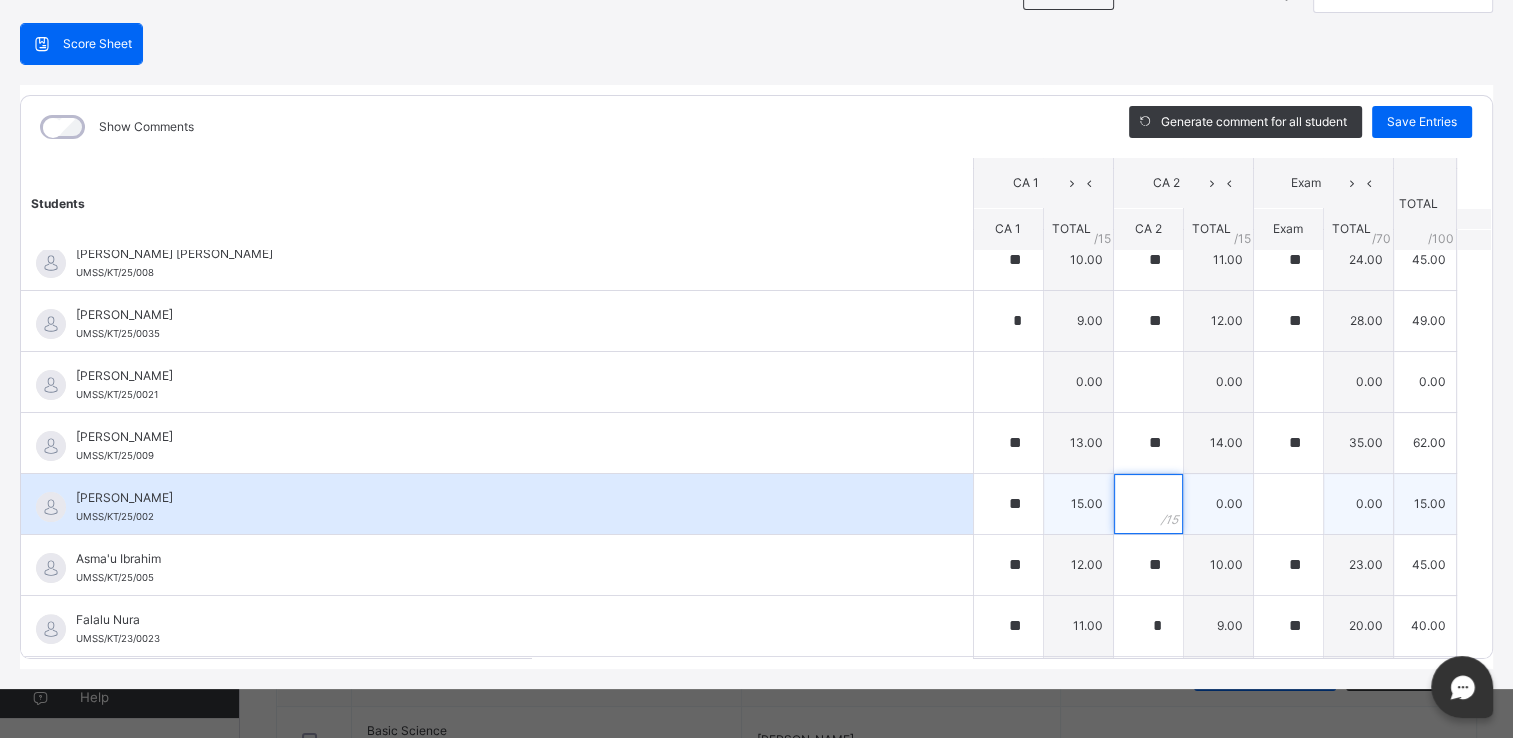 click at bounding box center (1148, 504) 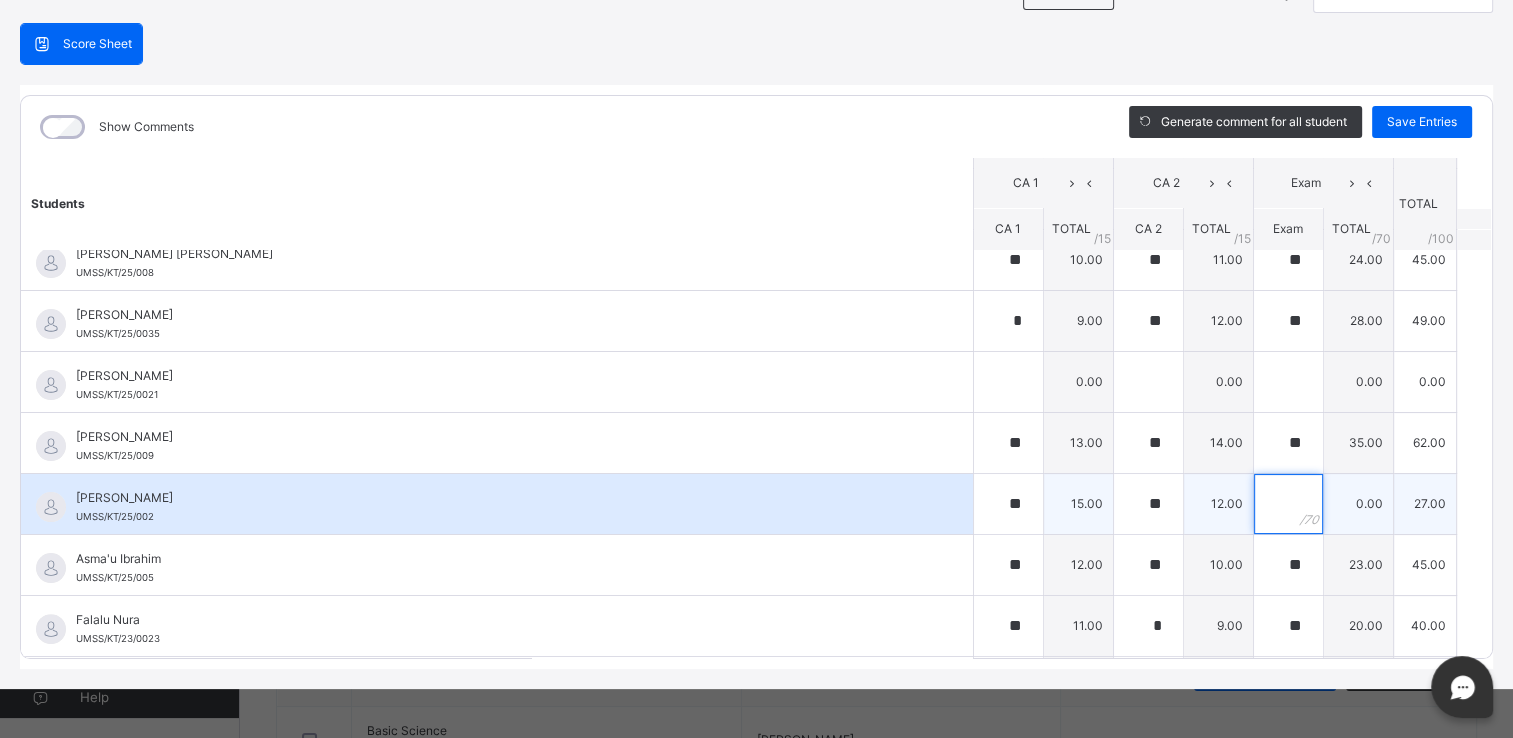 click at bounding box center (1288, 504) 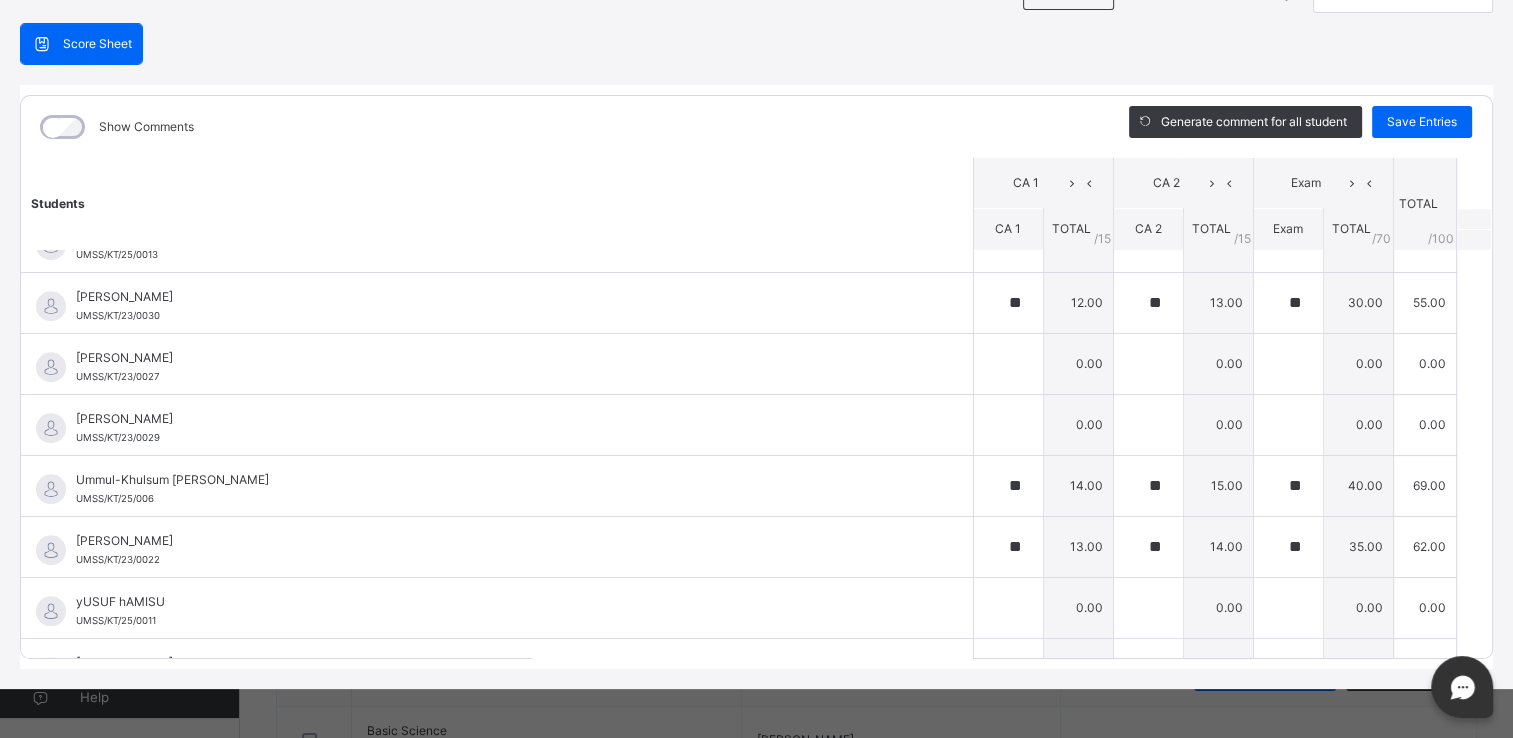 scroll, scrollTop: 1720, scrollLeft: 0, axis: vertical 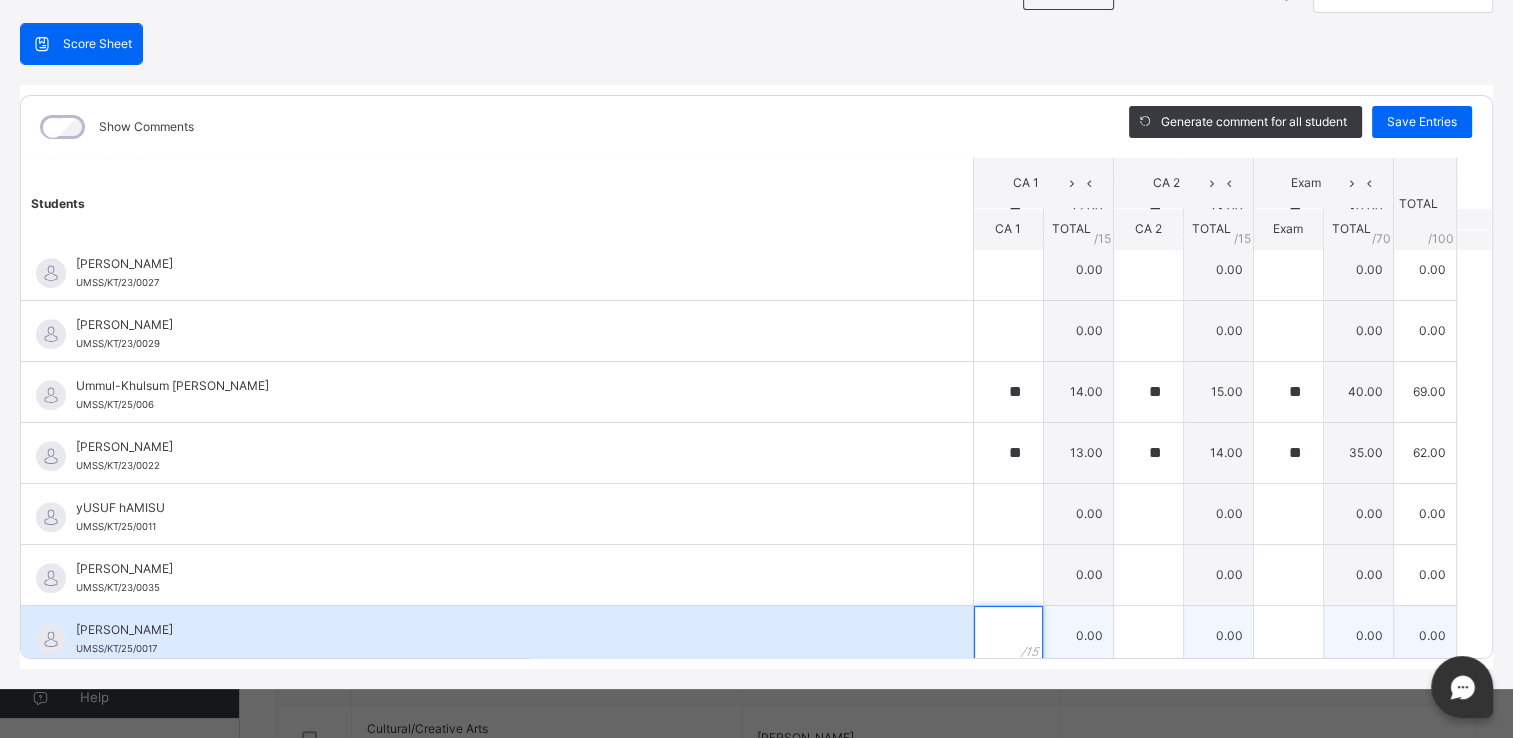 click at bounding box center [1008, 636] 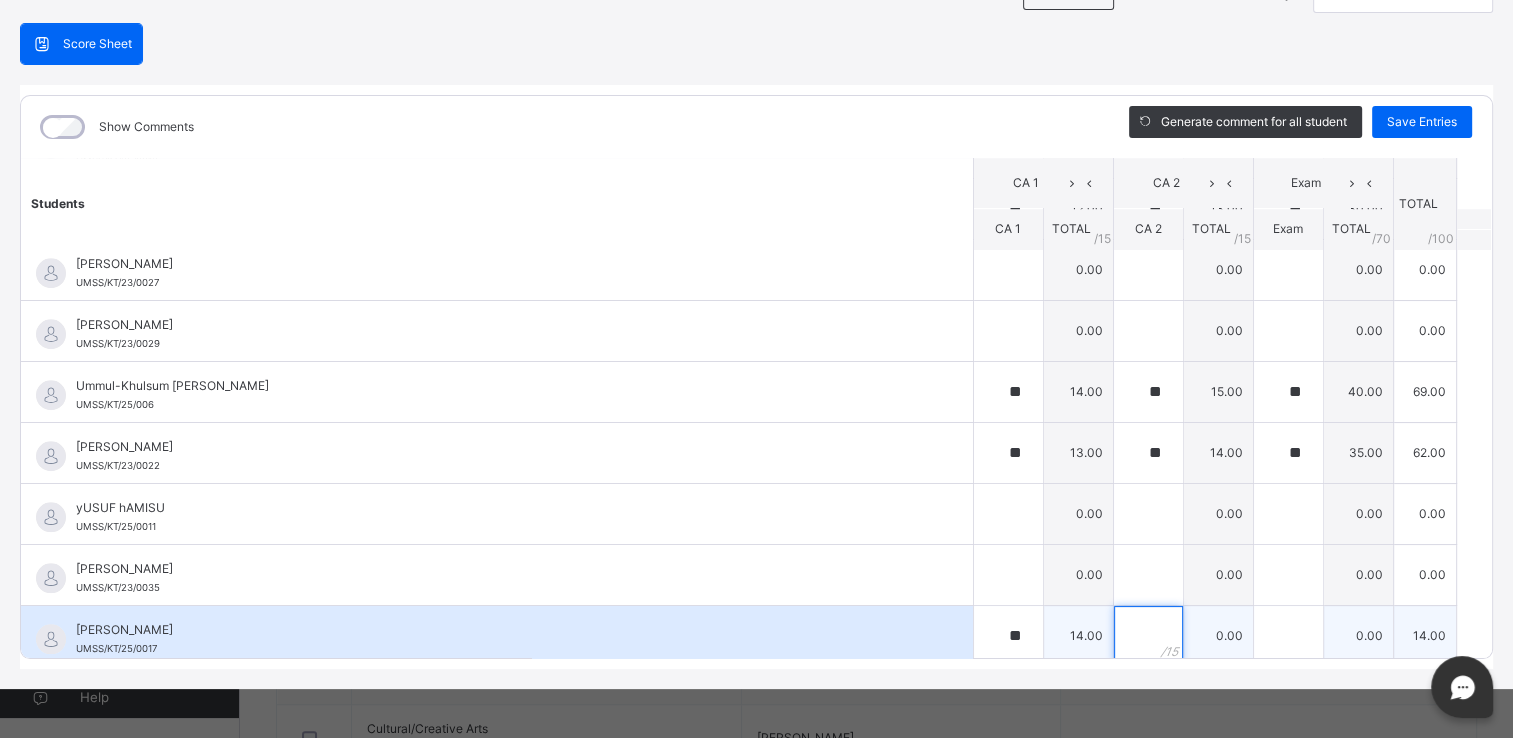 click at bounding box center [1148, 636] 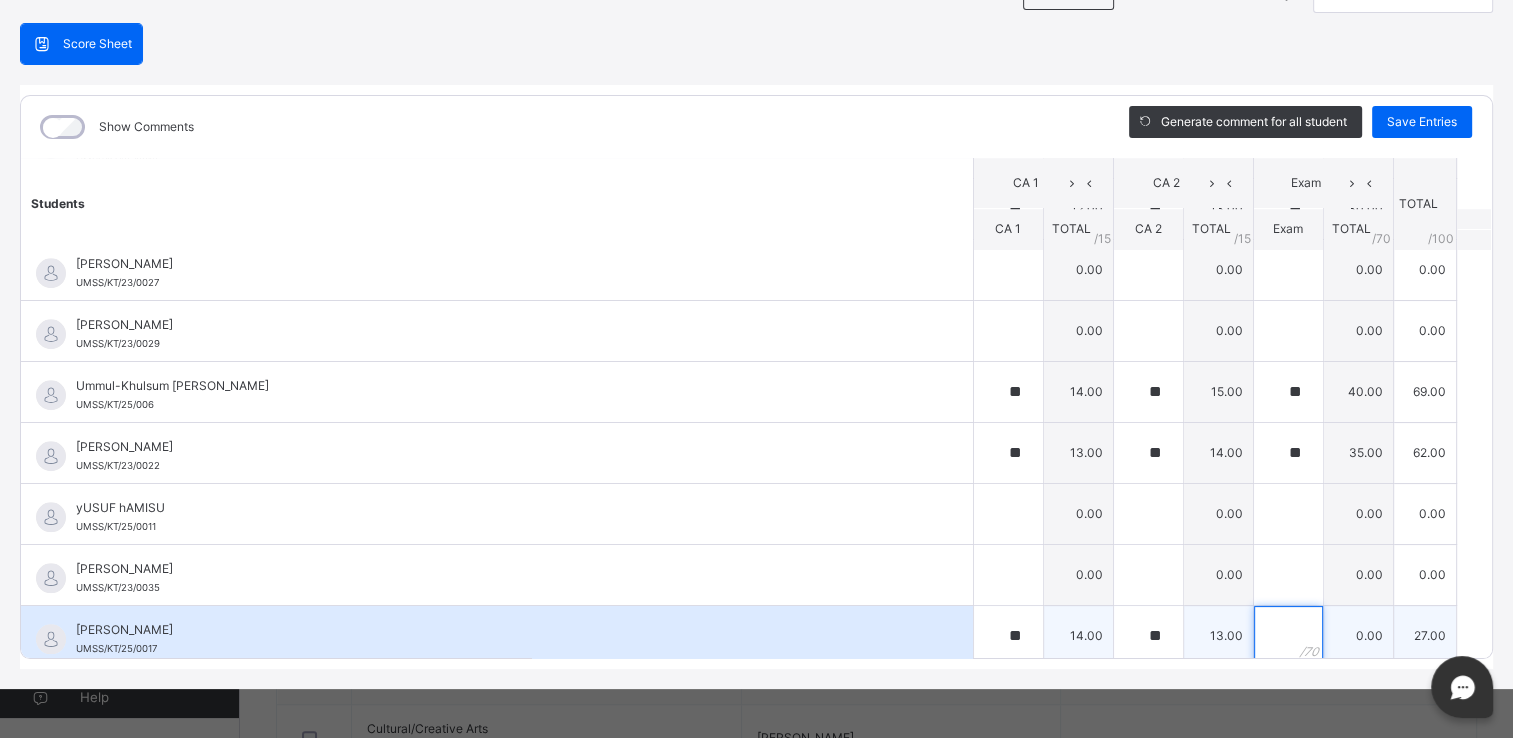 click at bounding box center (1288, 636) 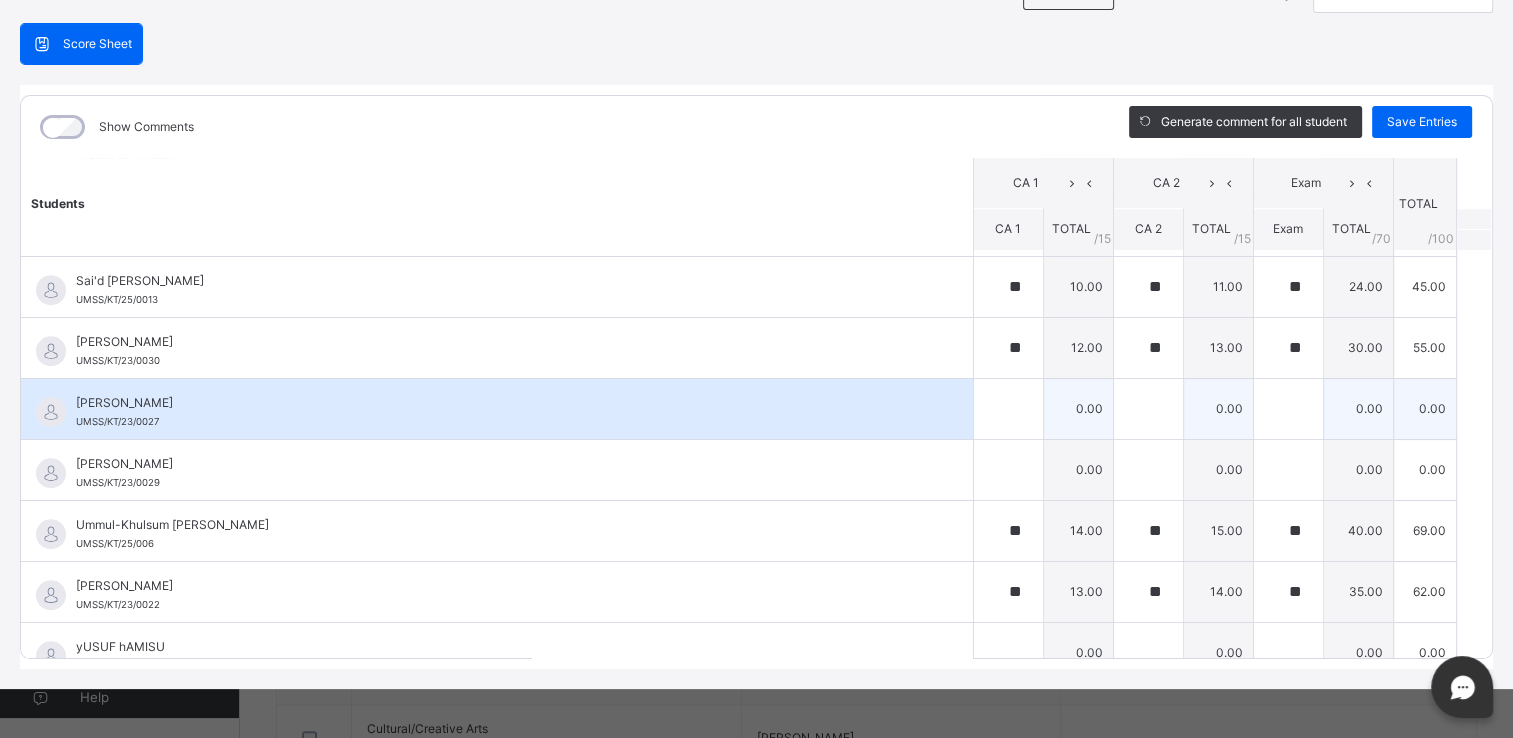 scroll, scrollTop: 1580, scrollLeft: 0, axis: vertical 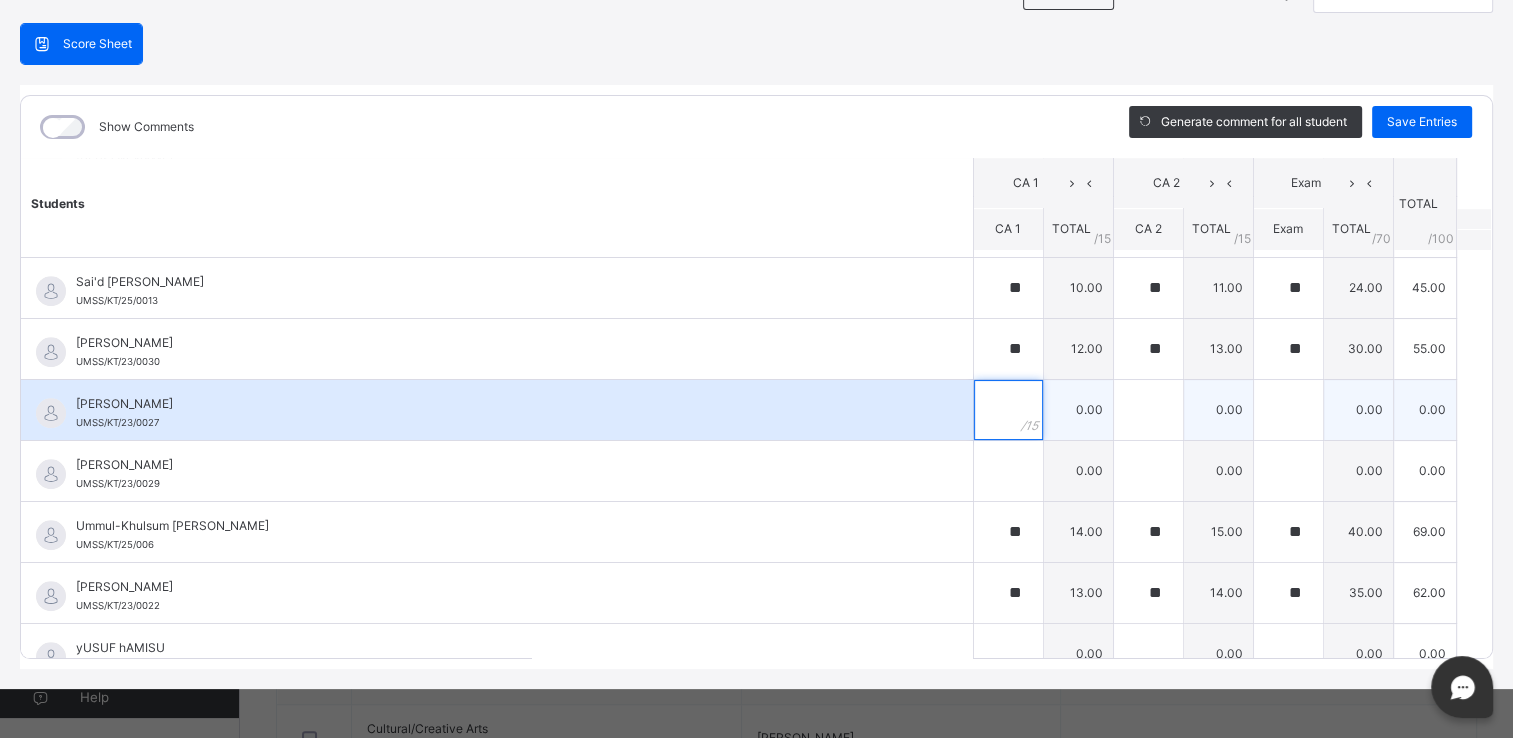 click at bounding box center (1008, 410) 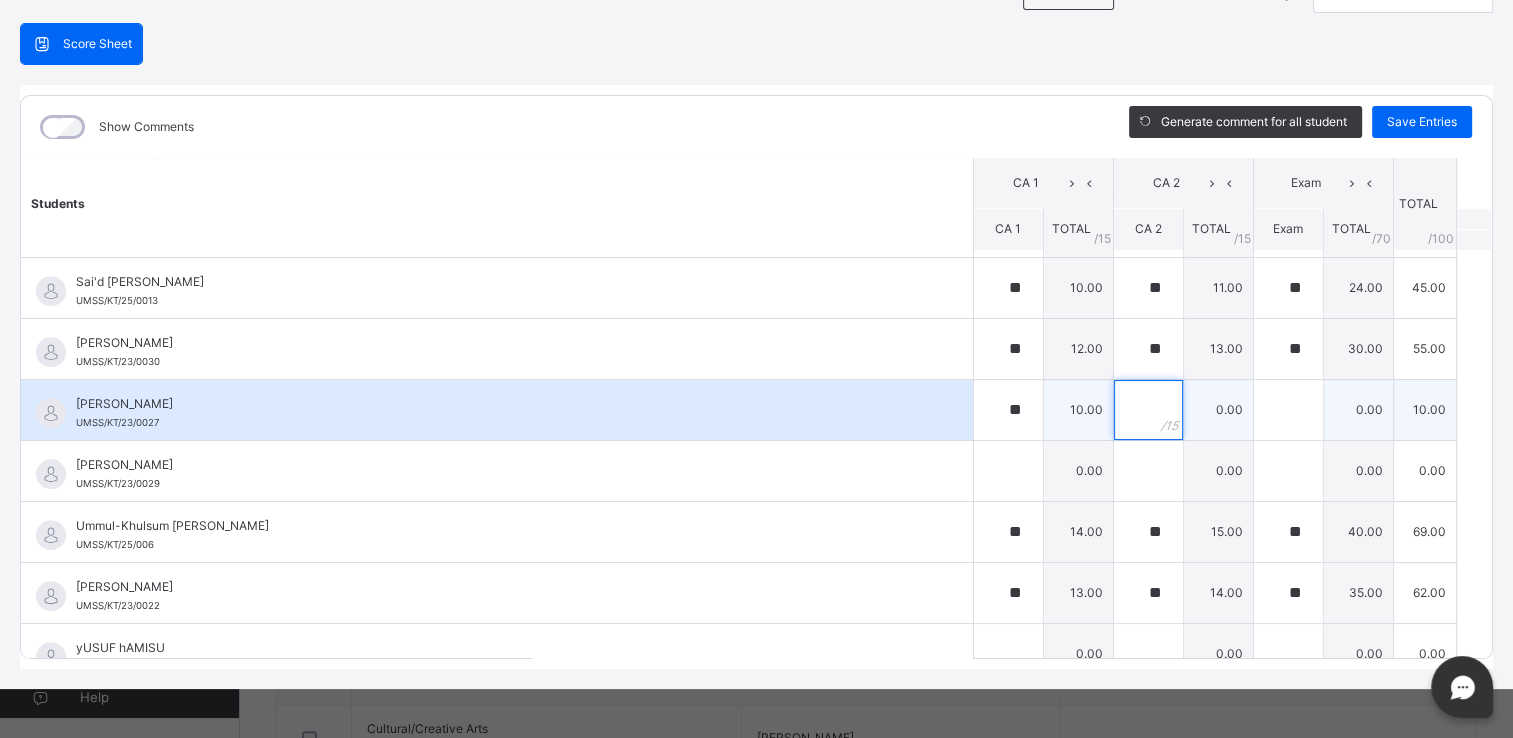 click at bounding box center (1148, 410) 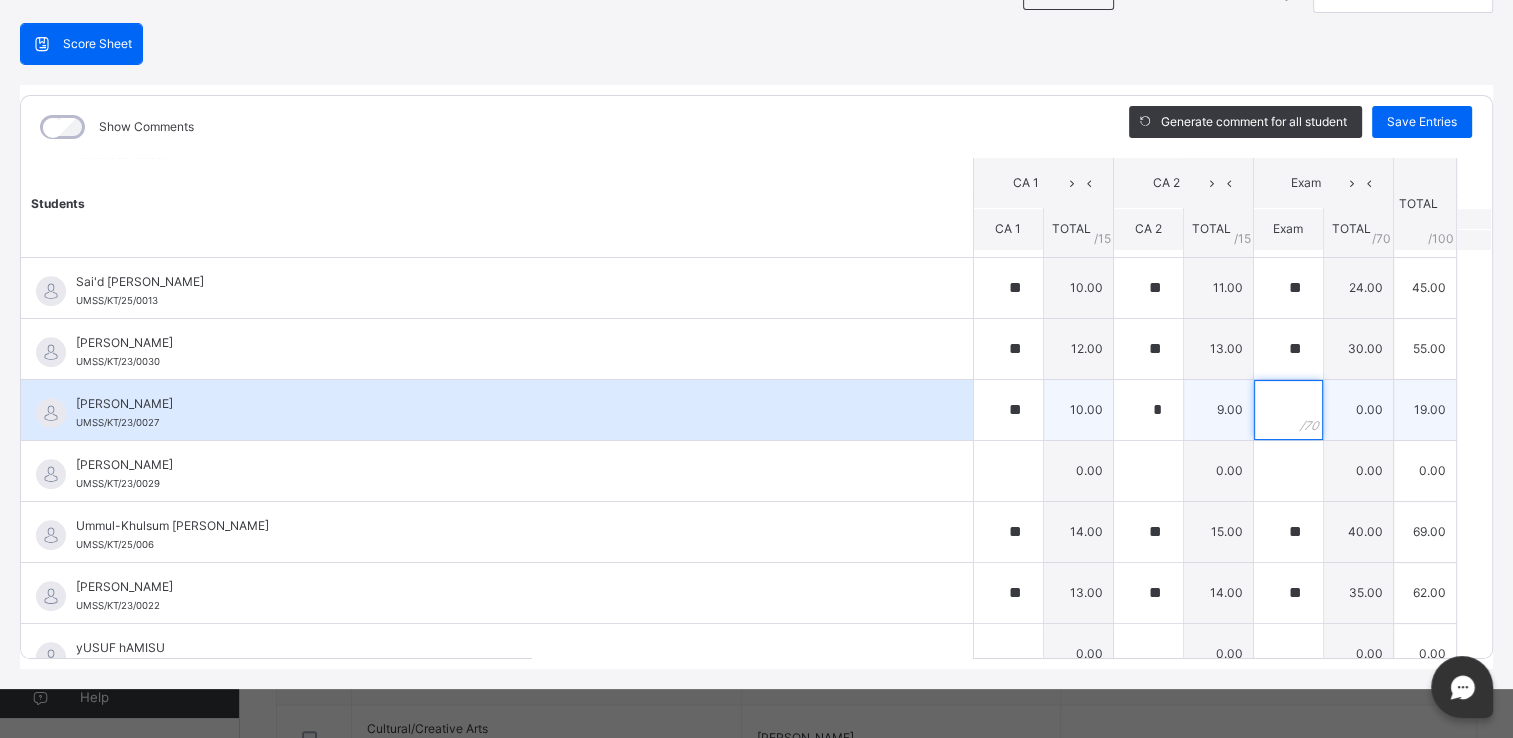 click at bounding box center [1288, 410] 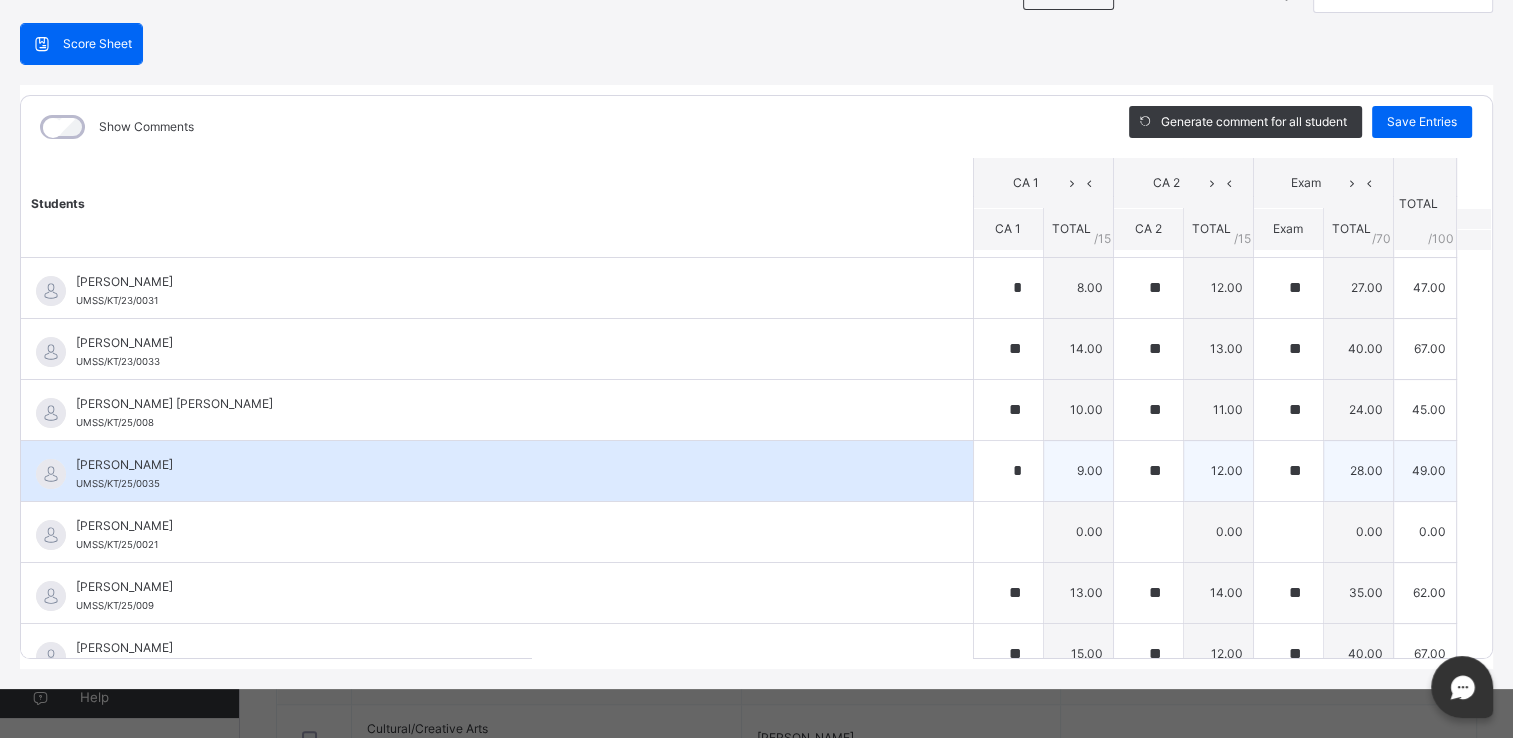 scroll, scrollTop: 368, scrollLeft: 0, axis: vertical 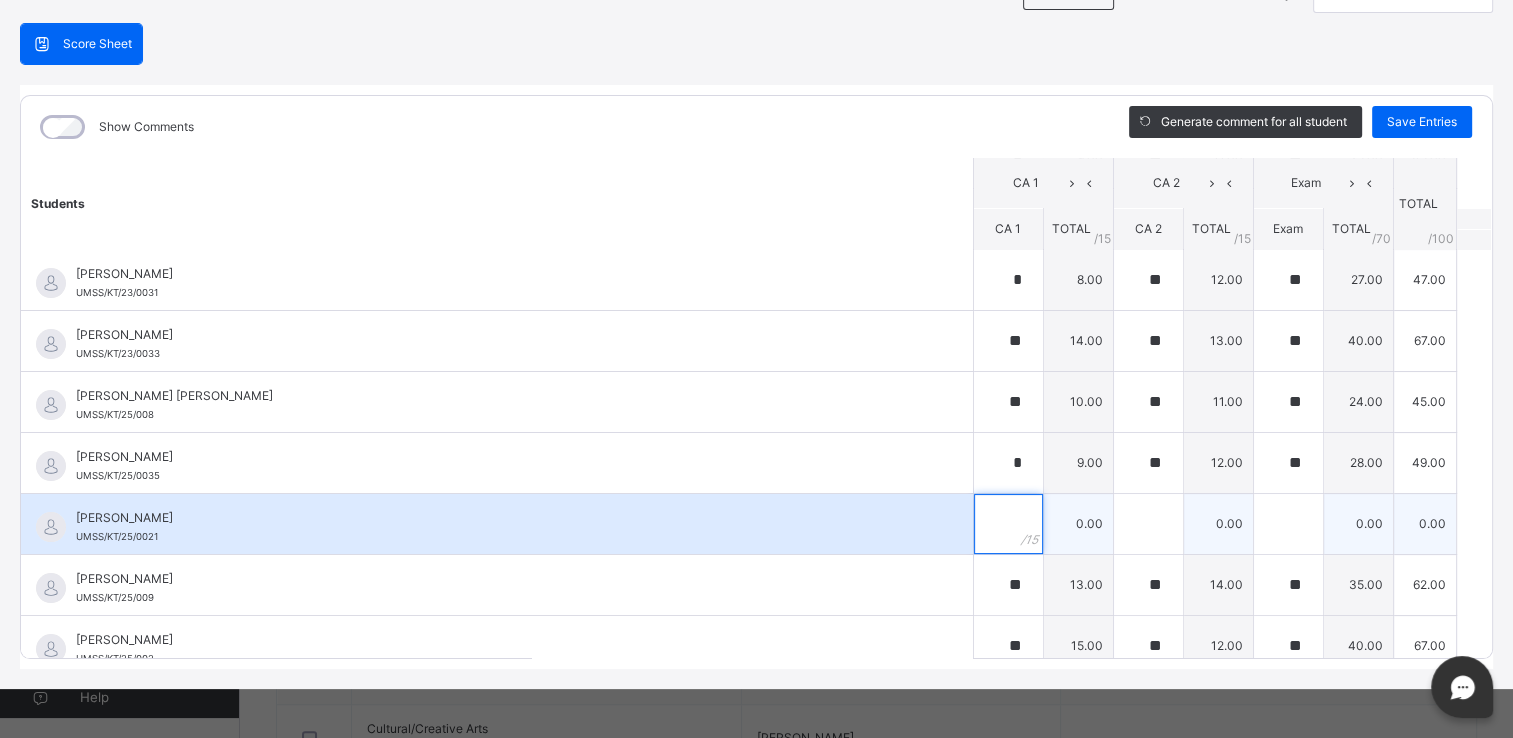 click at bounding box center [1008, 524] 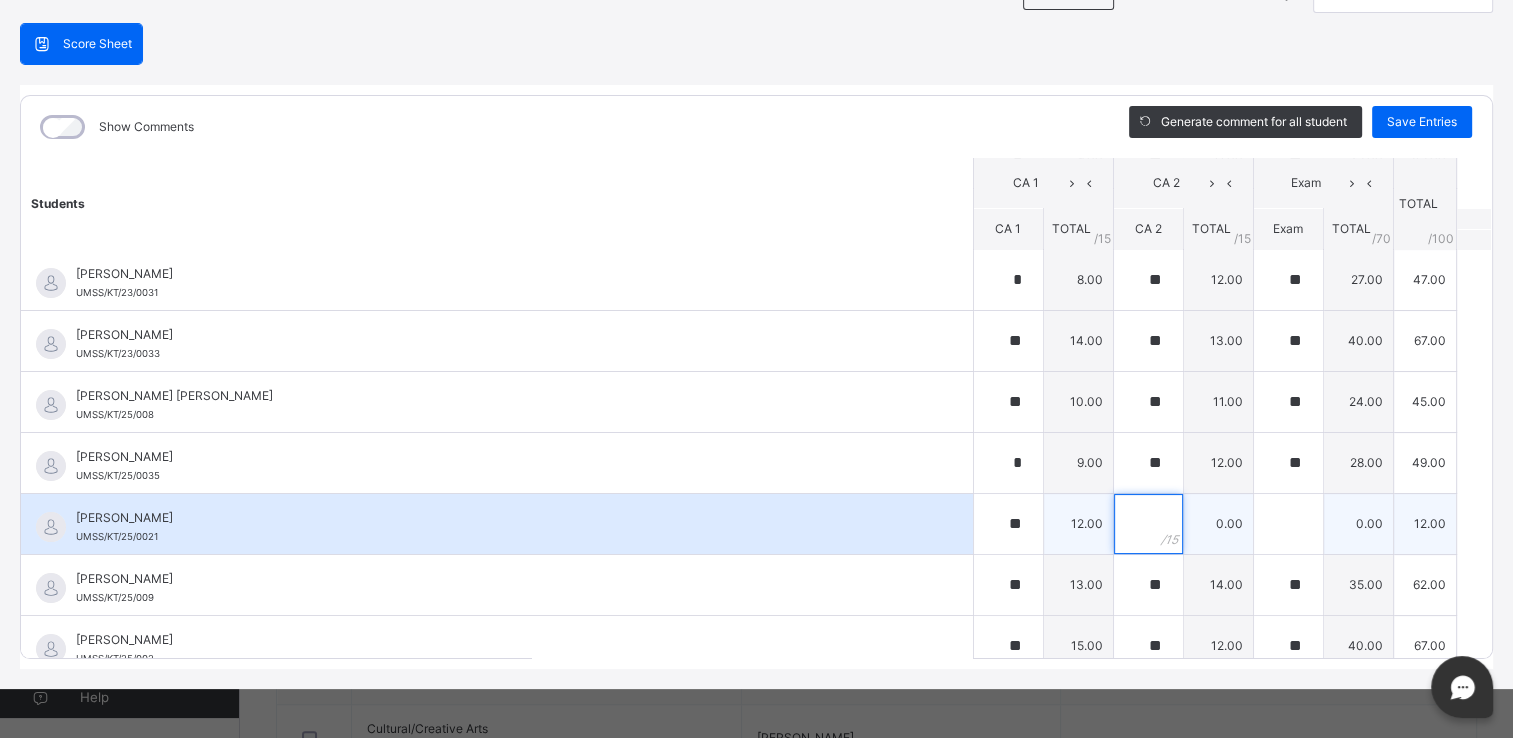 click at bounding box center [1148, 524] 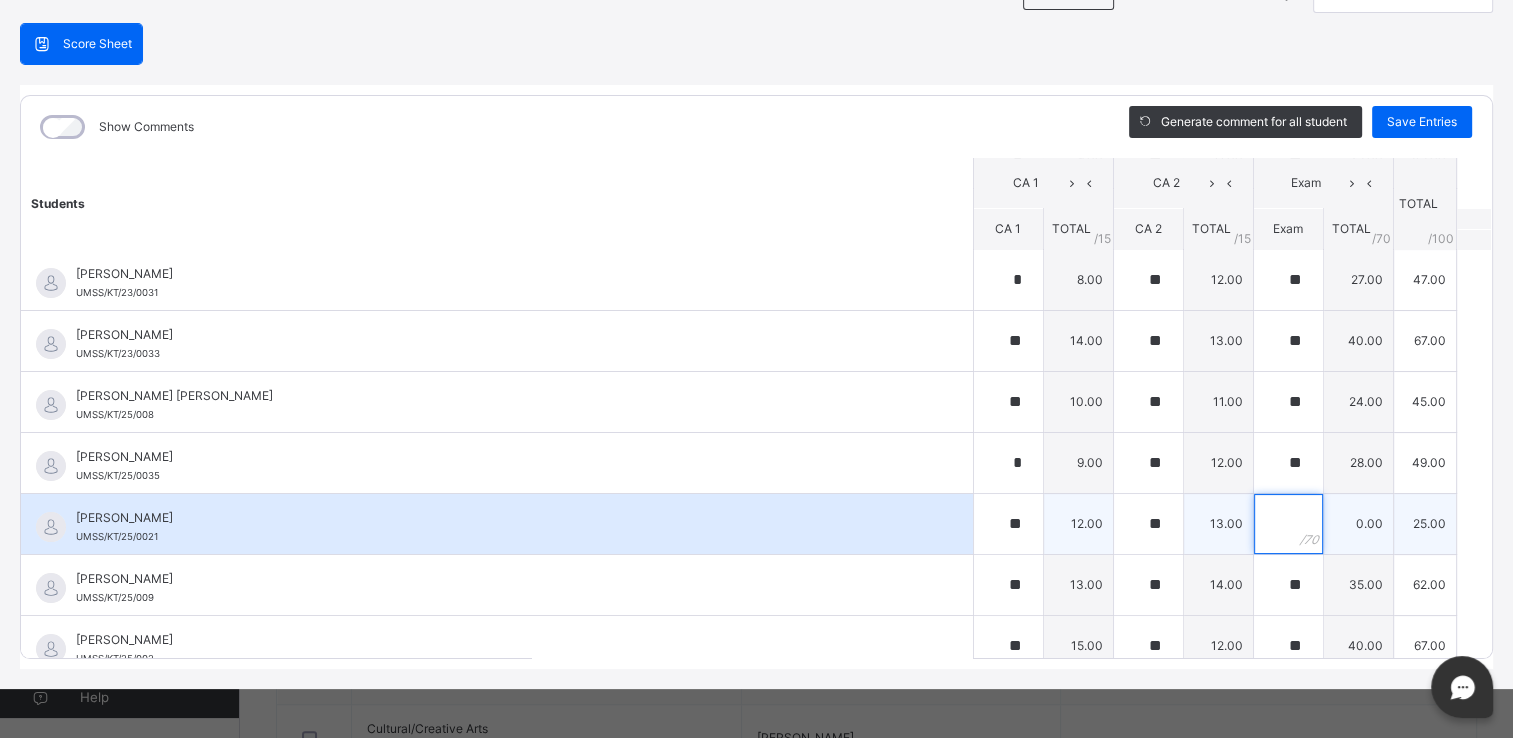 click at bounding box center (1288, 524) 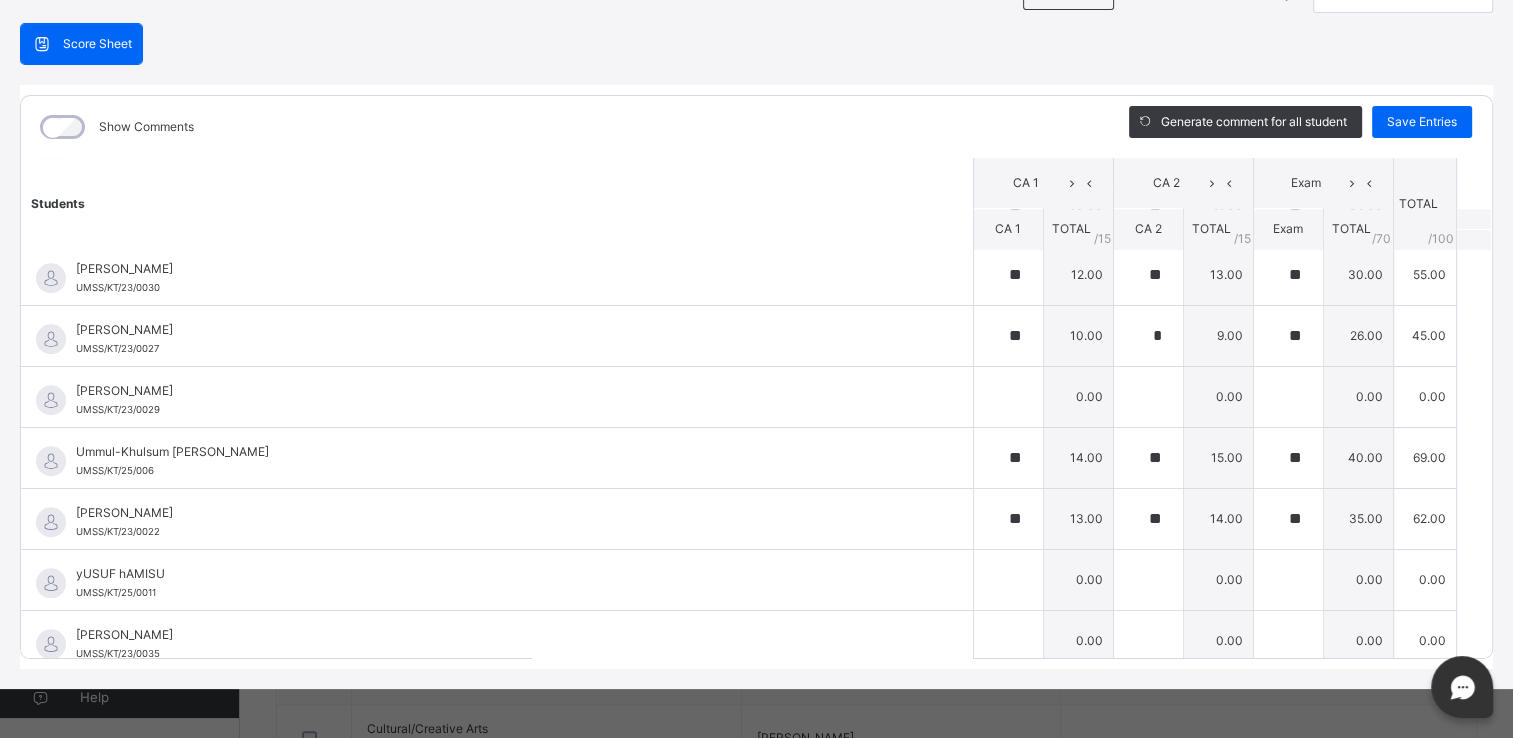 scroll, scrollTop: 1720, scrollLeft: 0, axis: vertical 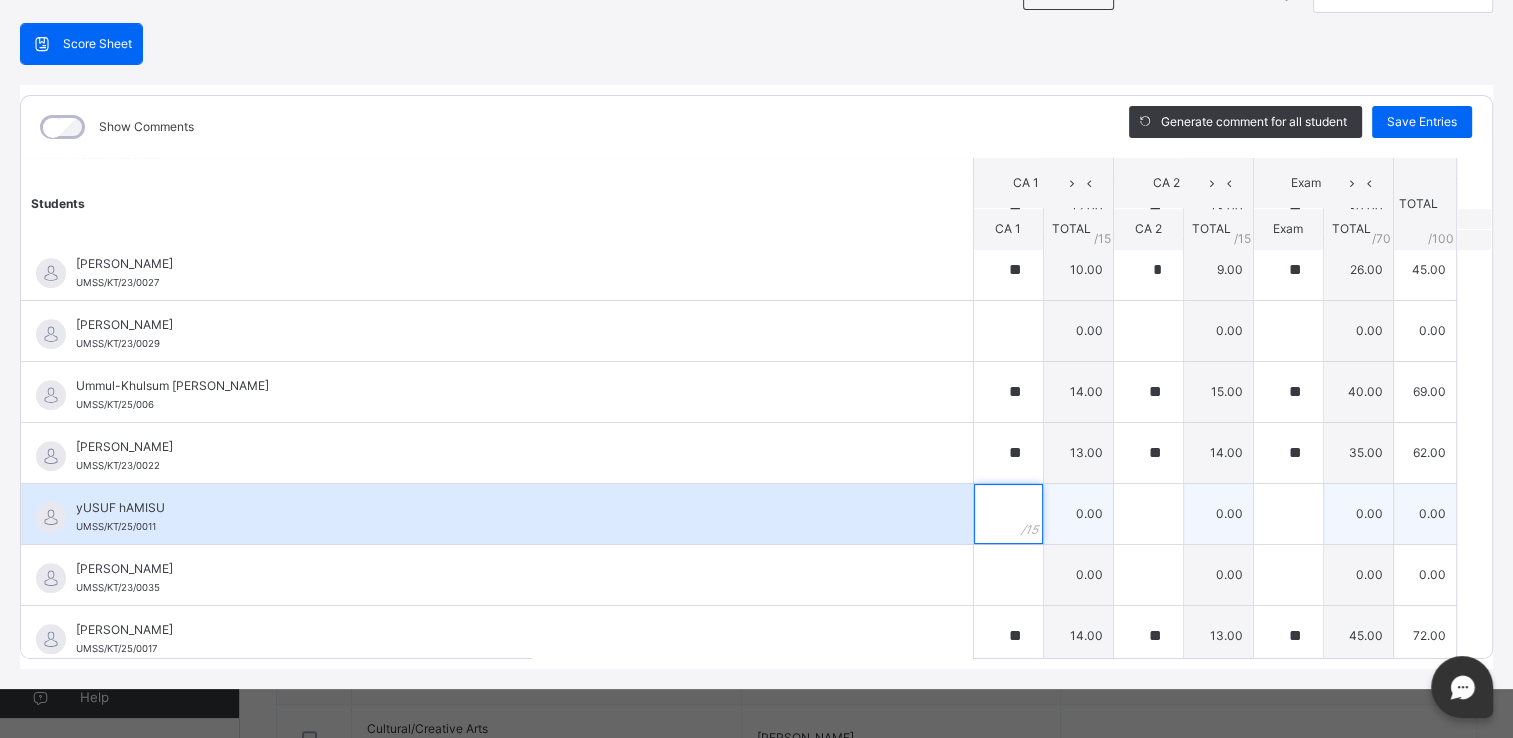 click at bounding box center [1008, 514] 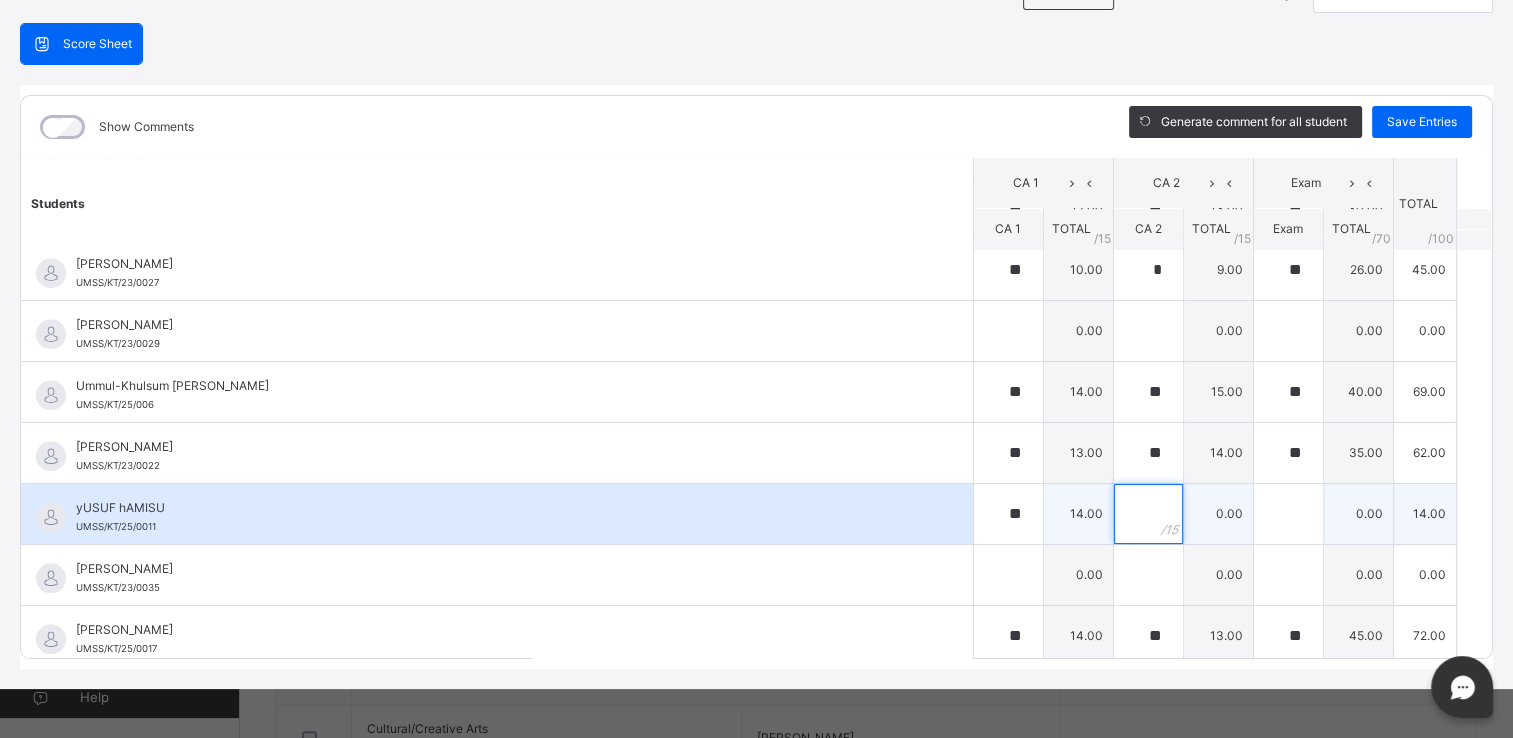 click at bounding box center [1148, 514] 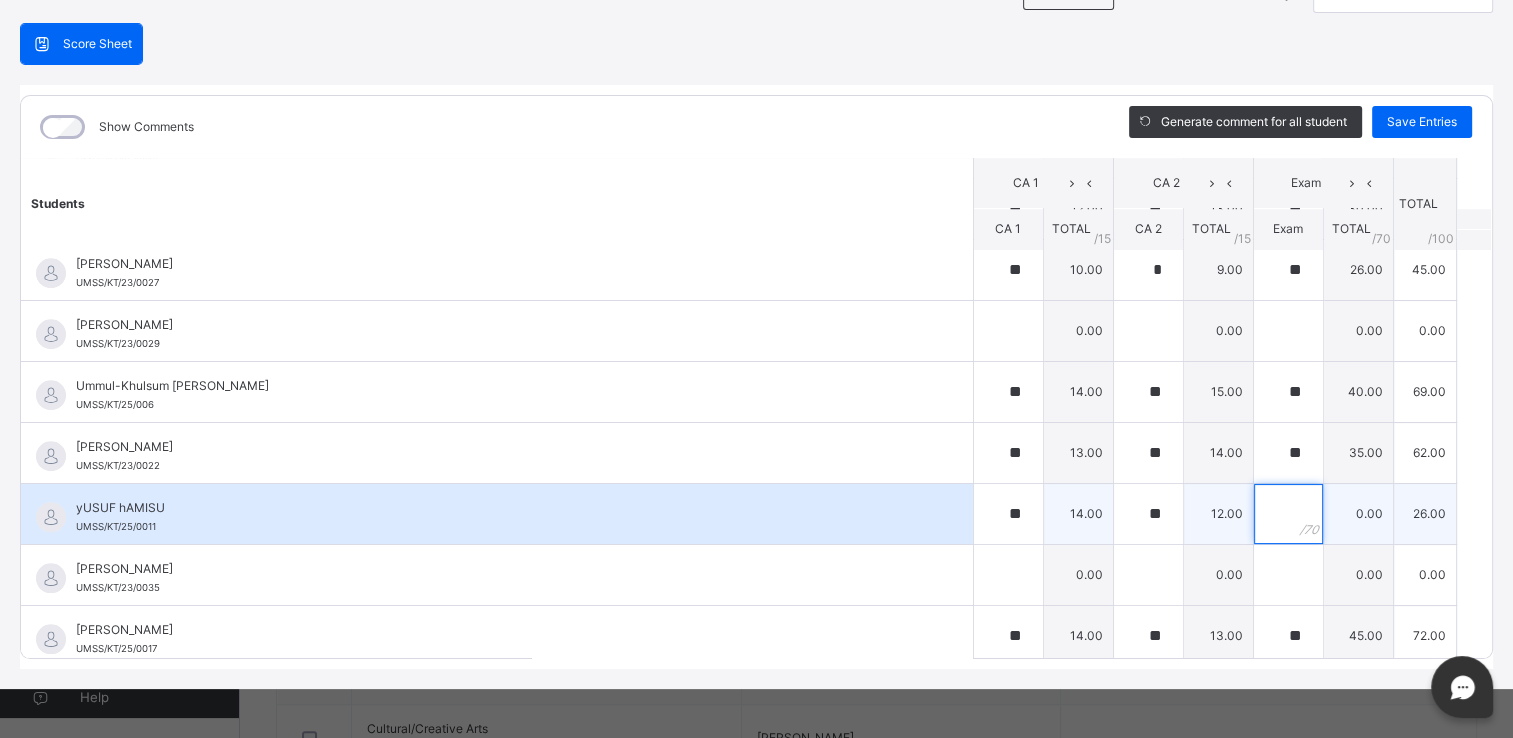 click at bounding box center [1288, 514] 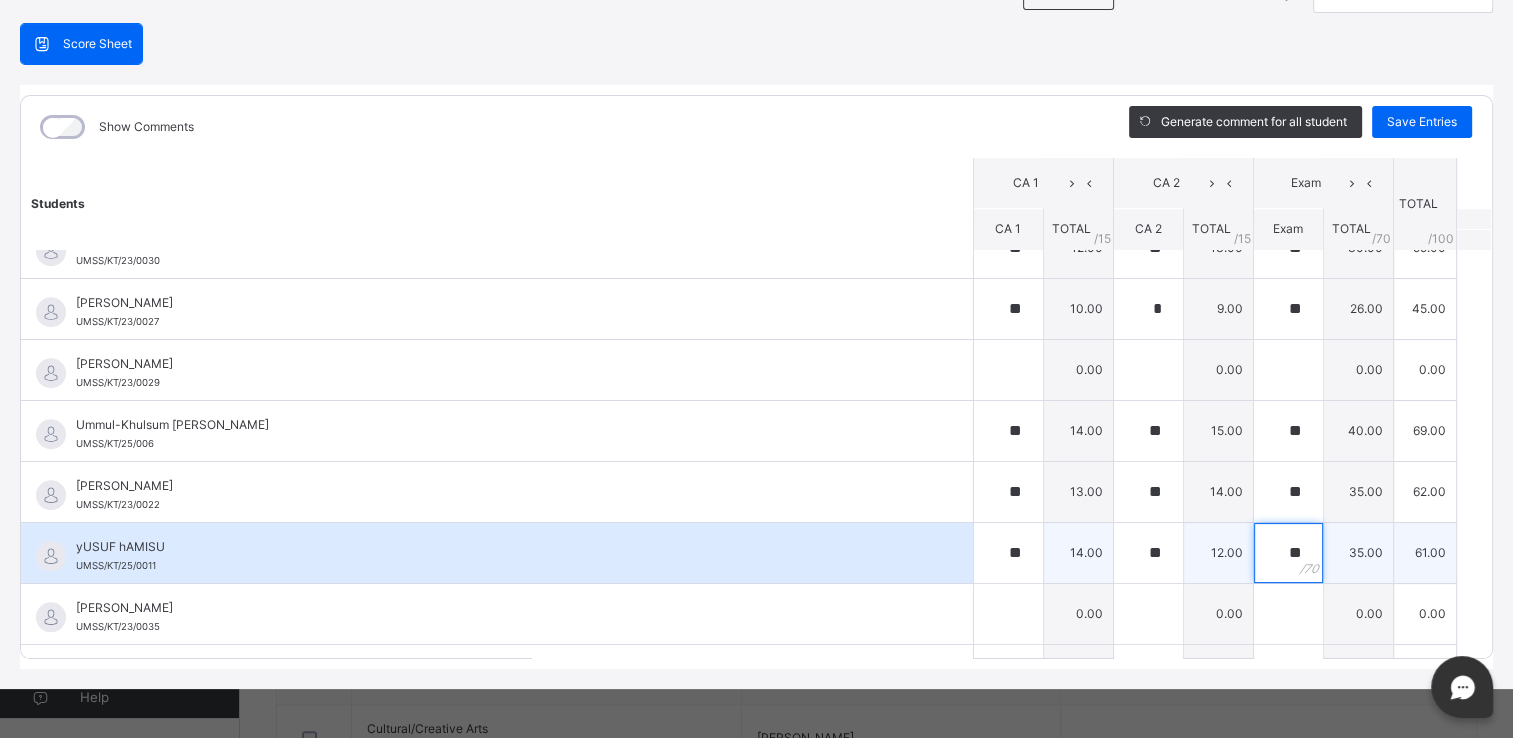 scroll, scrollTop: 1681, scrollLeft: 0, axis: vertical 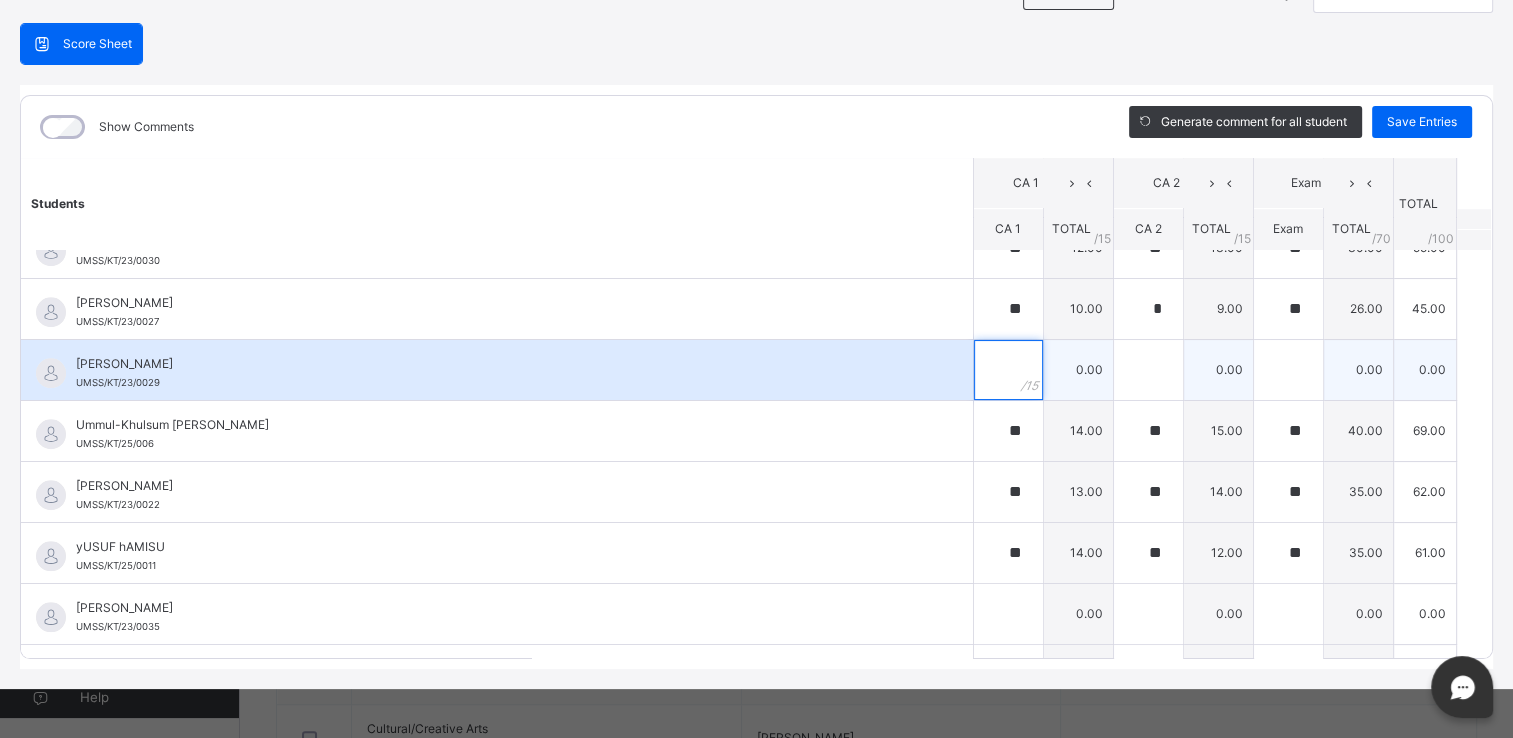 click at bounding box center (1008, 370) 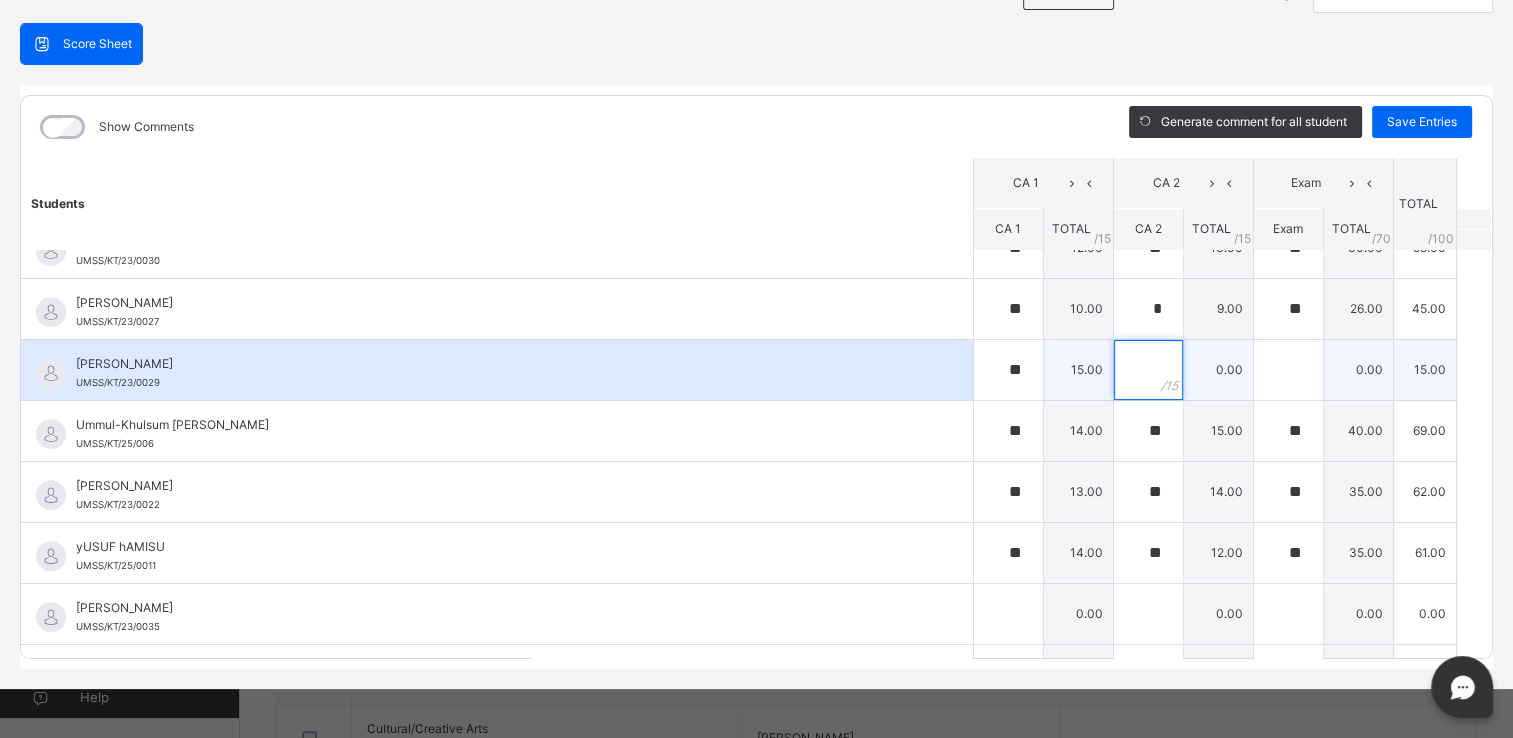 click at bounding box center [1148, 370] 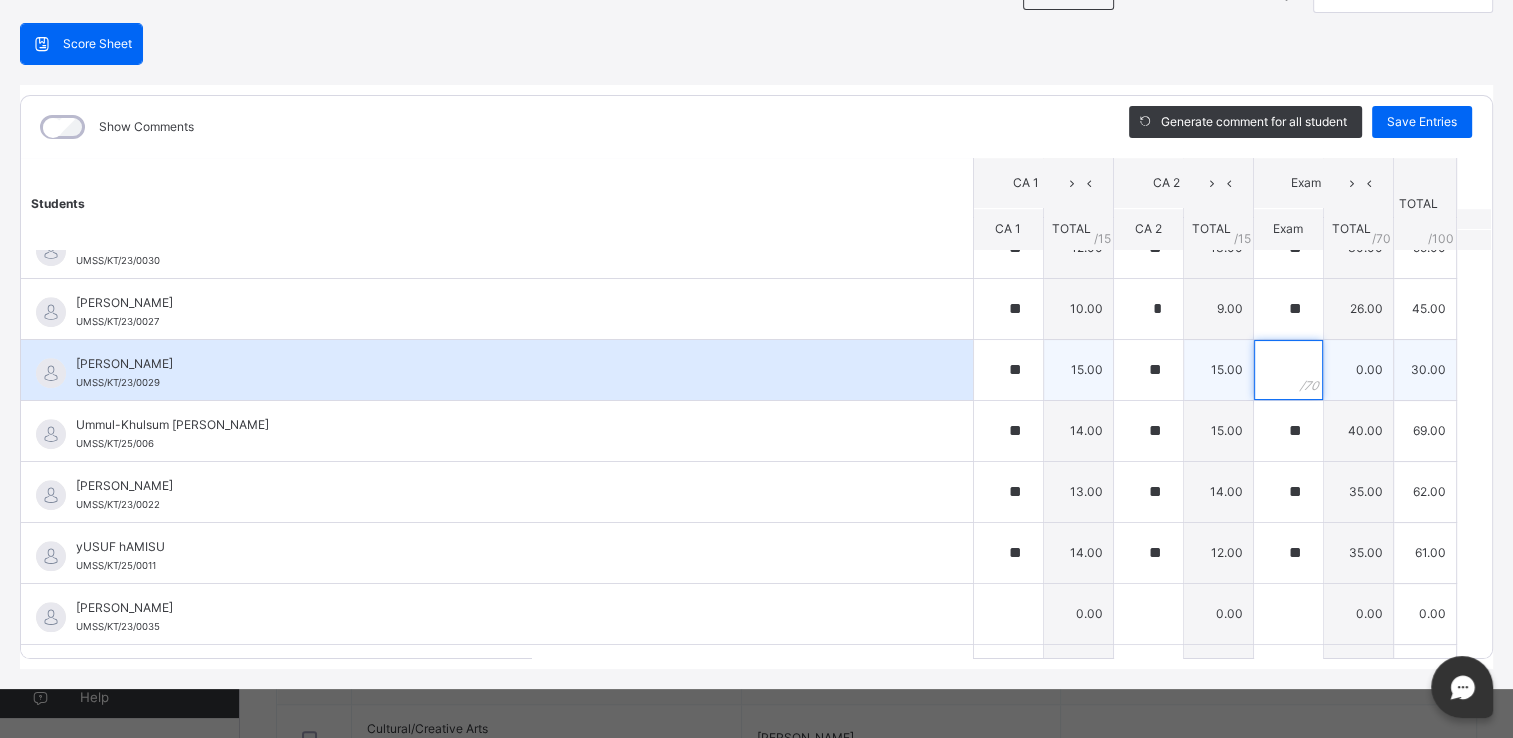 click at bounding box center (1288, 370) 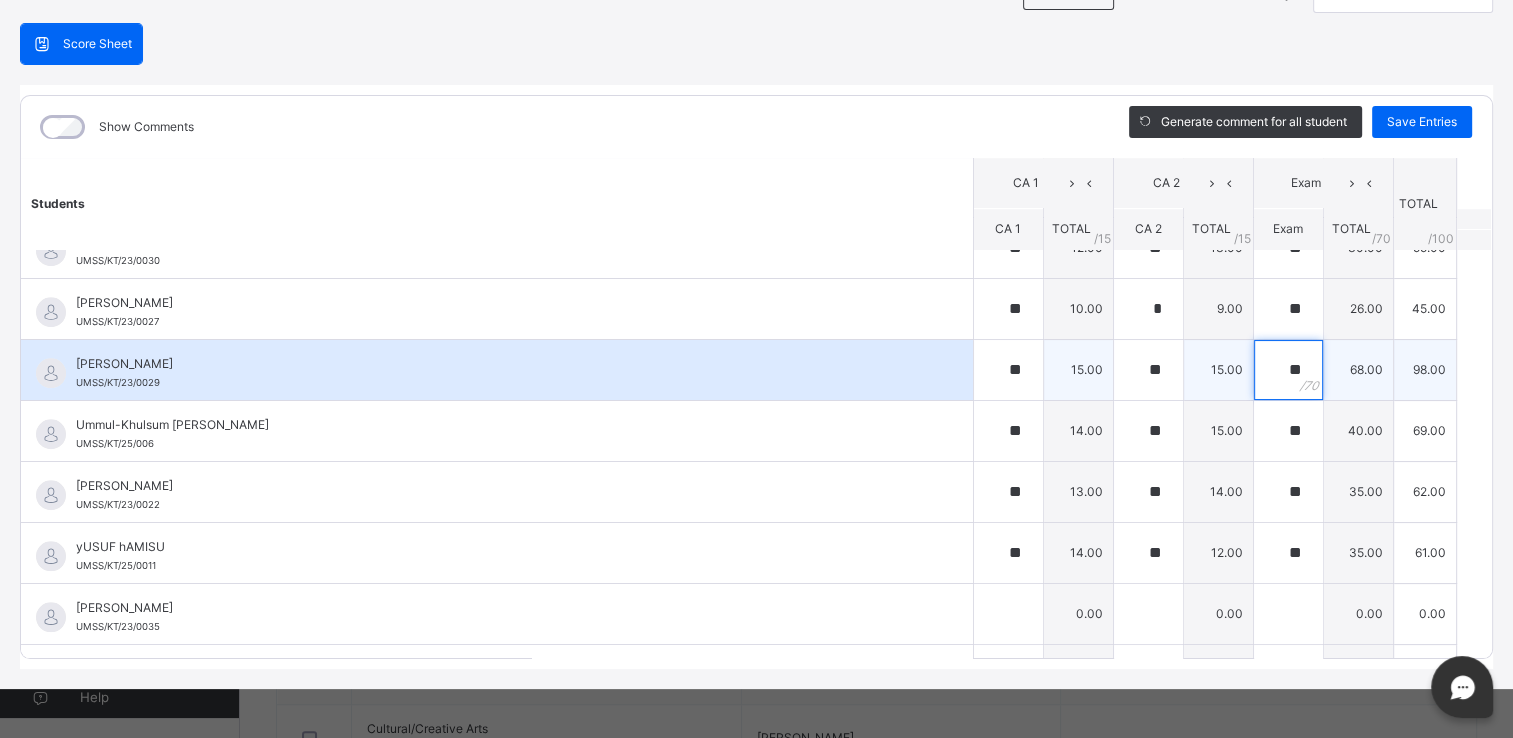 scroll, scrollTop: 1720, scrollLeft: 0, axis: vertical 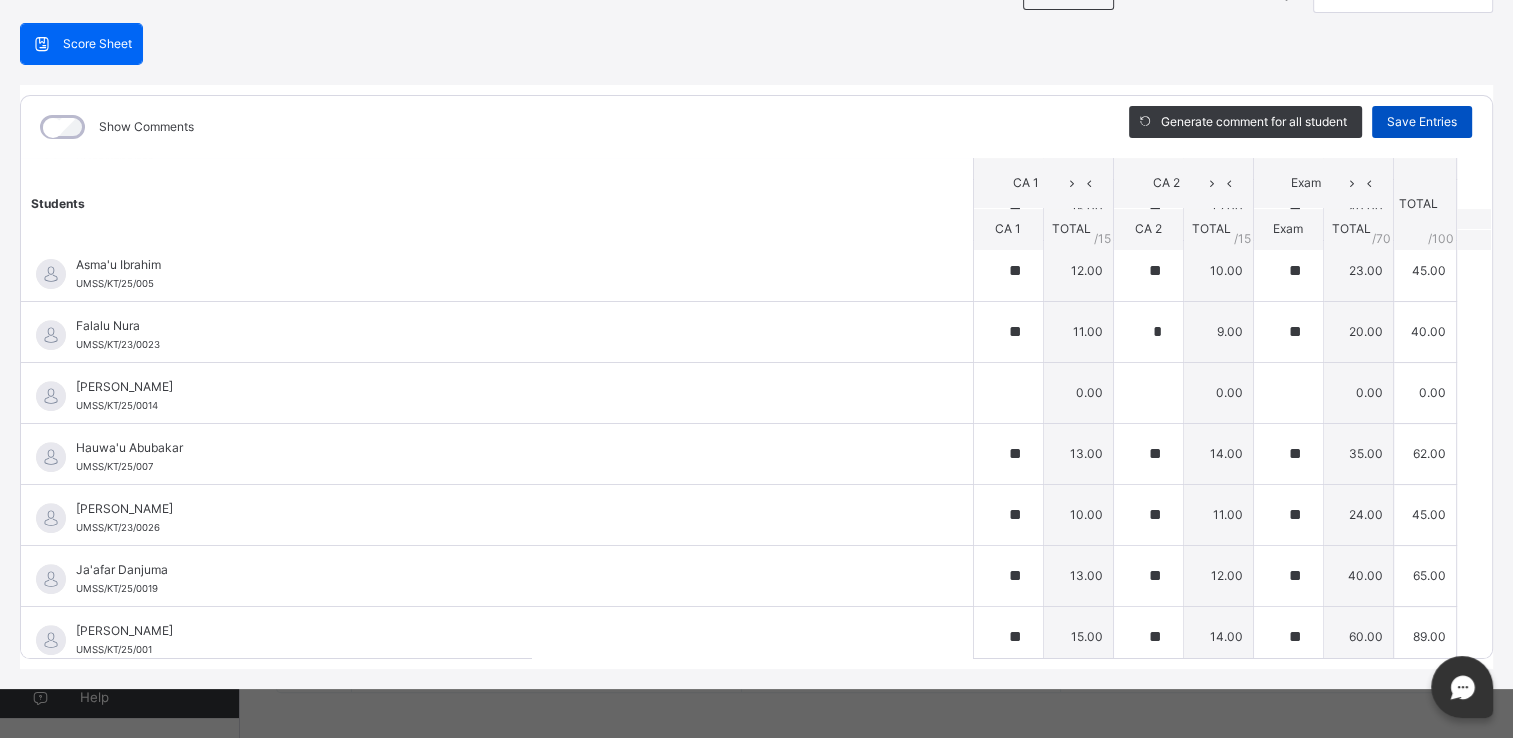 click on "Save Entries" at bounding box center (1422, 122) 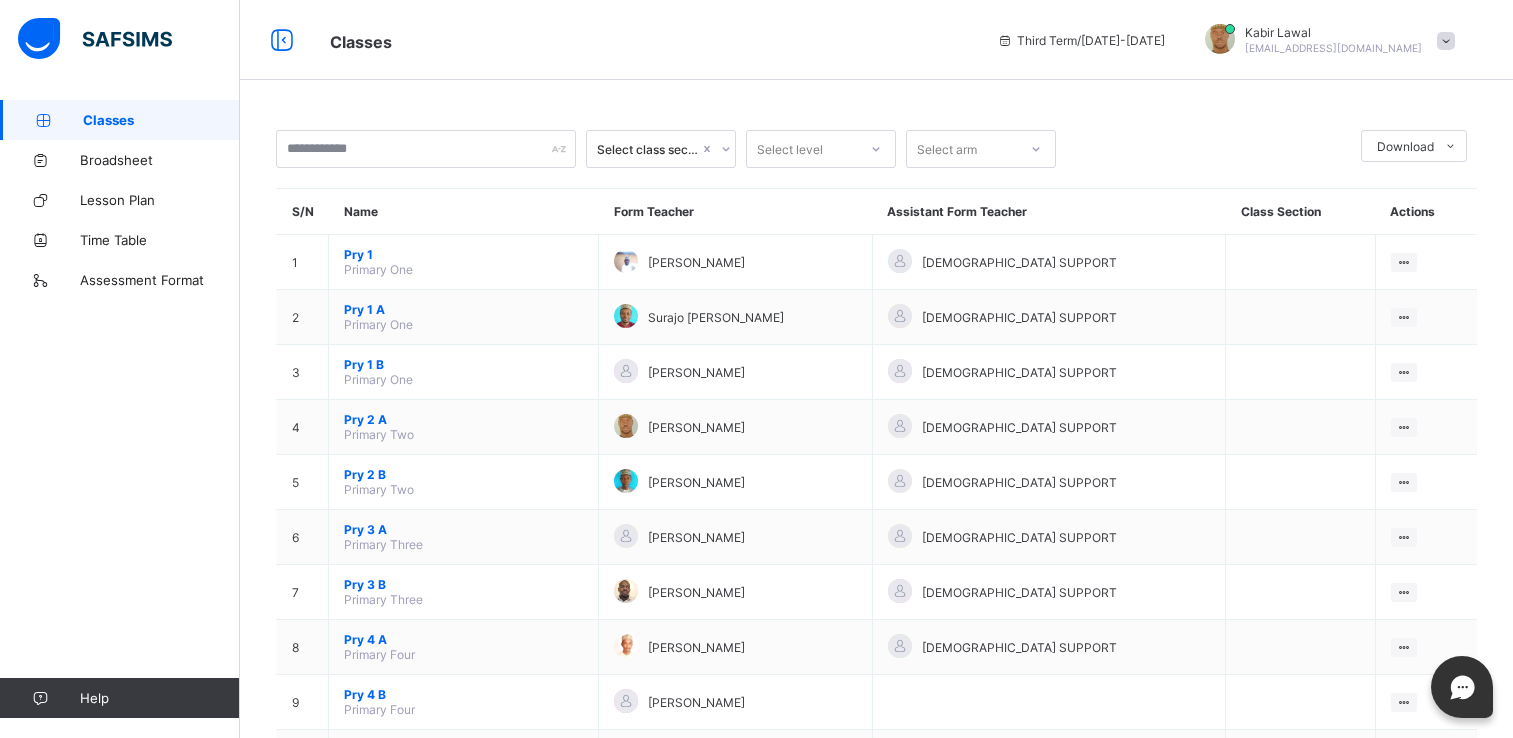 scroll, scrollTop: 0, scrollLeft: 0, axis: both 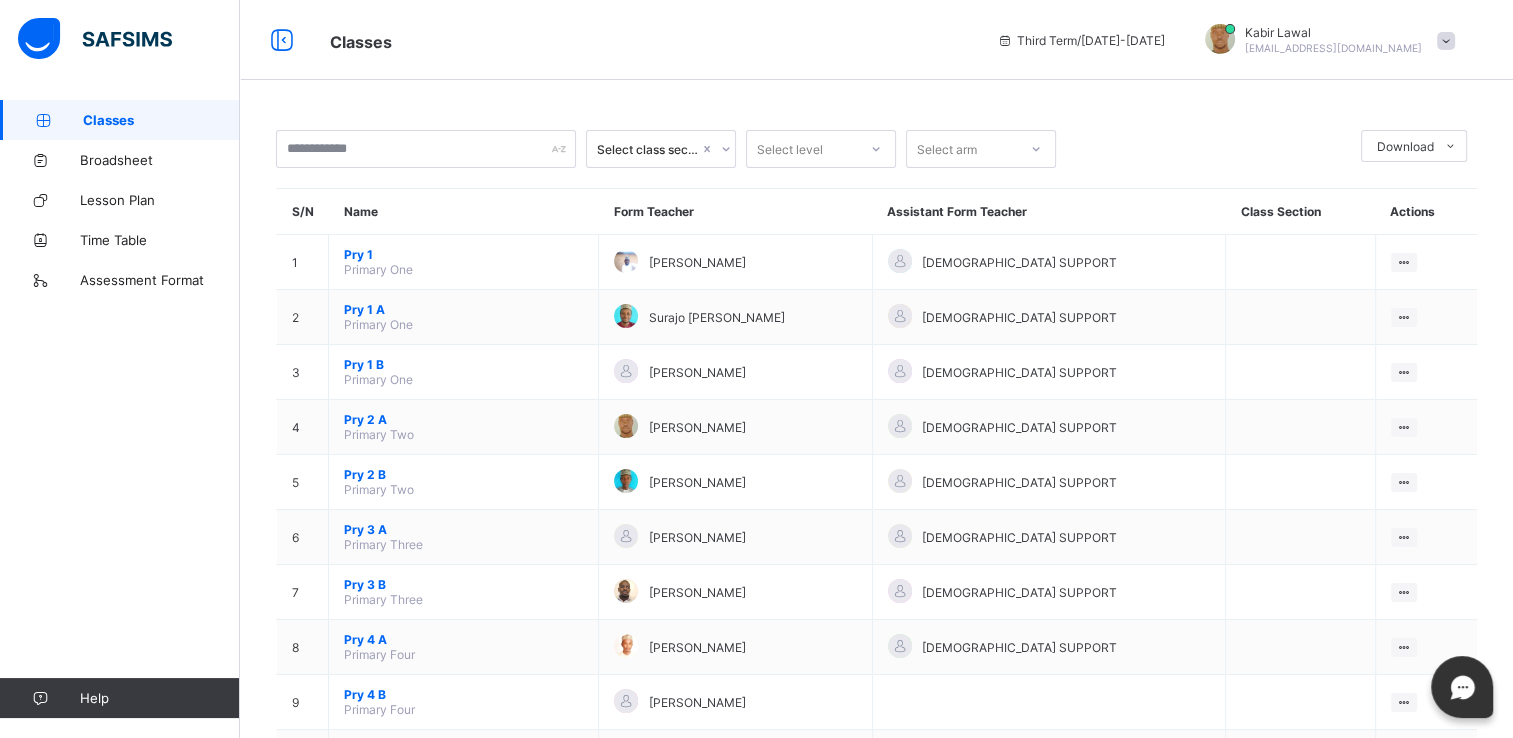 drag, startPoint x: 0, startPoint y: 0, endPoint x: 897, endPoint y: 98, distance: 902.3375 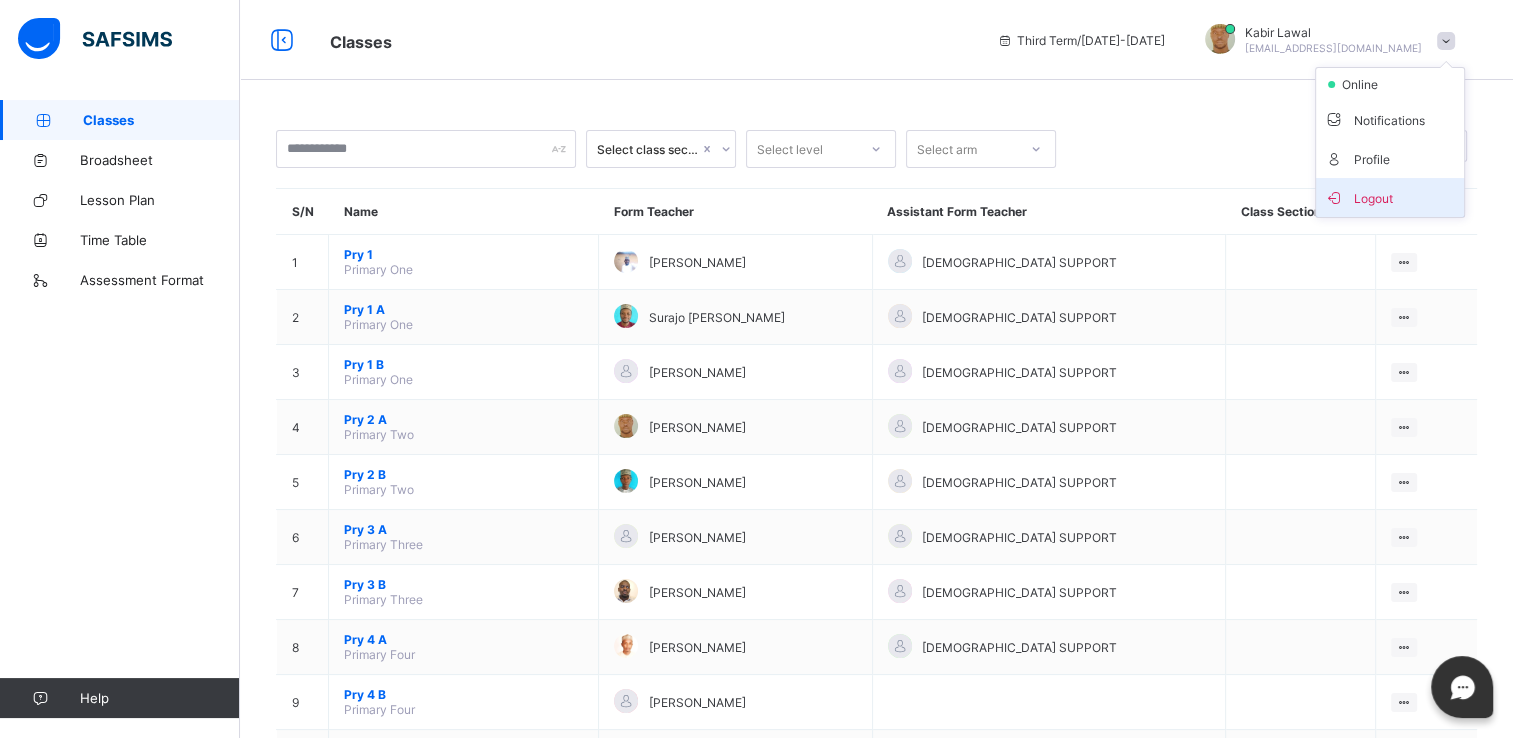 click on "Logout" at bounding box center (1390, 197) 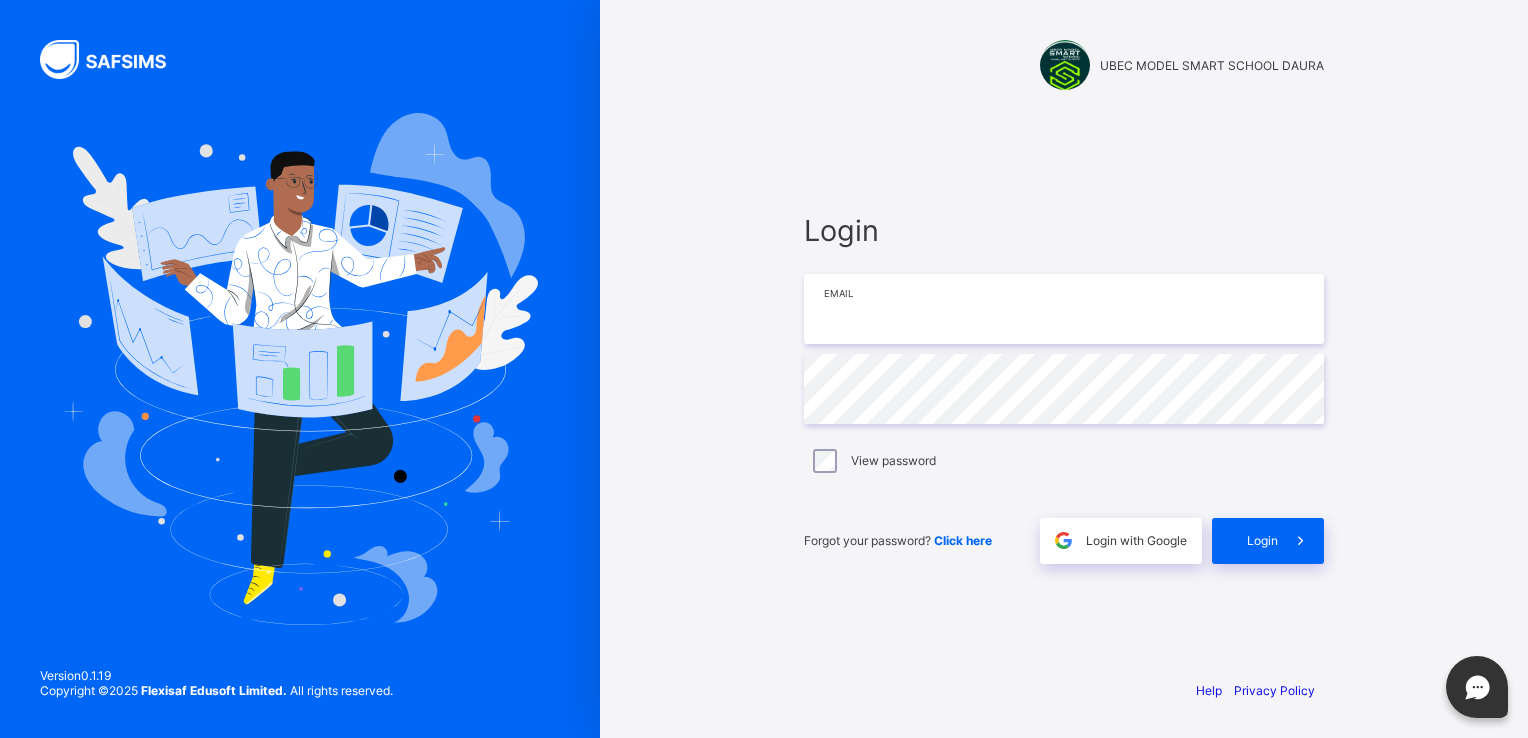 type on "**********" 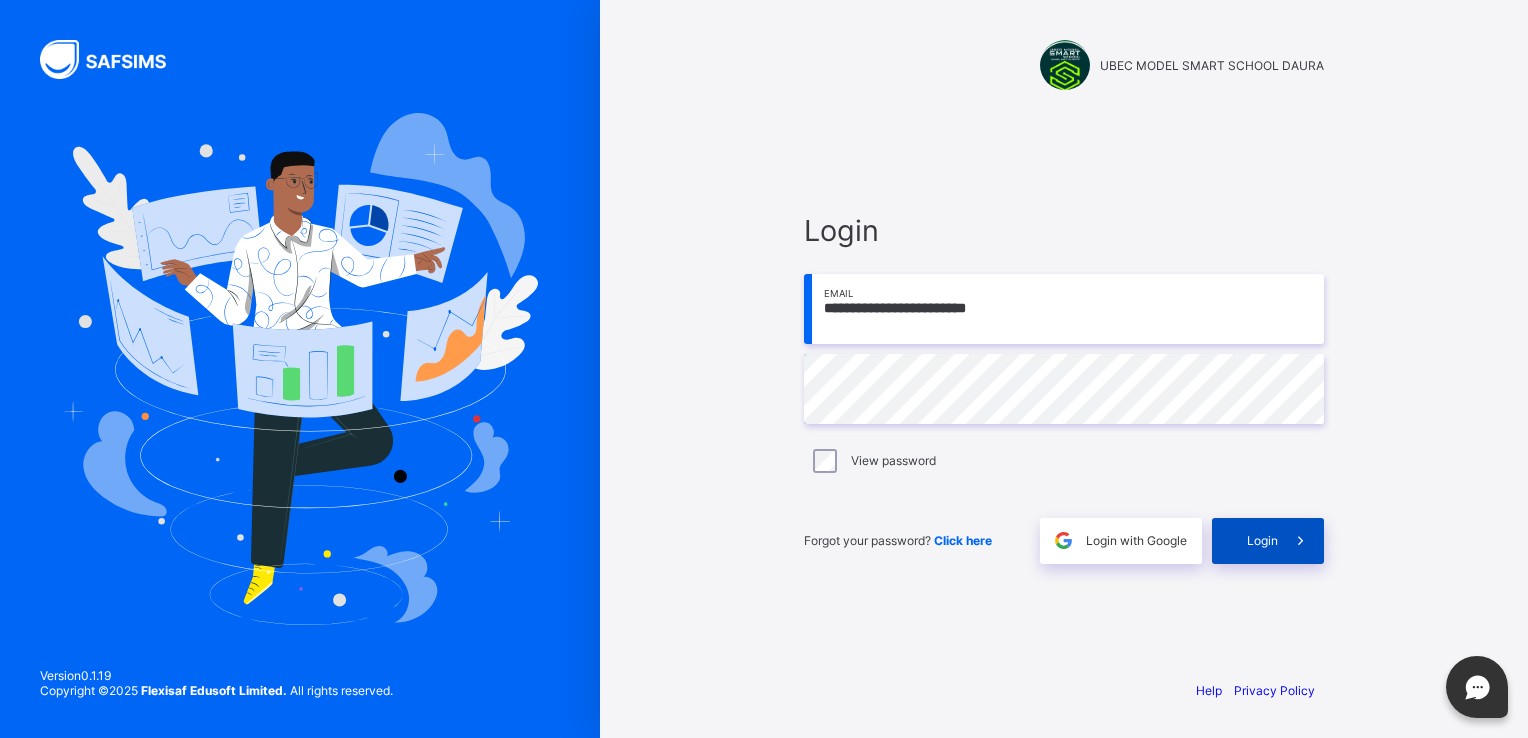 click on "Login" at bounding box center (1268, 541) 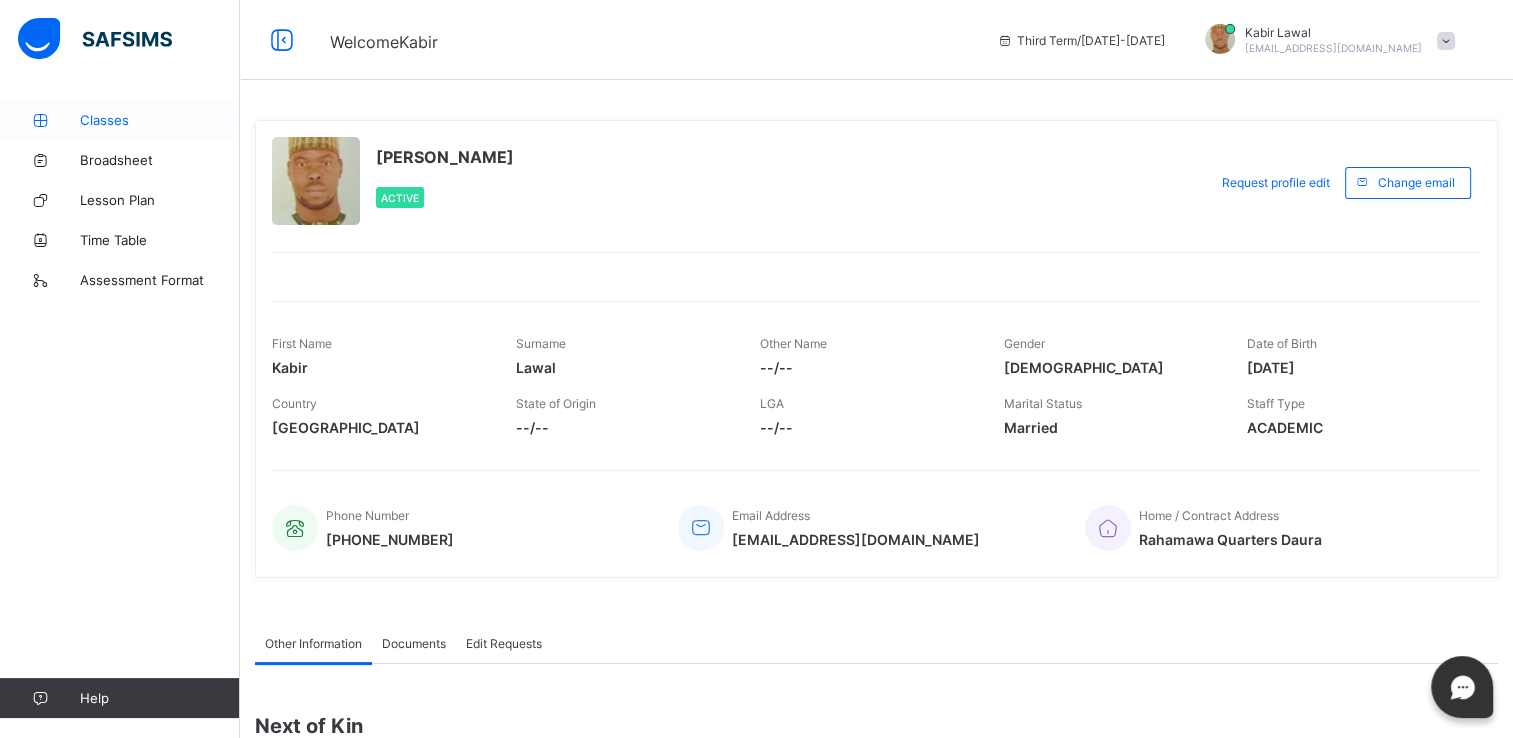 click on "Classes" at bounding box center (160, 120) 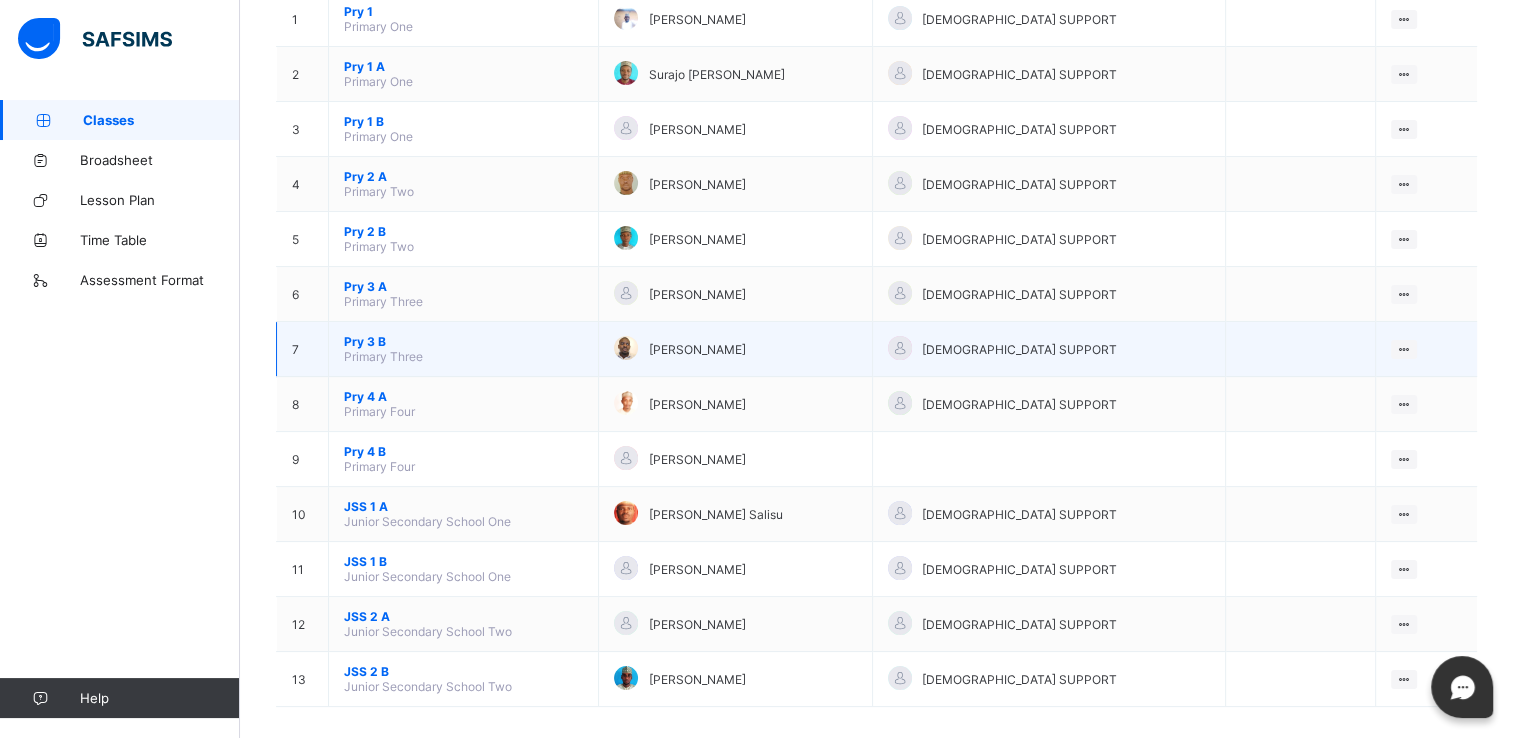 scroll, scrollTop: 264, scrollLeft: 0, axis: vertical 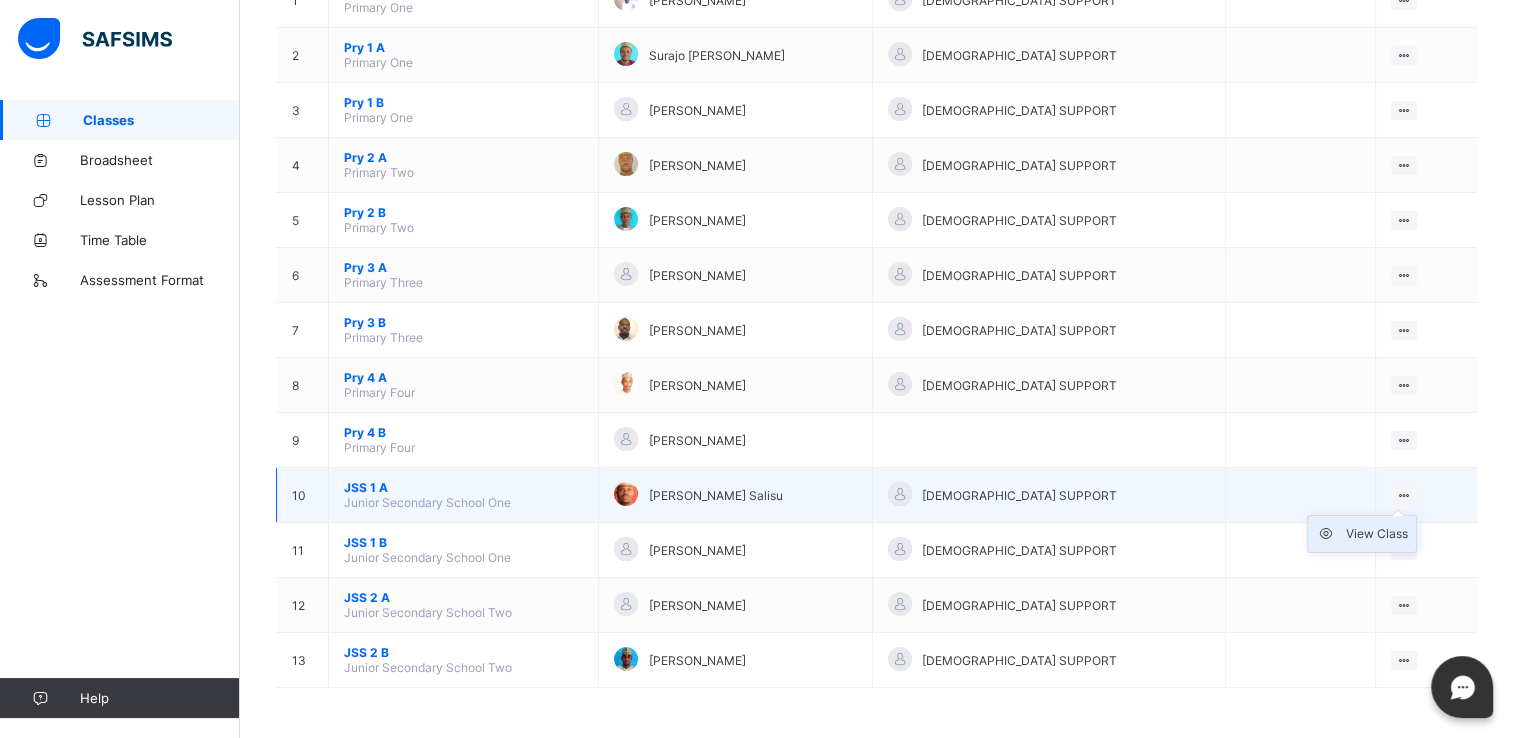 click on "View Class" at bounding box center (1377, 534) 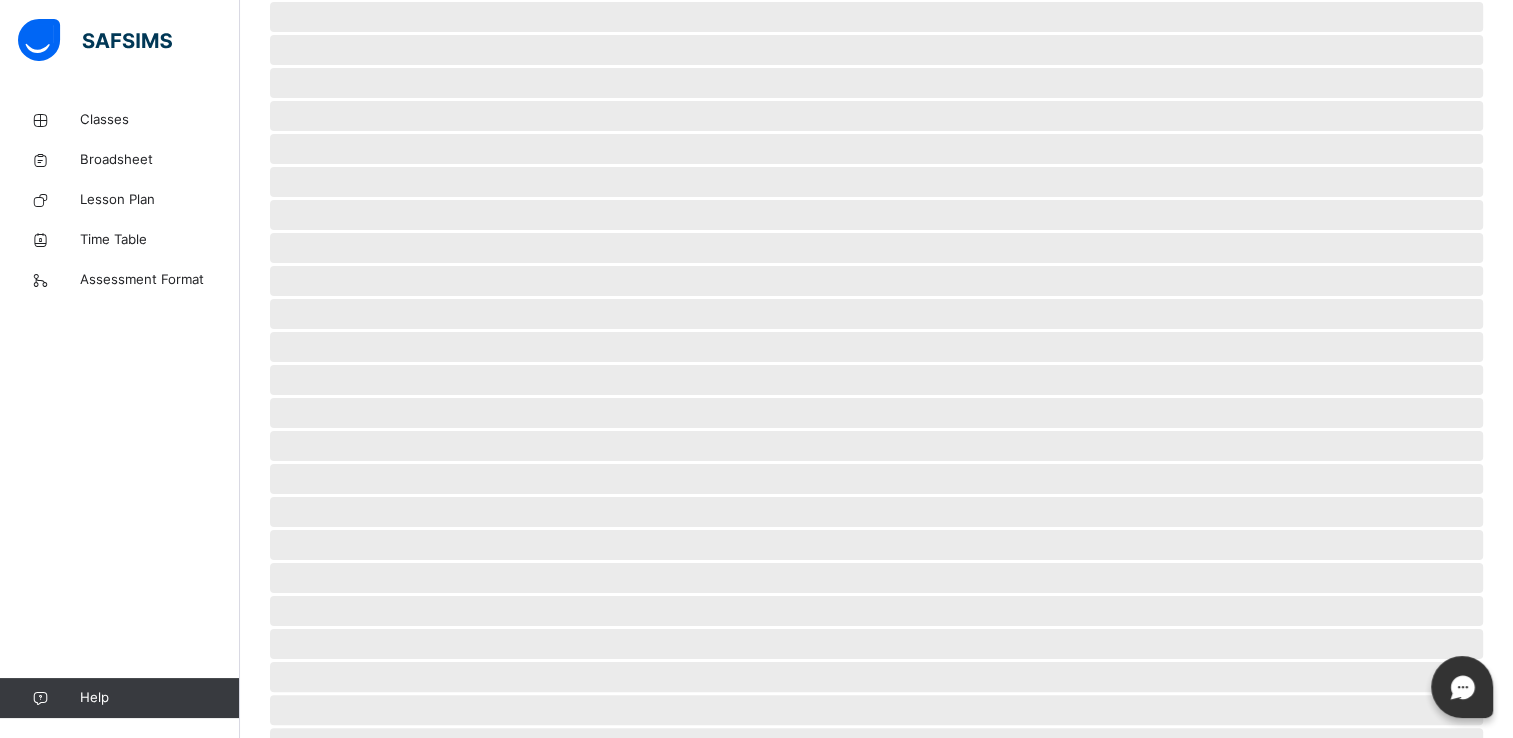 scroll, scrollTop: 0, scrollLeft: 0, axis: both 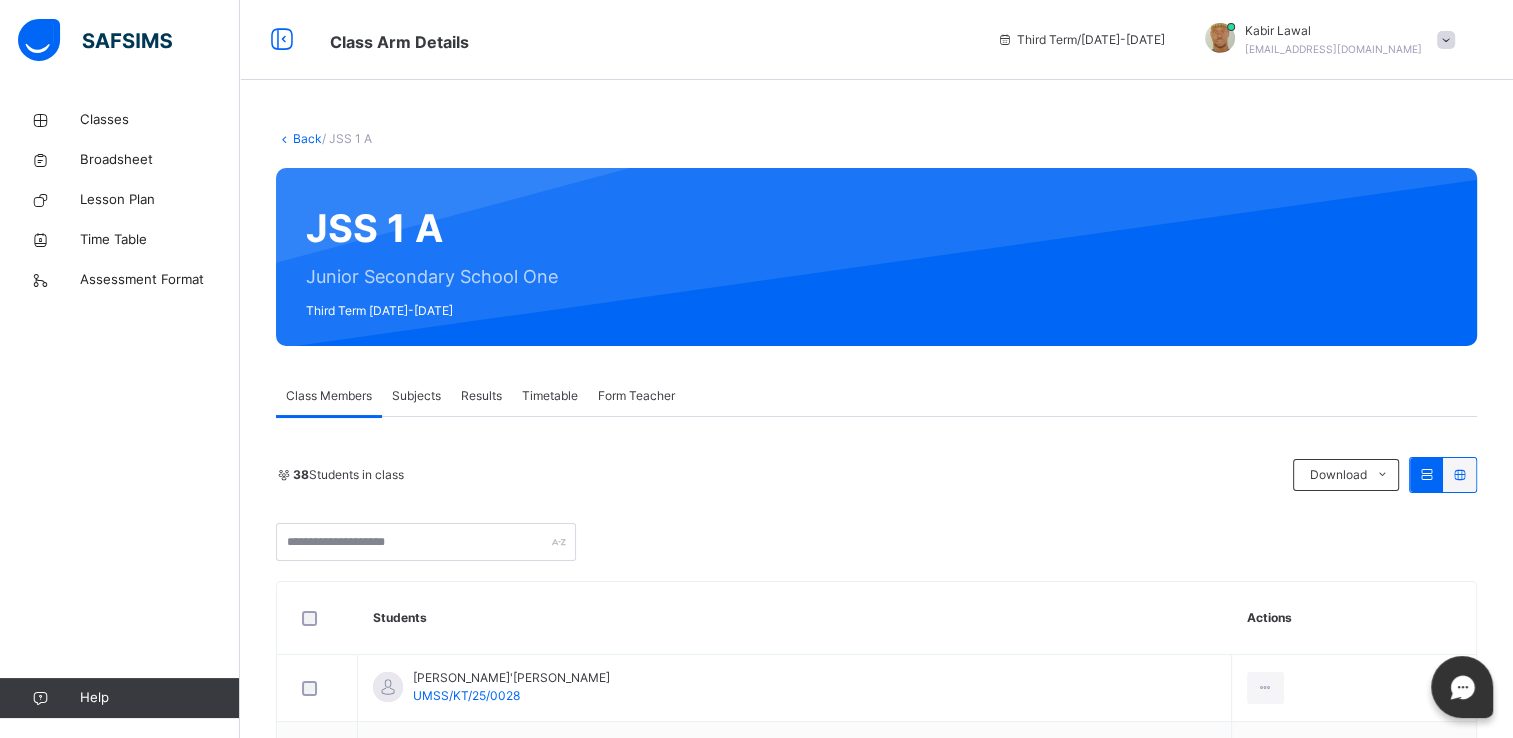 click on "Subjects" at bounding box center (416, 396) 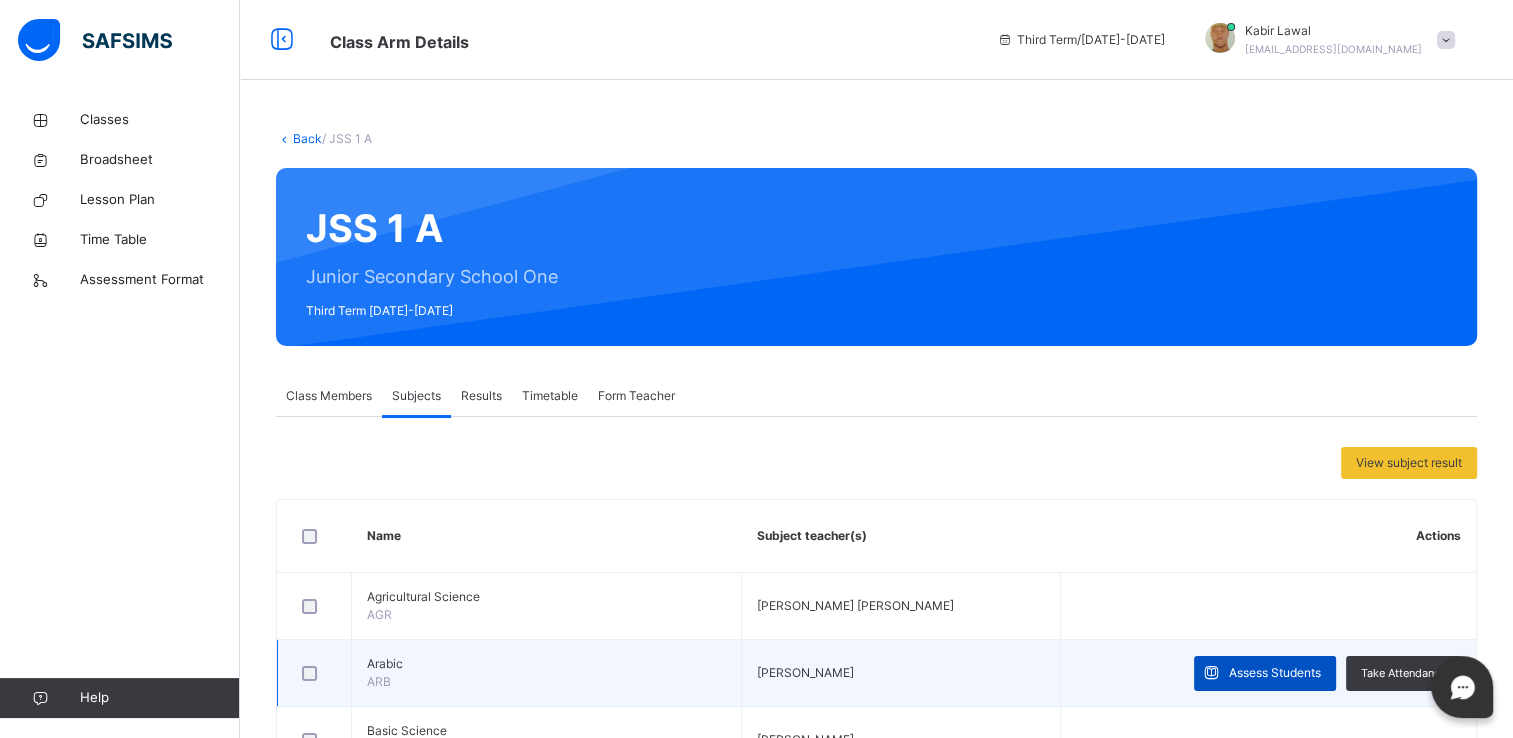 click on "Assess Students" at bounding box center [1275, 673] 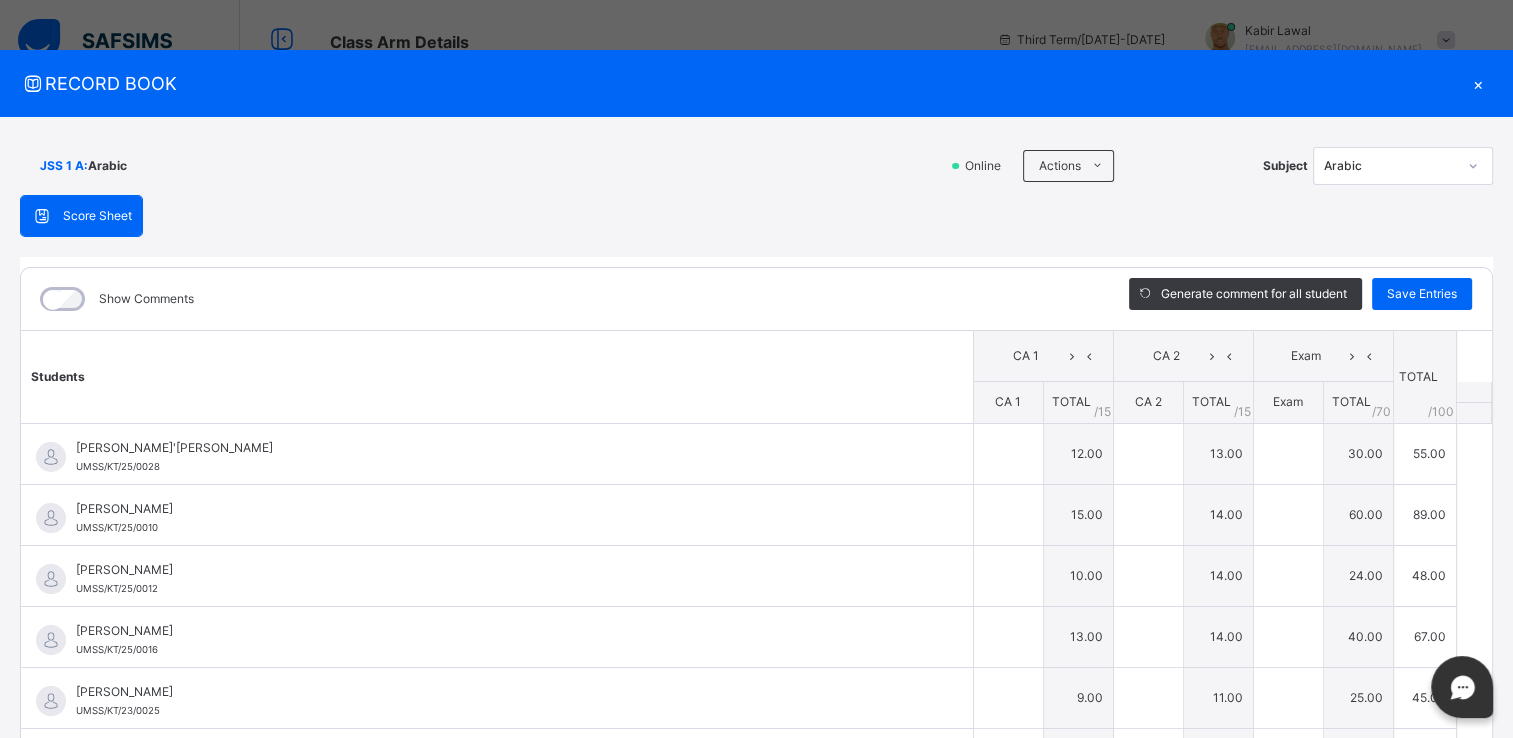 type on "**" 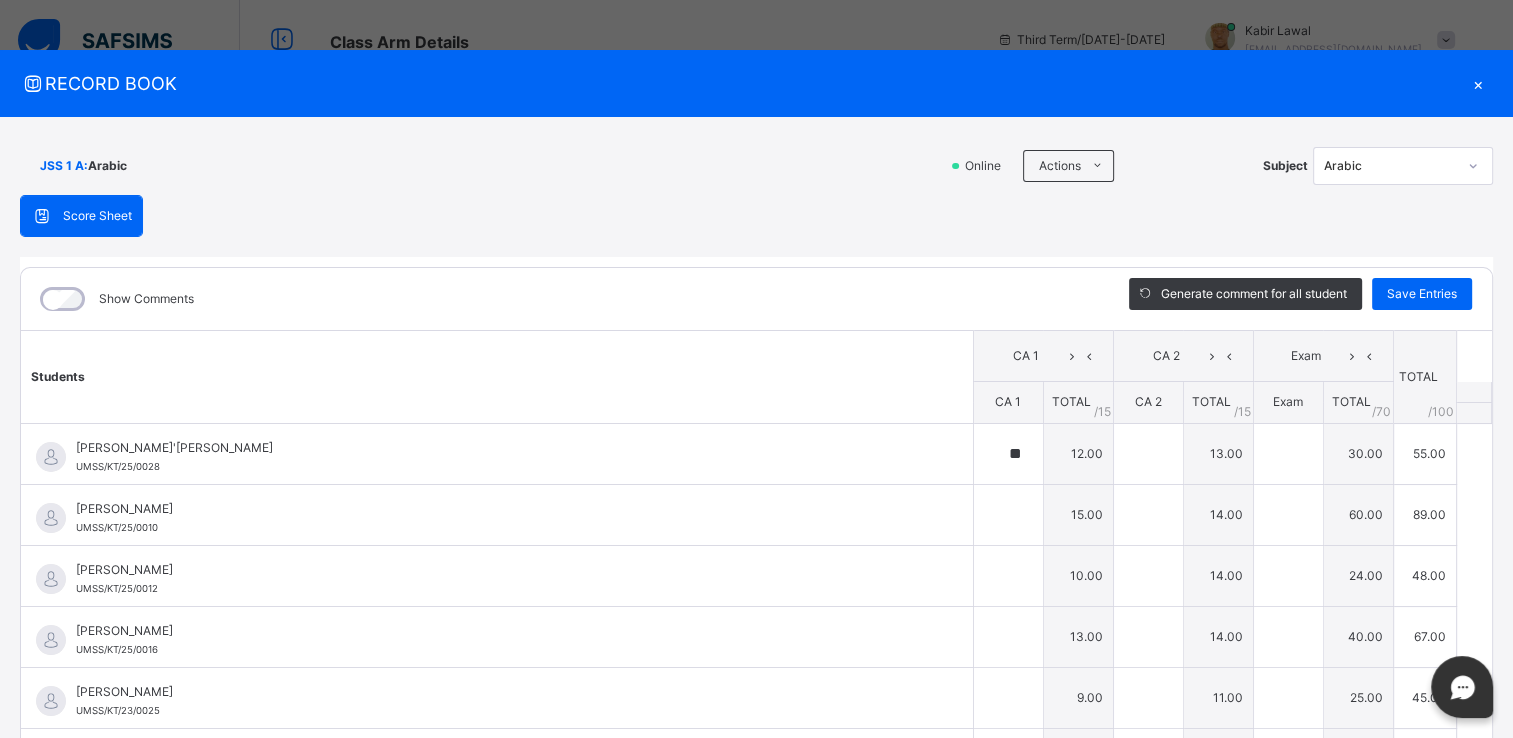 type on "**" 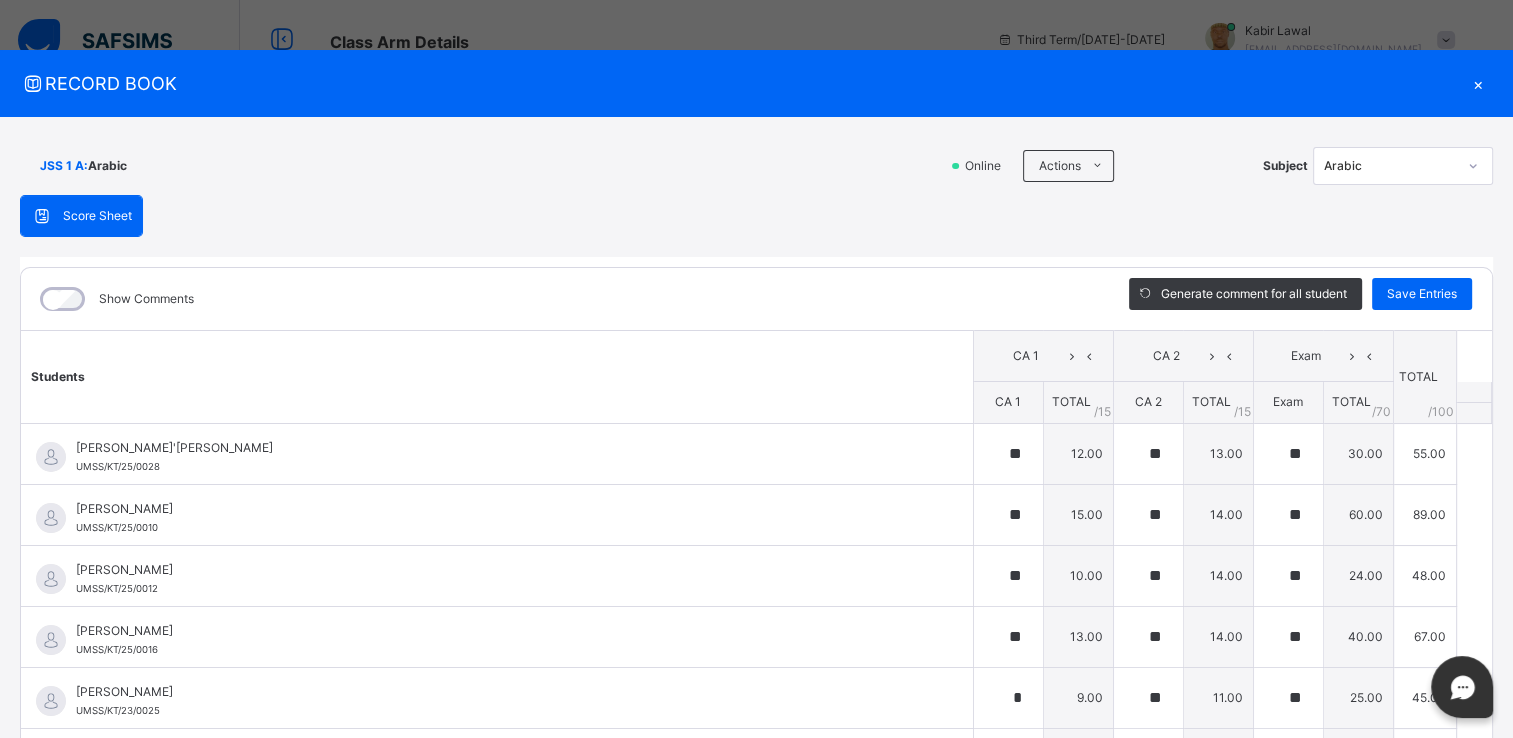 type on "**" 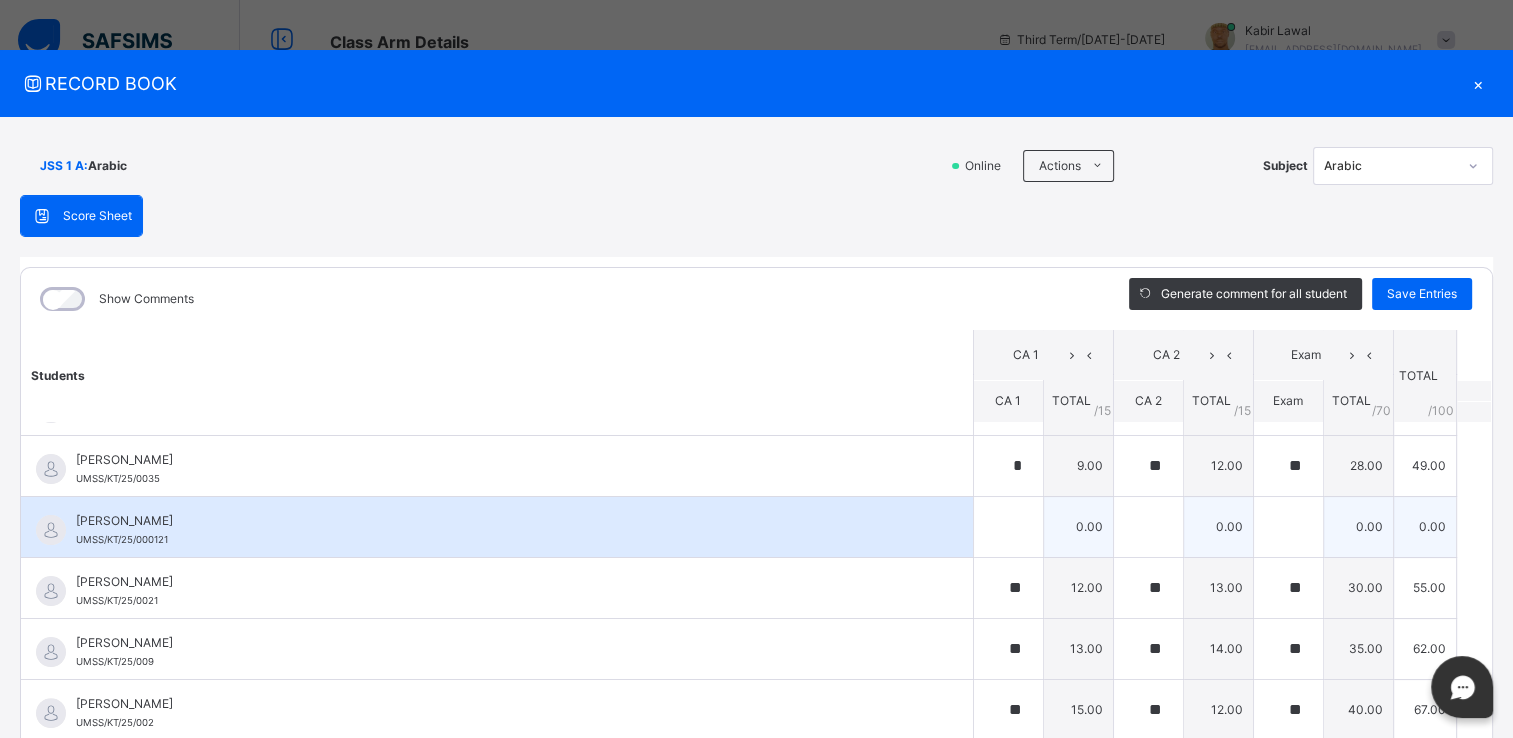 scroll, scrollTop: 598, scrollLeft: 0, axis: vertical 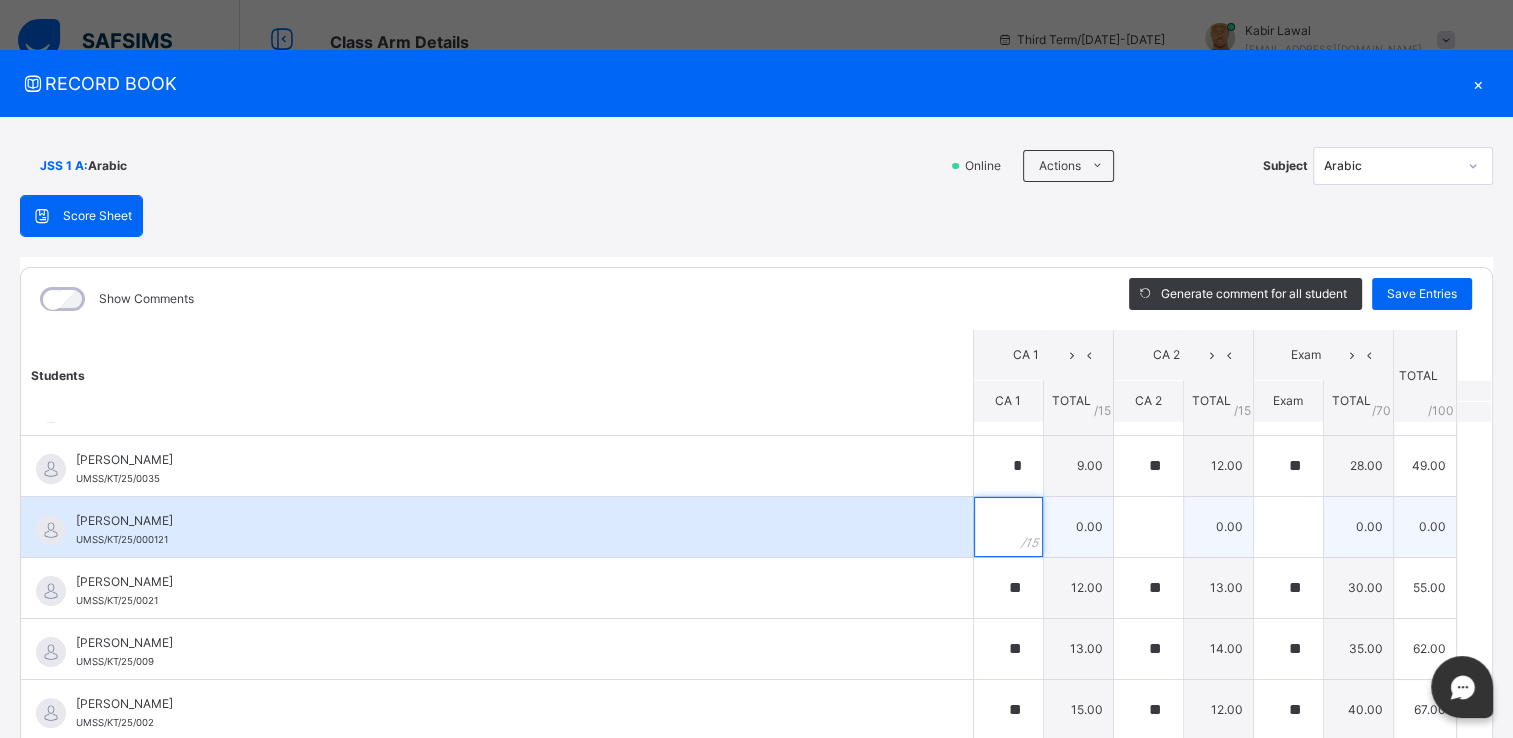 click at bounding box center [1008, 527] 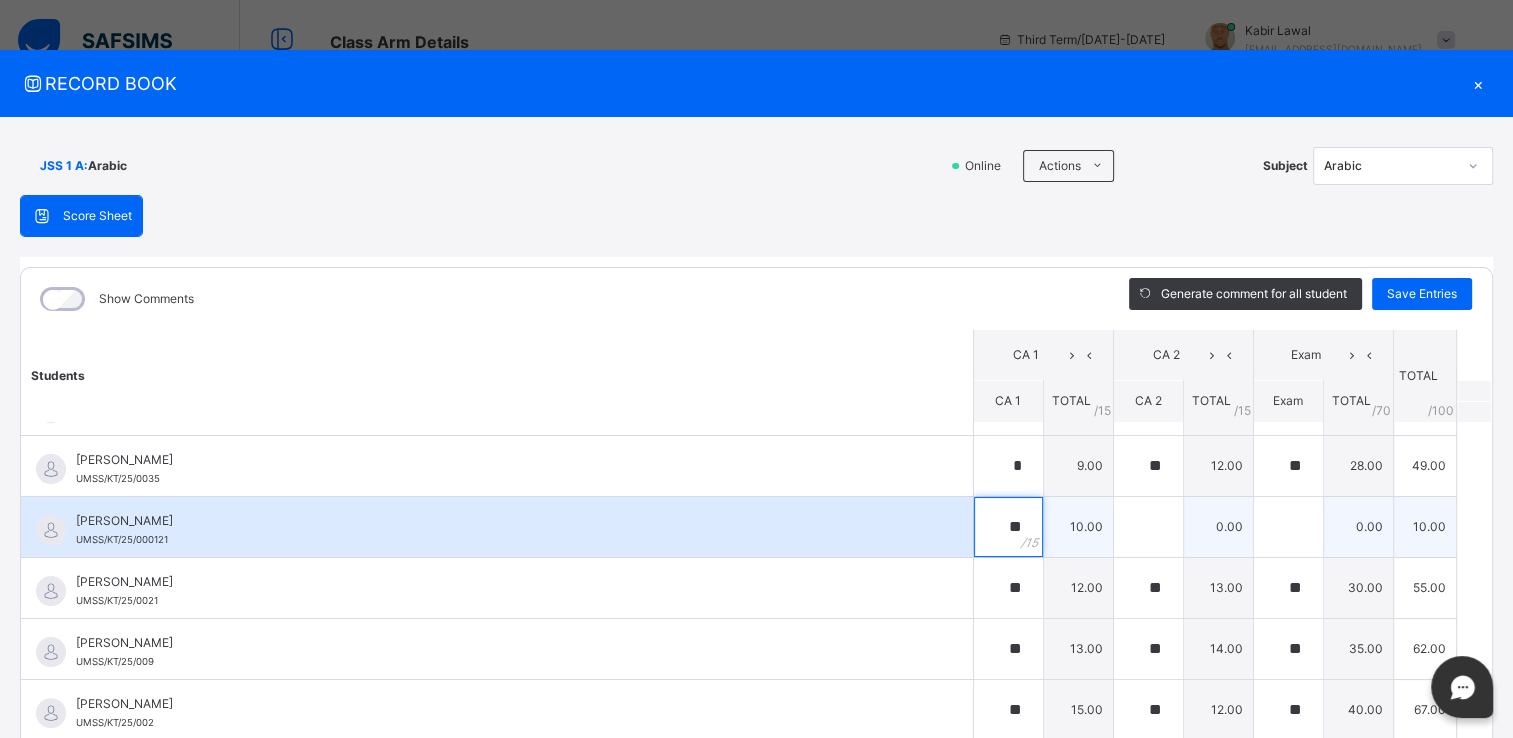 type on "**" 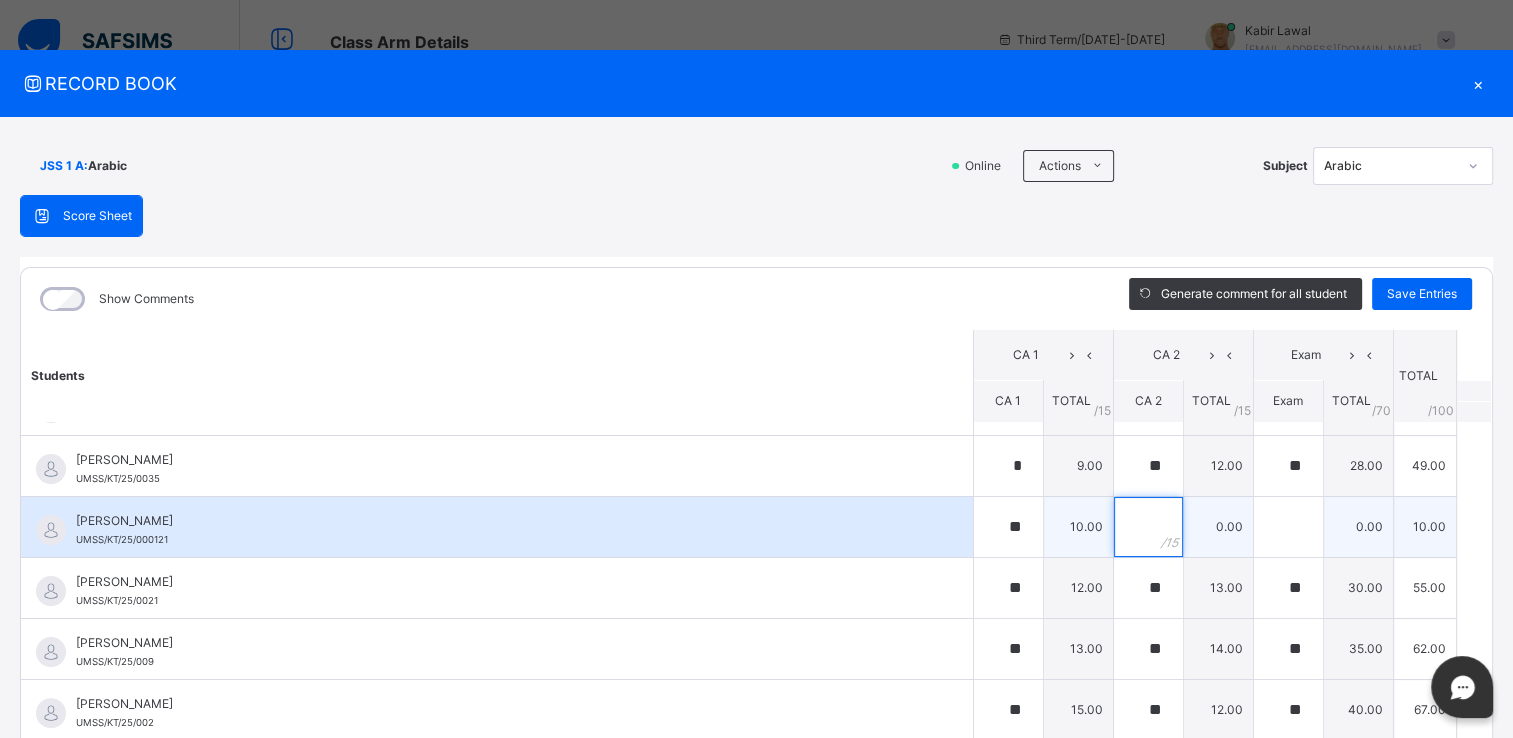 click at bounding box center (1148, 527) 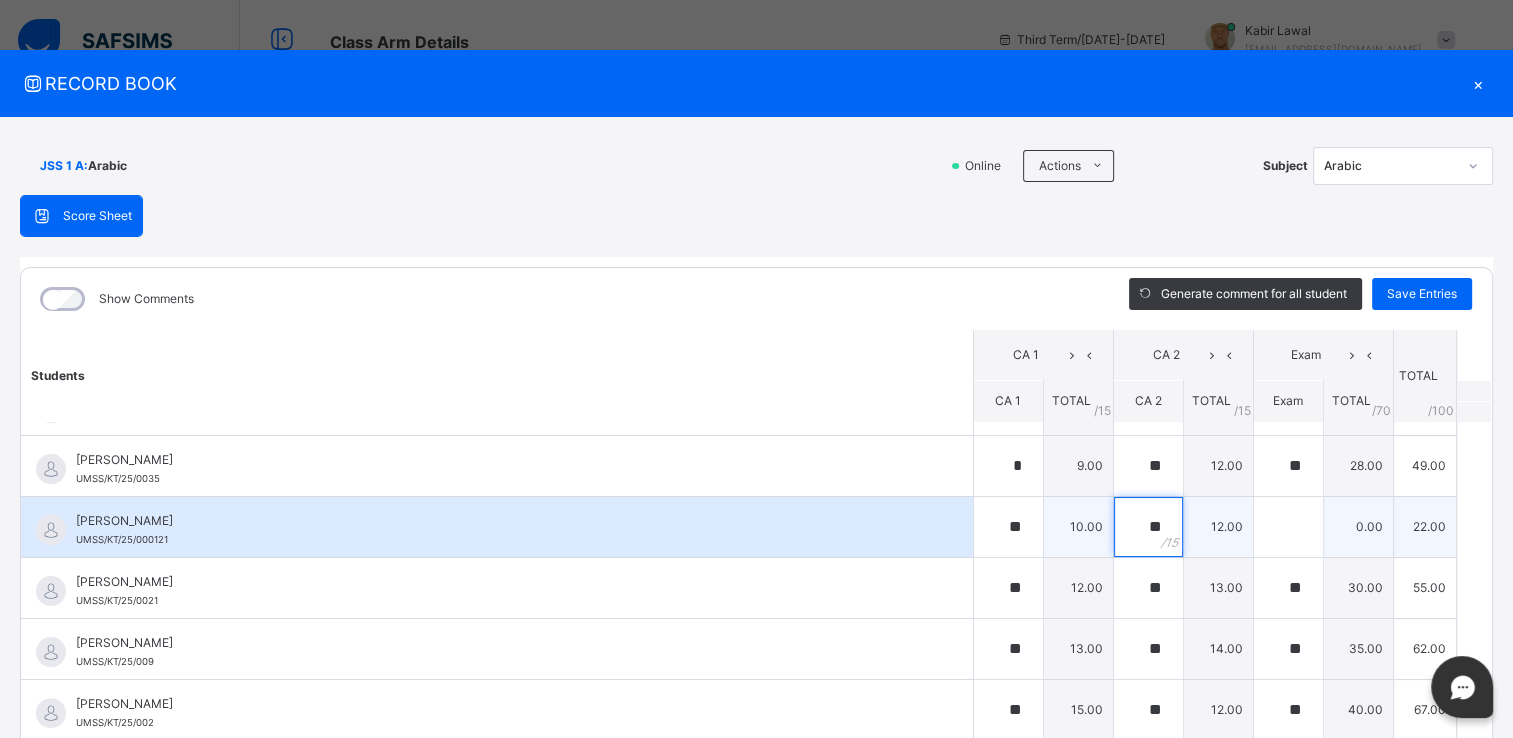 type on "**" 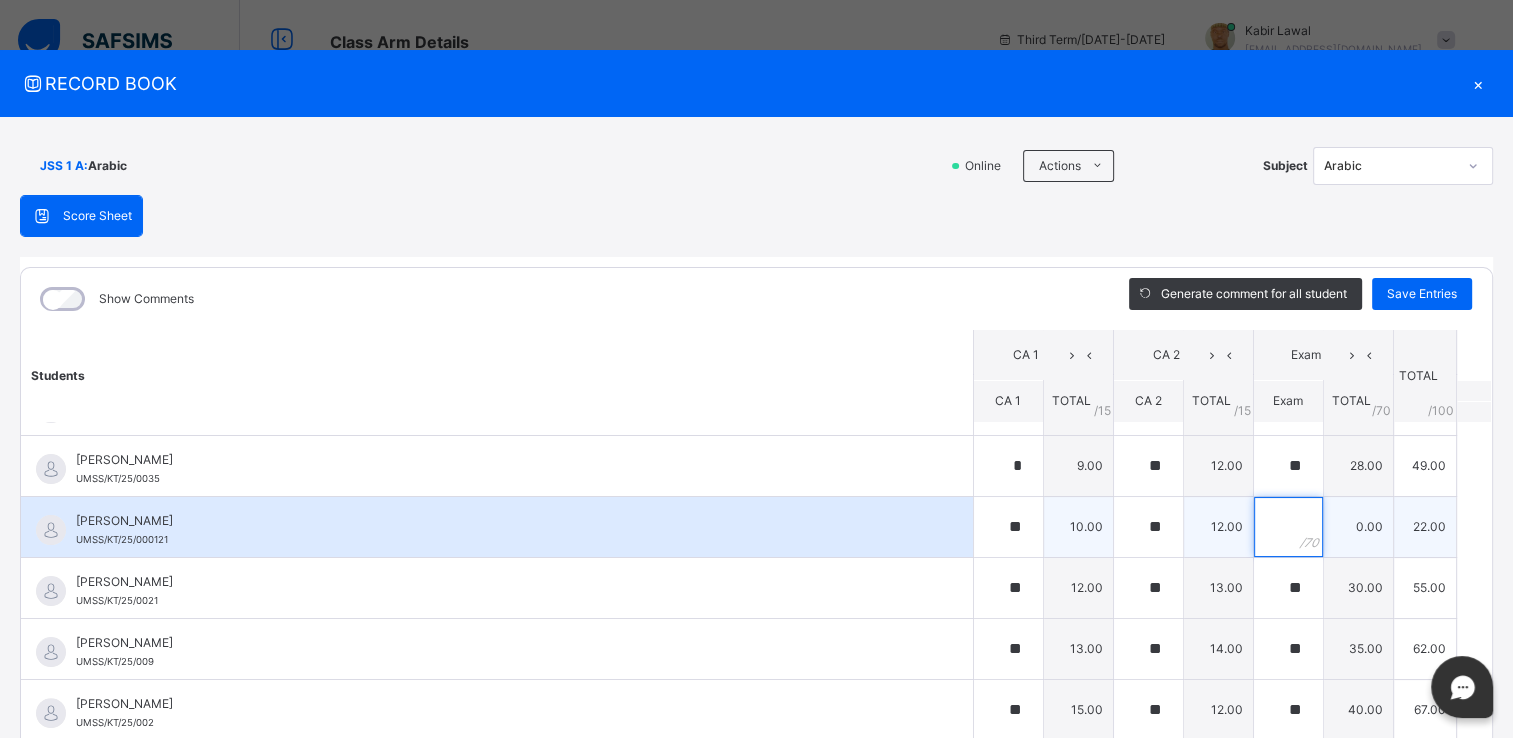 click at bounding box center [1288, 527] 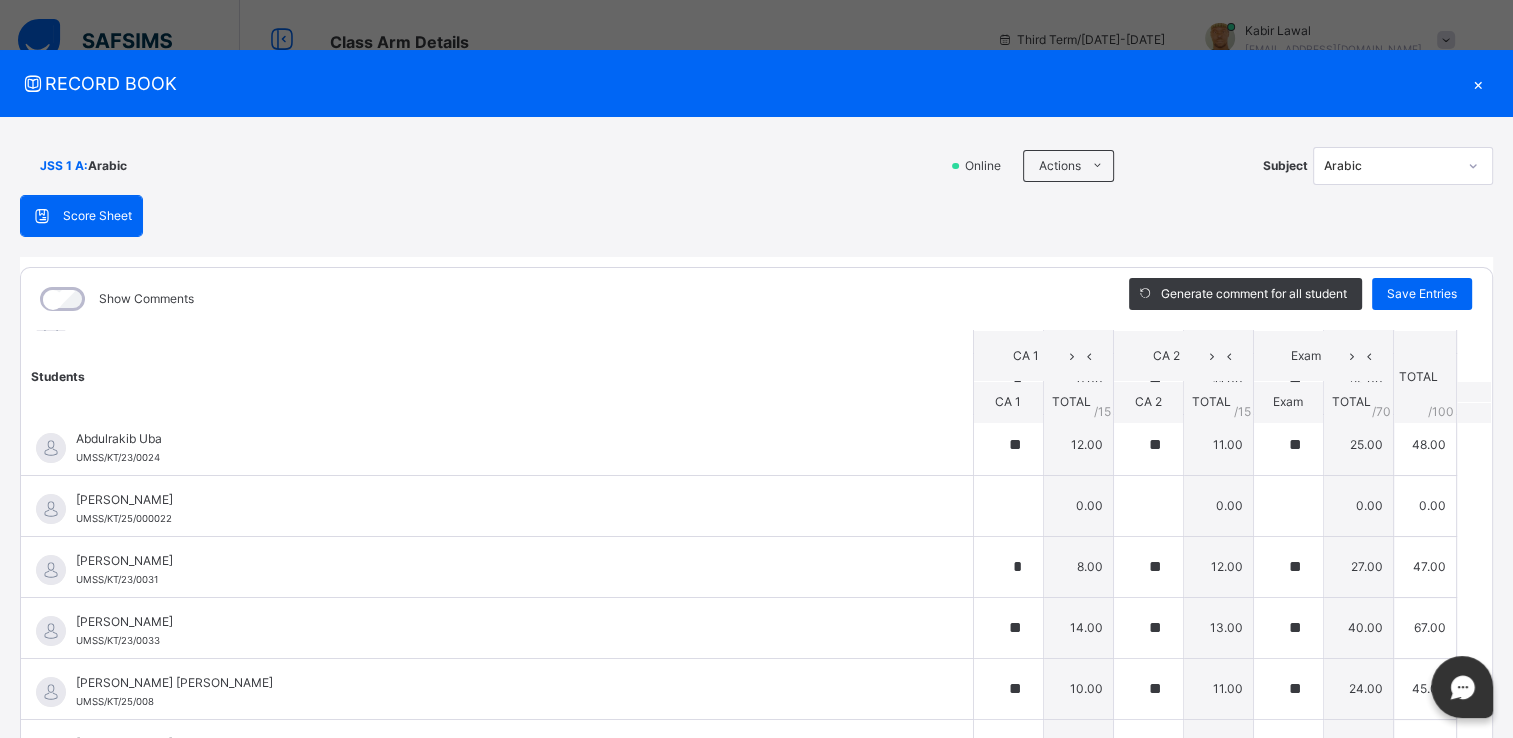 scroll, scrollTop: 307, scrollLeft: 0, axis: vertical 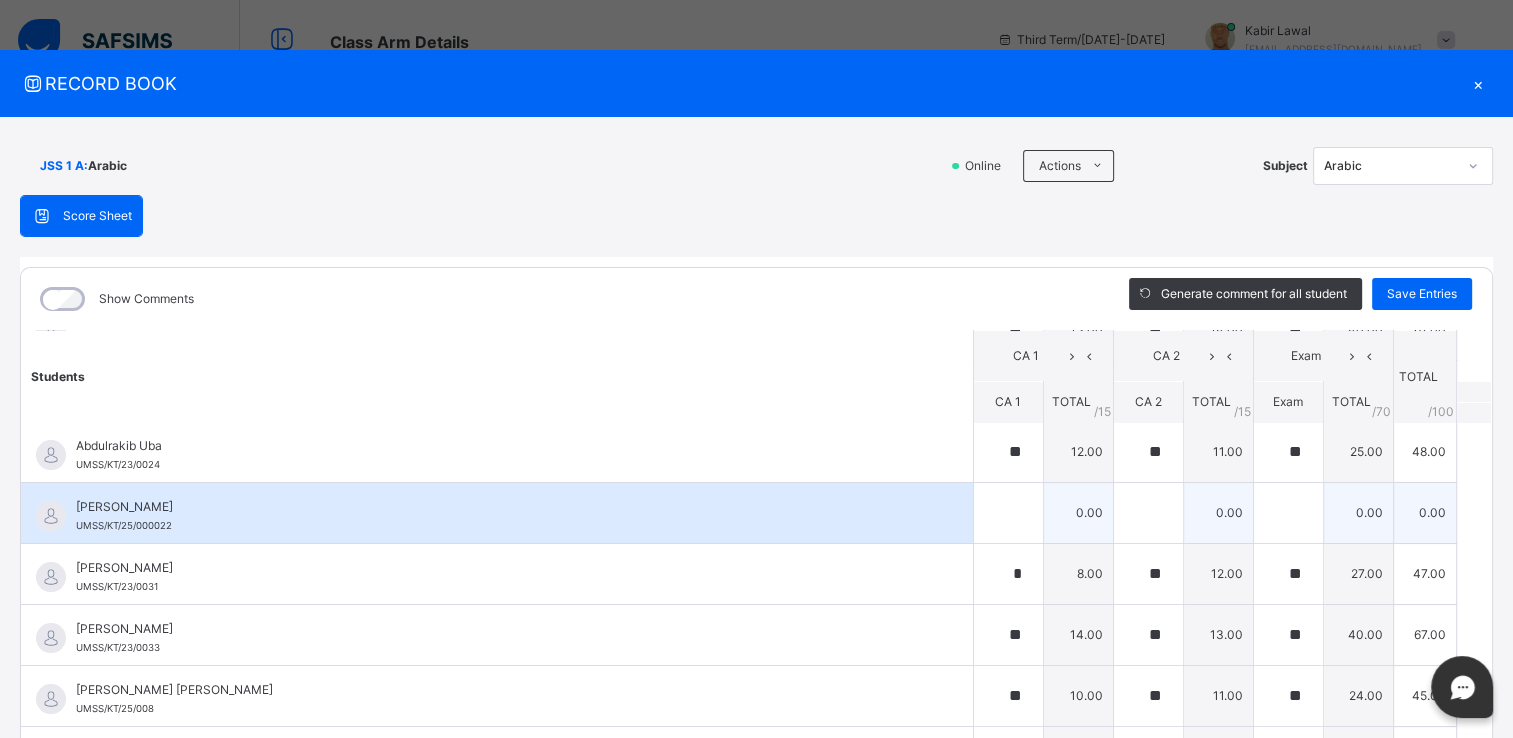 type on "**" 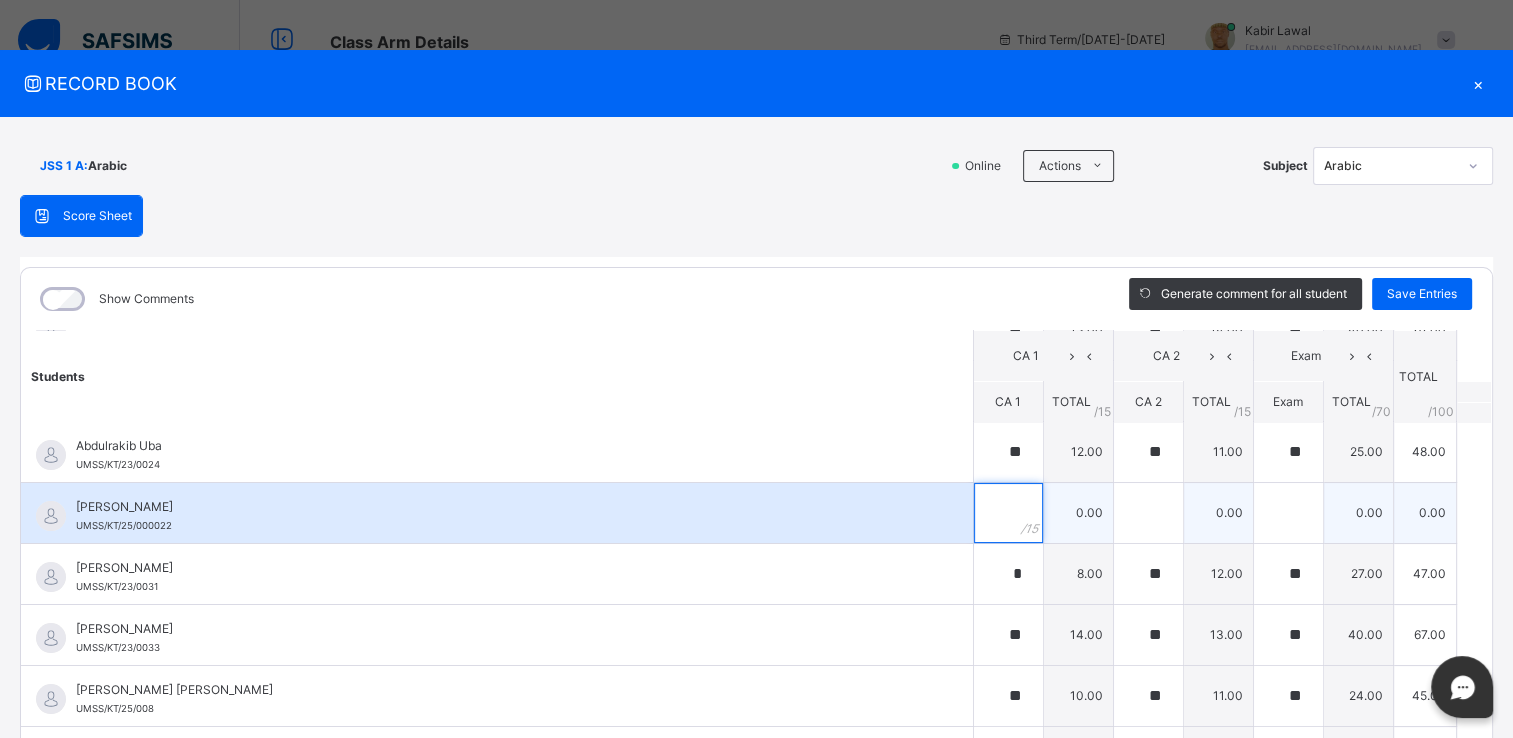 click at bounding box center (1008, 513) 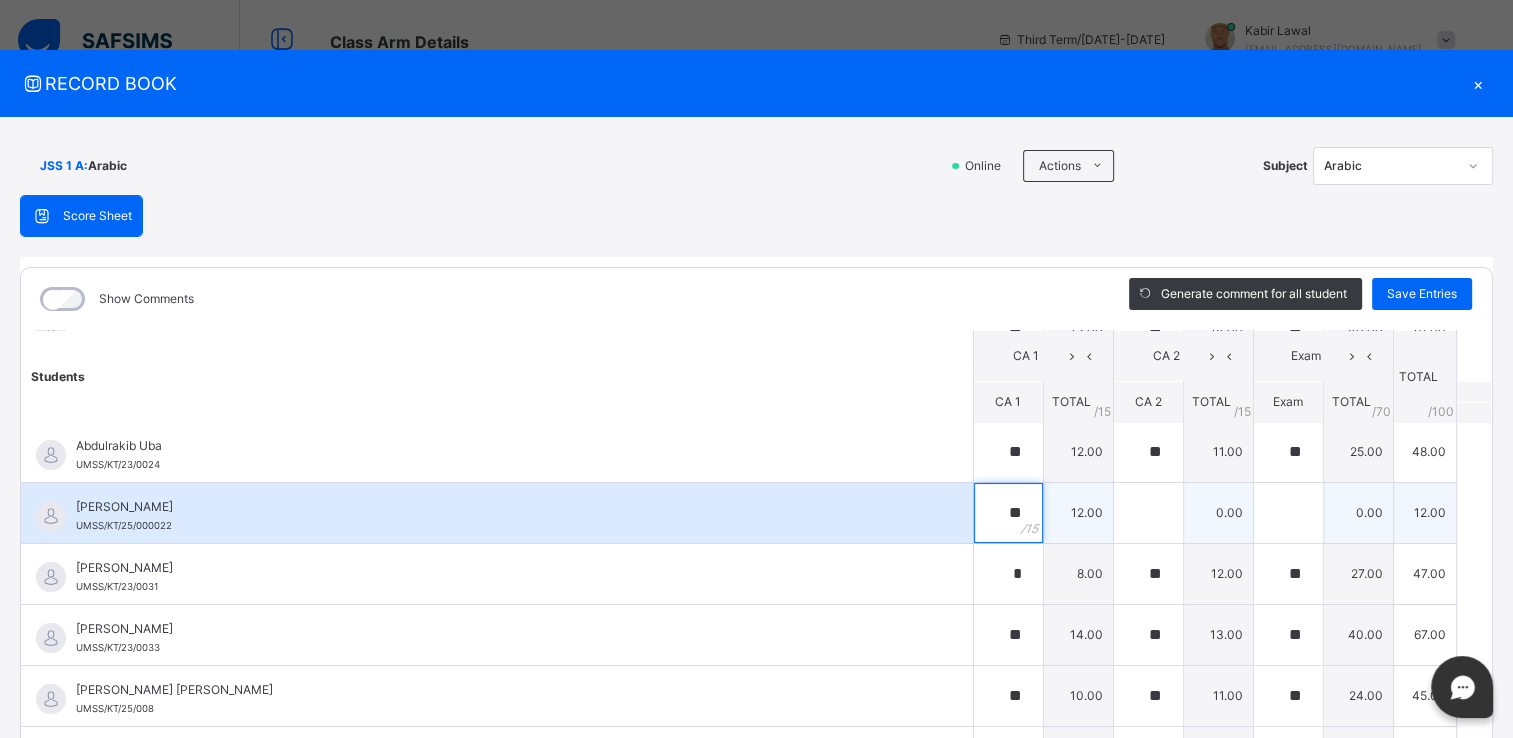 type on "**" 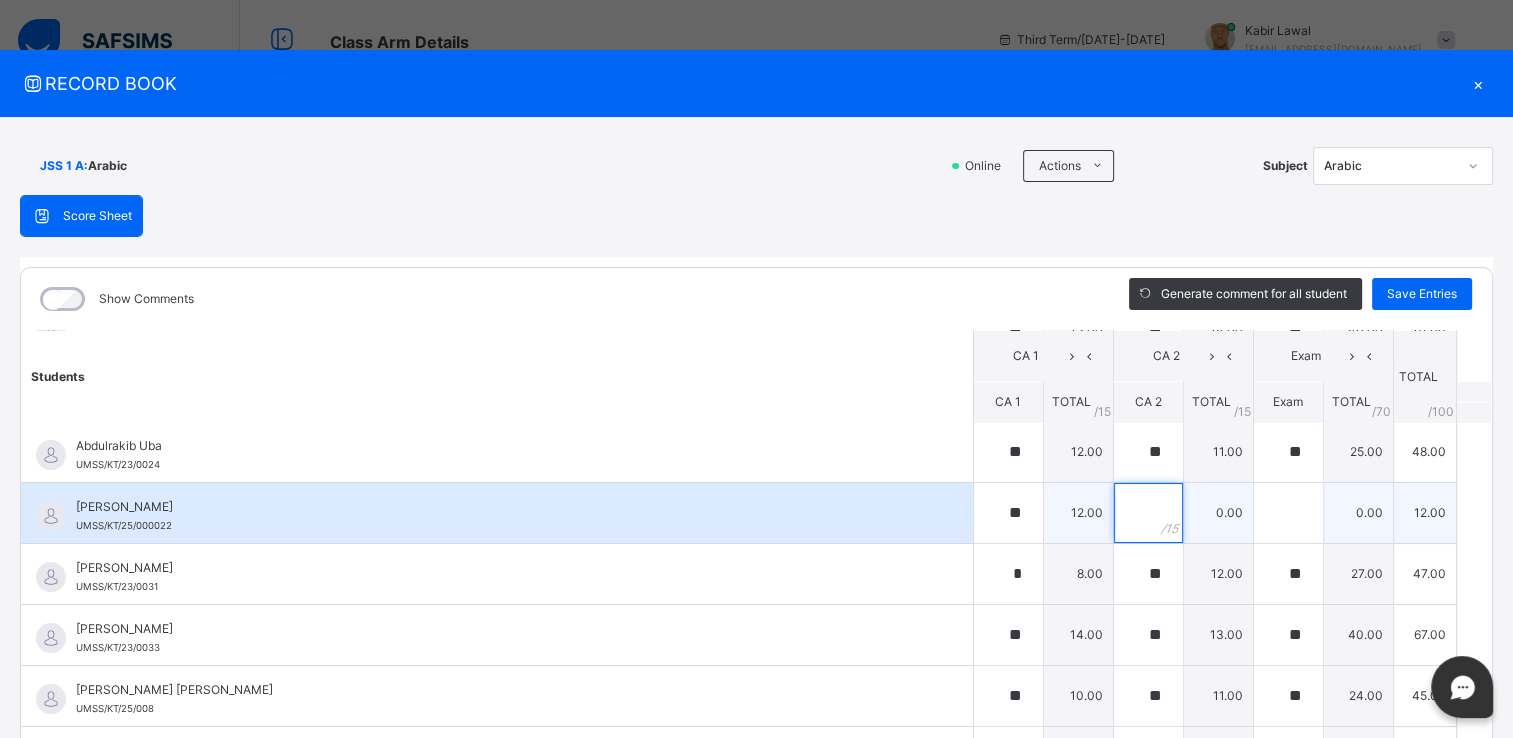 click at bounding box center [1148, 513] 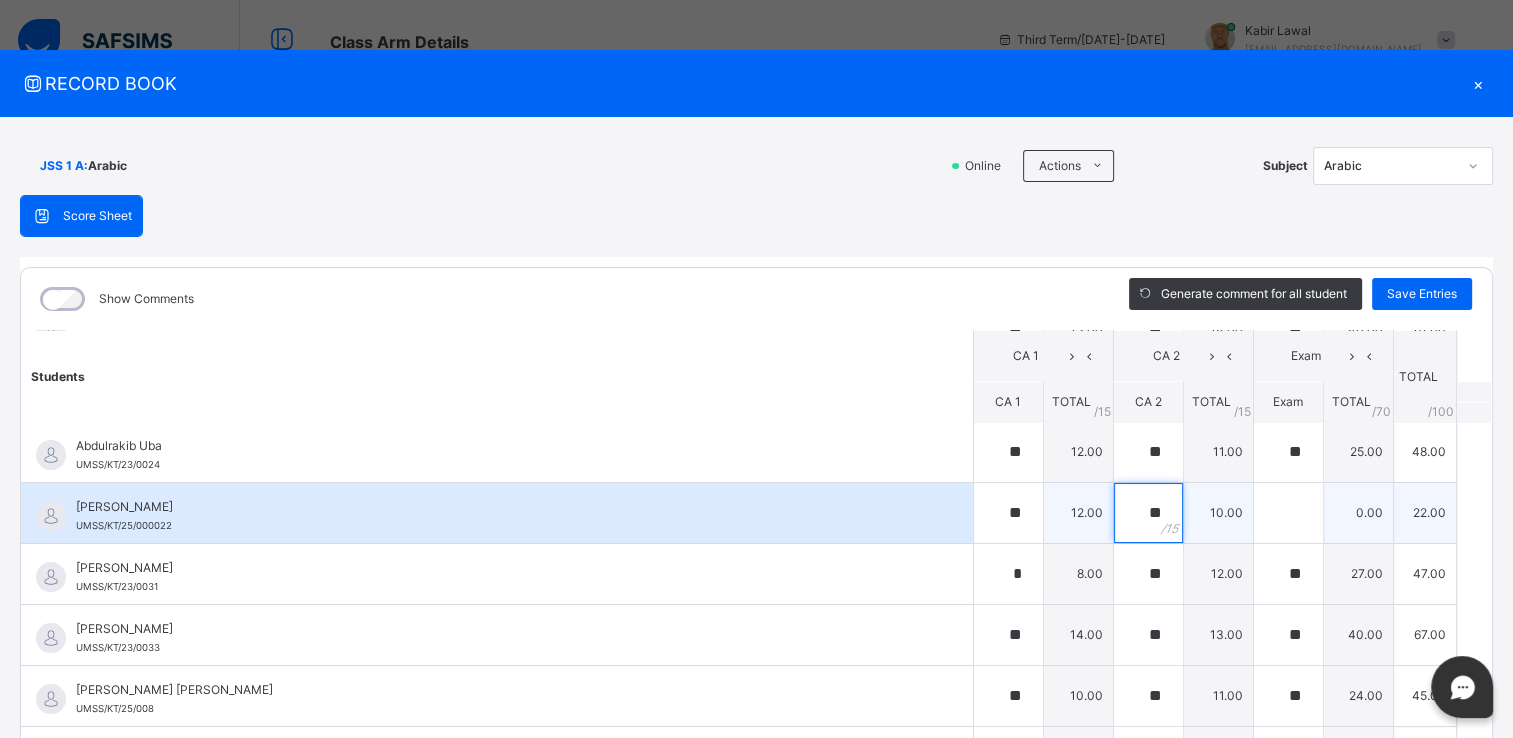 type on "**" 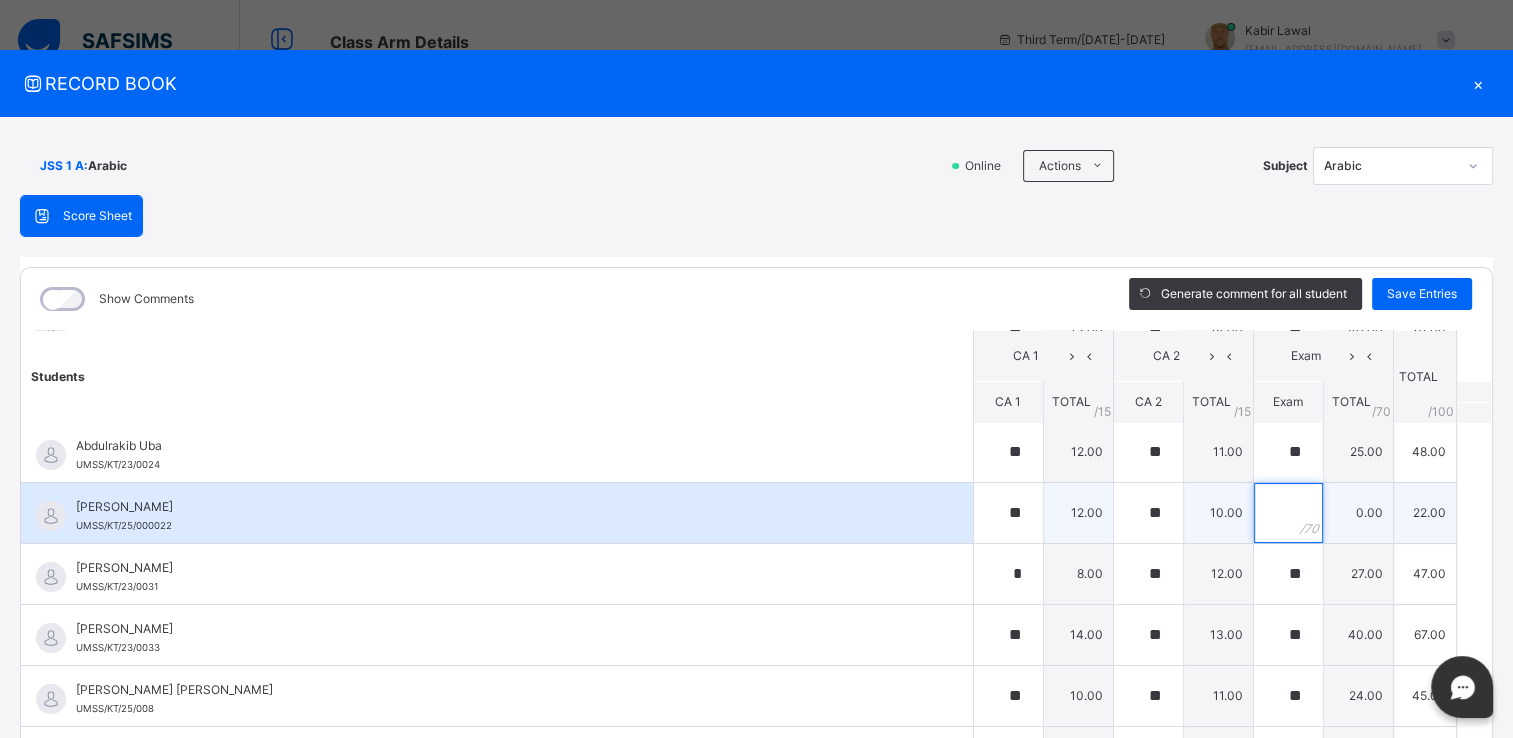 click at bounding box center [1288, 513] 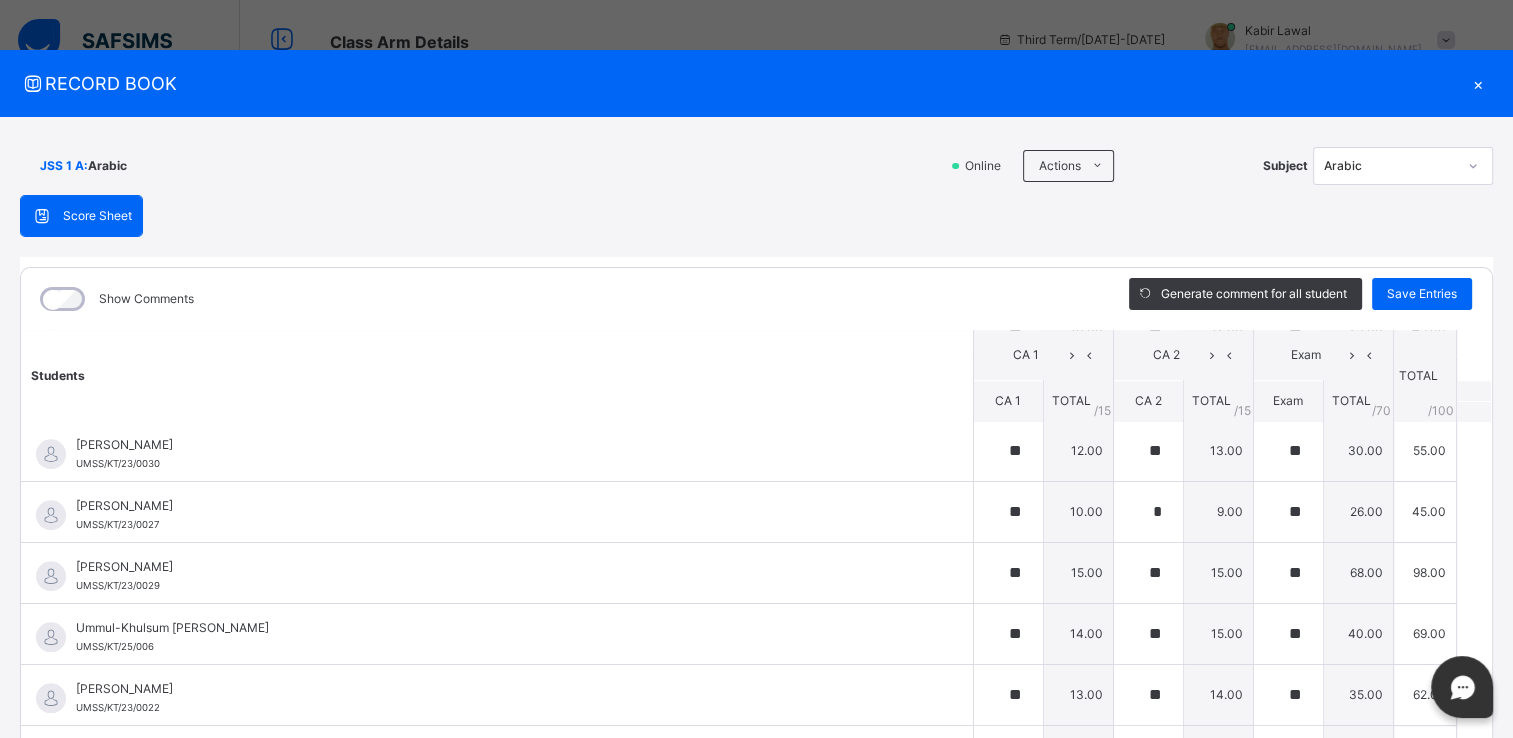 scroll, scrollTop: 1903, scrollLeft: 0, axis: vertical 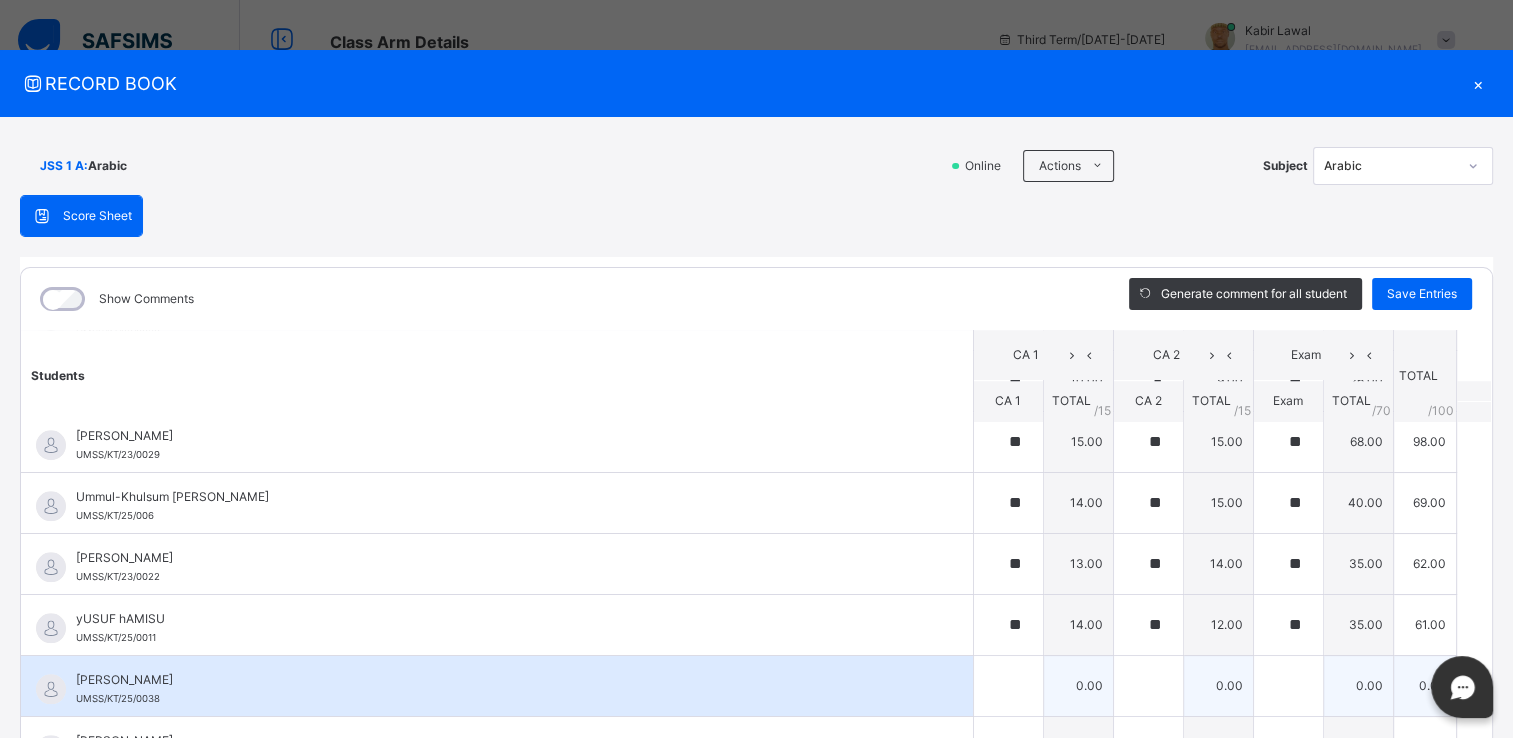 type on "**" 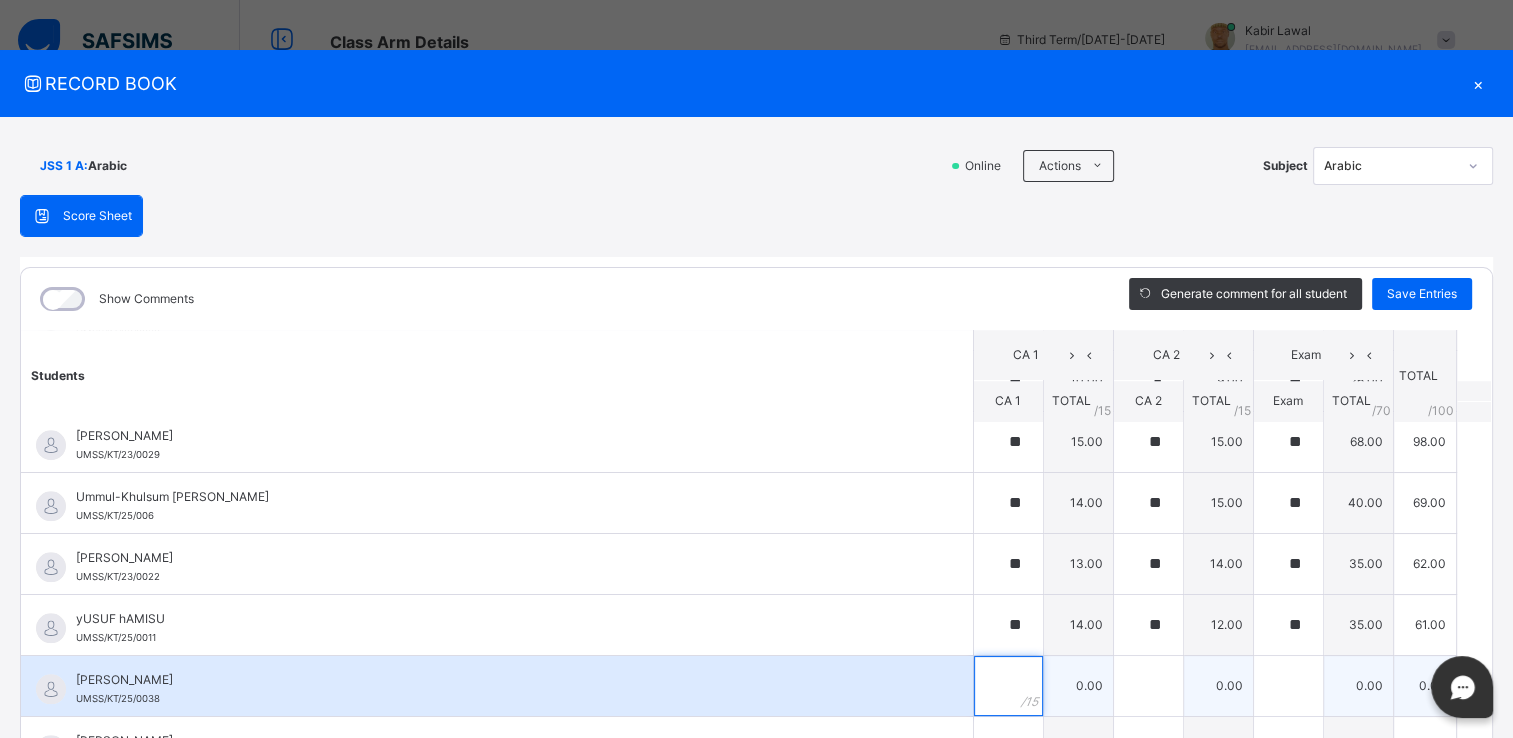 click at bounding box center (1008, 686) 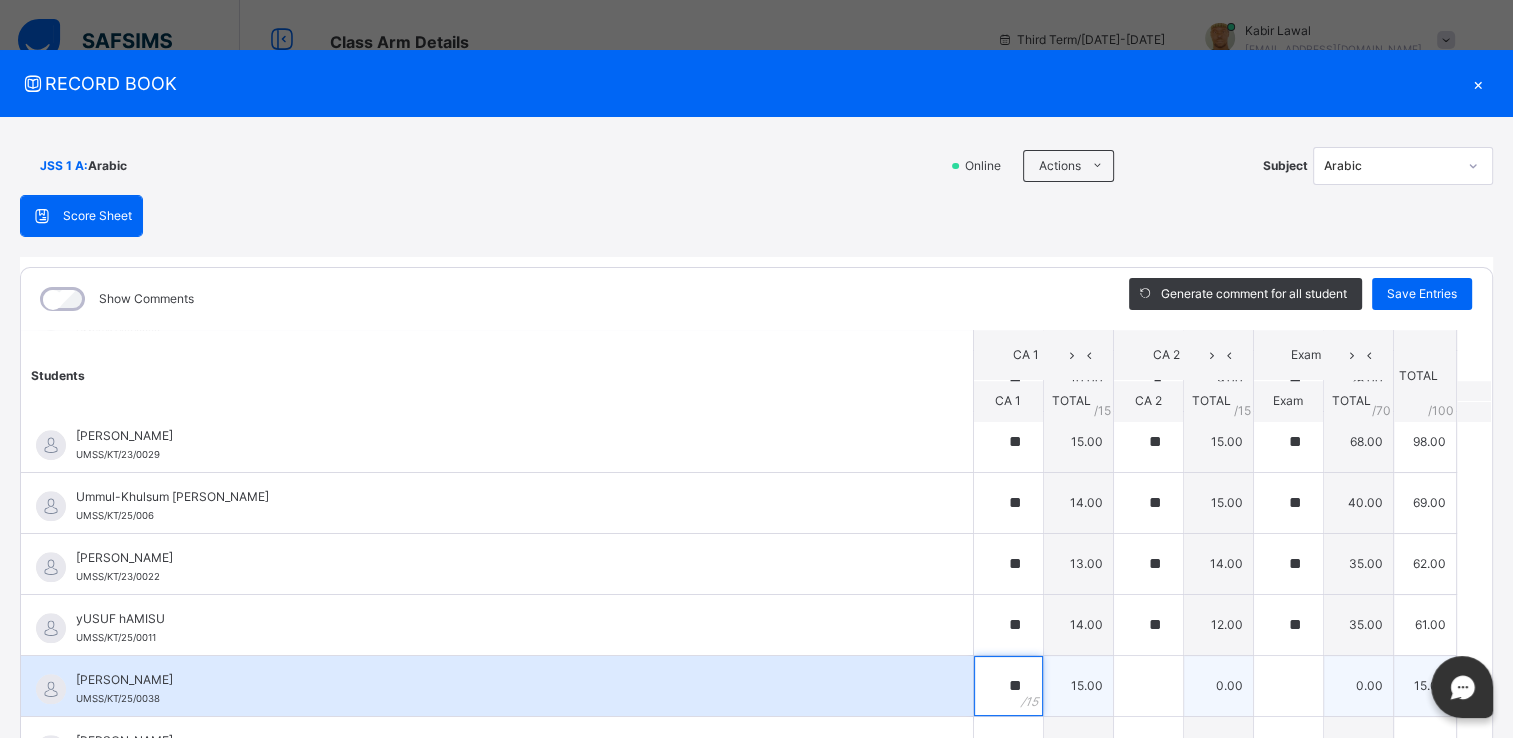 type on "**" 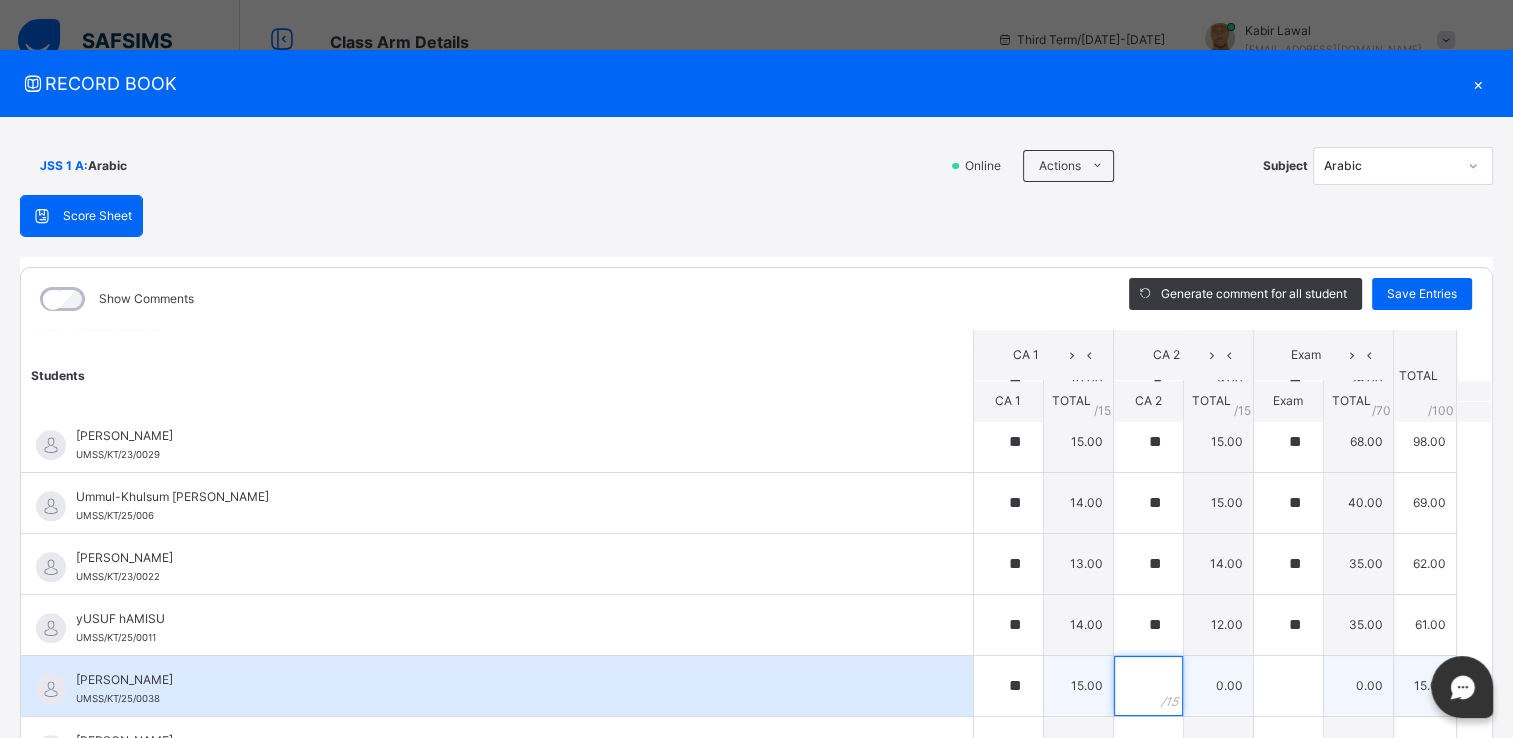 click at bounding box center [1148, 686] 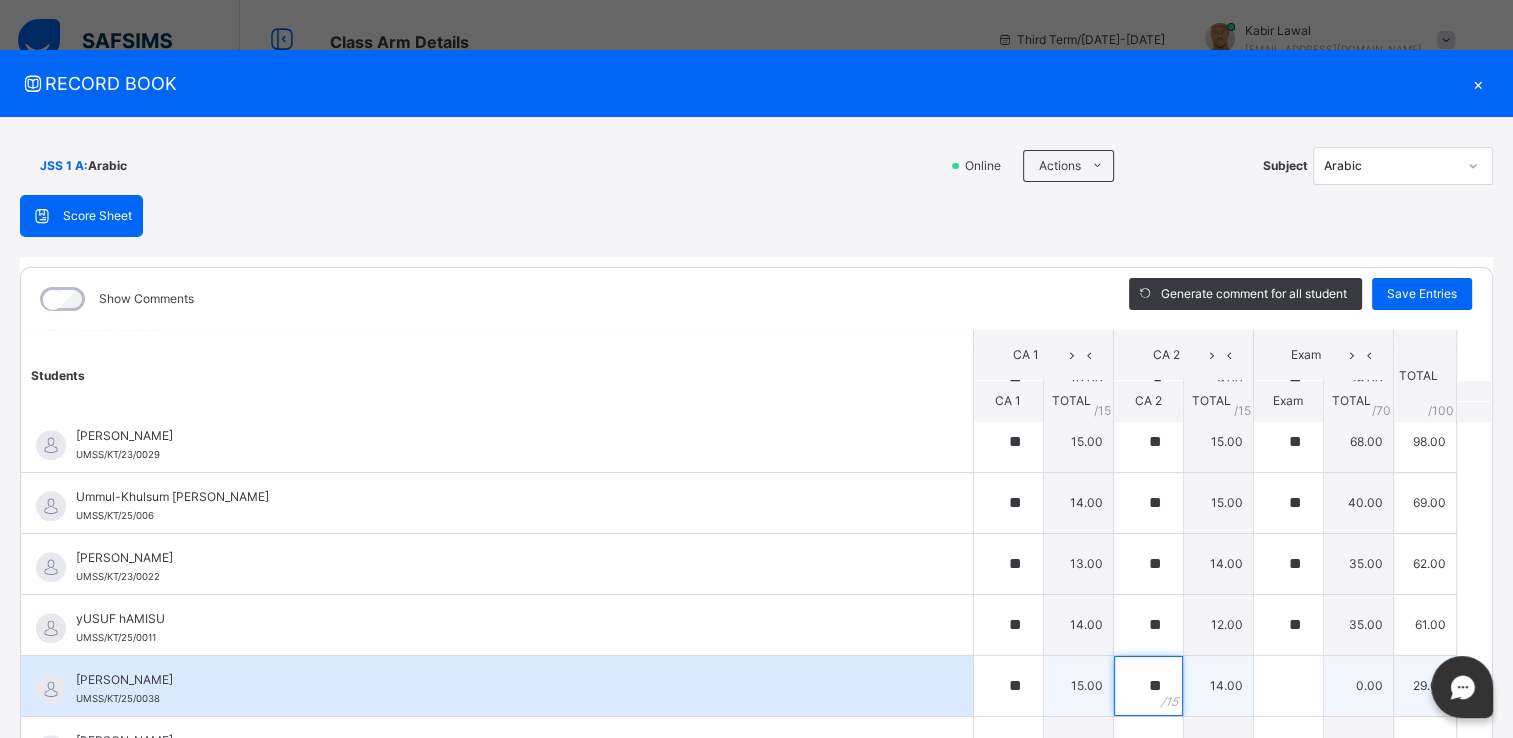 type on "**" 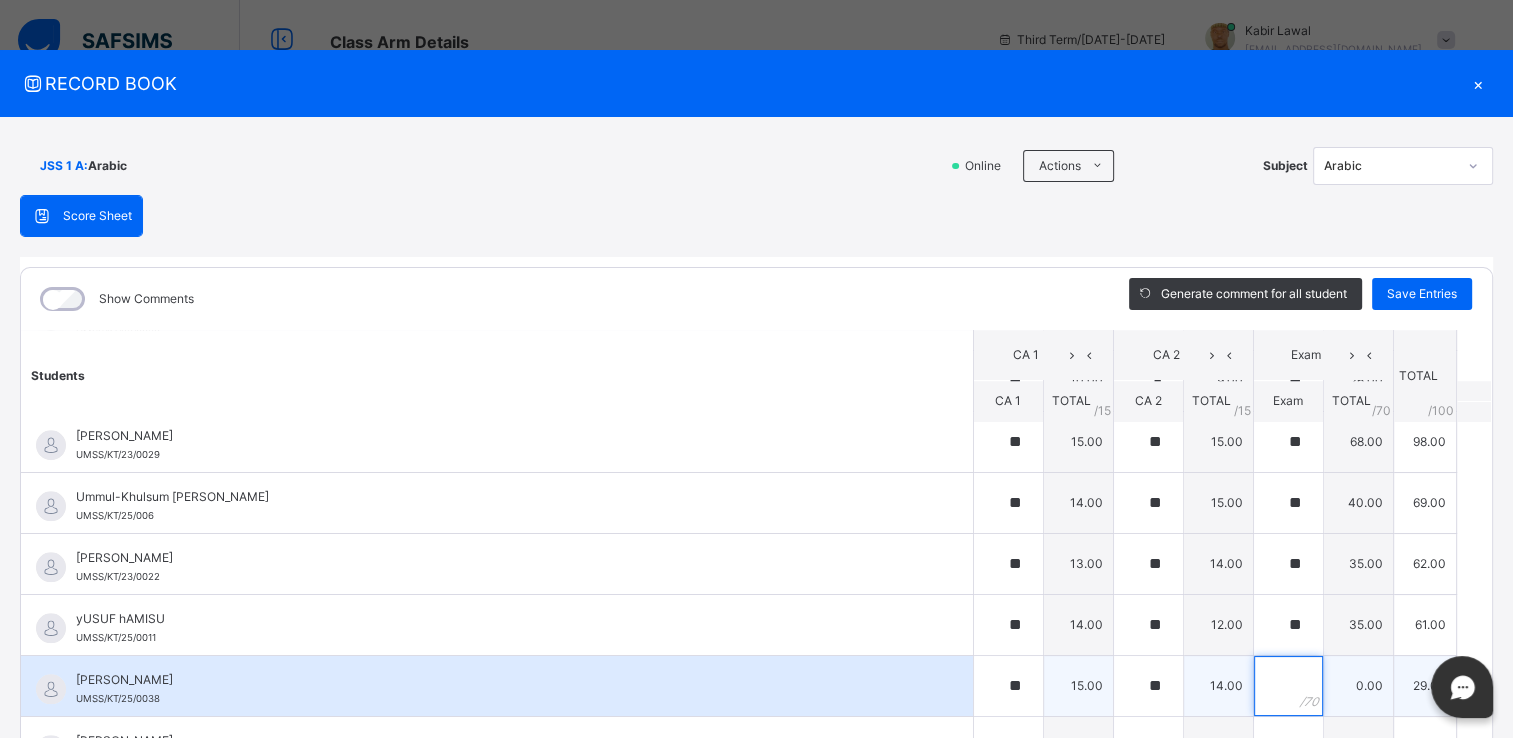 click at bounding box center (1288, 686) 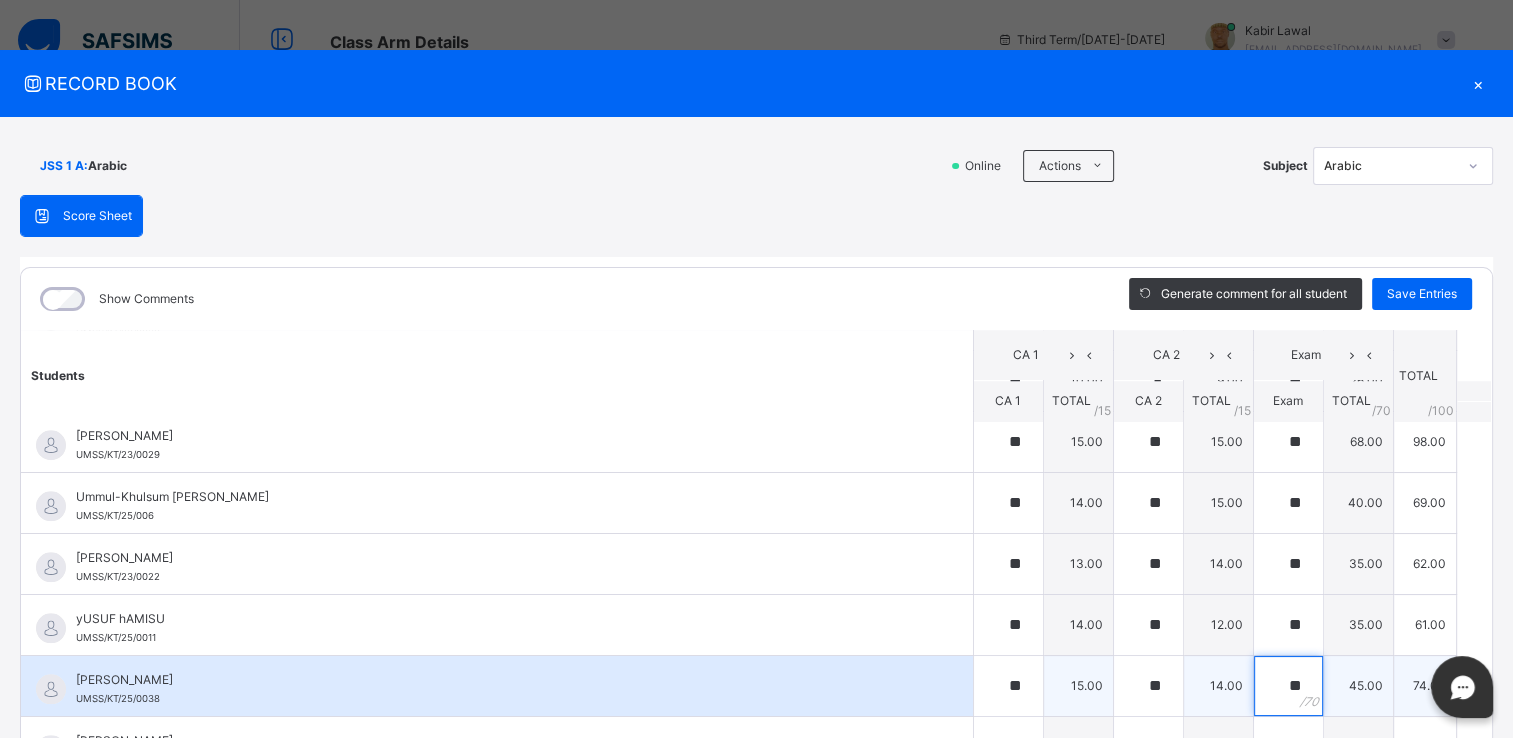 scroll, scrollTop: 172, scrollLeft: 0, axis: vertical 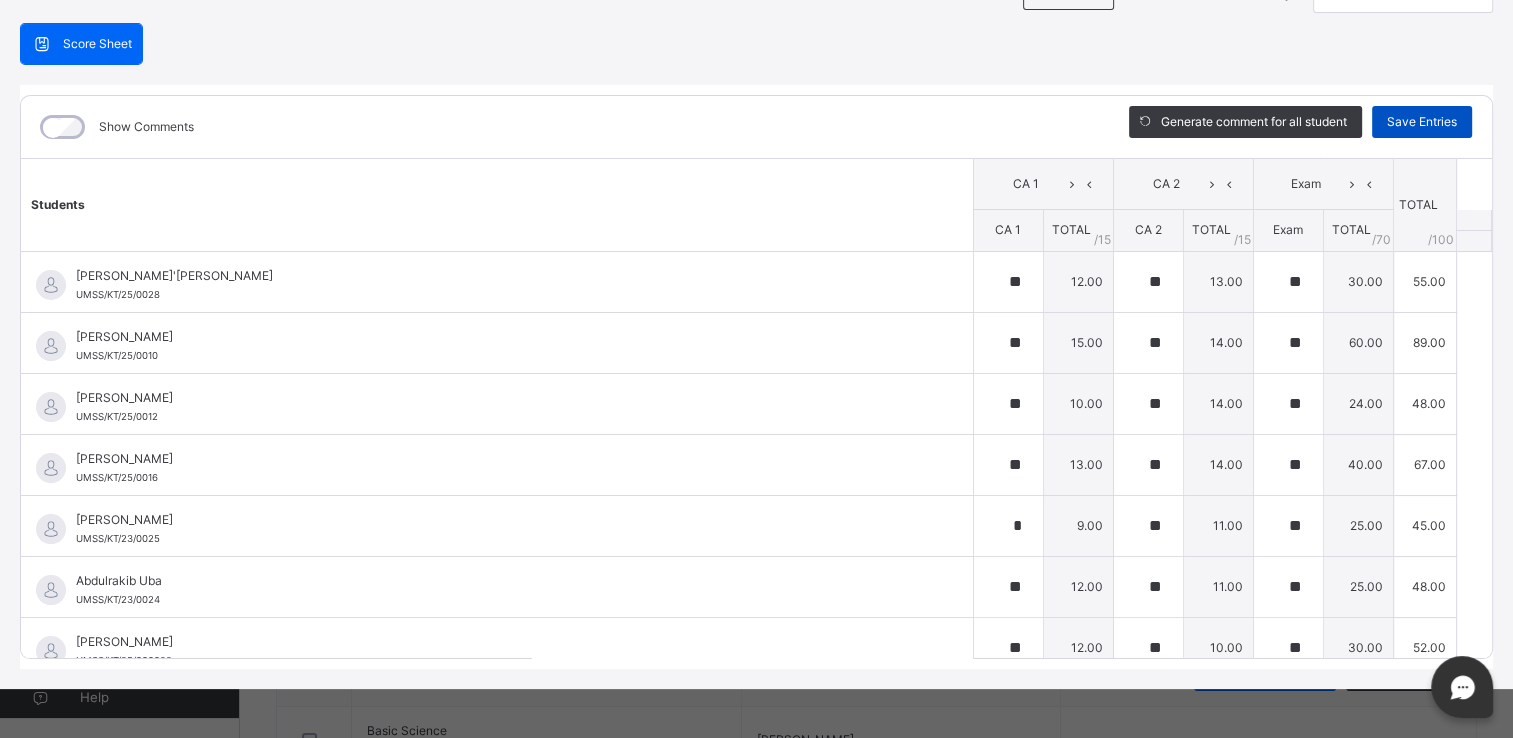 type on "**" 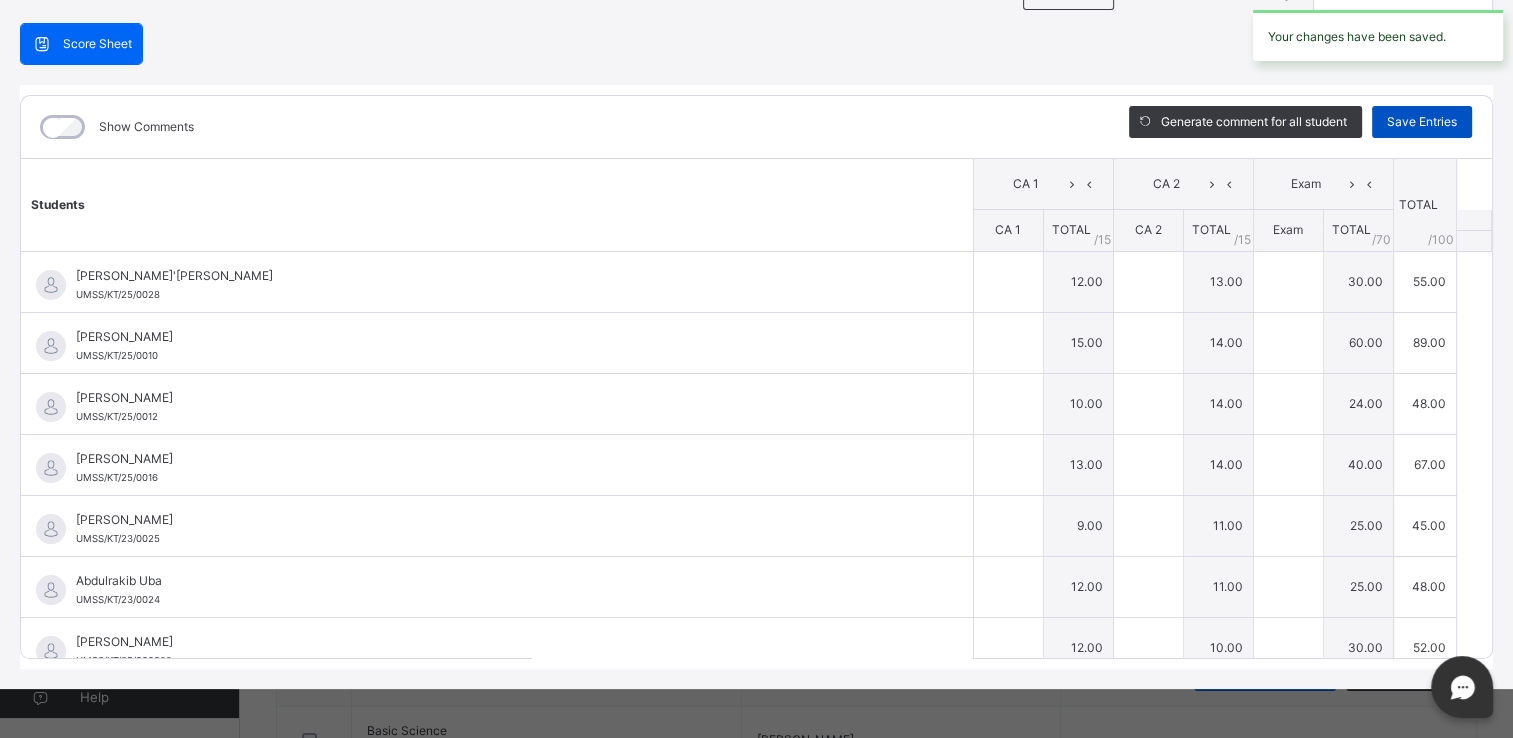 type on "**" 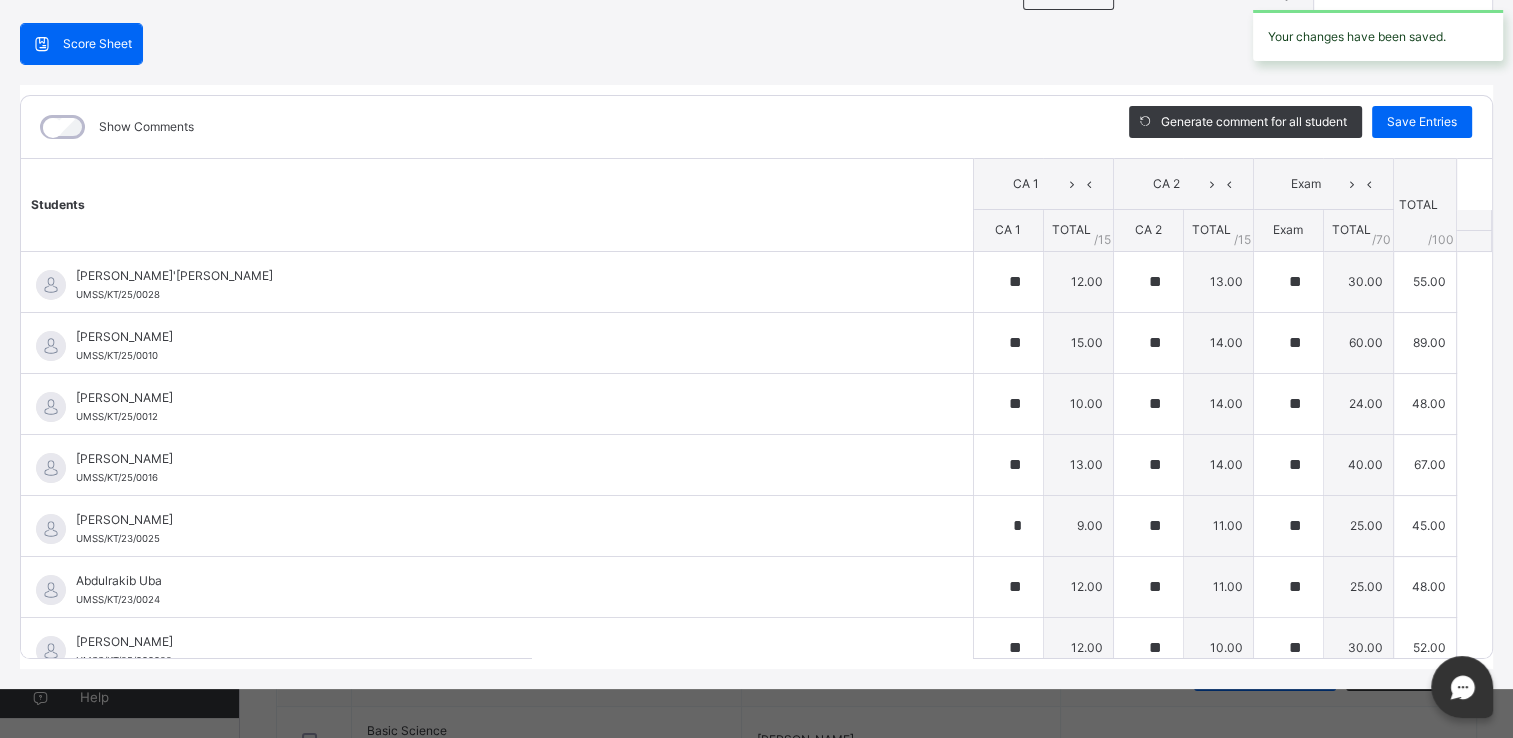 scroll, scrollTop: 0, scrollLeft: 0, axis: both 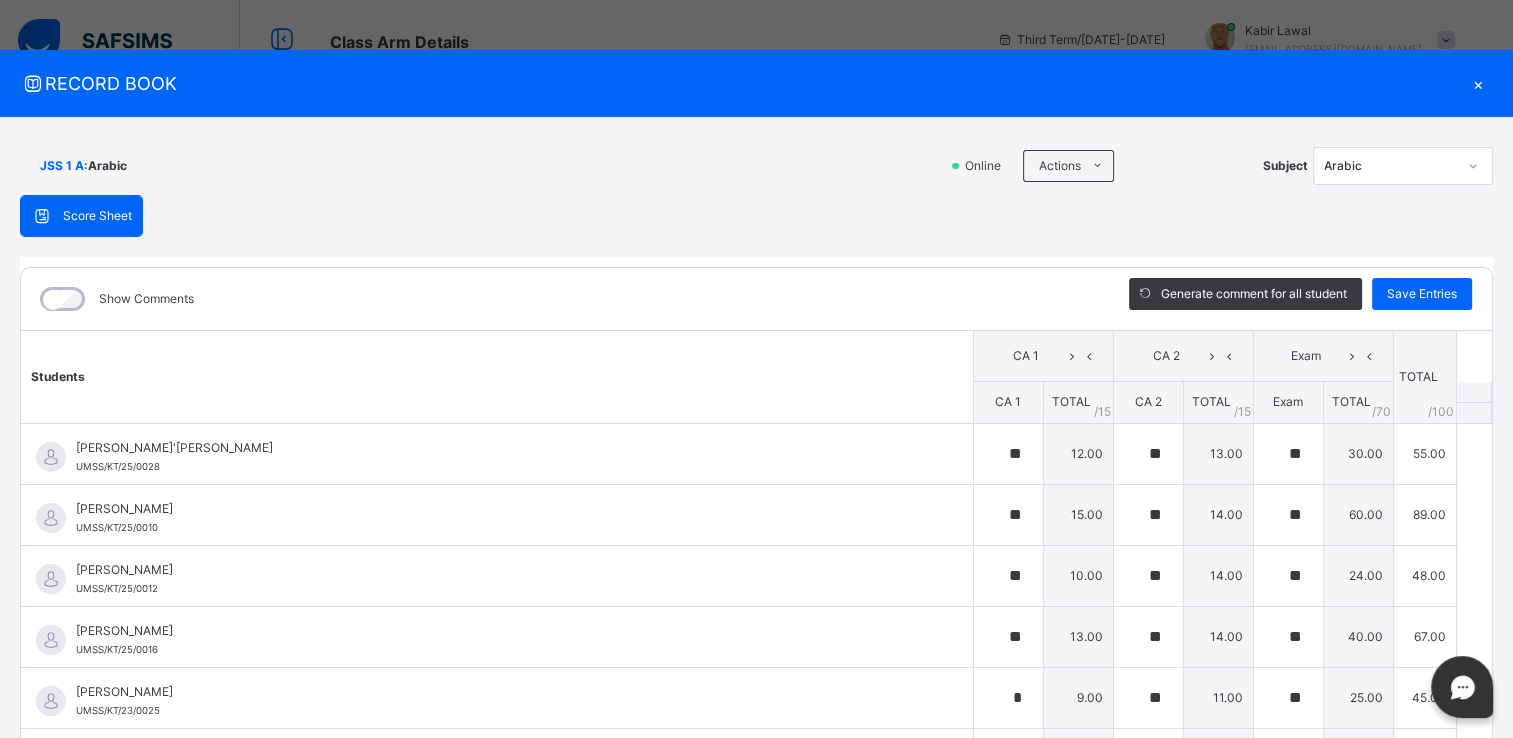 click on "×" at bounding box center (1478, 83) 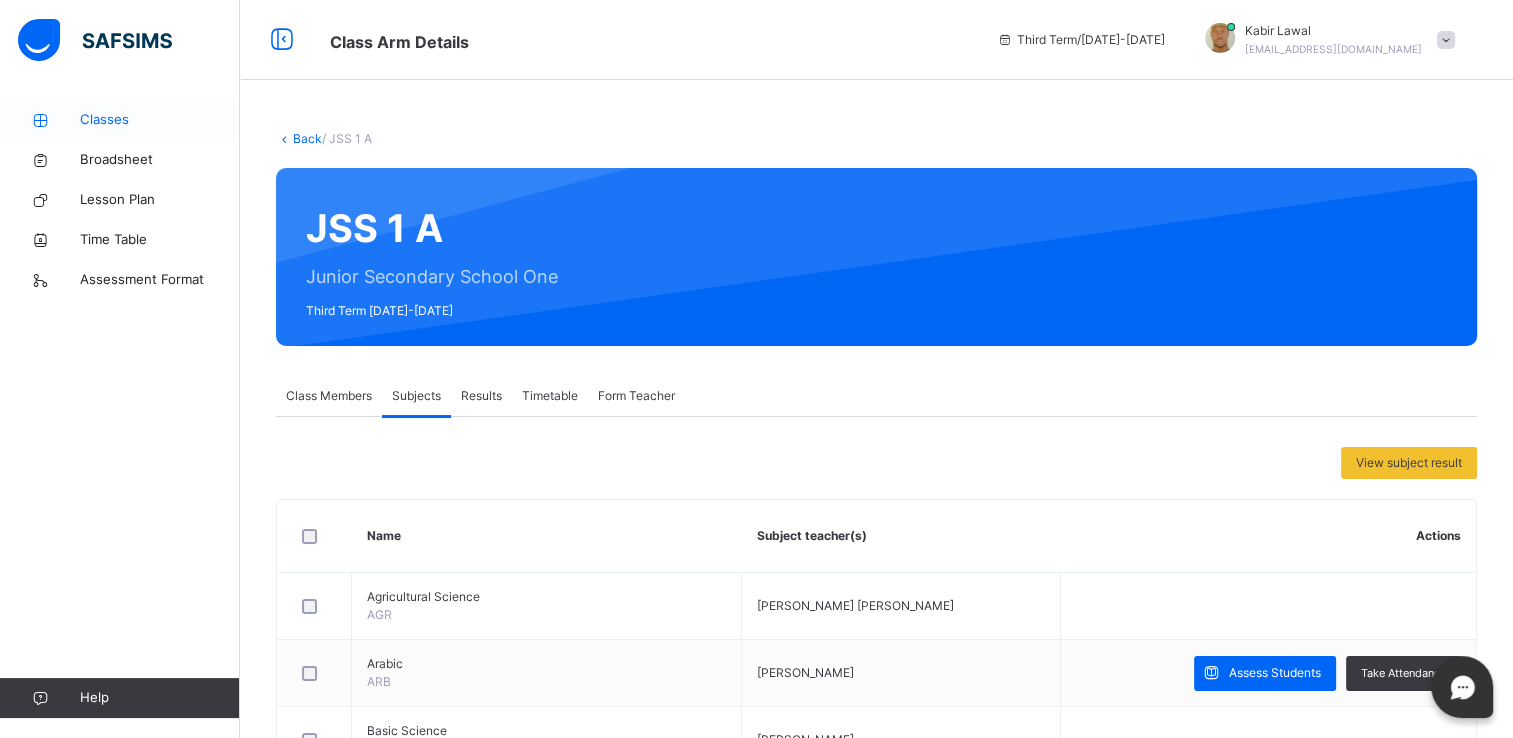 click on "Classes" at bounding box center (160, 120) 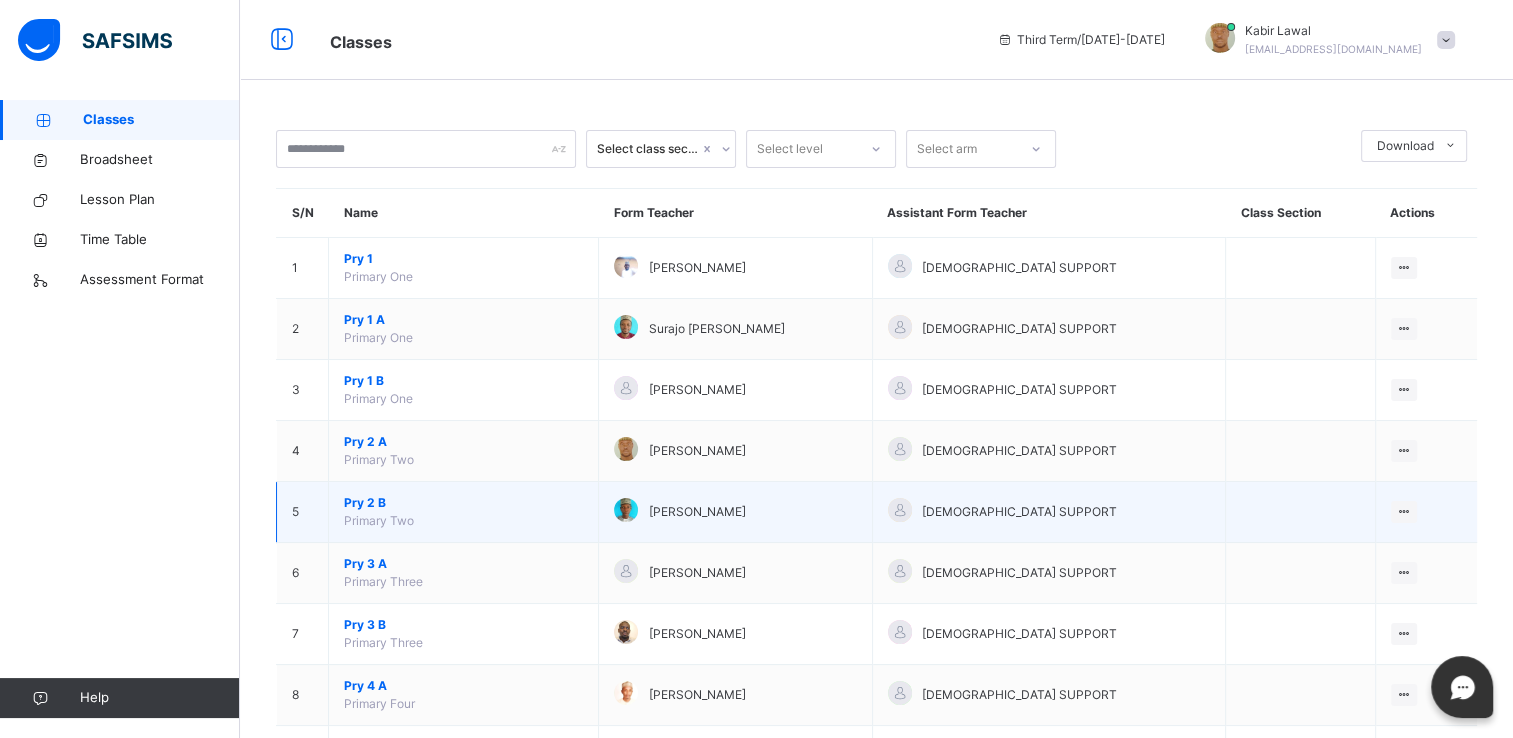 scroll, scrollTop: 340, scrollLeft: 0, axis: vertical 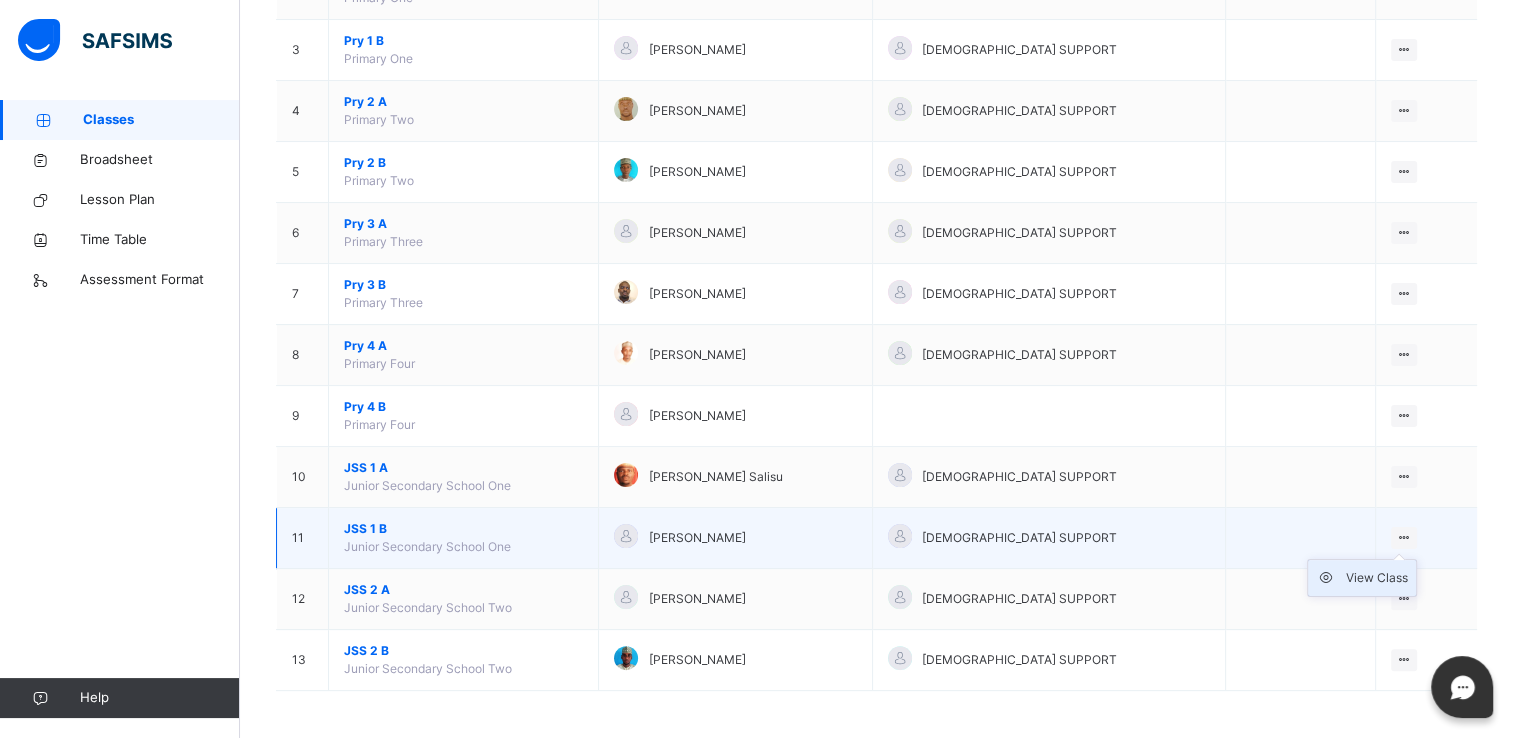 click on "View Class" at bounding box center (1377, 578) 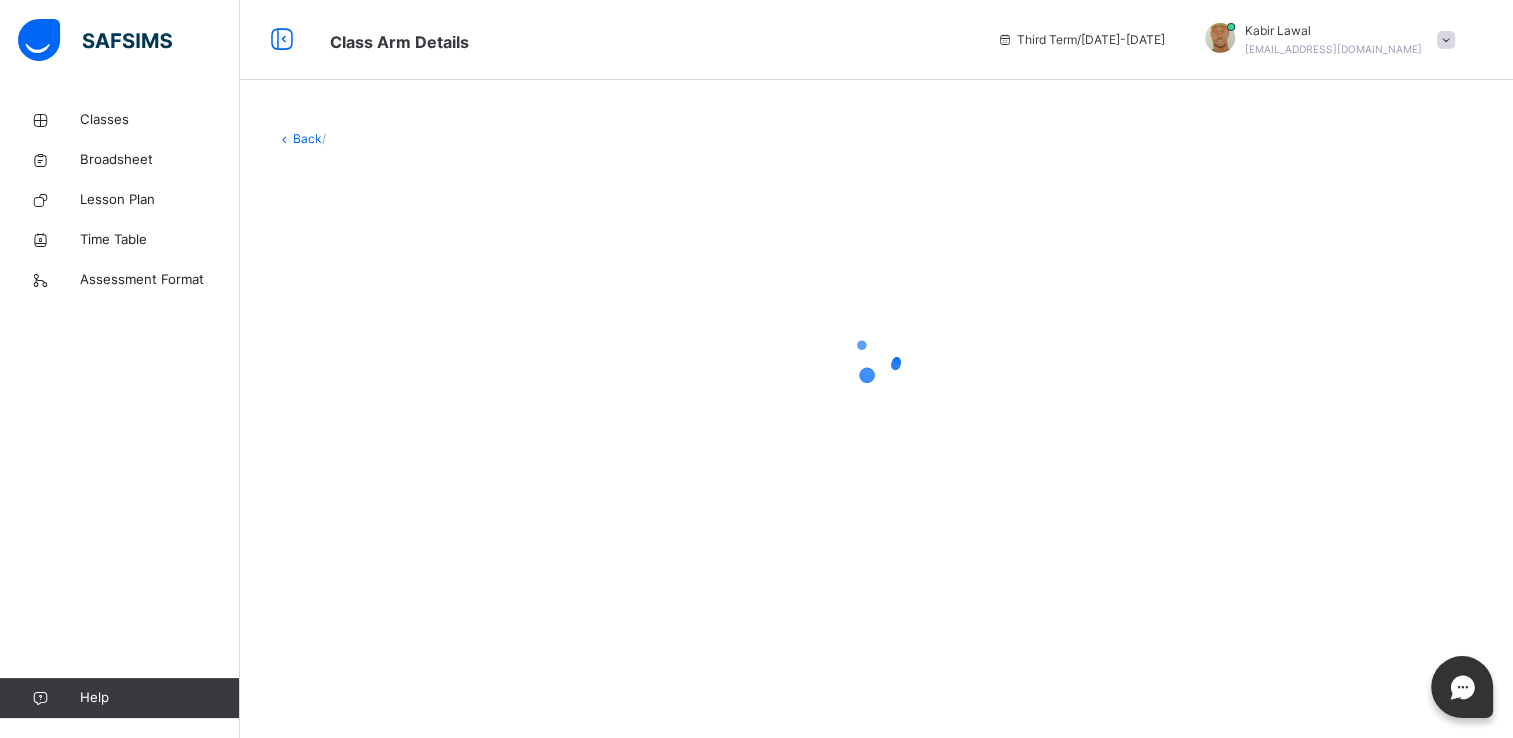 scroll, scrollTop: 0, scrollLeft: 0, axis: both 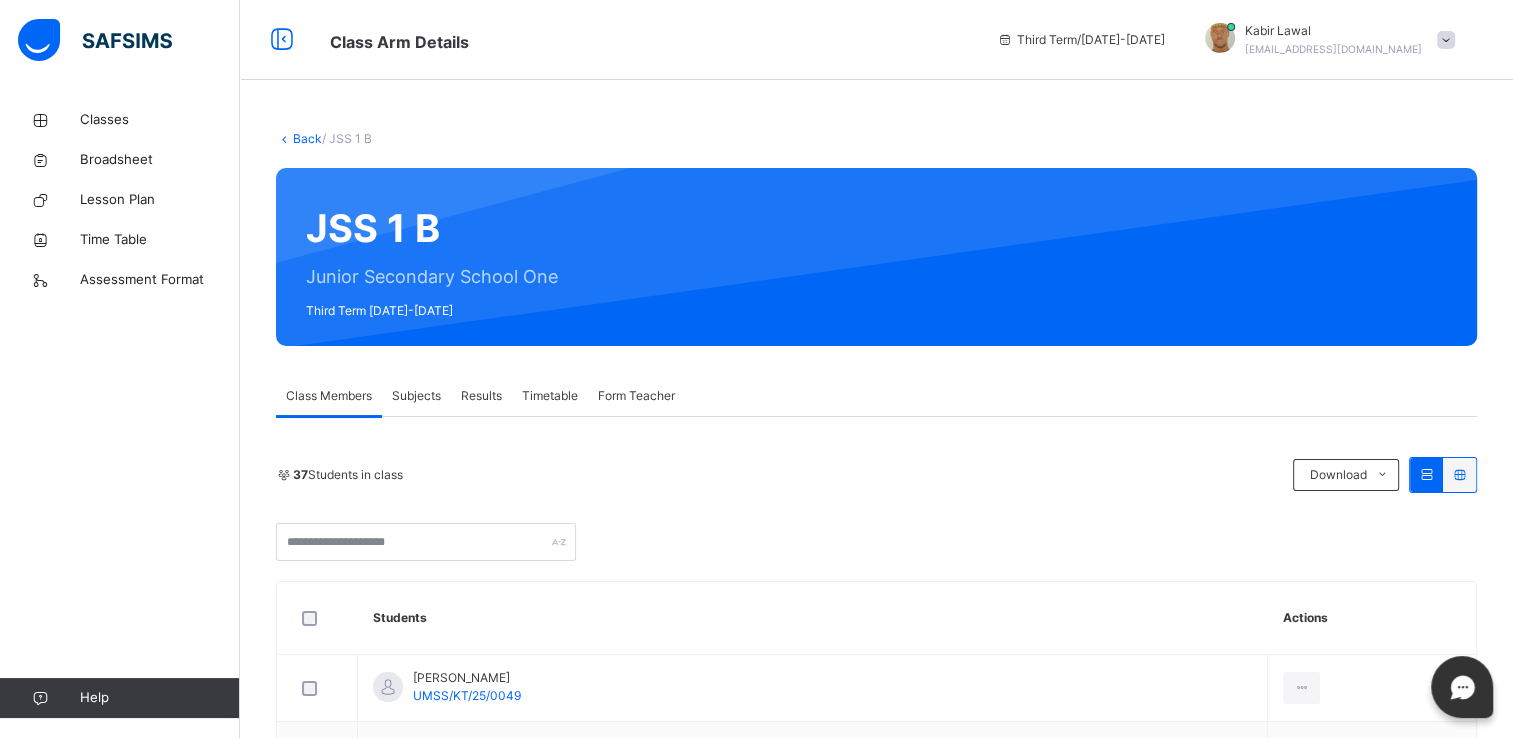 click on "Subjects" at bounding box center [416, 396] 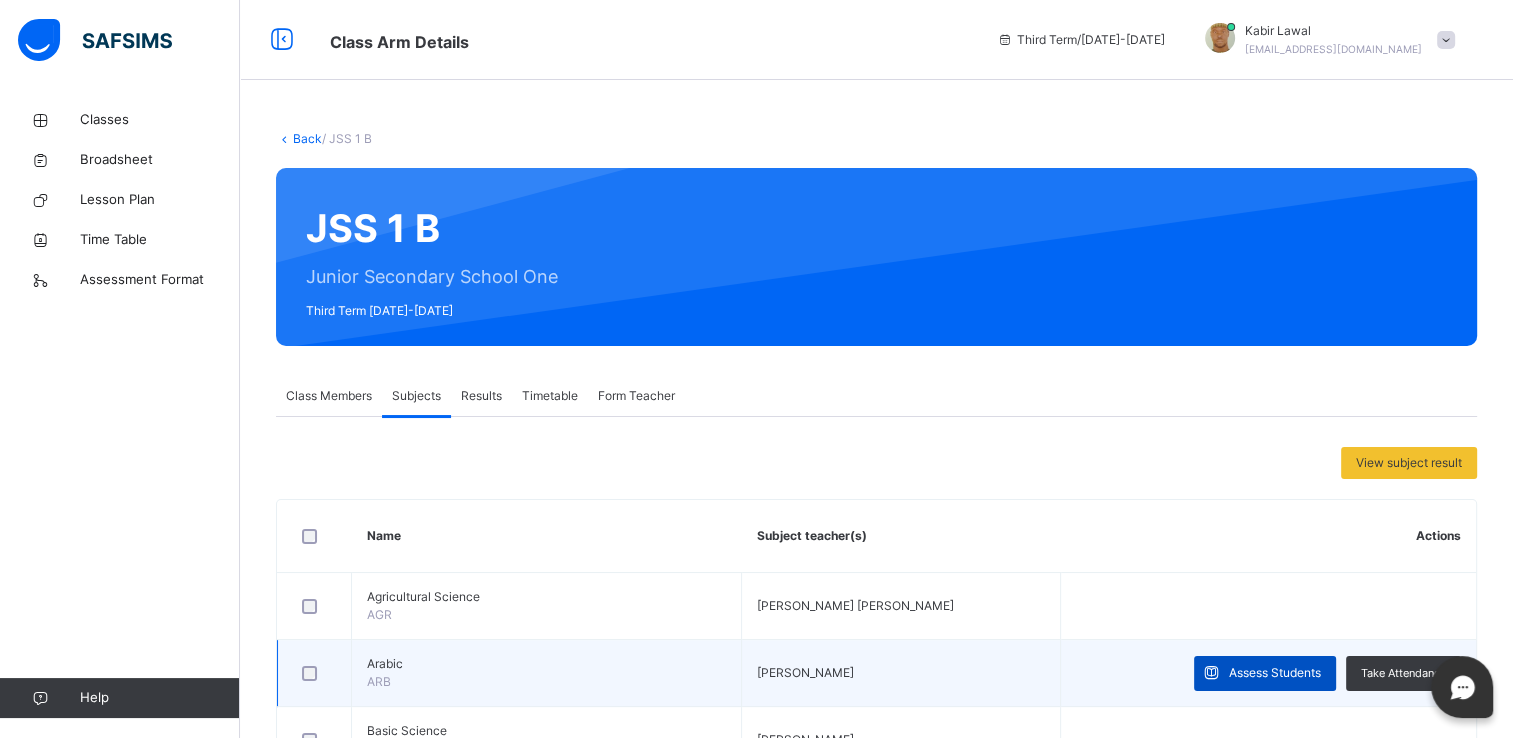 click on "Assess Students" at bounding box center (1275, 673) 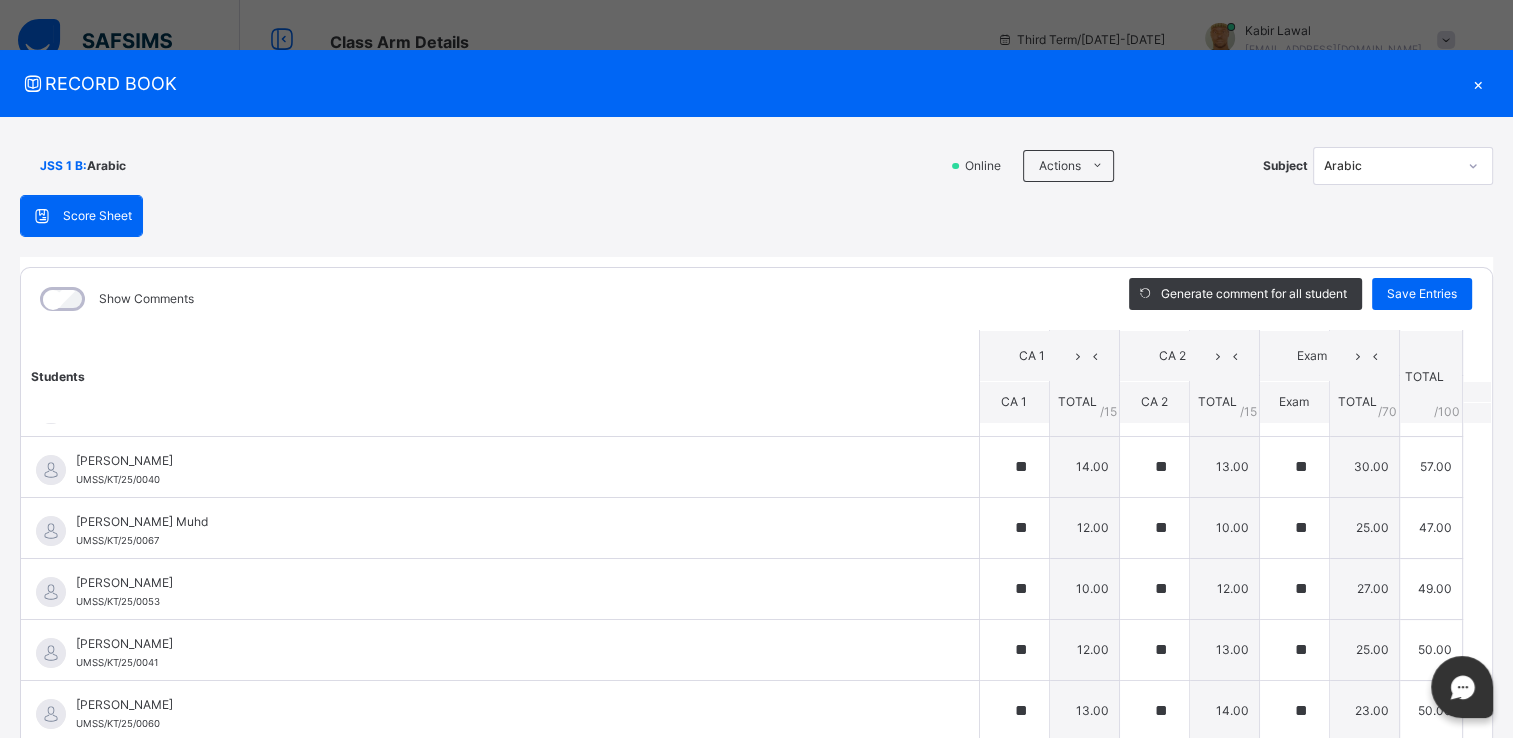 scroll, scrollTop: 0, scrollLeft: 0, axis: both 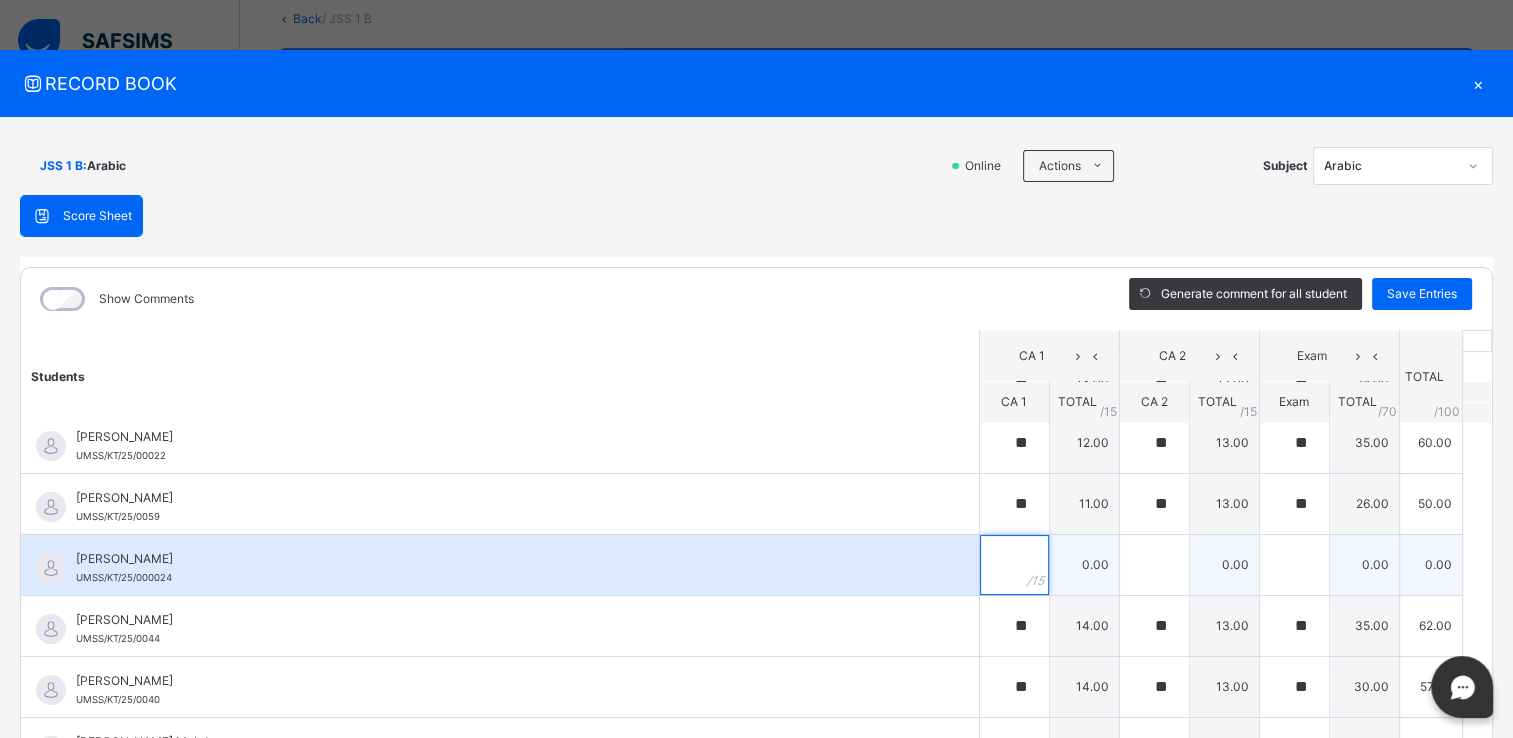 click at bounding box center [1014, 565] 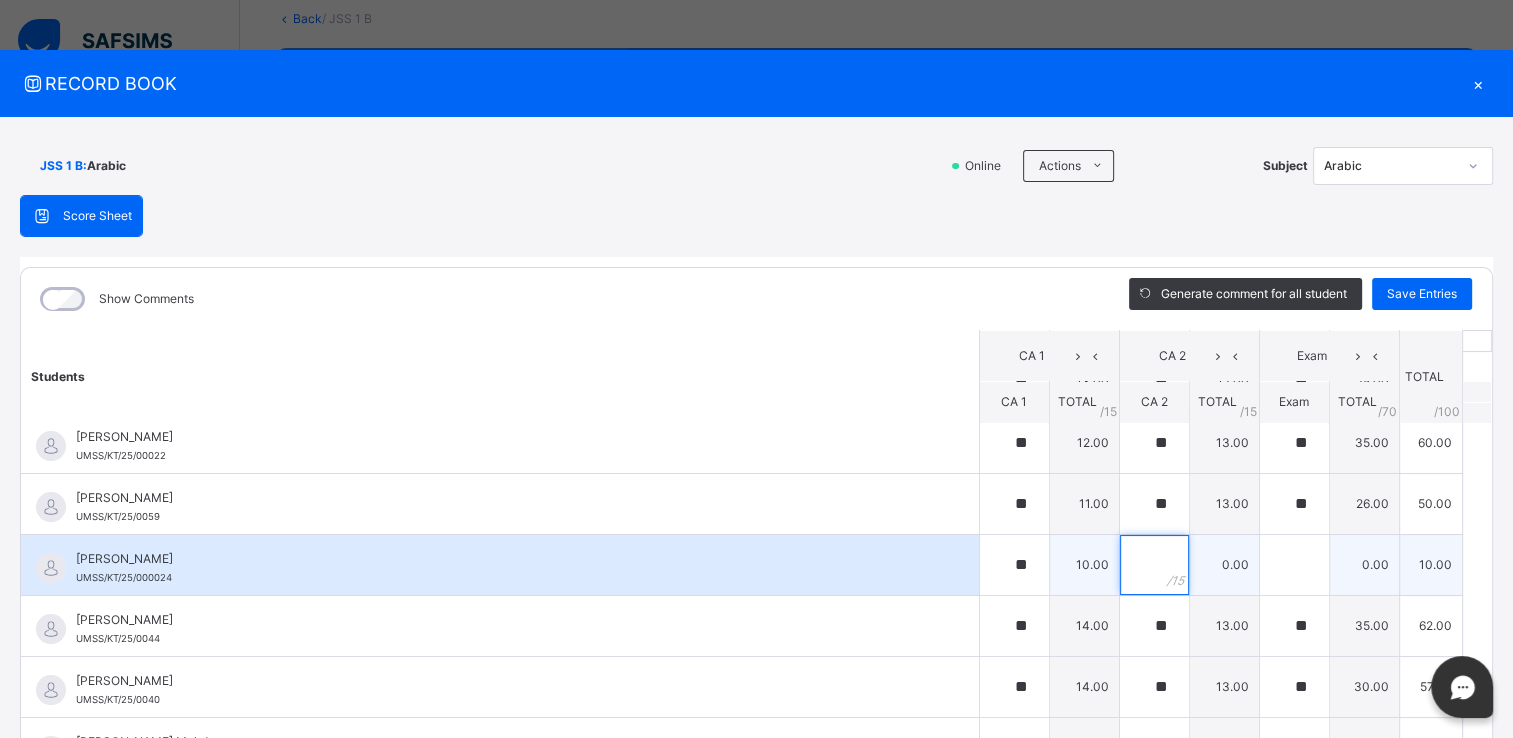 click at bounding box center (1154, 565) 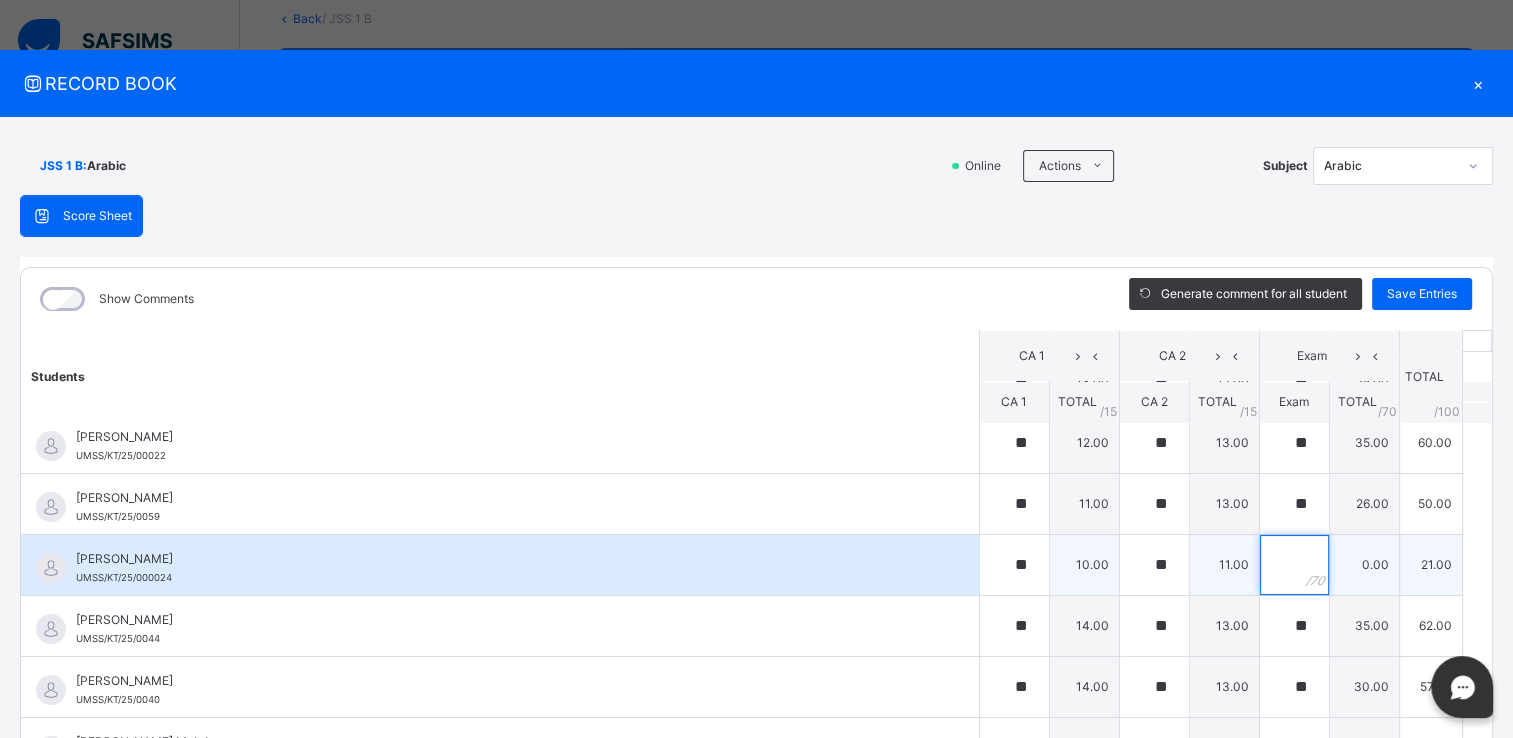 click at bounding box center (1294, 565) 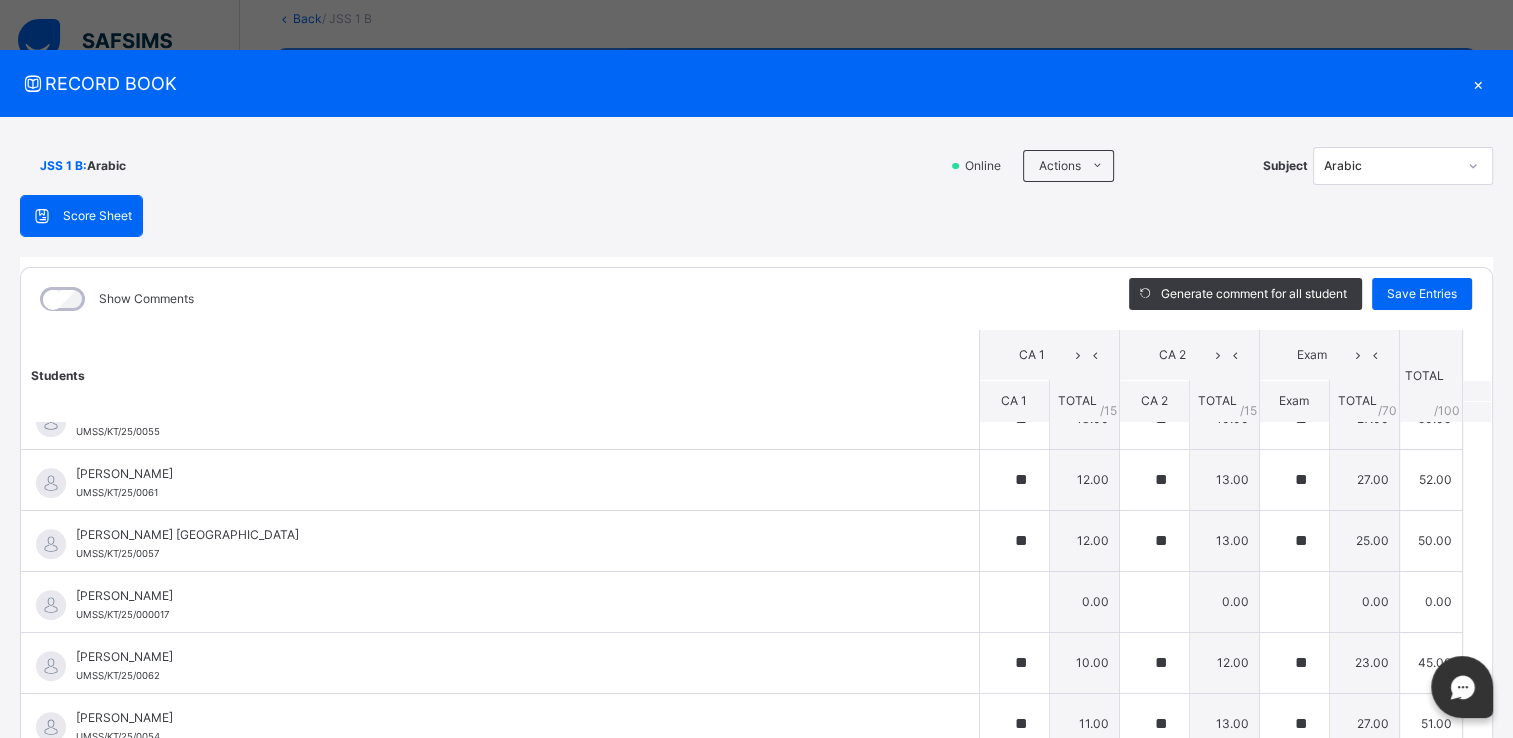 scroll, scrollTop: 1014, scrollLeft: 0, axis: vertical 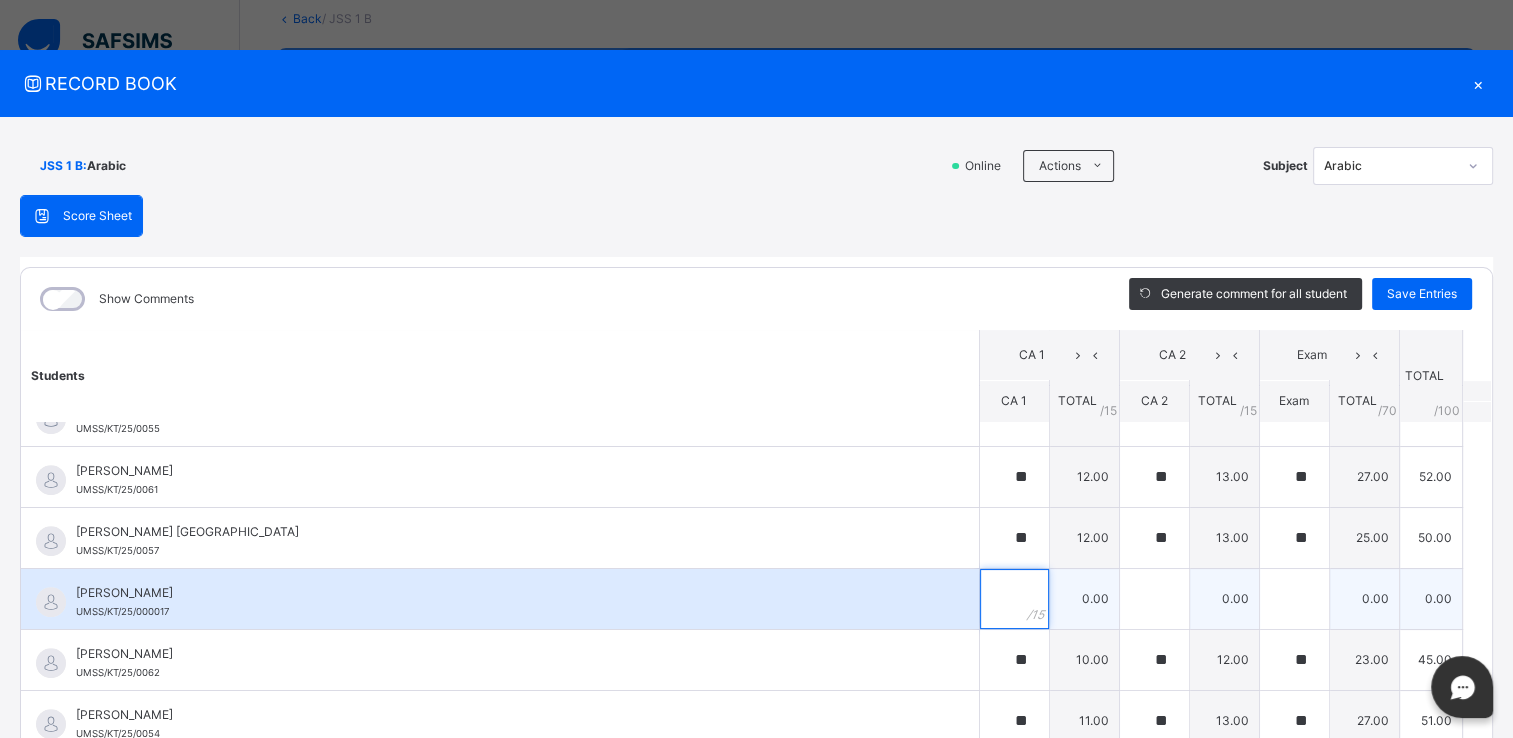 click at bounding box center (1014, 599) 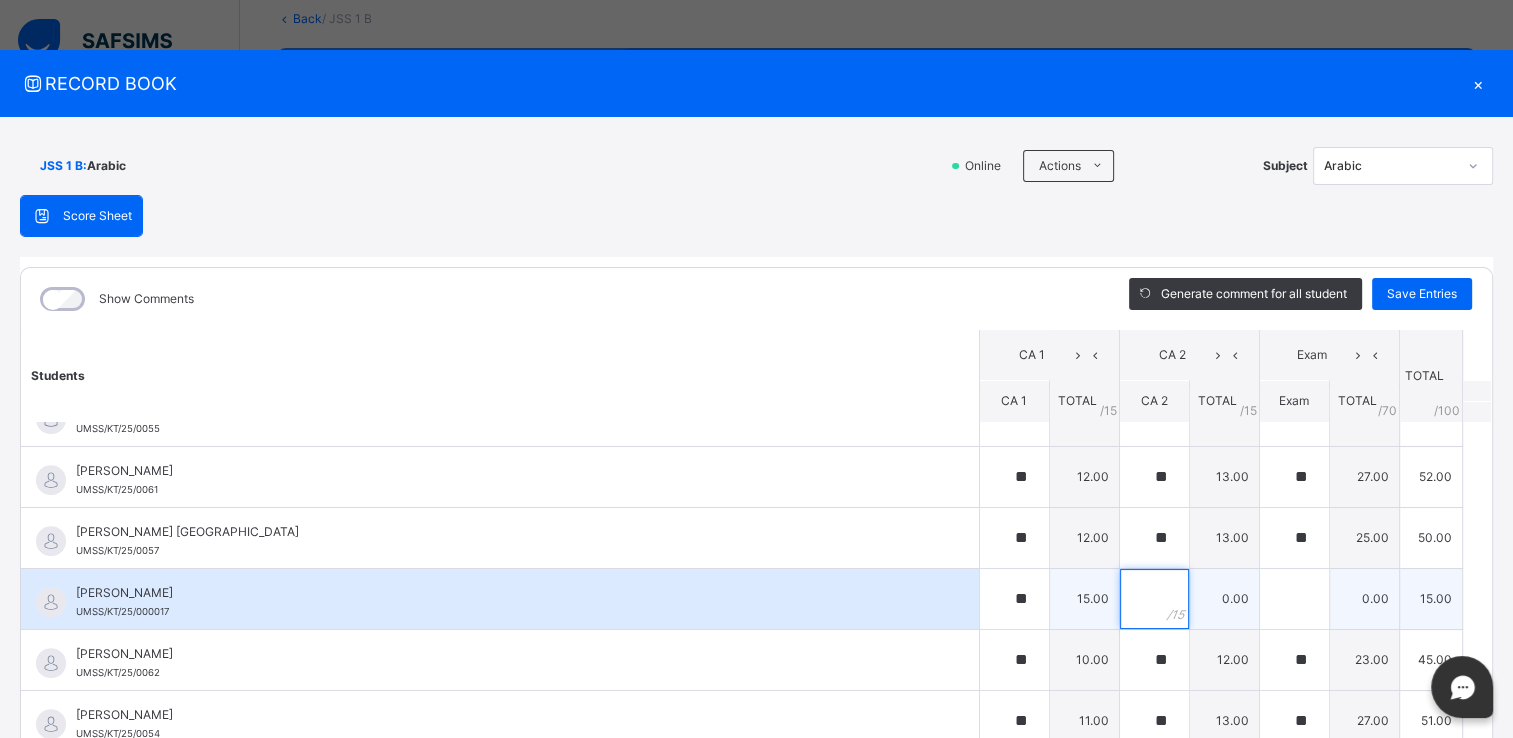 click at bounding box center (1154, 599) 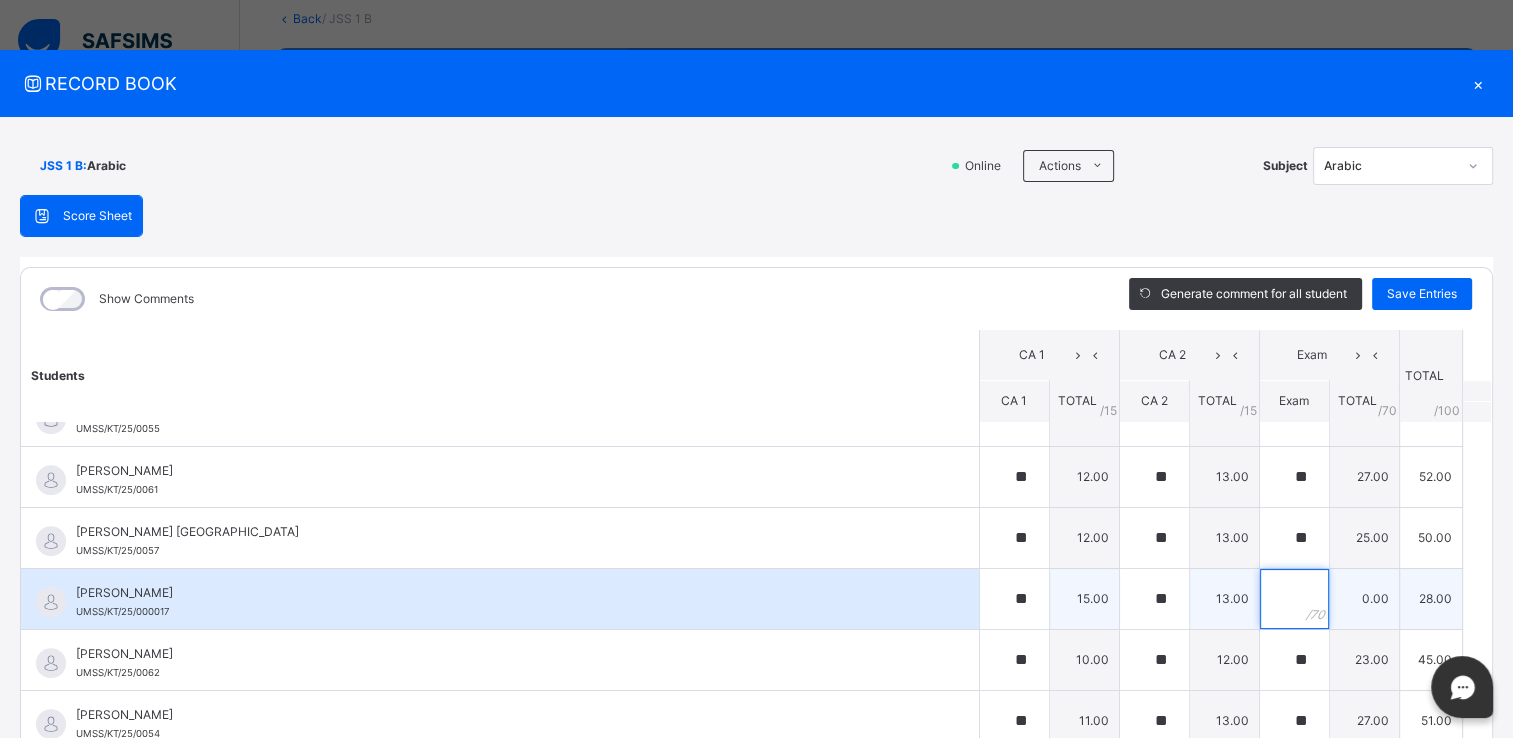 click at bounding box center [1294, 599] 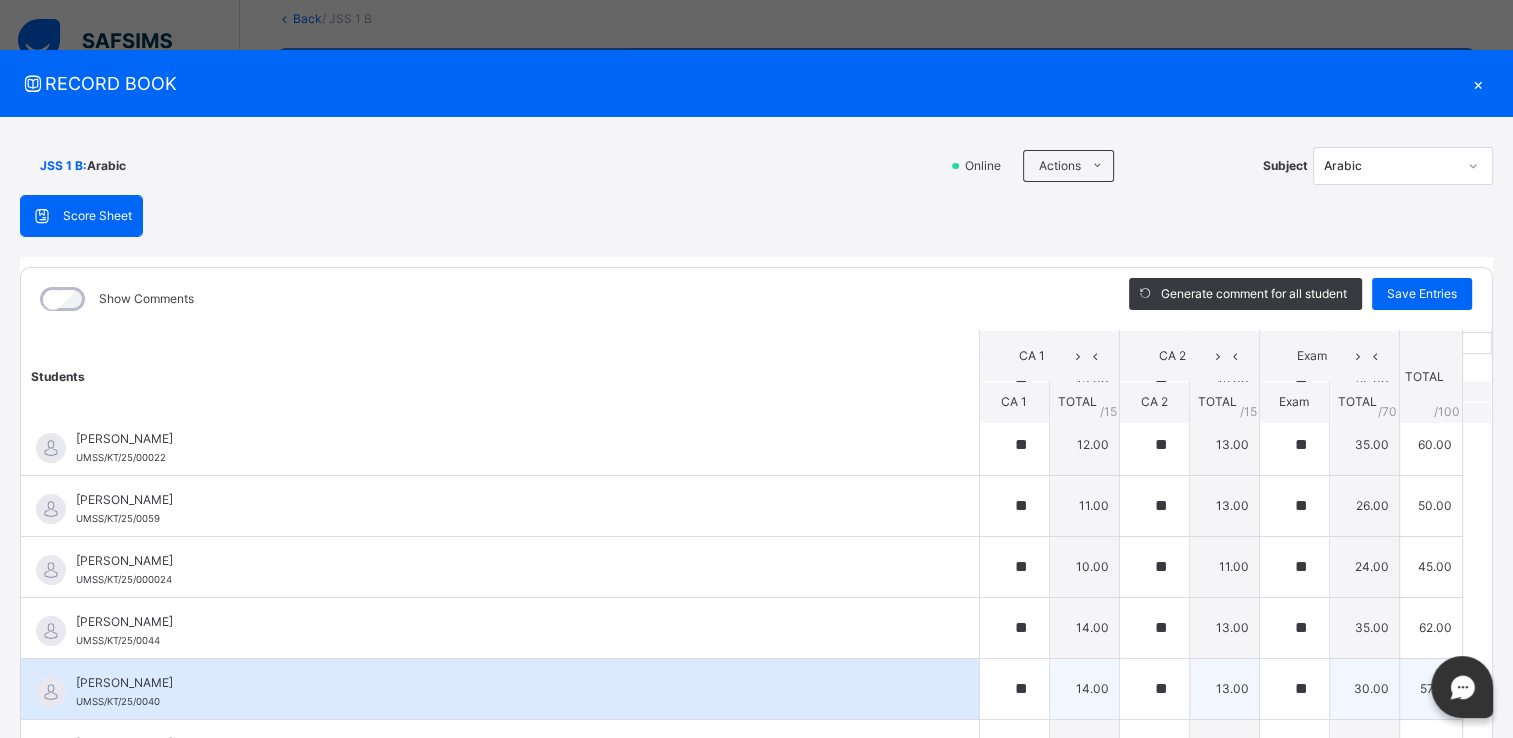 scroll, scrollTop: 0, scrollLeft: 0, axis: both 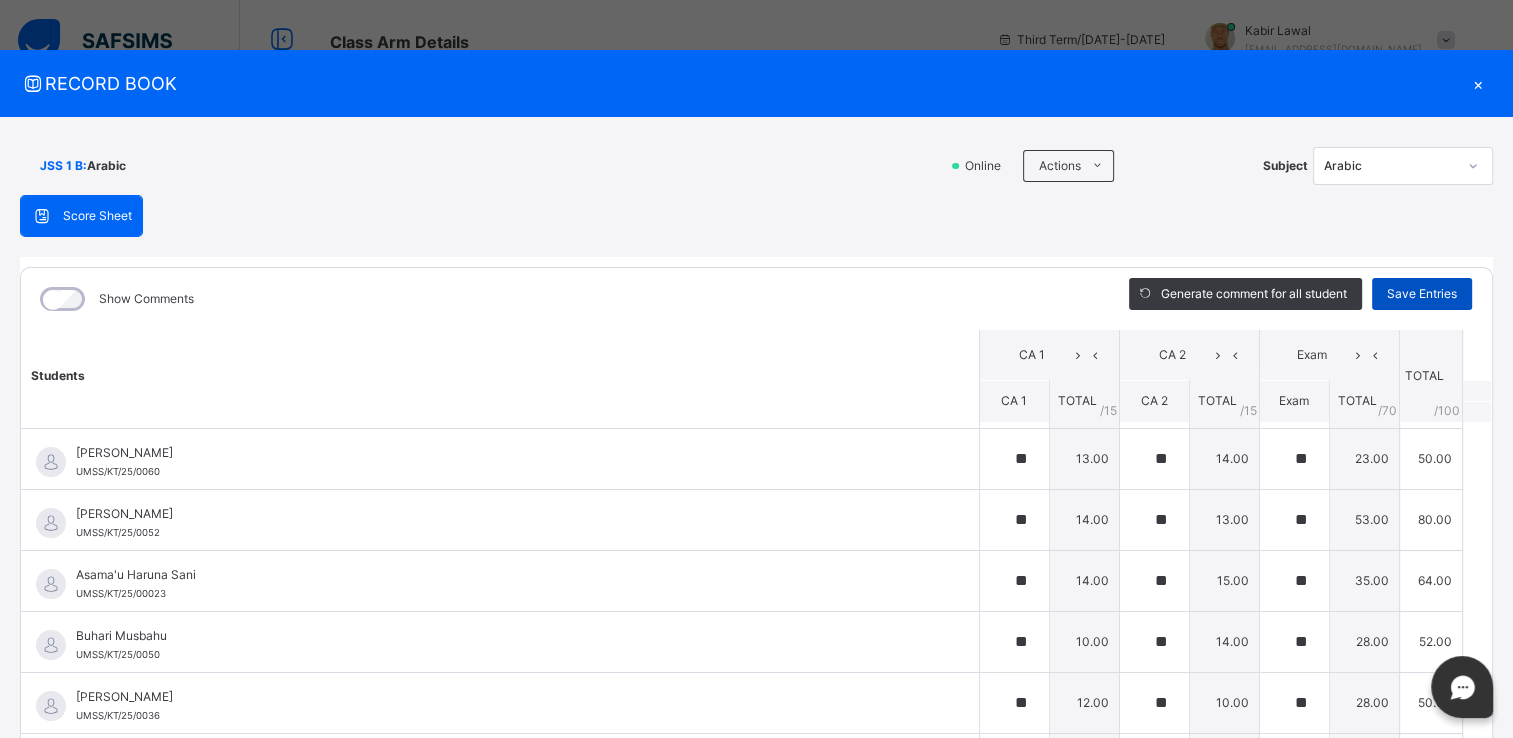 click on "Save Entries" at bounding box center (1422, 294) 